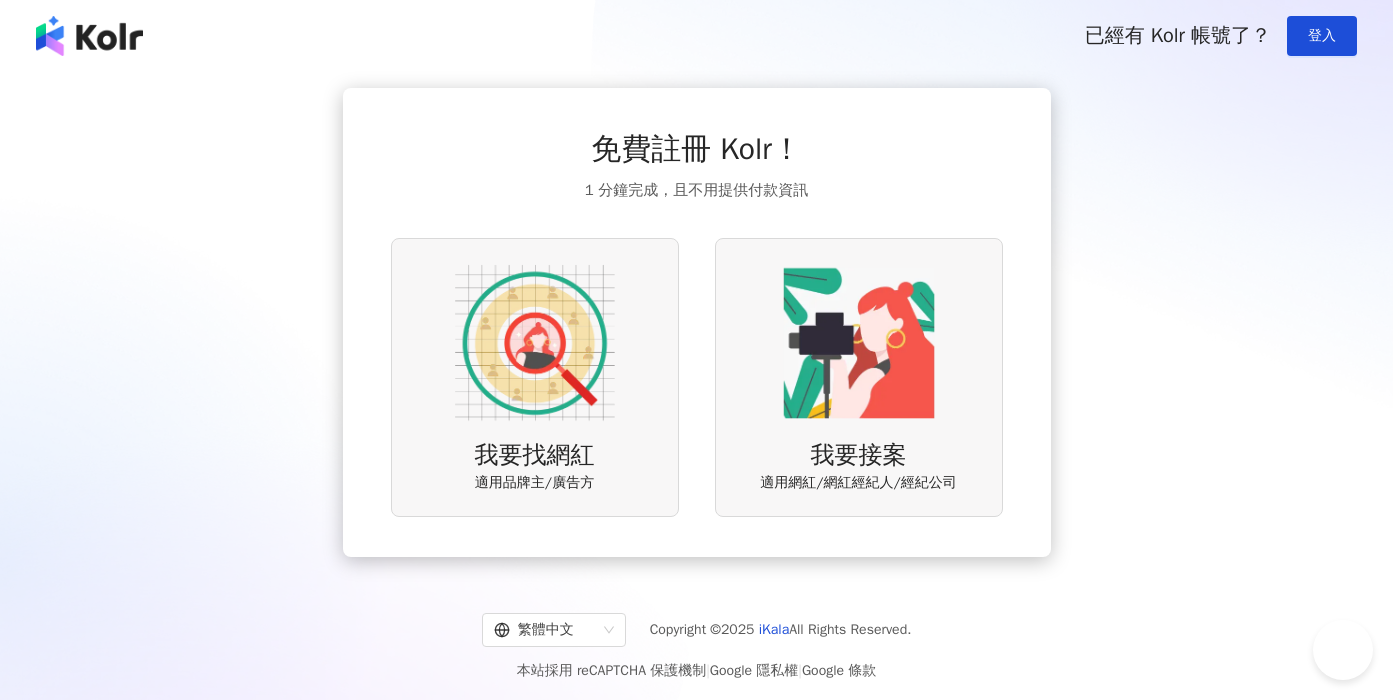 scroll, scrollTop: 0, scrollLeft: 0, axis: both 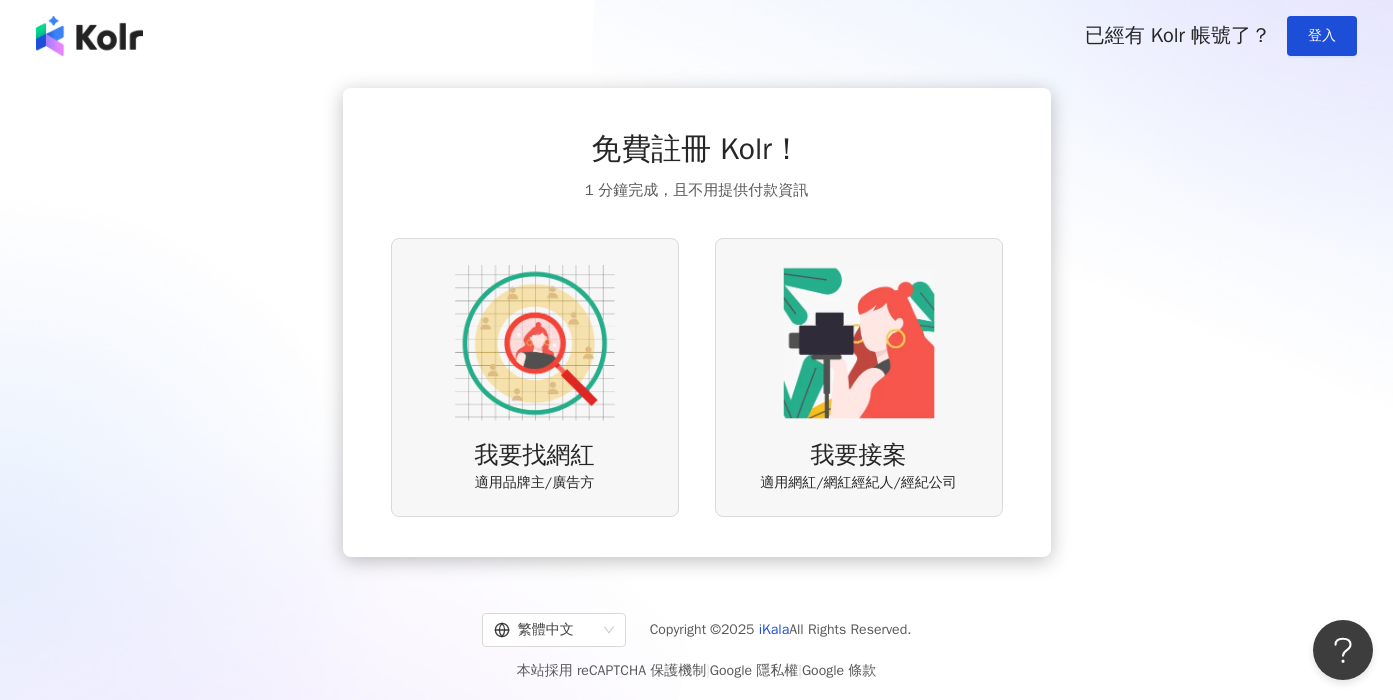 click at bounding box center [535, 343] 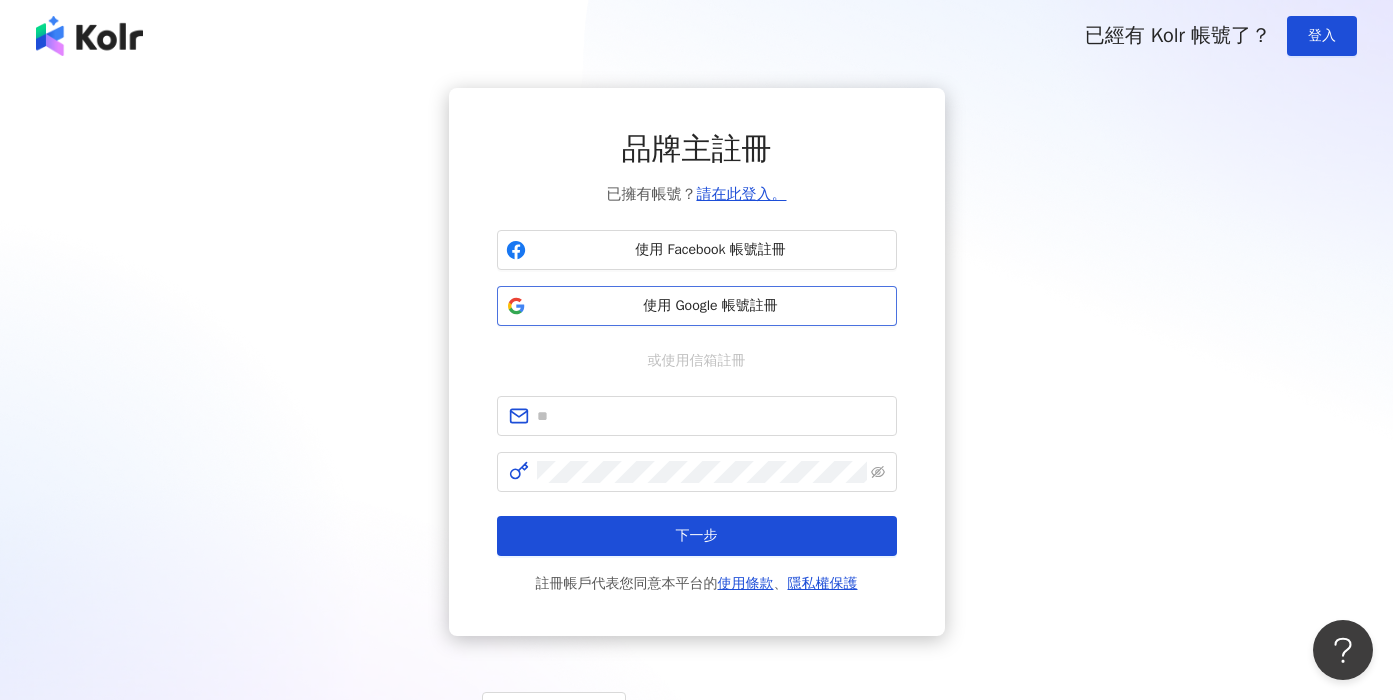 click on "使用 Google 帳號註冊" at bounding box center (711, 306) 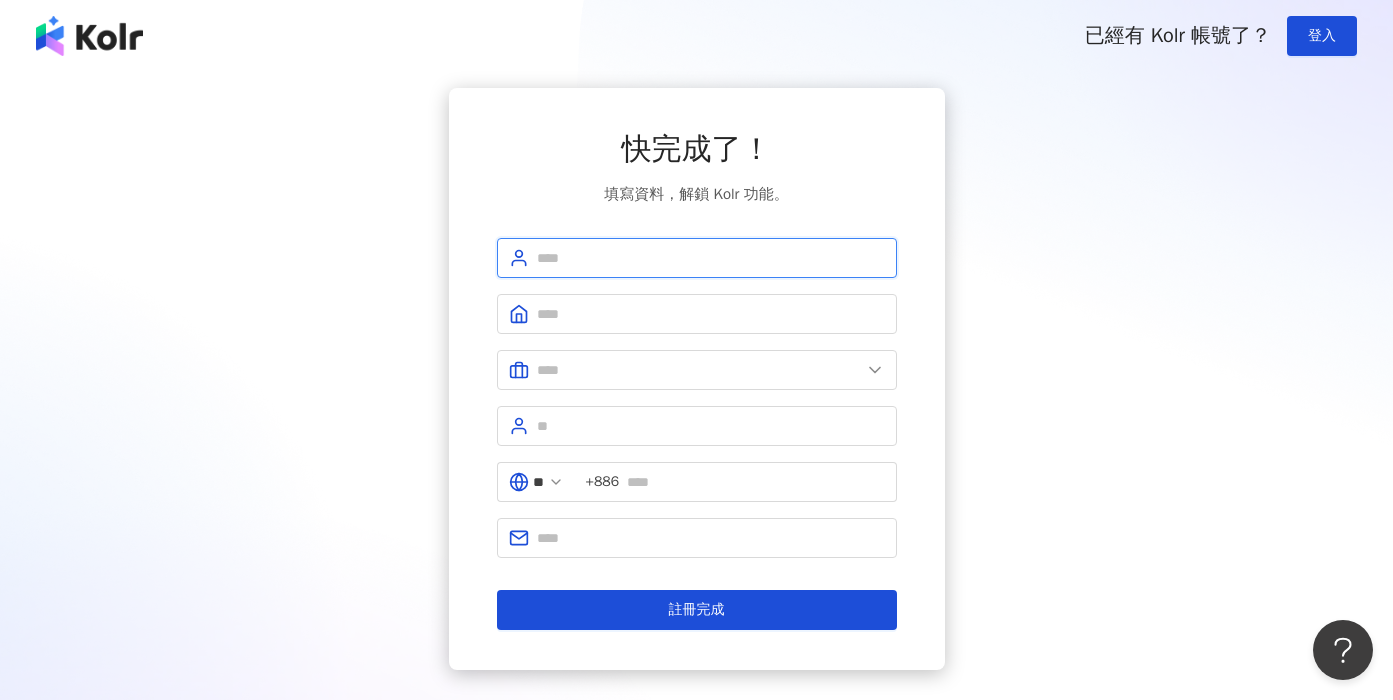 click at bounding box center [711, 258] 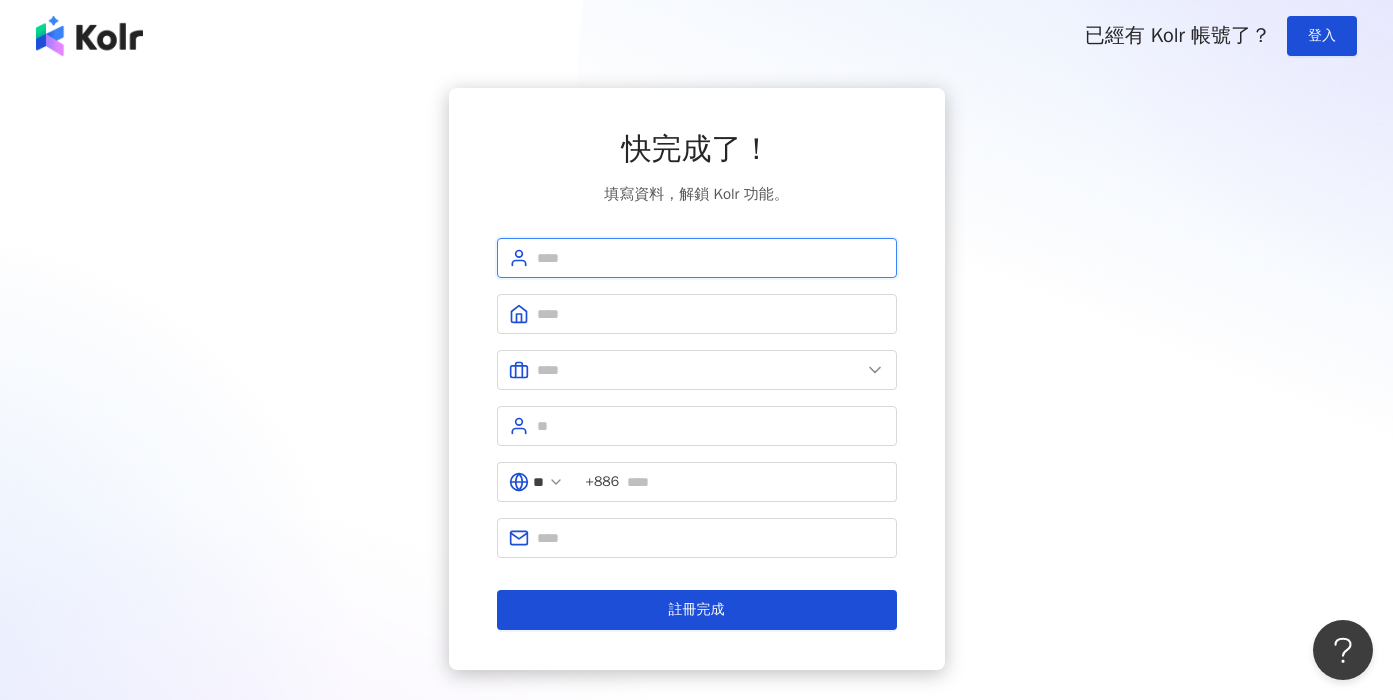 click at bounding box center [711, 258] 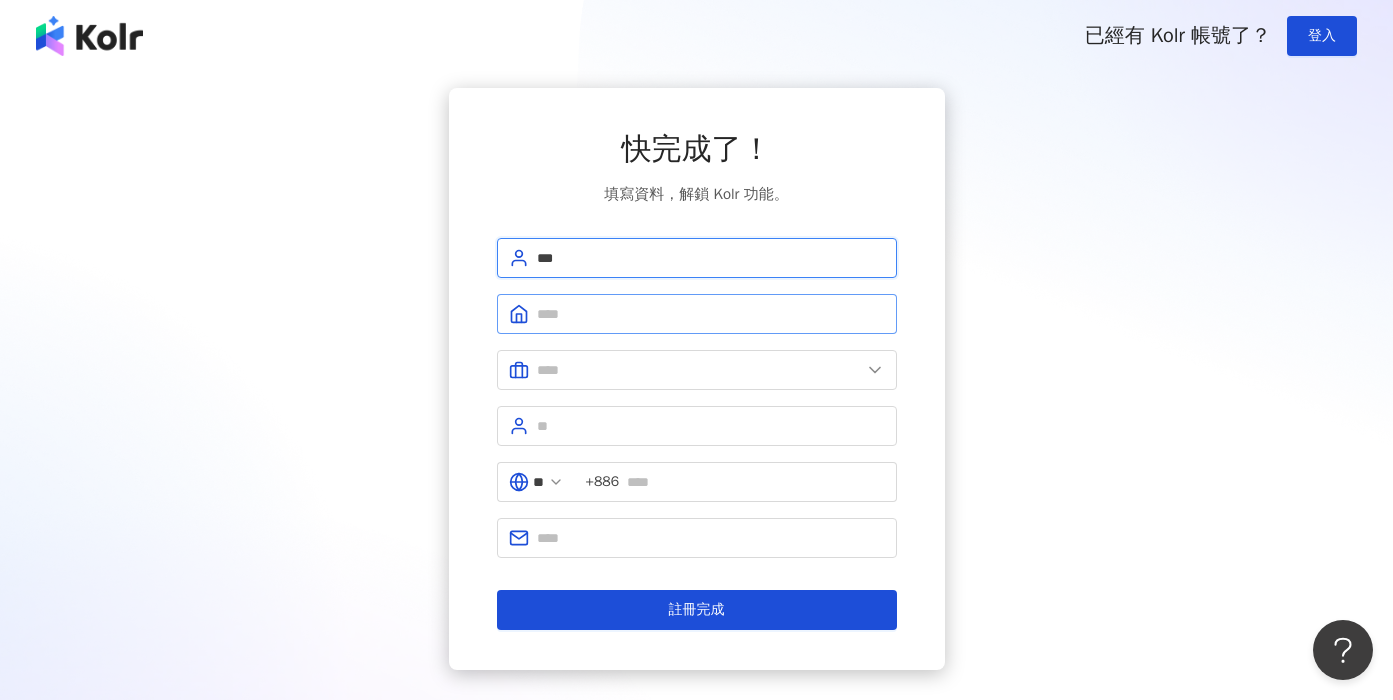 type on "***" 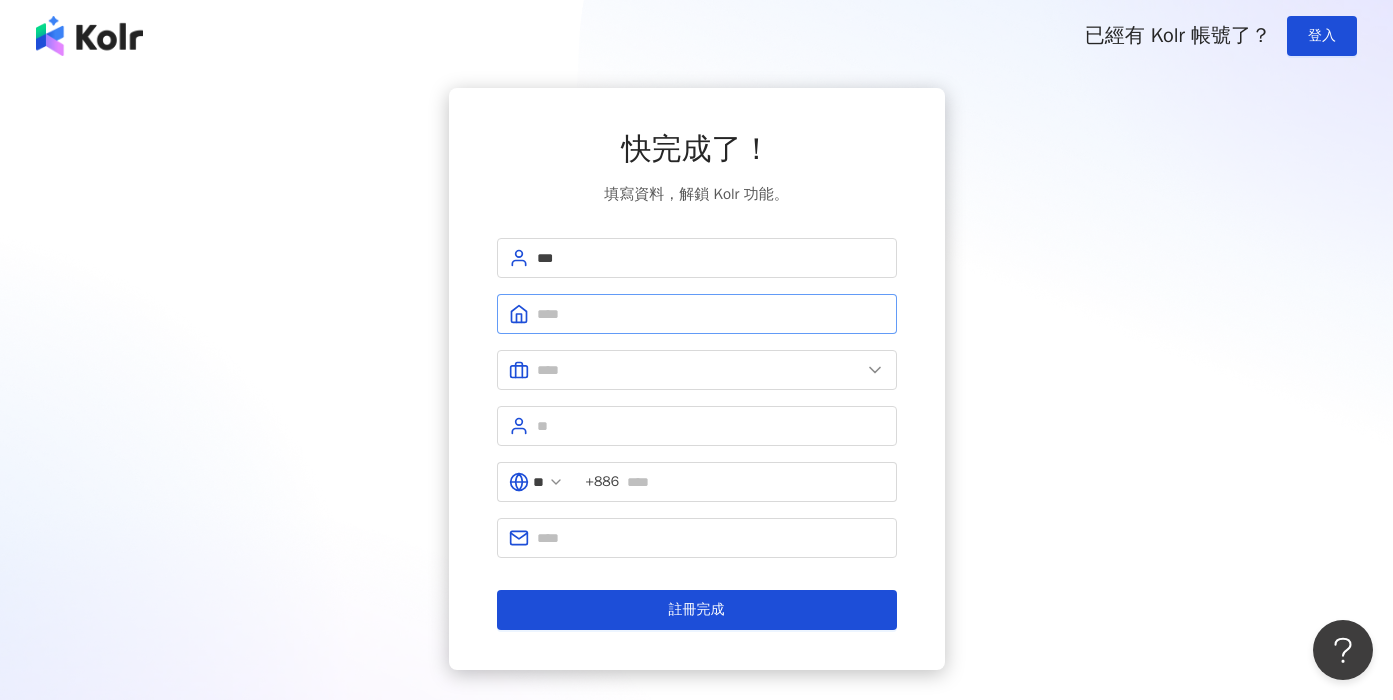 click at bounding box center [697, 314] 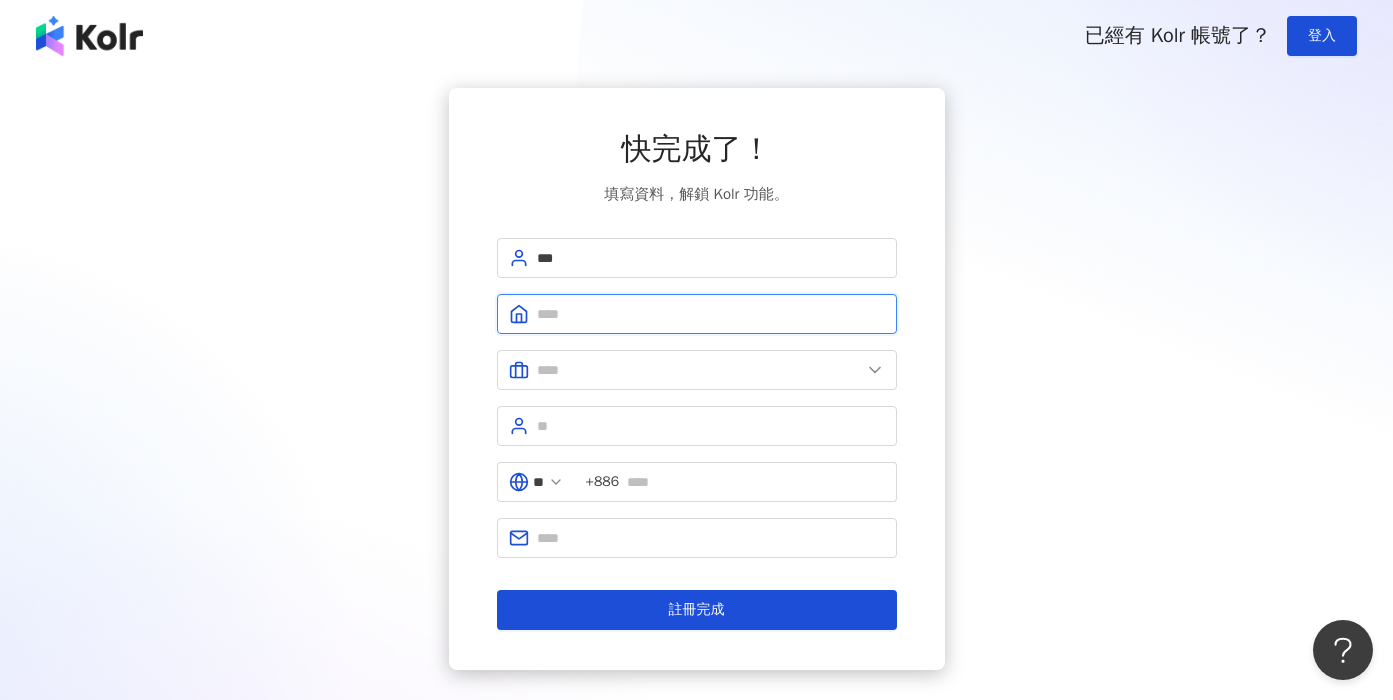 click at bounding box center [711, 314] 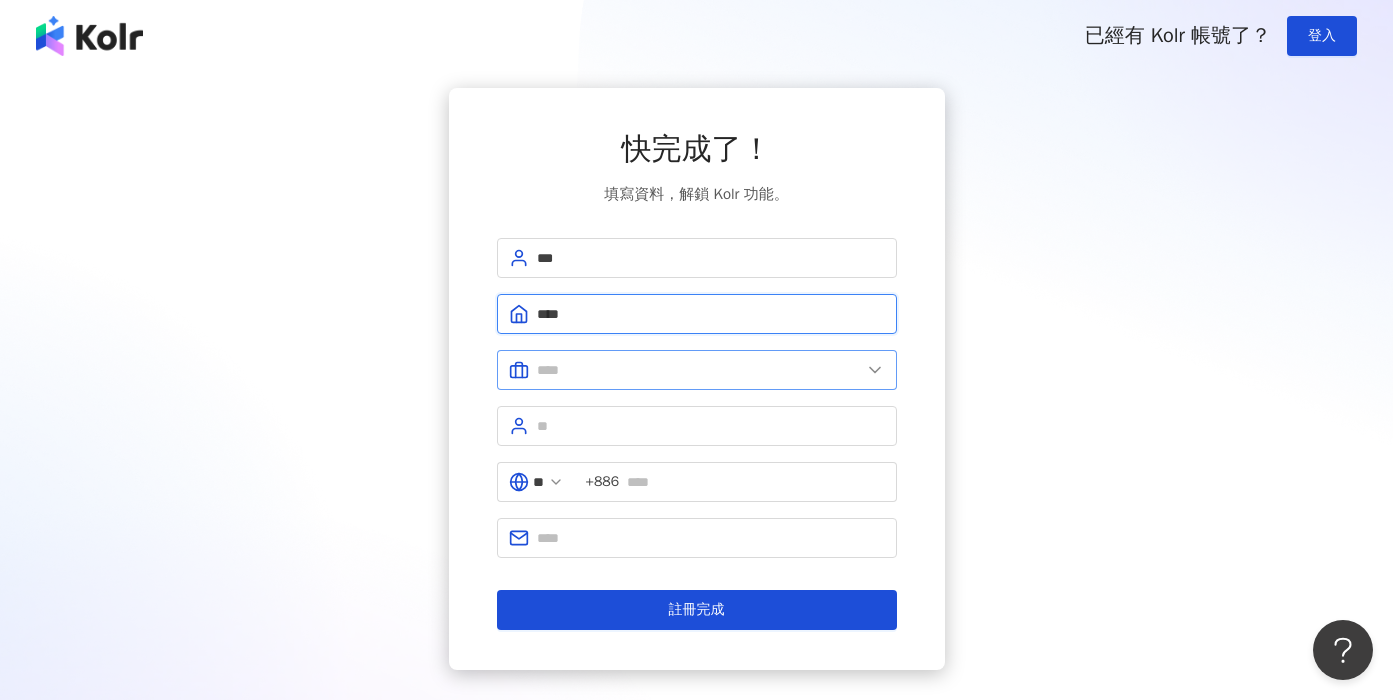 type on "****" 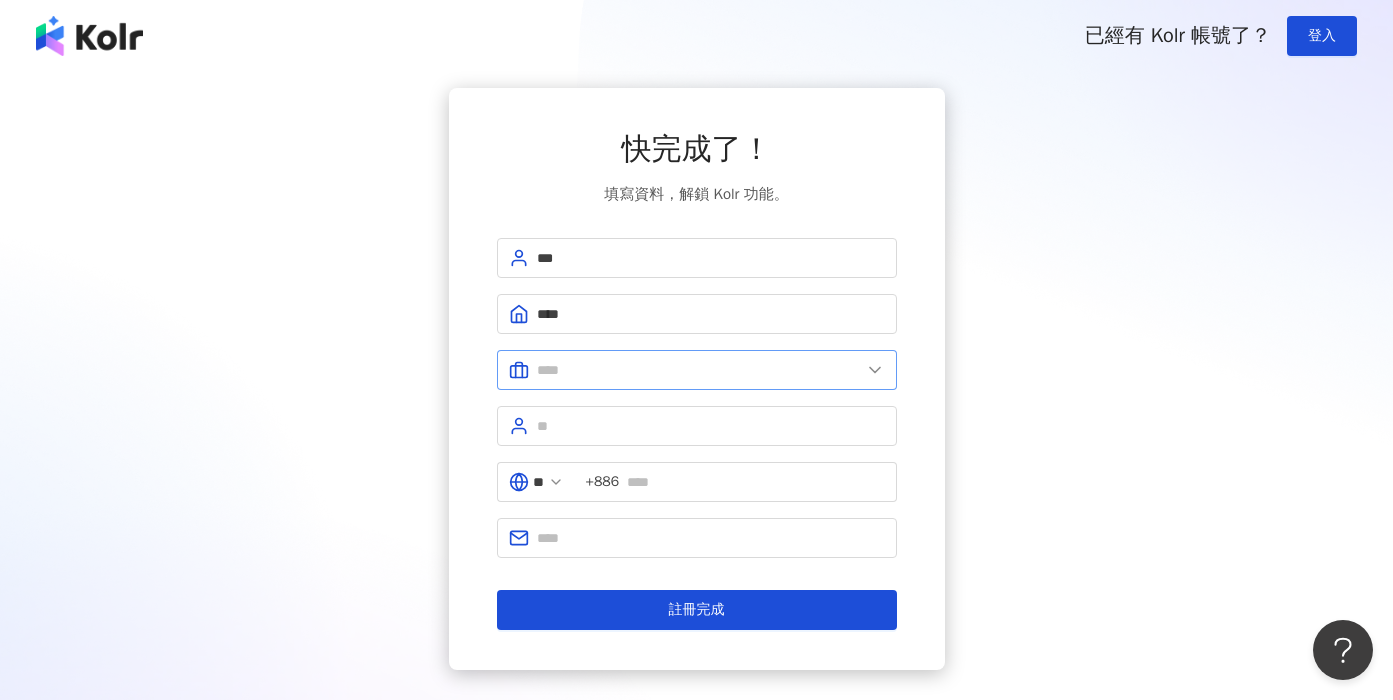click at bounding box center (697, 370) 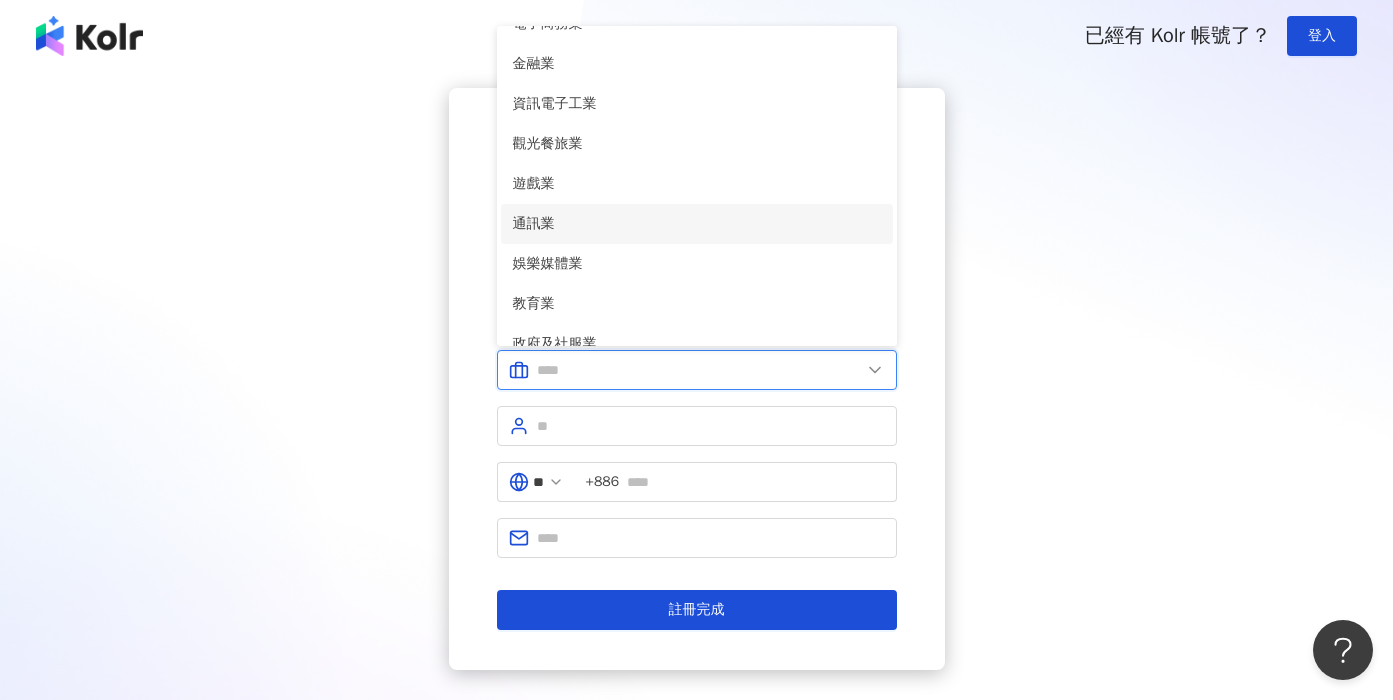 scroll, scrollTop: 408, scrollLeft: 0, axis: vertical 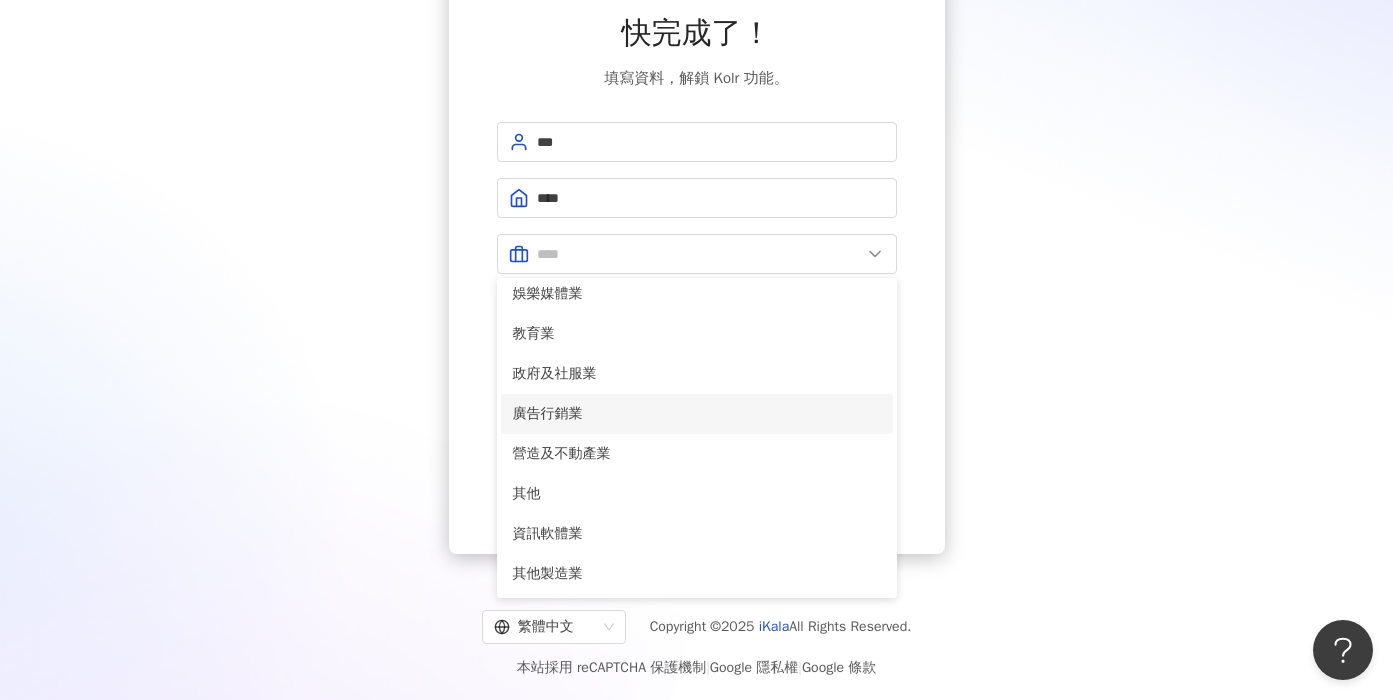 click on "廣告行銷業" at bounding box center (697, 414) 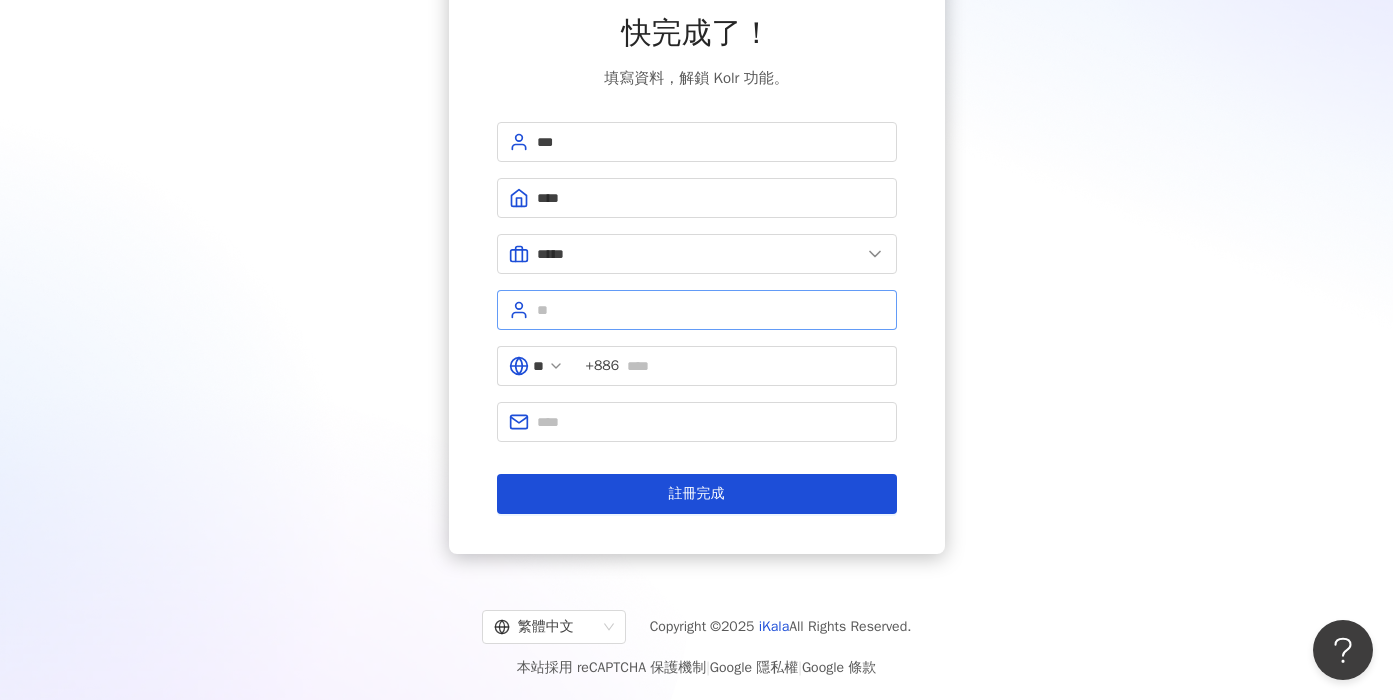 click at bounding box center (697, 310) 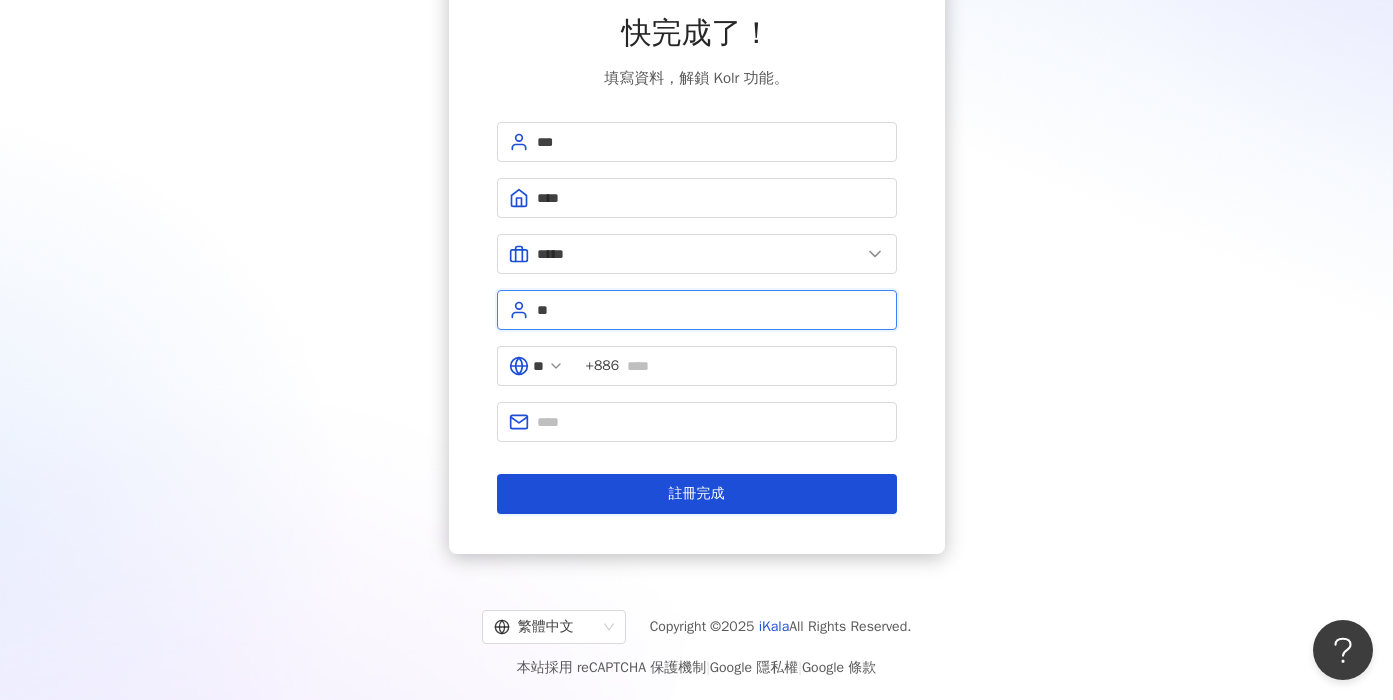 type on "*" 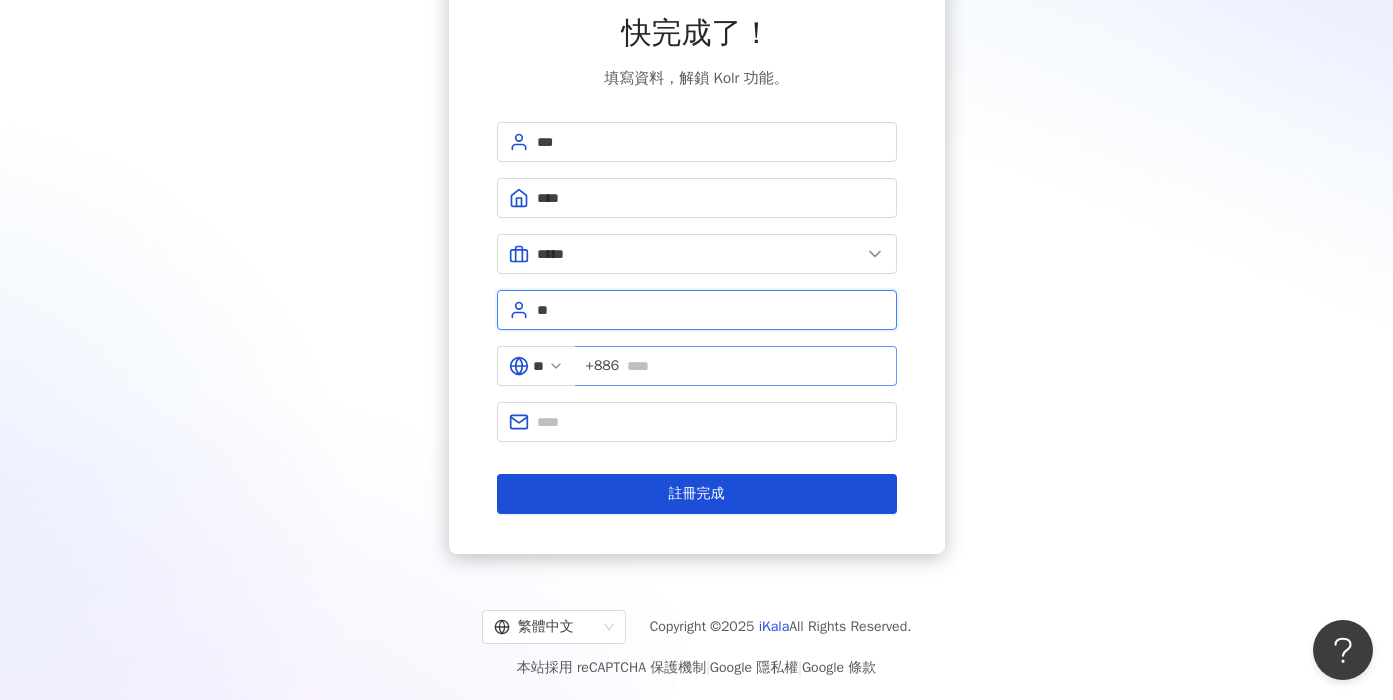 type on "**" 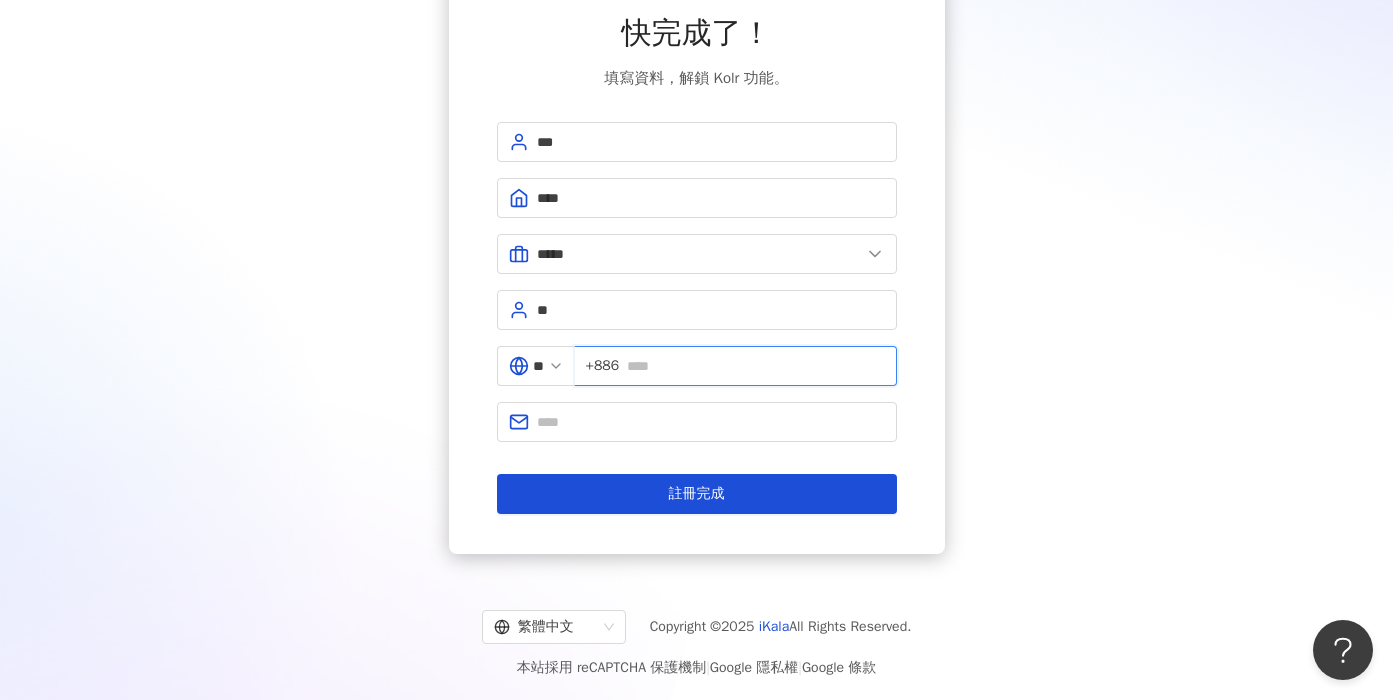 click at bounding box center (755, 366) 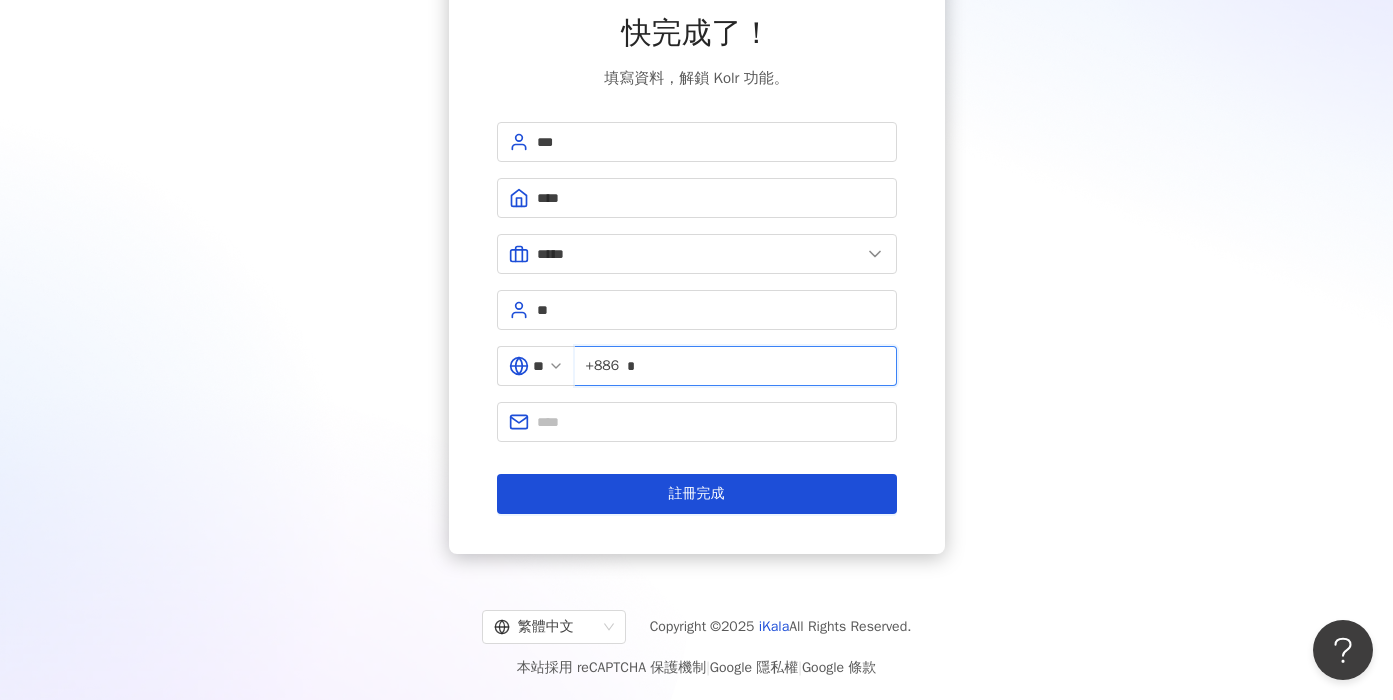 scroll, scrollTop: 0, scrollLeft: 0, axis: both 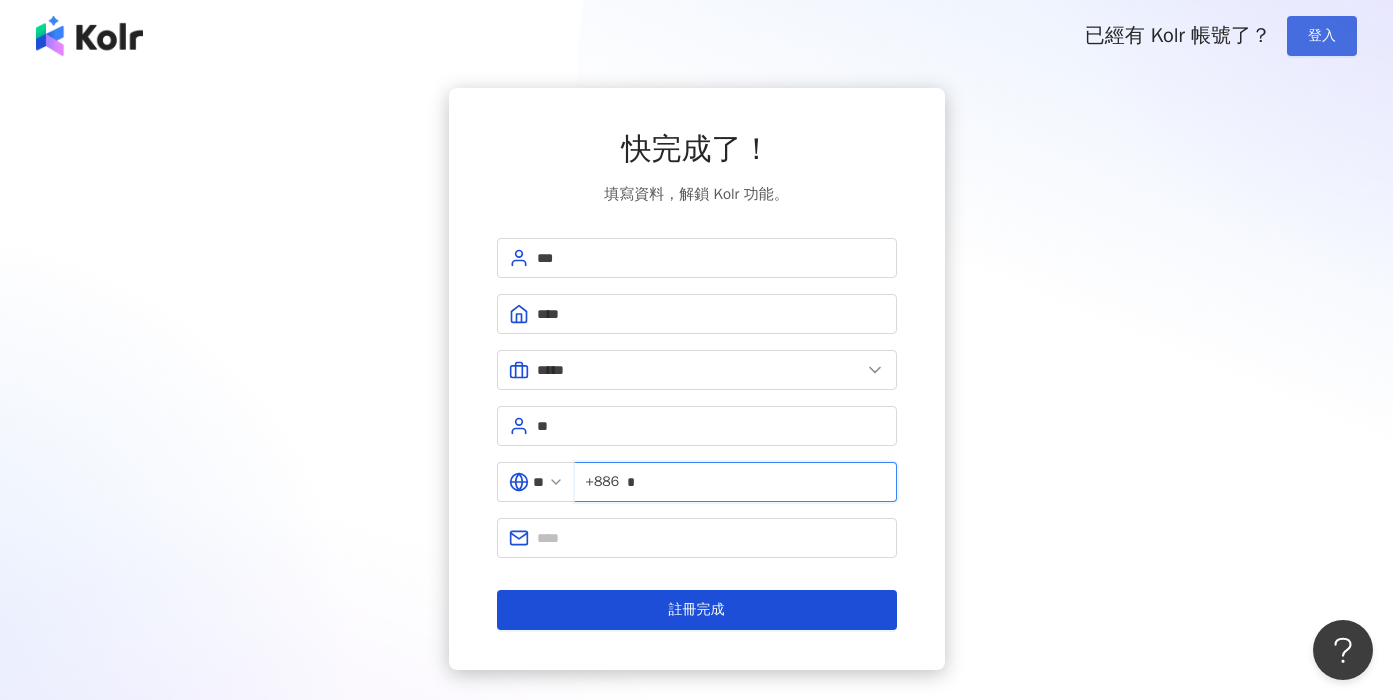 type on "*" 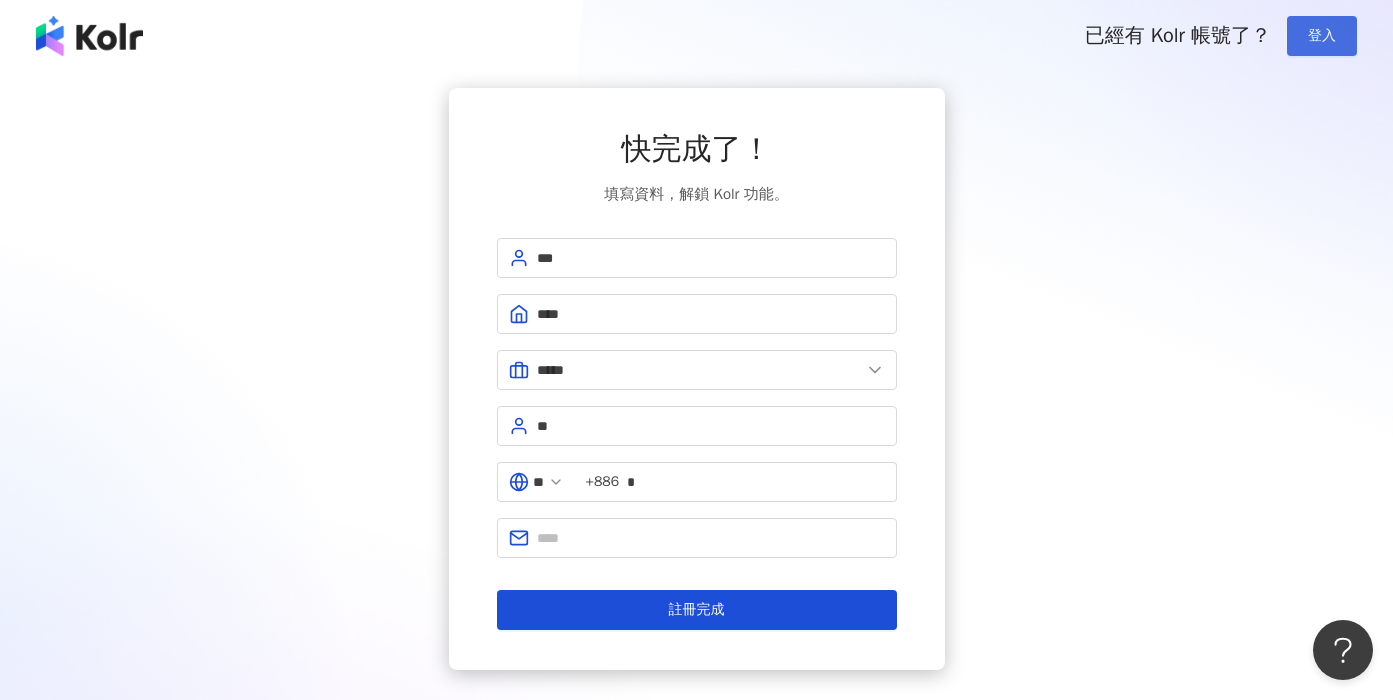 click on "登入" at bounding box center (1322, 36) 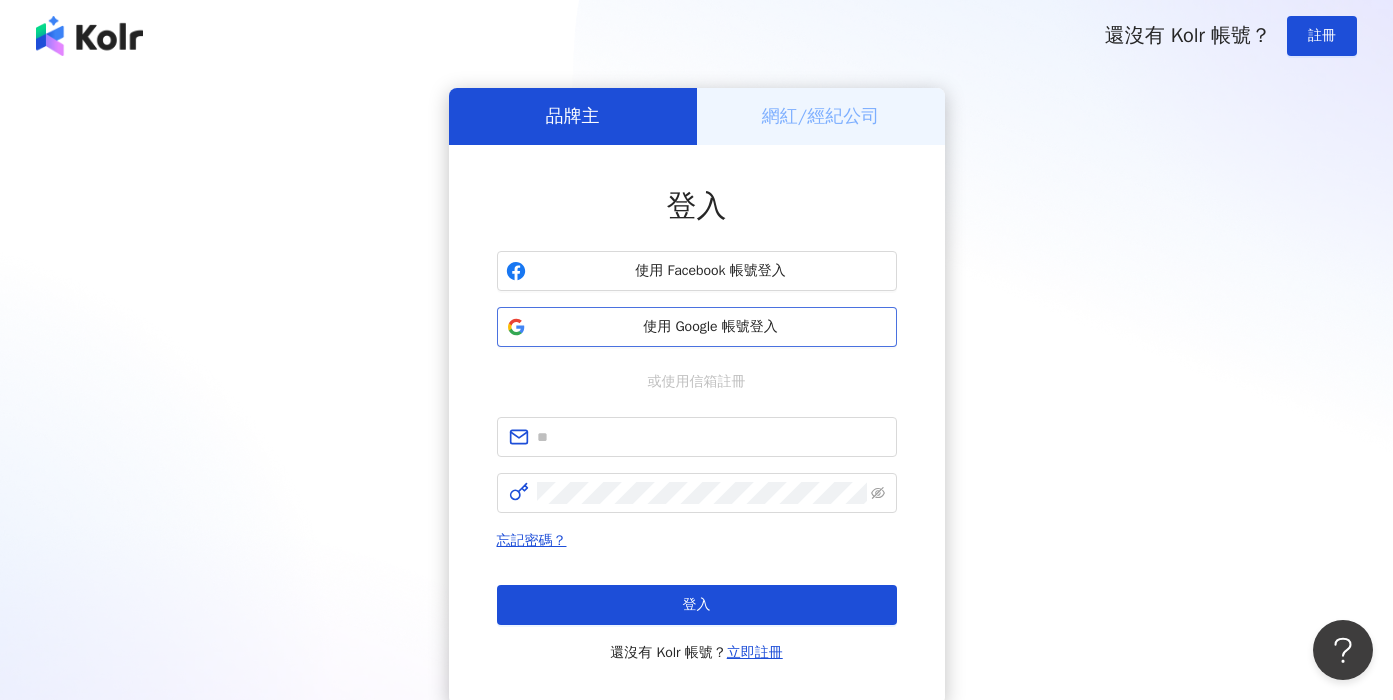 click on "使用 Google 帳號登入" at bounding box center (711, 327) 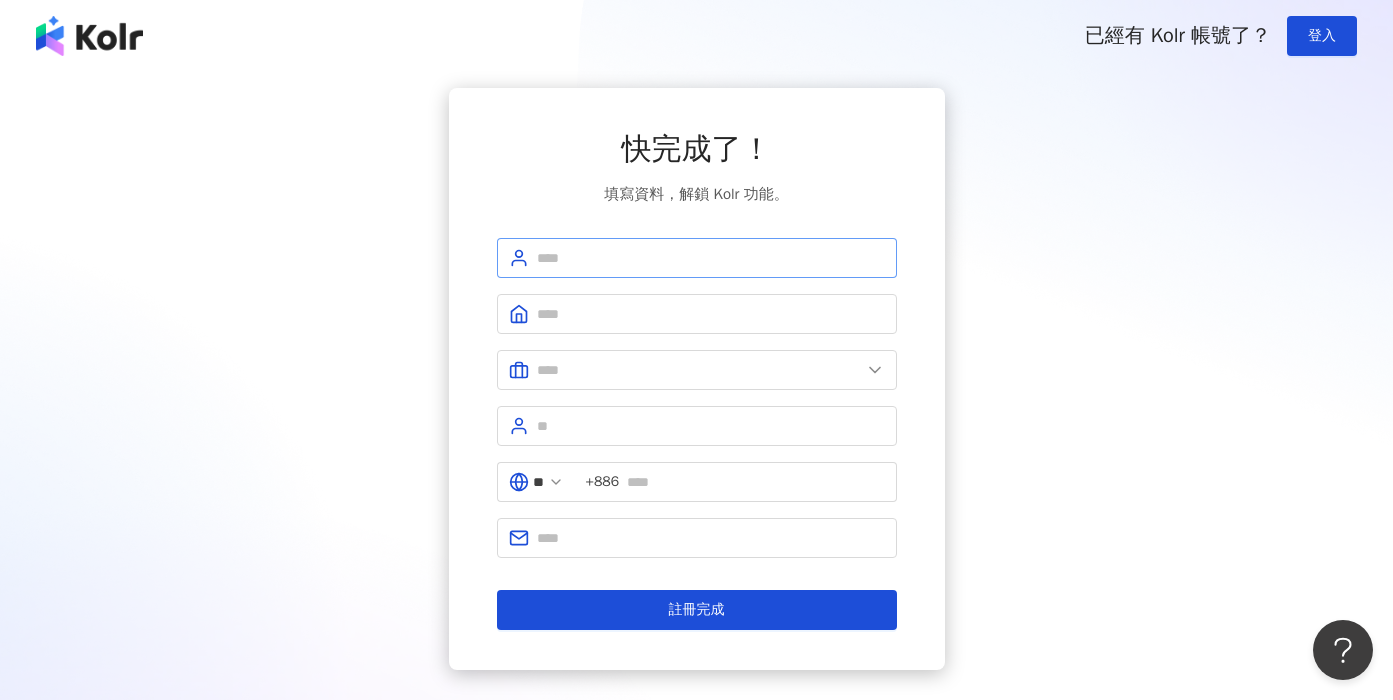 click at bounding box center [697, 258] 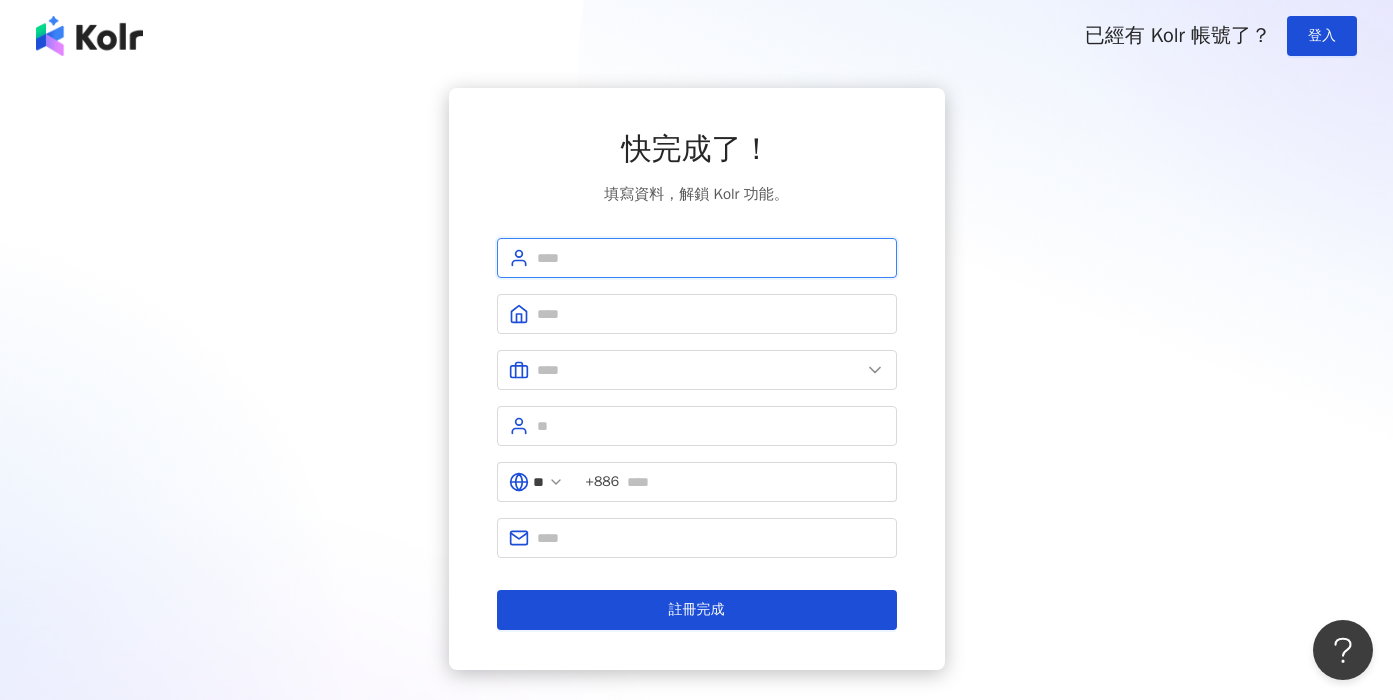 click at bounding box center (711, 258) 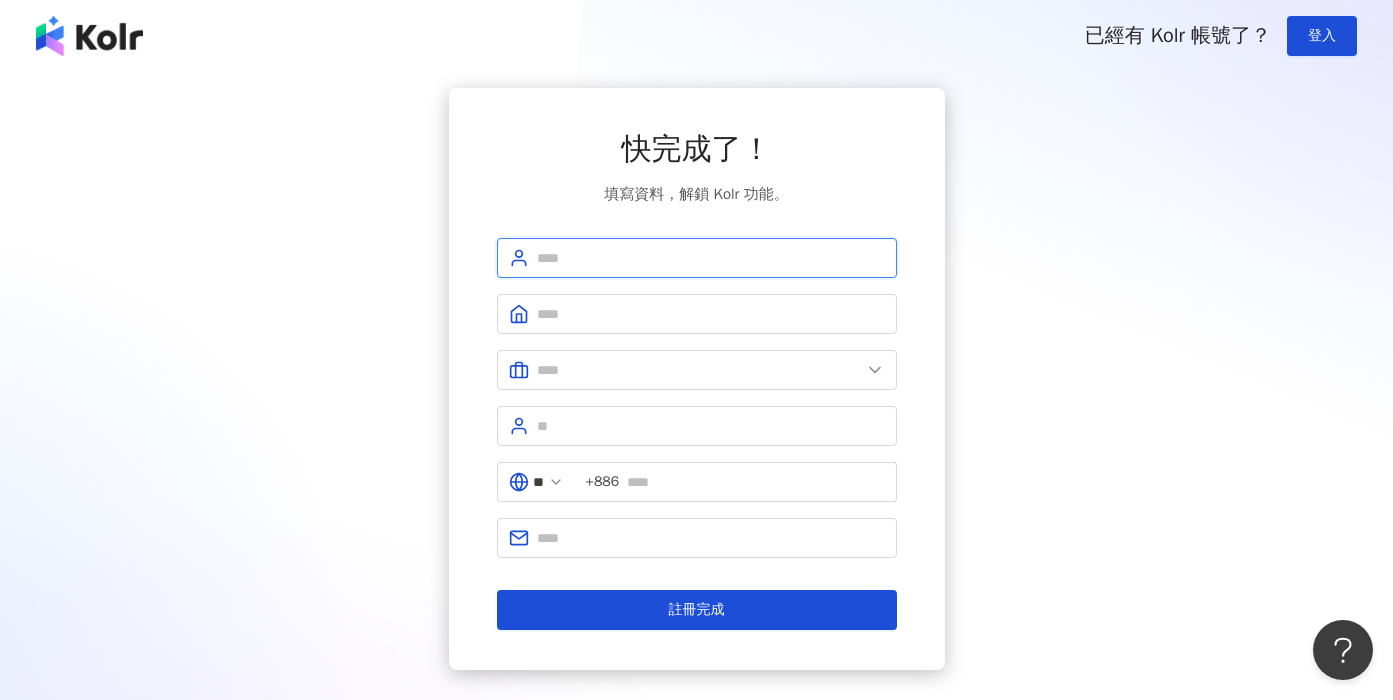 type on "***" 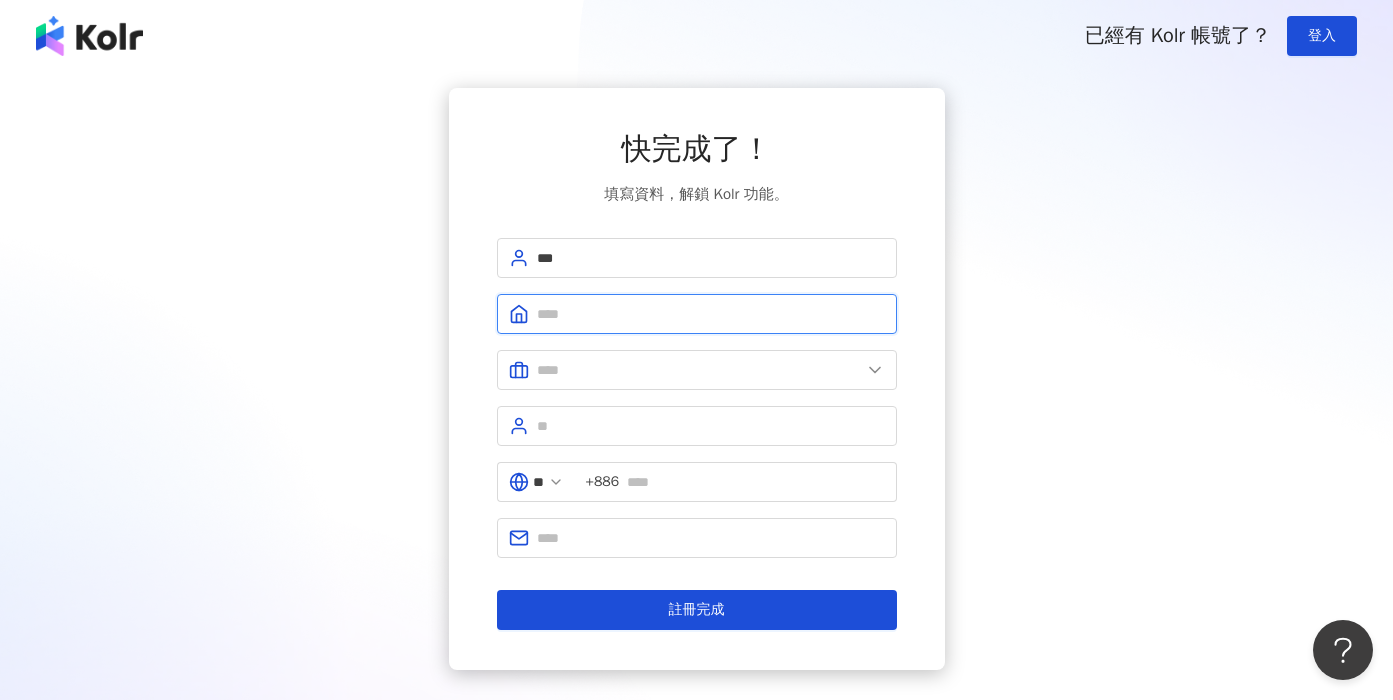 click at bounding box center [711, 314] 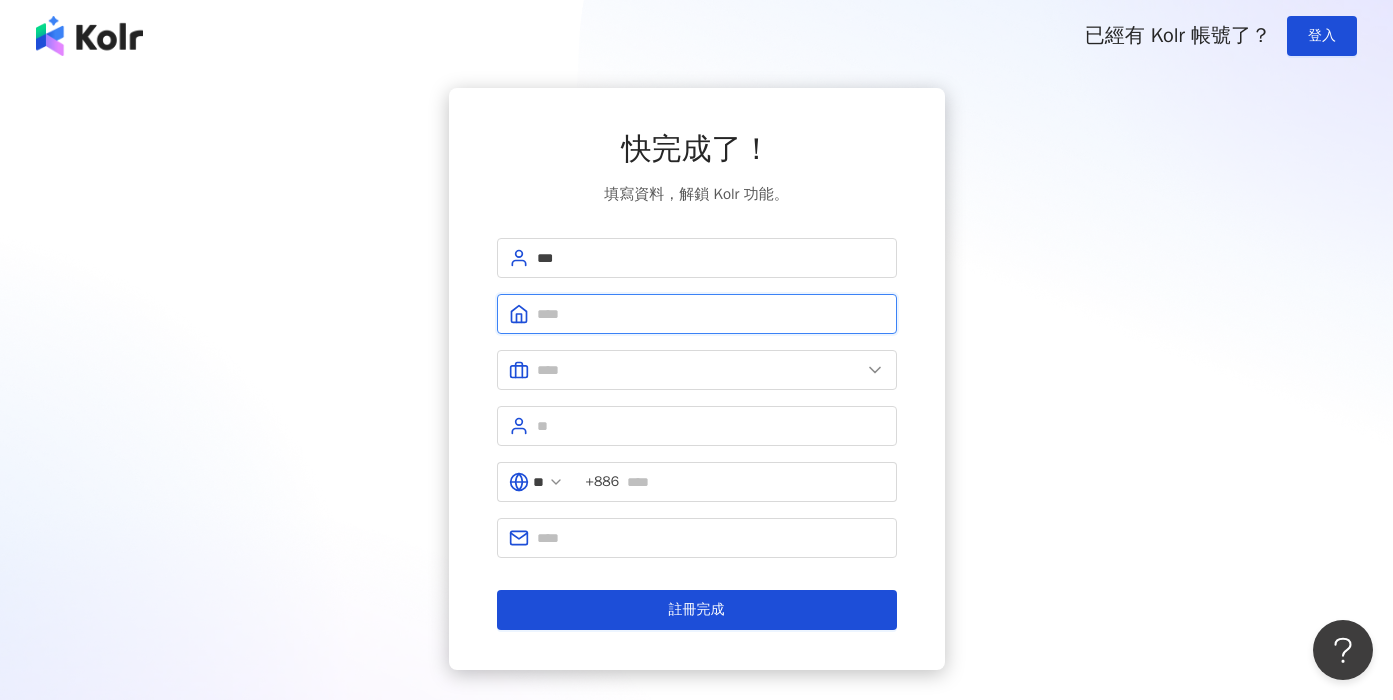 type on "****" 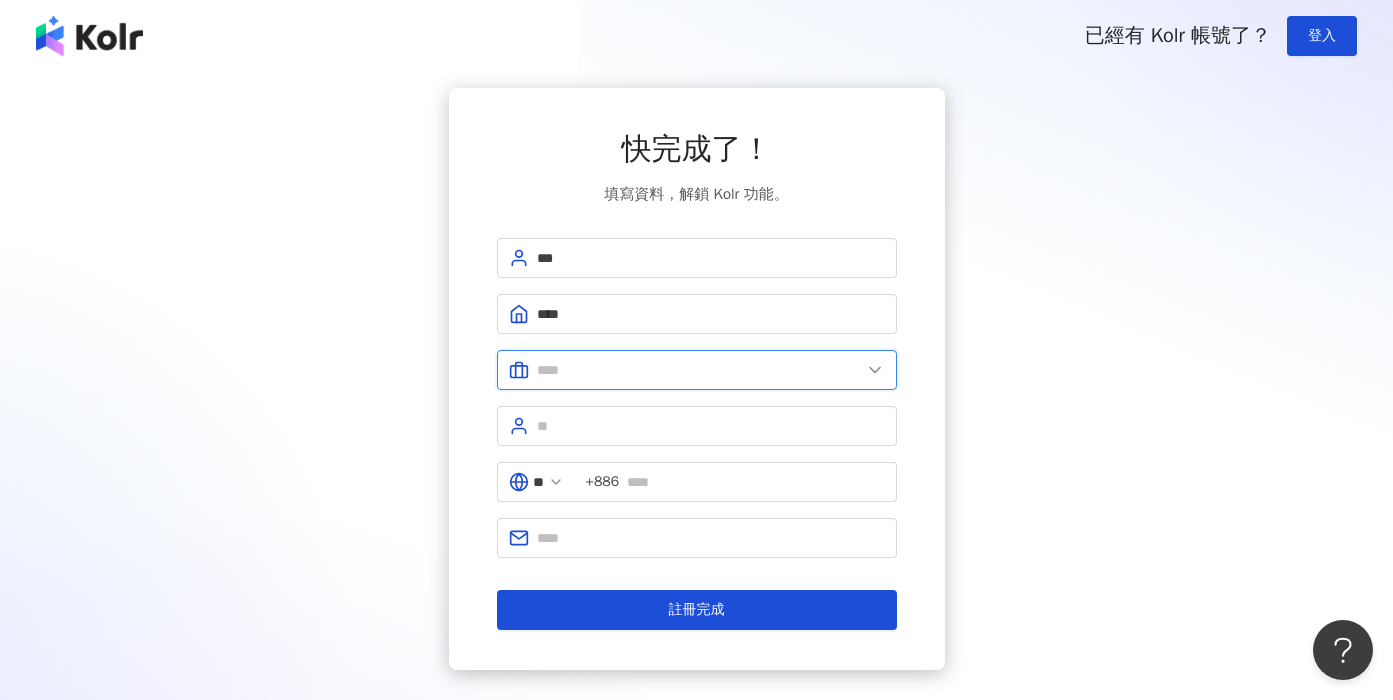 click at bounding box center [699, 370] 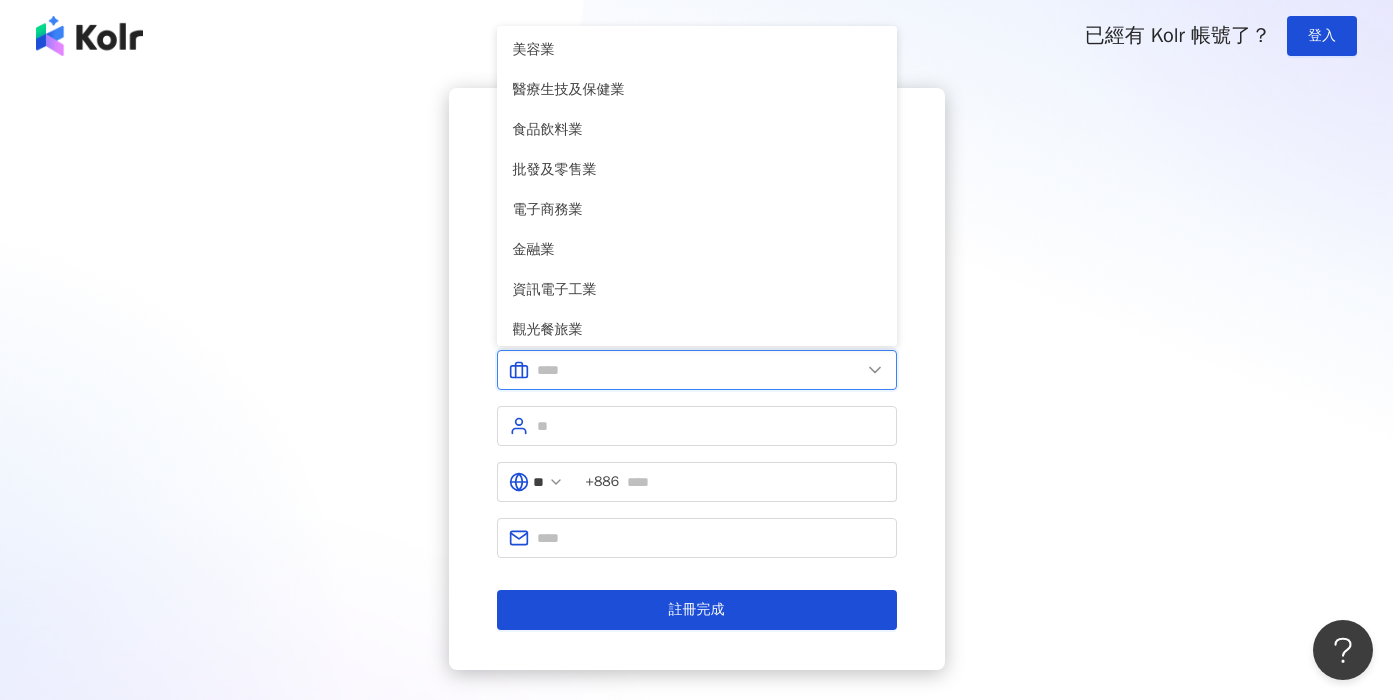 scroll, scrollTop: 408, scrollLeft: 0, axis: vertical 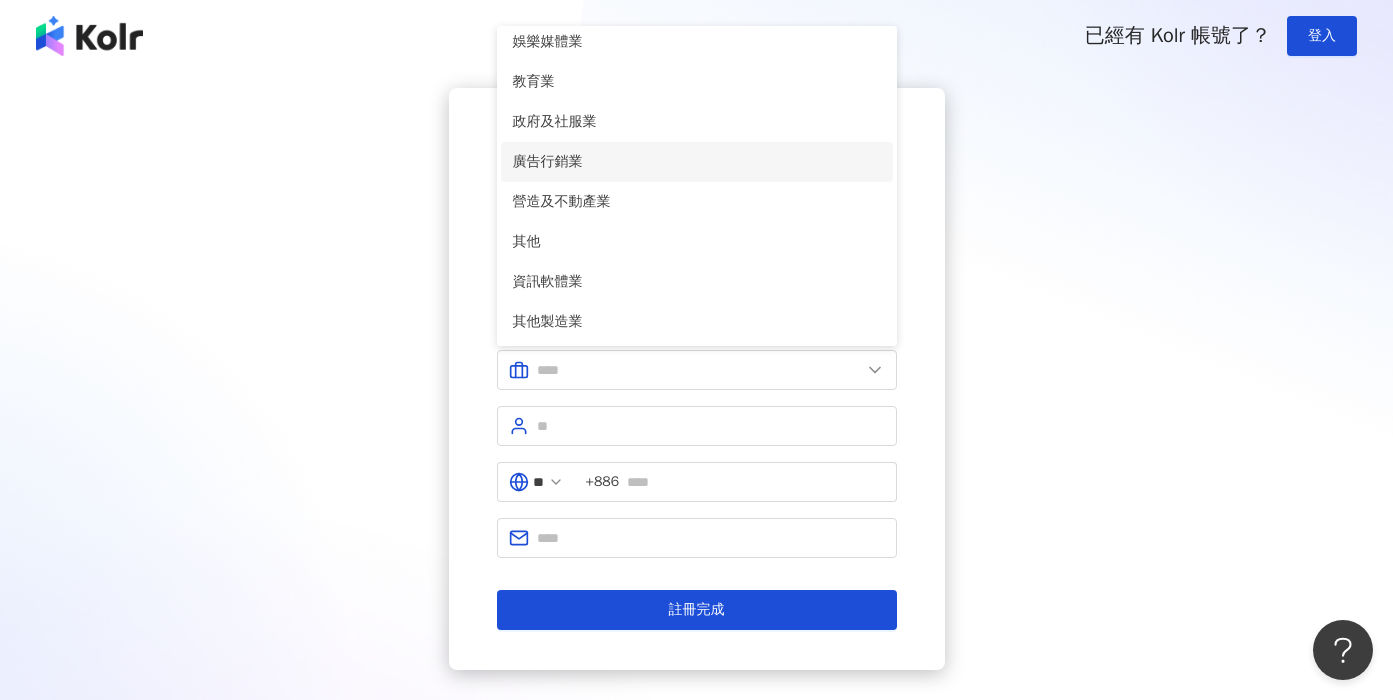 click on "廣告行銷業" at bounding box center (697, 162) 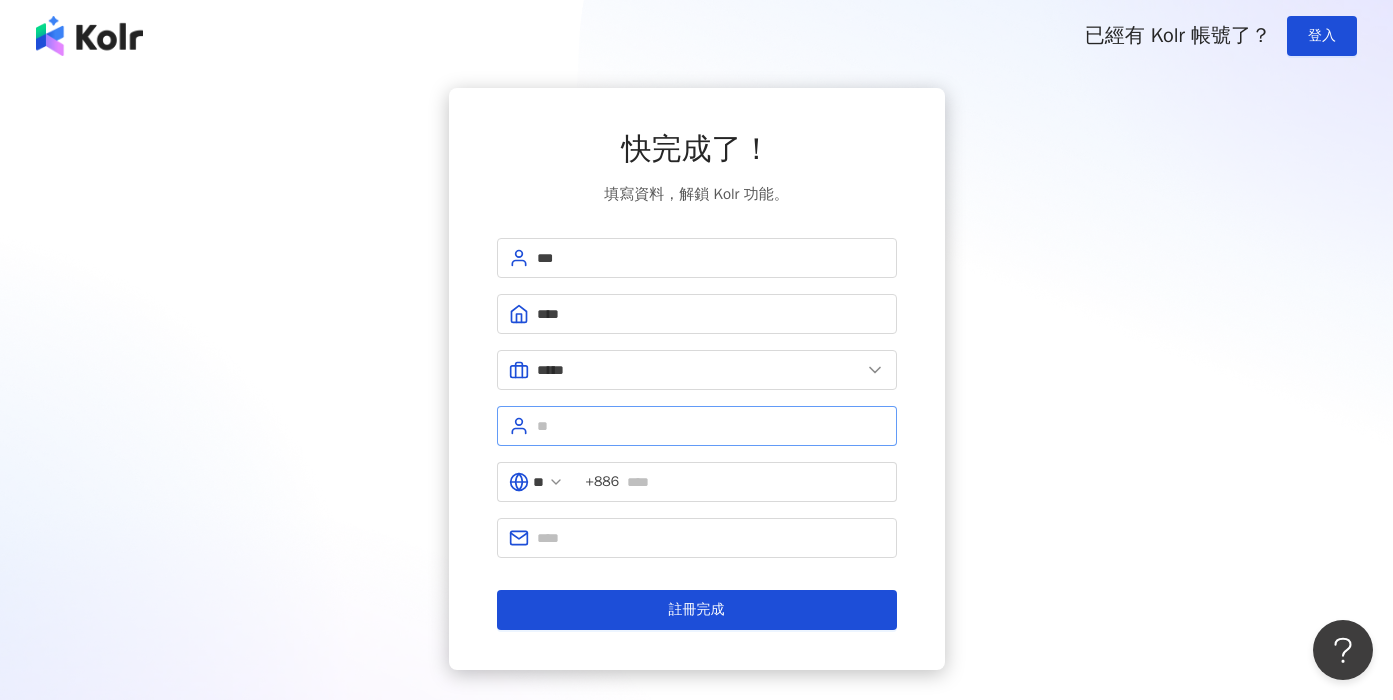 click at bounding box center [697, 426] 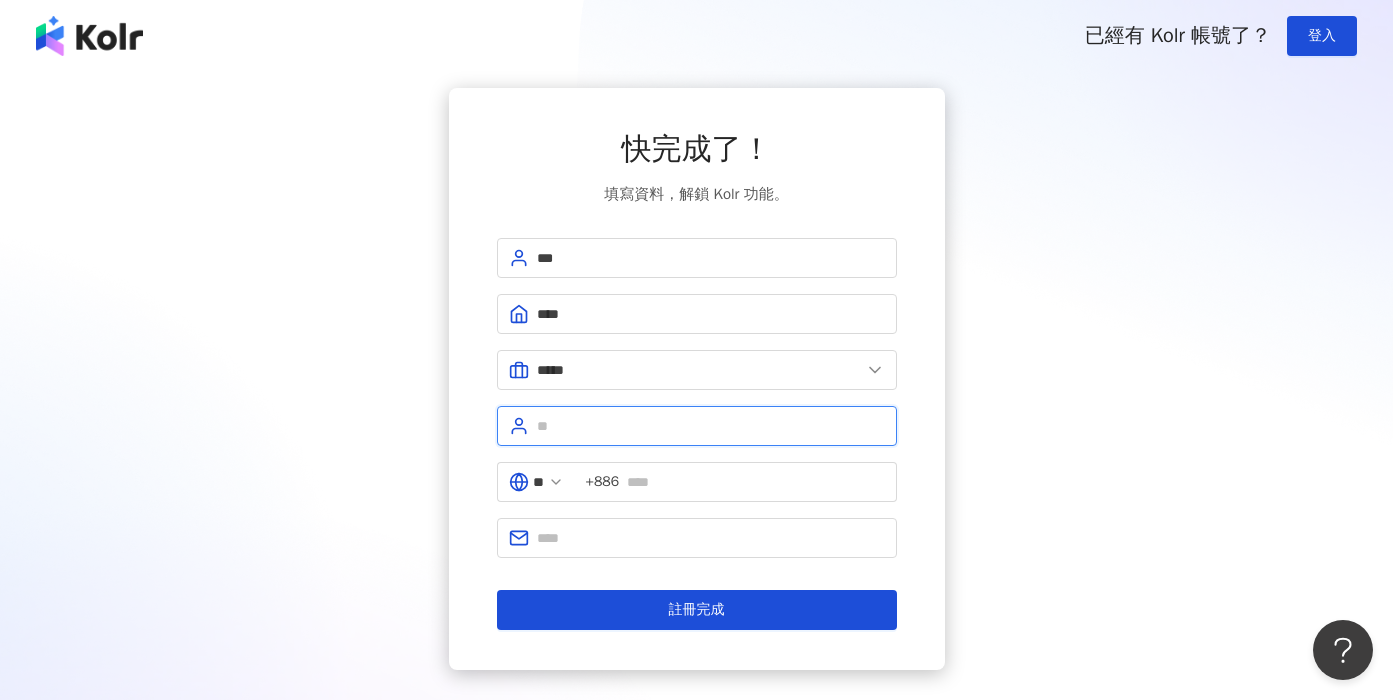 type on "*" 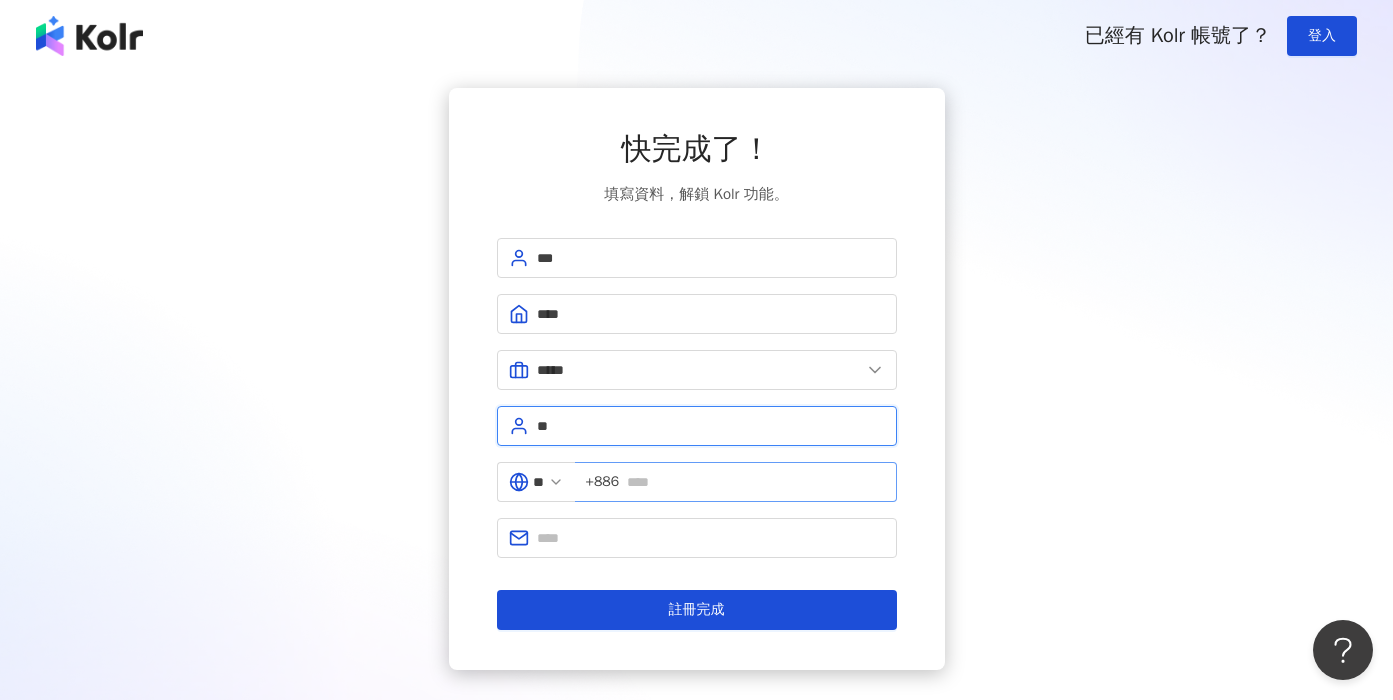 type on "**" 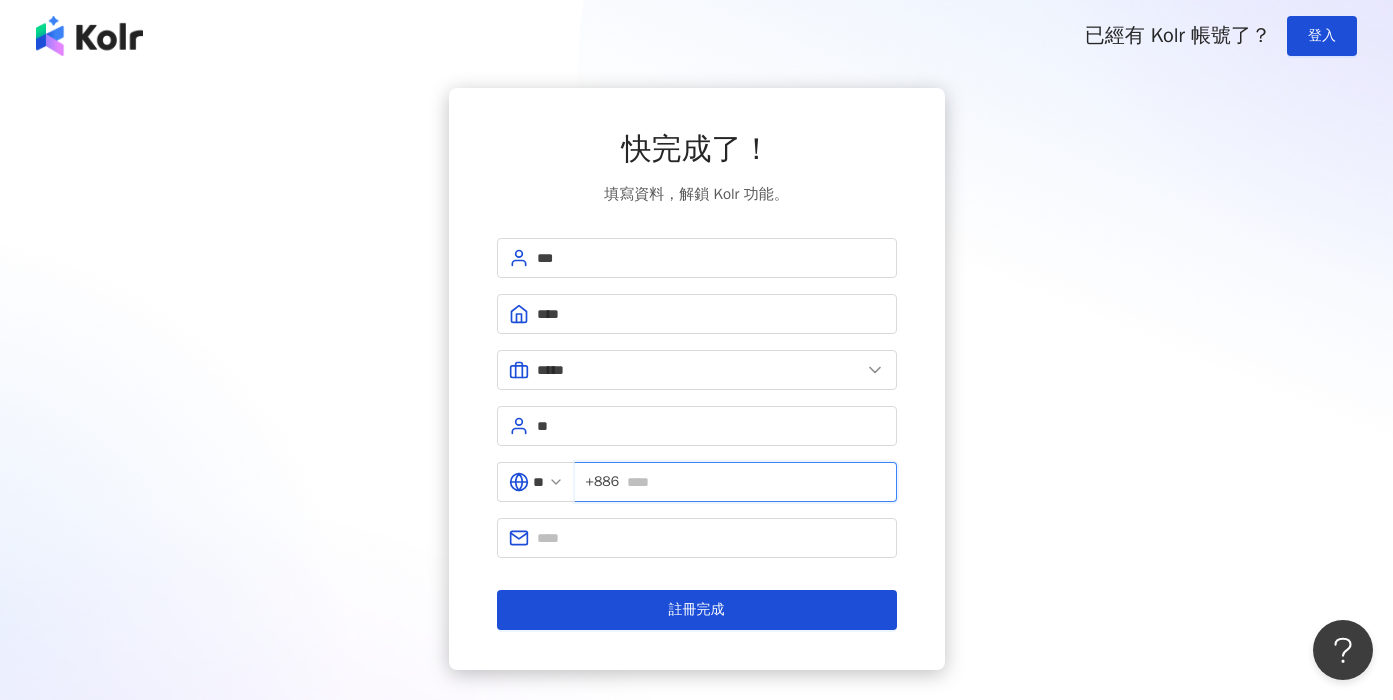click at bounding box center (755, 482) 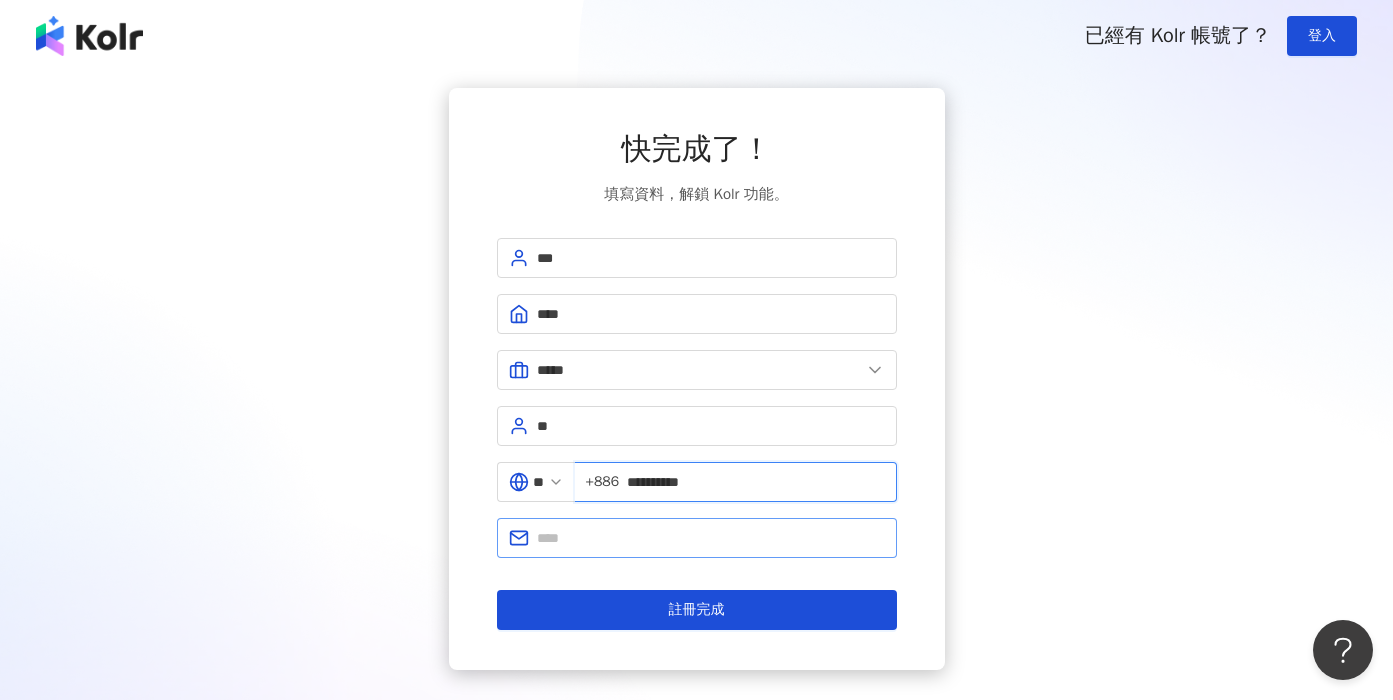 type on "**********" 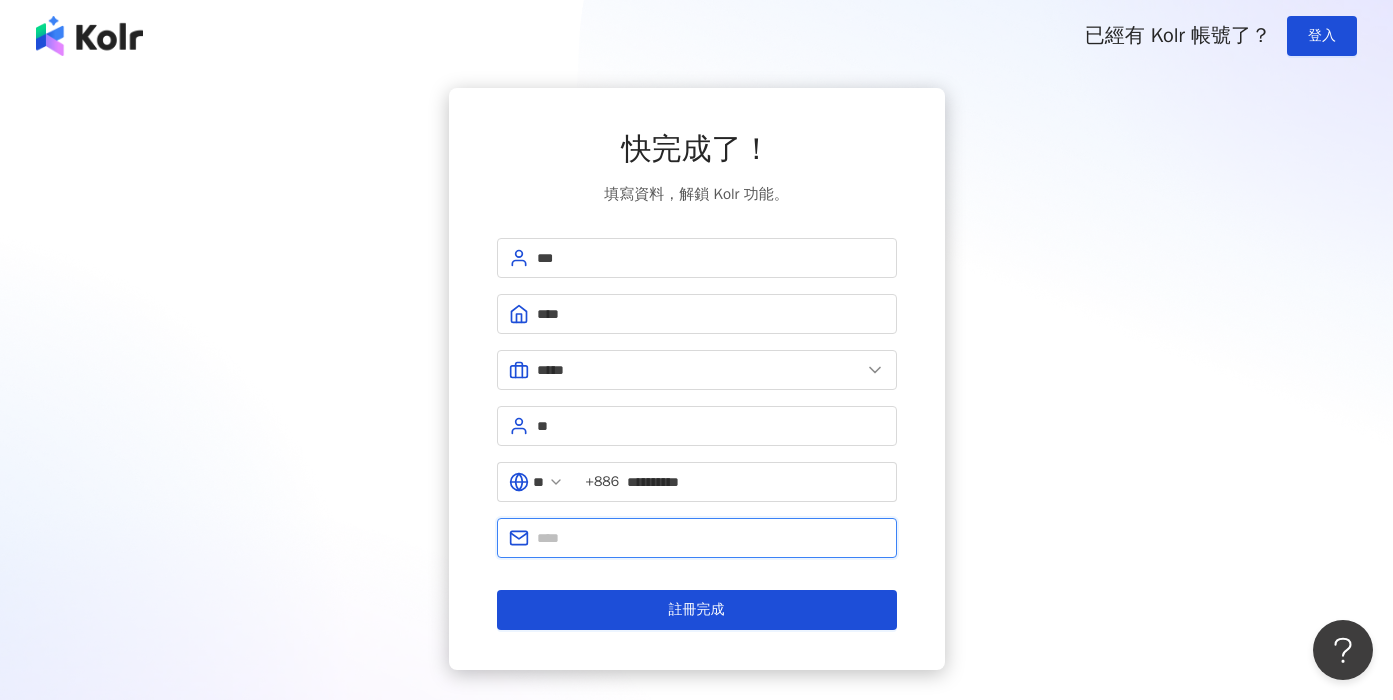 click at bounding box center (711, 538) 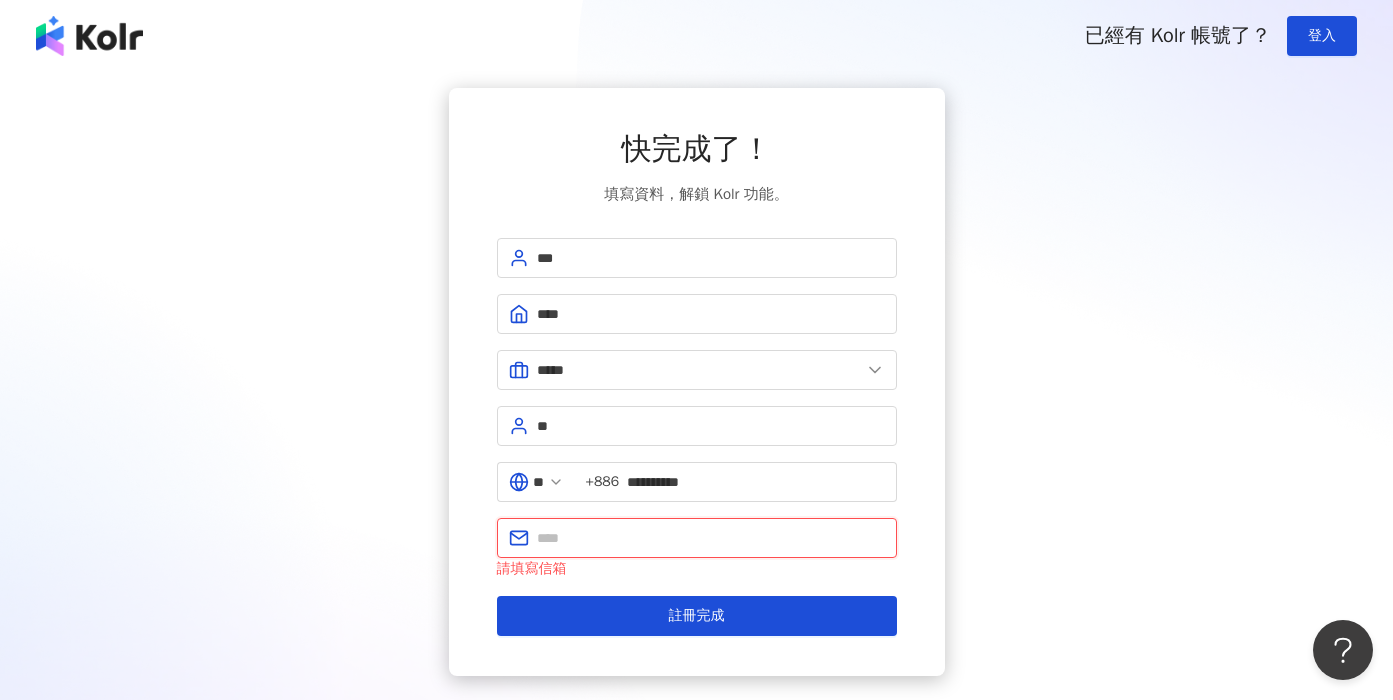 paste on "**********" 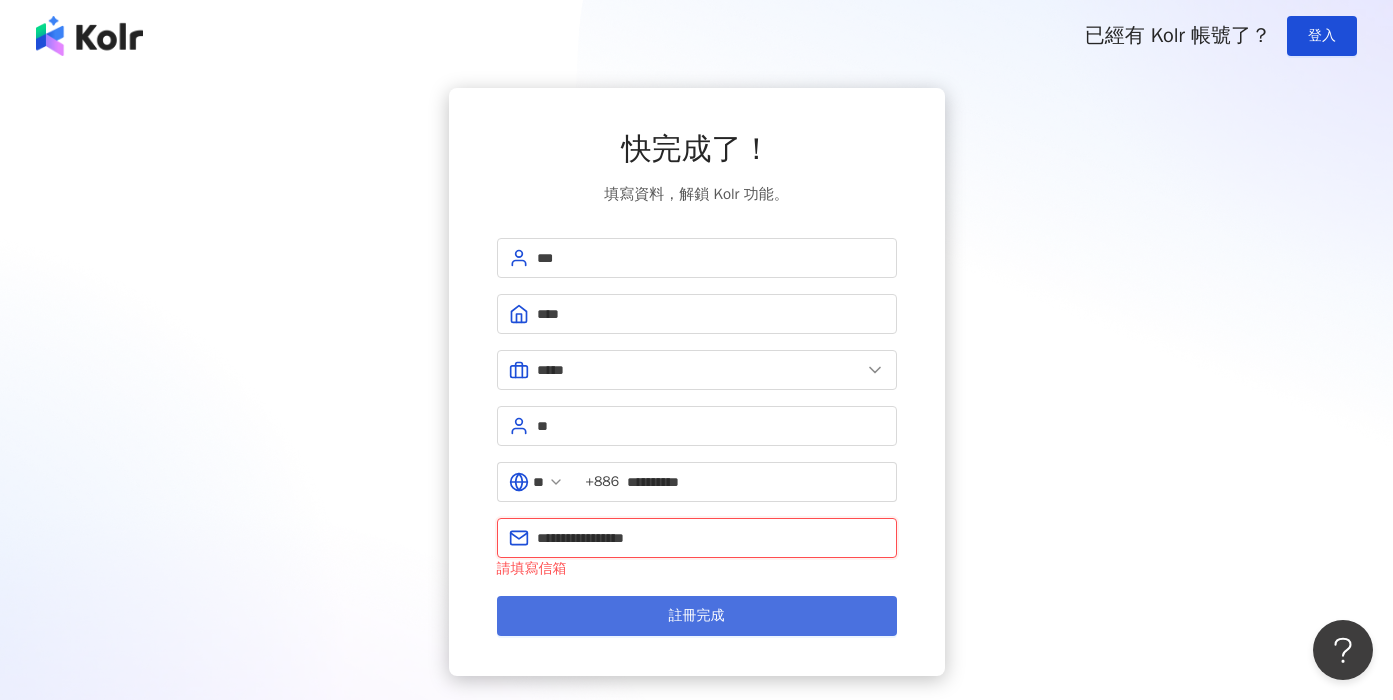type on "**********" 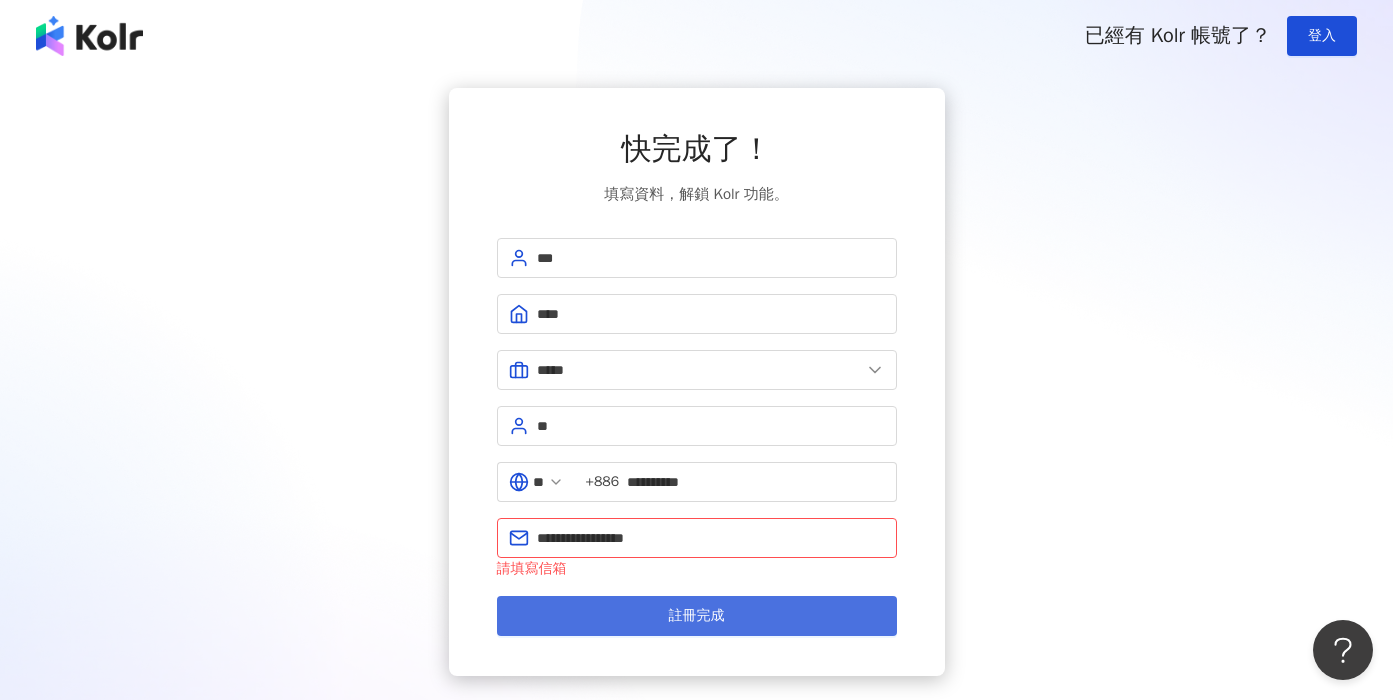 click on "註冊完成" at bounding box center (697, 616) 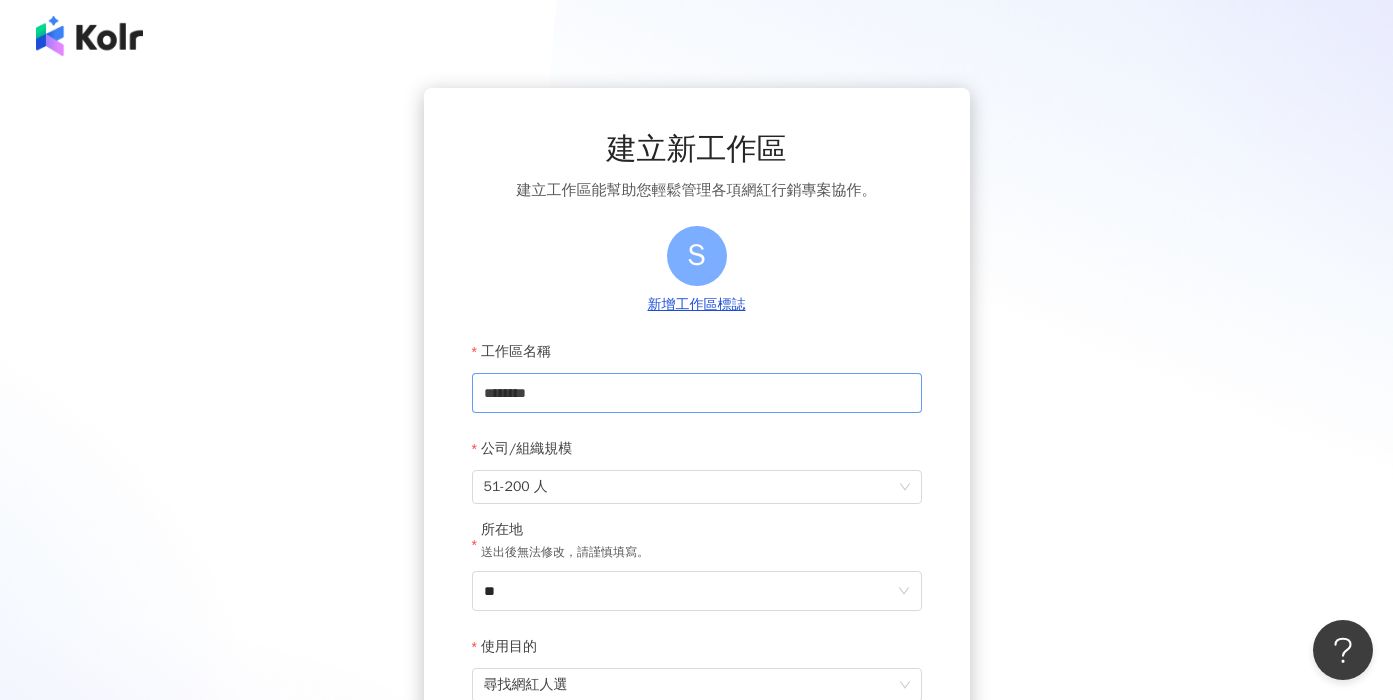 scroll, scrollTop: 174, scrollLeft: 0, axis: vertical 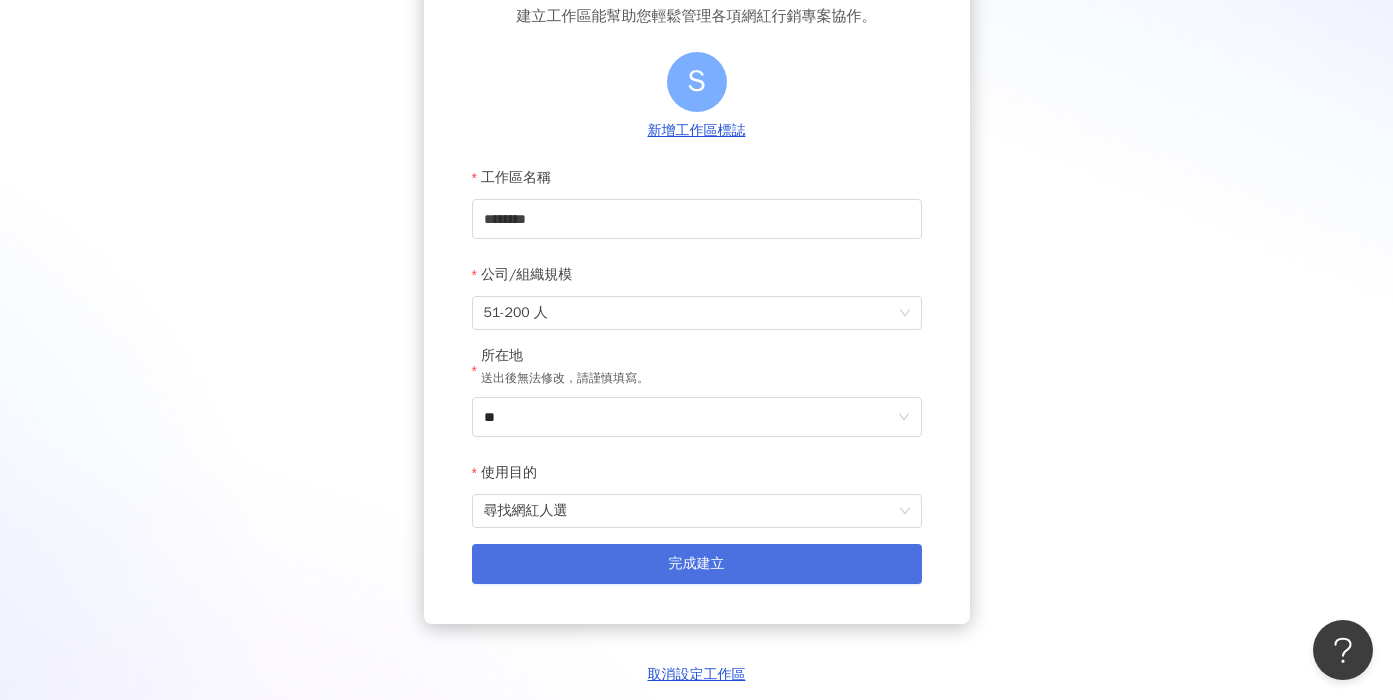 click on "完成建立" at bounding box center (697, 564) 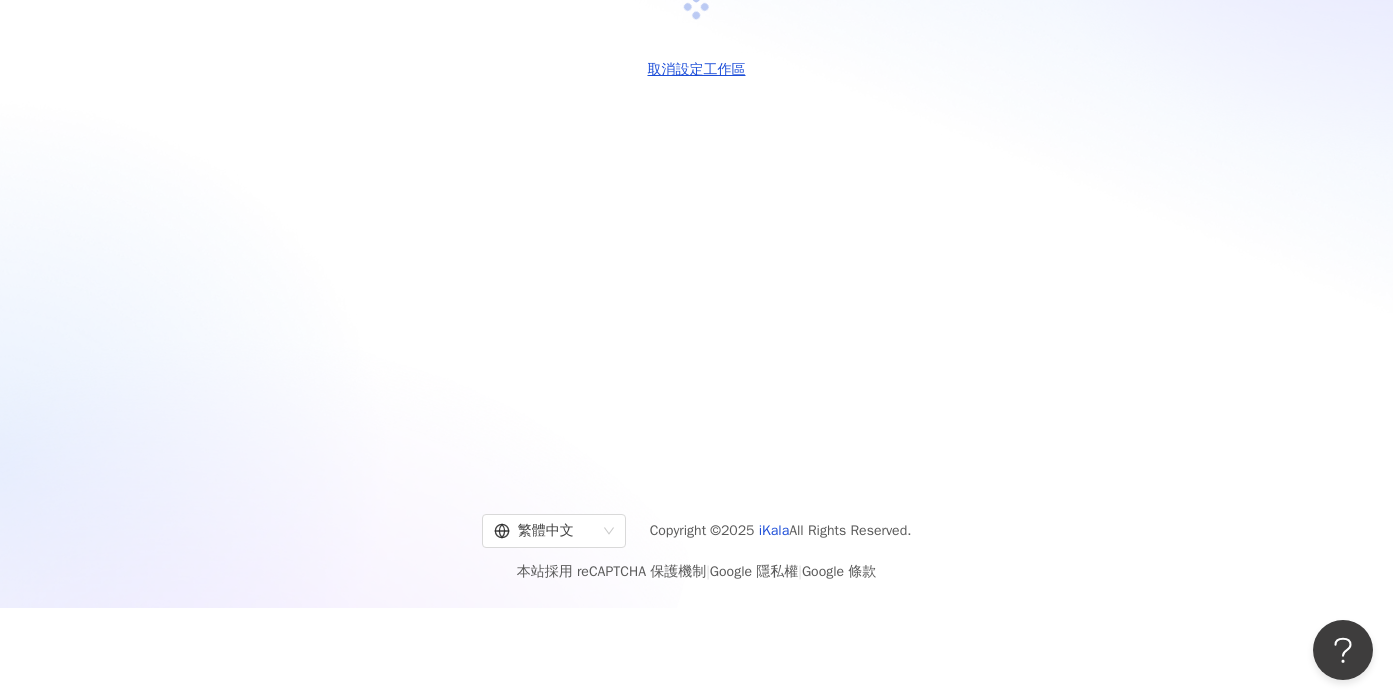 scroll, scrollTop: 0, scrollLeft: 0, axis: both 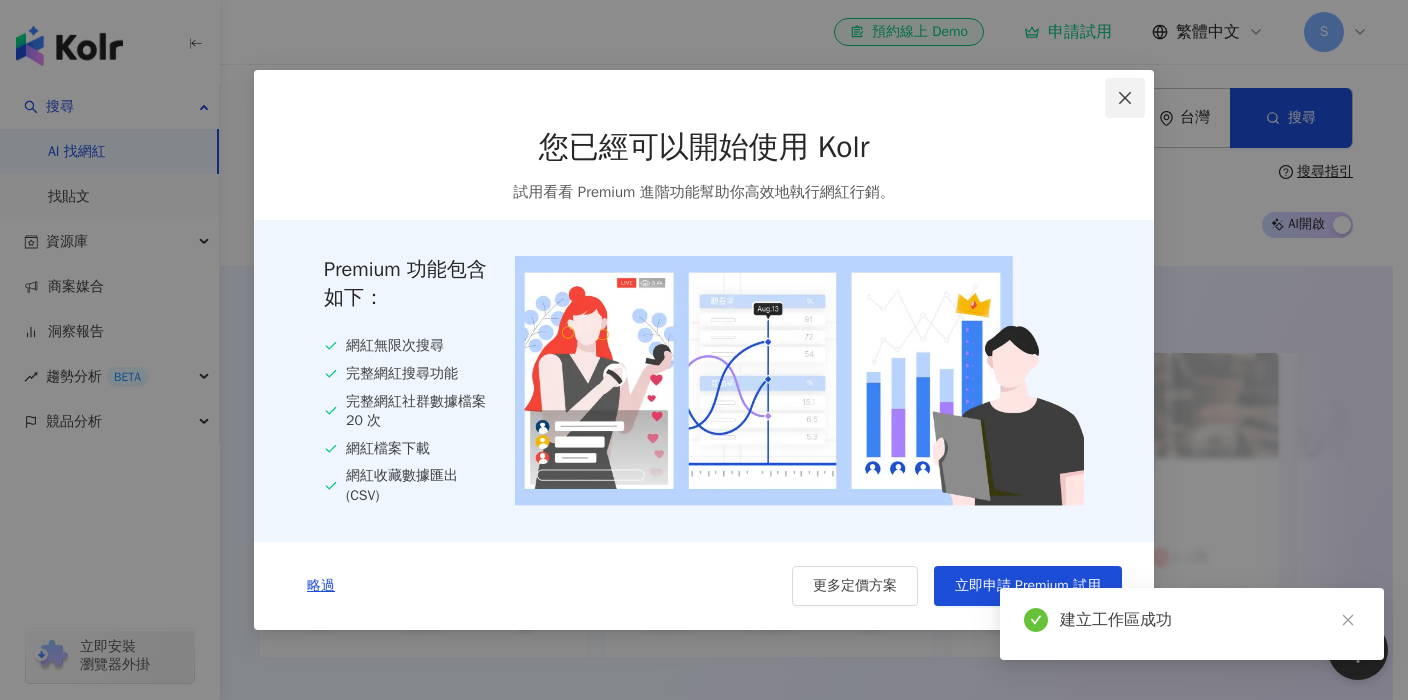 click 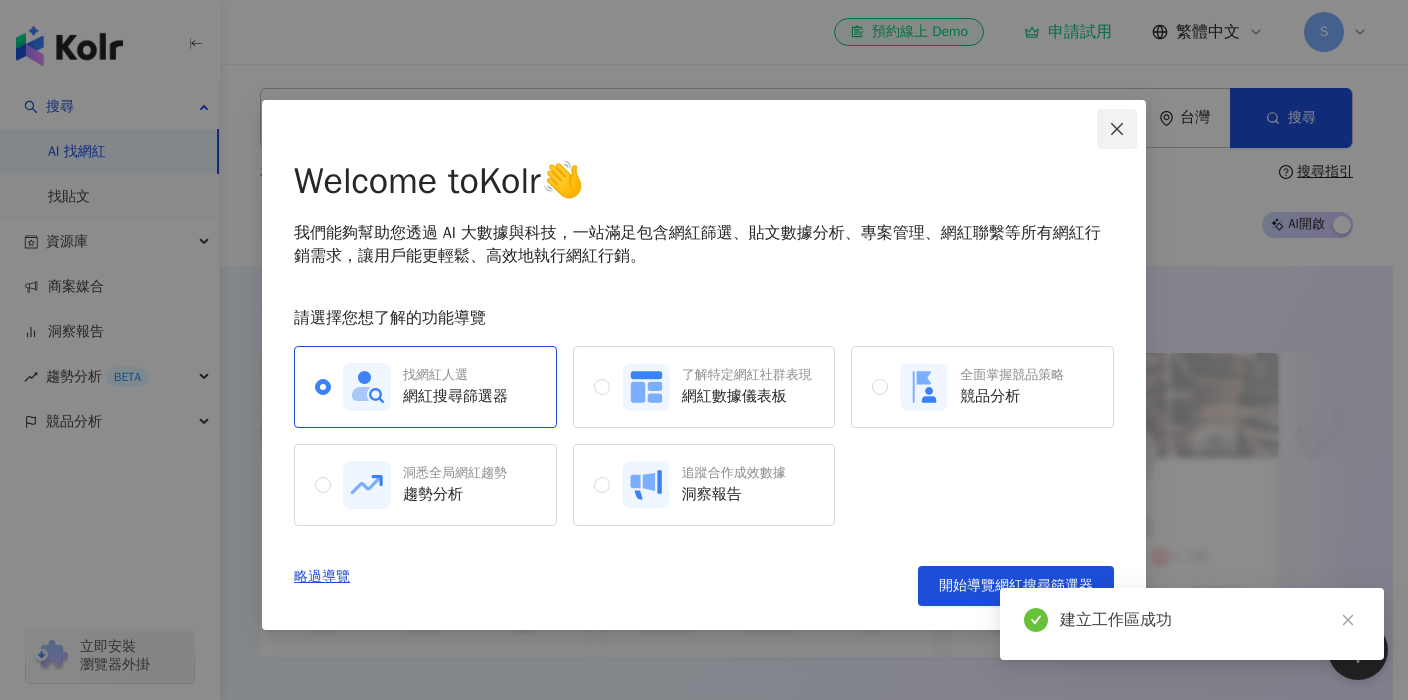 click 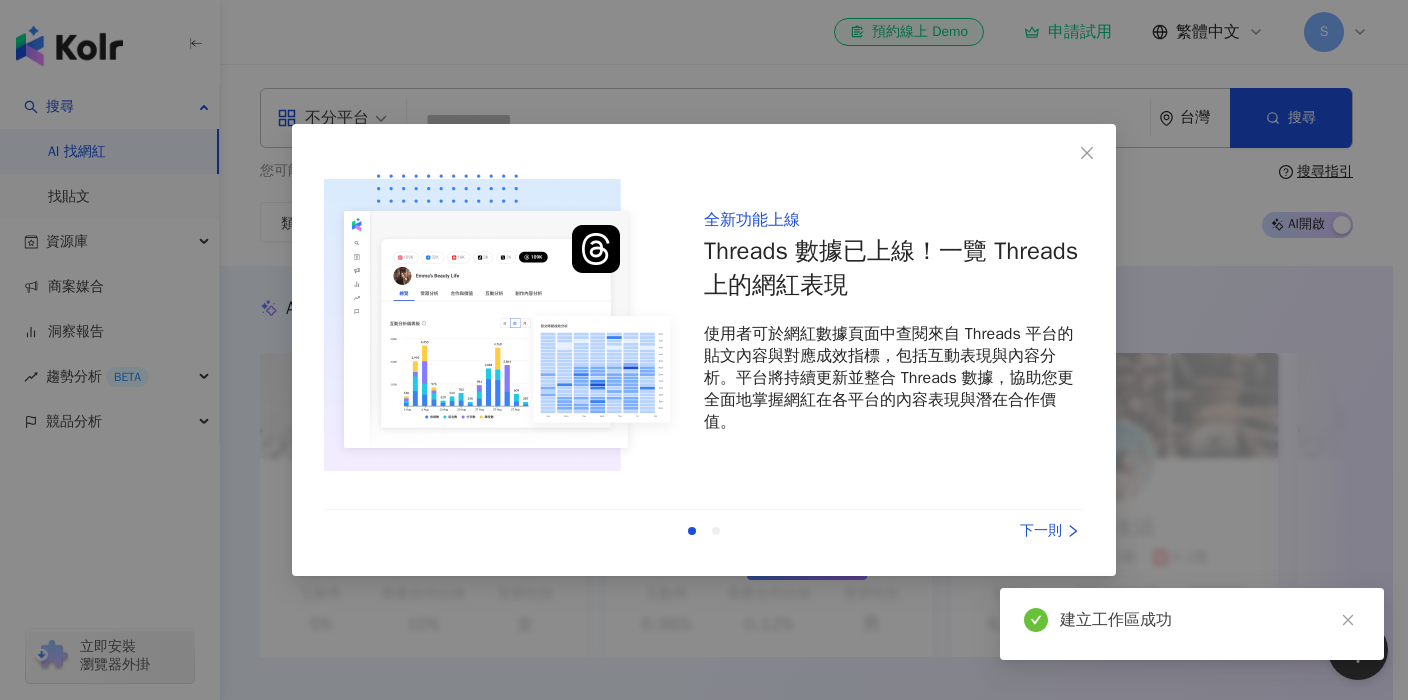click on "全新功能上線 Threads 數據已上線！一覽 Threads 上的網紅表現 使用者可於網紅數據頁面中查閱來自 Threads 平台的貼文內容與對應成效指標，包括互動表現與內容分析。平台將持續更新並整合 Threads 數據，協助您更全面地掌握網紅在各平台的內容表現與潛在合作價值。 上一則 下一則" at bounding box center [704, 350] 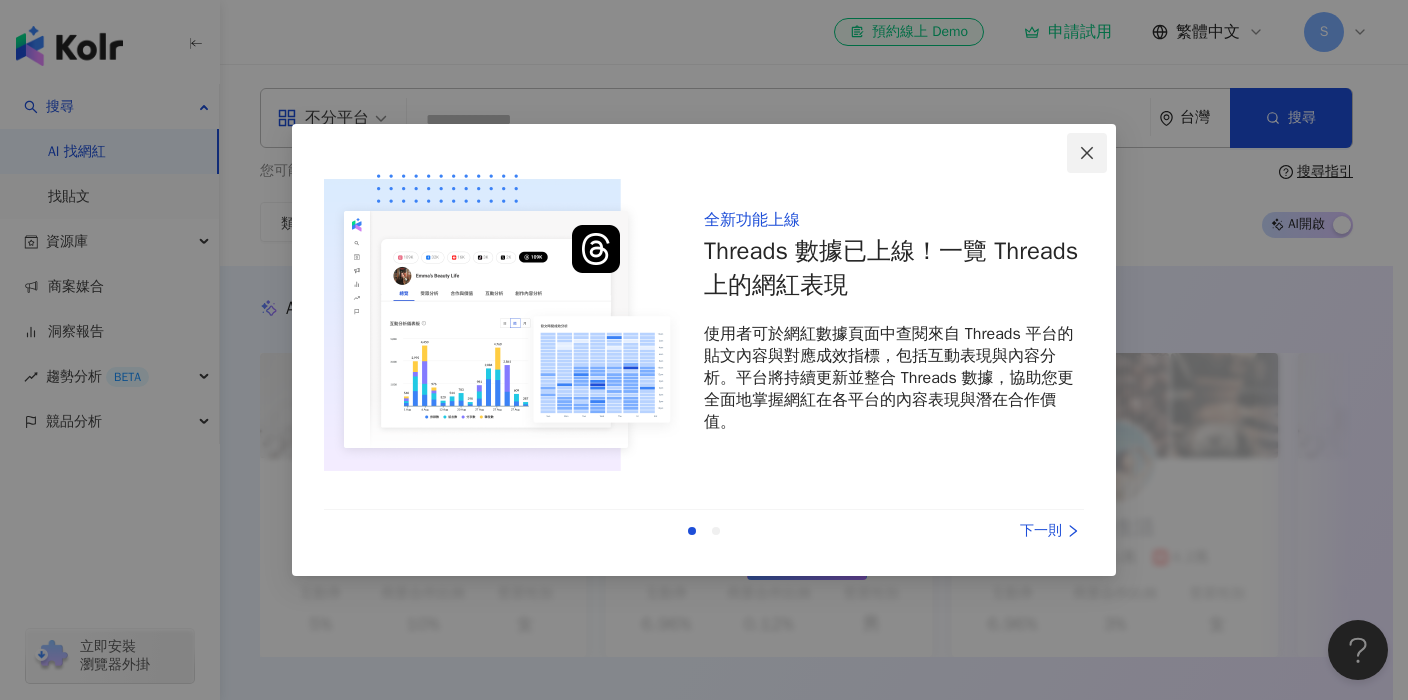click 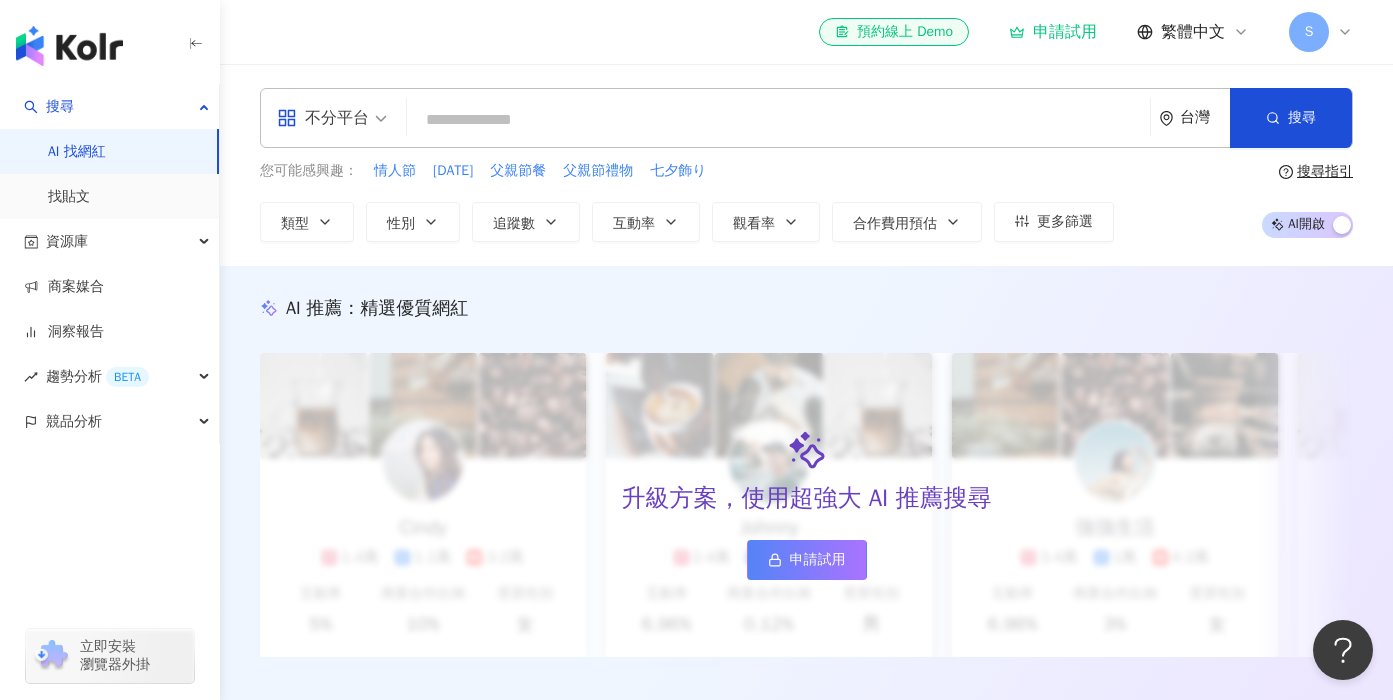 click on "S" at bounding box center [1309, 32] 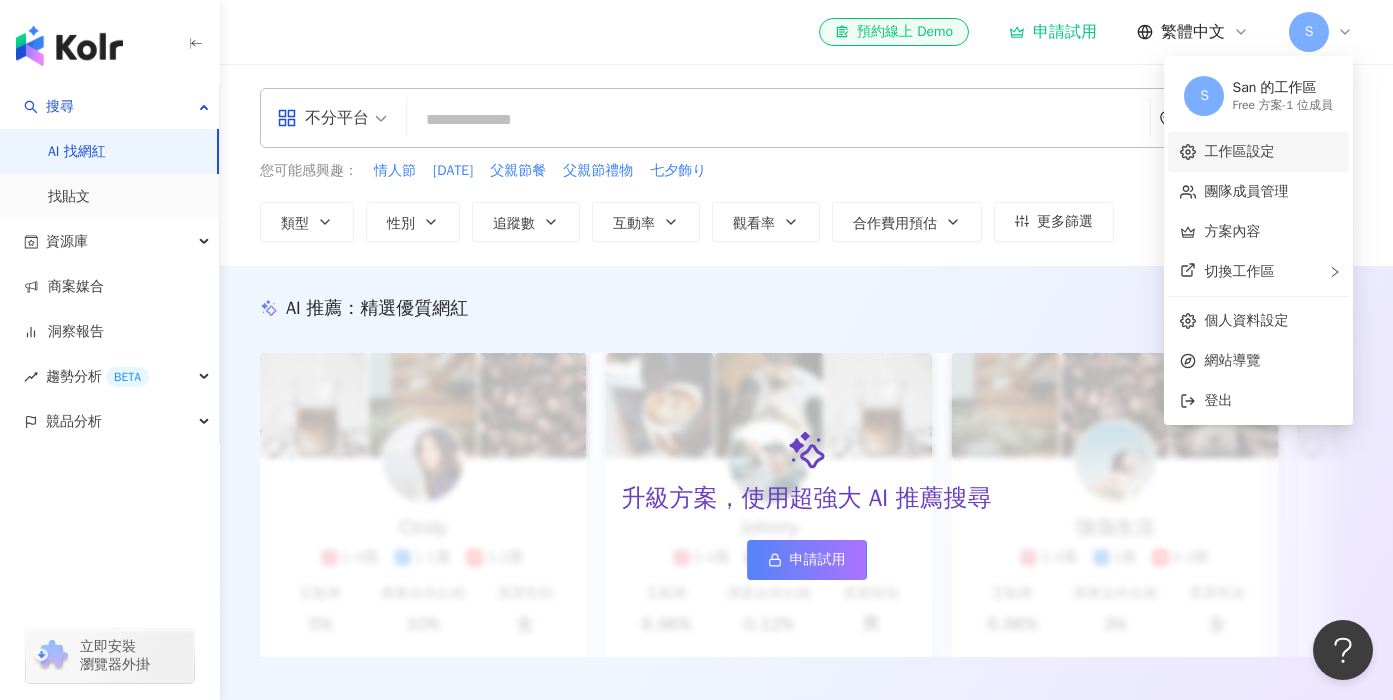 click on "工作區設定" at bounding box center (1239, 151) 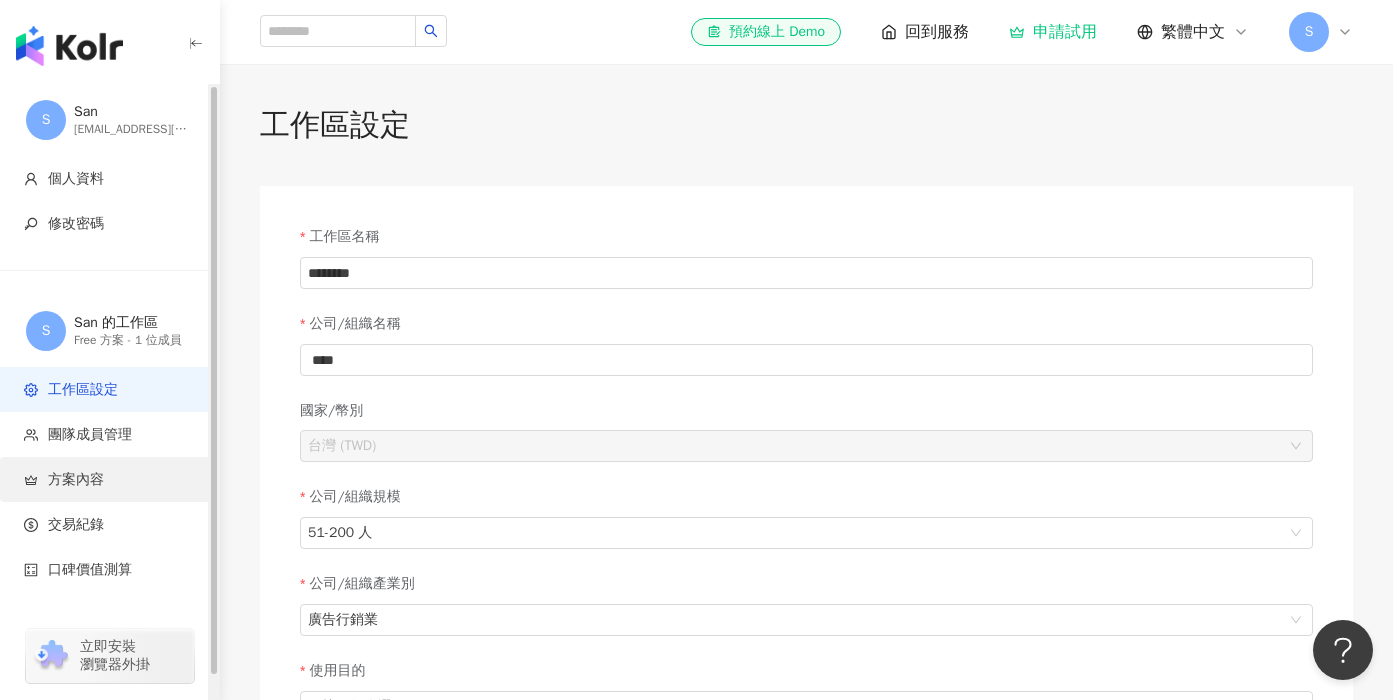 scroll, scrollTop: 24, scrollLeft: 0, axis: vertical 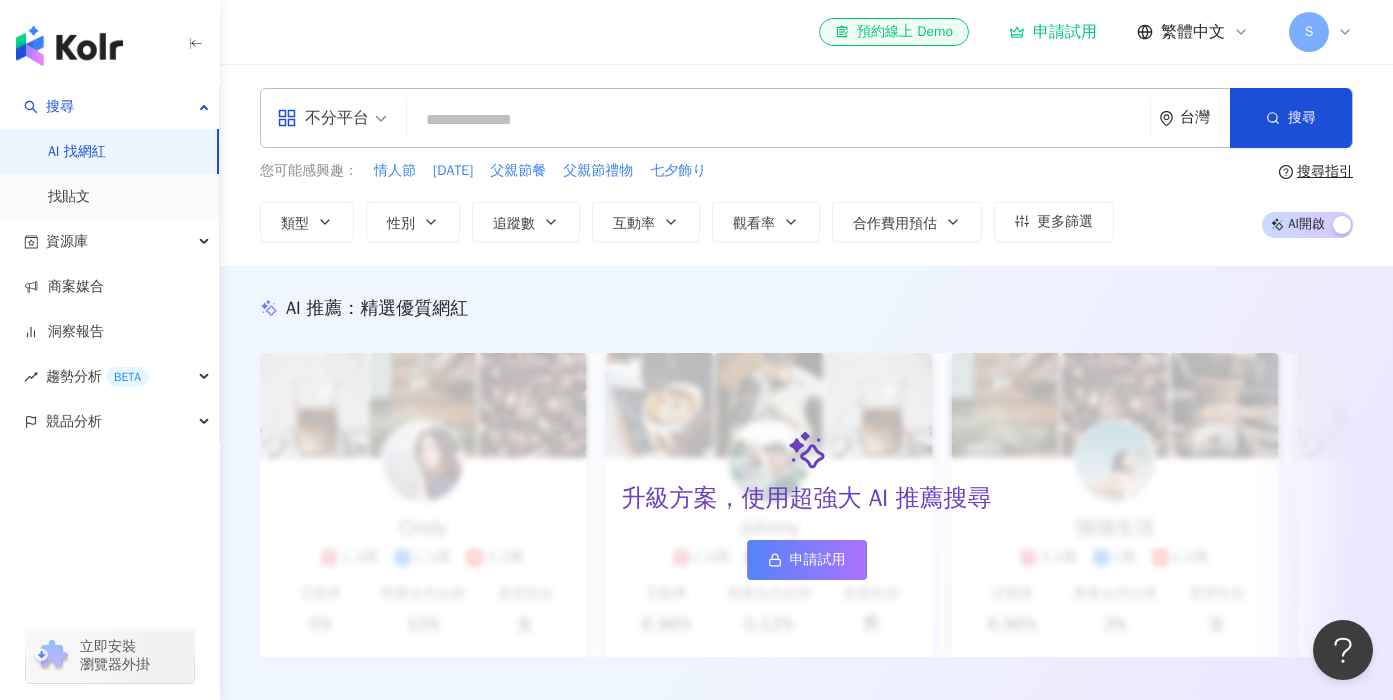 click on "S" at bounding box center [1309, 32] 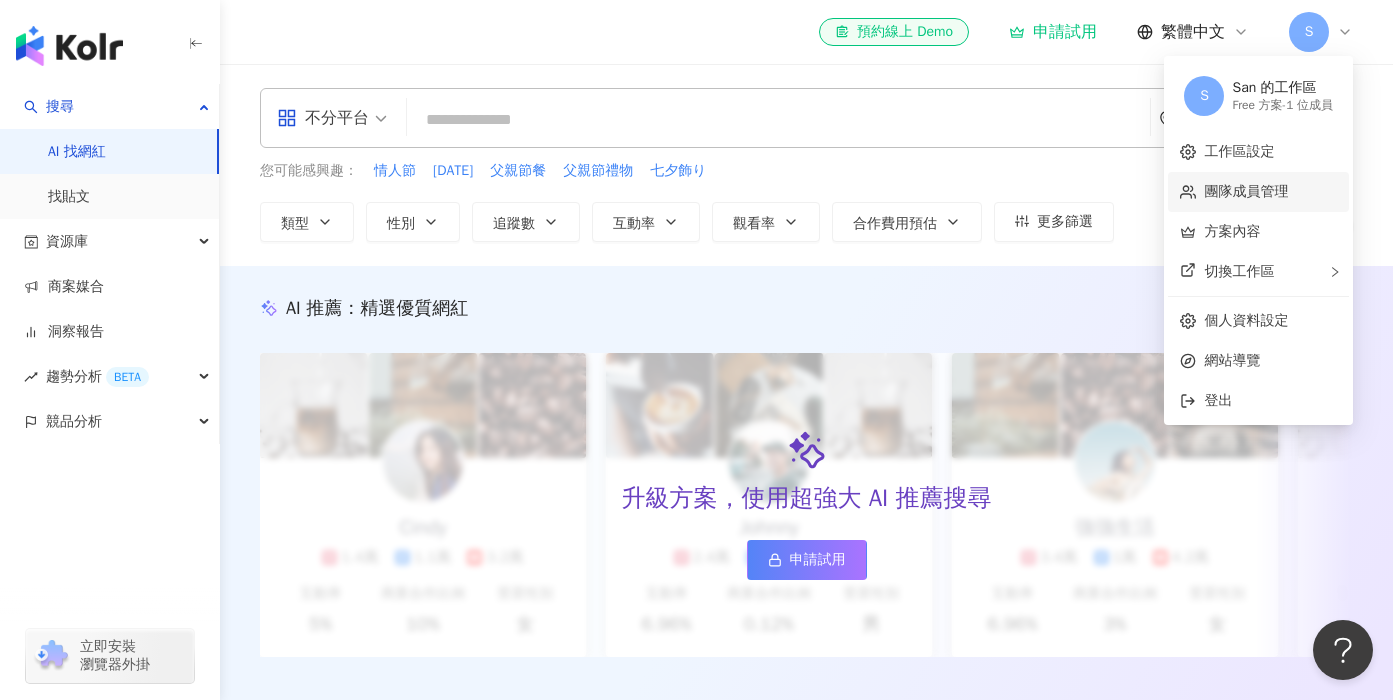 click on "團隊成員管理" at bounding box center [1246, 191] 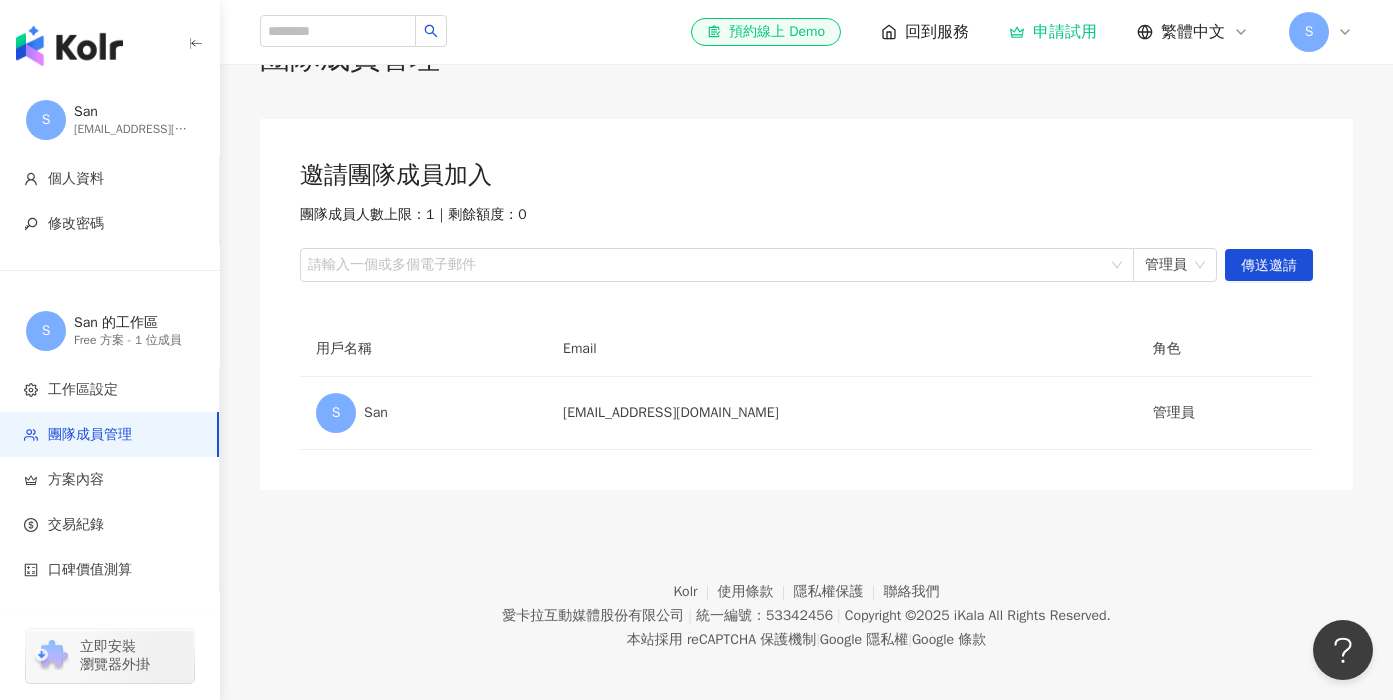 scroll, scrollTop: 92, scrollLeft: 0, axis: vertical 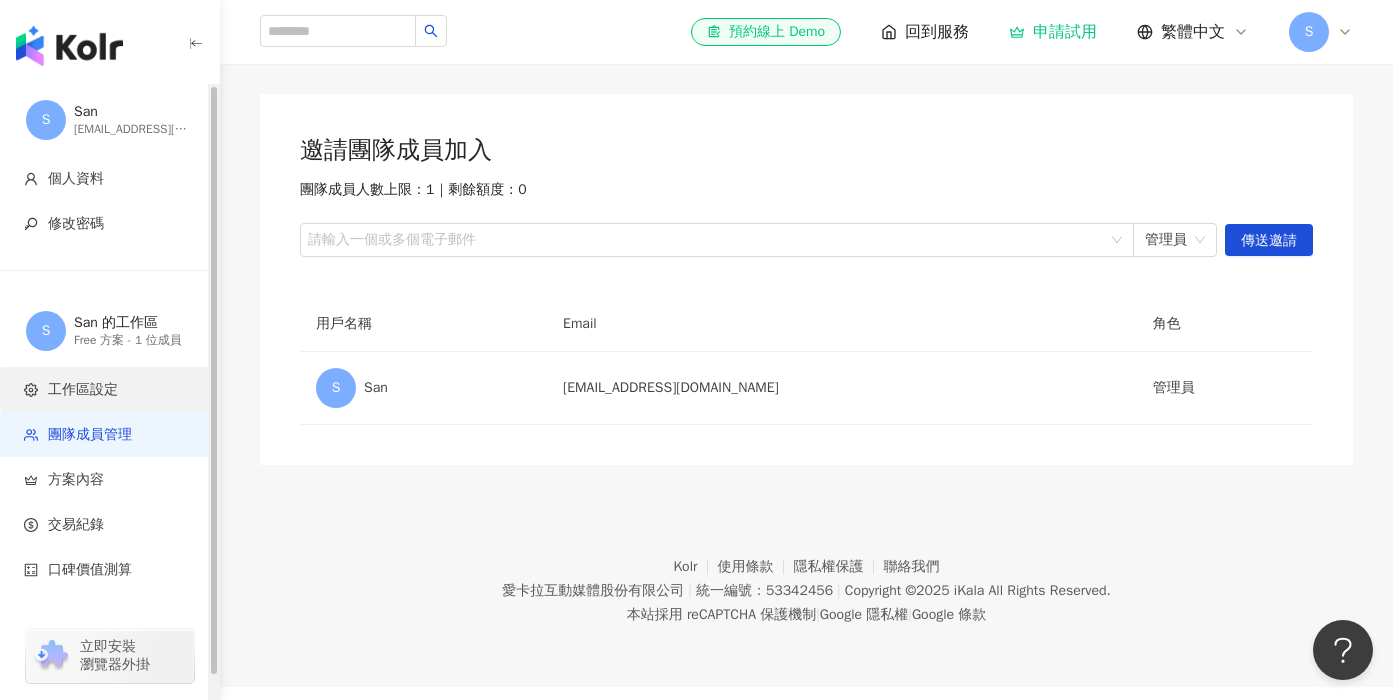 click on "工作區設定" at bounding box center (83, 390) 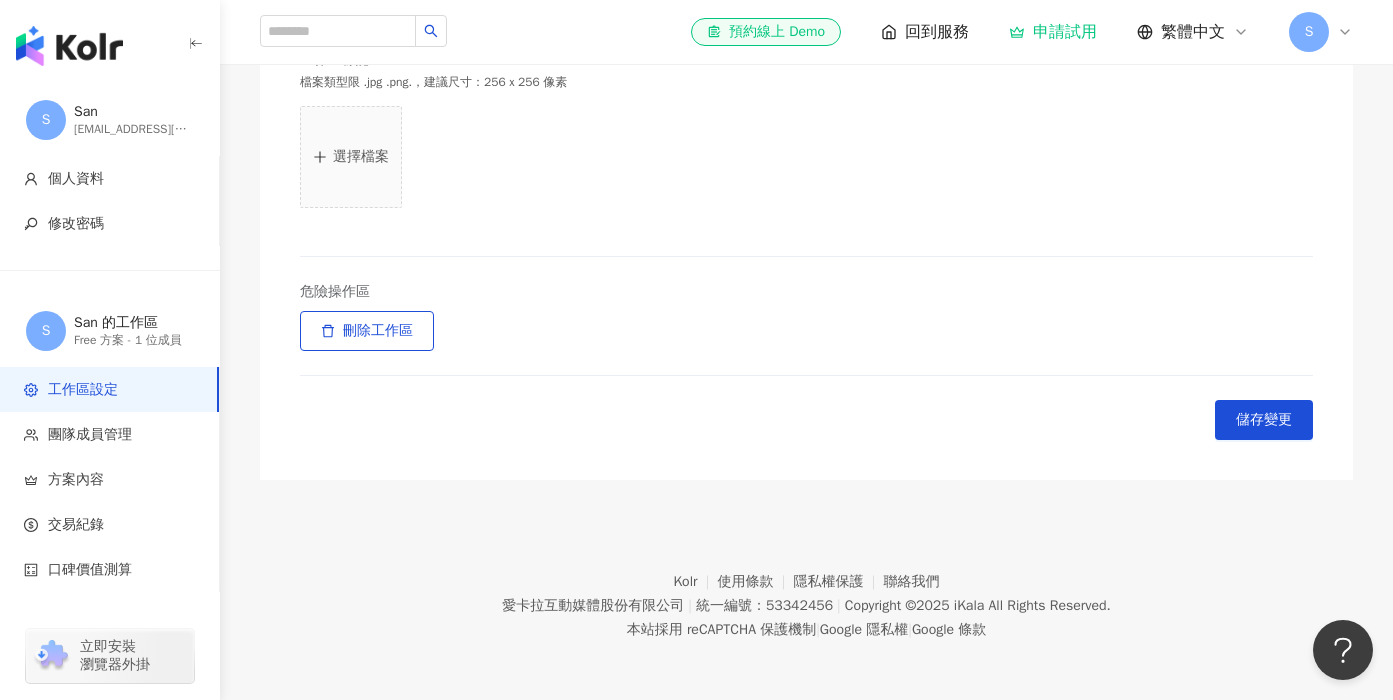 scroll, scrollTop: 0, scrollLeft: 0, axis: both 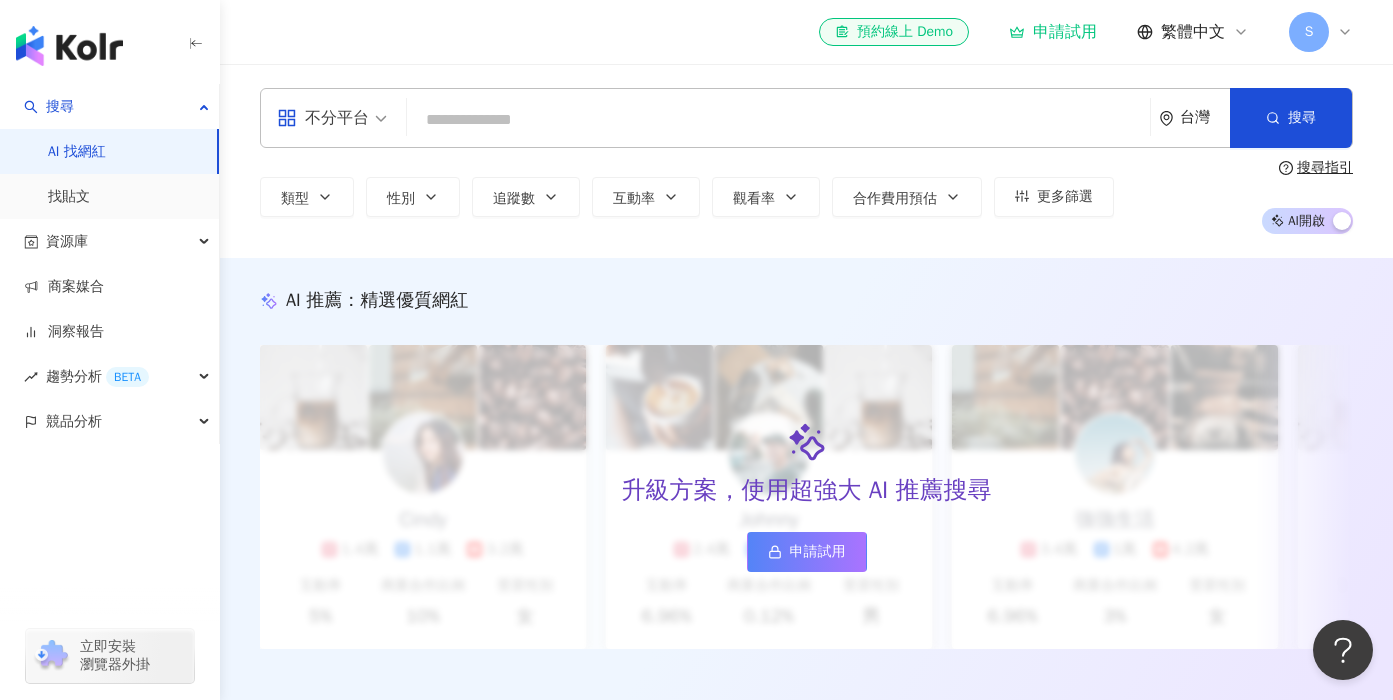 click on "S" at bounding box center (1309, 32) 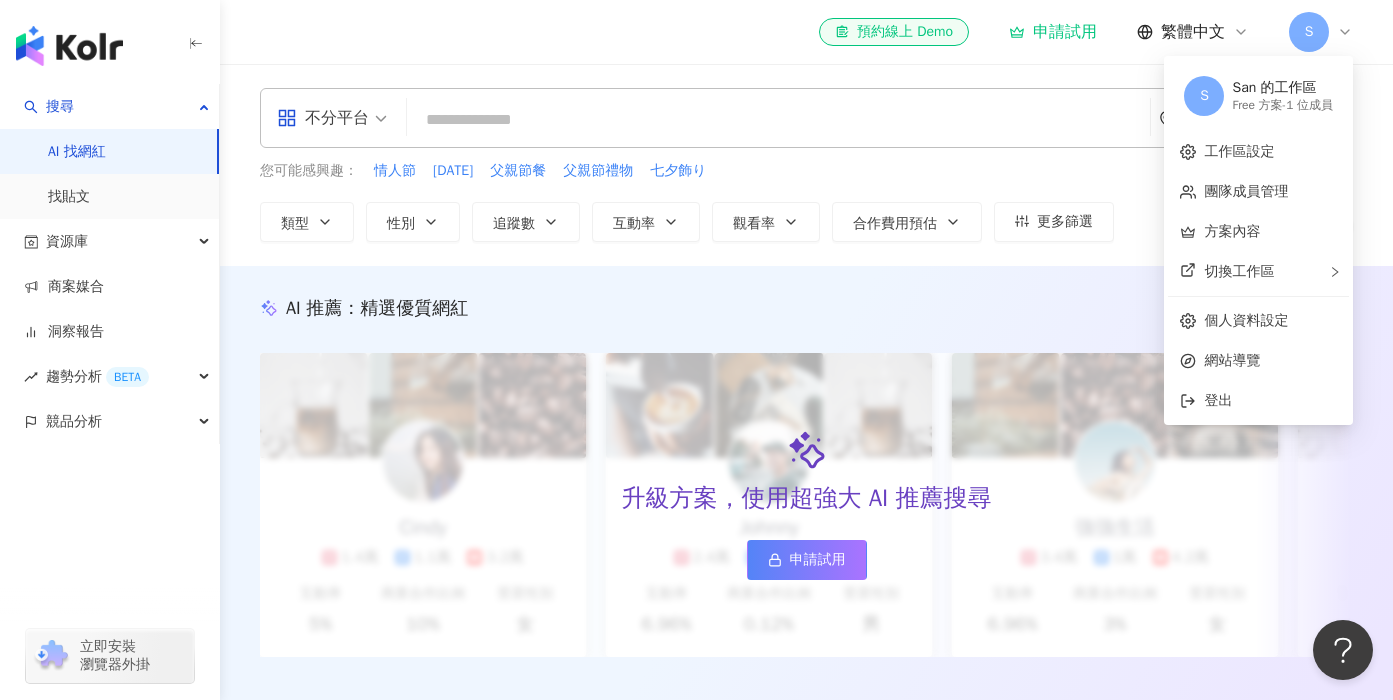 click on "San 的工作區" at bounding box center (1282, 88) 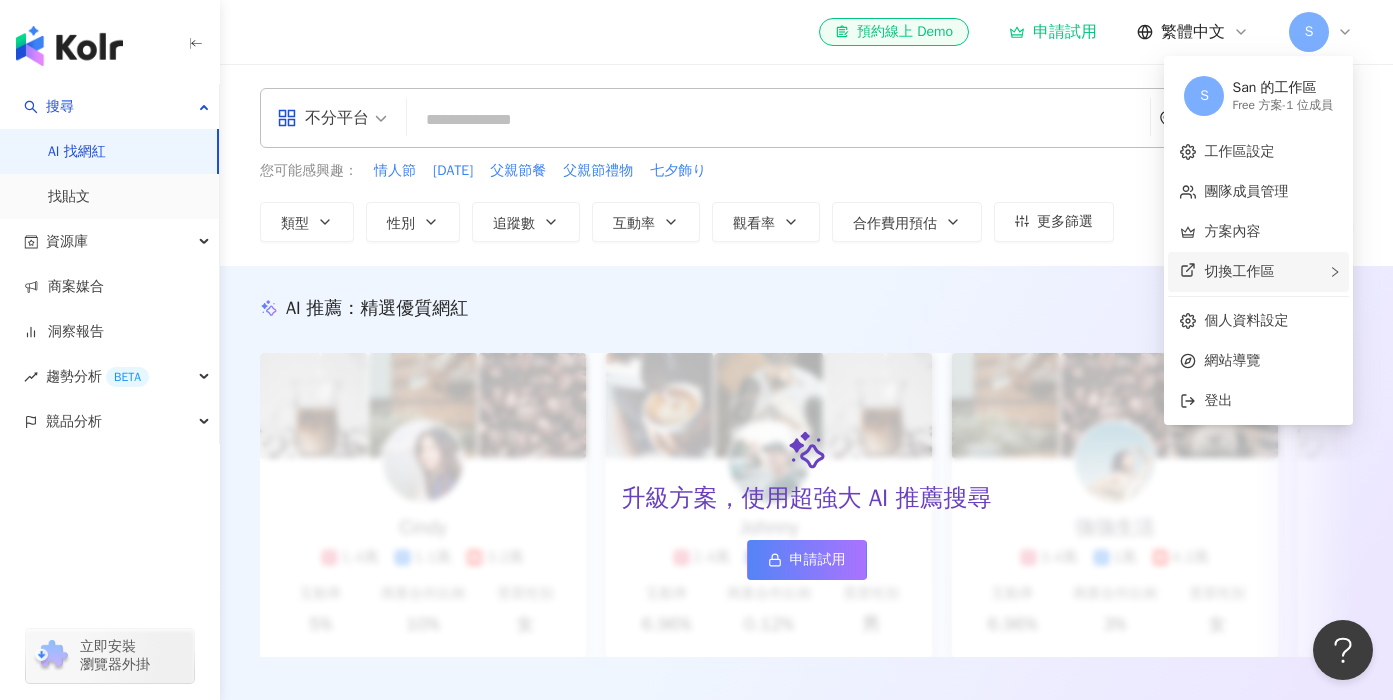 click on "切換工作區" at bounding box center (1239, 271) 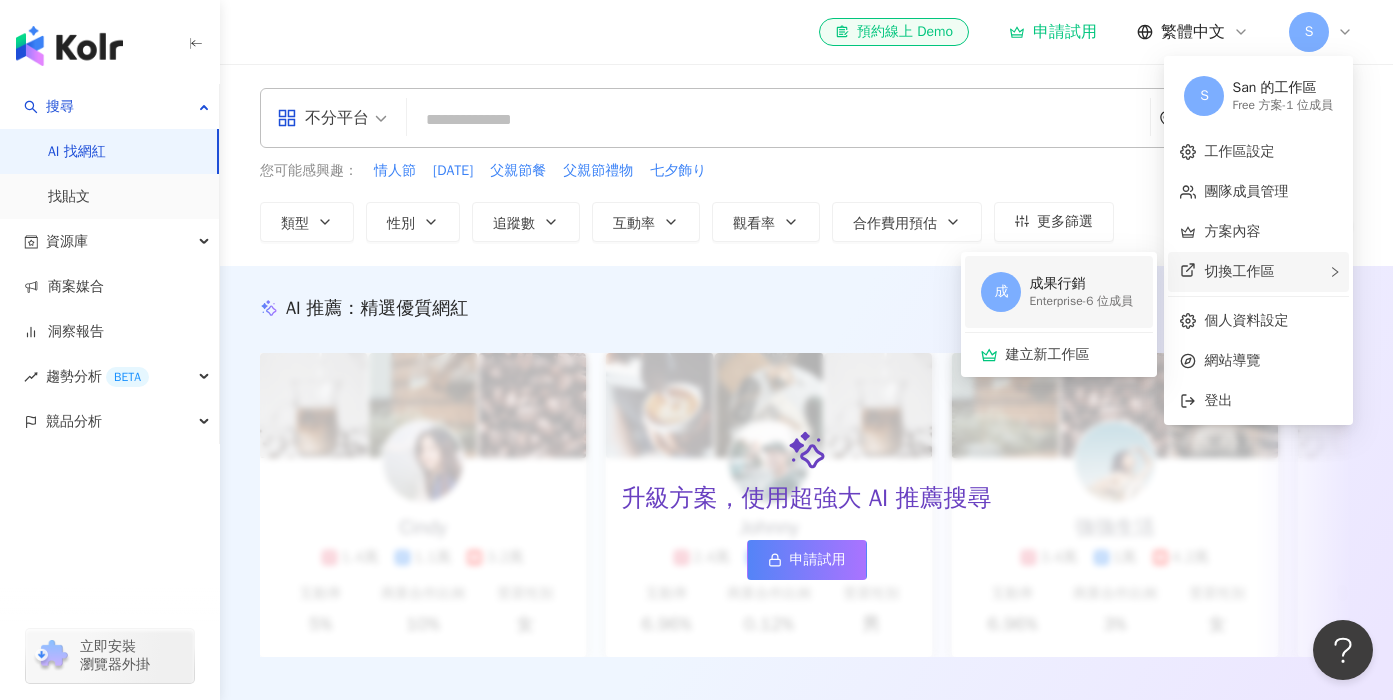 click on "Enterprise  -  6 位成員" at bounding box center (1081, 301) 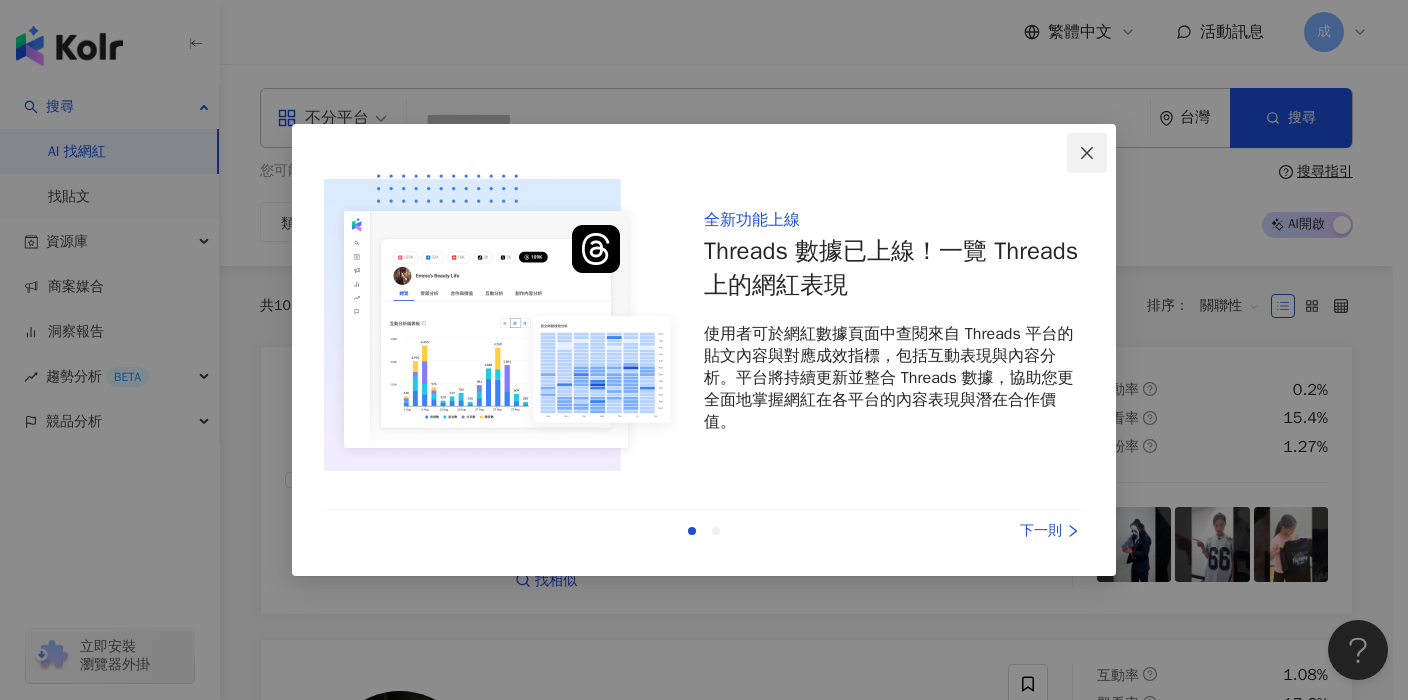 click at bounding box center (1087, 153) 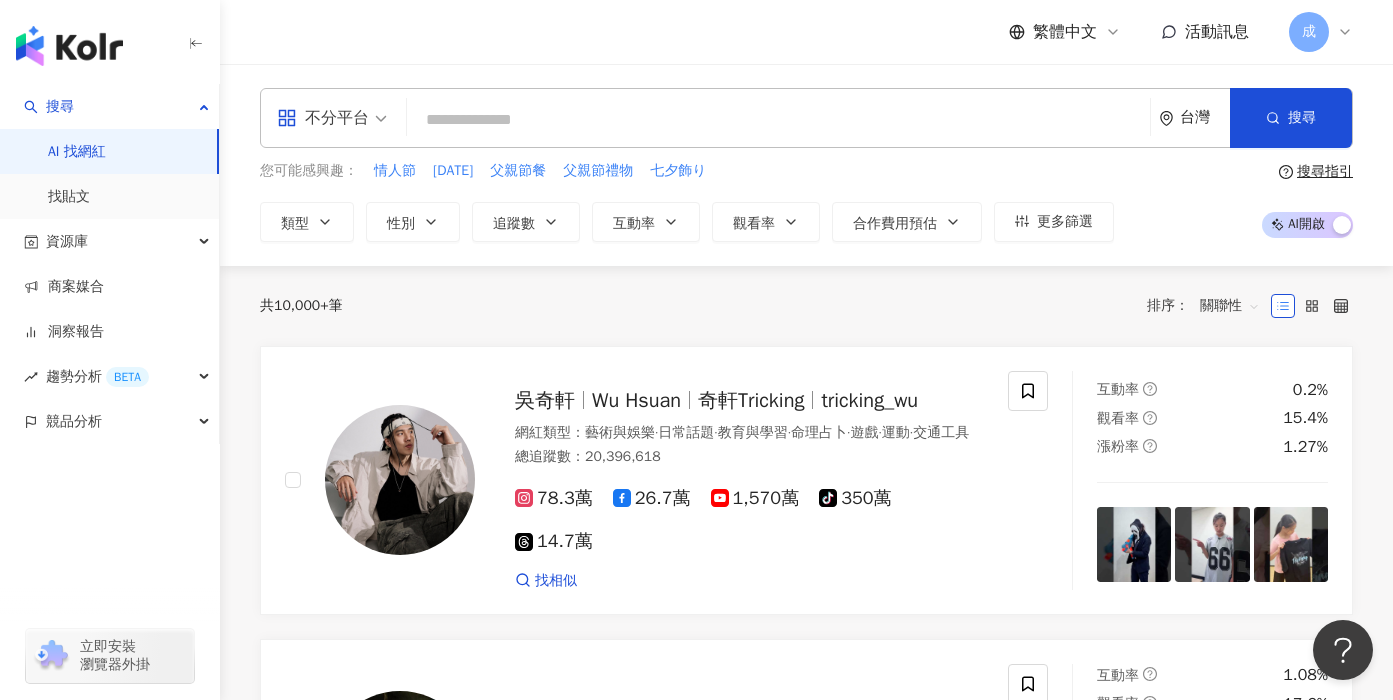 click on "成" at bounding box center (1309, 32) 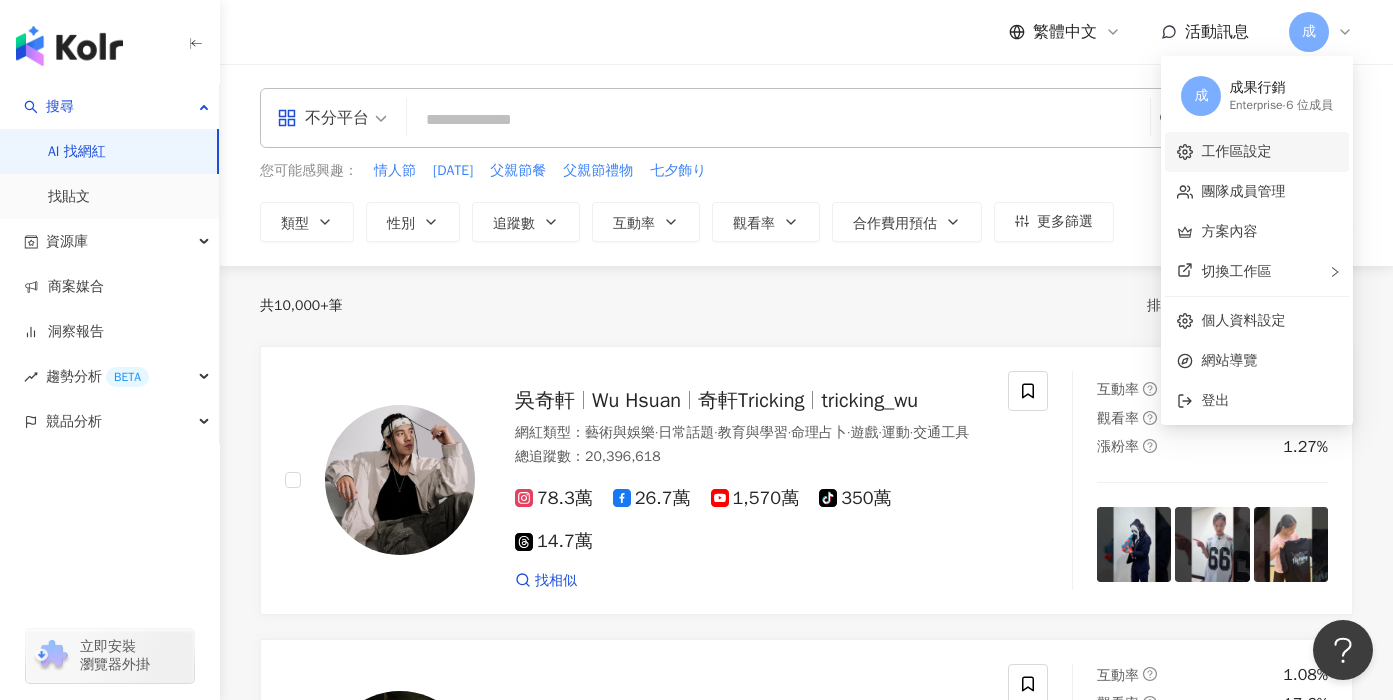 click on "工作區設定" at bounding box center [1236, 151] 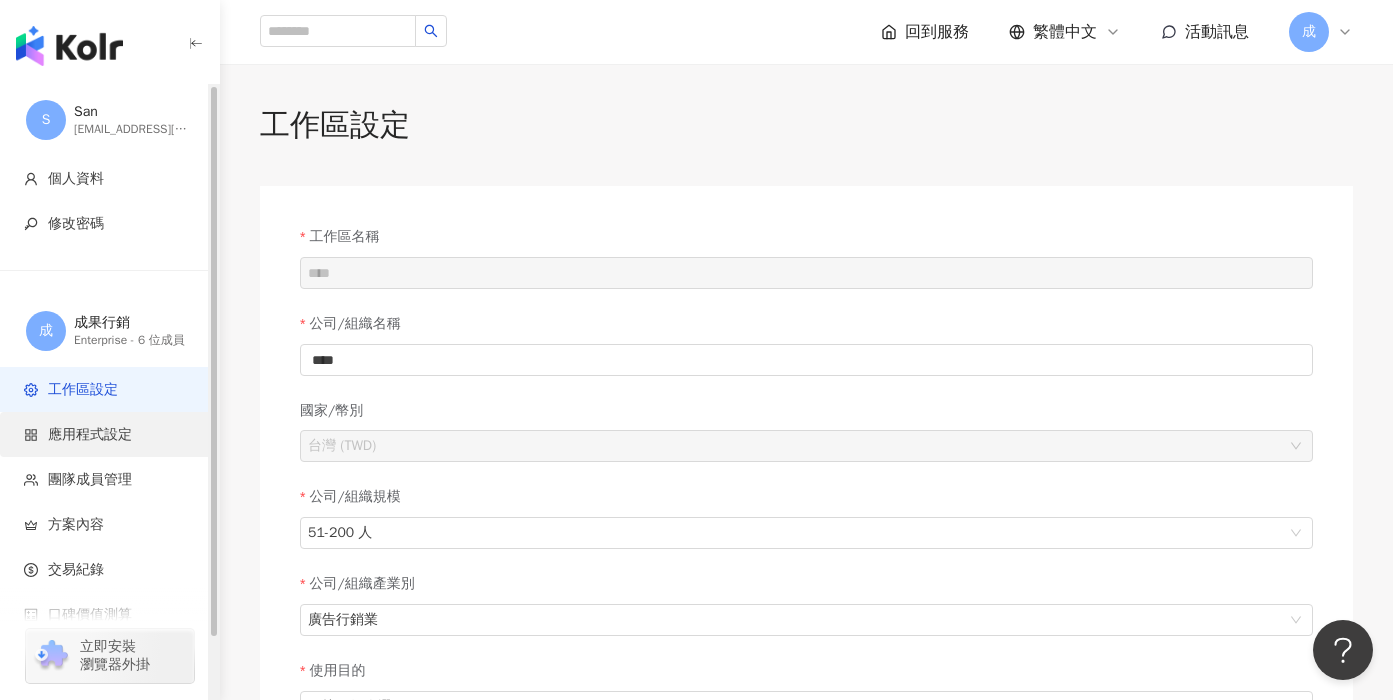 scroll, scrollTop: 69, scrollLeft: 0, axis: vertical 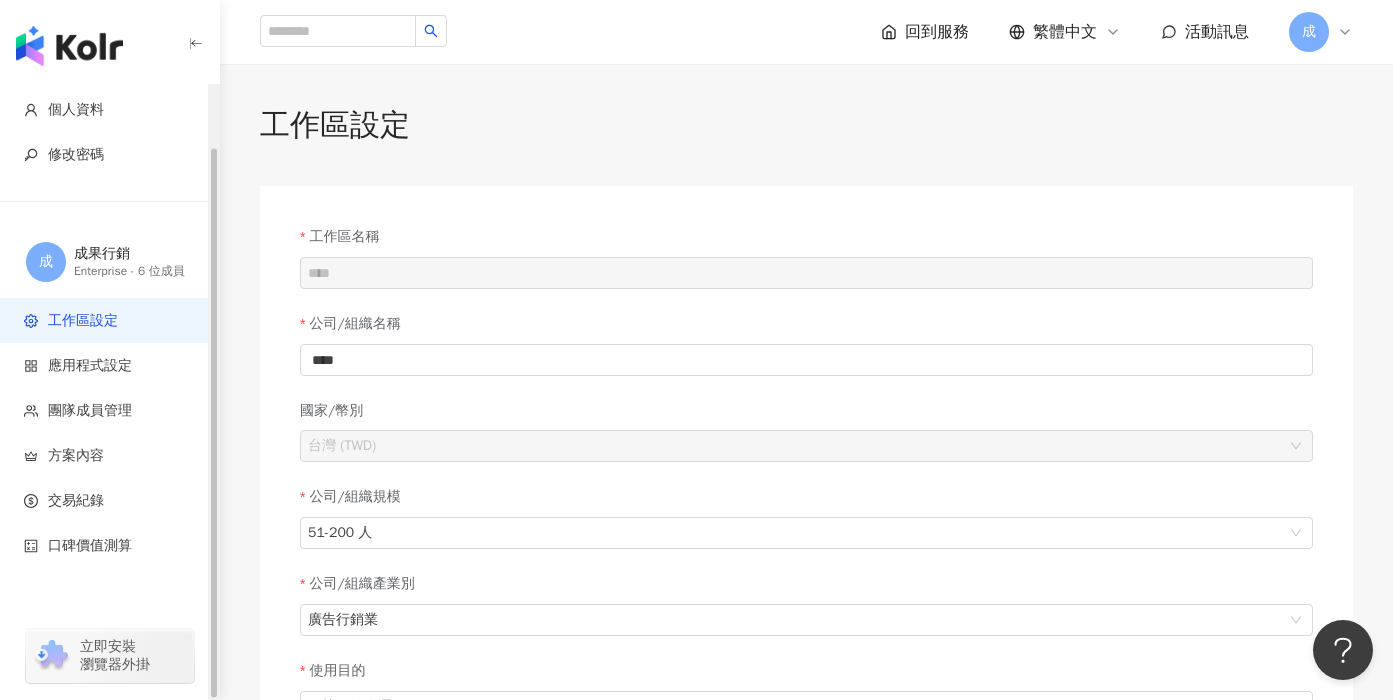 click on "成果行銷" at bounding box center [134, 254] 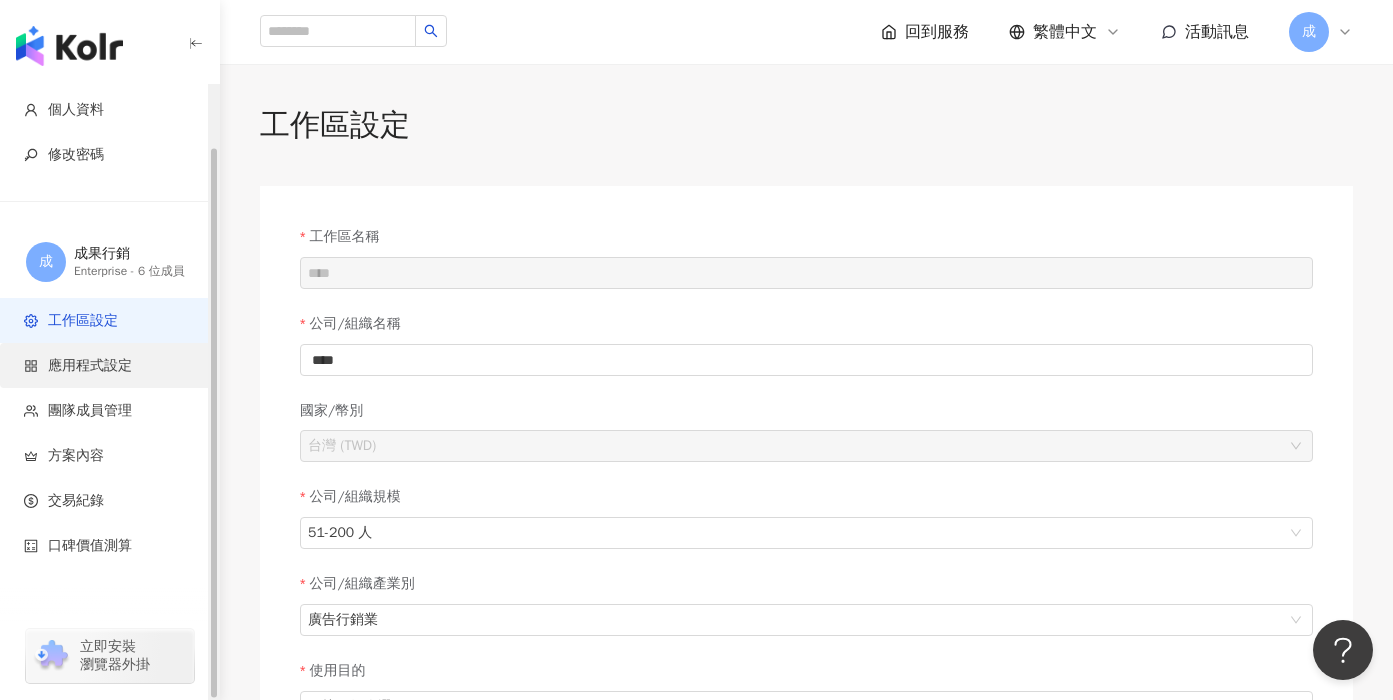 click on "應用程式設定" at bounding box center [109, 365] 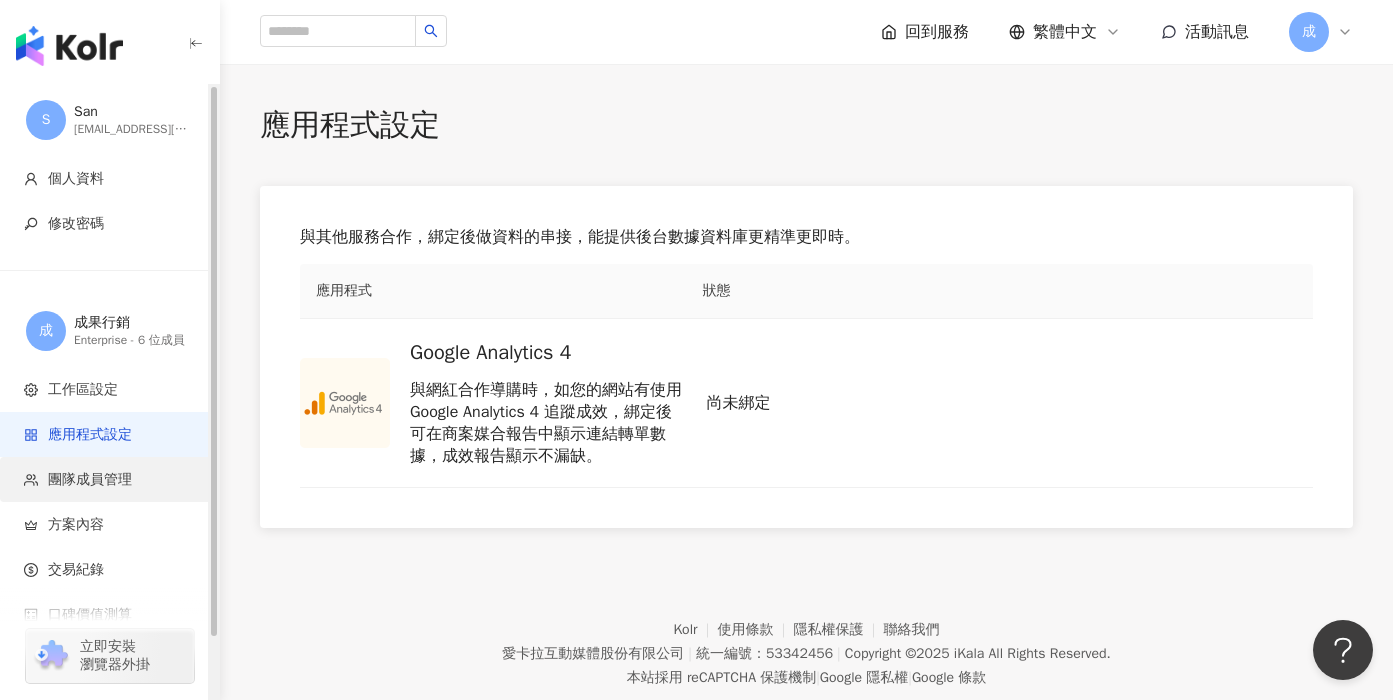 click on "團隊成員管理" at bounding box center [90, 480] 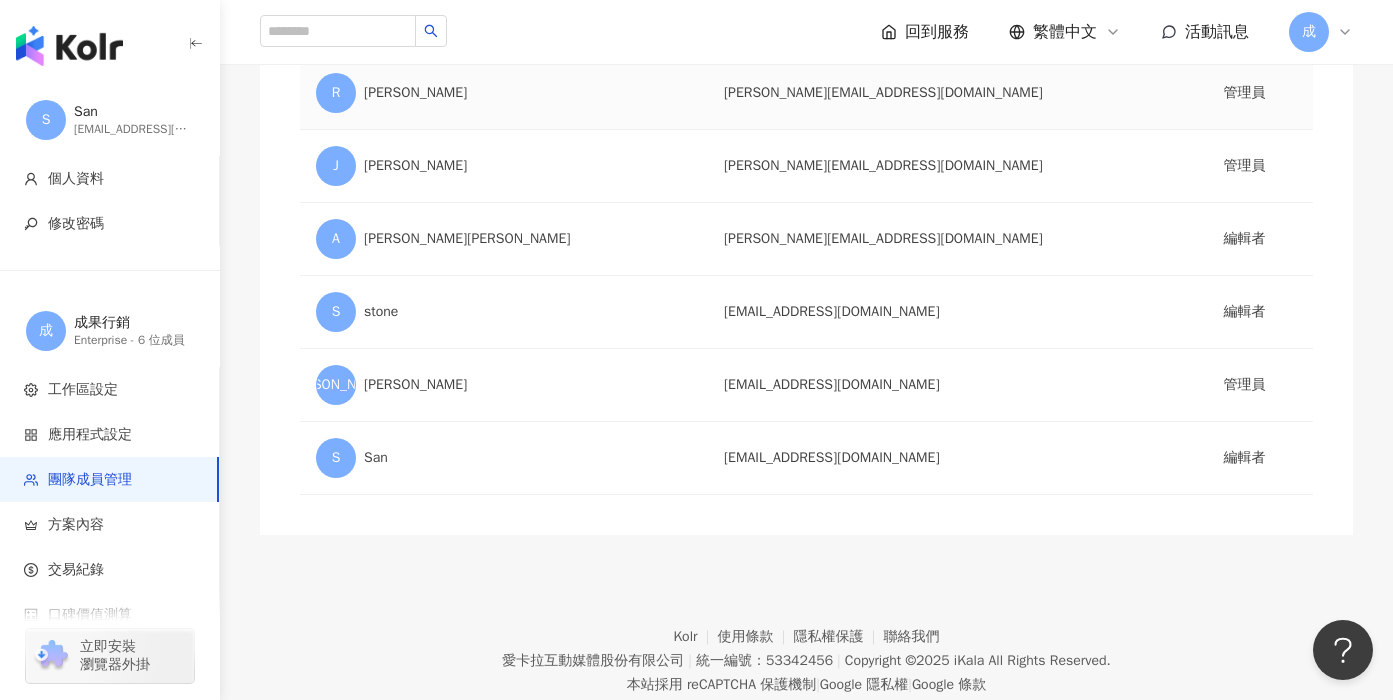 scroll, scrollTop: 0, scrollLeft: 0, axis: both 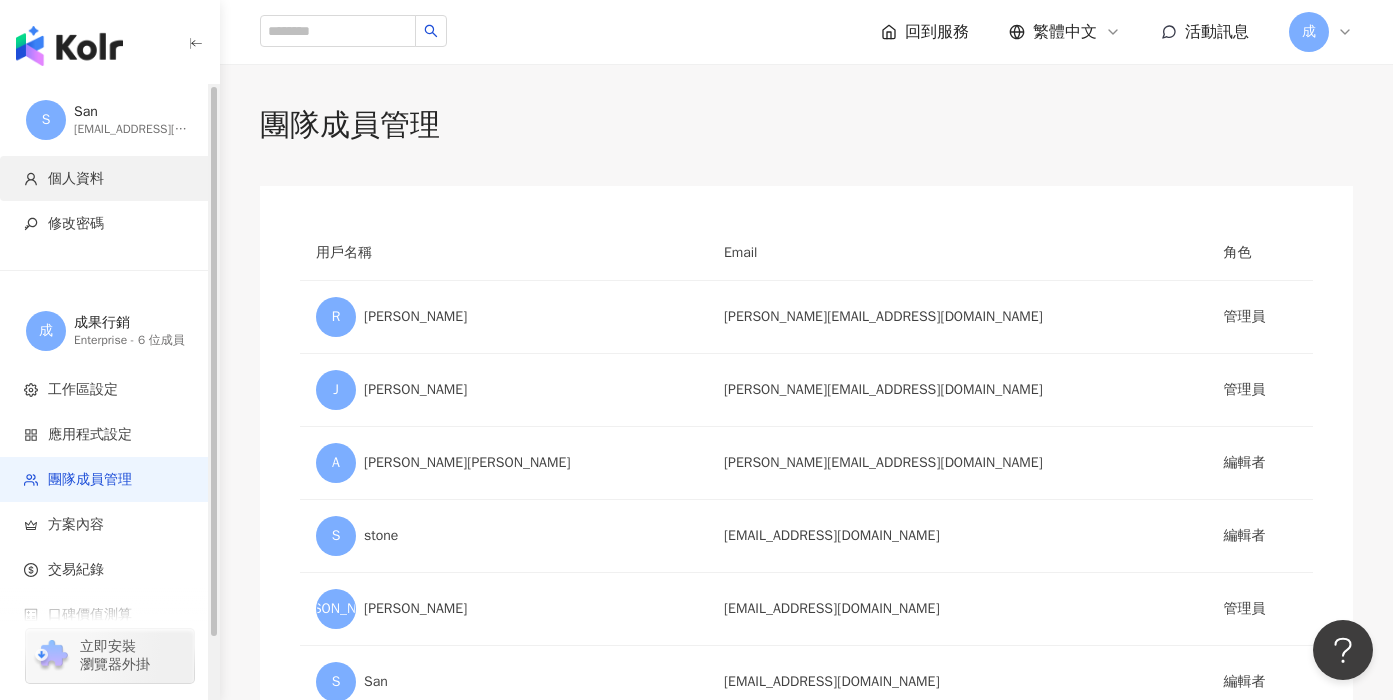 click on "個人資料" at bounding box center (113, 179) 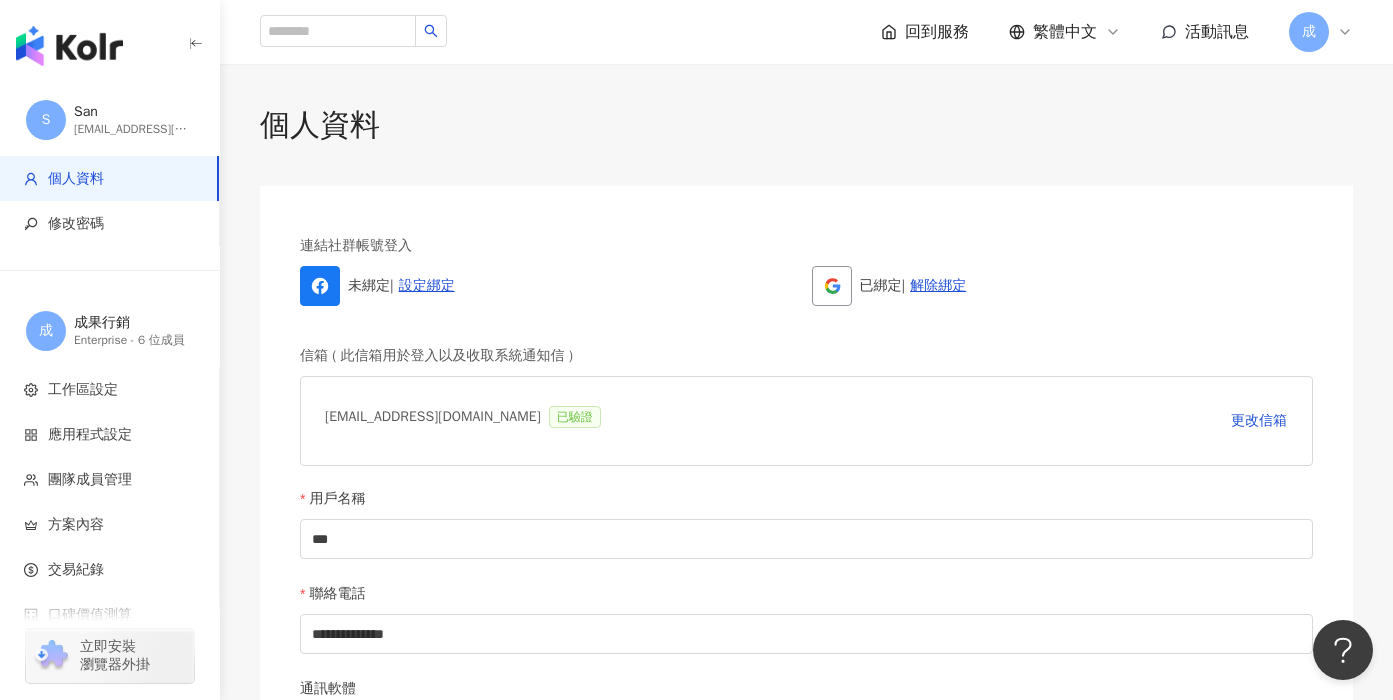 click 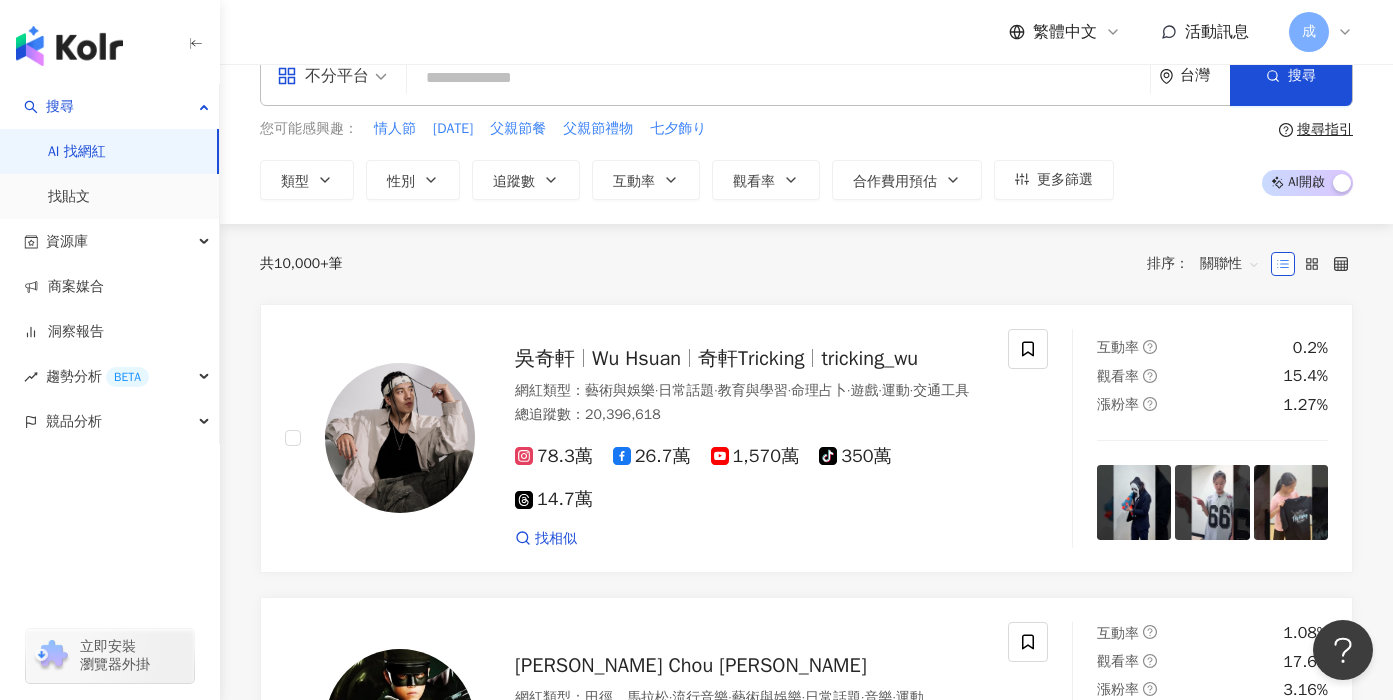 scroll, scrollTop: 0, scrollLeft: 0, axis: both 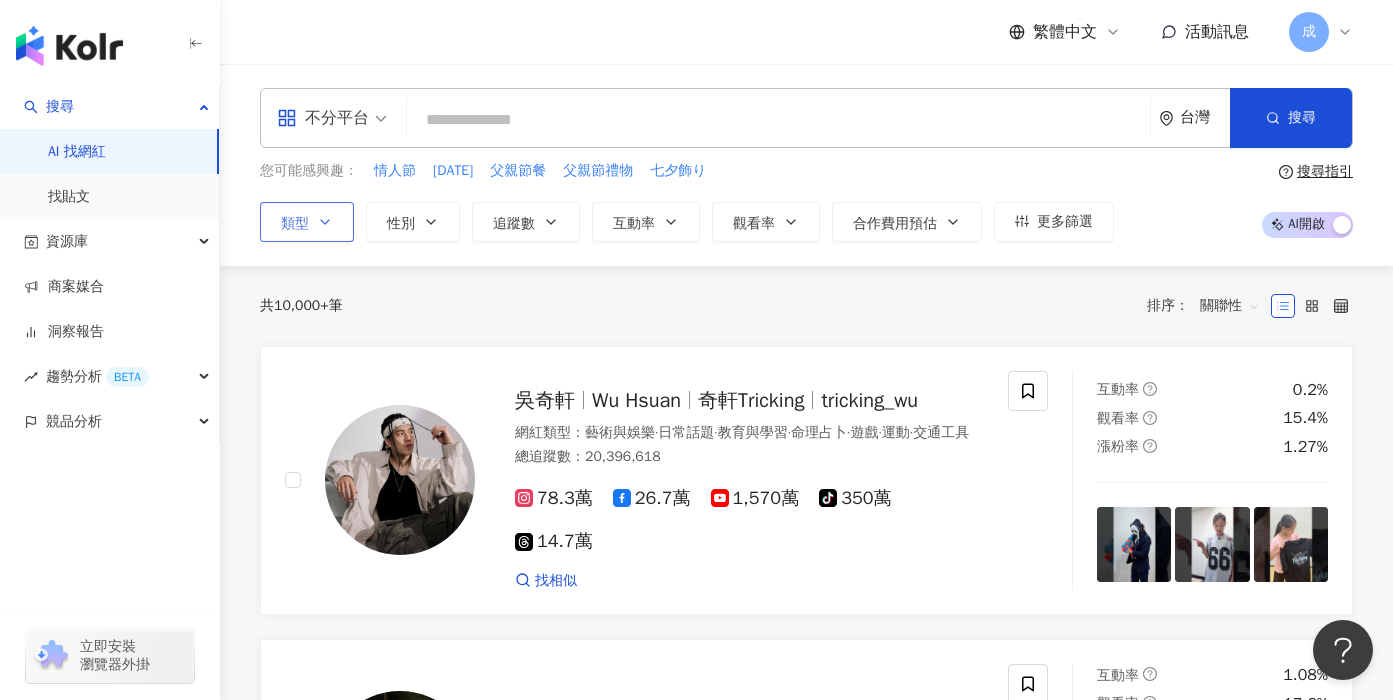 click on "類型" at bounding box center [307, 222] 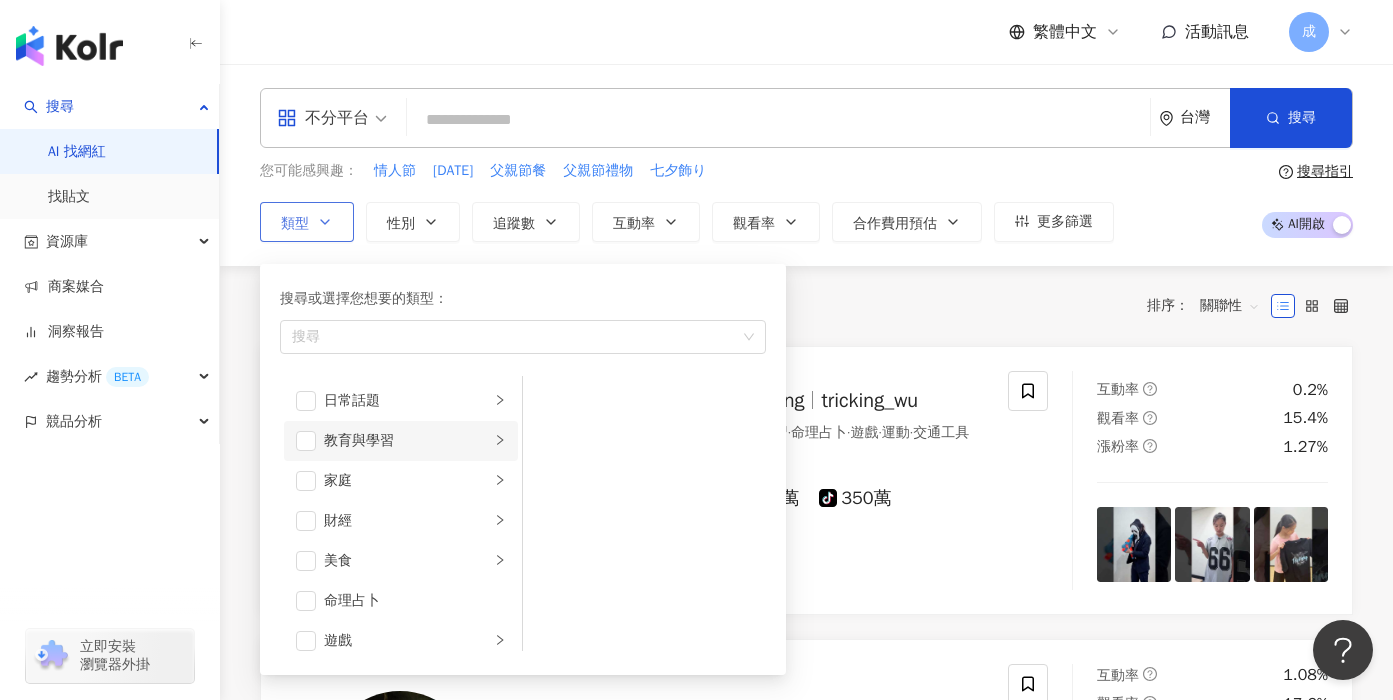 scroll, scrollTop: 0, scrollLeft: 0, axis: both 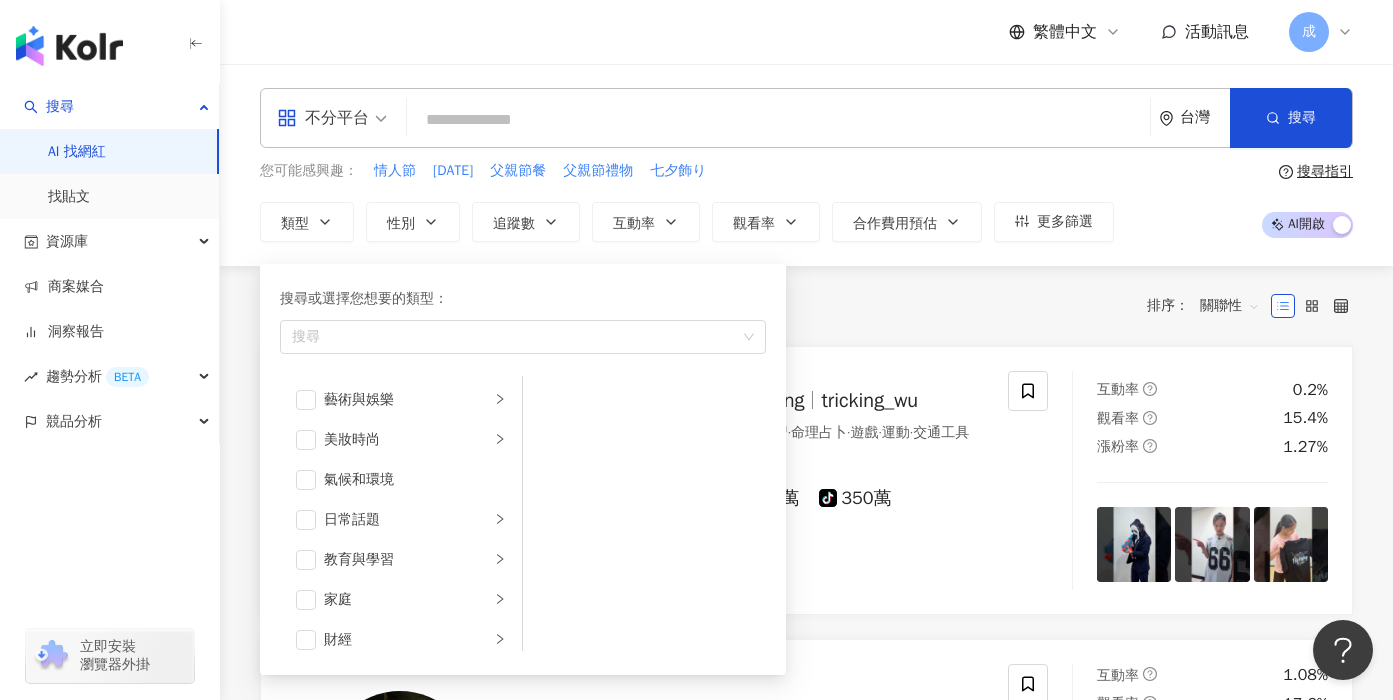 click at bounding box center (778, 120) 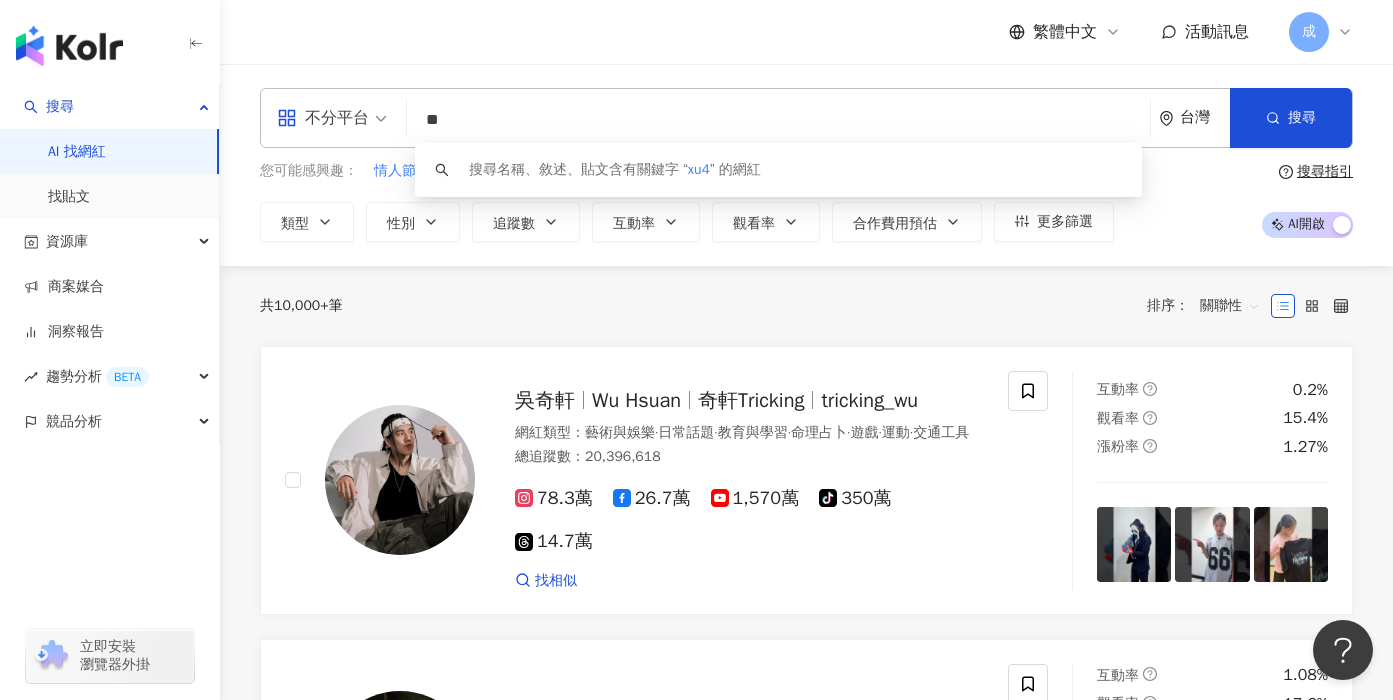 type on "*" 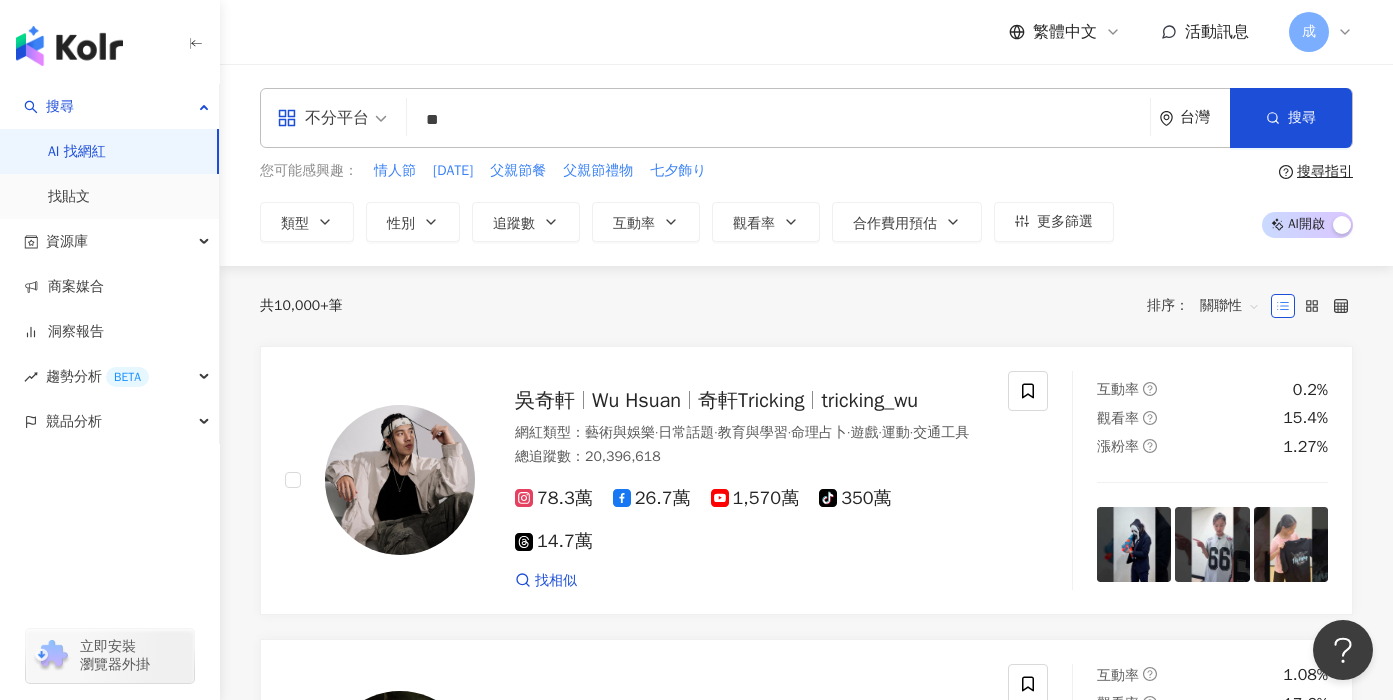 type on "**" 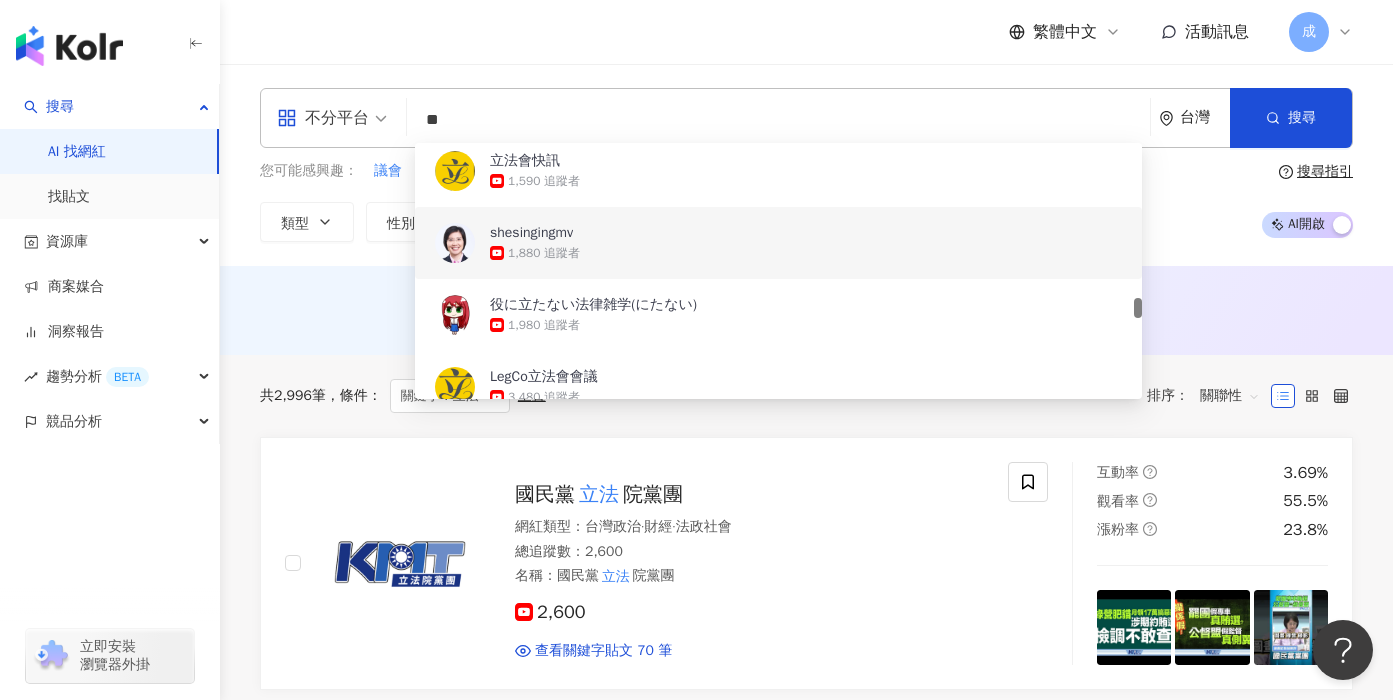 scroll, scrollTop: 2518, scrollLeft: 0, axis: vertical 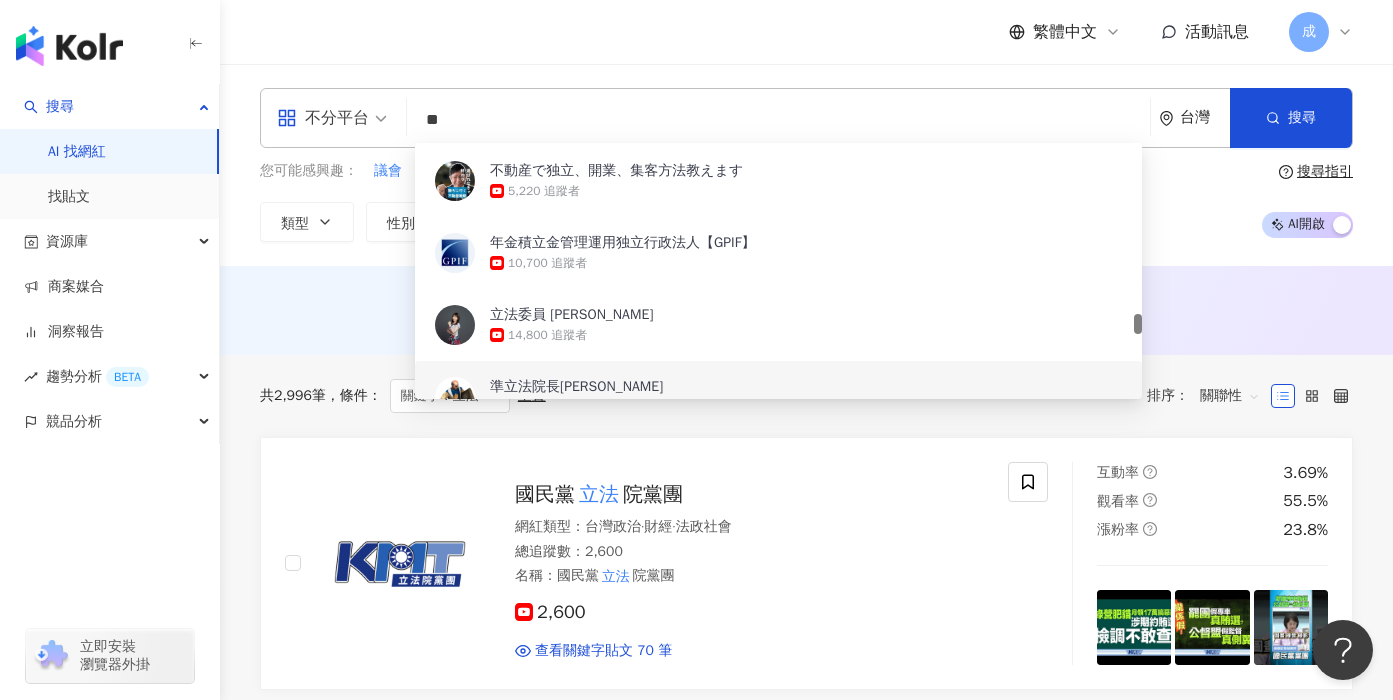 click on "共  2,996  筆 條件 ： 關鍵字：立法 重置 排序： 關聯性" at bounding box center [806, 396] 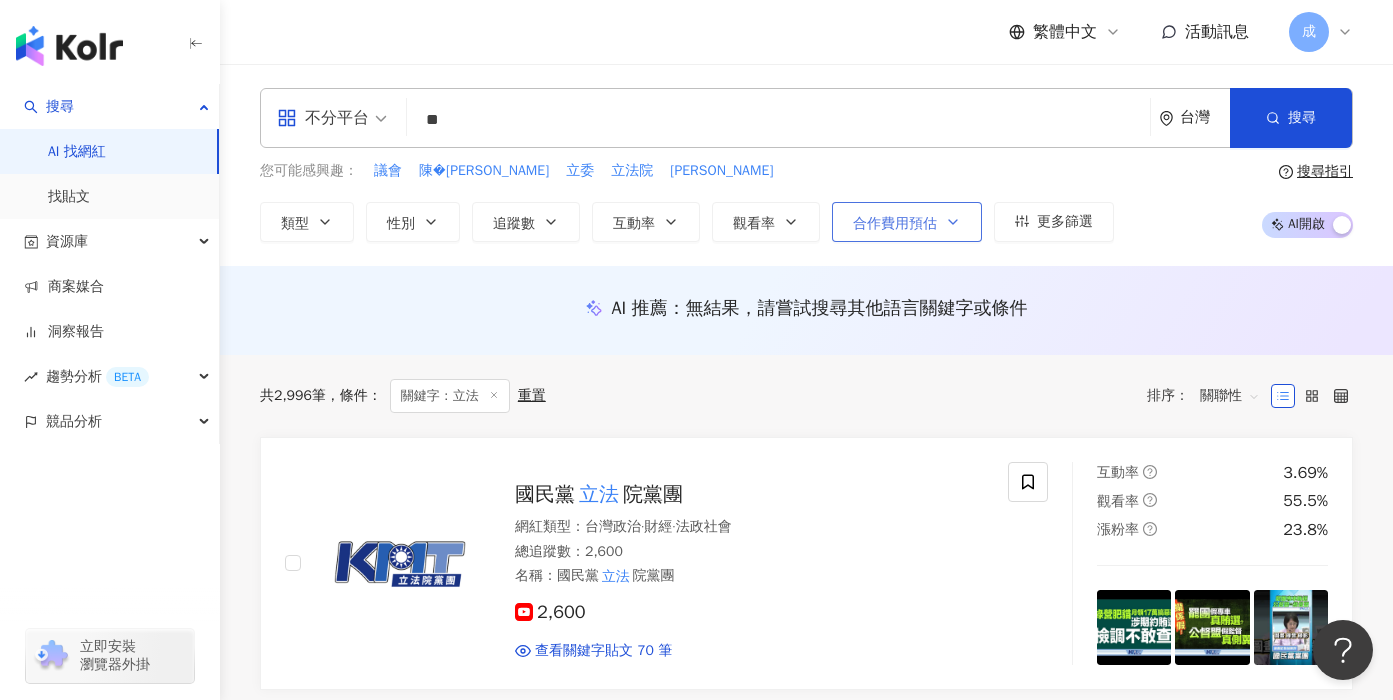 click on "合作費用預估" at bounding box center [907, 222] 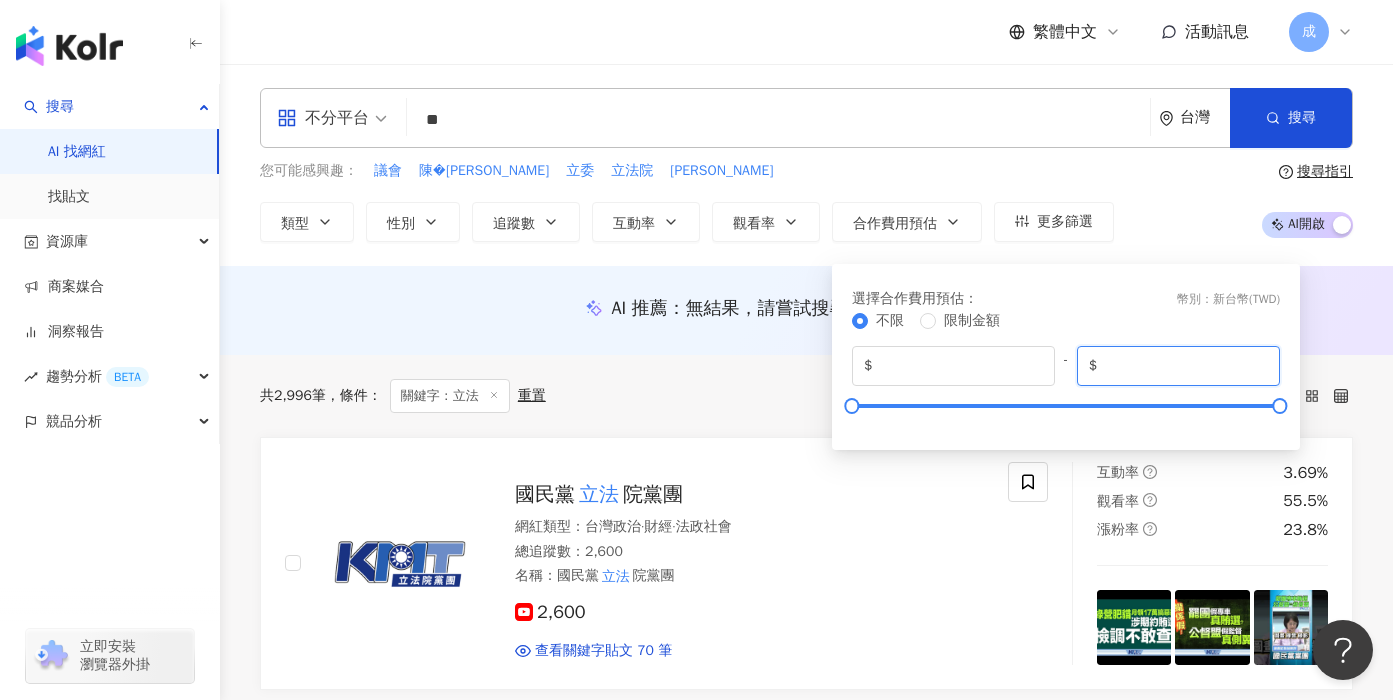 drag, startPoint x: 1233, startPoint y: 370, endPoint x: 1069, endPoint y: 371, distance: 164.00305 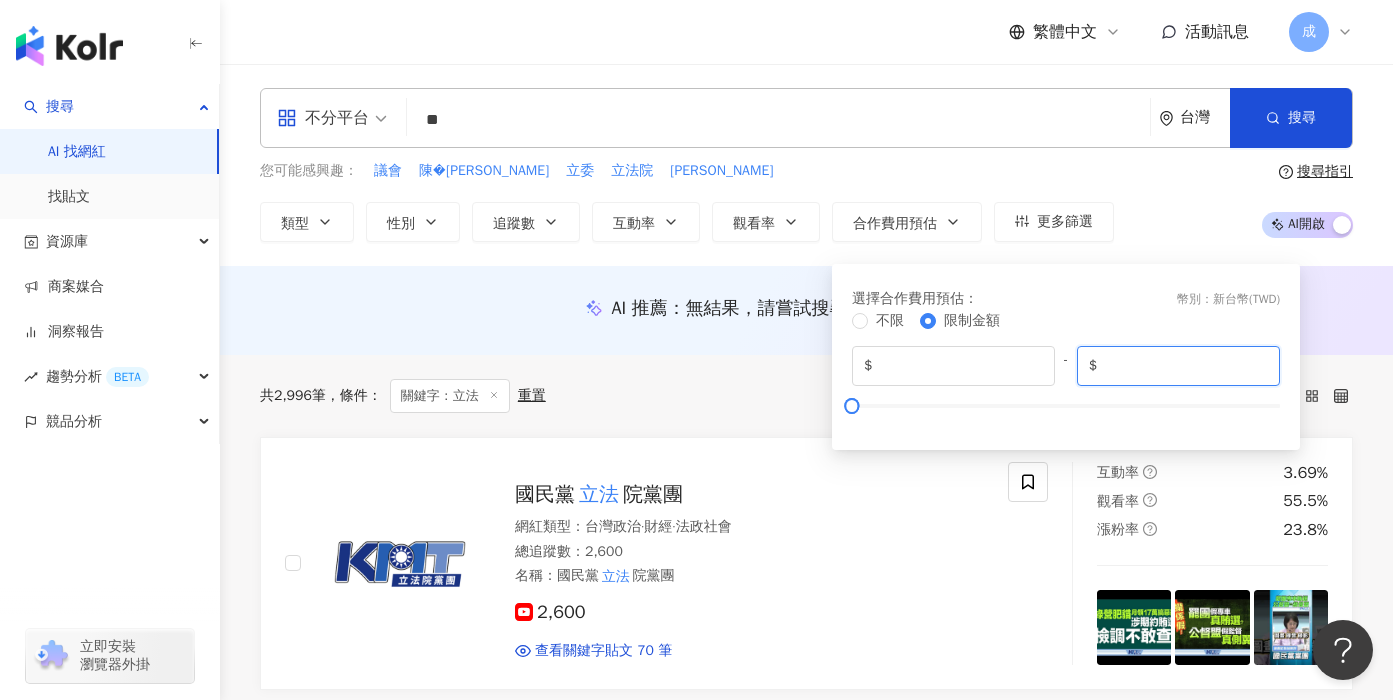 click on "*" at bounding box center (1184, 366) 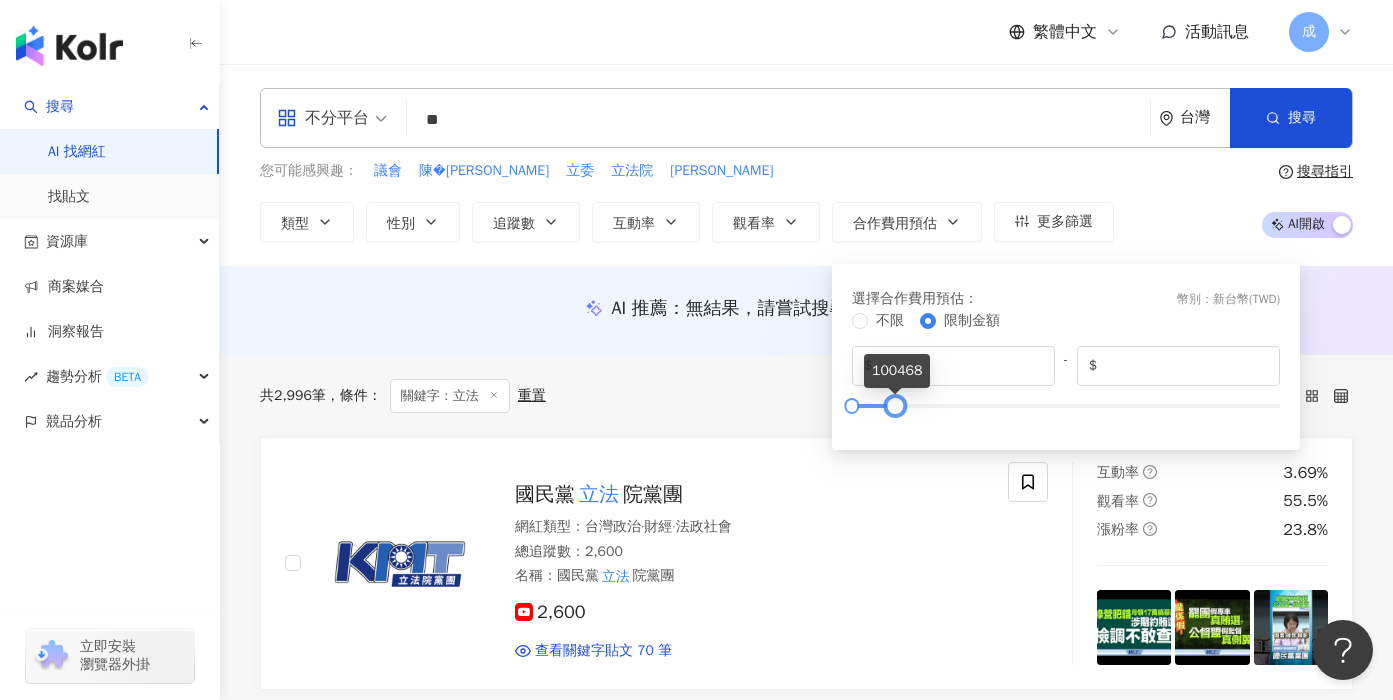 type on "*****" 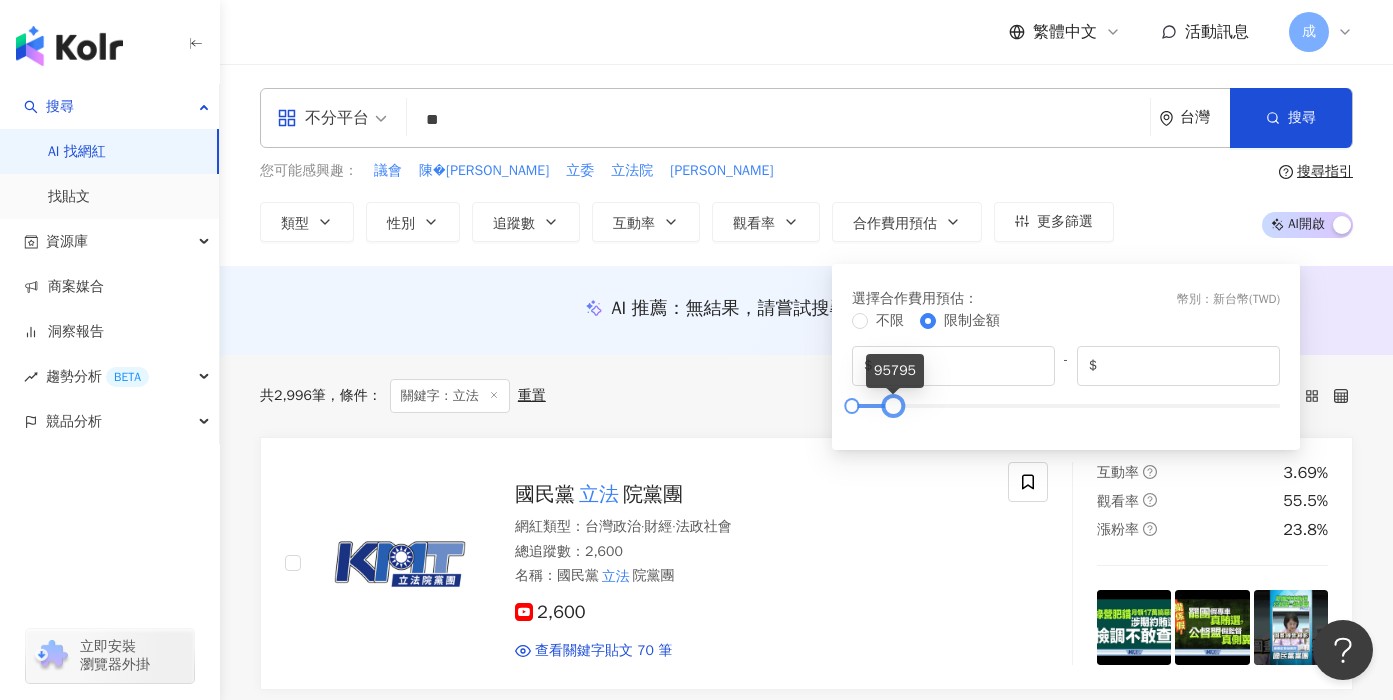 drag, startPoint x: 855, startPoint y: 409, endPoint x: 896, endPoint y: 413, distance: 41.19466 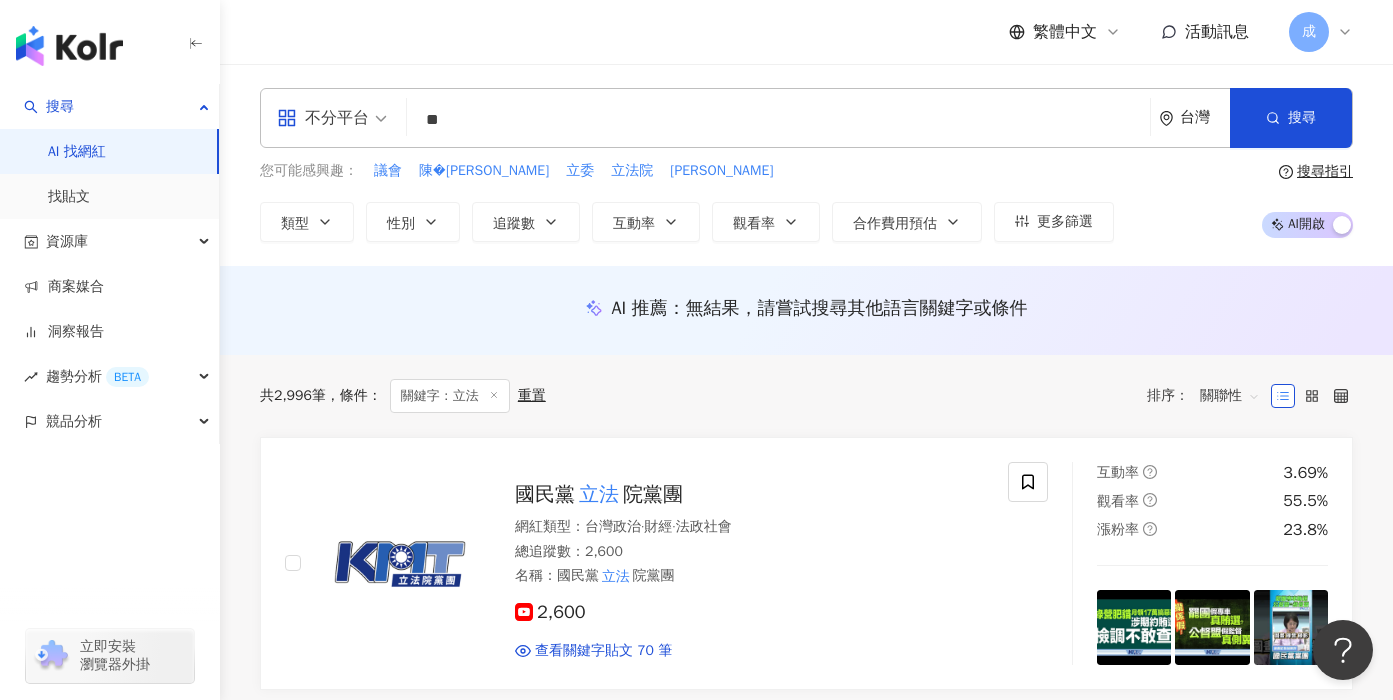 click on "共  2,996  筆 條件 ： 關鍵字：立法 重置 排序： 關聯性" at bounding box center (806, 396) 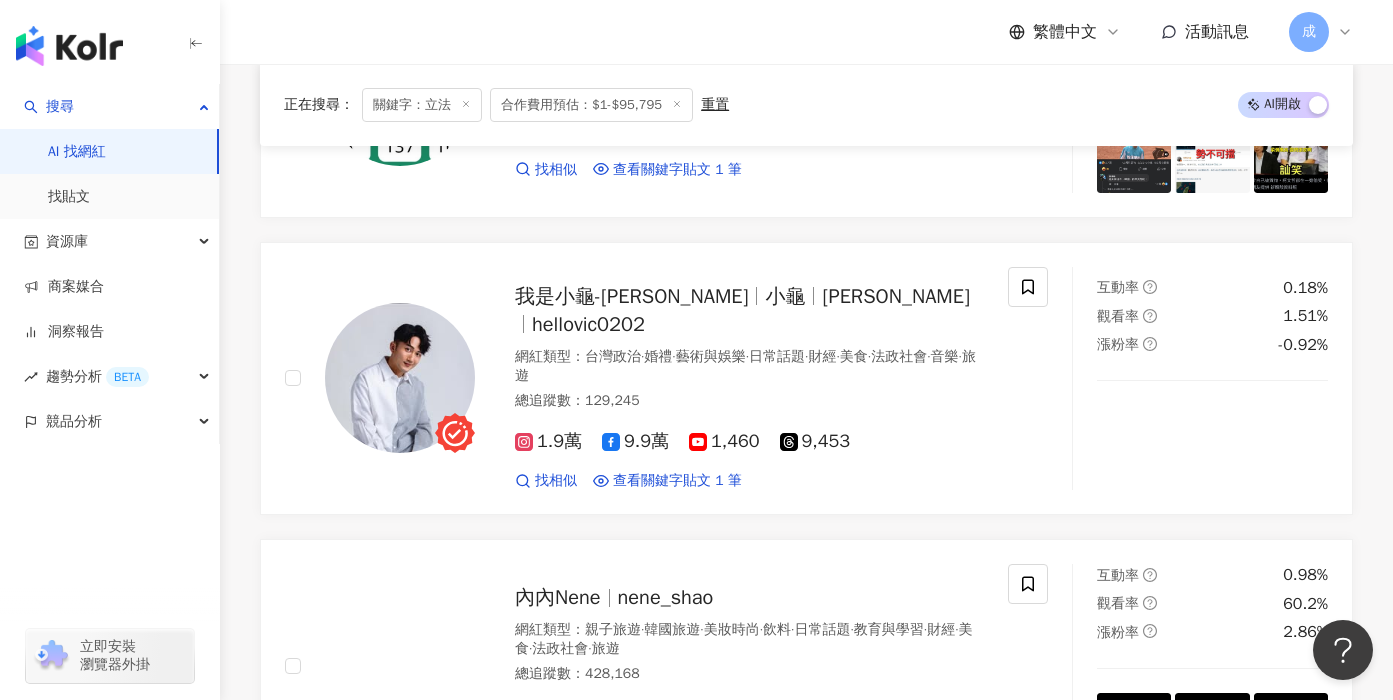 scroll, scrollTop: 1613, scrollLeft: 0, axis: vertical 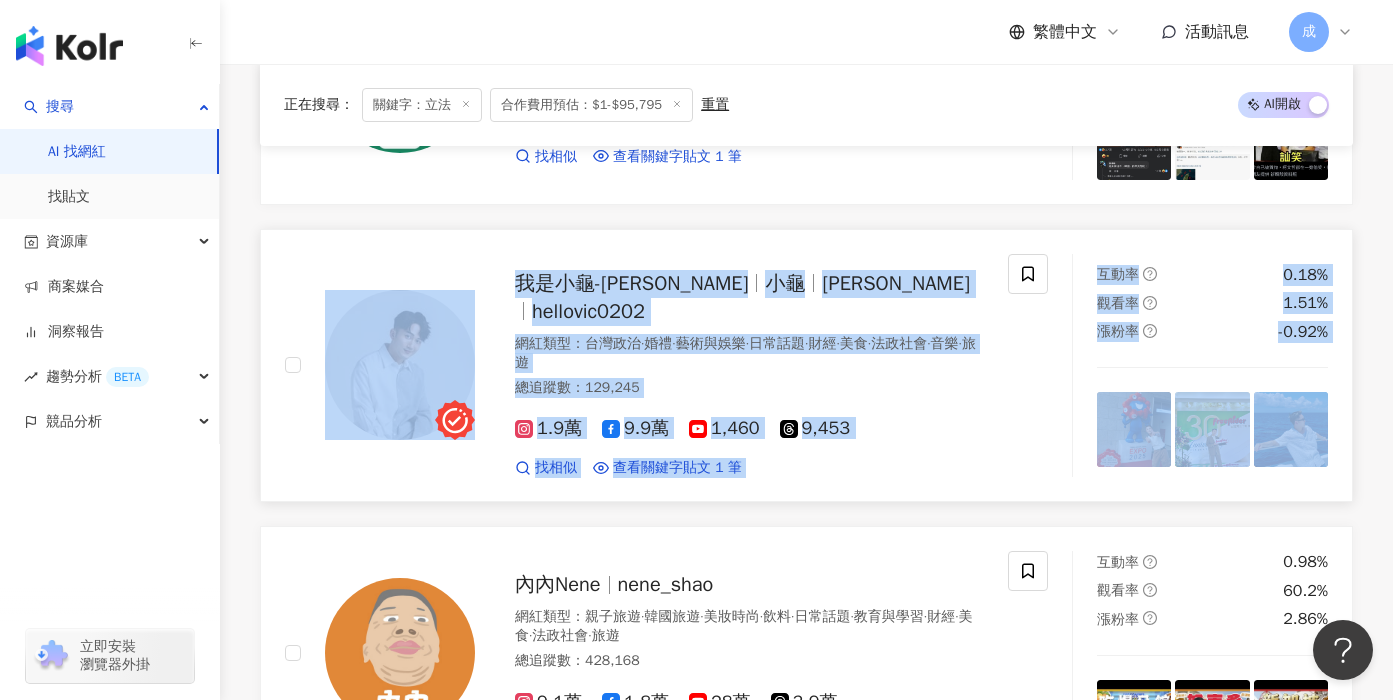 click on "我是小龜-楊程鈞 小龜 楊程鈞 hellovic0202 網紅類型 ： 台灣政治  ·  婚禮  ·  藝術與娛樂  ·  日常話題  ·  財經  ·  美食  ·  法政社會  ·  音樂  ·  旅遊 總追蹤數 ： 129,245 1.9萬 9.9萬 1,460 9,453 找相似 查看關鍵字貼文 1 筆 互動率 0.18% 觀看率 1.51% 漲粉率 -0.92%" at bounding box center (806, 366) 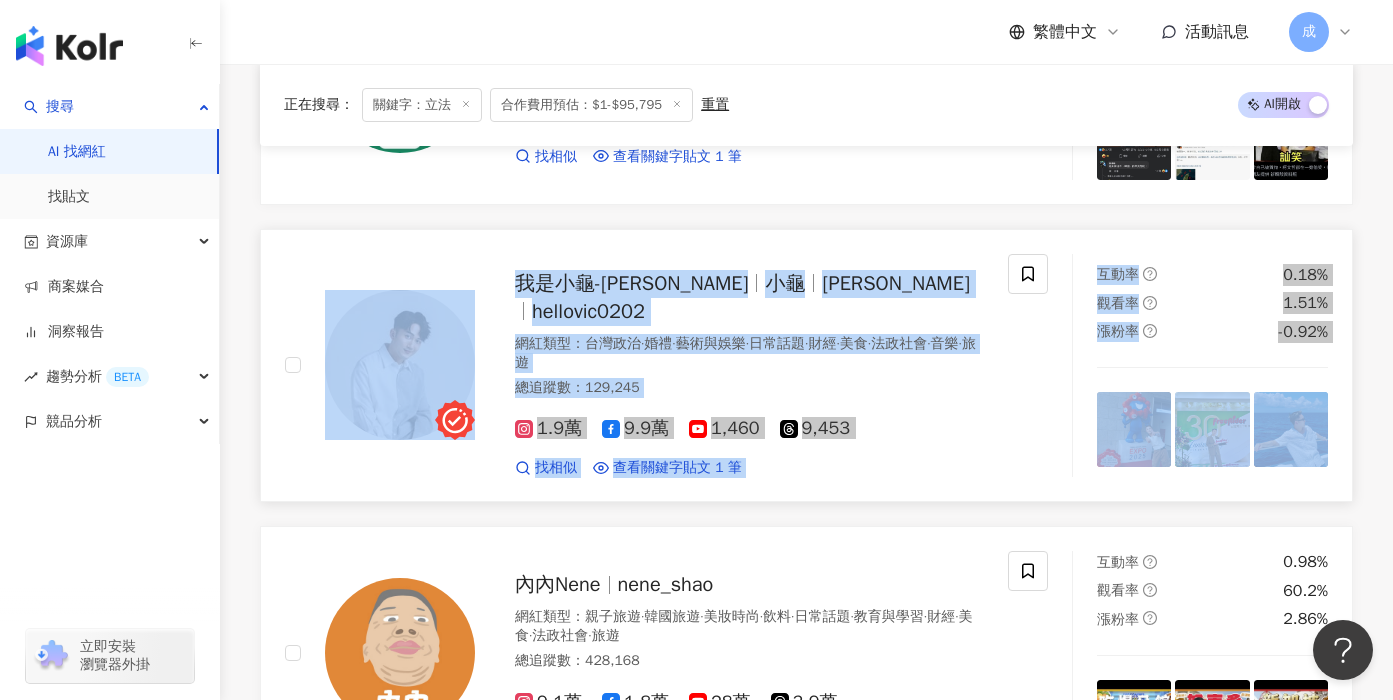 scroll, scrollTop: 1859, scrollLeft: 0, axis: vertical 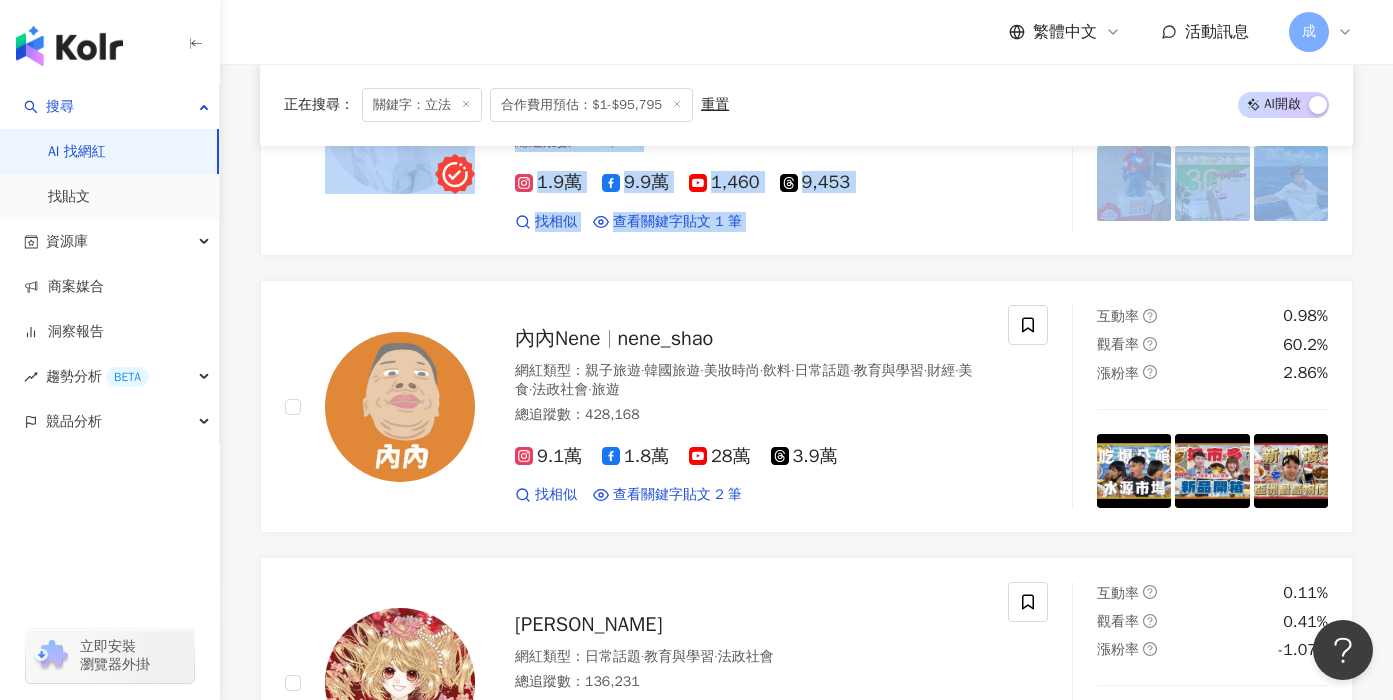 click on "正在搜尋 ： 關鍵字：立法 合作費用預估：$1-$95,795 重置 AI  開啟 AI  關閉 國民黨 立法 院黨團 網紅類型 ： 台灣政治  ·  財經  ·  法政社會 總追蹤數 ： 2,600 名稱 ： 國民黨 立法 院黨團 2,600 查看關鍵字貼文 70 筆 互動率 3.69% 觀看率 55.5% 漲粉率 23.8% 國民黨 立法 院黨團 網紅類型 ： 台灣政治  ·  法政社會 總追蹤數 ： 45,315 名稱 ： 國民黨 立法 院黨團 4.5萬 查看關鍵字貼文 59 筆 互動率 1.01% 觀看率 20.2% 漲粉率 4.08% legcogovhk|香港特別行政區 立法 會 legcogovhk 香港特別行政區 立法 會 網紅類型 ： 無 總追蹤數 ： 63,700 名稱 ： 香港特別行政區 立法 會 簡介 ： 這是香港特別行政區 立法 會的官方YouTube頻道。使用者如使用或瀏覽本頻道，即表示同意本YouTube頻道使用者的告示／使用條件所載的條款， 立法 立法 權，而 立法 會是香港特別行政區的 立法 機關。 立法 立法 立法 0%" at bounding box center (806, 667) 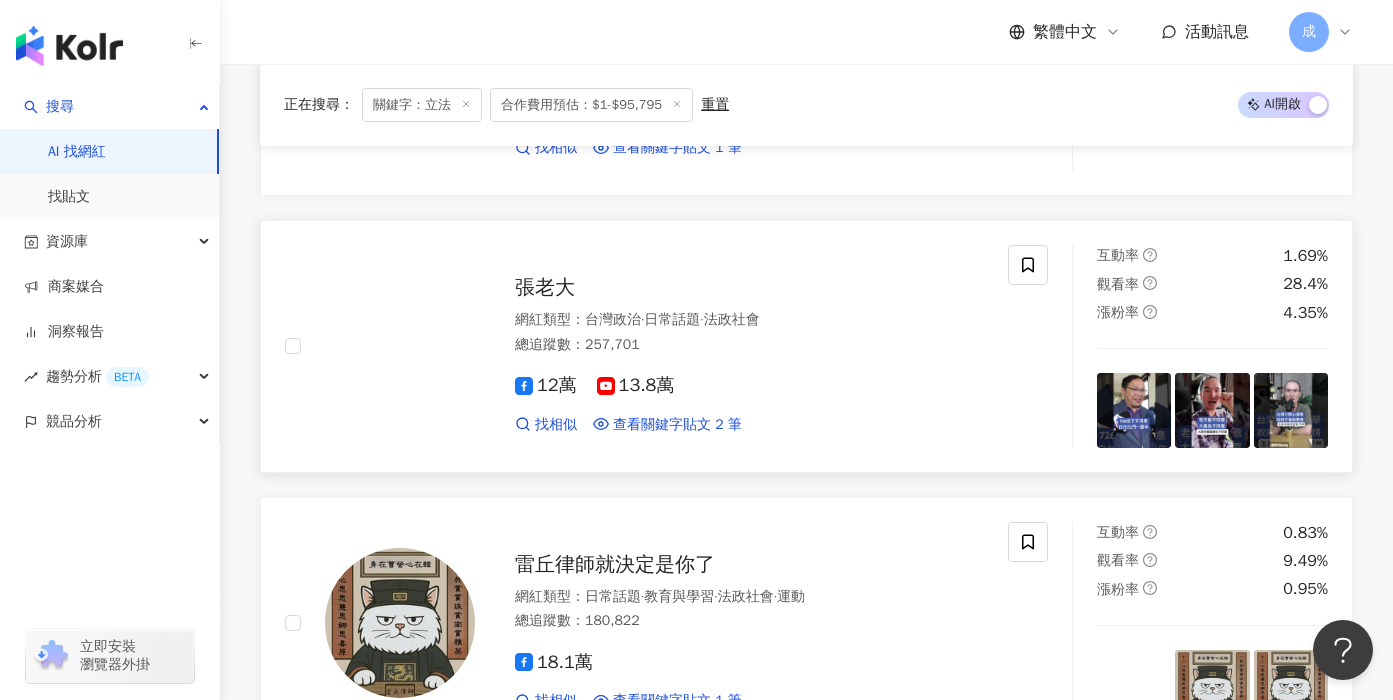 scroll, scrollTop: 3124, scrollLeft: 0, axis: vertical 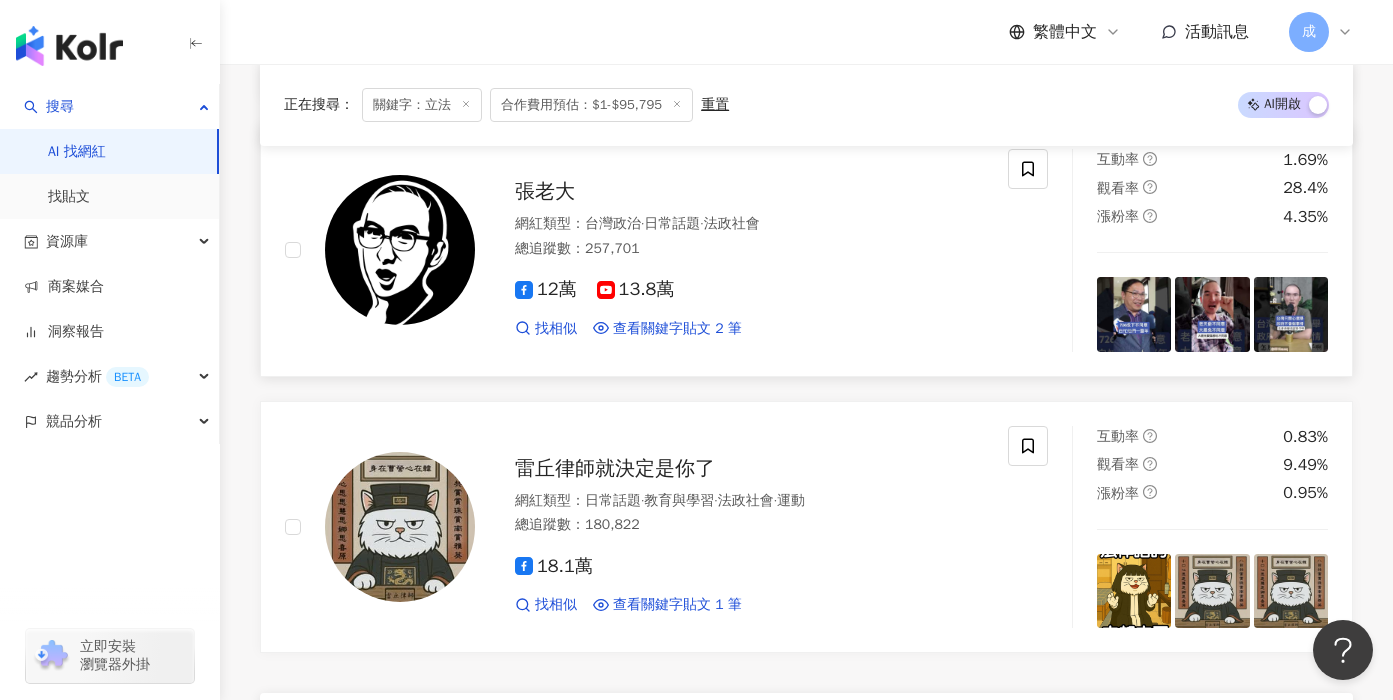 click 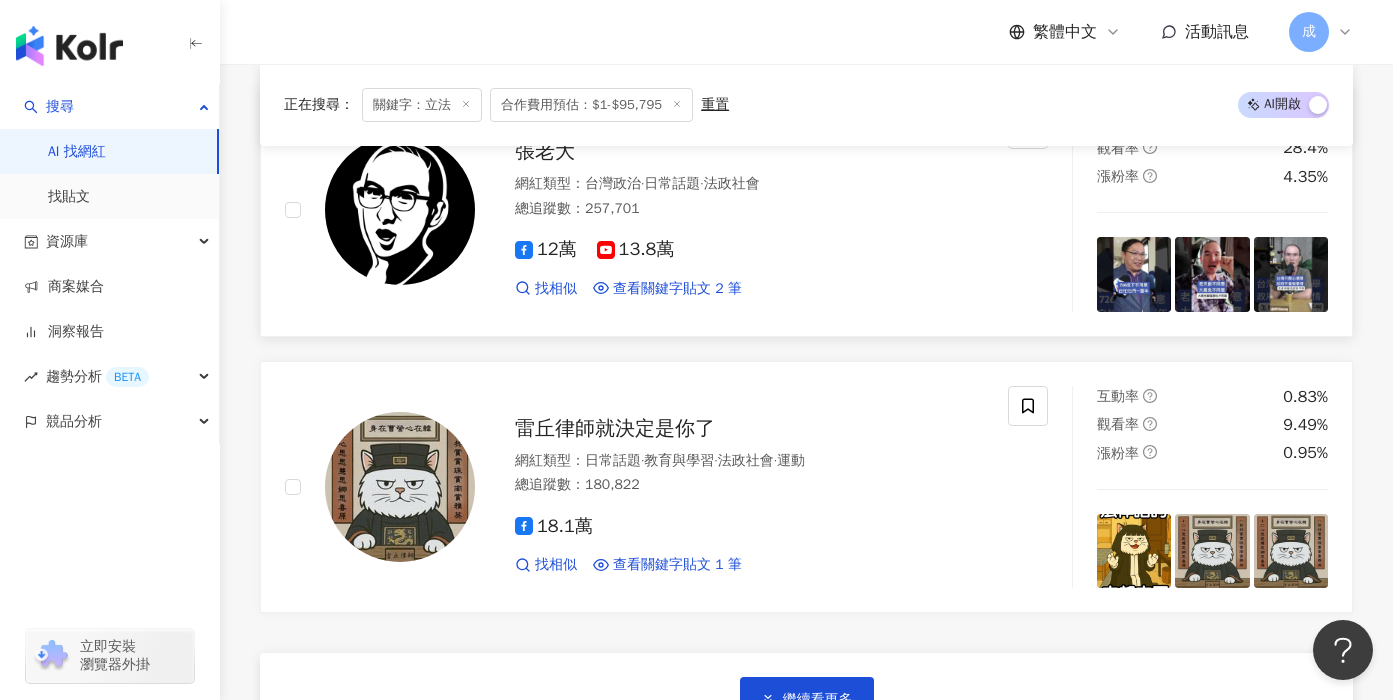 scroll, scrollTop: 3216, scrollLeft: 0, axis: vertical 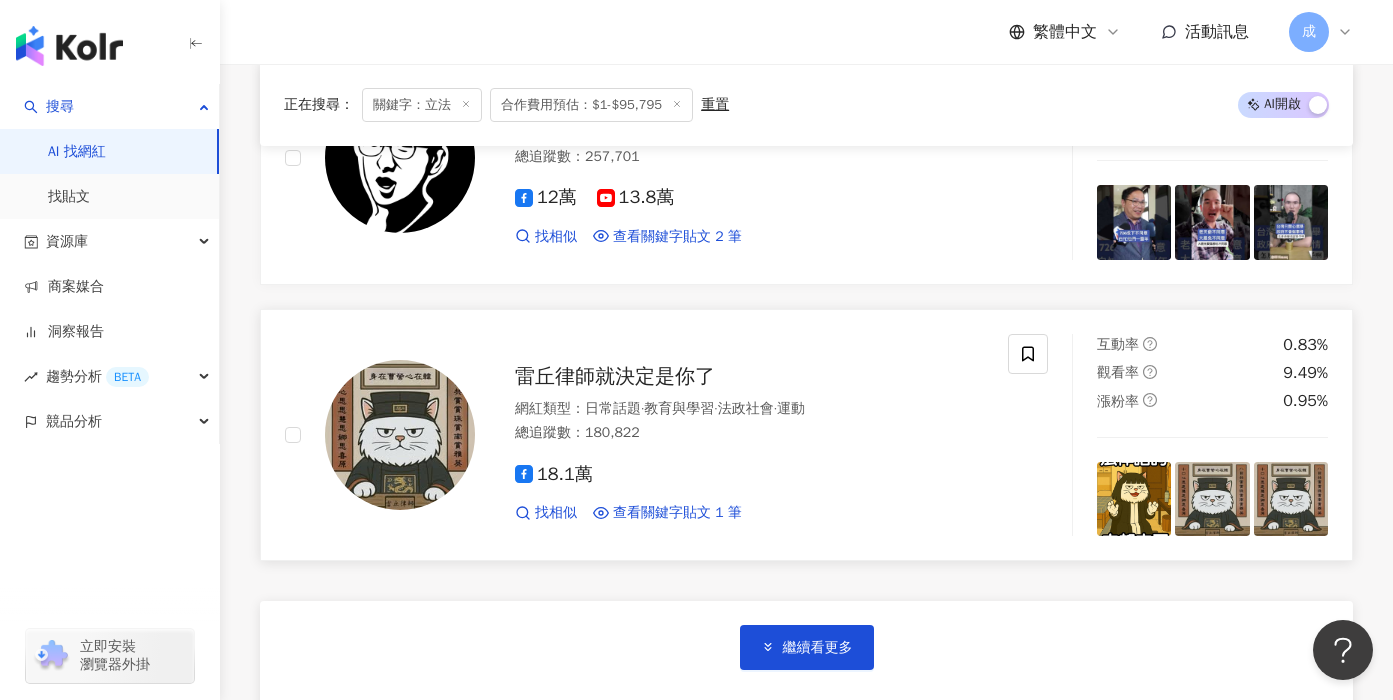 click 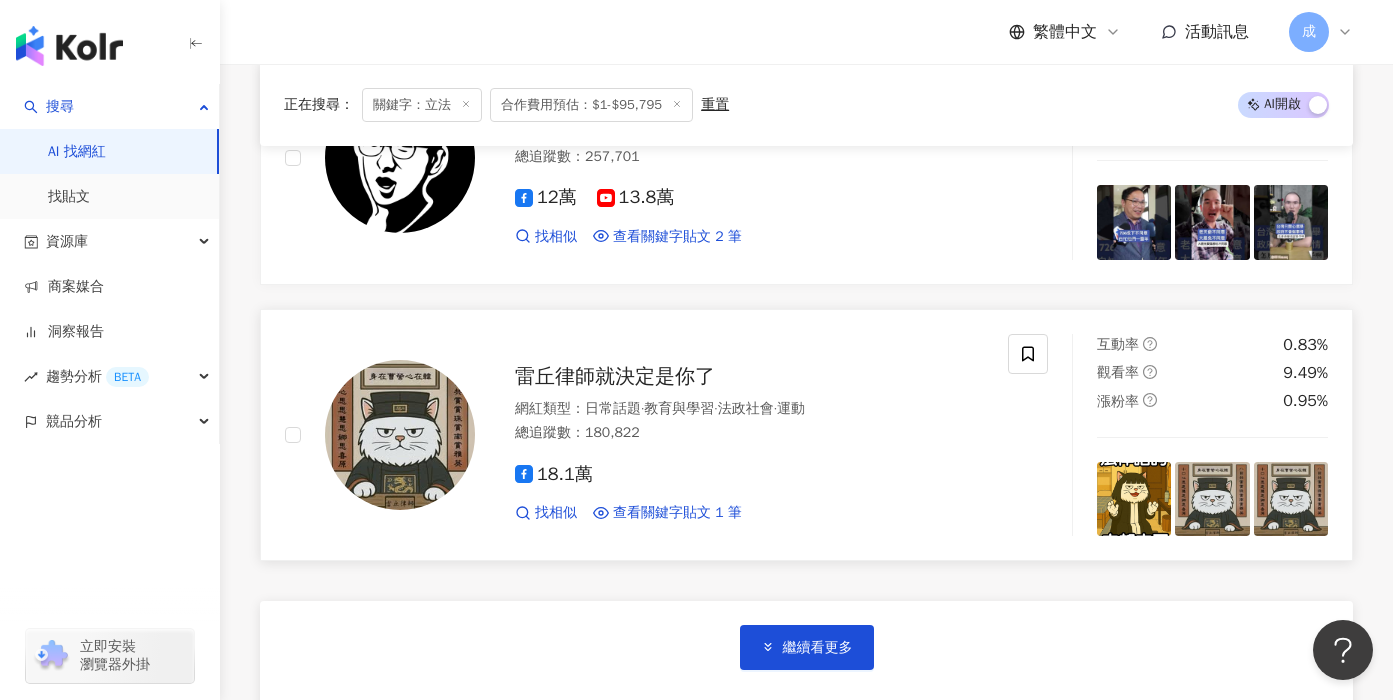 scroll, scrollTop: 3666, scrollLeft: 0, axis: vertical 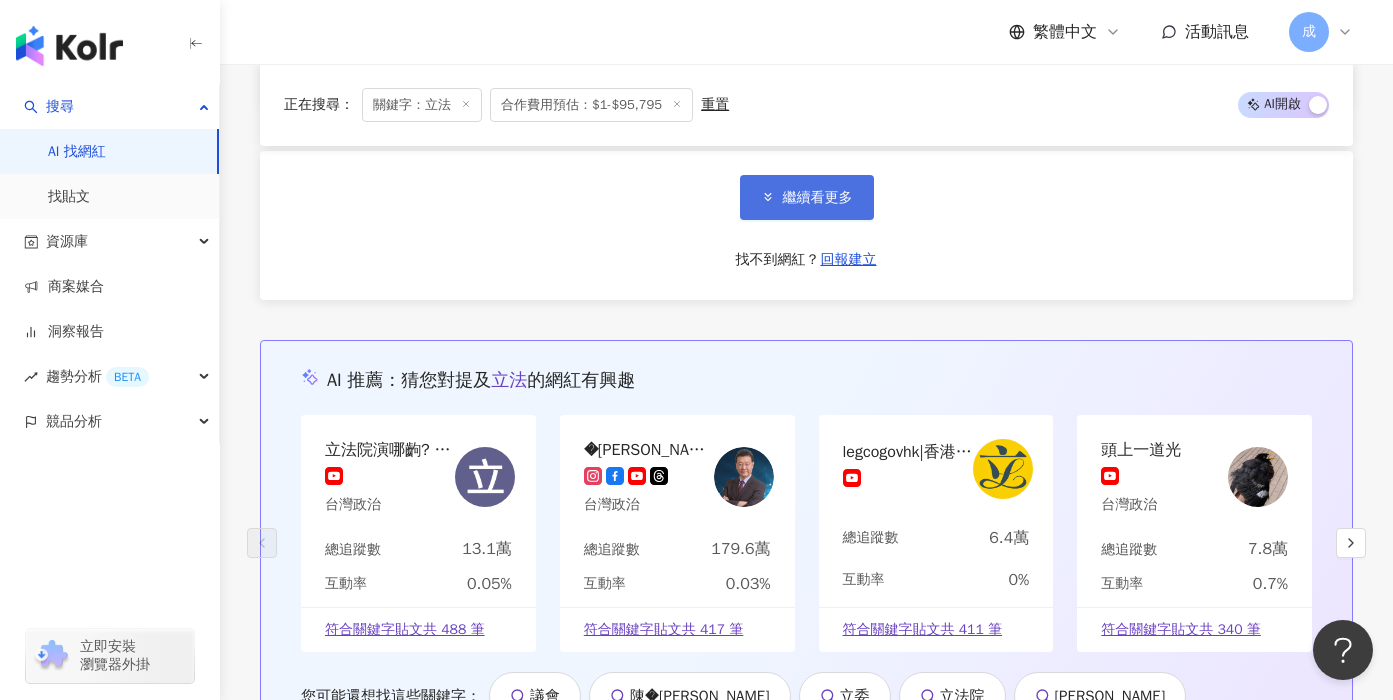 click on "繼續看更多" at bounding box center (807, 197) 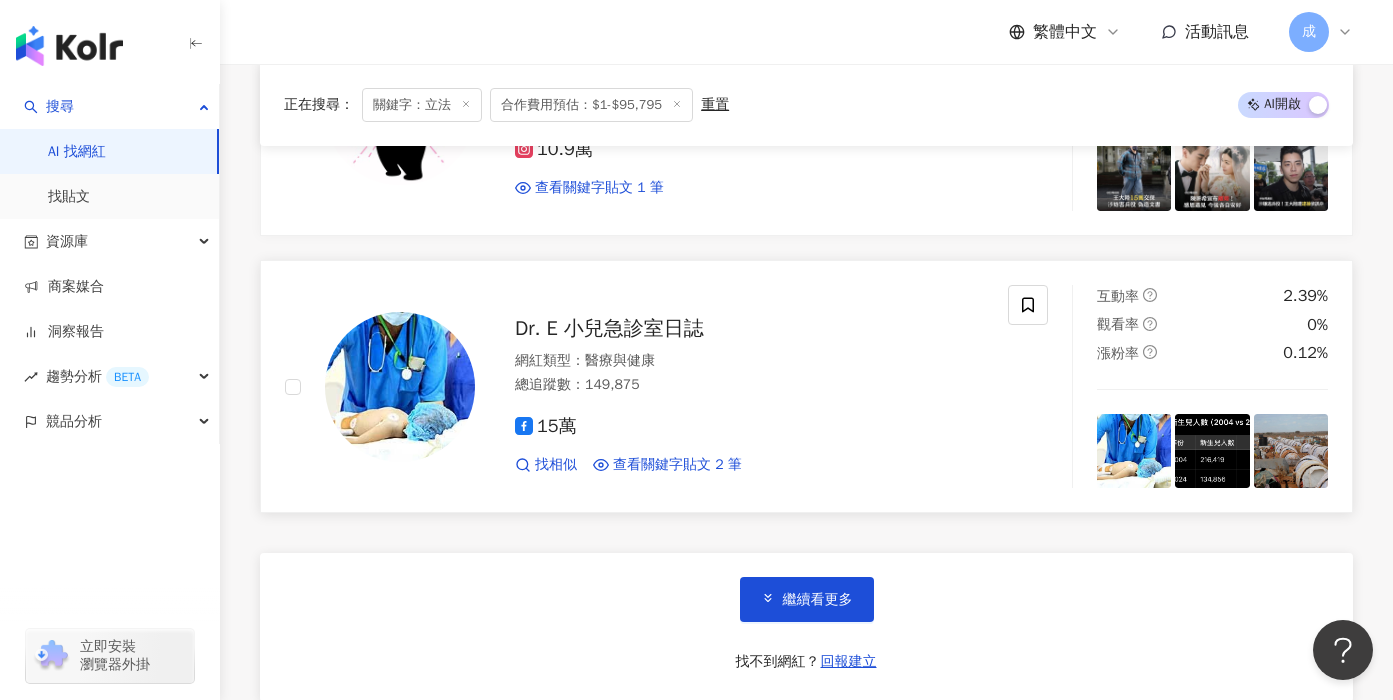 scroll, scrollTop: 6687, scrollLeft: 0, axis: vertical 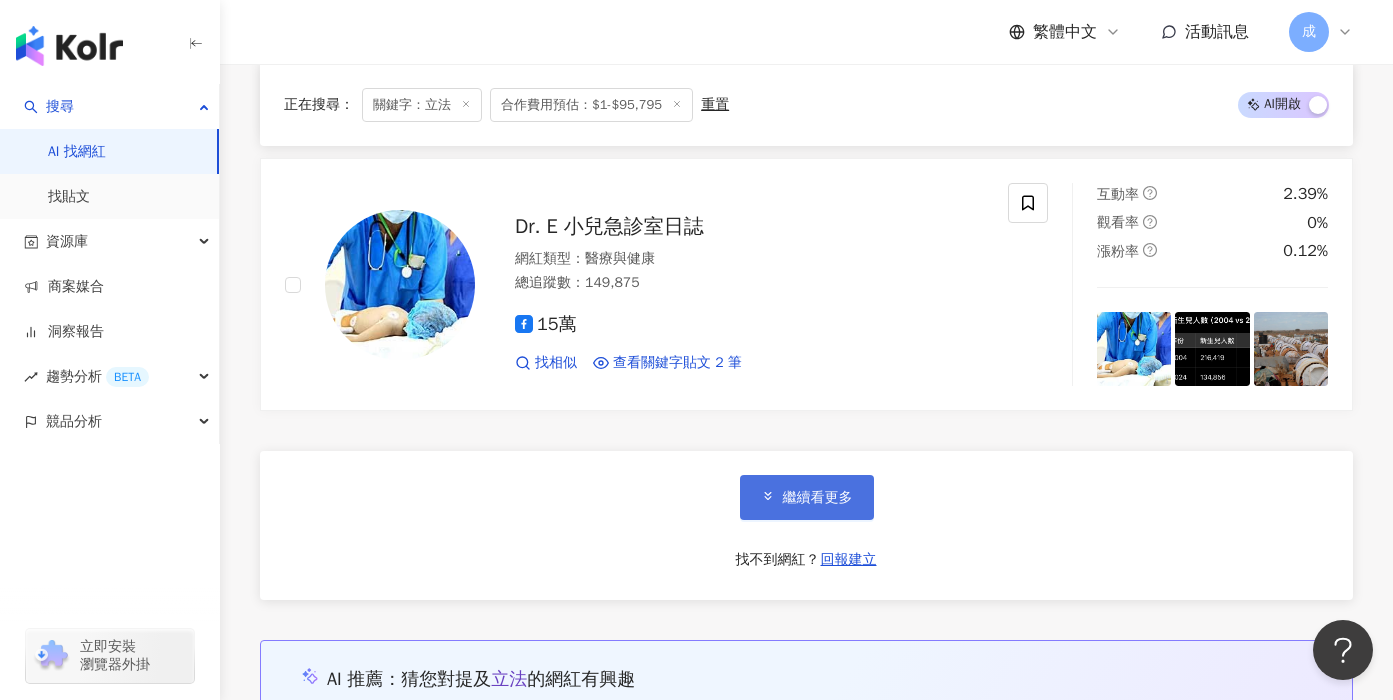 click on "繼續看更多" at bounding box center [807, 497] 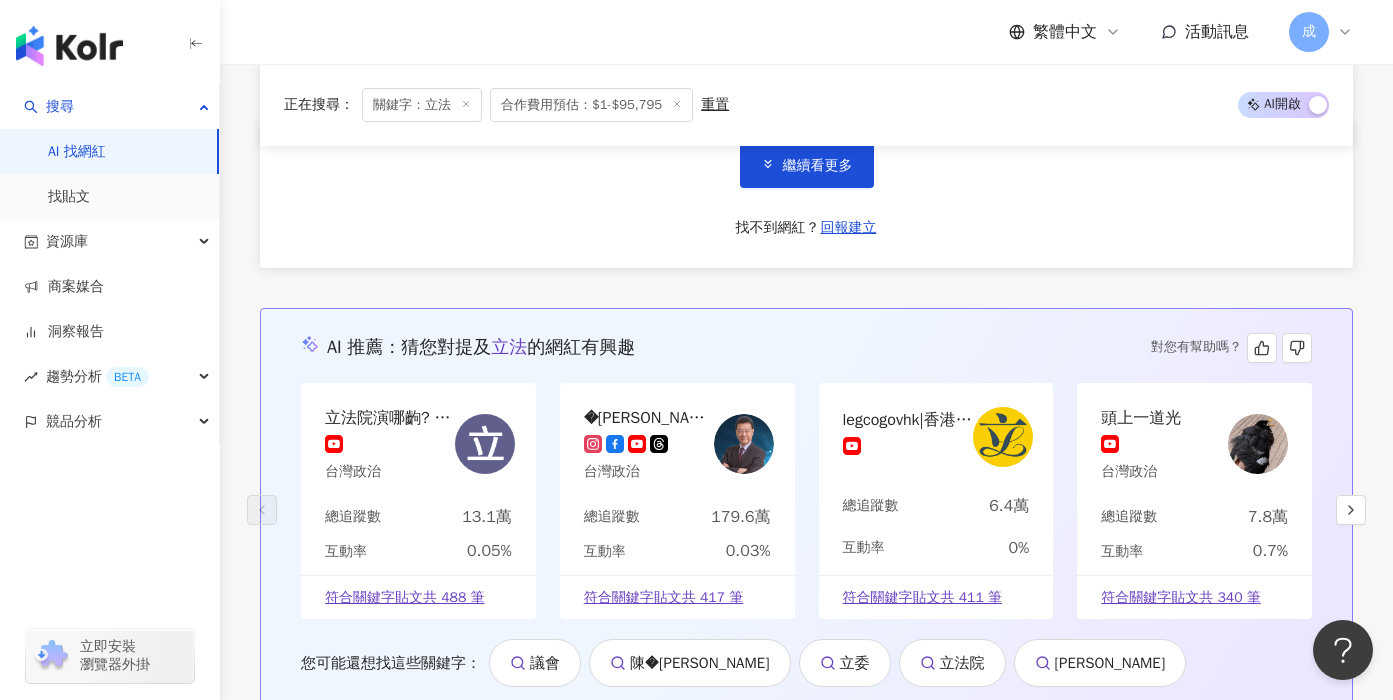scroll, scrollTop: 10365, scrollLeft: 0, axis: vertical 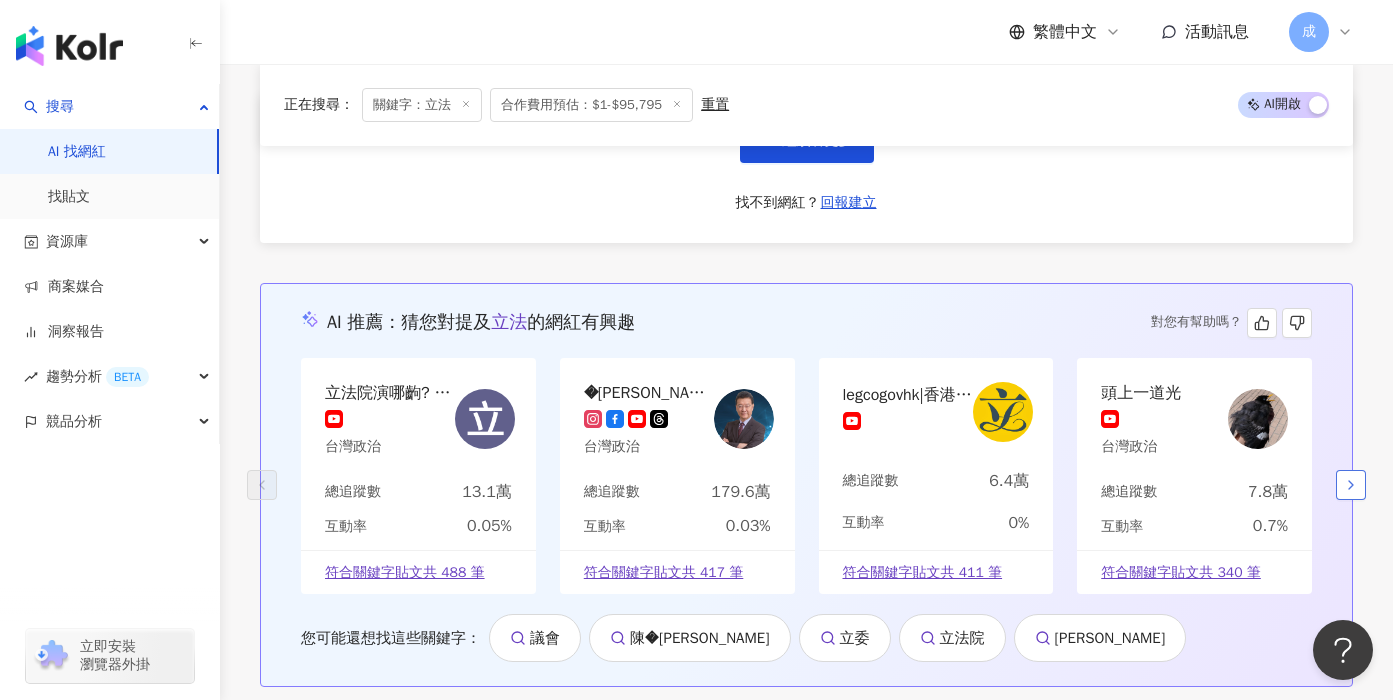 click at bounding box center [1351, 485] 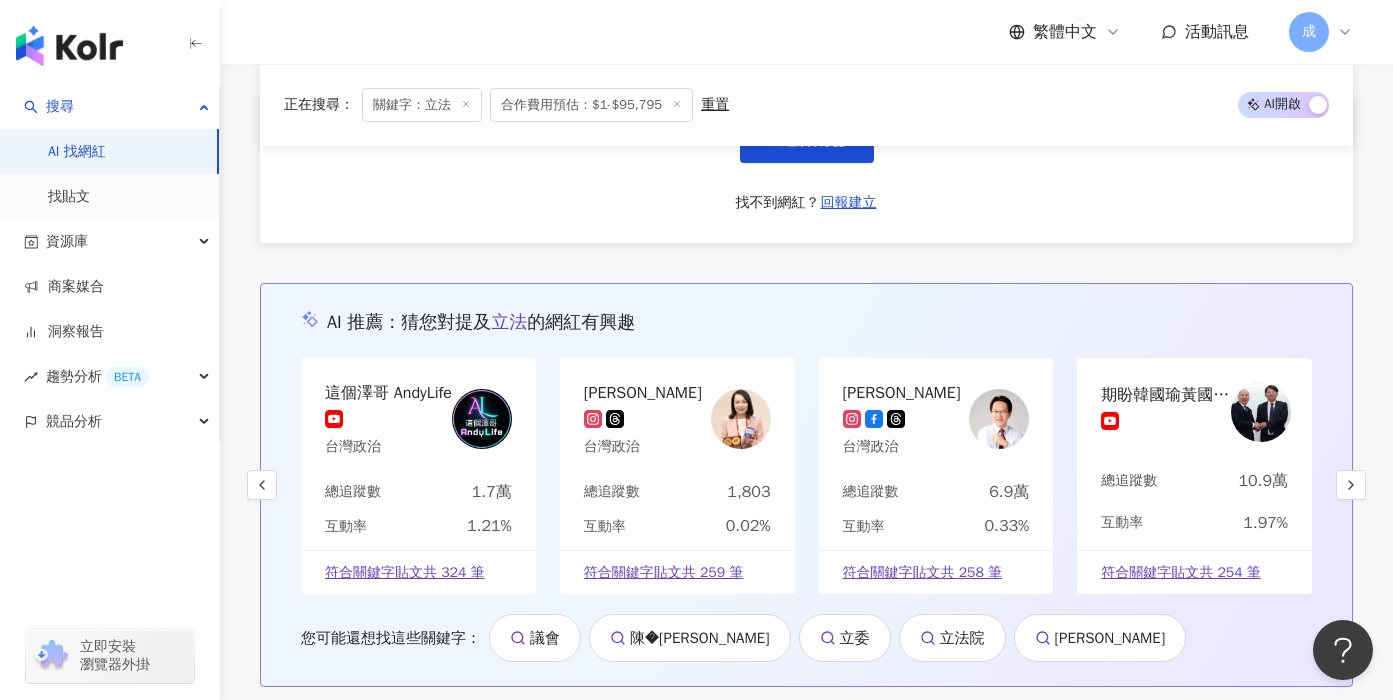 click on "繼續看更多 找不到網紅？ 回報建立" at bounding box center (806, 168) 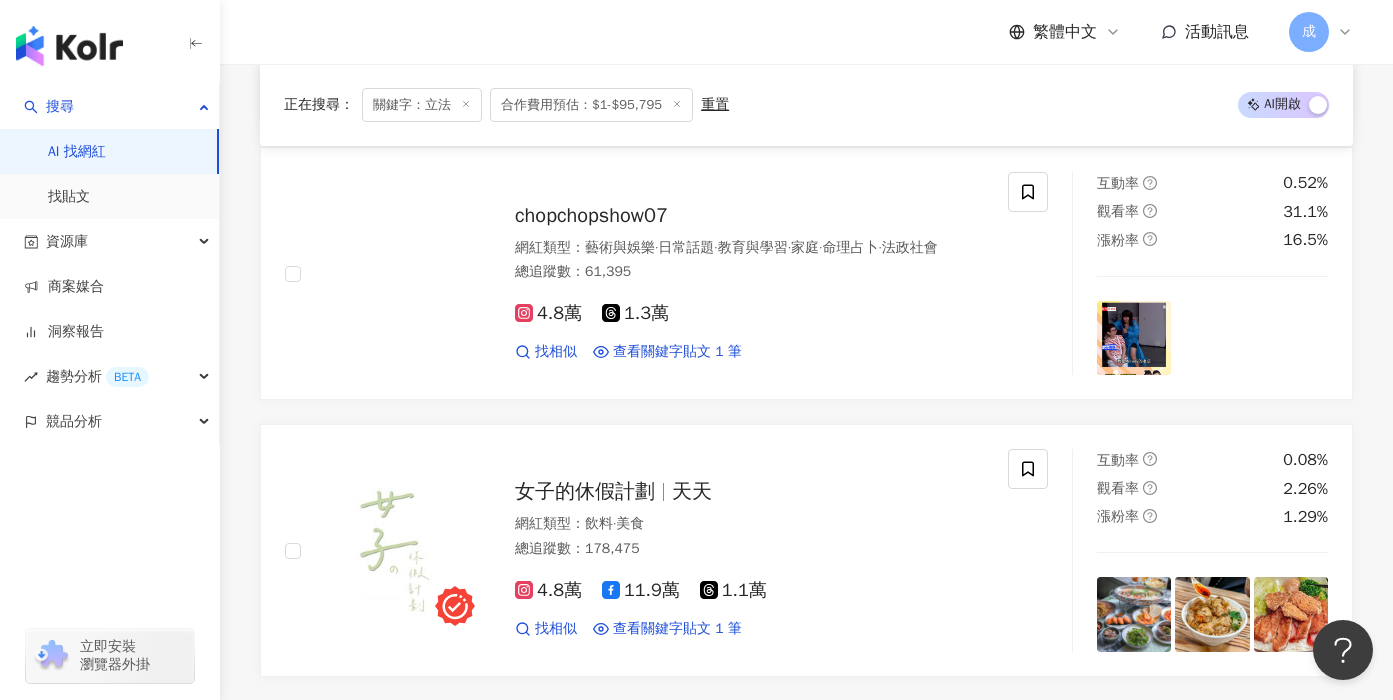 scroll, scrollTop: 9143, scrollLeft: 0, axis: vertical 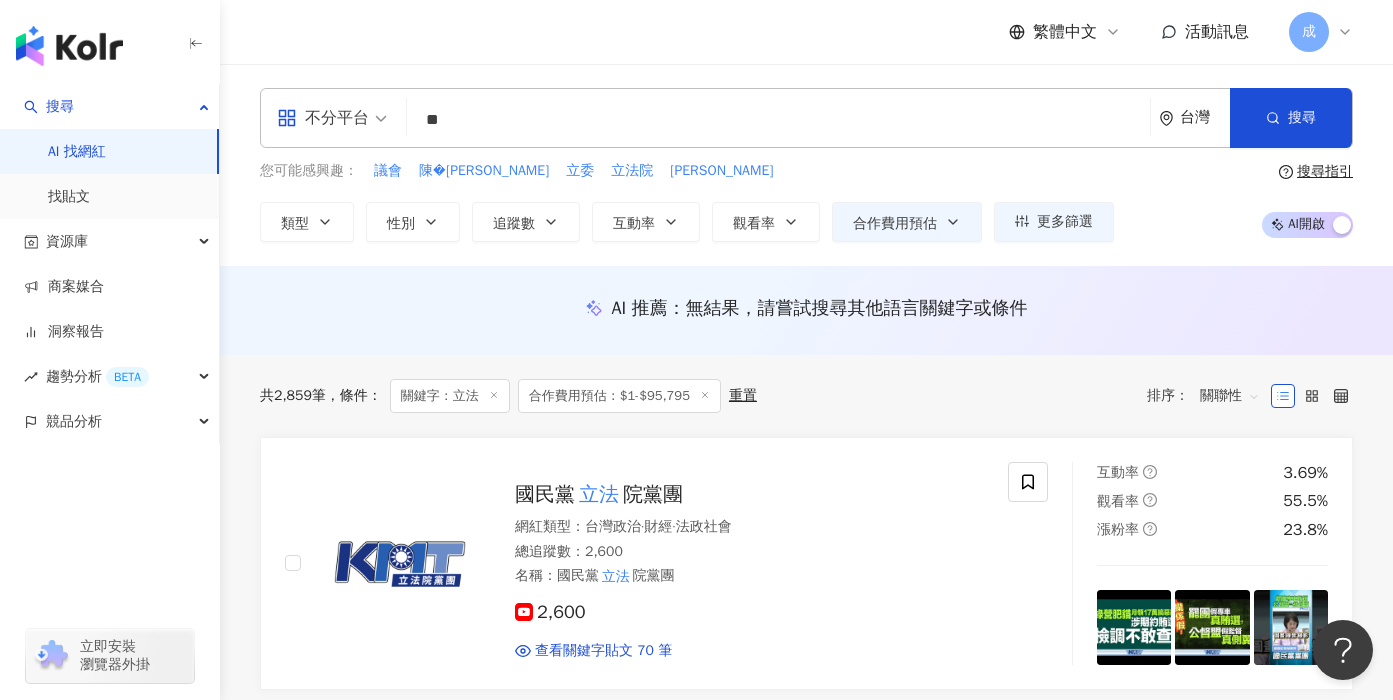 click on "**" at bounding box center (778, 120) 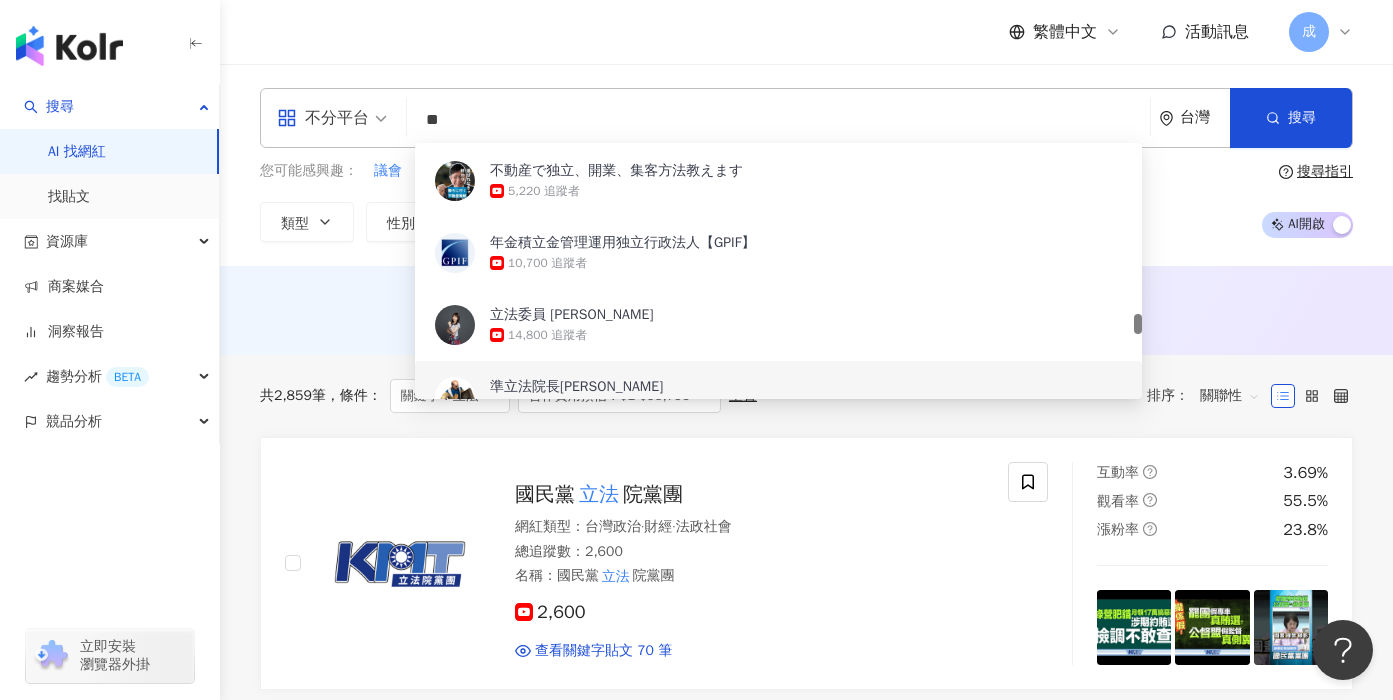drag, startPoint x: 712, startPoint y: 112, endPoint x: 427, endPoint y: 116, distance: 285.02808 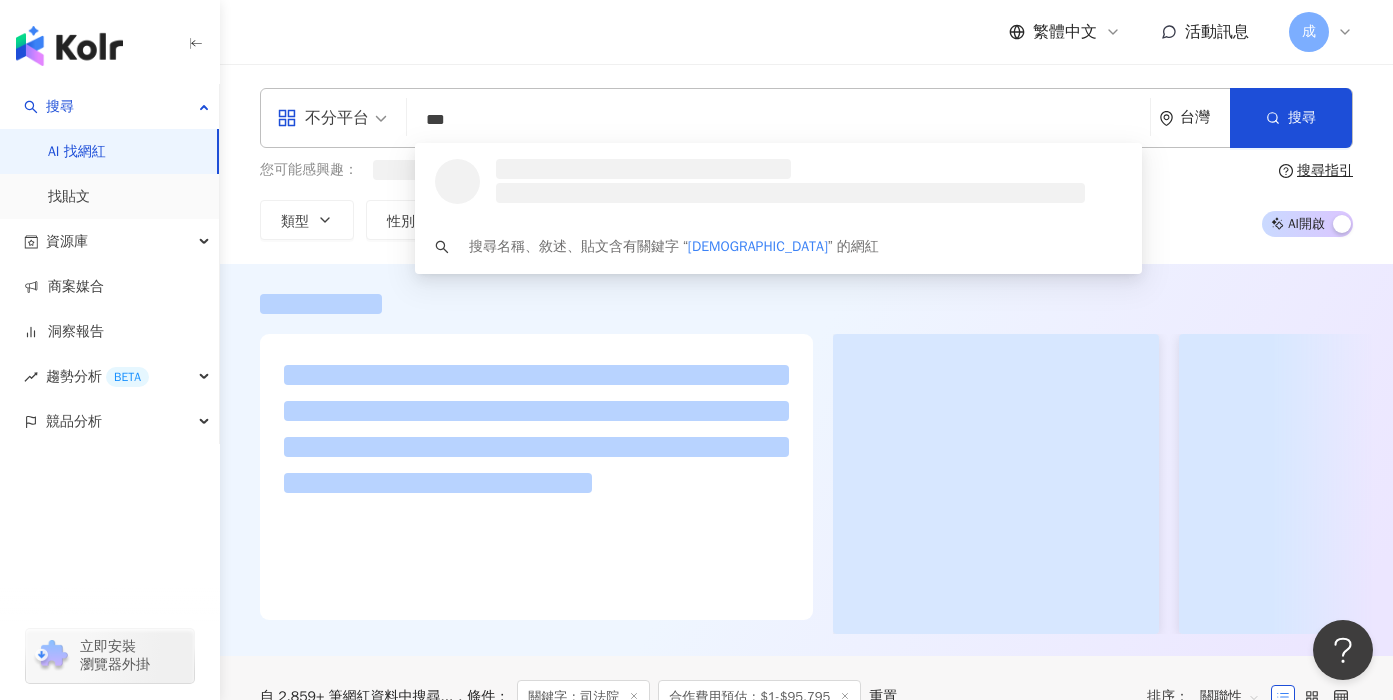 scroll, scrollTop: 0, scrollLeft: 0, axis: both 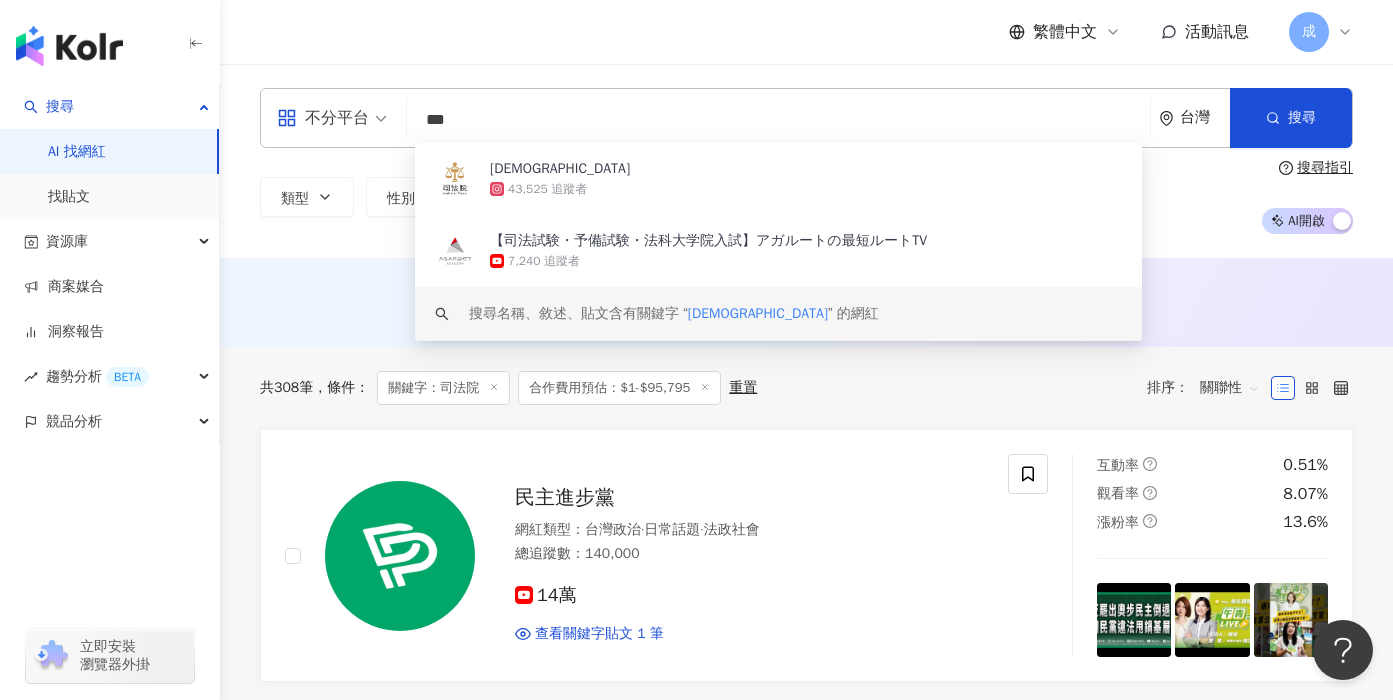 click on "共  308  筆 條件 ： 關鍵字：司法院 合作費用預估：$1-$95,795 重置 排序： 關聯性" at bounding box center (806, 388) 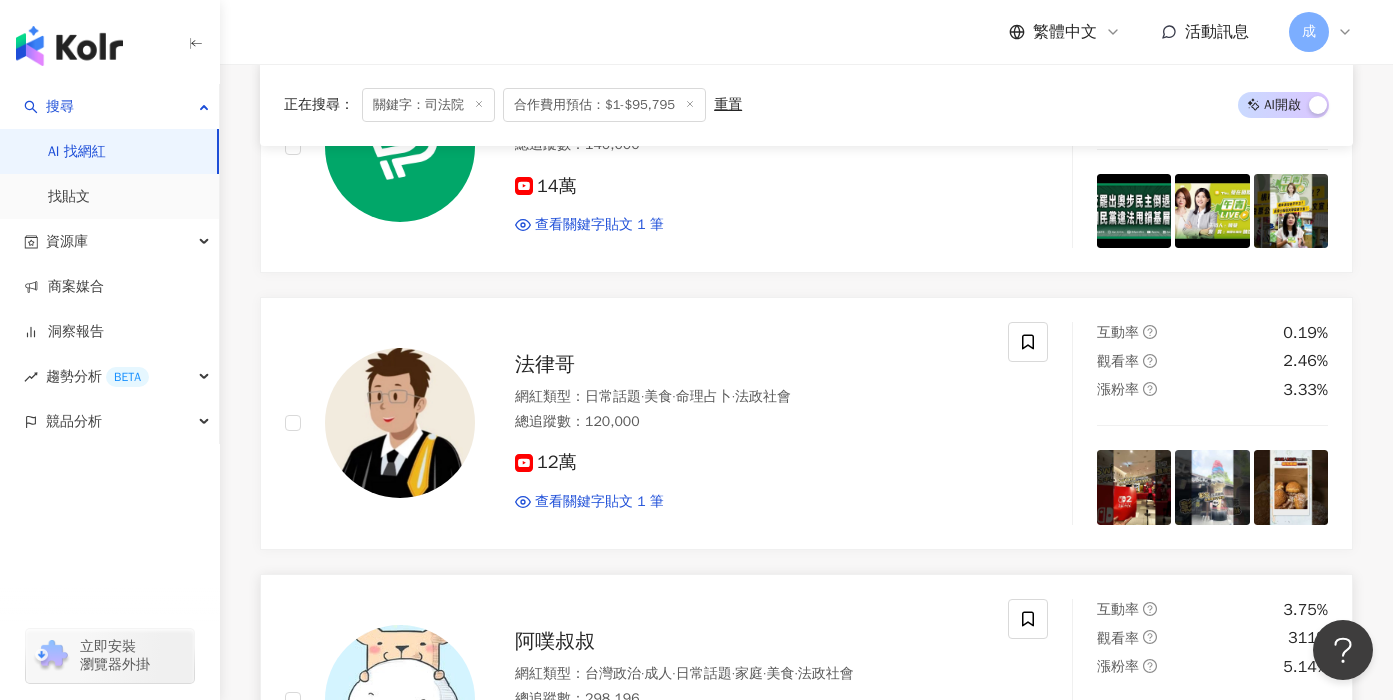scroll, scrollTop: 833, scrollLeft: 0, axis: vertical 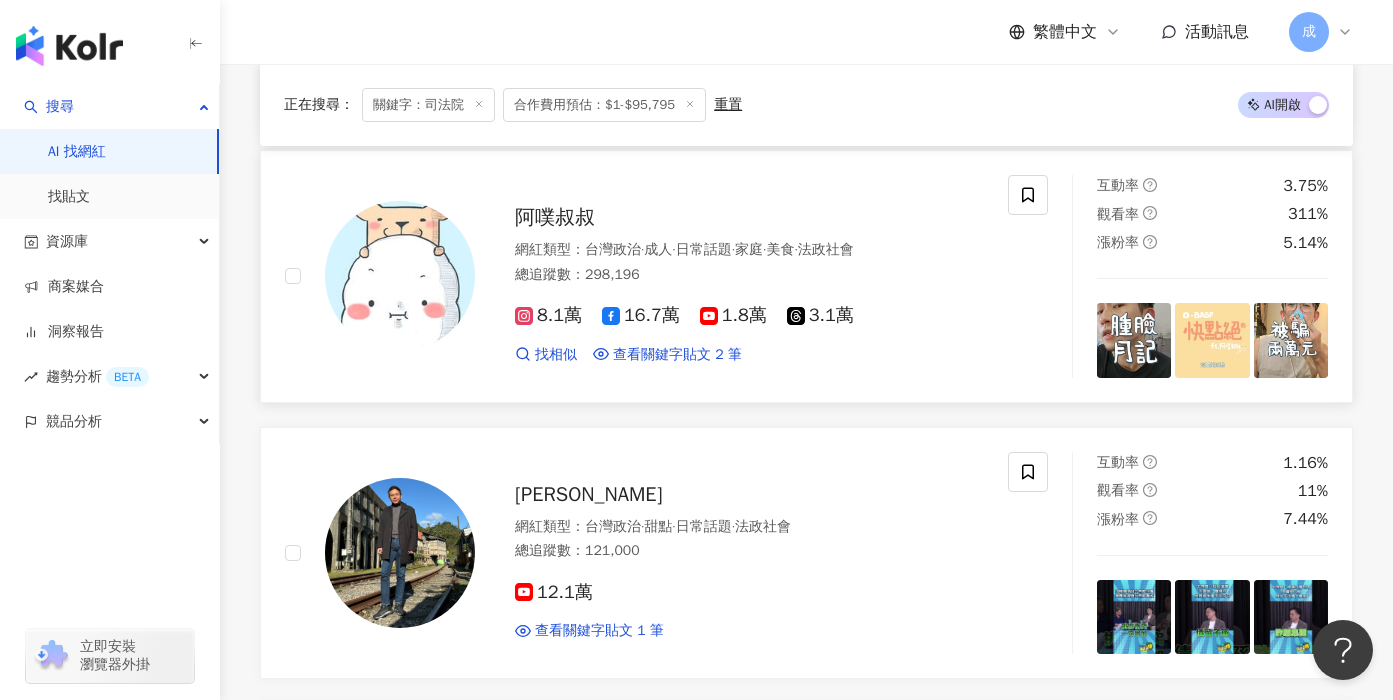 click 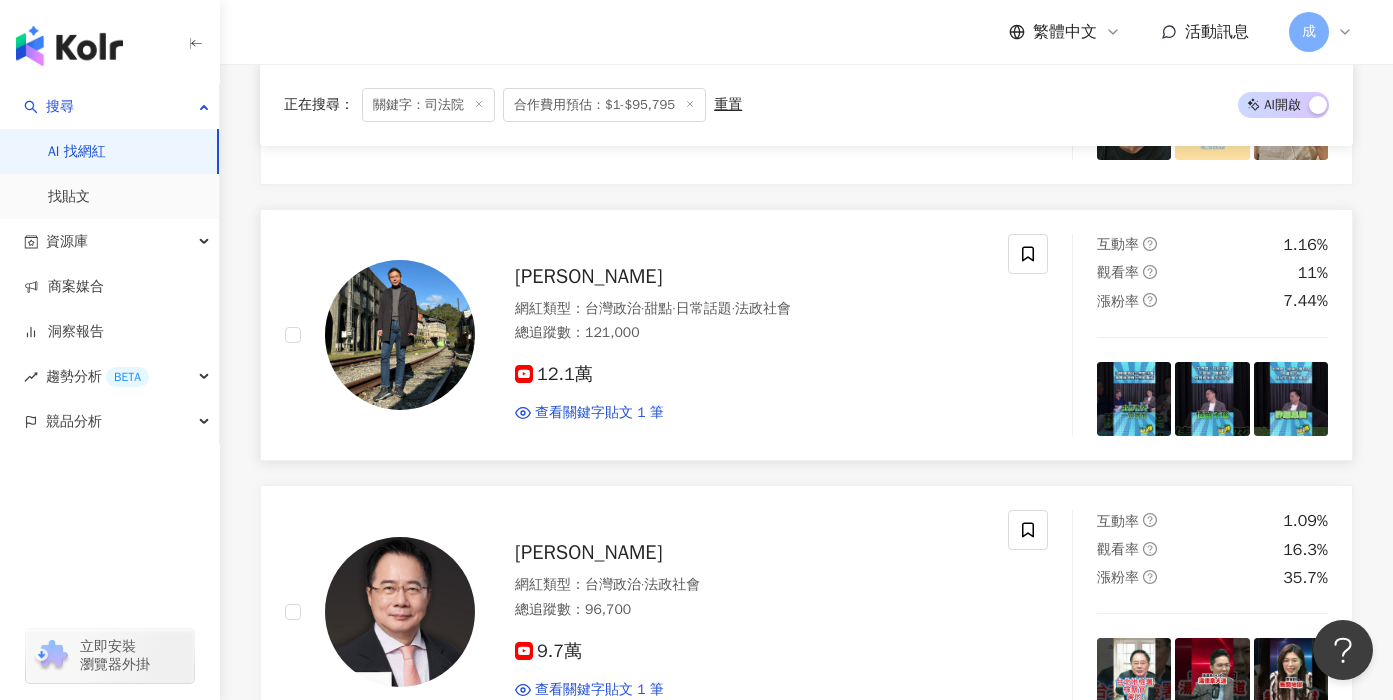 scroll, scrollTop: 1134, scrollLeft: 0, axis: vertical 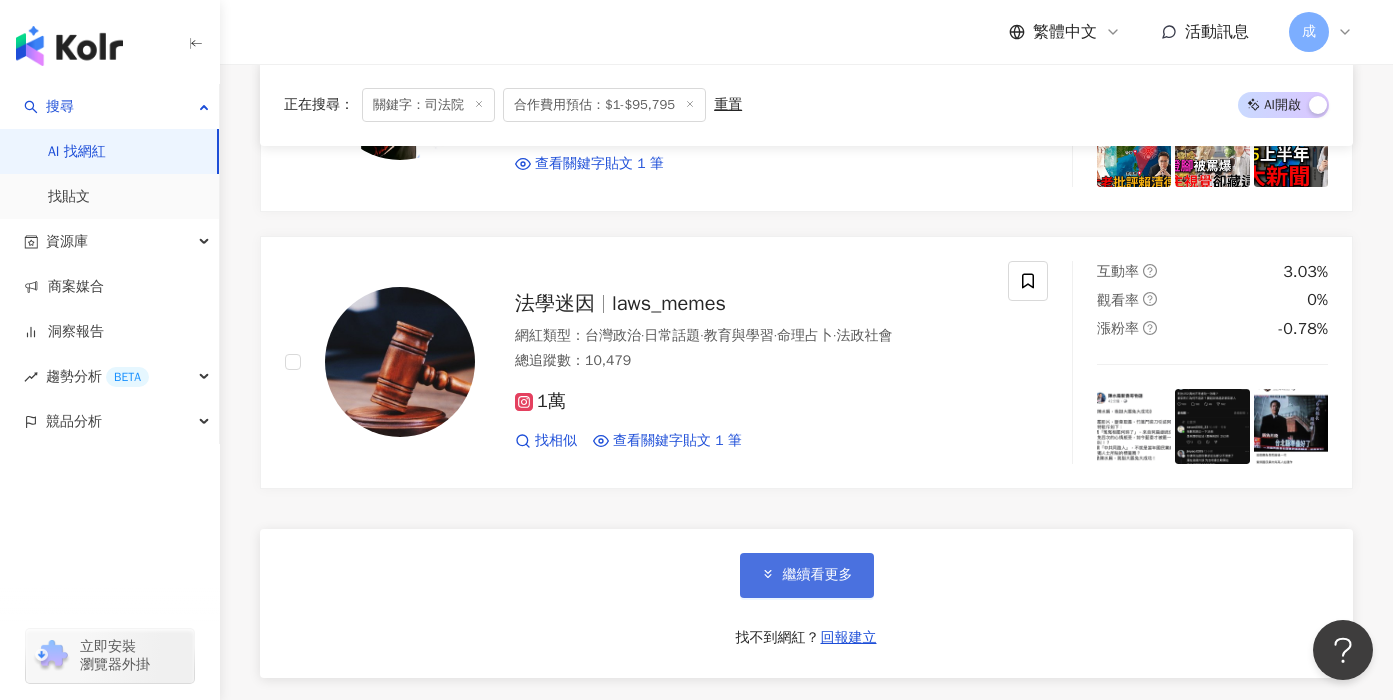 click on "繼續看更多" at bounding box center [818, 575] 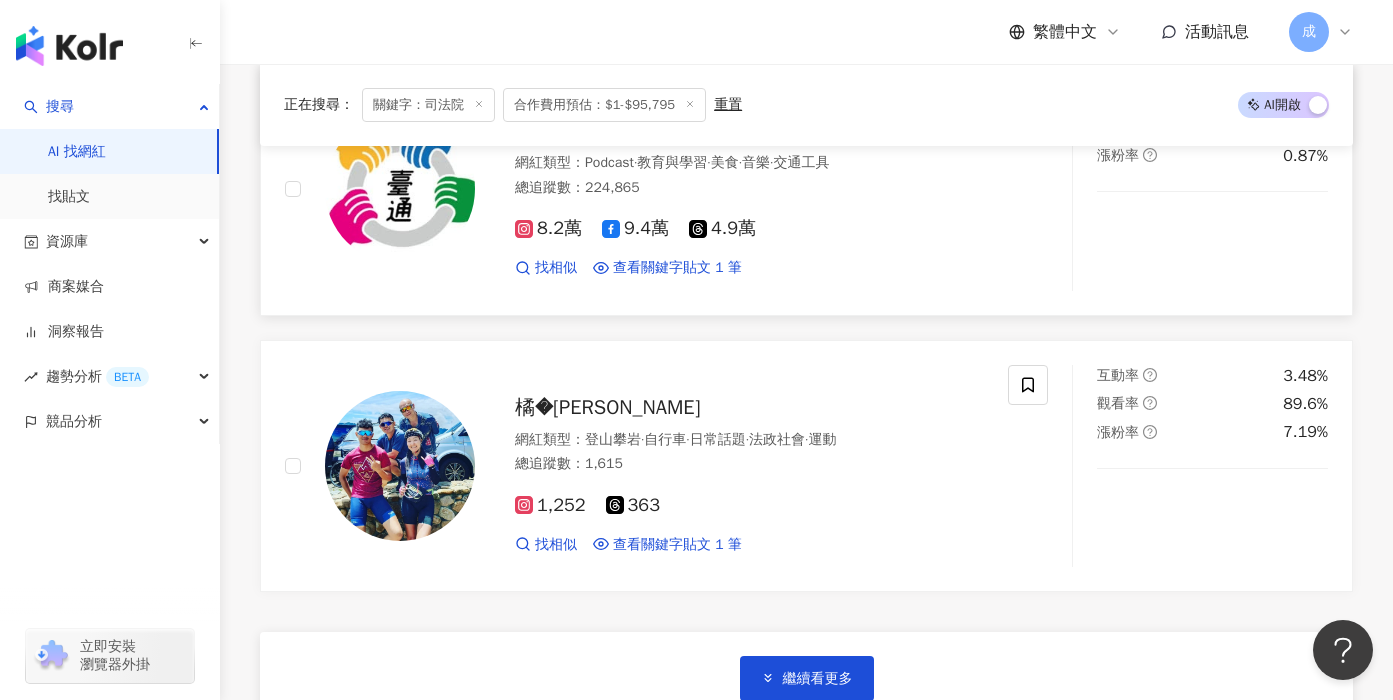 scroll, scrollTop: 6361, scrollLeft: 0, axis: vertical 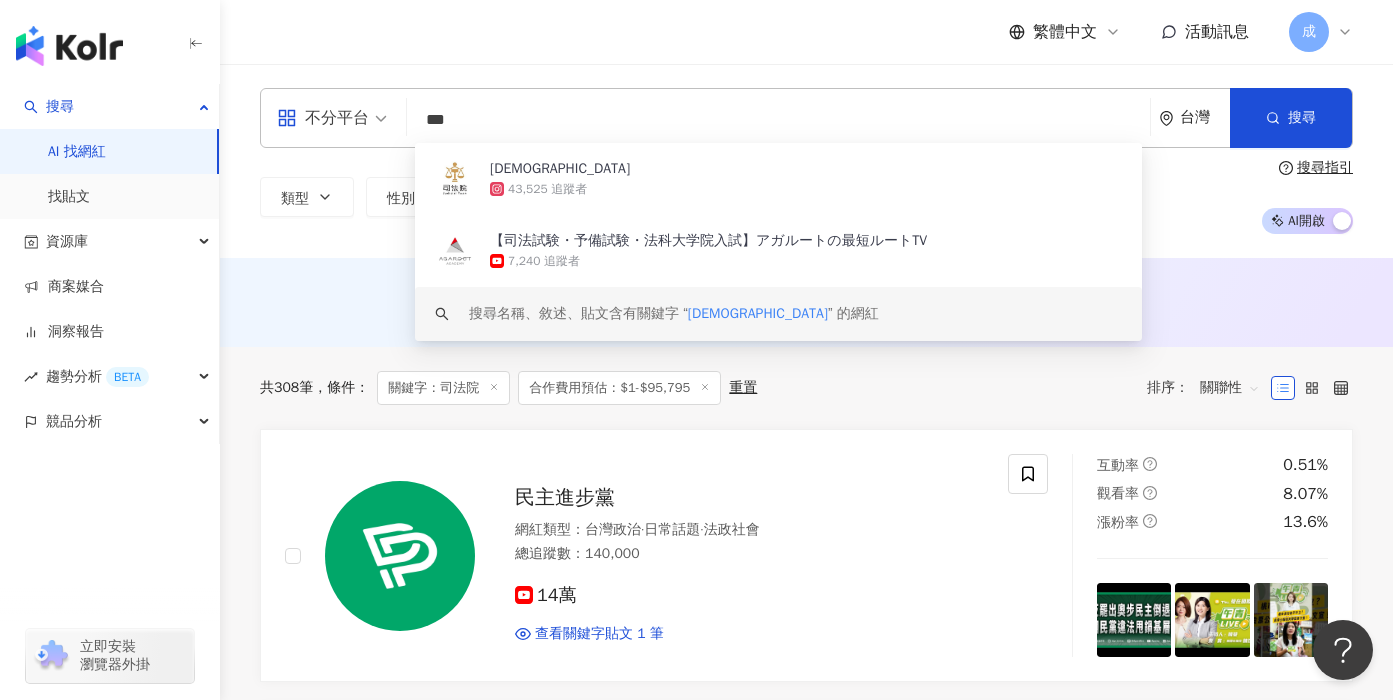 click on "***" at bounding box center [778, 120] 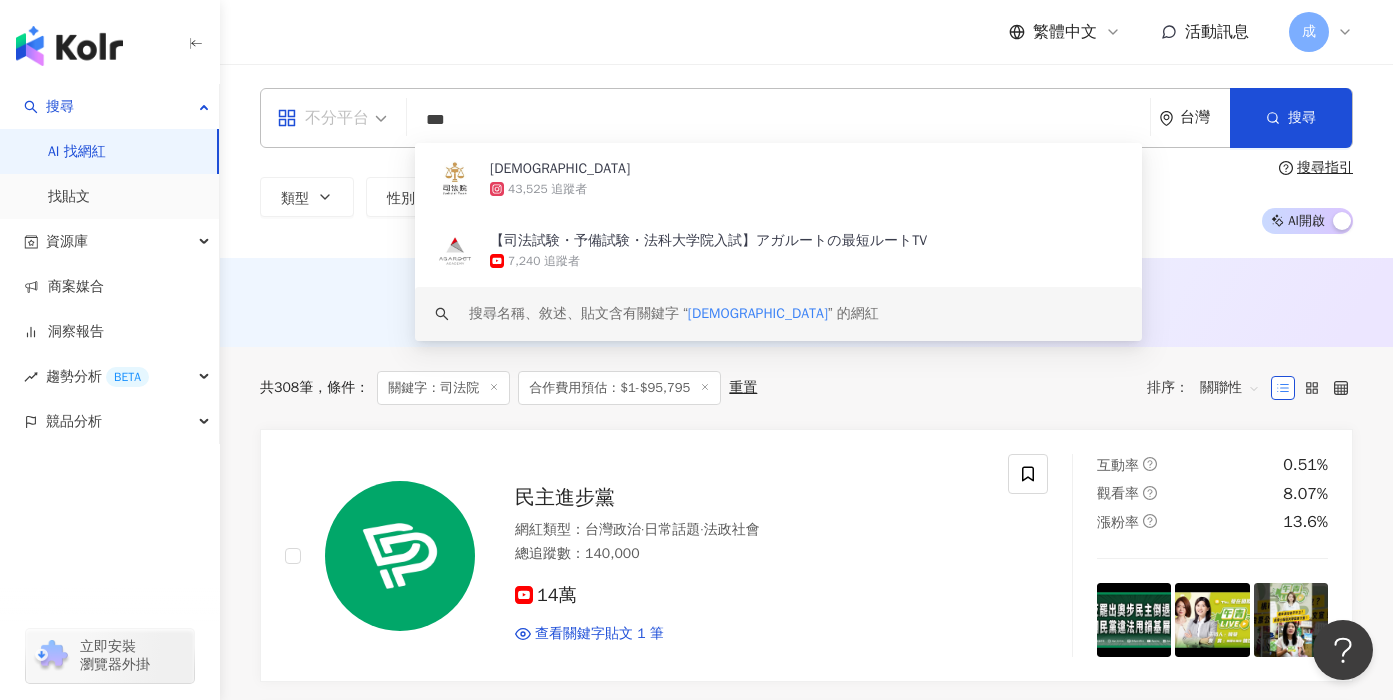 click on "不分平台" at bounding box center (323, 118) 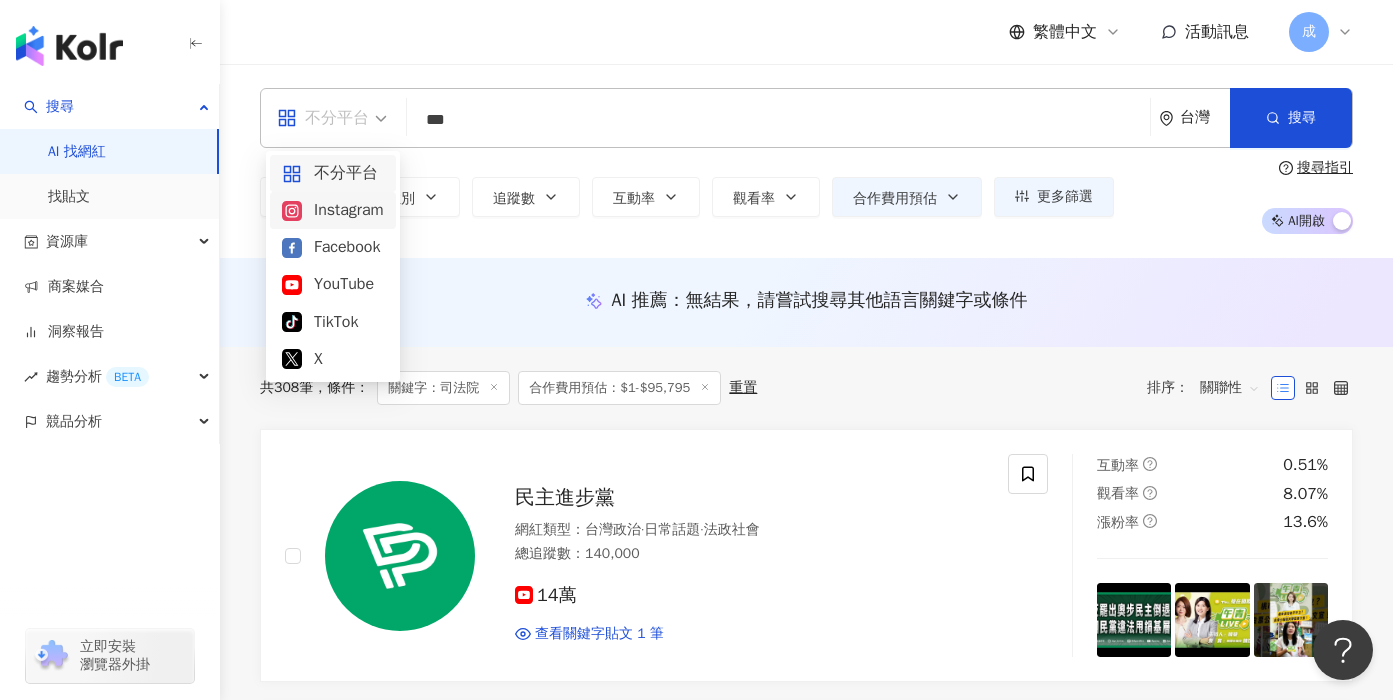 click on "Instagram" at bounding box center (333, 210) 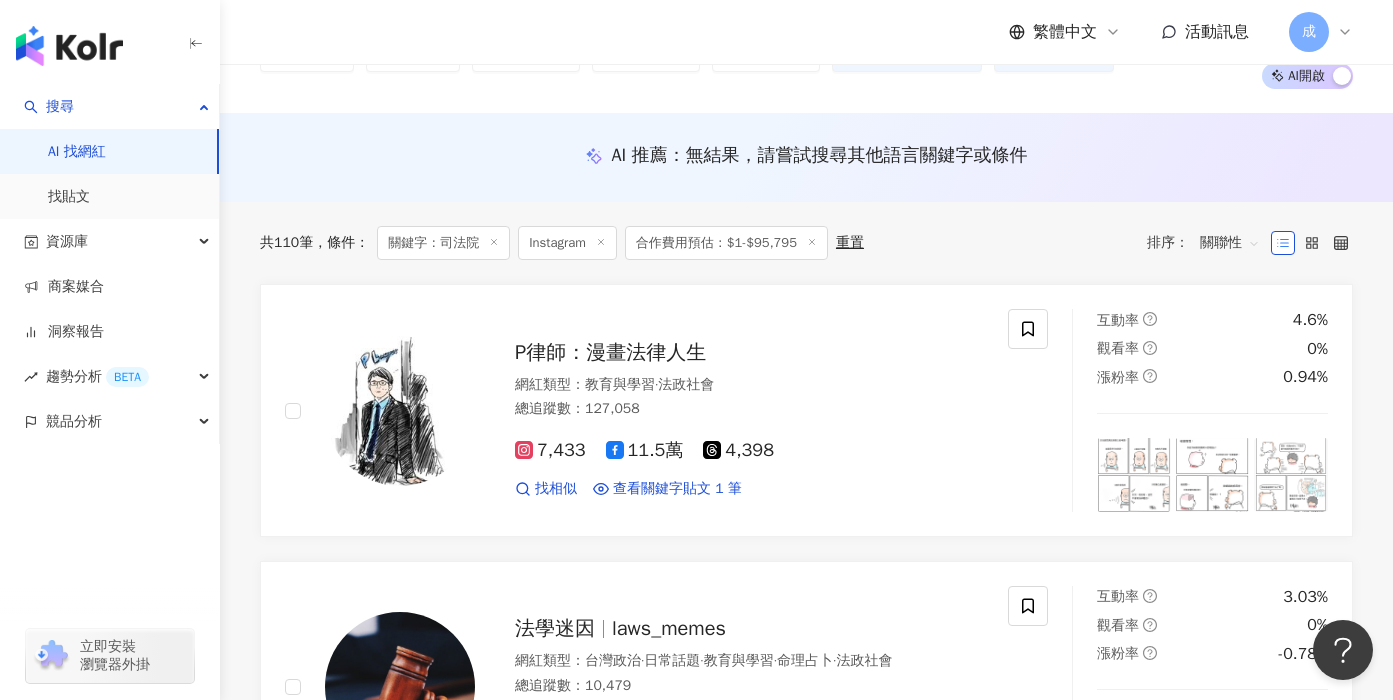 scroll, scrollTop: 0, scrollLeft: 0, axis: both 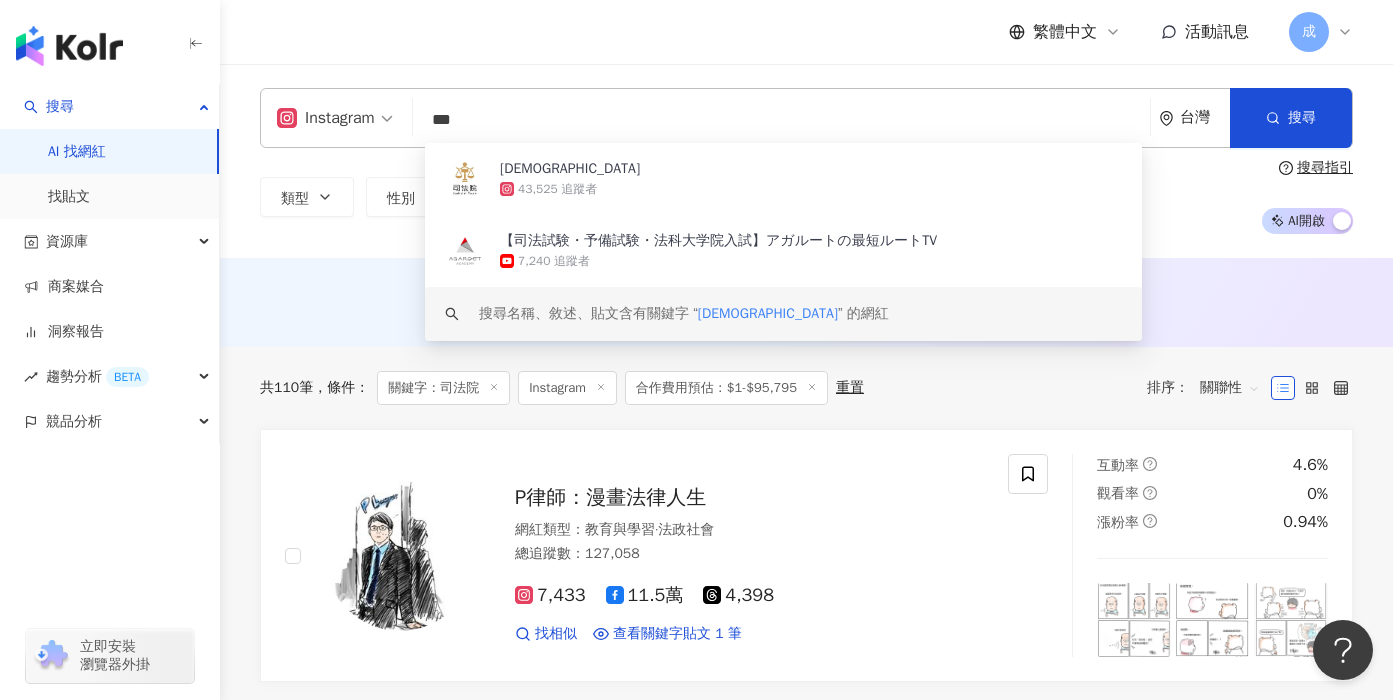 drag, startPoint x: 515, startPoint y: 130, endPoint x: 363, endPoint y: 126, distance: 152.05263 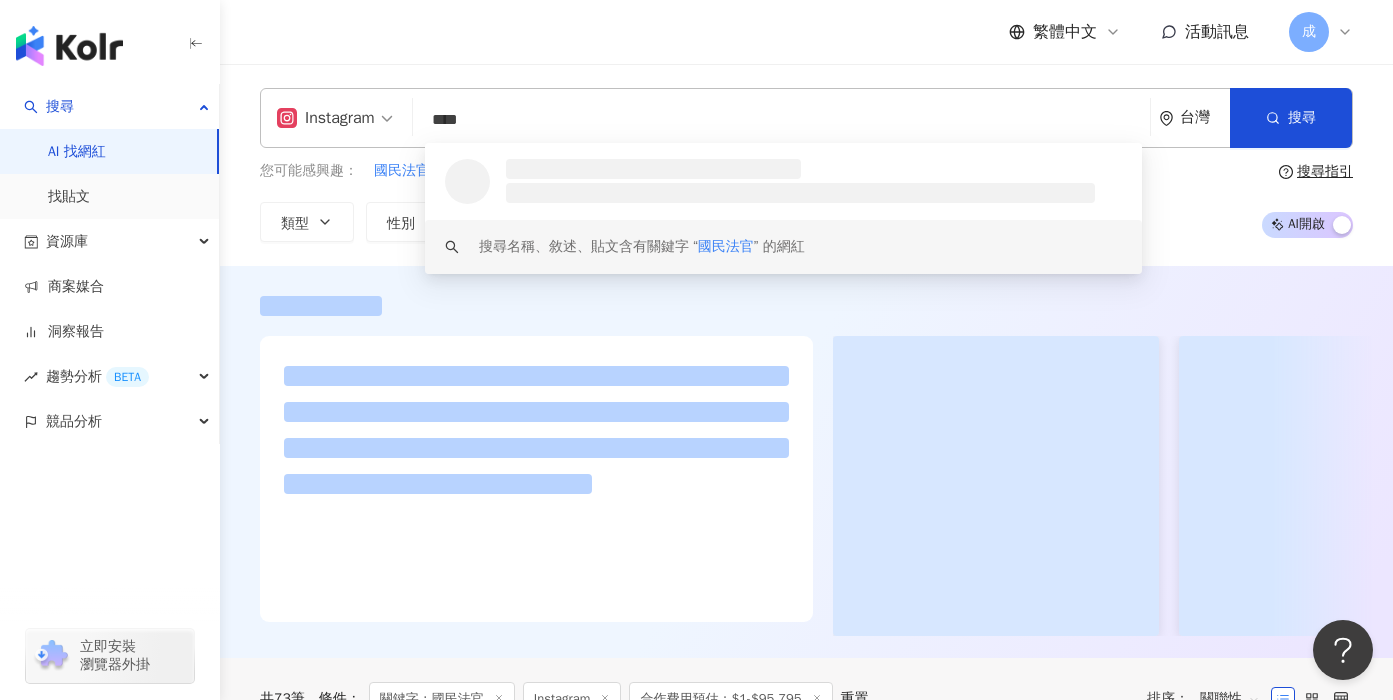 type on "****" 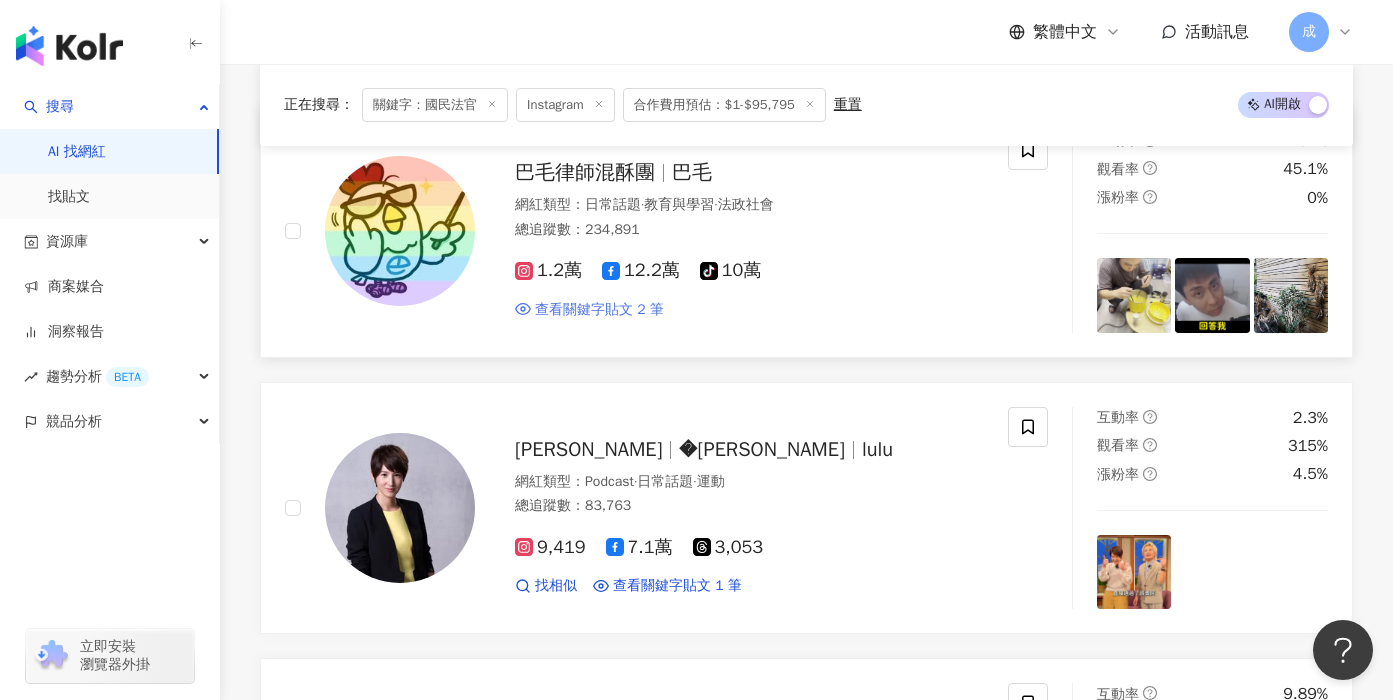 scroll, scrollTop: 548, scrollLeft: 0, axis: vertical 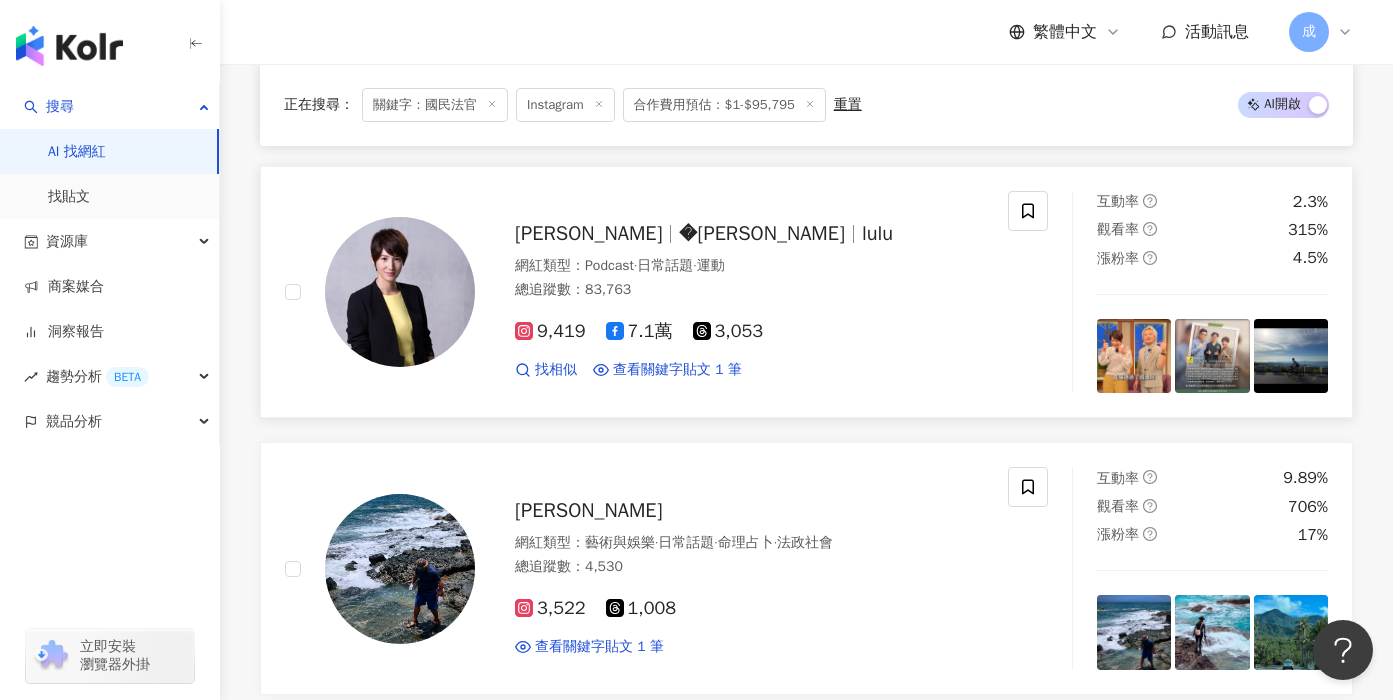 click on "[PERSON_NAME]" at bounding box center (588, 233) 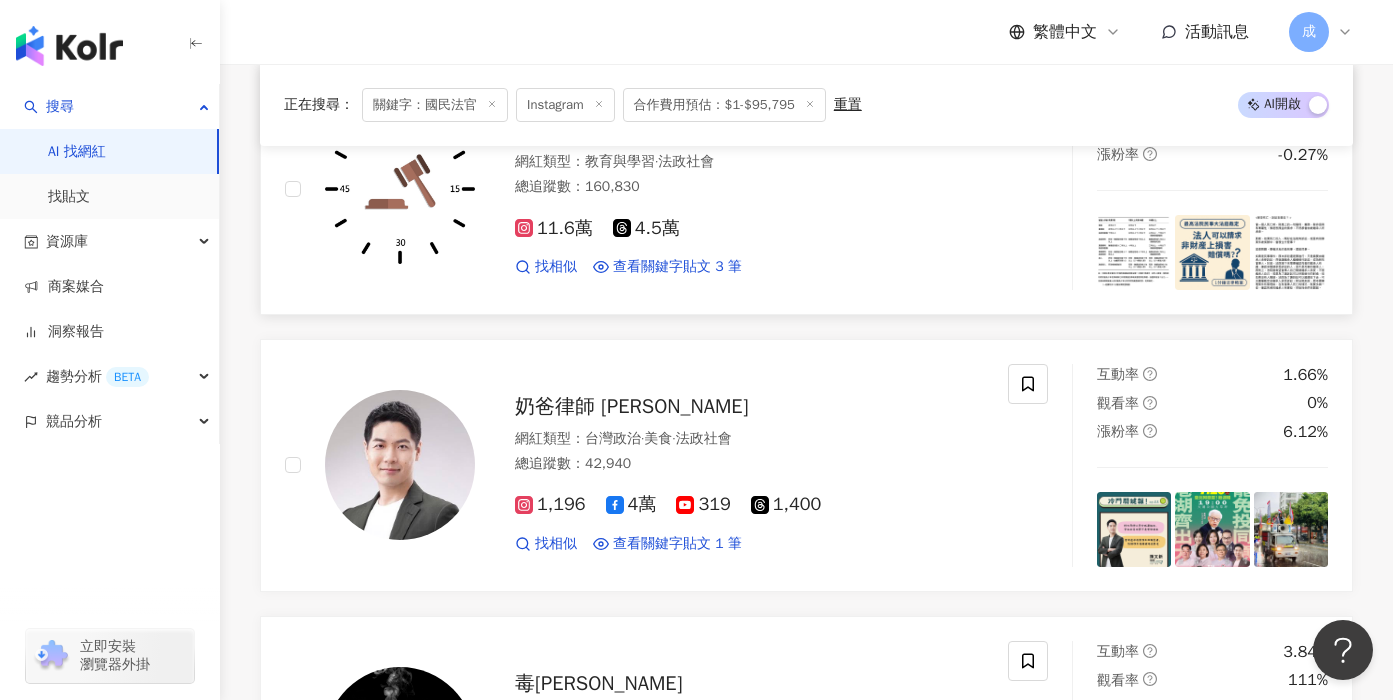 scroll, scrollTop: 1364, scrollLeft: 0, axis: vertical 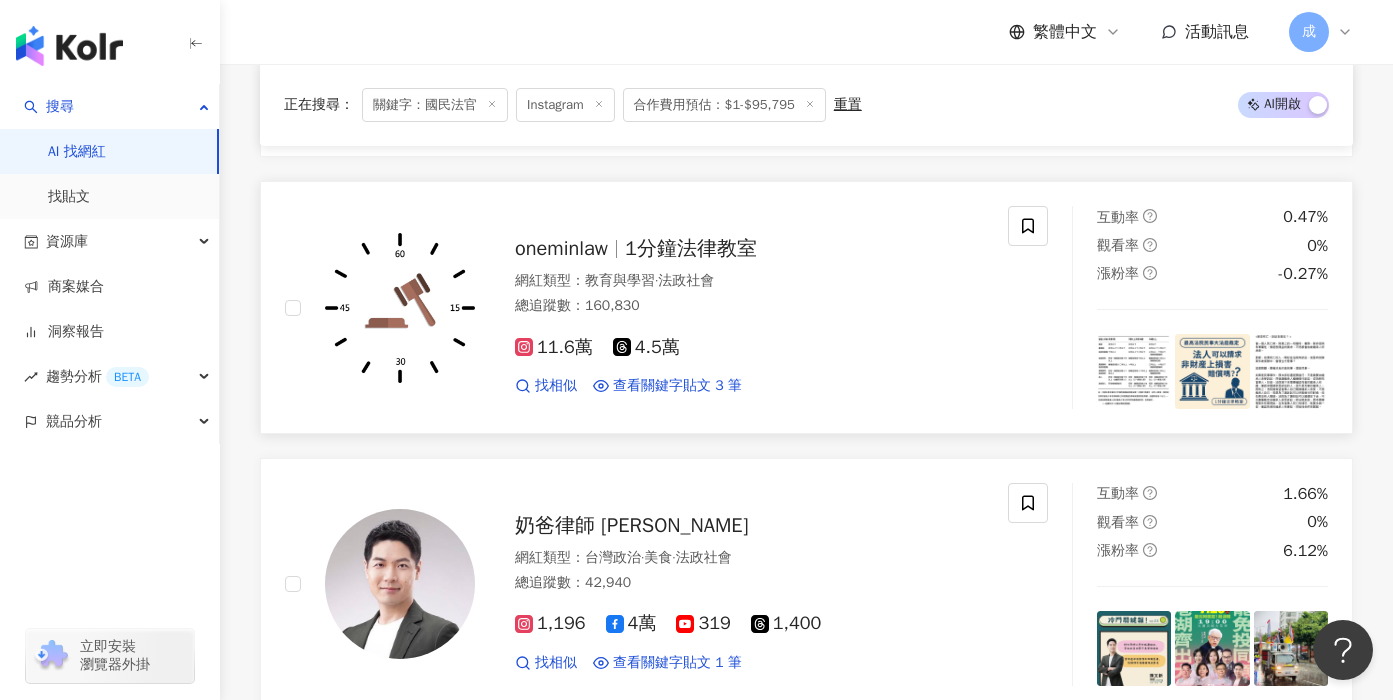 click 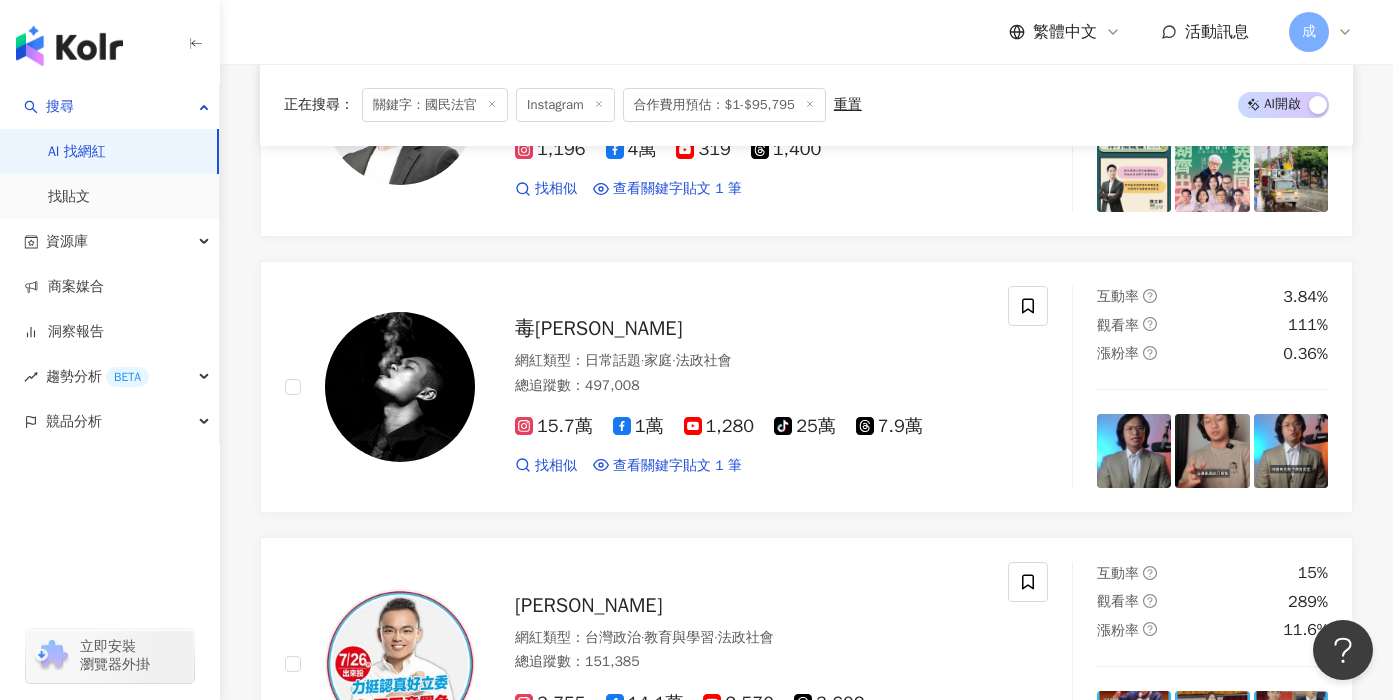 scroll, scrollTop: 1885, scrollLeft: 0, axis: vertical 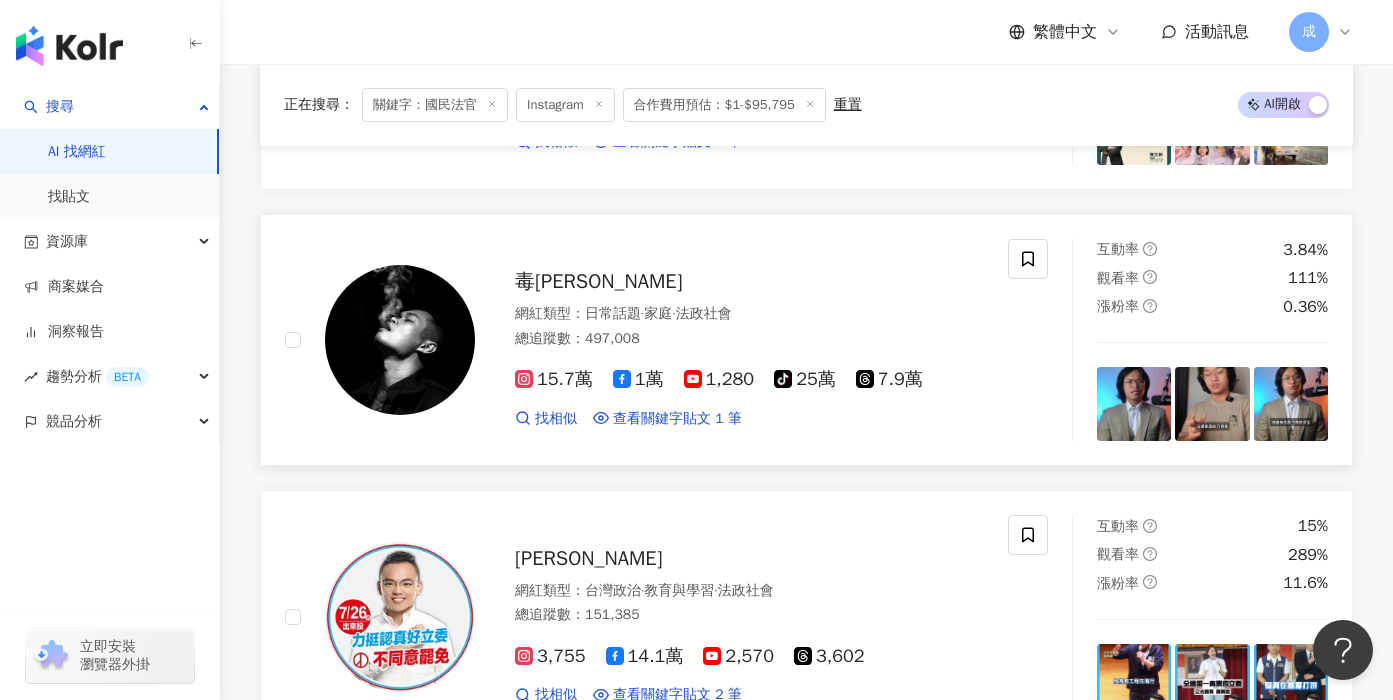 click 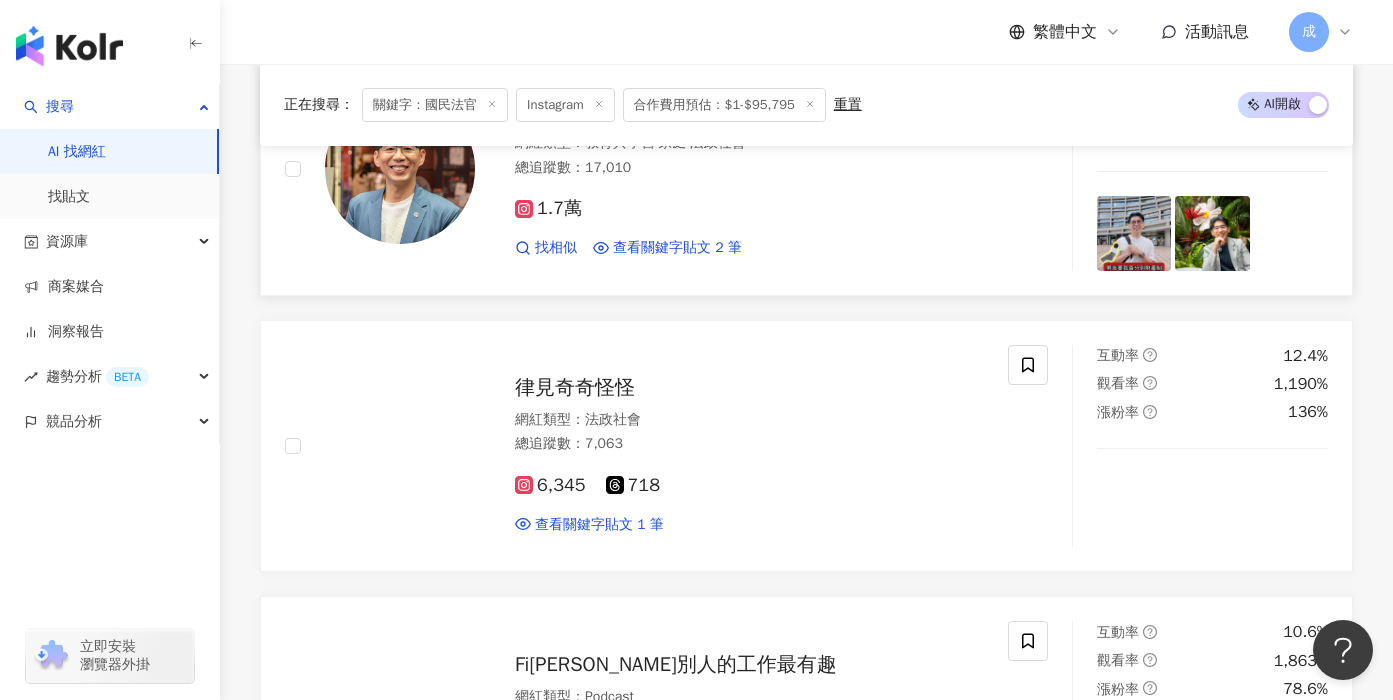 scroll, scrollTop: 2656, scrollLeft: 0, axis: vertical 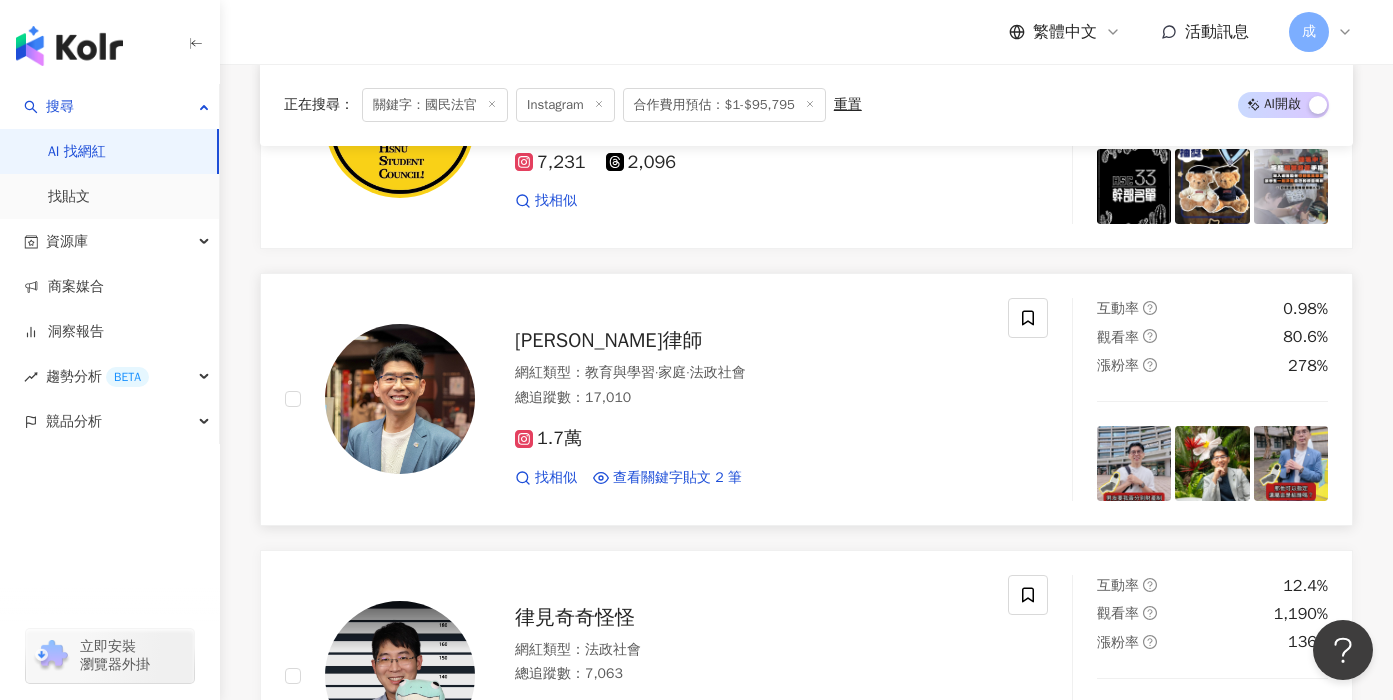 click 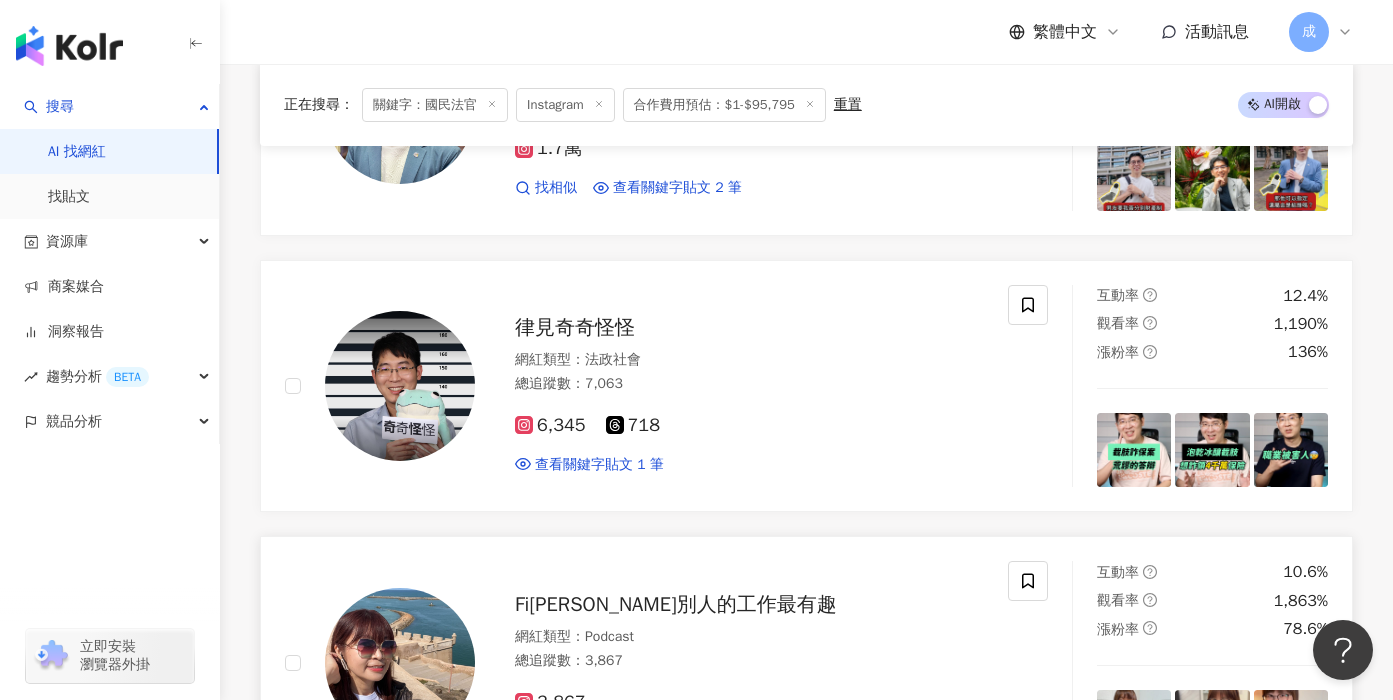 scroll, scrollTop: 3369, scrollLeft: 0, axis: vertical 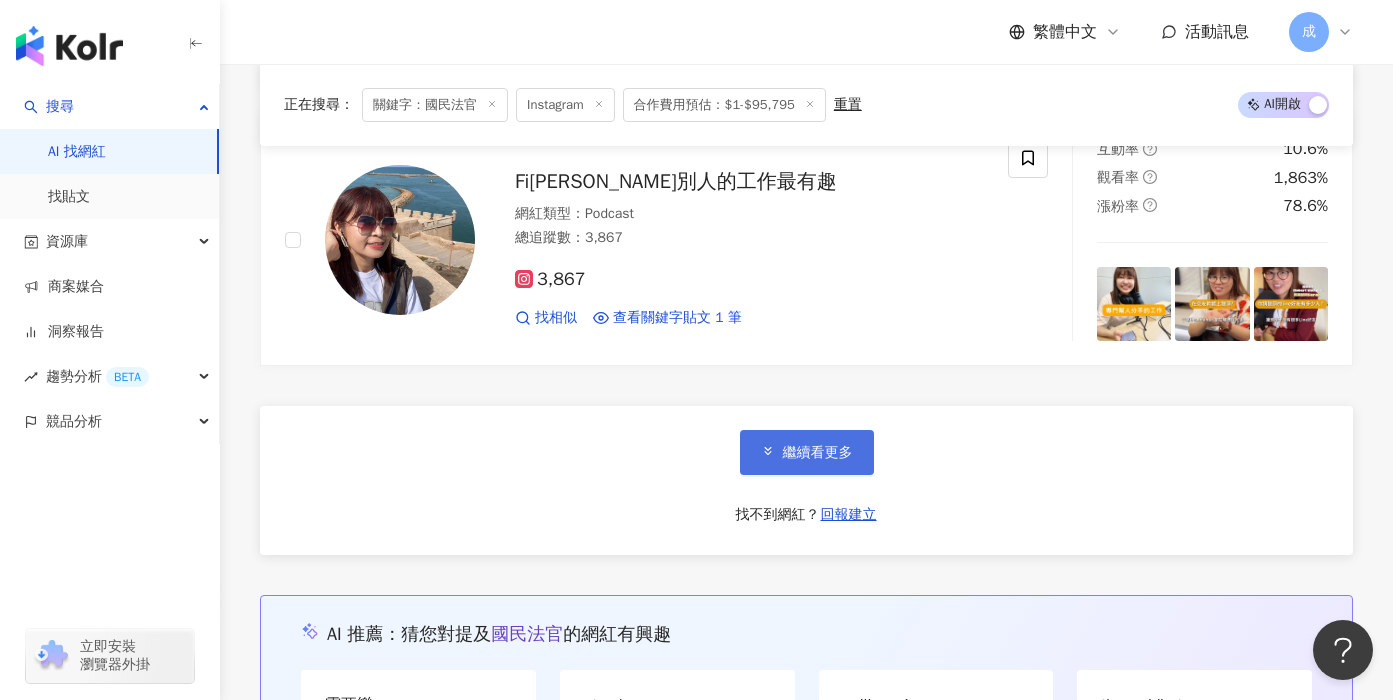 click on "繼續看更多" at bounding box center [818, 453] 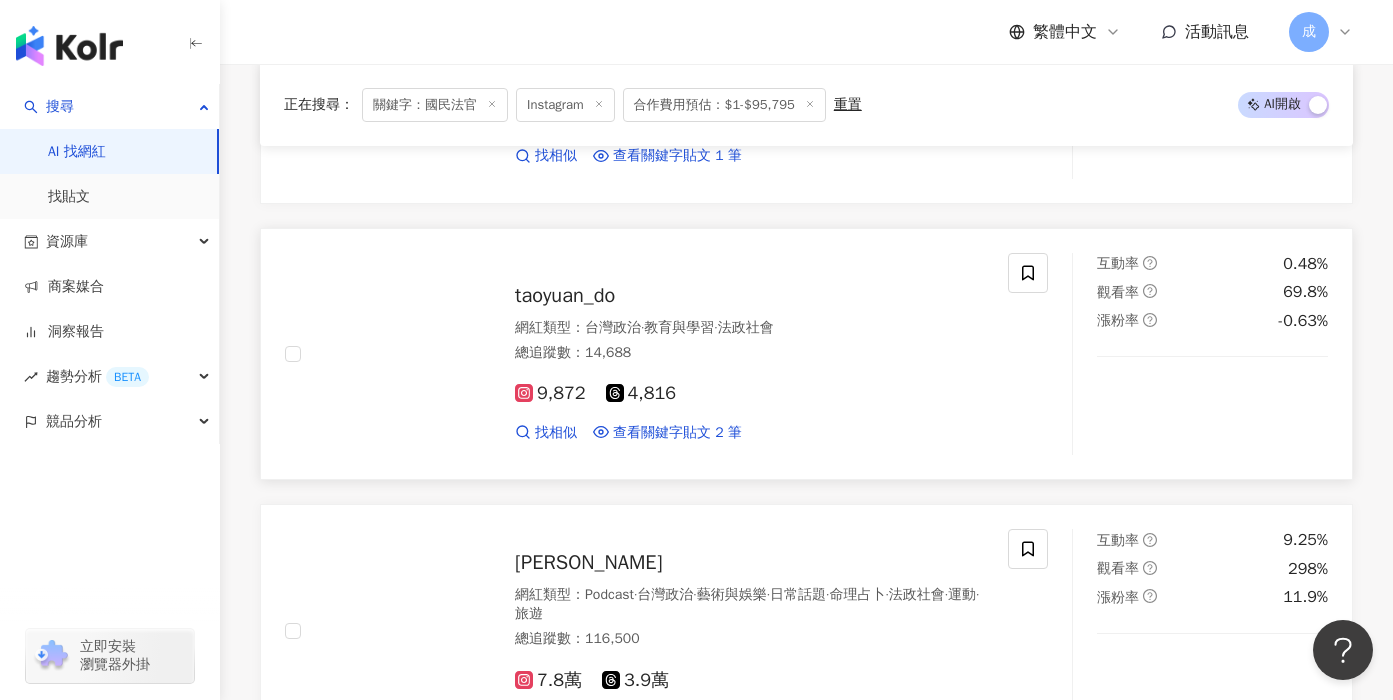scroll, scrollTop: 6472, scrollLeft: 0, axis: vertical 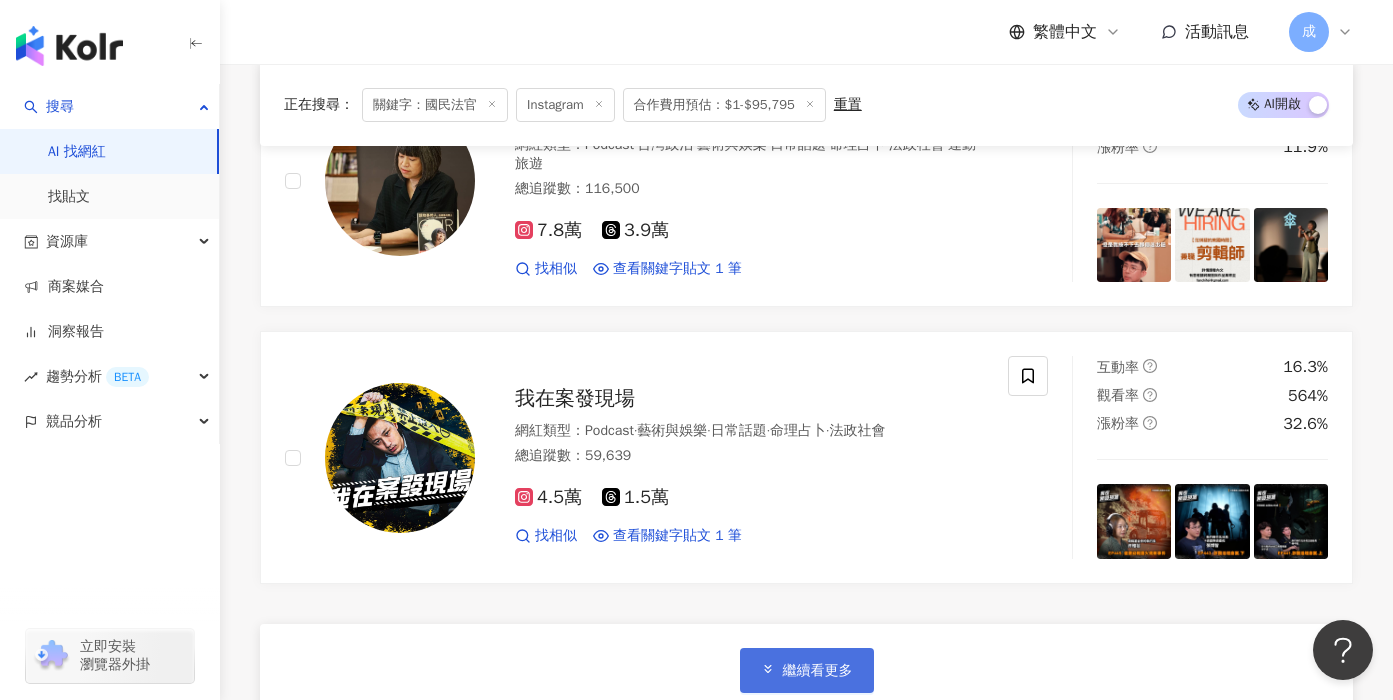 click on "繼續看更多" at bounding box center [807, 670] 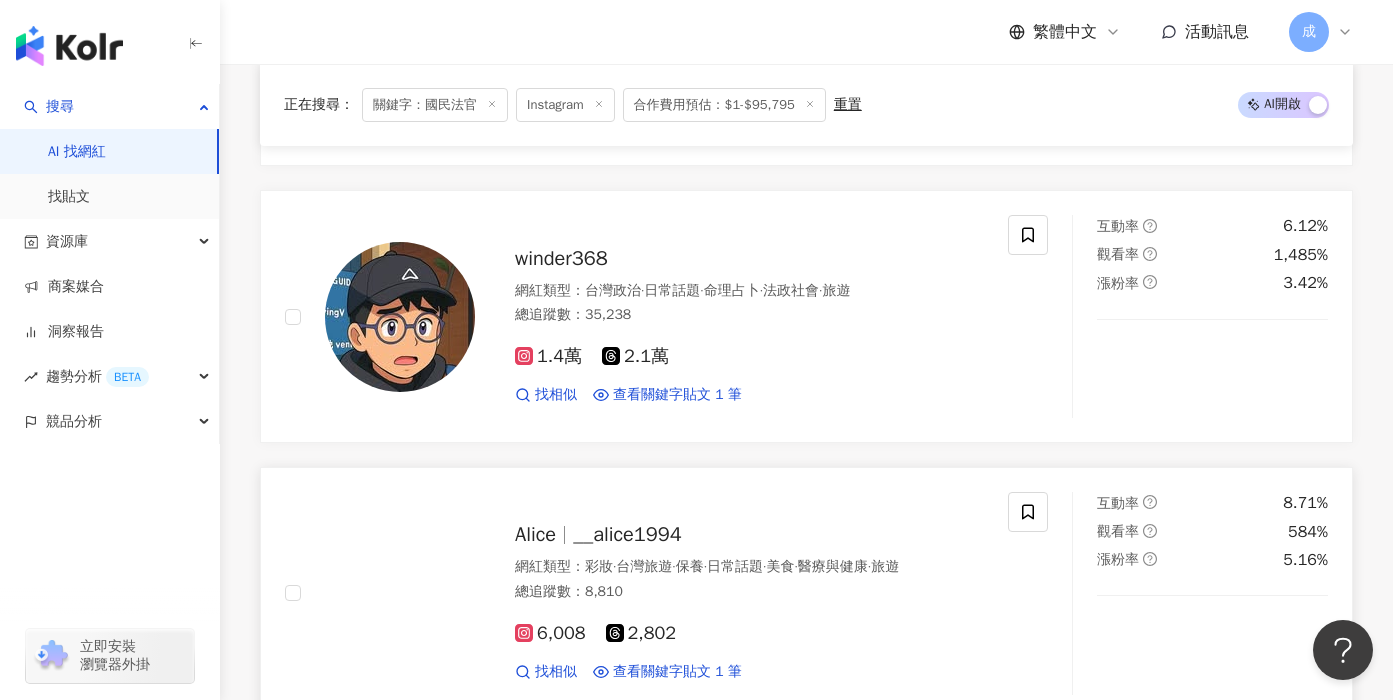 scroll, scrollTop: 7493, scrollLeft: 0, axis: vertical 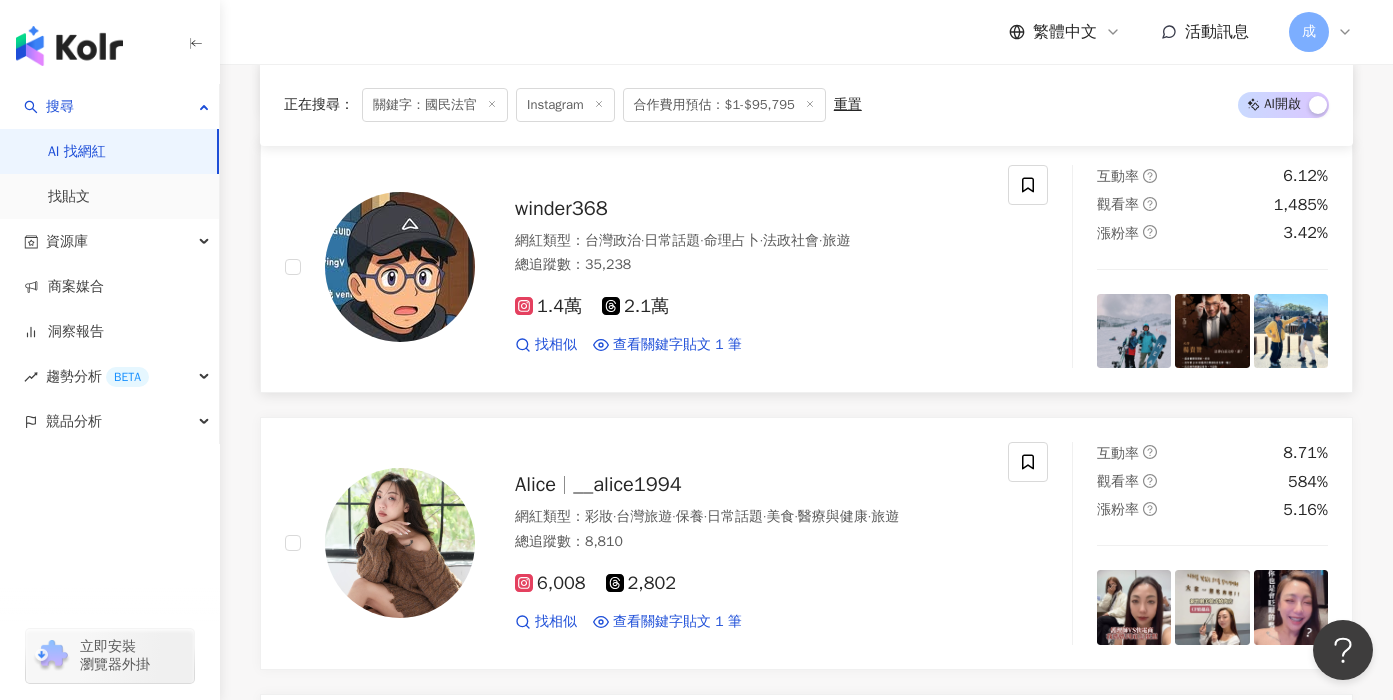 click 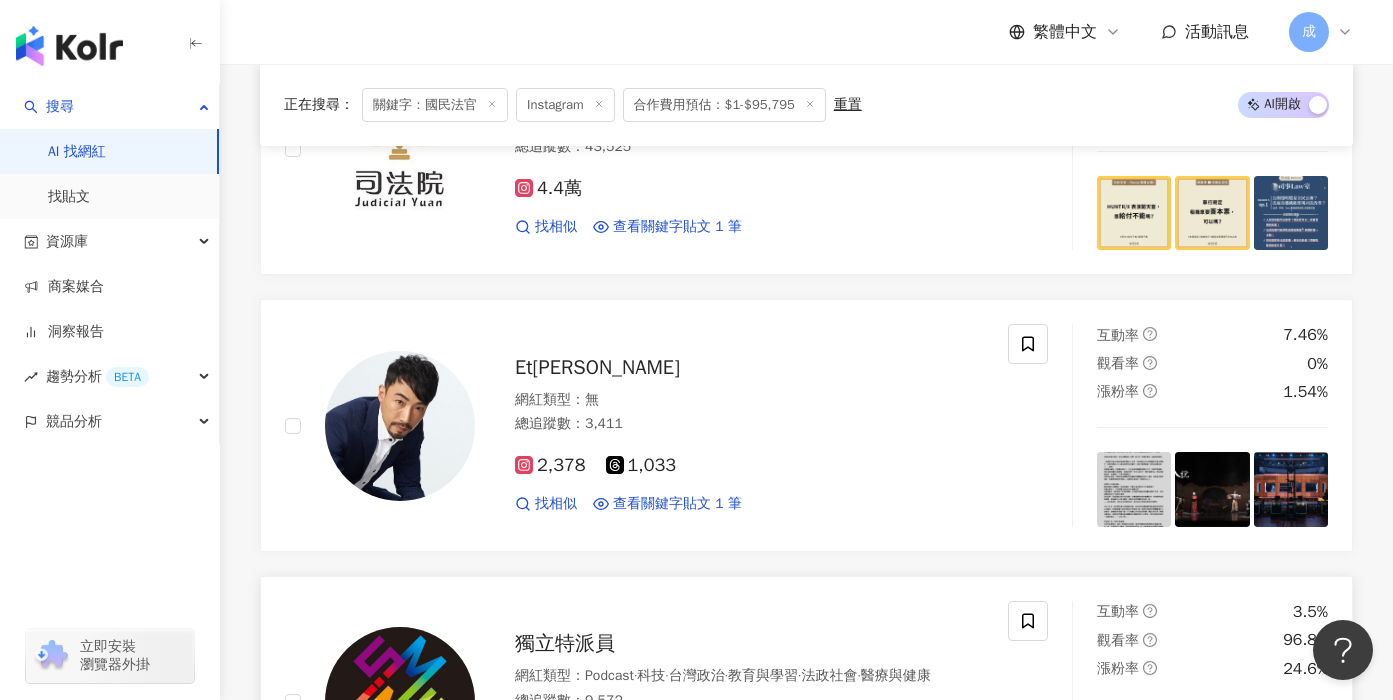 scroll, scrollTop: 9868, scrollLeft: 0, axis: vertical 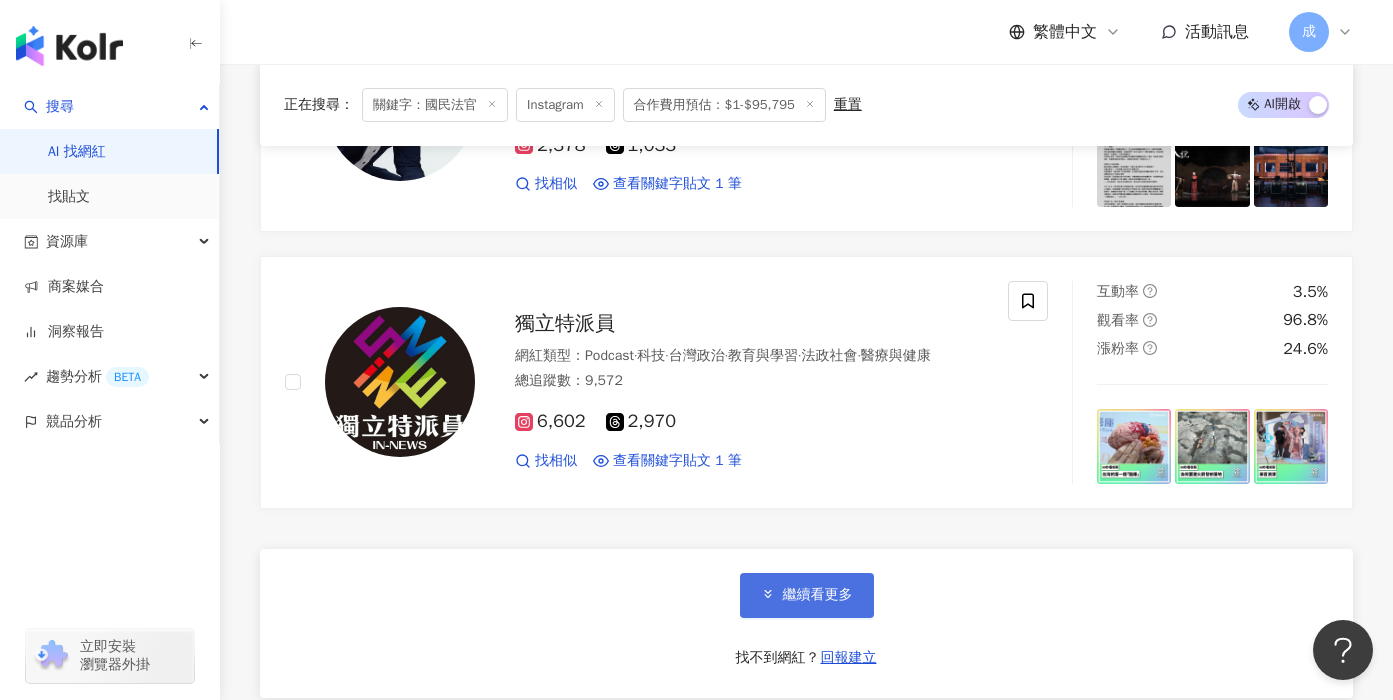 click on "繼續看更多" at bounding box center (807, 595) 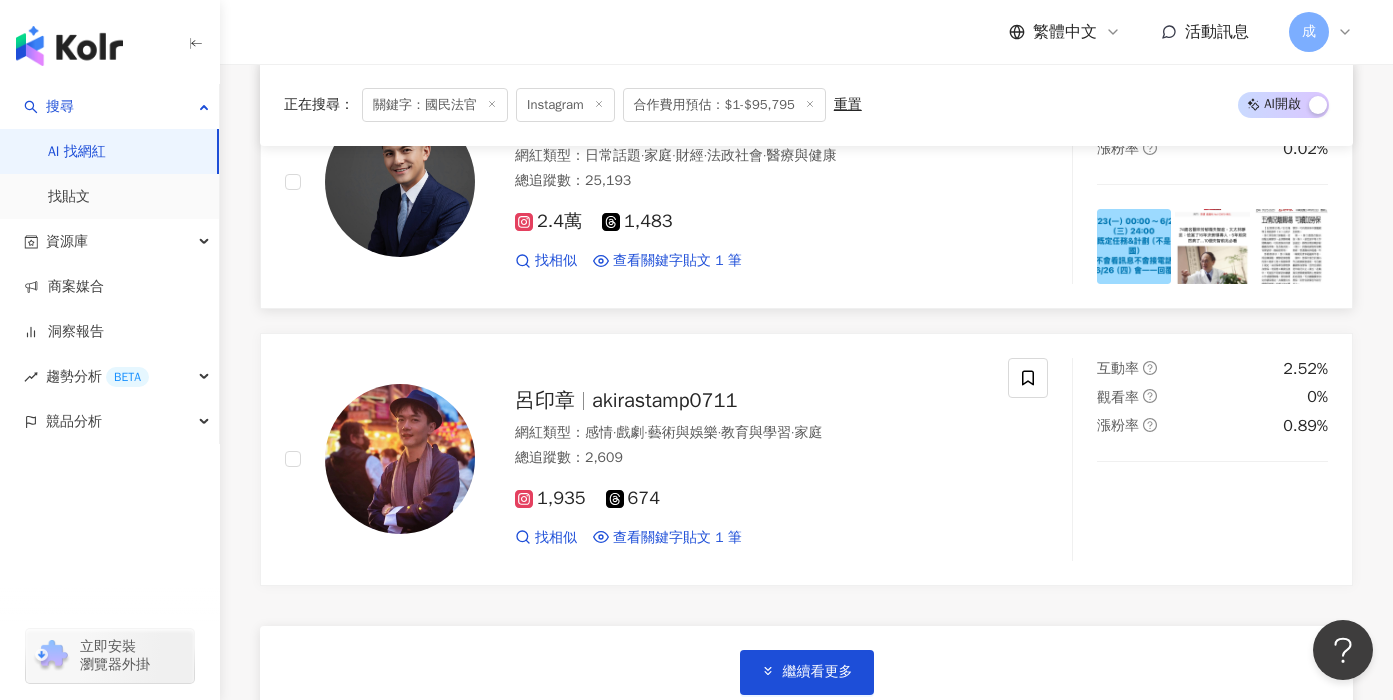 scroll, scrollTop: 13128, scrollLeft: 0, axis: vertical 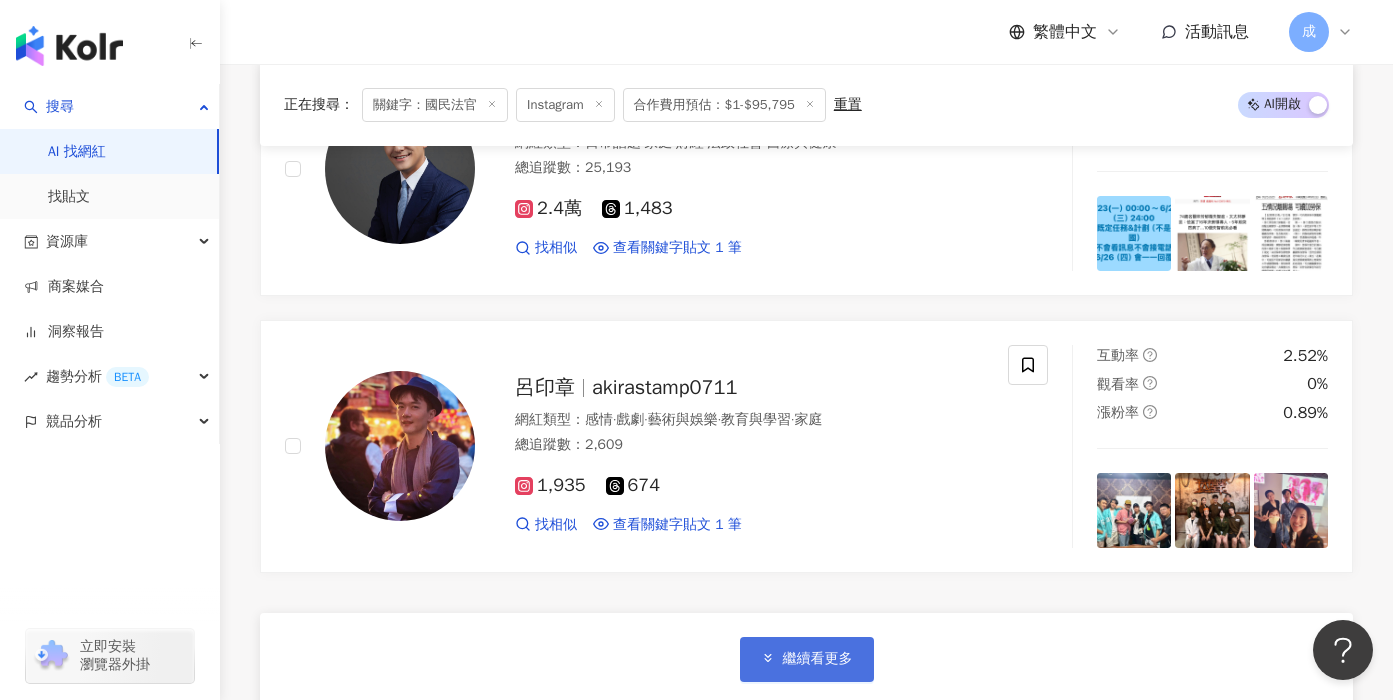 click on "繼續看更多" at bounding box center [818, 659] 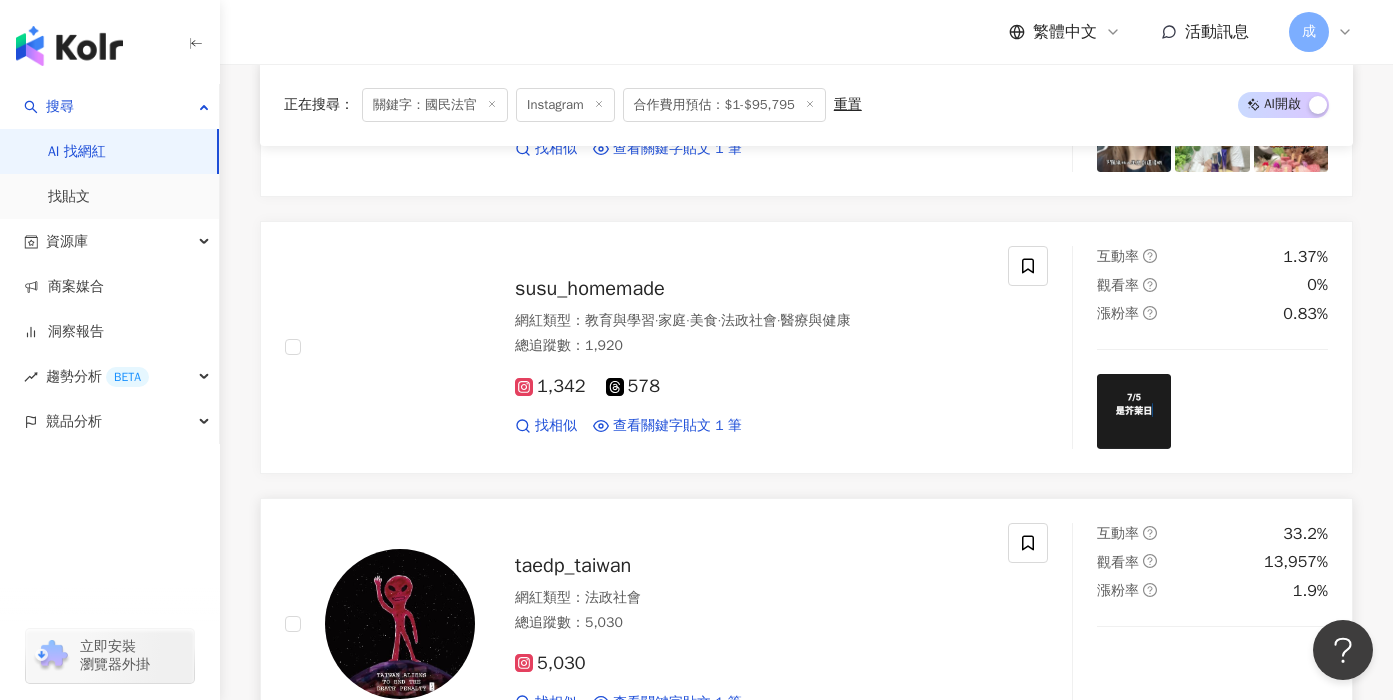 scroll, scrollTop: 14300, scrollLeft: 0, axis: vertical 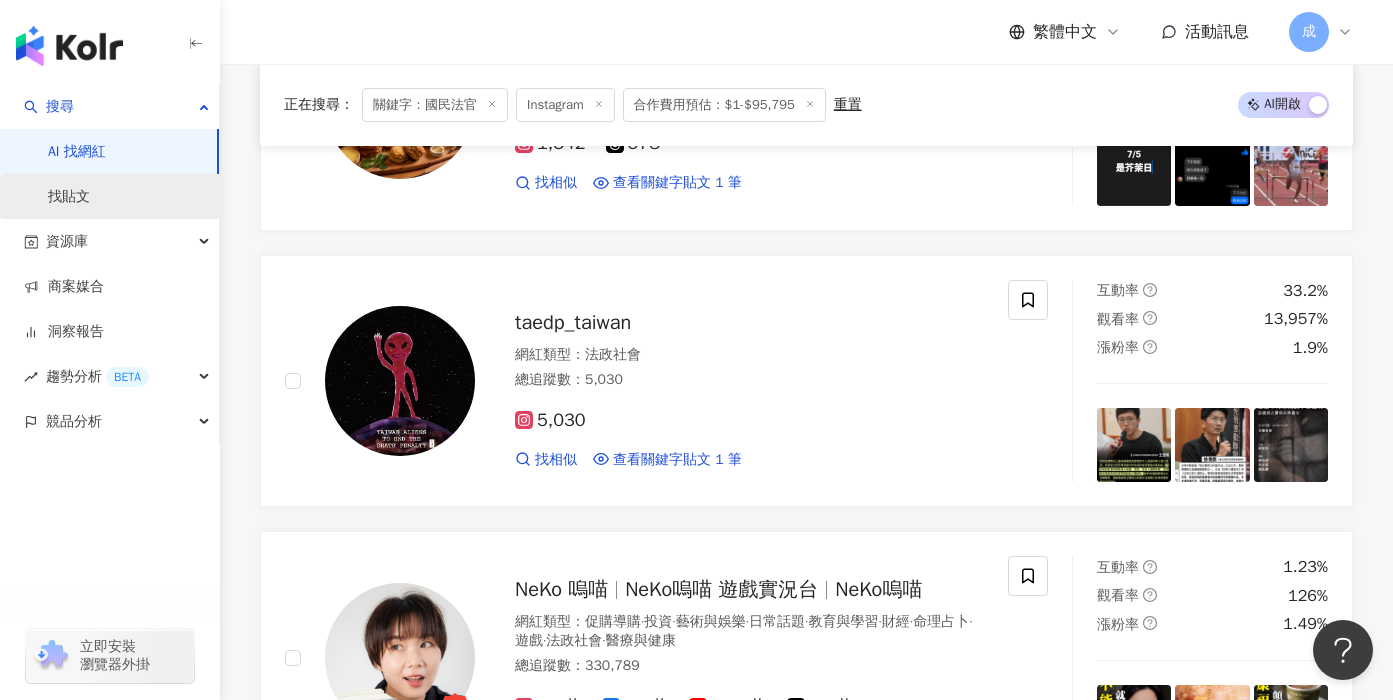 click on "找貼文" at bounding box center (69, 197) 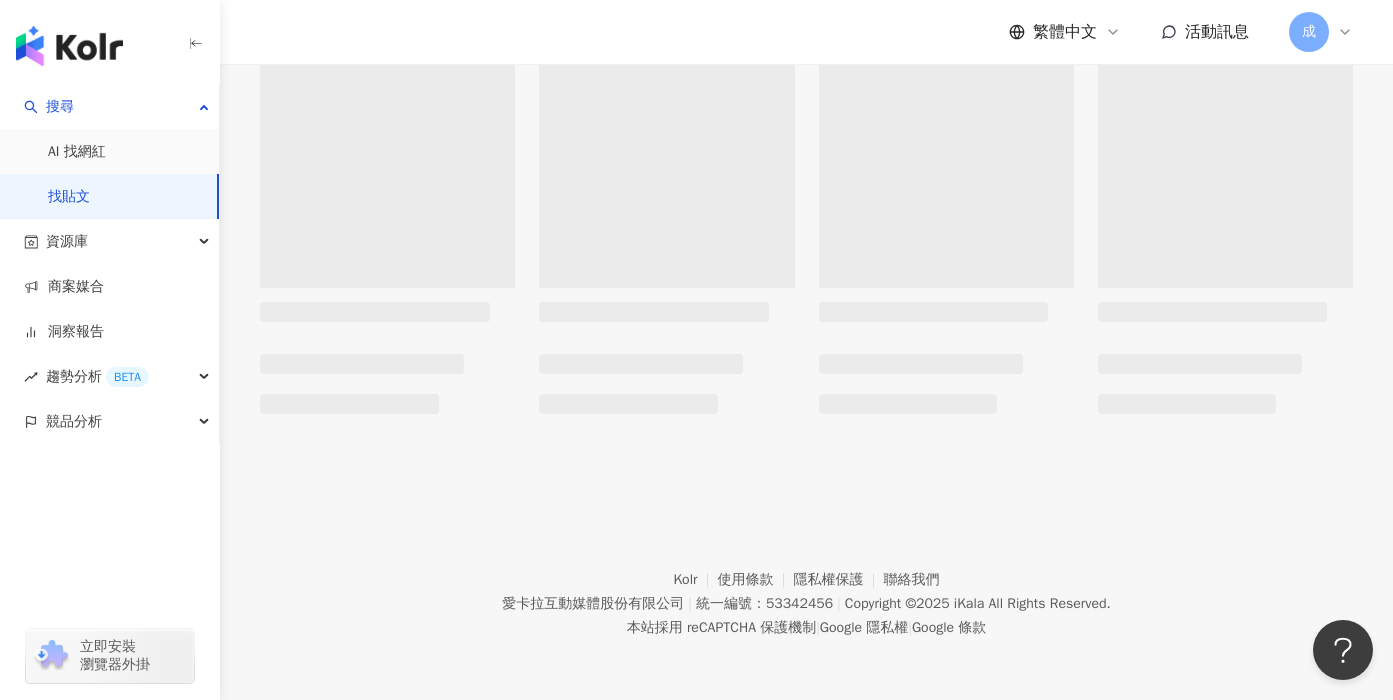 scroll, scrollTop: 0, scrollLeft: 0, axis: both 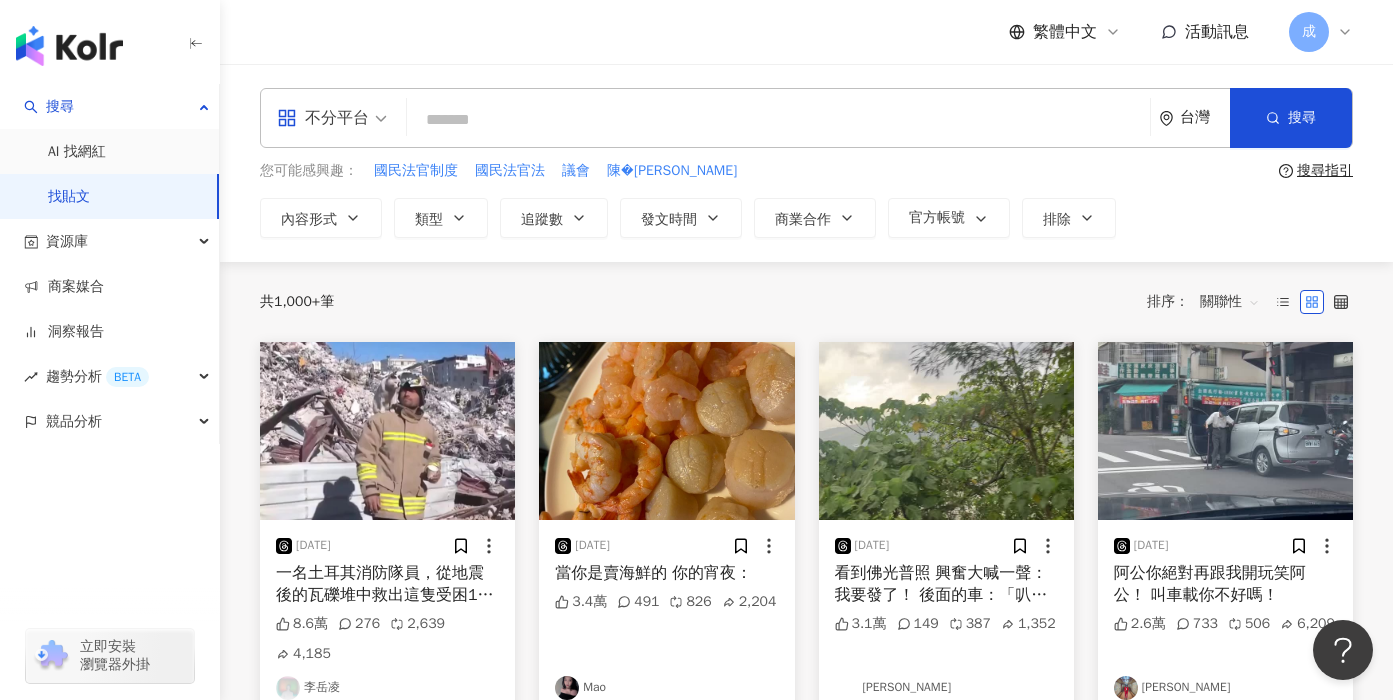 click at bounding box center [778, 119] 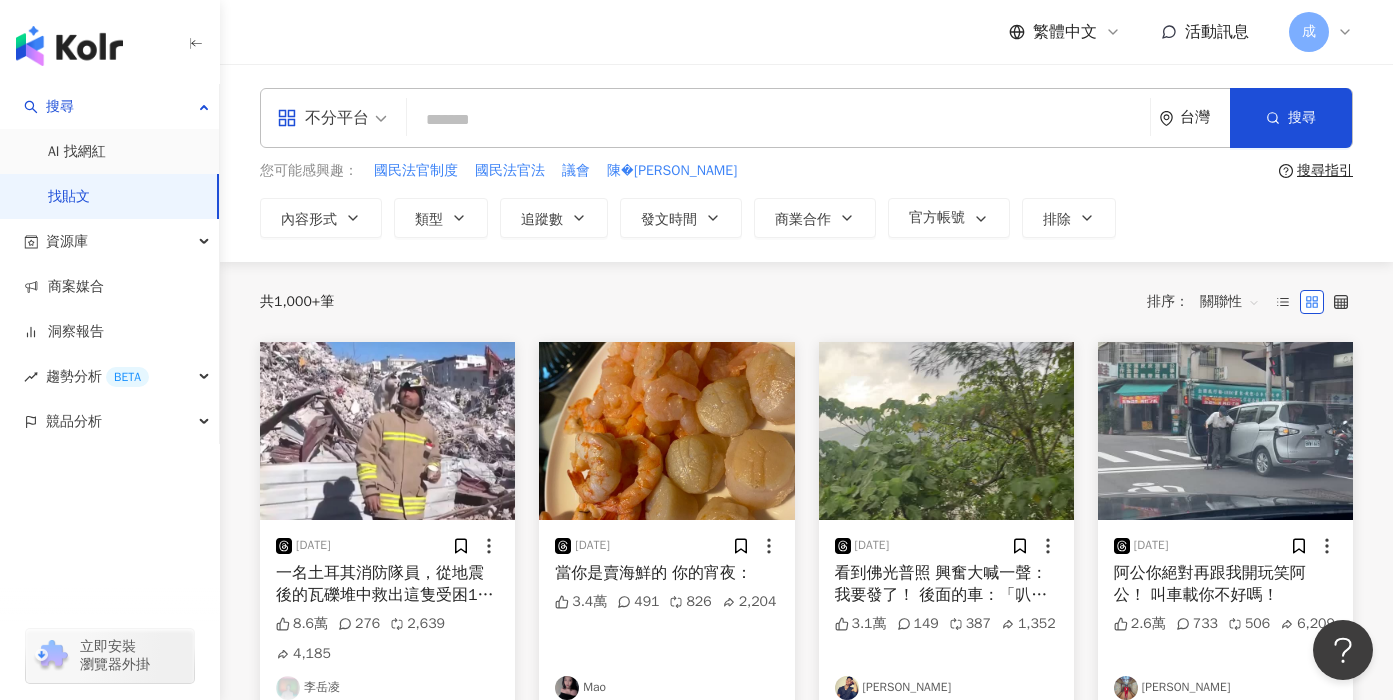 type on "*" 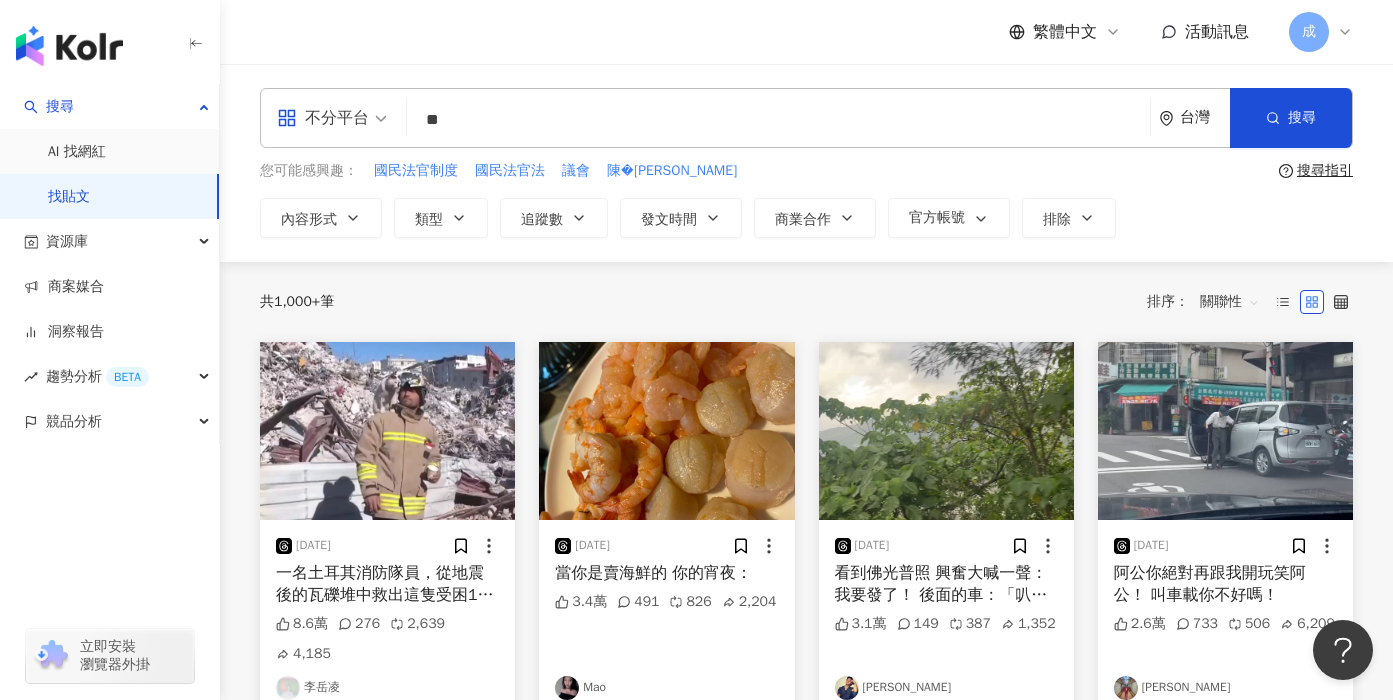 type on "**" 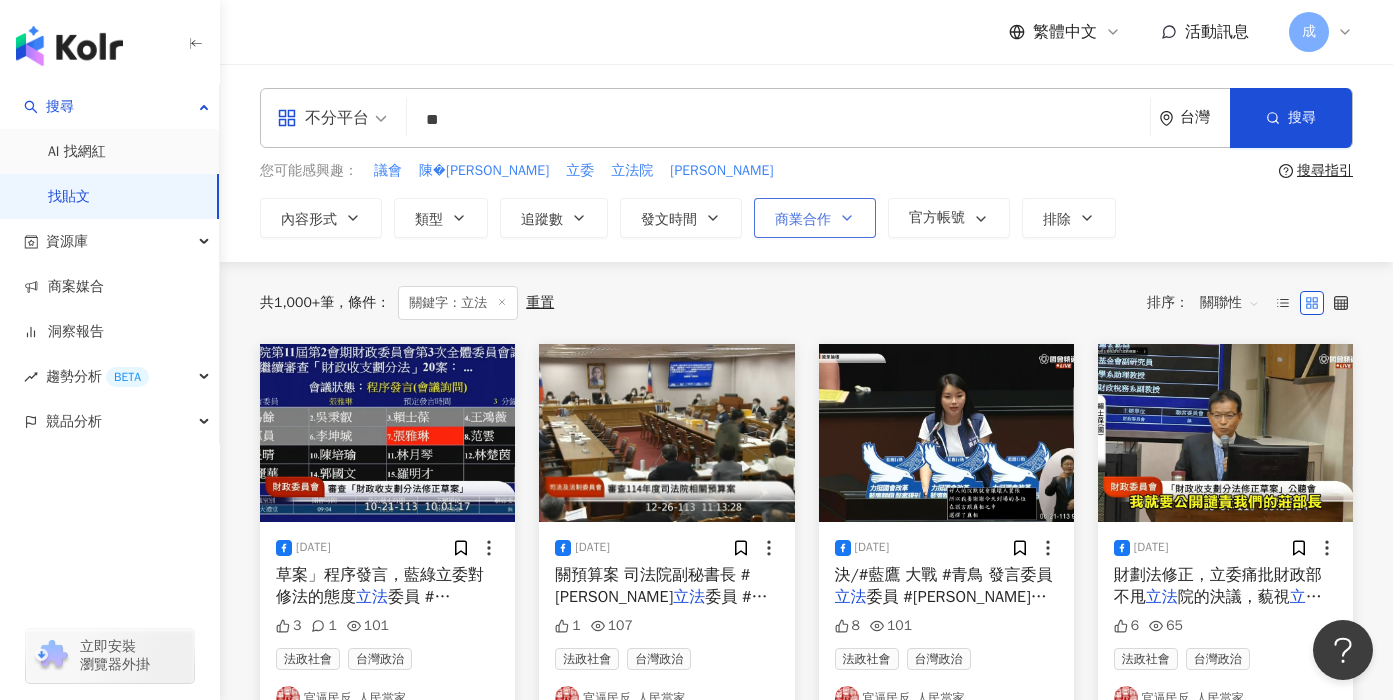 click on "商業合作" at bounding box center (803, 220) 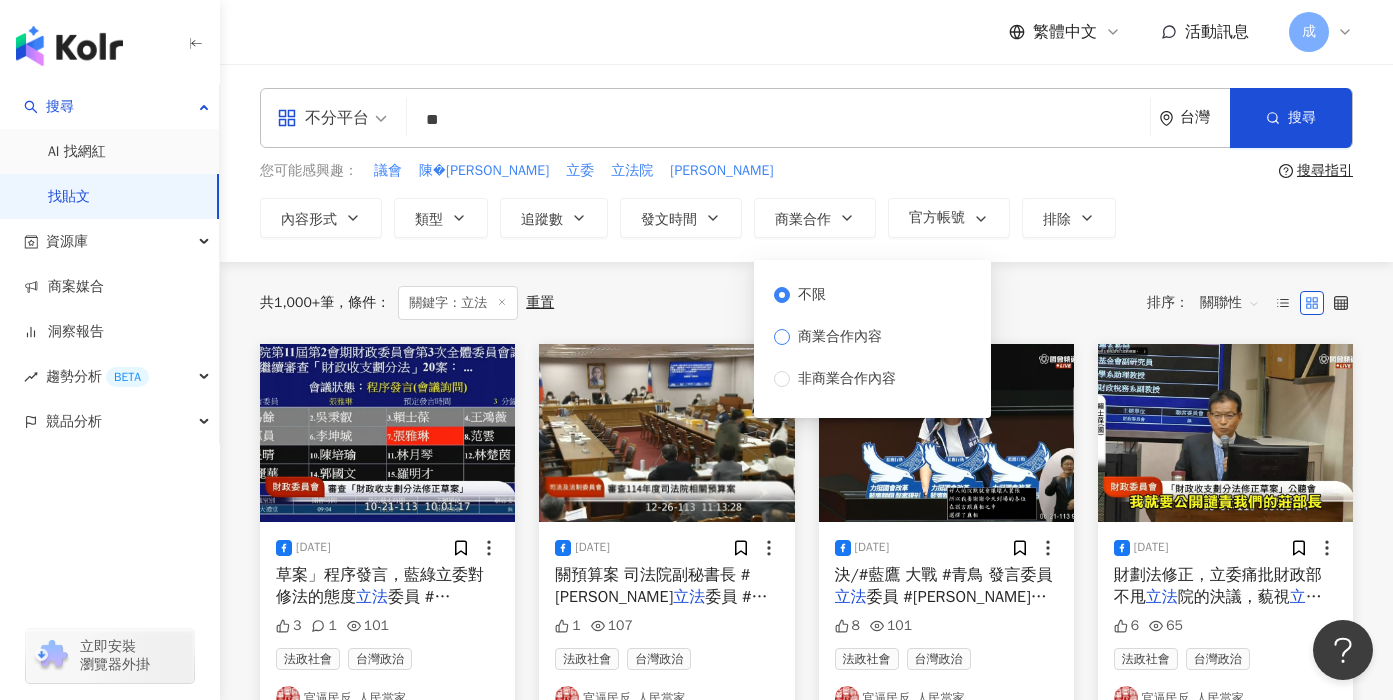 click on "商業合作內容" at bounding box center [840, 337] 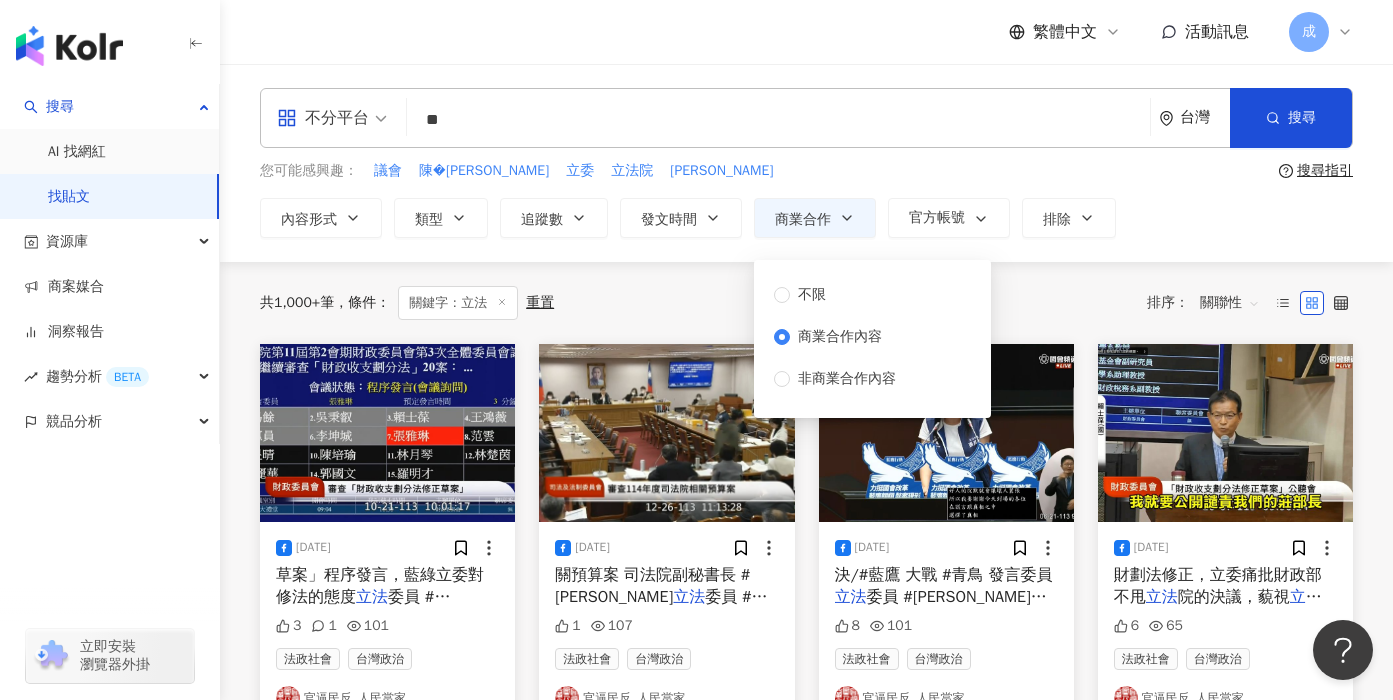 click on "不分平台 ** 台灣 搜尋 您可能感興趣： 議會  陳椒華  立委  立法院  游毓蘭  搜尋指引 內容形式 類型 追蹤數 發文時間 商業合作 官方帳號  排除  不限 商業合作內容 非商業合作內容" at bounding box center [806, 163] 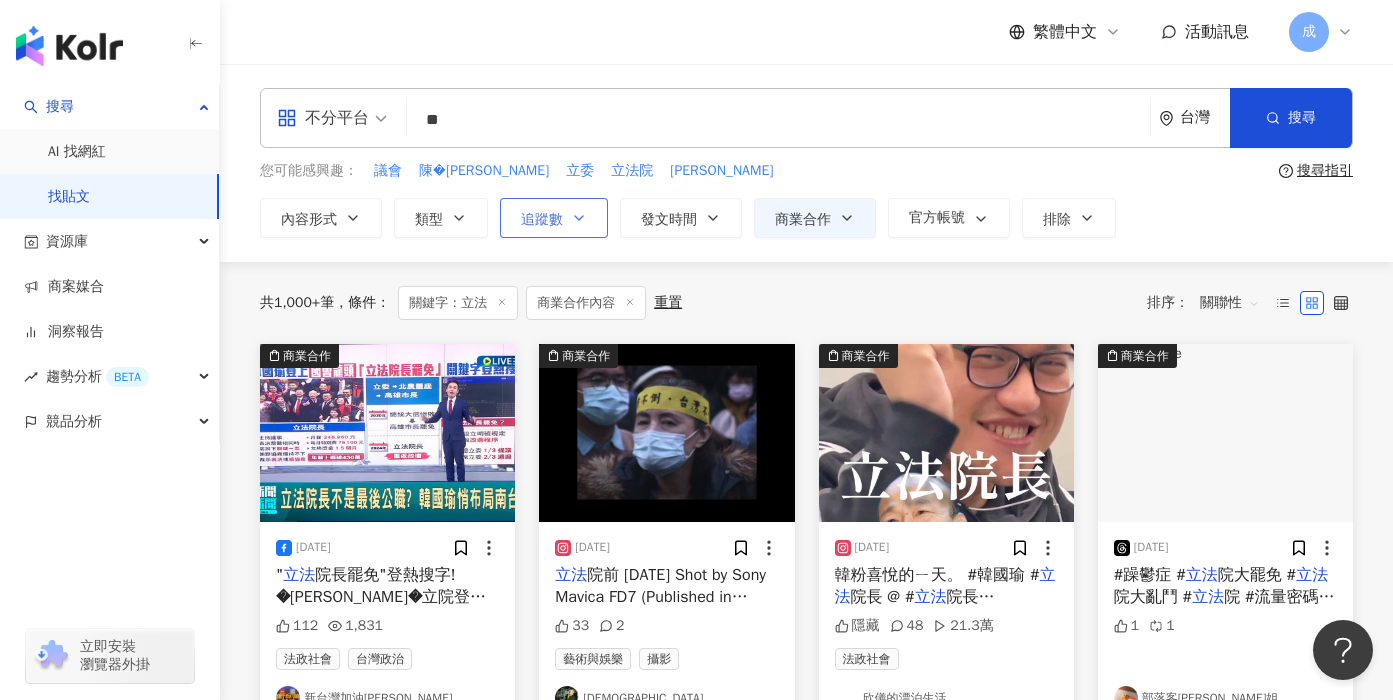 click on "追蹤數" at bounding box center [554, 218] 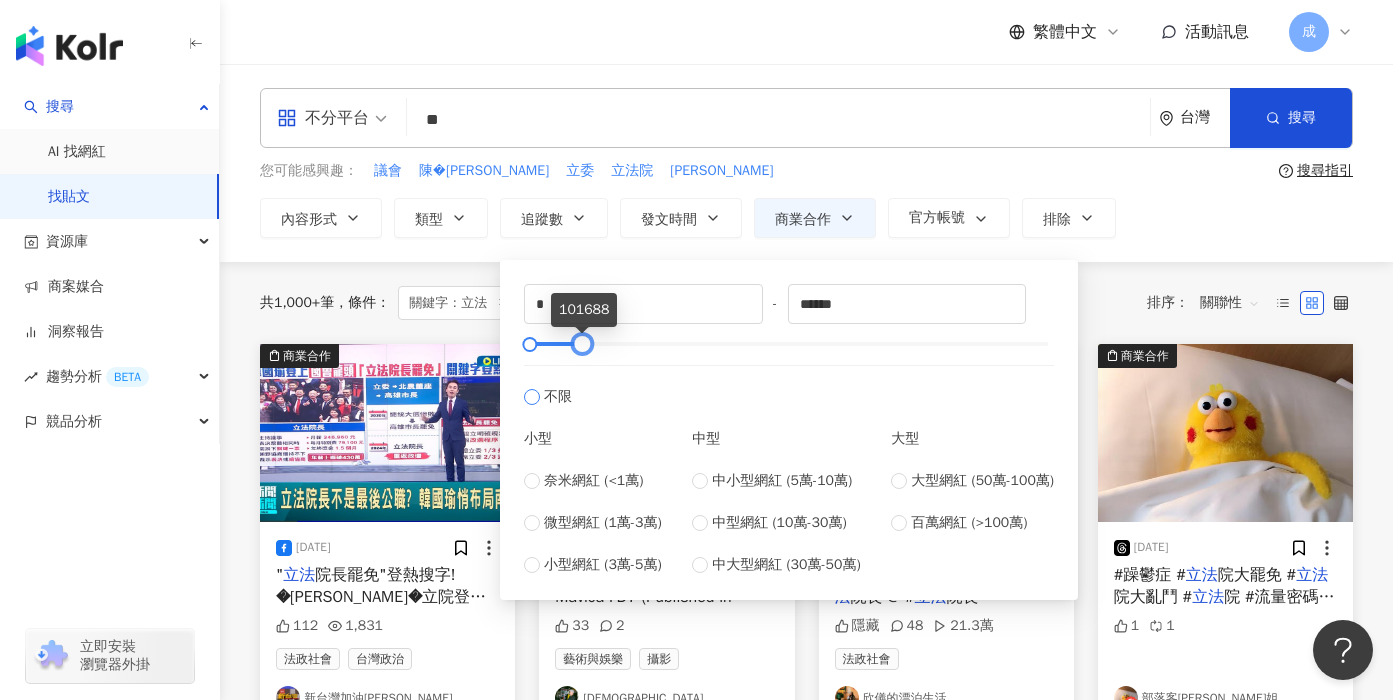 type on "*****" 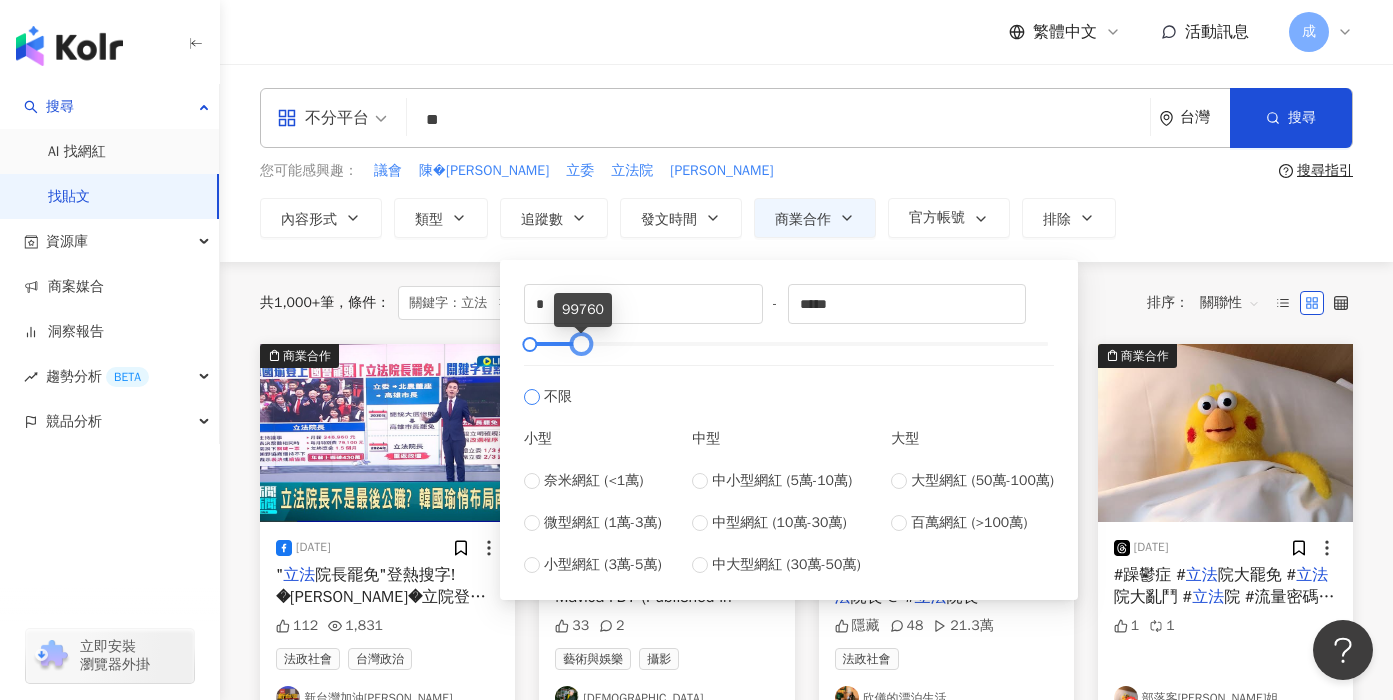 drag, startPoint x: 1048, startPoint y: 347, endPoint x: 581, endPoint y: 385, distance: 468.5435 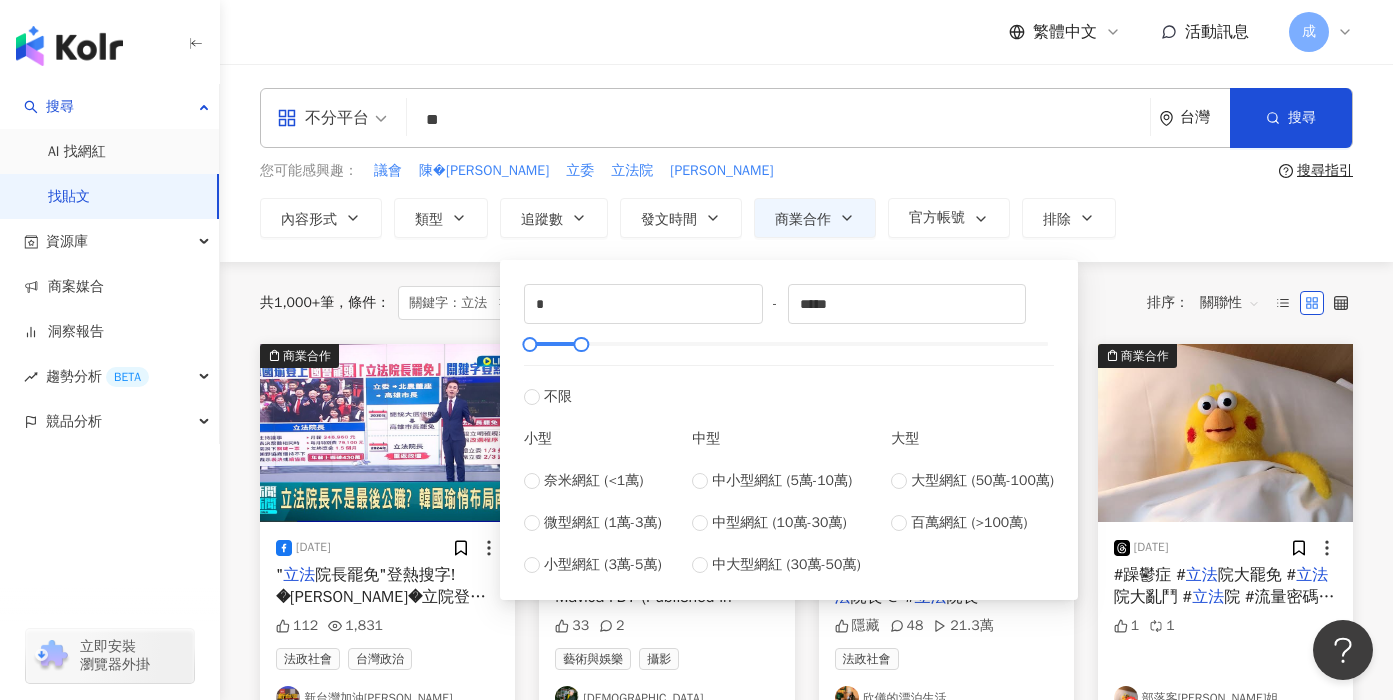 click on "內容形式 類型 追蹤數 發文時間 商業合作 官方帳號  排除  不限 商業合作內容 非商業合作內容 *  -  ***** 不限 小型 奈米網紅 (<1萬) 微型網紅 (1萬-3萬) 小型網紅 (3萬-5萬) 中型 中小型網紅 (5萬-10萬) 中型網紅 (10萬-30萬) 中大型網紅 (30萬-50萬) 大型 大型網紅 (50萬-100萬) 百萬網紅 (>100萬)" at bounding box center (806, 218) 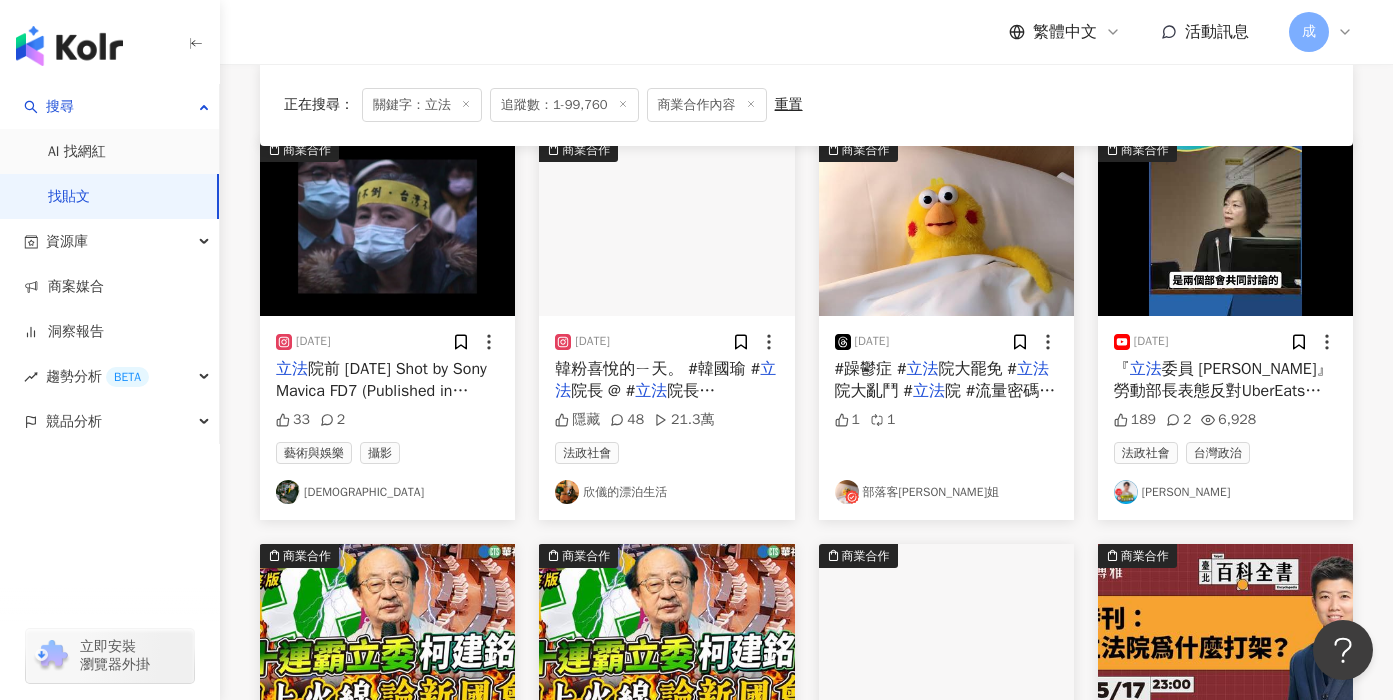 scroll, scrollTop: 0, scrollLeft: 0, axis: both 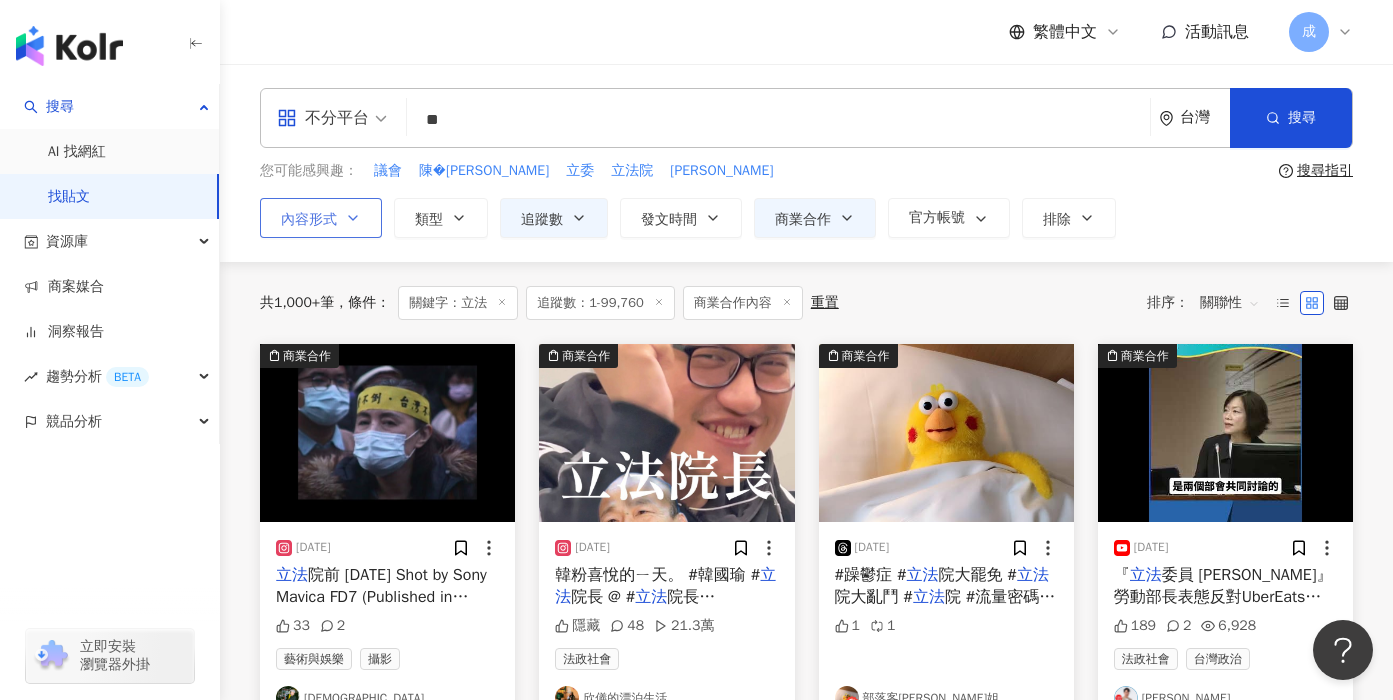 click 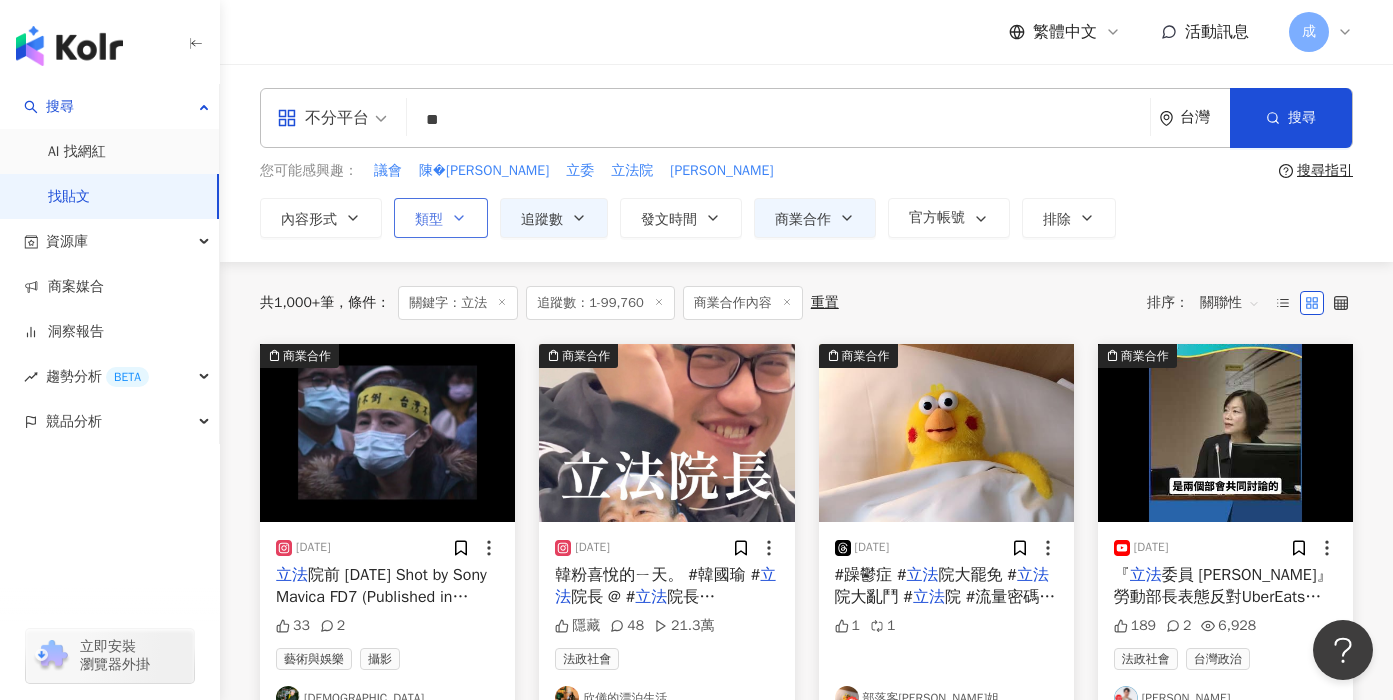 click on "類型" at bounding box center [429, 220] 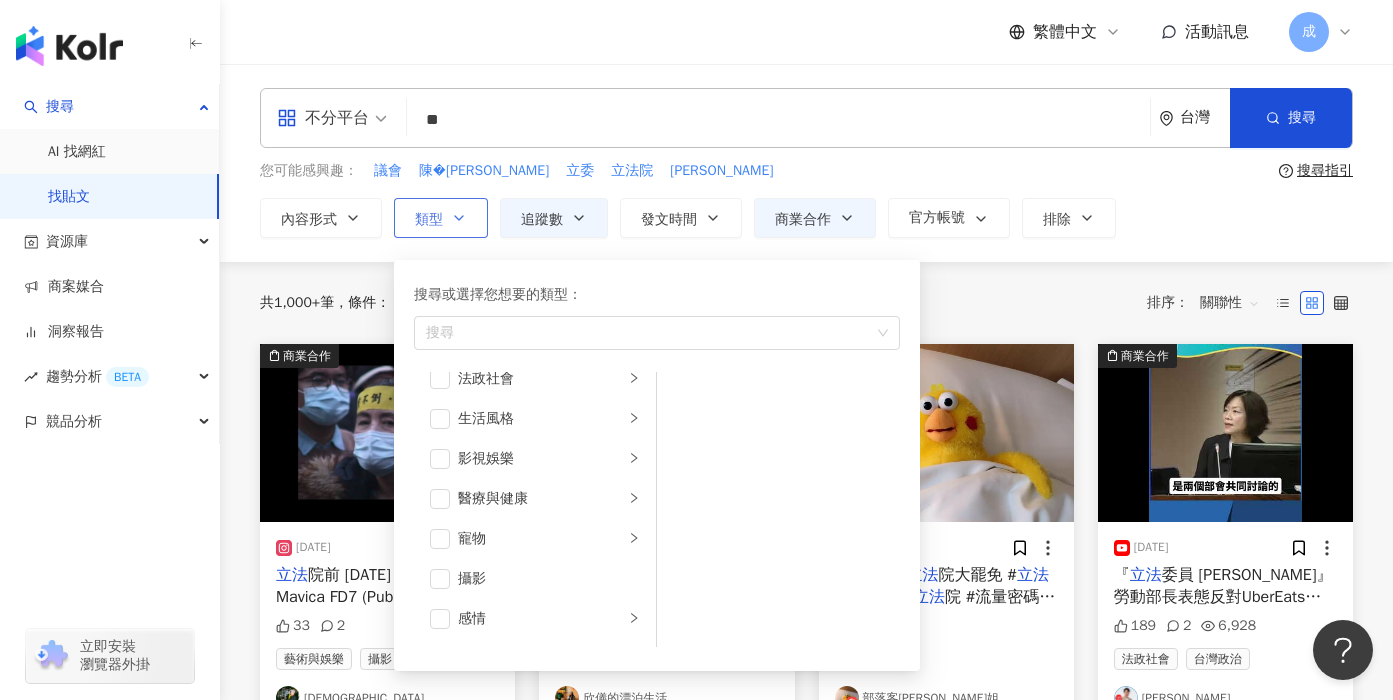 scroll, scrollTop: 693, scrollLeft: 0, axis: vertical 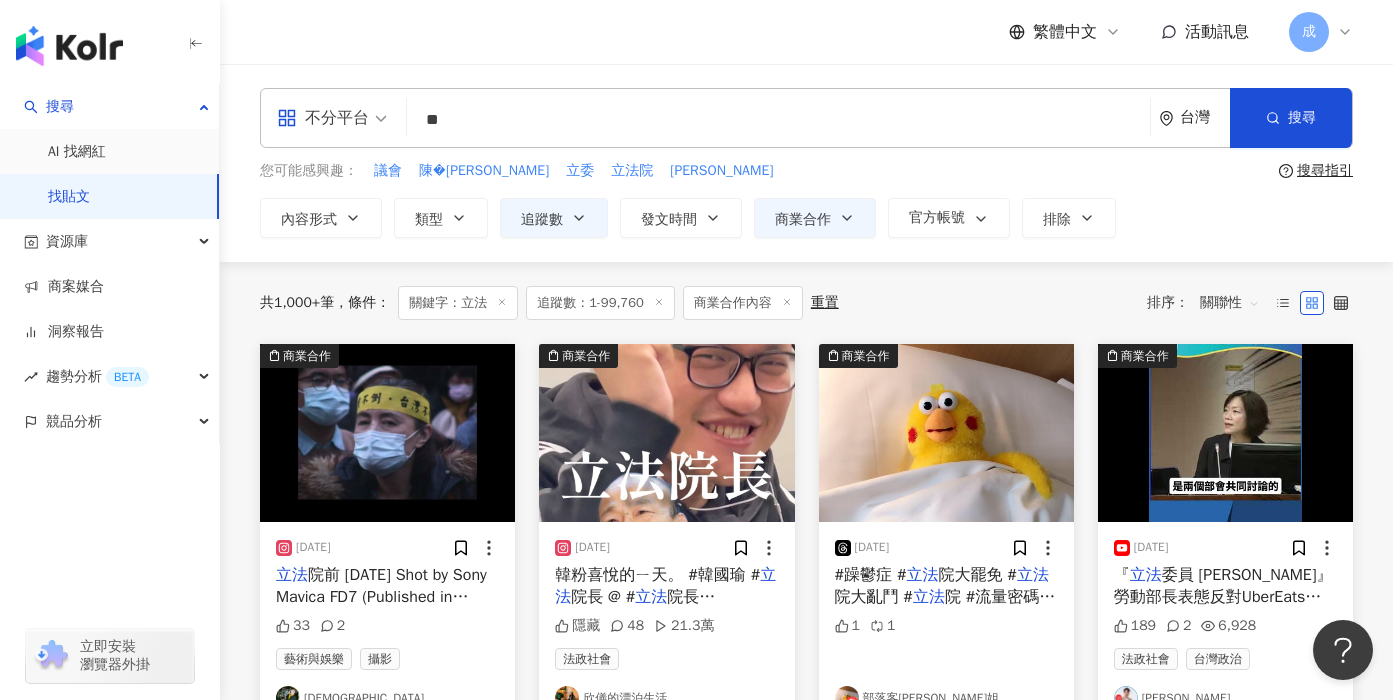 click on "您可能感興趣： 議會  陳椒華  立委  立法院  游毓蘭" at bounding box center (765, 171) 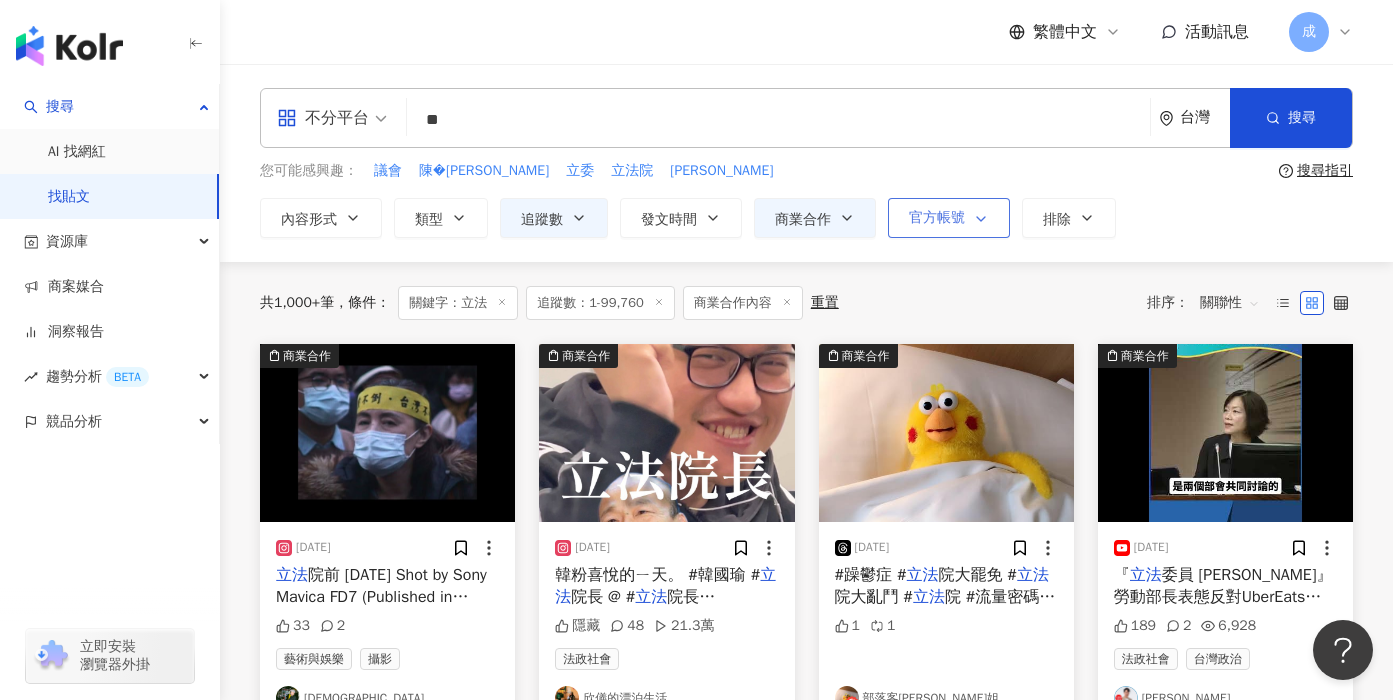 click on "官方帳號" at bounding box center [937, 218] 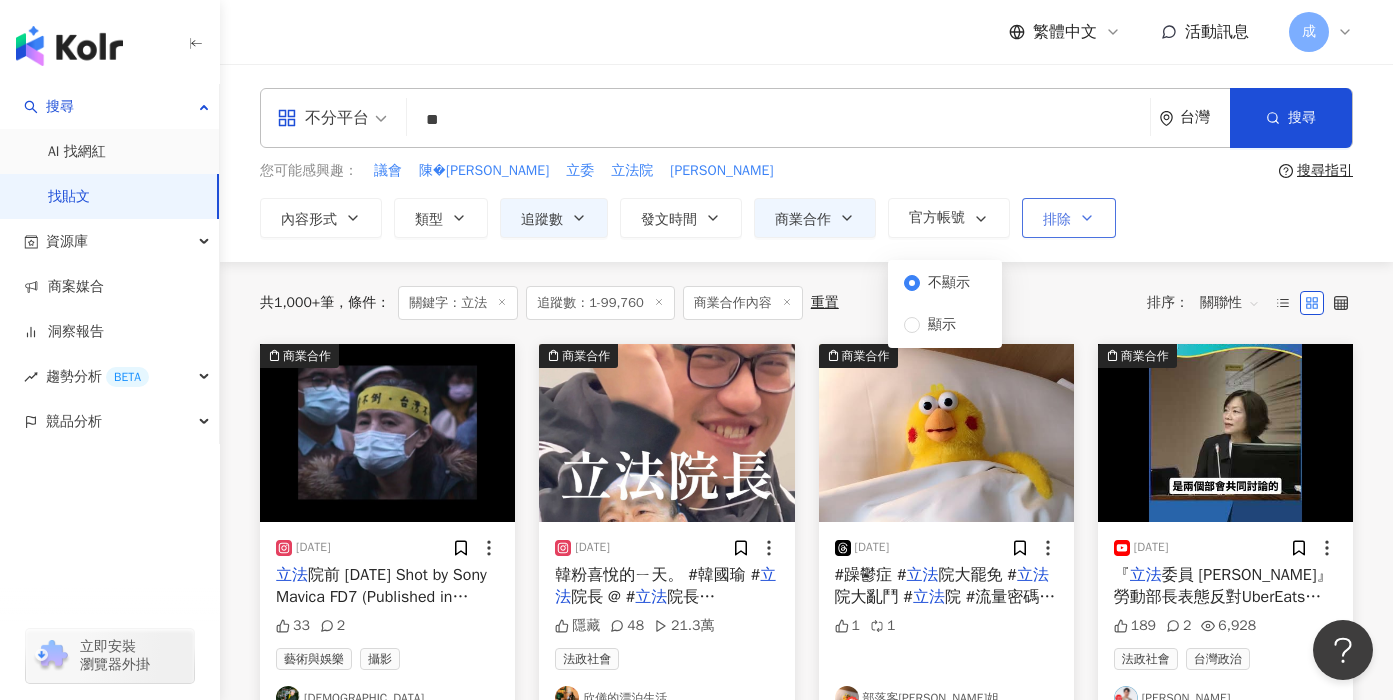 click on "排除" at bounding box center [1069, 218] 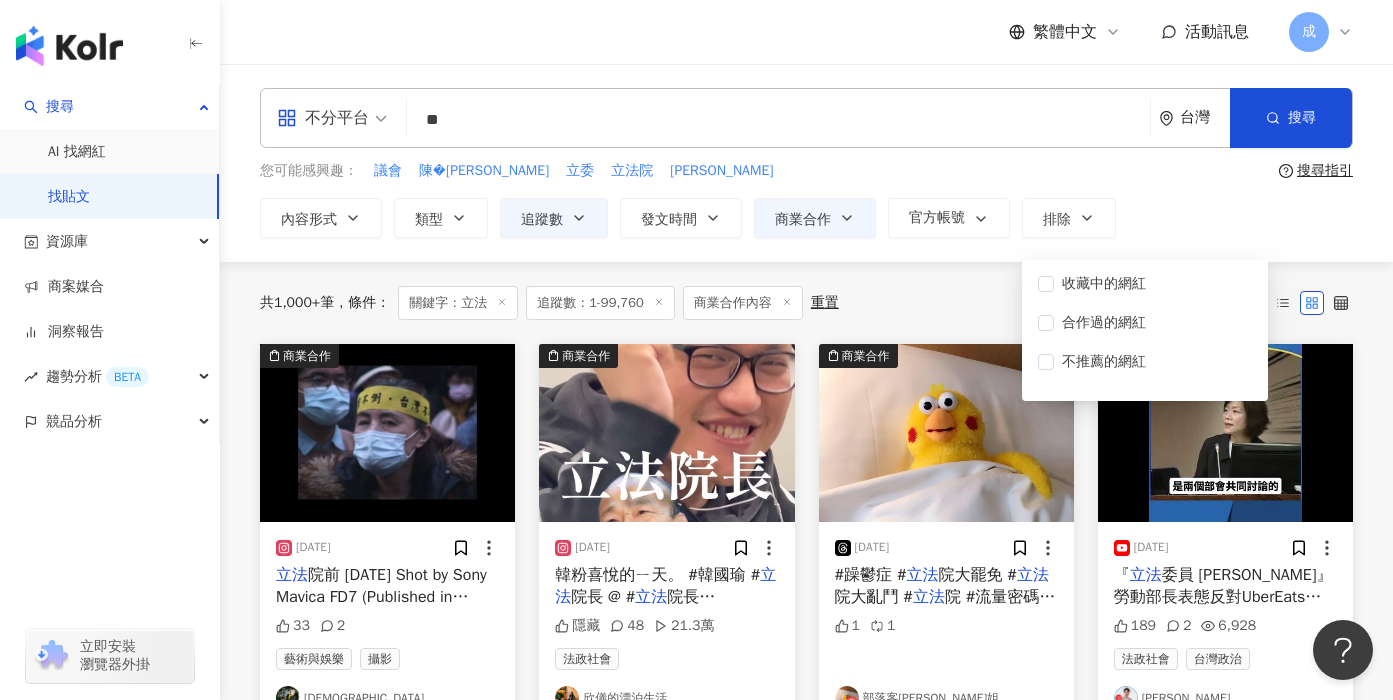 click on "內容形式 類型 追蹤數 發文時間 商業合作 官方帳號  排除  不限 商業合作內容 非商業合作內容 *  -  ***** 不限 小型 奈米網紅 (<1萬) 微型網紅 (1萬-3萬) 小型網紅 (3萬-5萬) 中型 中小型網紅 (5萬-10萬) 中型網紅 (10萬-30萬) 中大型網紅 (30萬-50萬) 大型 大型網紅 (50萬-100萬) 百萬網紅 (>100萬) 不限 貼文 全部影音 不顯示 顯示 收藏中的網紅 合作過的網紅 不推薦的網紅" at bounding box center (806, 218) 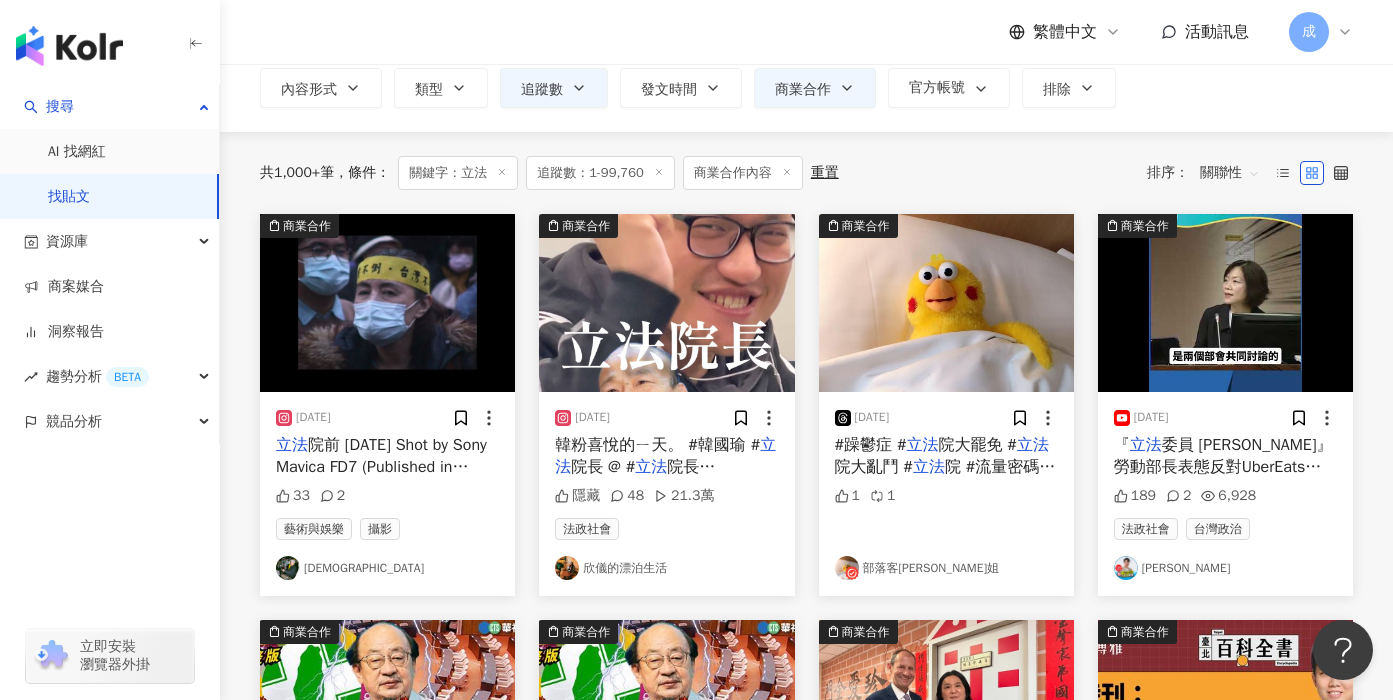 scroll, scrollTop: 0, scrollLeft: 0, axis: both 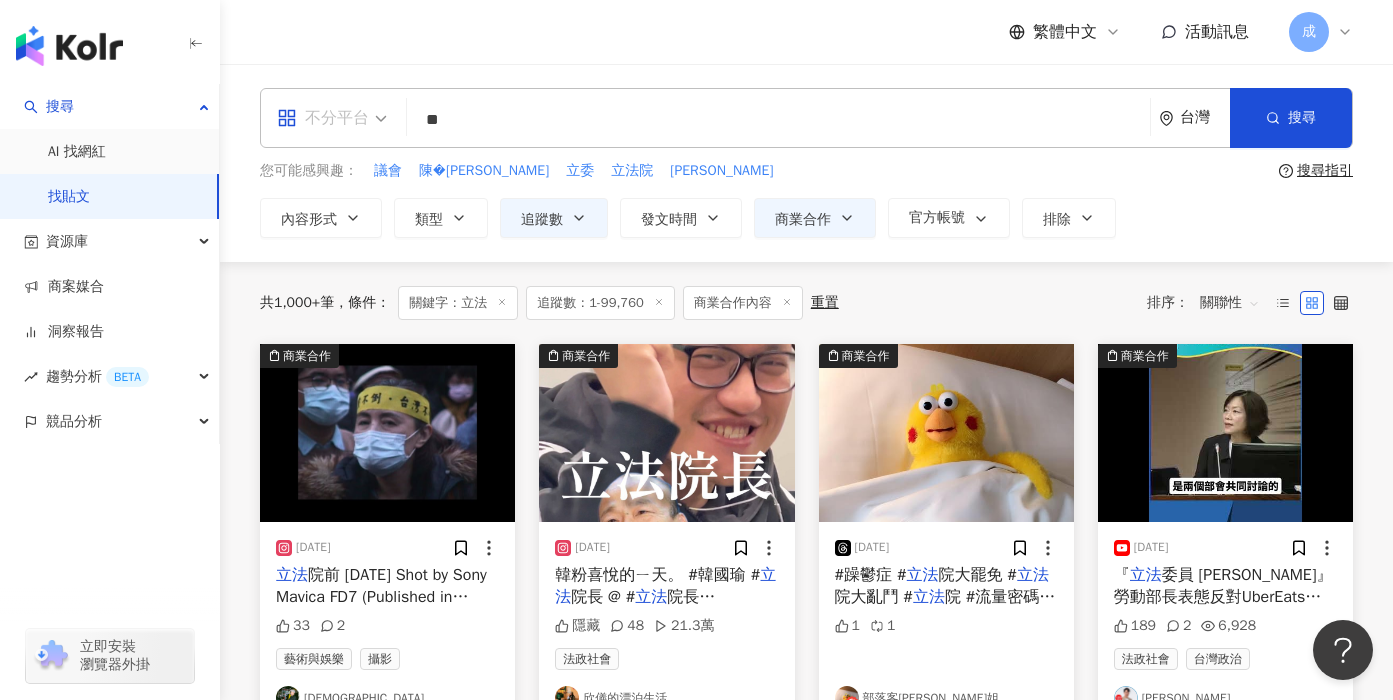click on "不分平台" at bounding box center (332, 118) 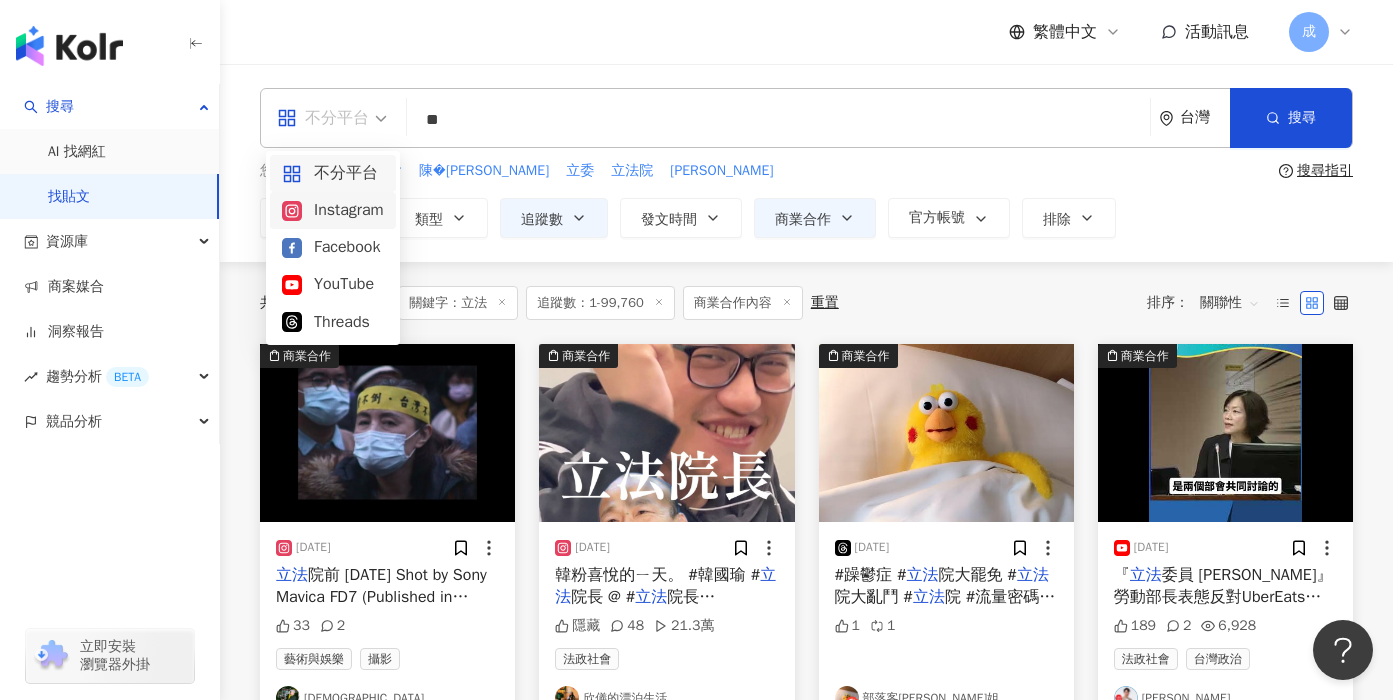 click on "Instagram" at bounding box center [333, 210] 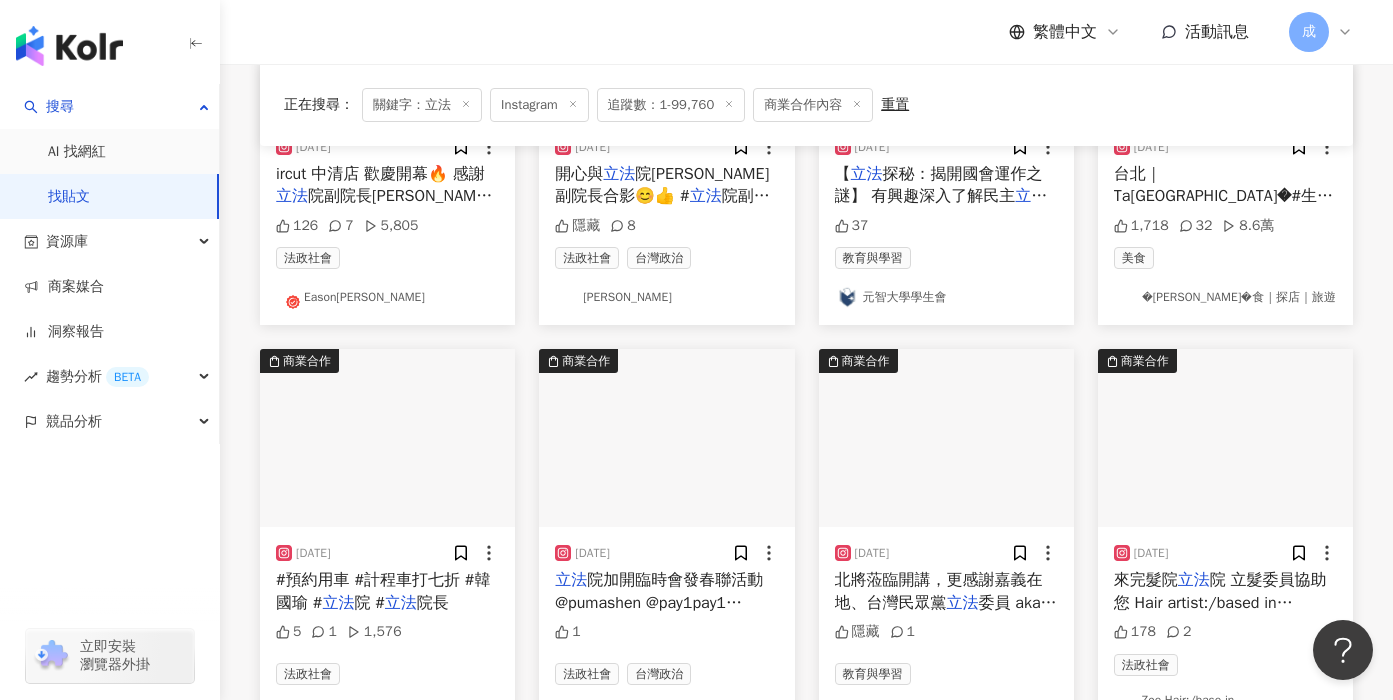scroll, scrollTop: 999, scrollLeft: 0, axis: vertical 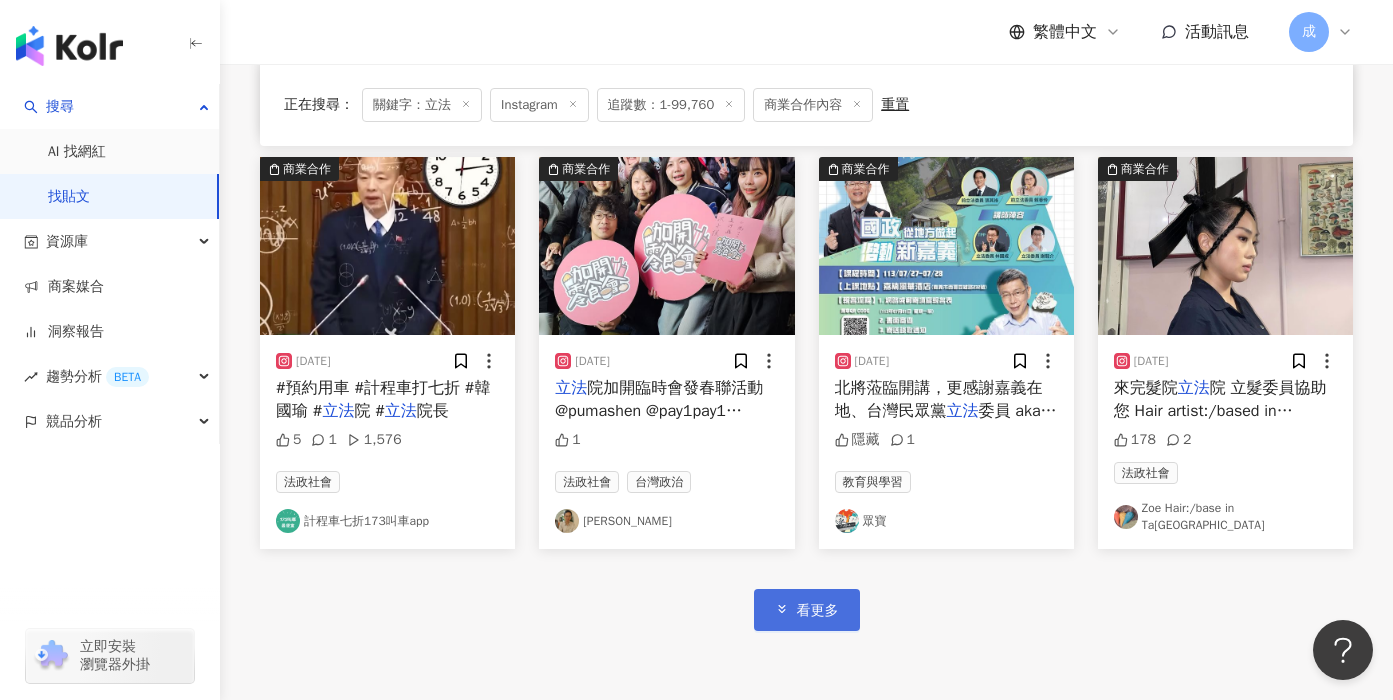 click on "看更多" at bounding box center [807, 609] 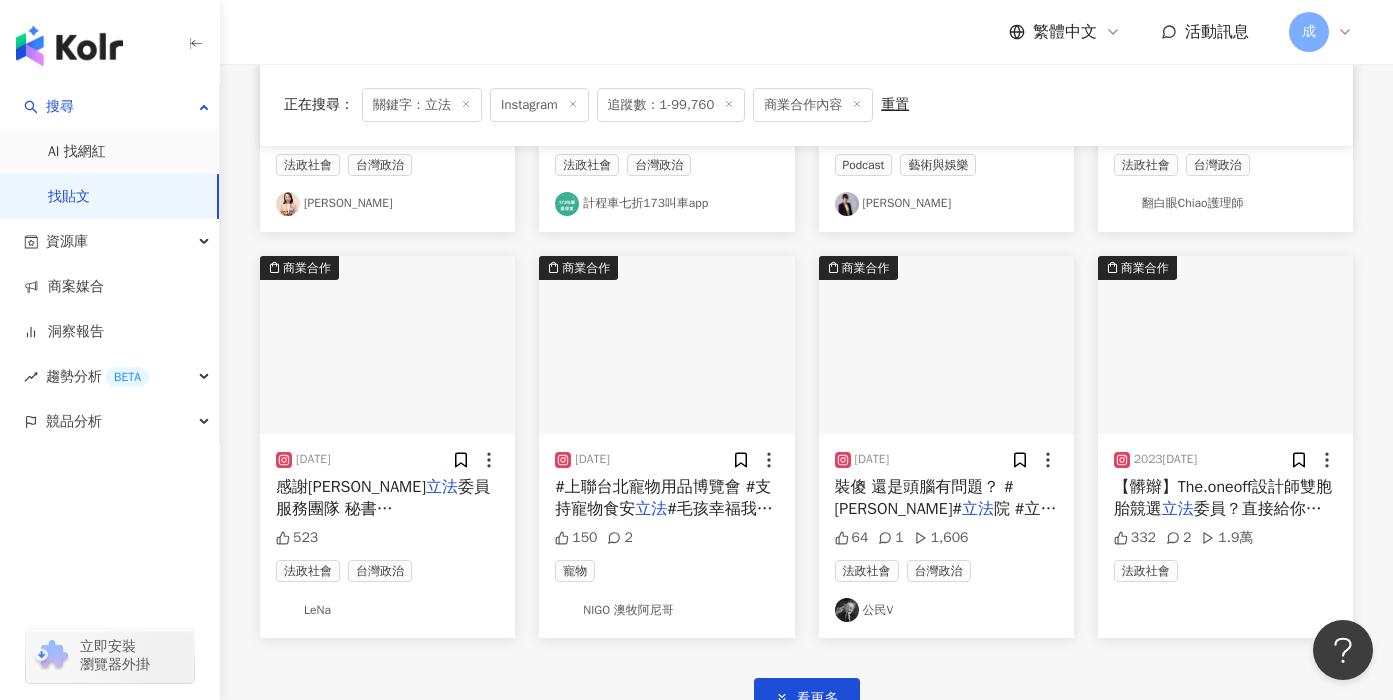 scroll, scrollTop: 2242, scrollLeft: 0, axis: vertical 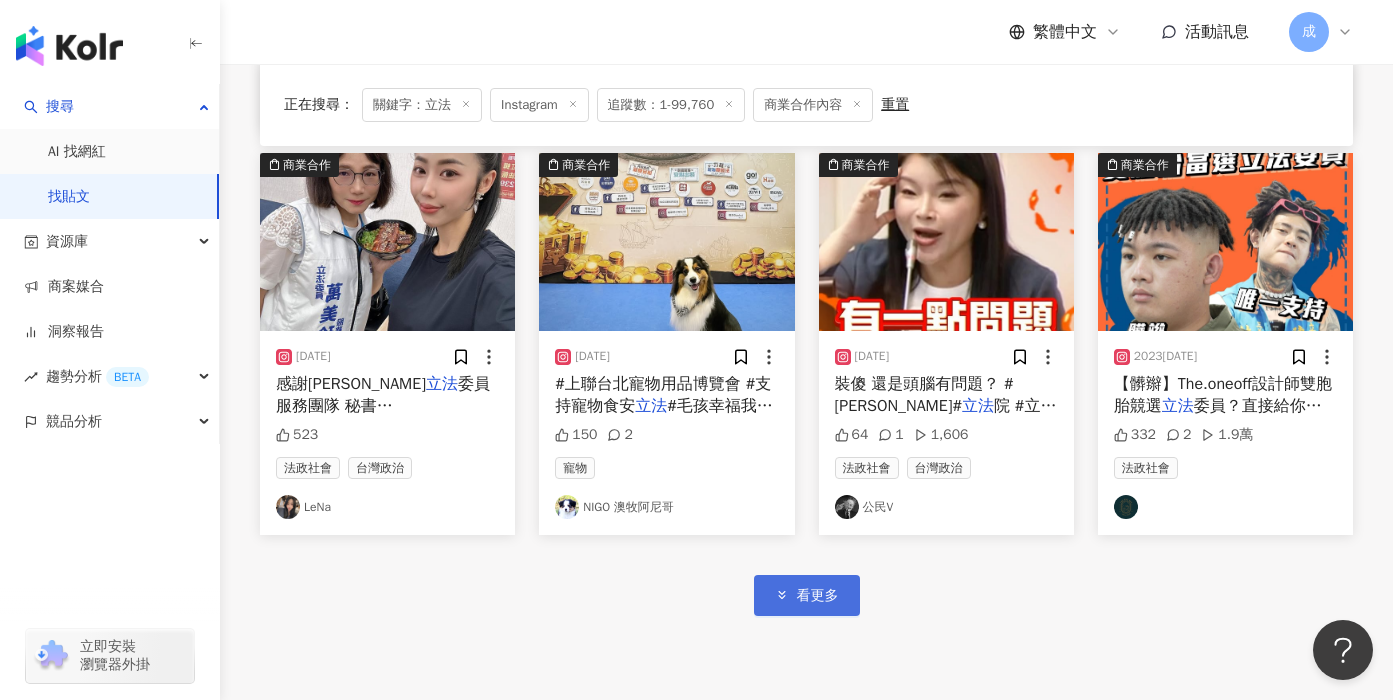 click on "看更多" at bounding box center [807, 595] 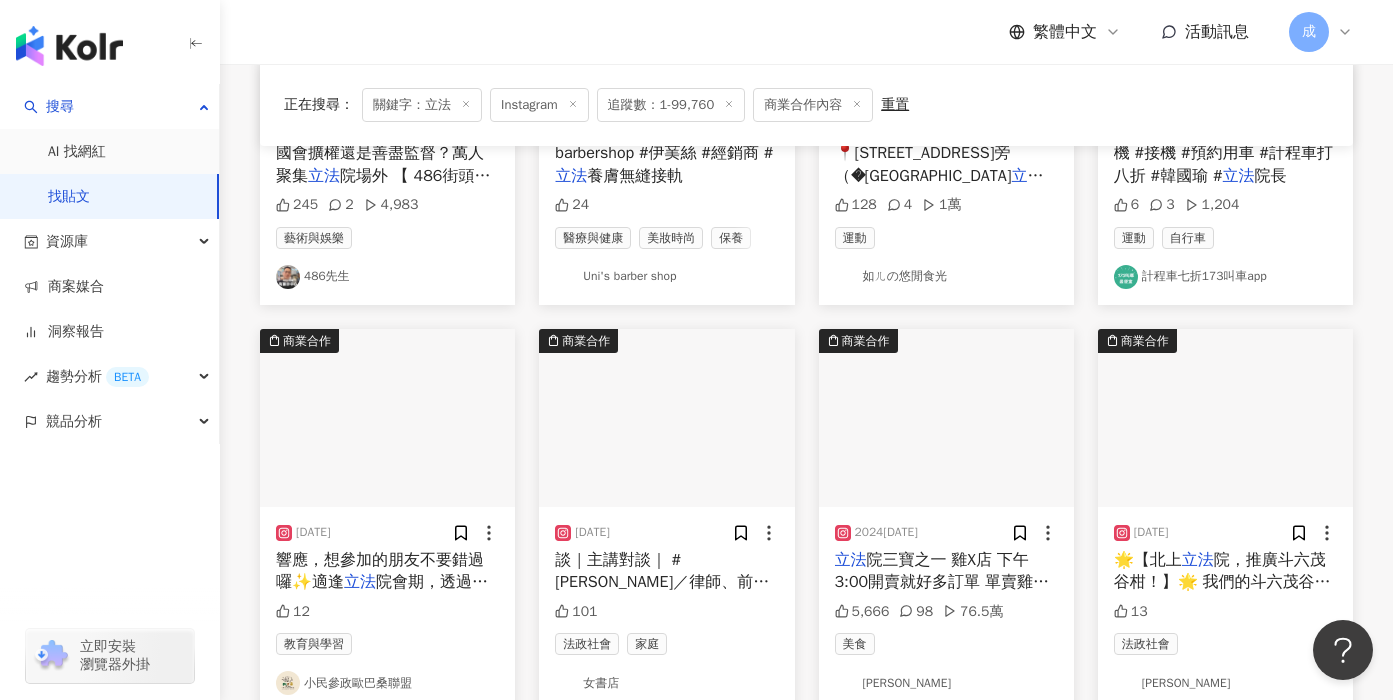 scroll, scrollTop: 3388, scrollLeft: 0, axis: vertical 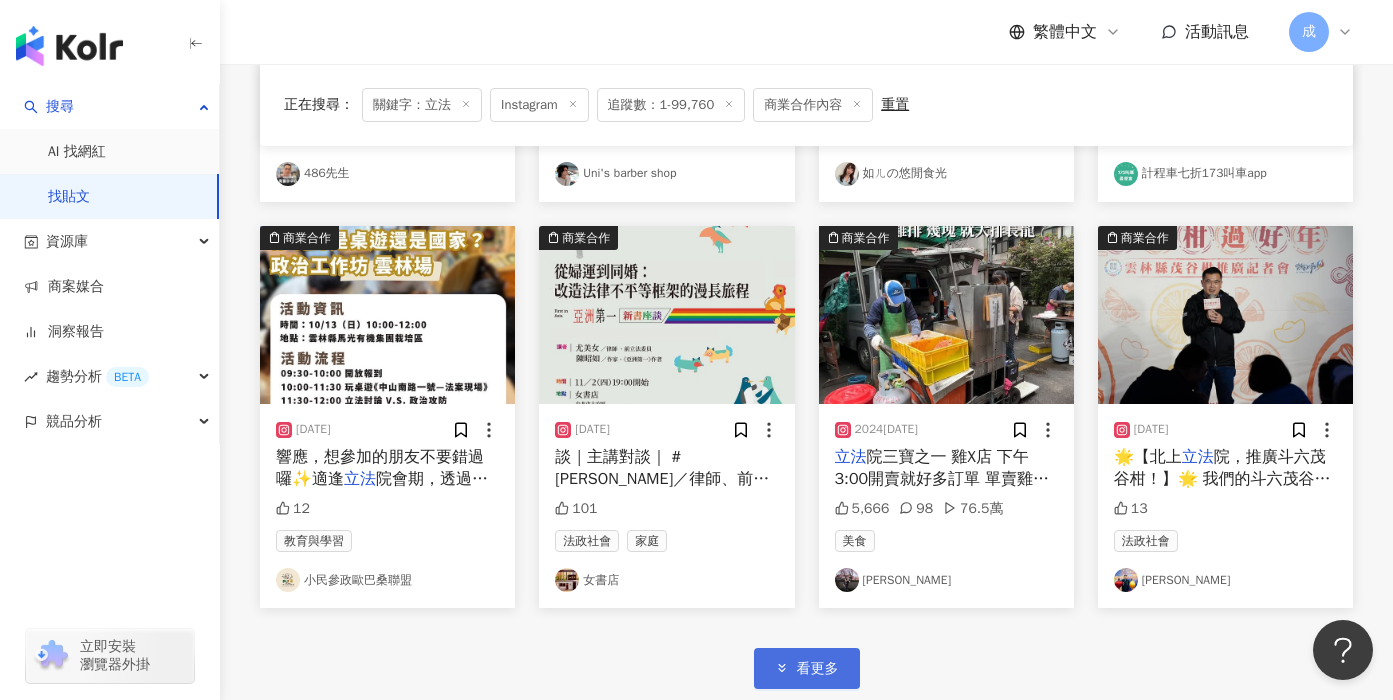 click on "看更多" at bounding box center (807, 668) 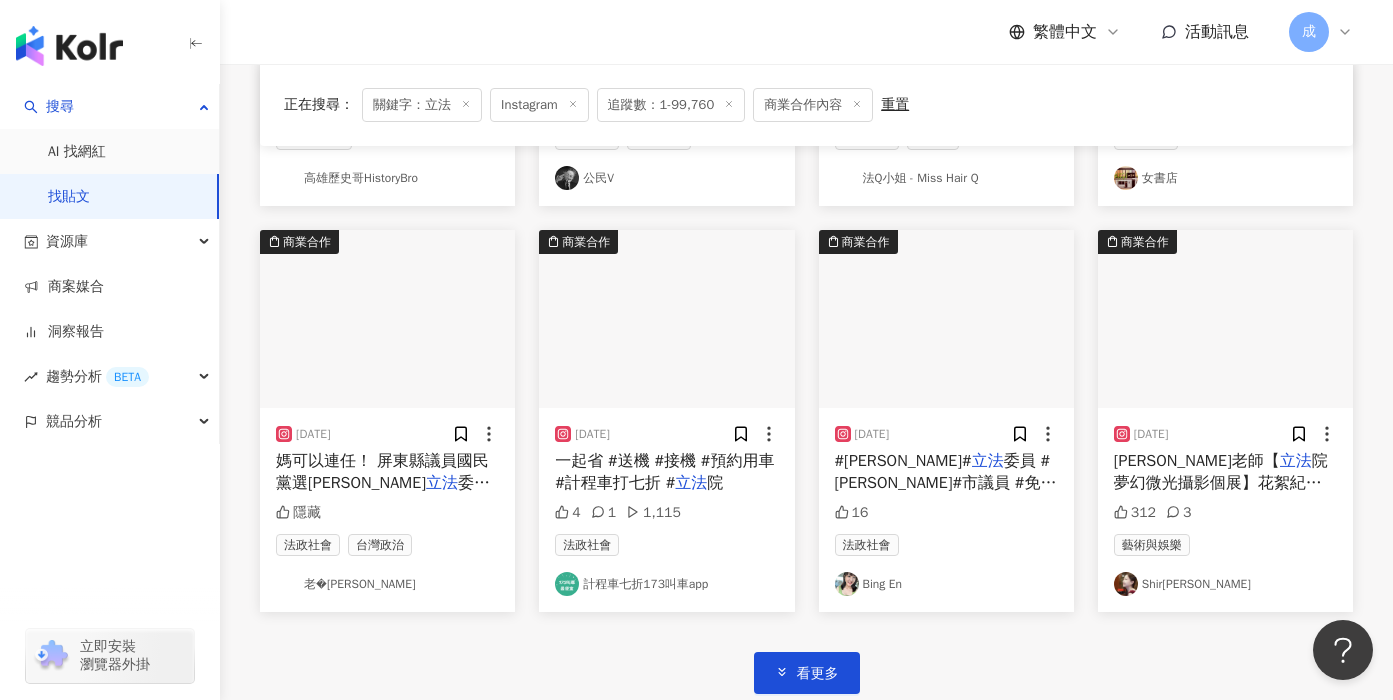scroll, scrollTop: 4616, scrollLeft: 0, axis: vertical 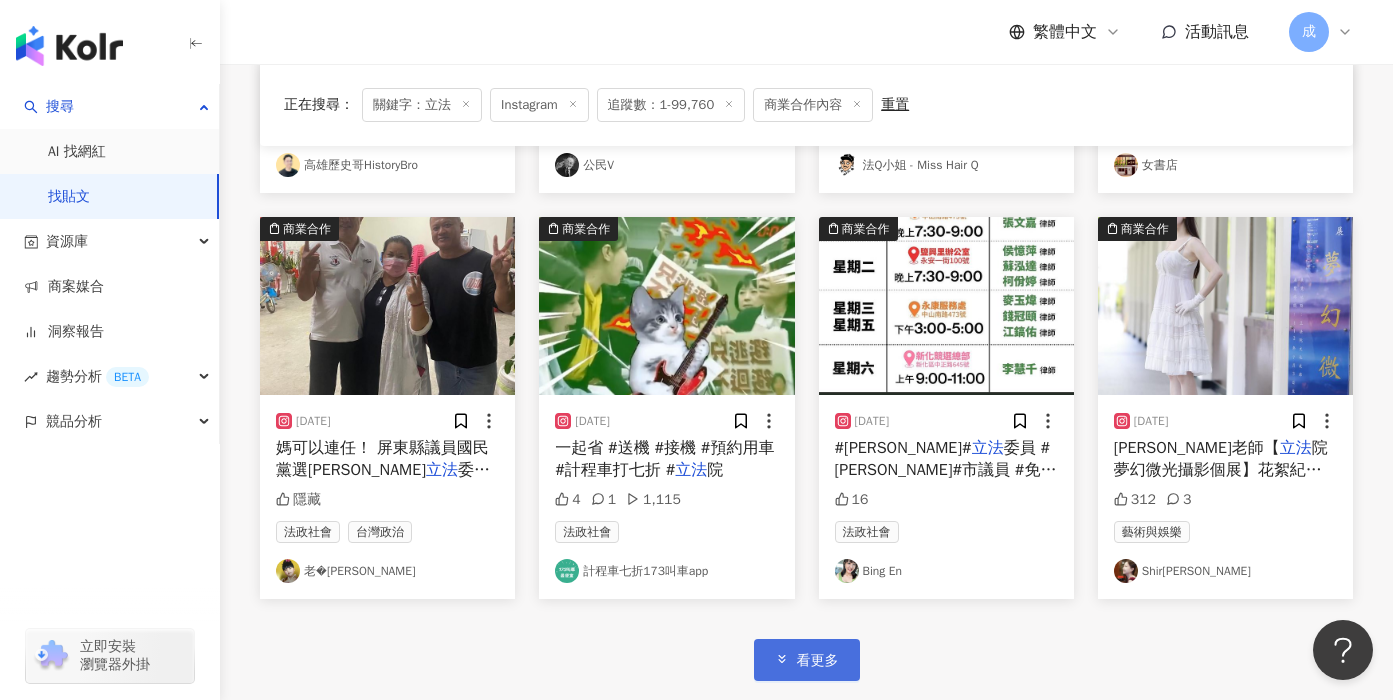 click on "看更多" at bounding box center [807, 659] 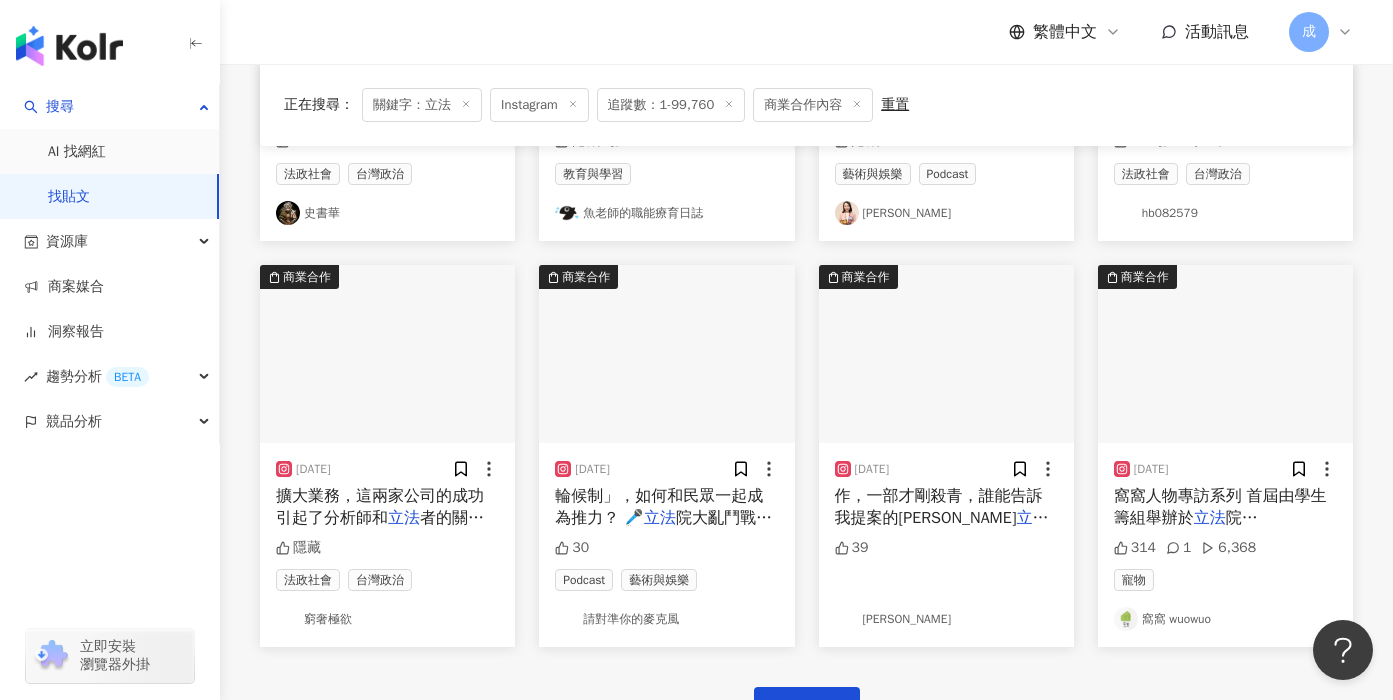 scroll, scrollTop: 5859, scrollLeft: 0, axis: vertical 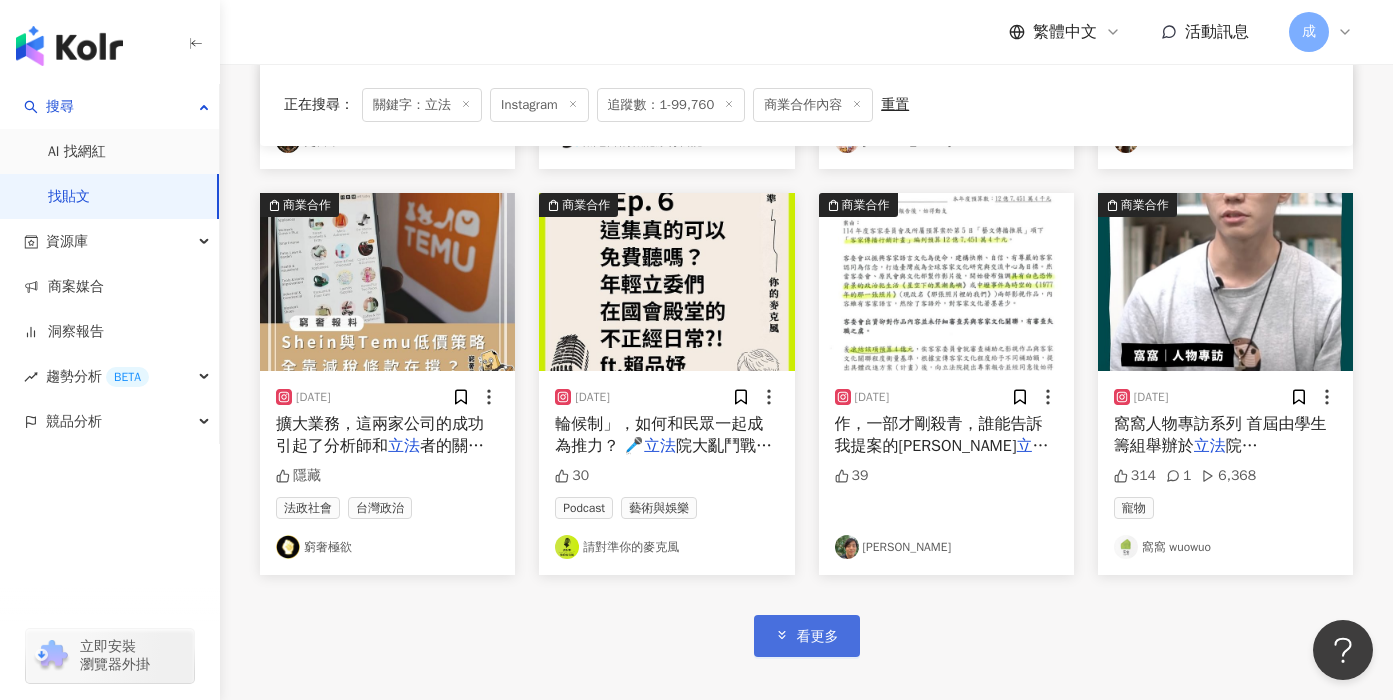 click on "看更多" at bounding box center [818, 637] 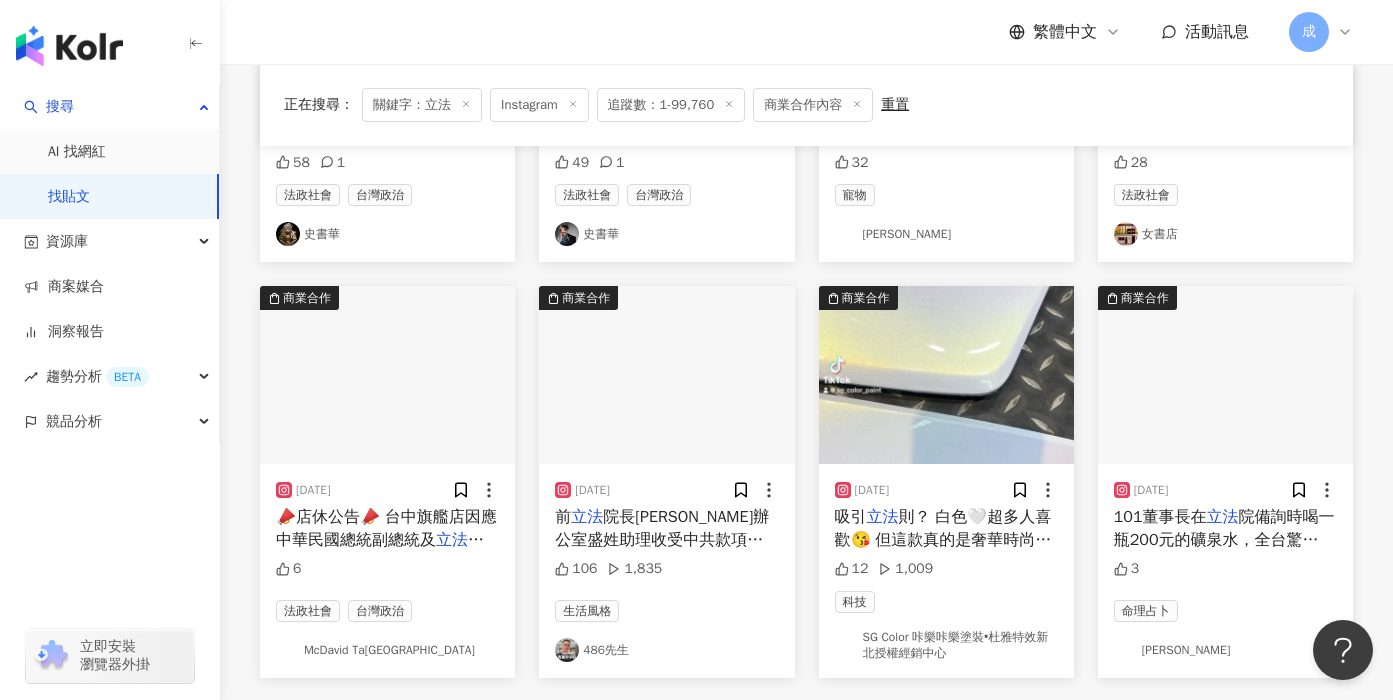 scroll, scrollTop: 7306, scrollLeft: 0, axis: vertical 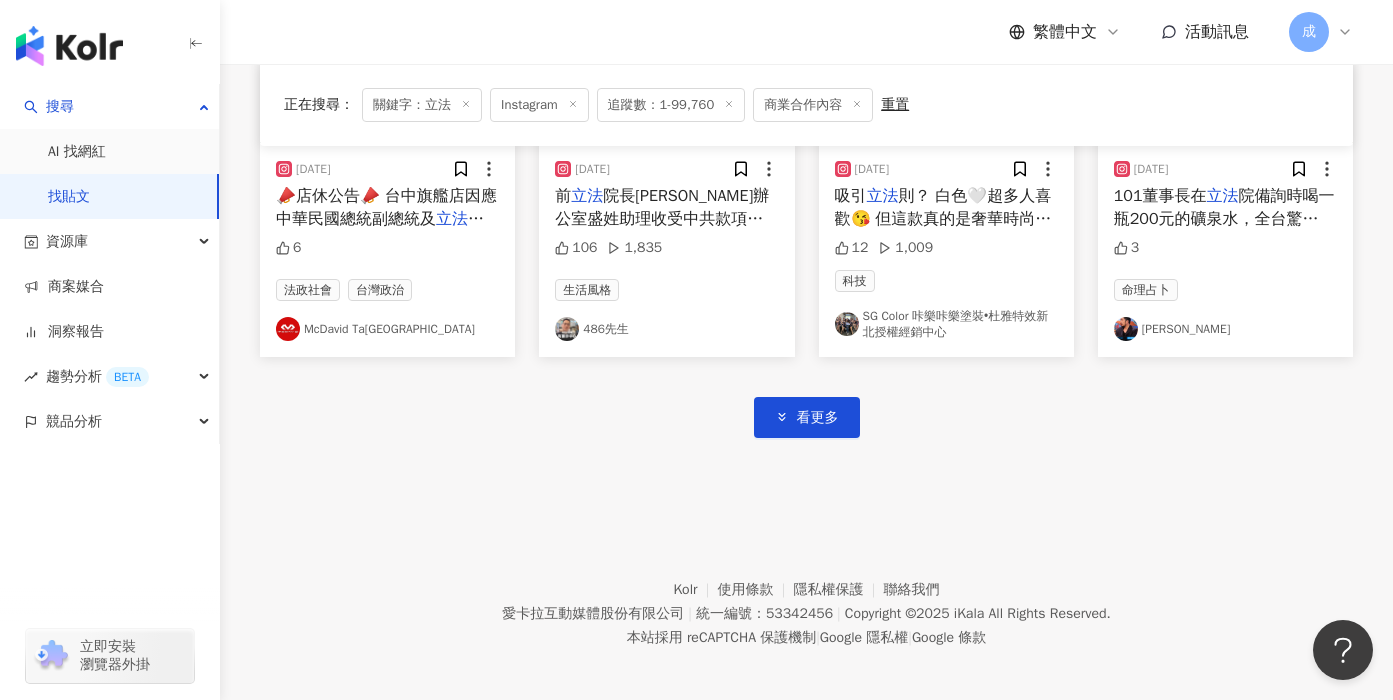 click on "商業合作 2024/12/21 立法 院前 2024/12/20
Shot by Sony Mavica FD7 (Published in 1997)
#ccdphotography #sonyfd7 #mavica #mavicazine #1997 #digicam #35floppydisk #sony #streetphototaiwan #zine #streetphotographytaiwan # 立法 院 33 2 藝術與娛樂 攝影 Zen 商業合作 2024/2/1 韓粉喜悅的ㄧ天。
#韓國瑜 # 立法 院長 @
# 立法 院長韓國瑜 隱藏 48 21.3萬 法政社會 欣儀的漂泊生活 商業合作 2024/10/22 力哲（Lutz Güllner）很高興與 立法 委員進行交流。今天，我們分別與 立法 委 70 法政社會 台灣政治 🇪🇺歐洲經貿辦事處 (EETO) 商業合作 2024/4/12 車 #計程車打八折 #韓國瑜 # 立法 院 # 立法 院長 #迷因貓 7 1,990 法政社會 計程車七折173叫車app 商業合作 2024/4/24 ircut 中清店 歡慶開幕🔥
感謝 立法 院副院長江啟臣  @taichung 126 7 5,805 法政社會 Eason黃翊宸 商業合作 2024/10/31 開心與 立法 院江啟臣副院長合影😊👍
# 立法 隱藏 8 法政社會 何姵蓉" at bounding box center (806, -3237) 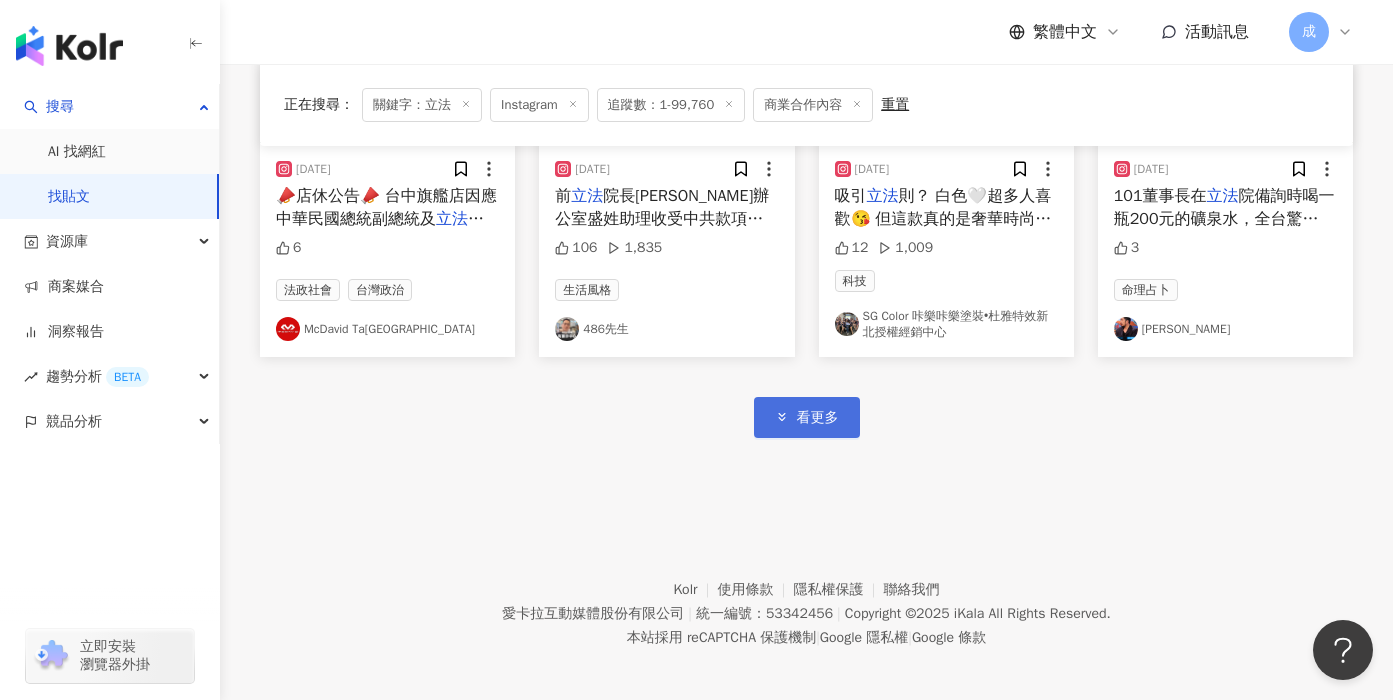 click on "看更多" at bounding box center (807, 417) 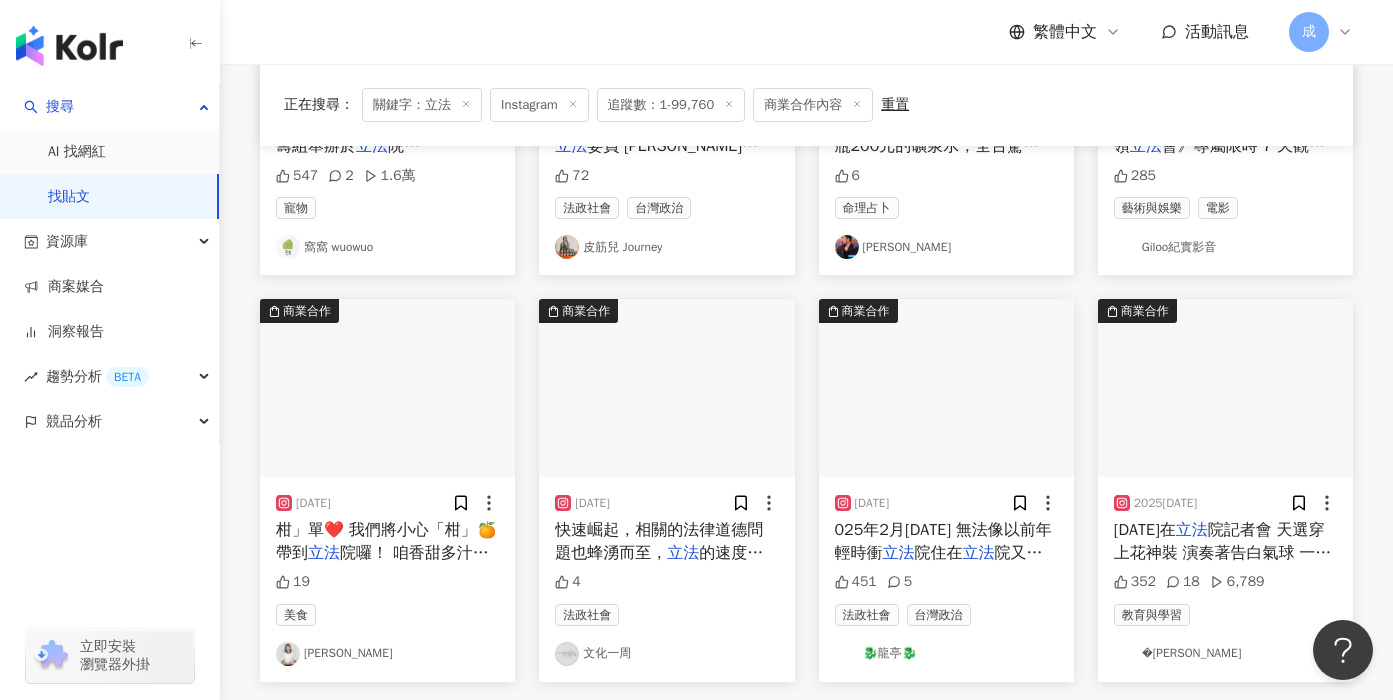 scroll, scrollTop: 8535, scrollLeft: 0, axis: vertical 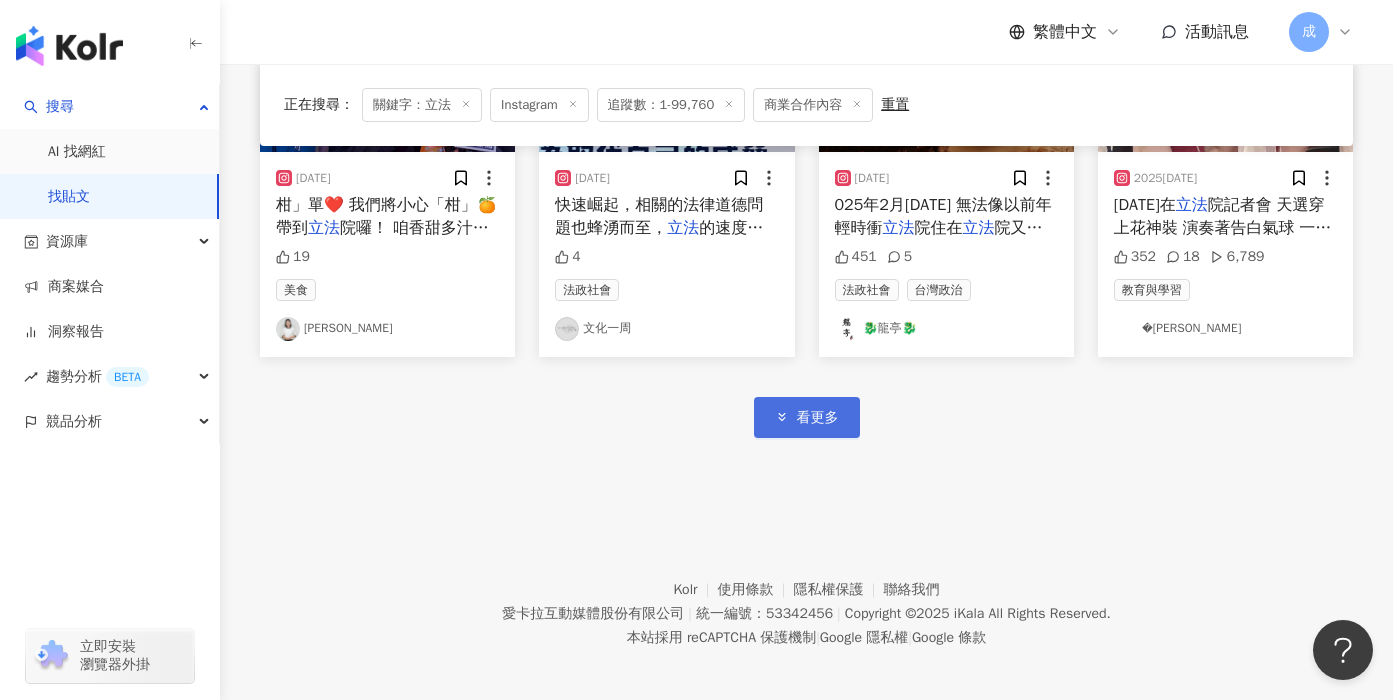 click on "看更多" at bounding box center (807, 417) 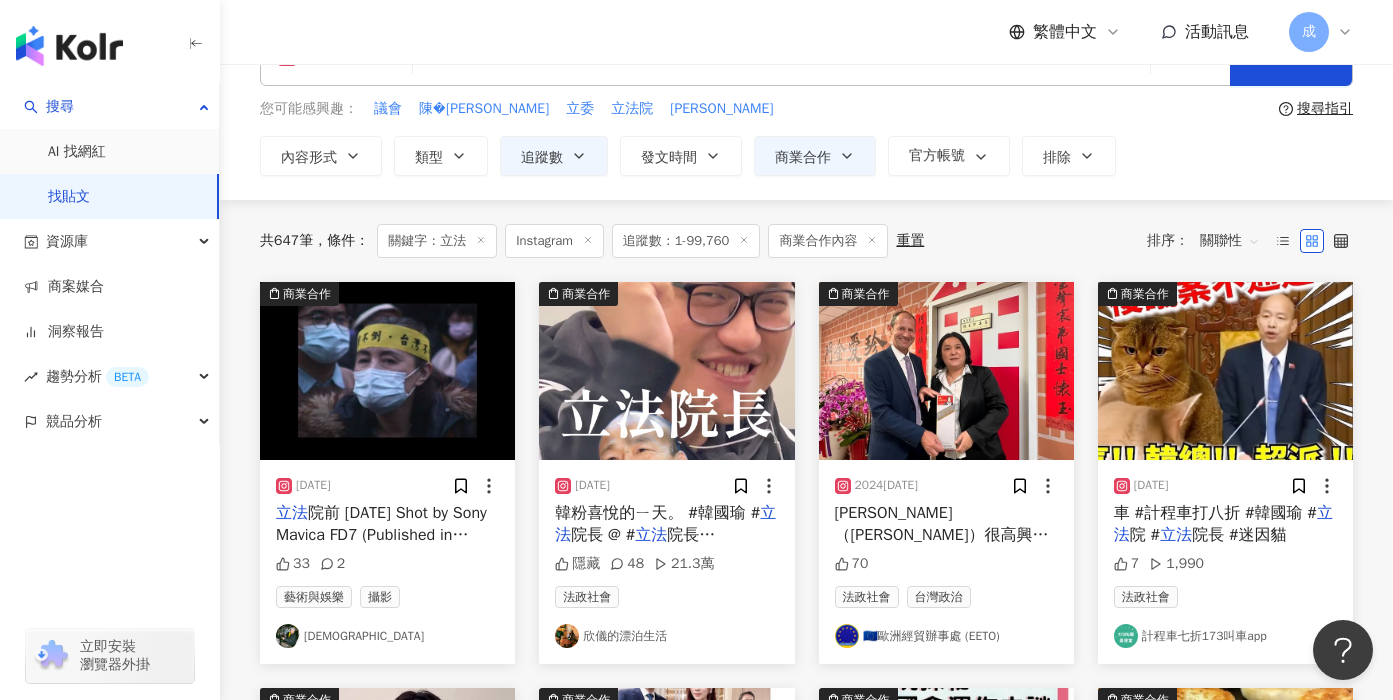 scroll, scrollTop: 0, scrollLeft: 0, axis: both 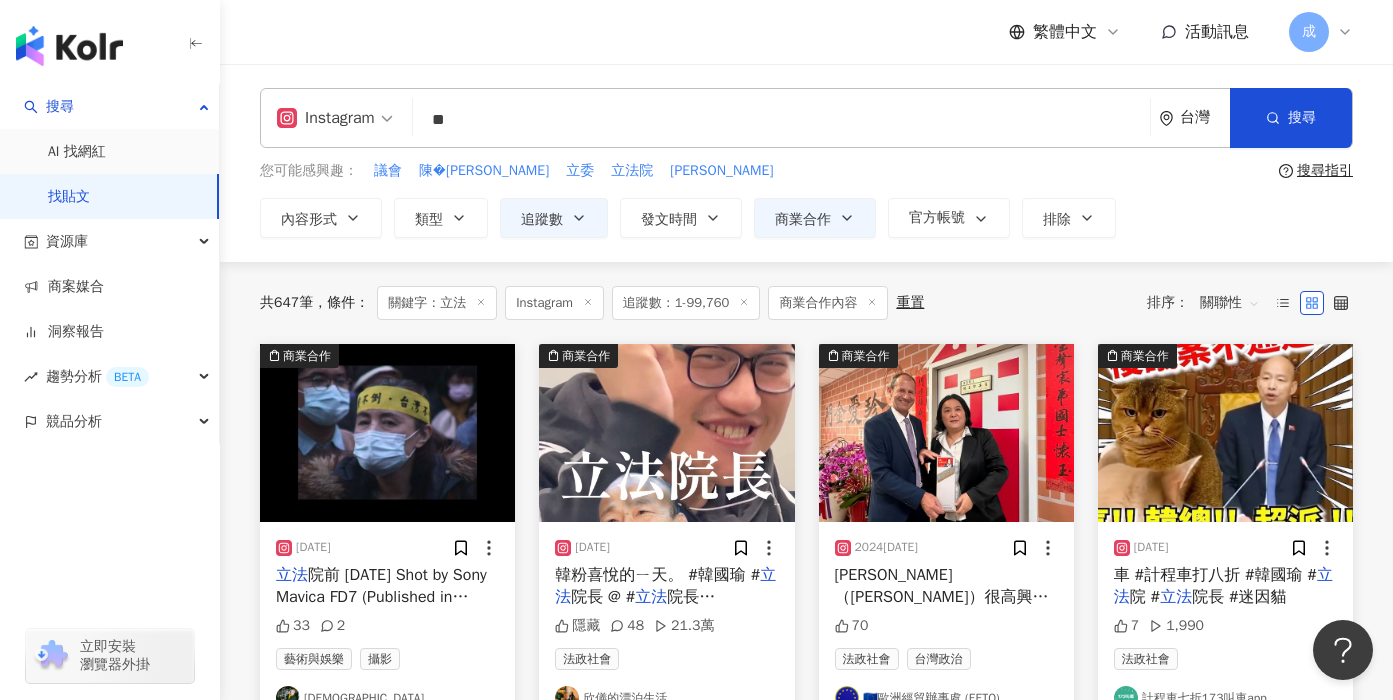 drag, startPoint x: 585, startPoint y: 122, endPoint x: 384, endPoint y: 116, distance: 201.08954 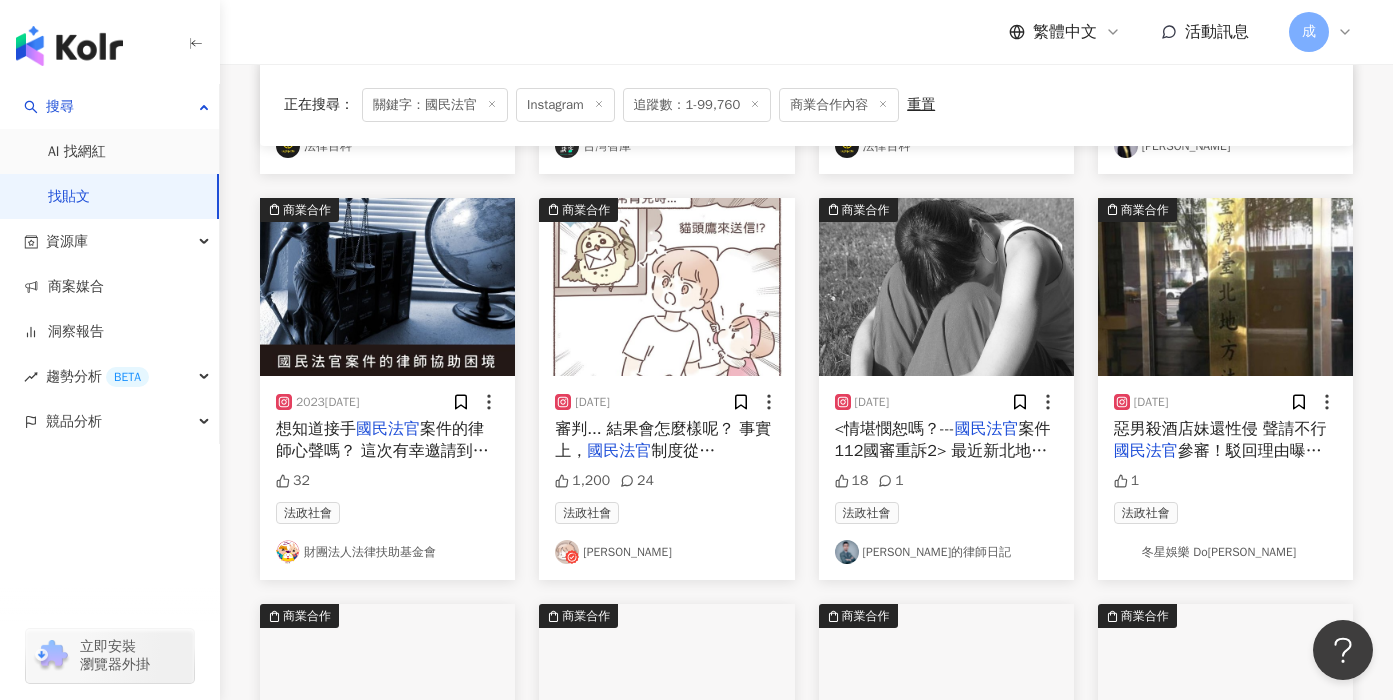 scroll, scrollTop: 553, scrollLeft: 0, axis: vertical 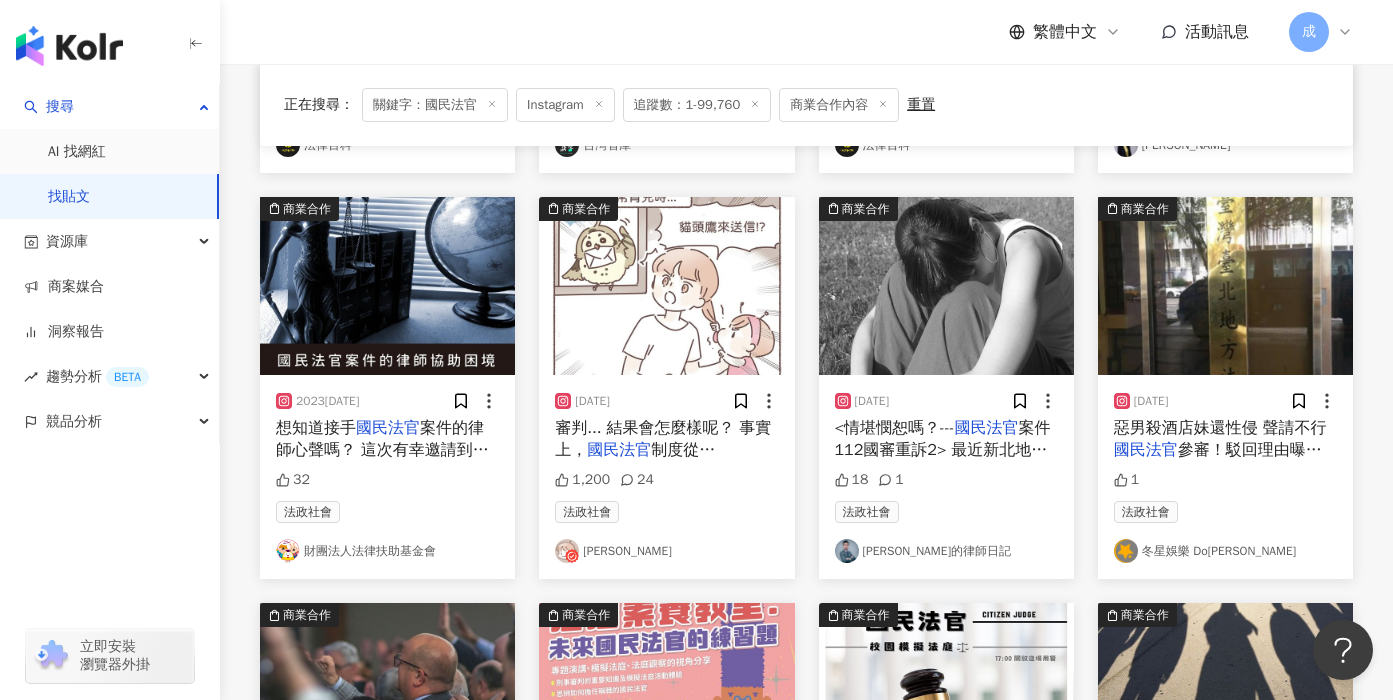 click 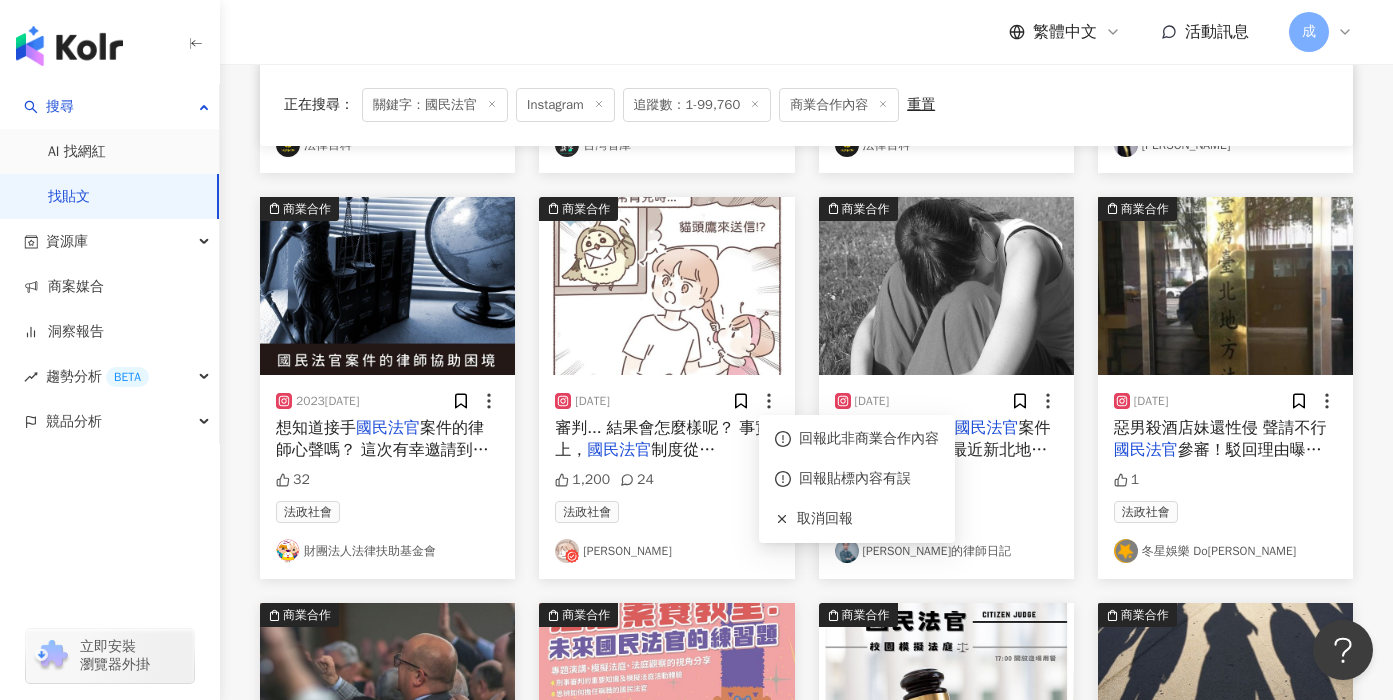 click on "法政社會 Papajane 帕帕珍" at bounding box center [666, 532] 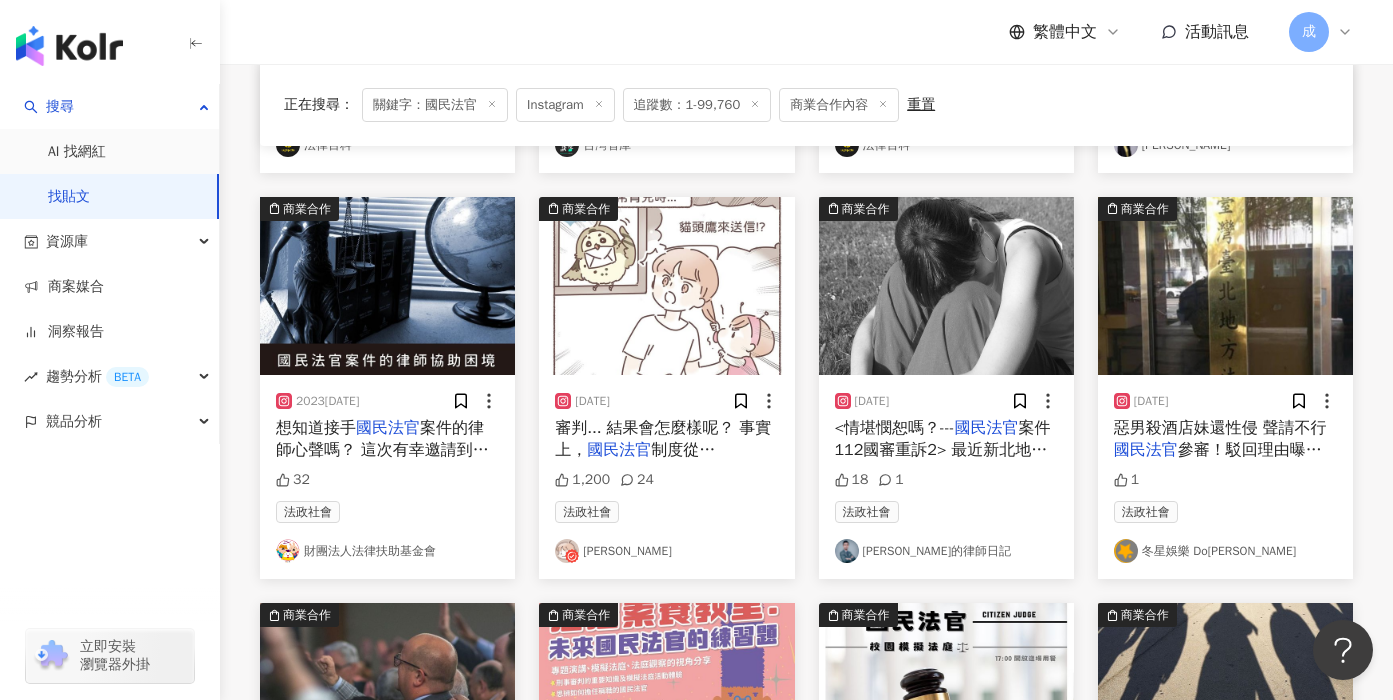 copy on "2023" 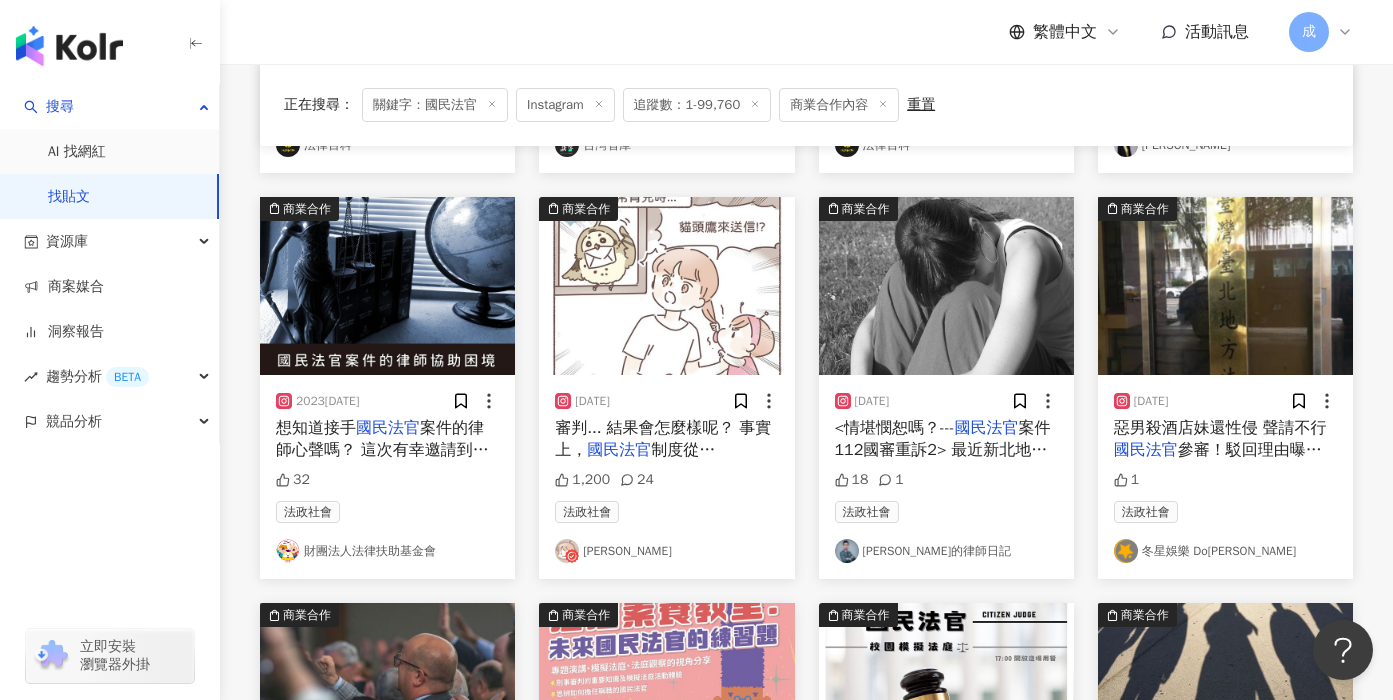 click on "1,200 24" at bounding box center (666, 480) 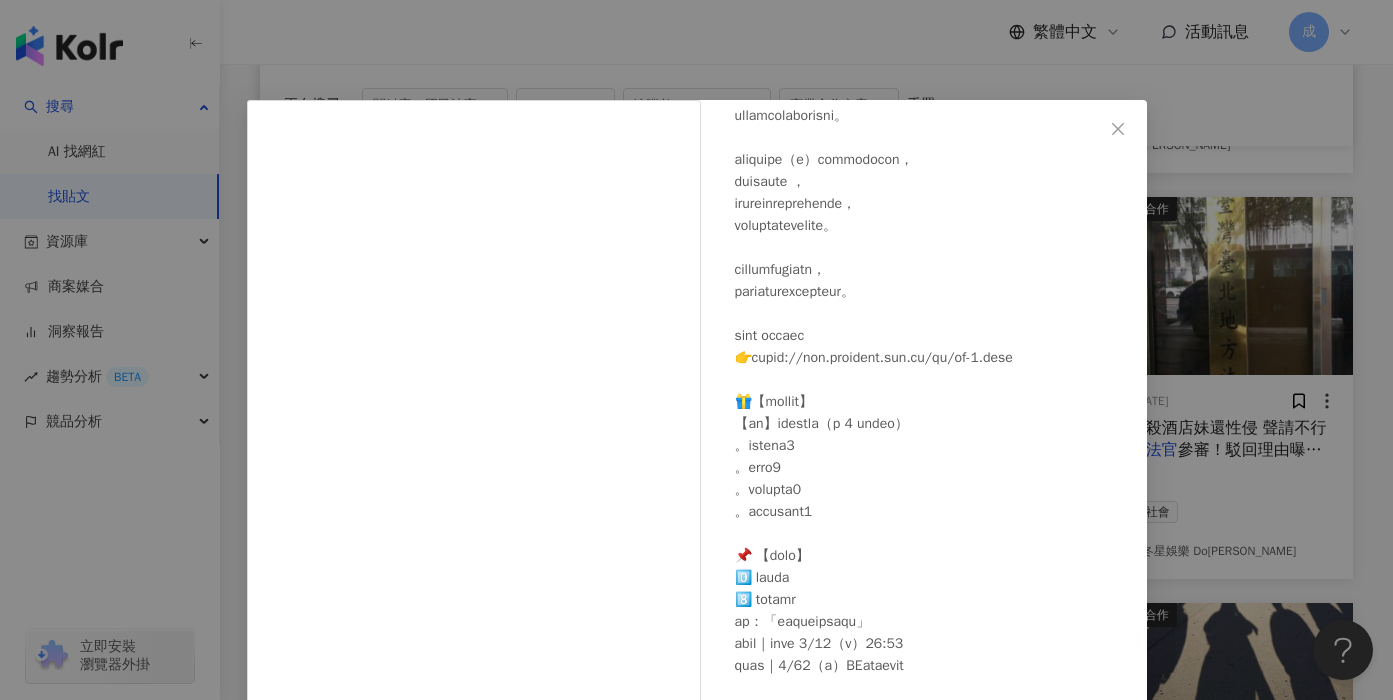 scroll, scrollTop: 436, scrollLeft: 0, axis: vertical 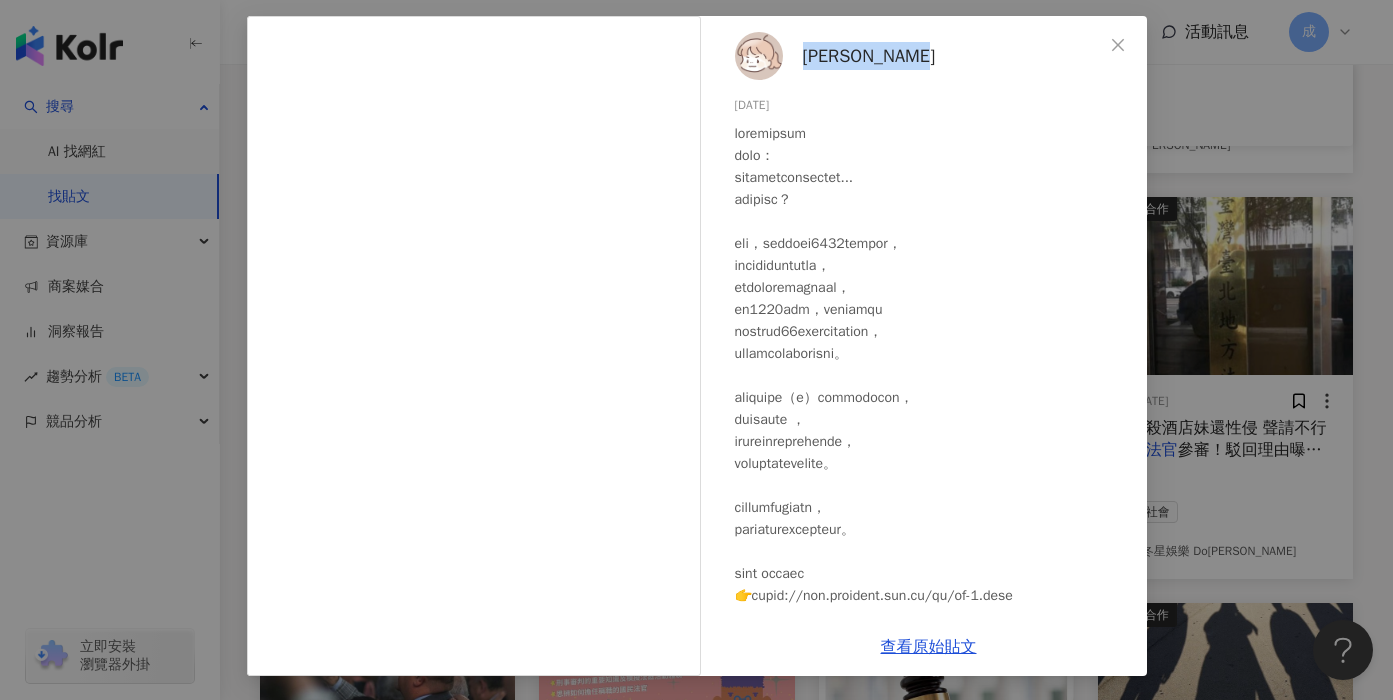 drag, startPoint x: 922, startPoint y: 56, endPoint x: 798, endPoint y: 56, distance: 124 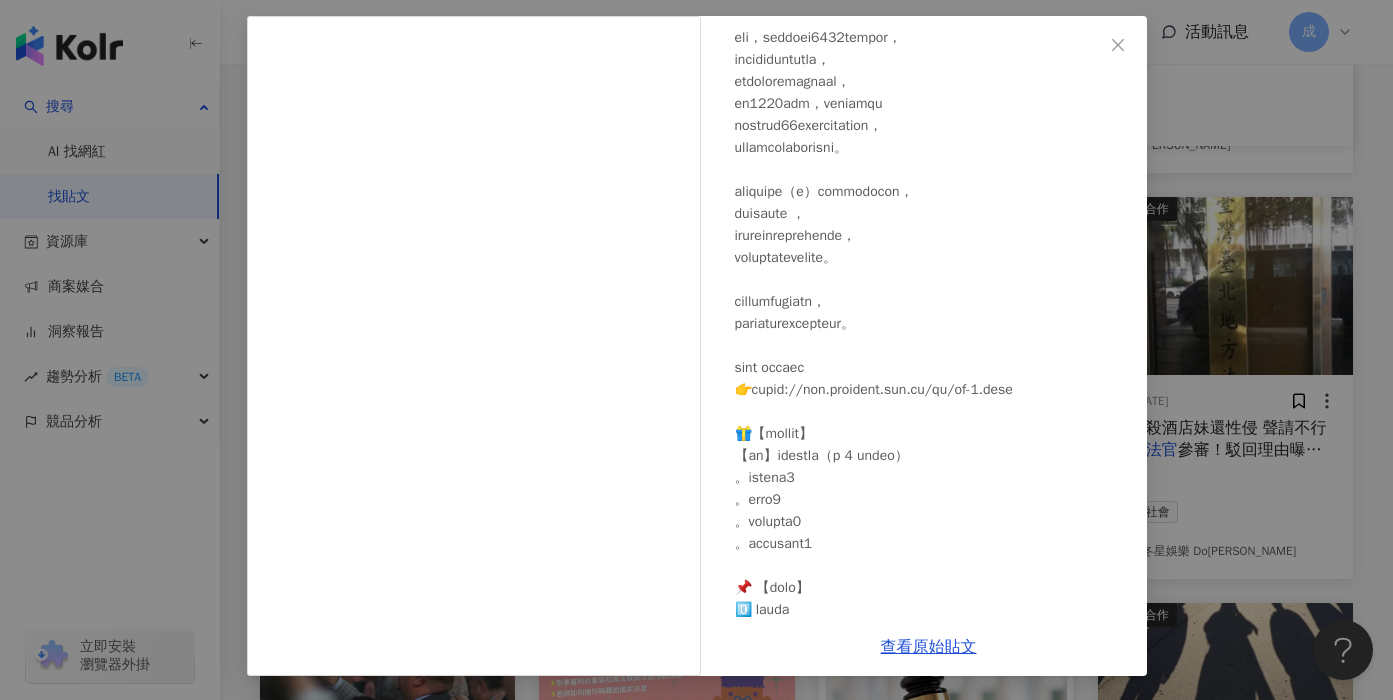 click at bounding box center (933, 368) 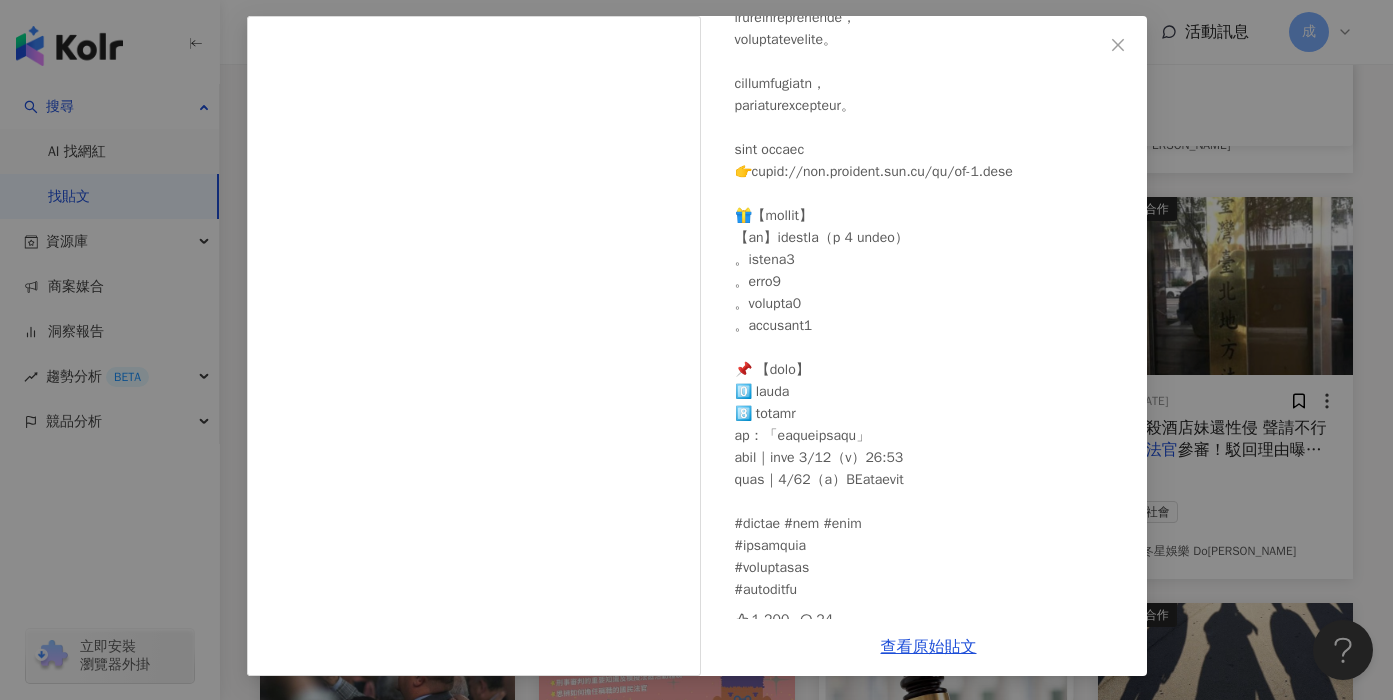 scroll, scrollTop: 0, scrollLeft: 0, axis: both 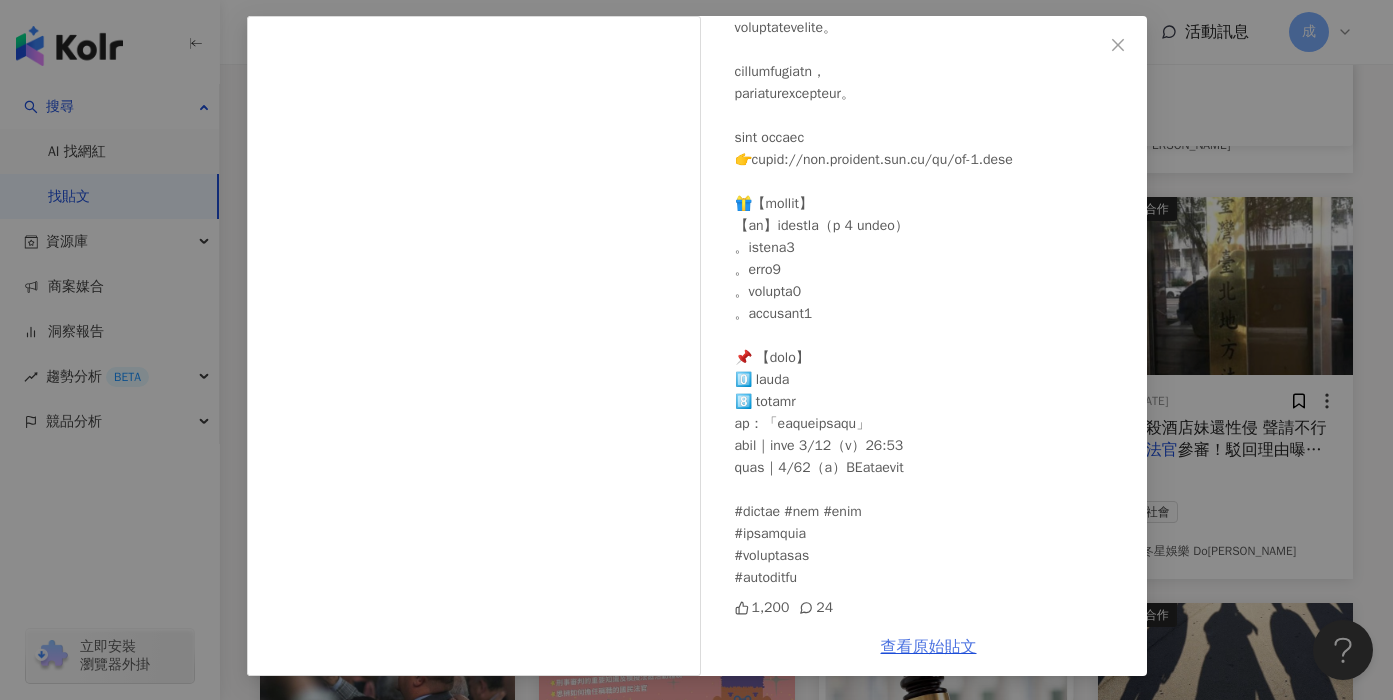 click on "查看原始貼文" at bounding box center (929, 647) 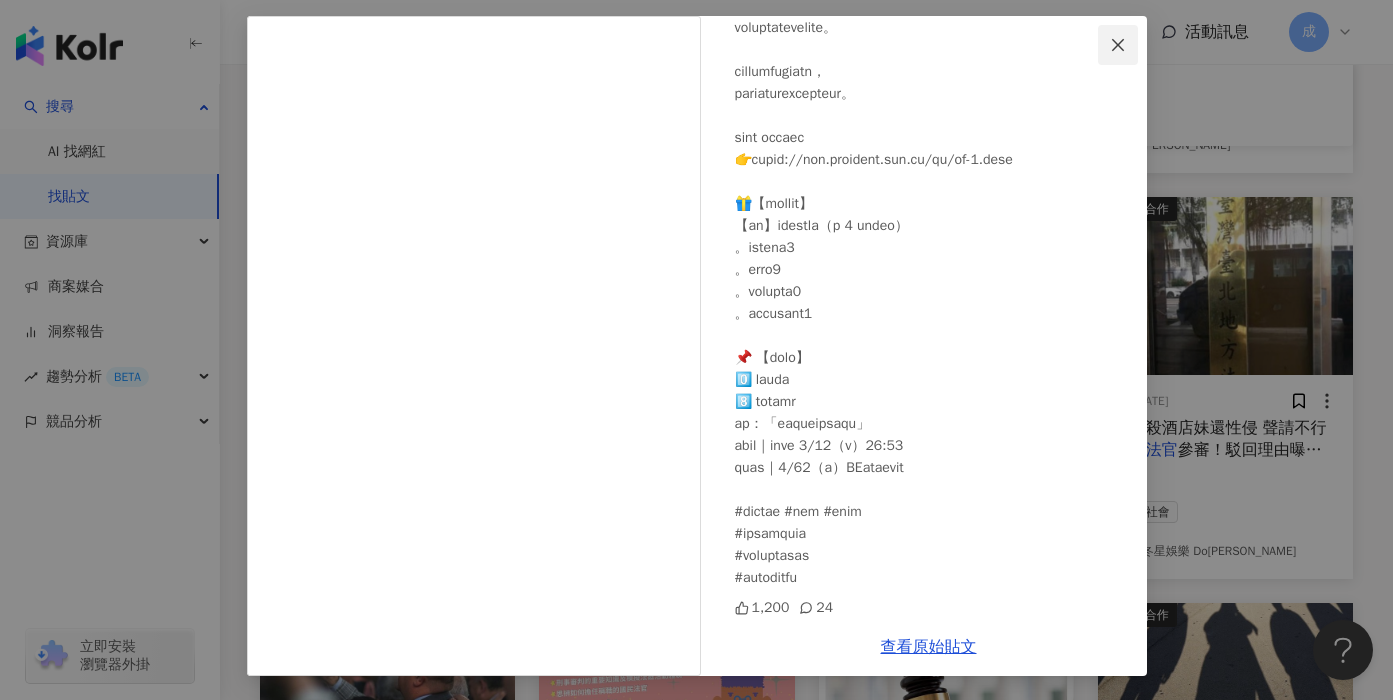 click at bounding box center [1118, 45] 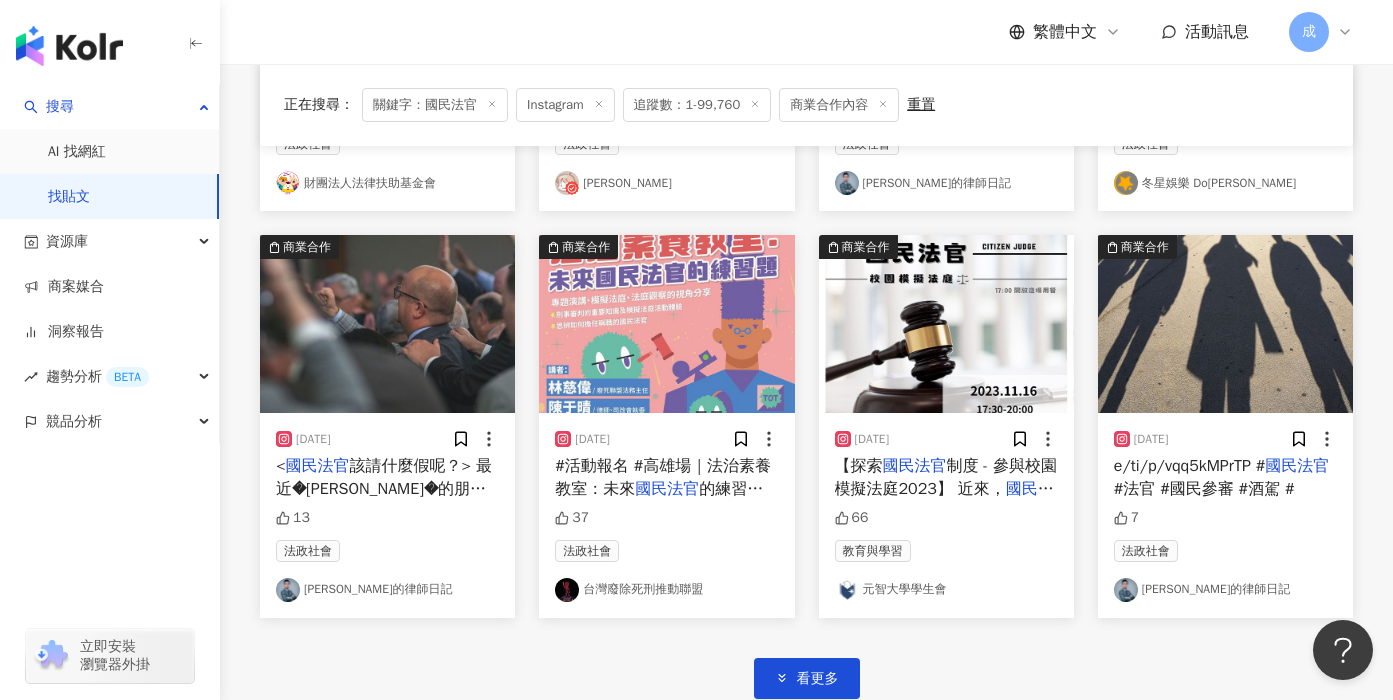 scroll, scrollTop: 1023, scrollLeft: 0, axis: vertical 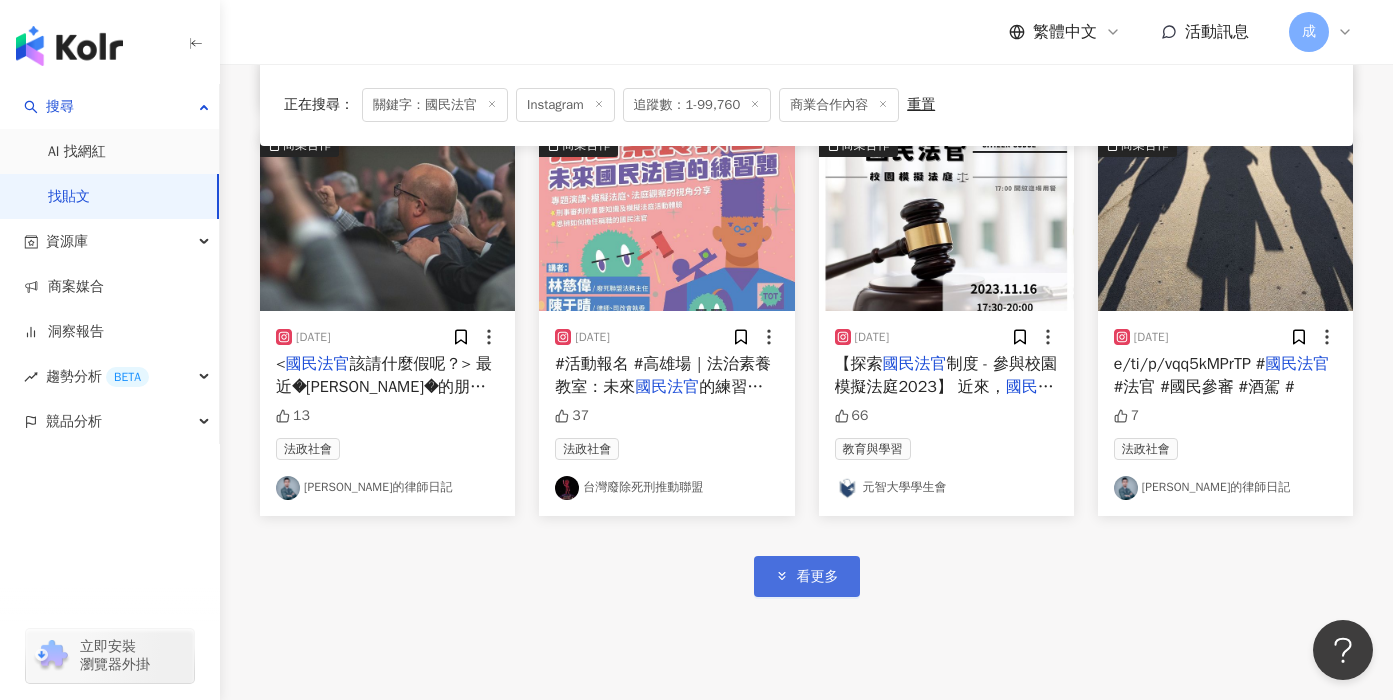 click on "看更多" at bounding box center [818, 577] 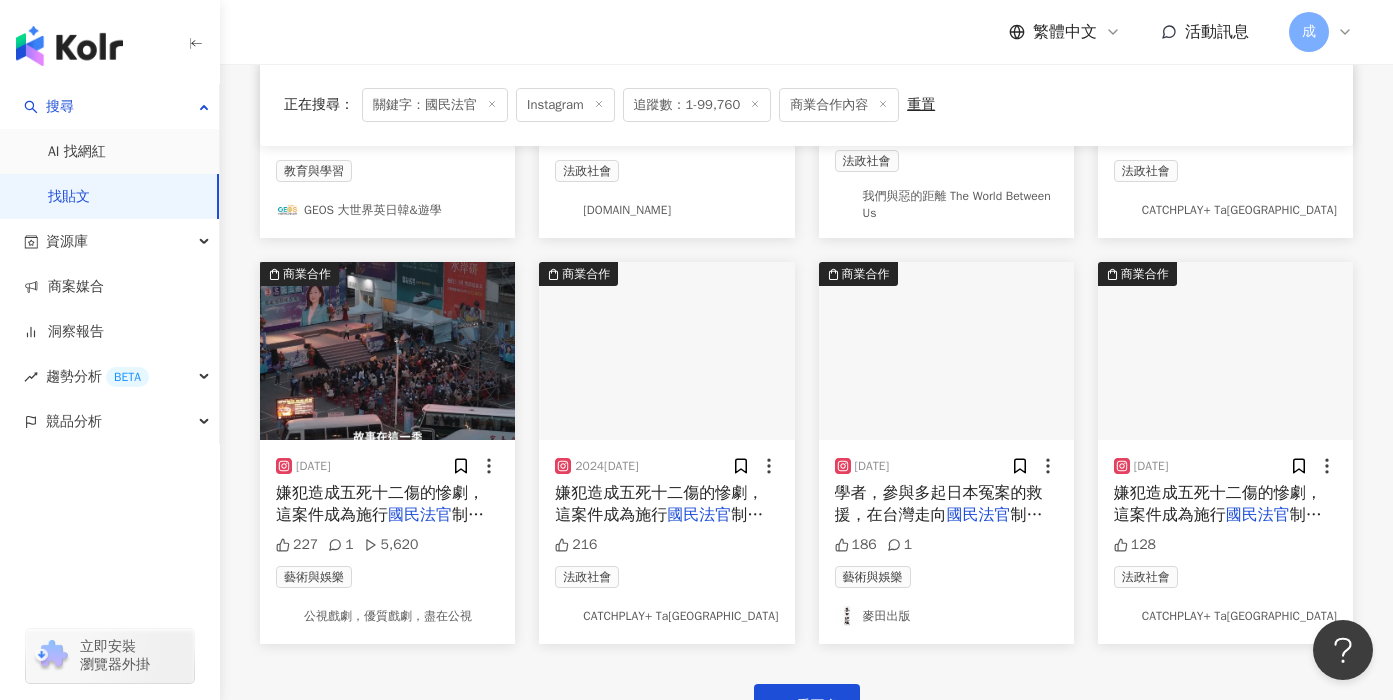 scroll, scrollTop: 2365, scrollLeft: 0, axis: vertical 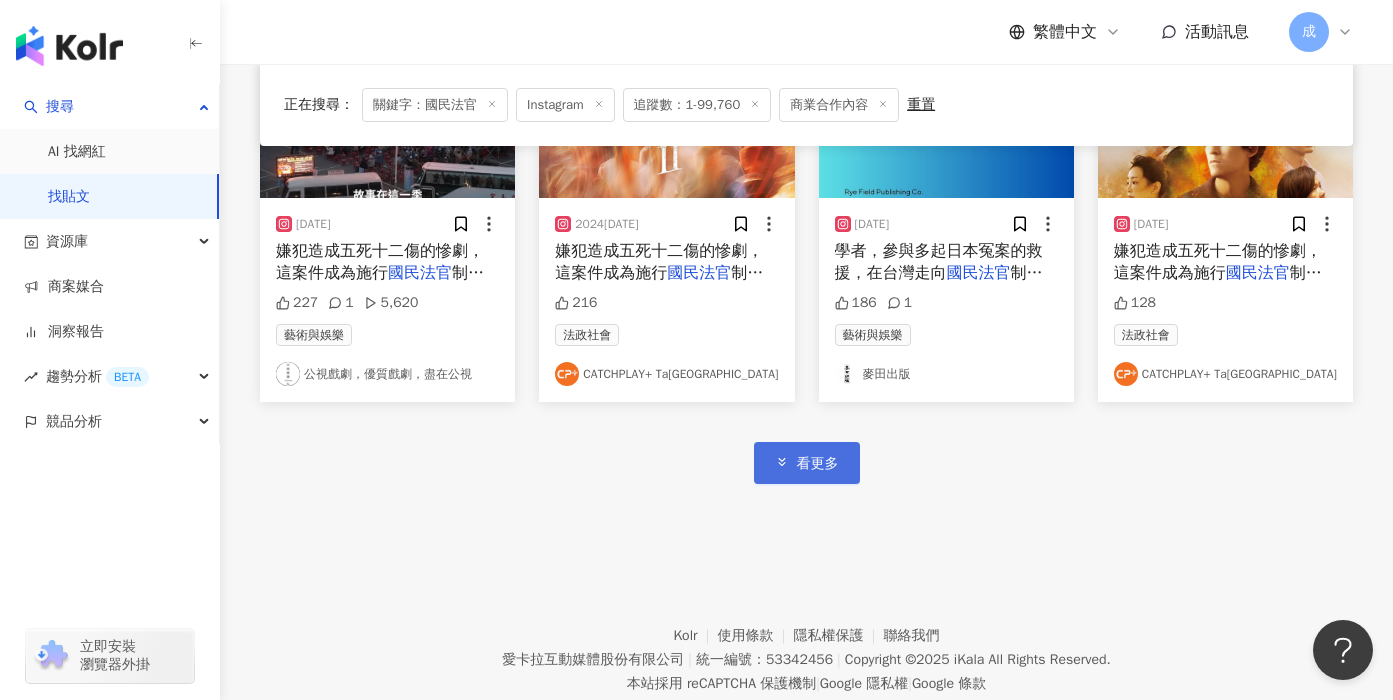click on "看更多" at bounding box center (818, 464) 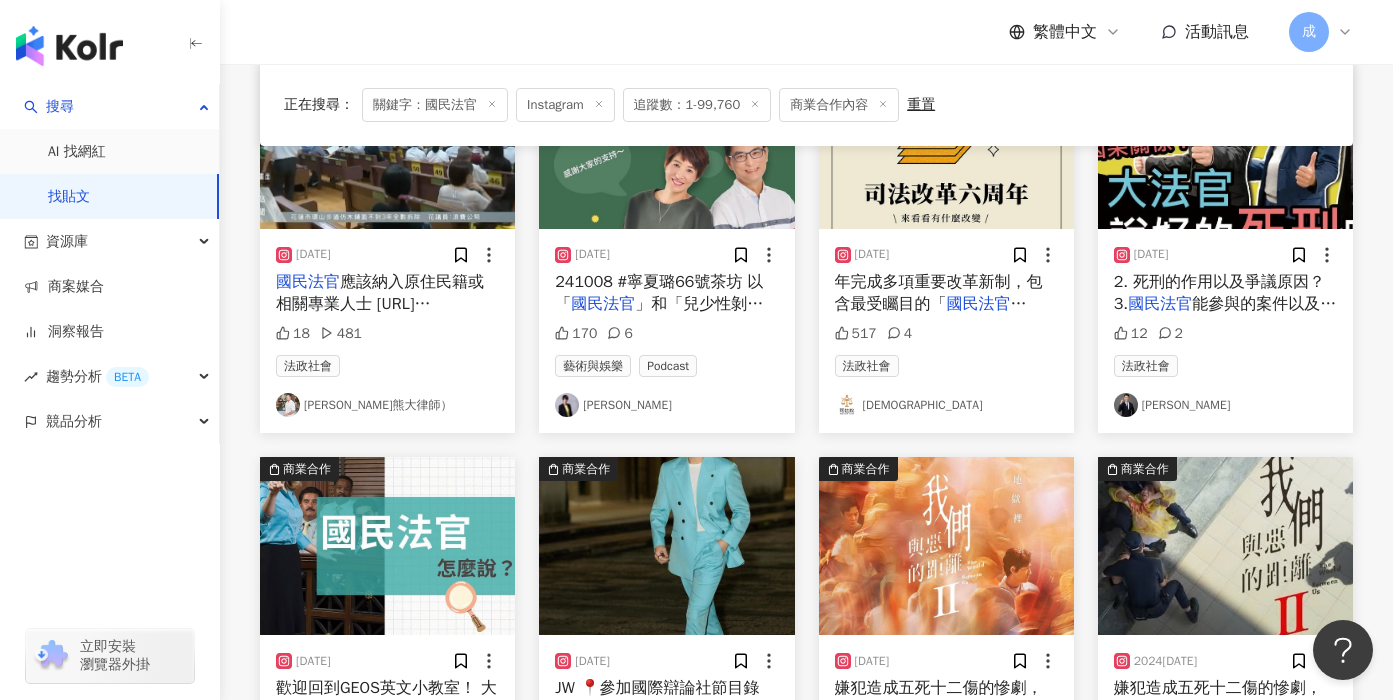 scroll, scrollTop: 895, scrollLeft: 0, axis: vertical 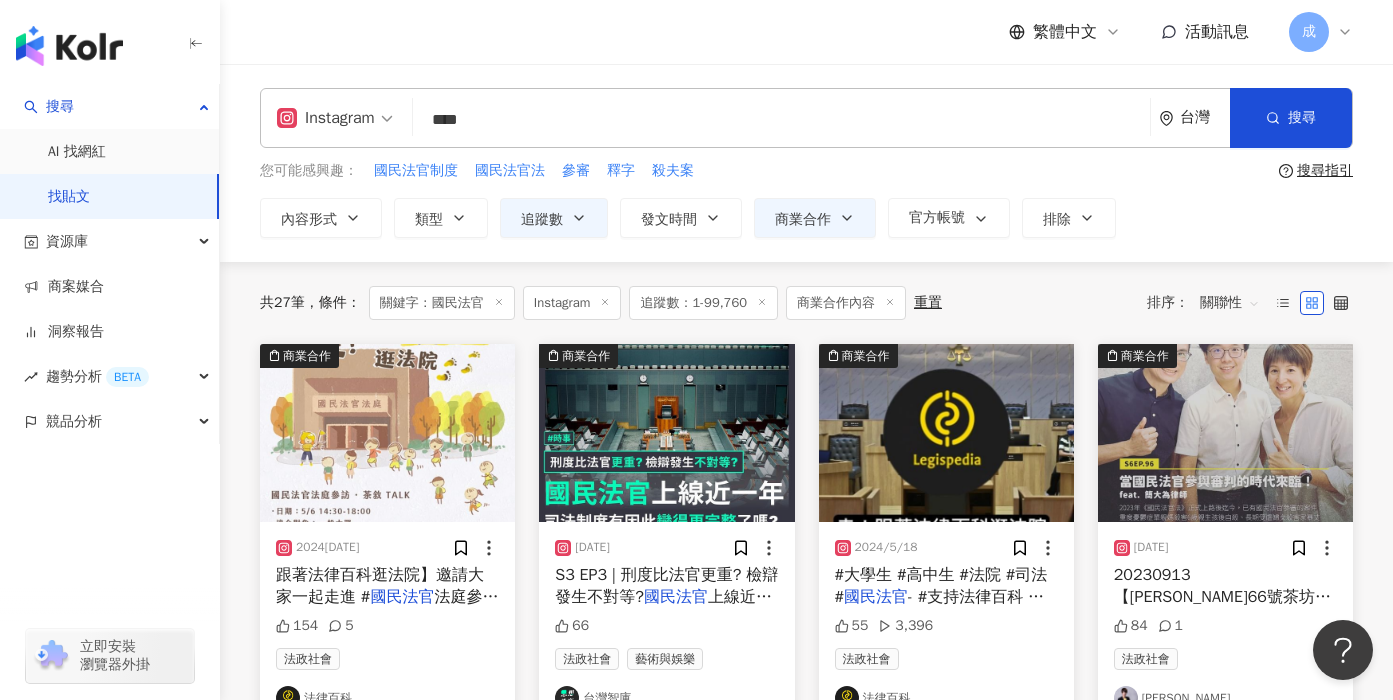click on "****" at bounding box center [781, 119] 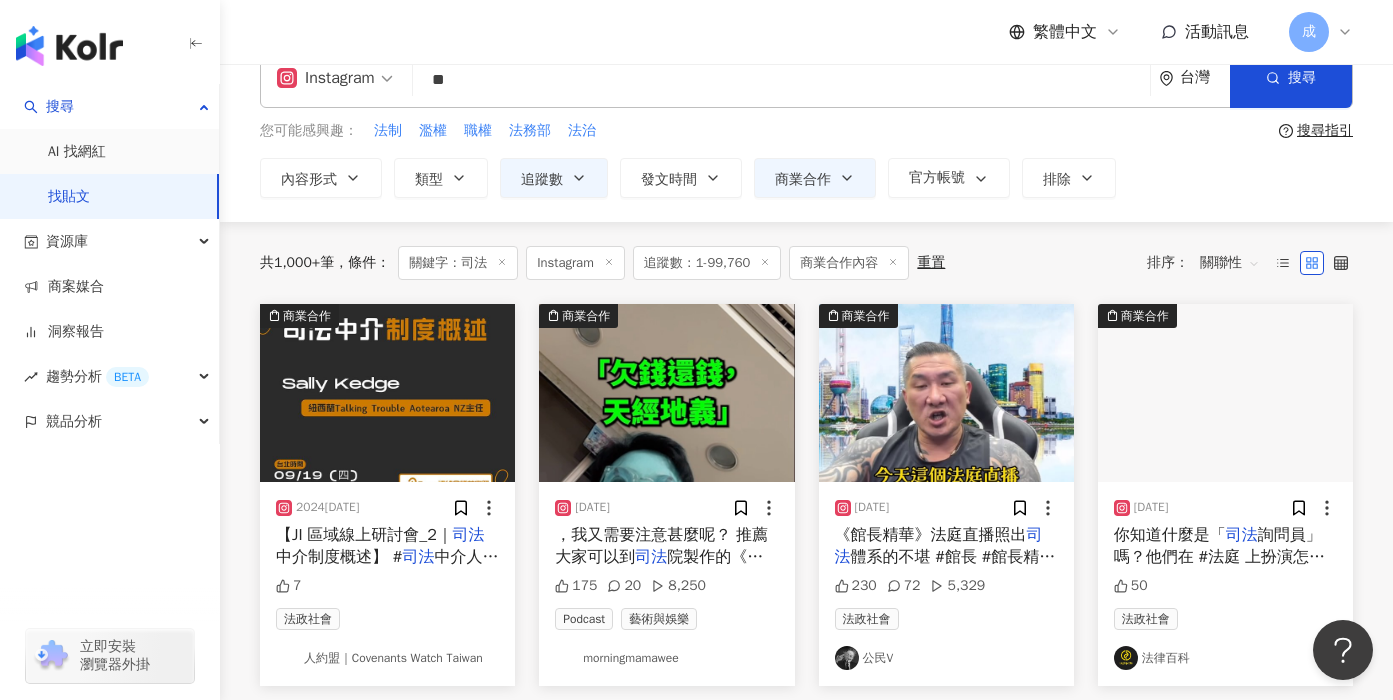 scroll, scrollTop: 142, scrollLeft: 0, axis: vertical 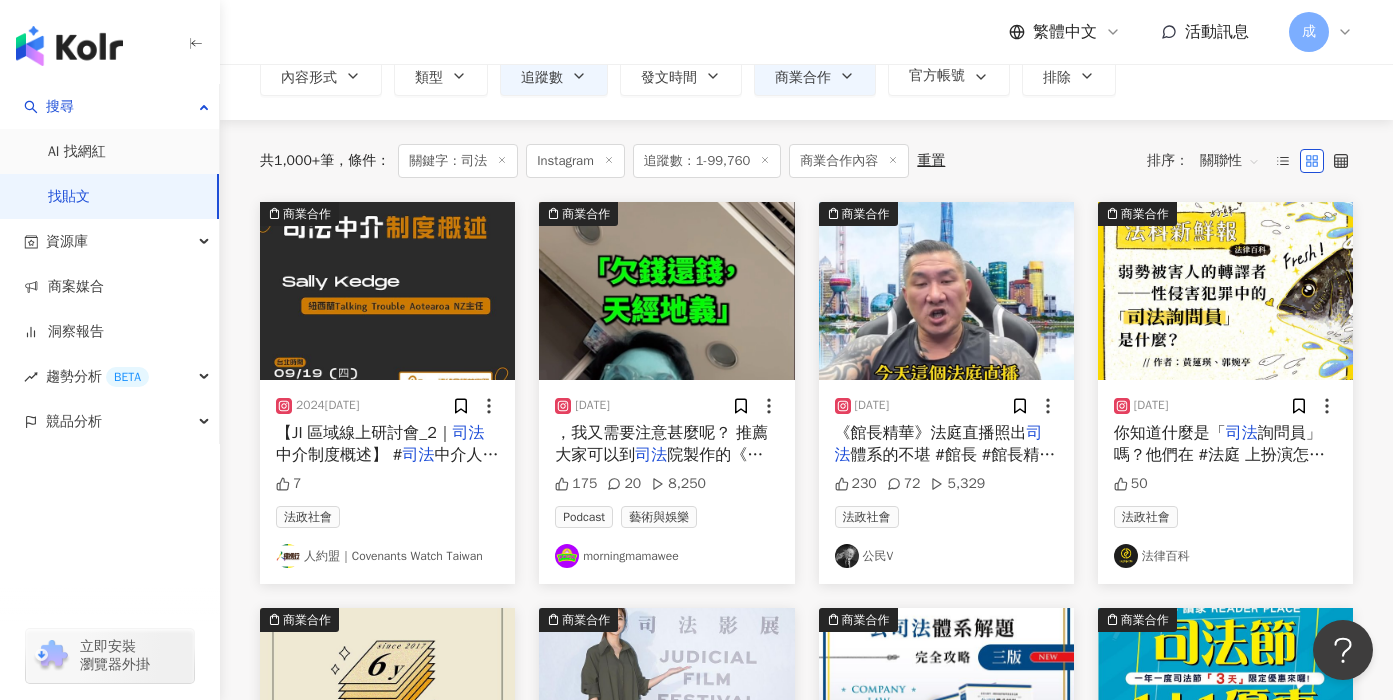 click on "，我又需要注意甚麼呢？推薦大家可以到" at bounding box center (661, 444) 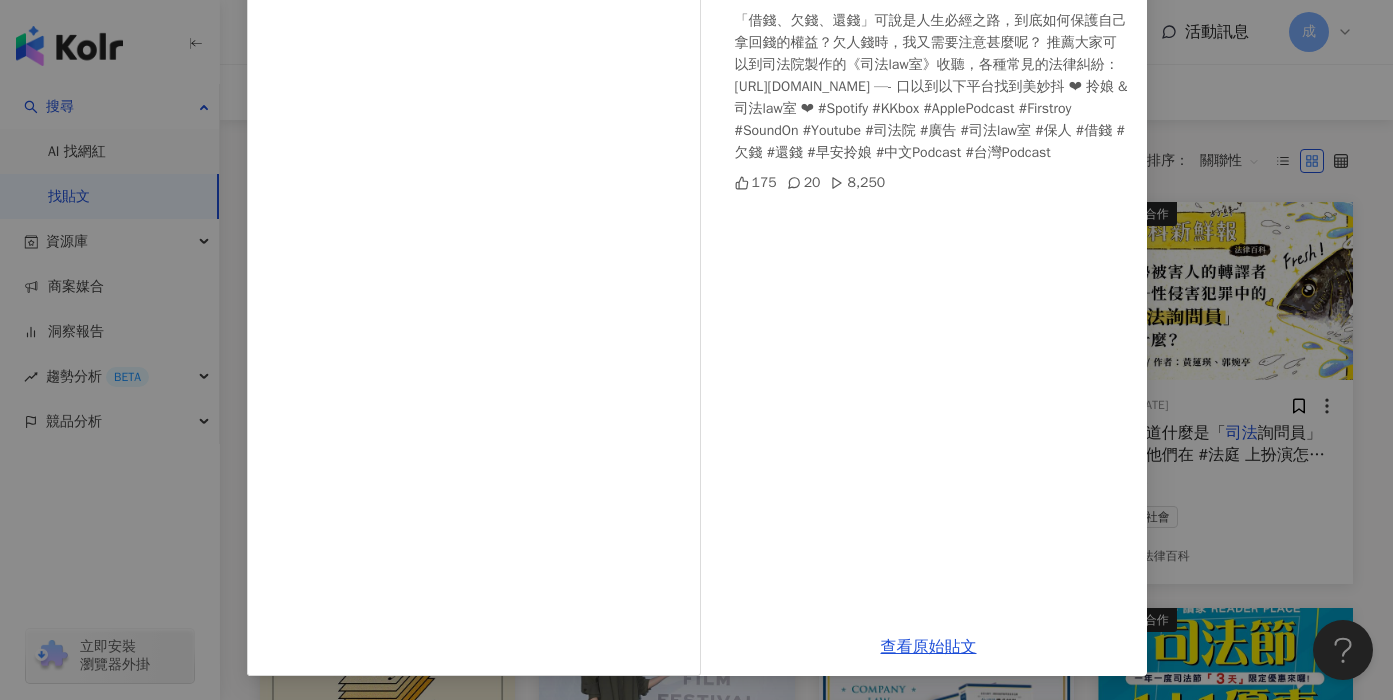scroll, scrollTop: 0, scrollLeft: 0, axis: both 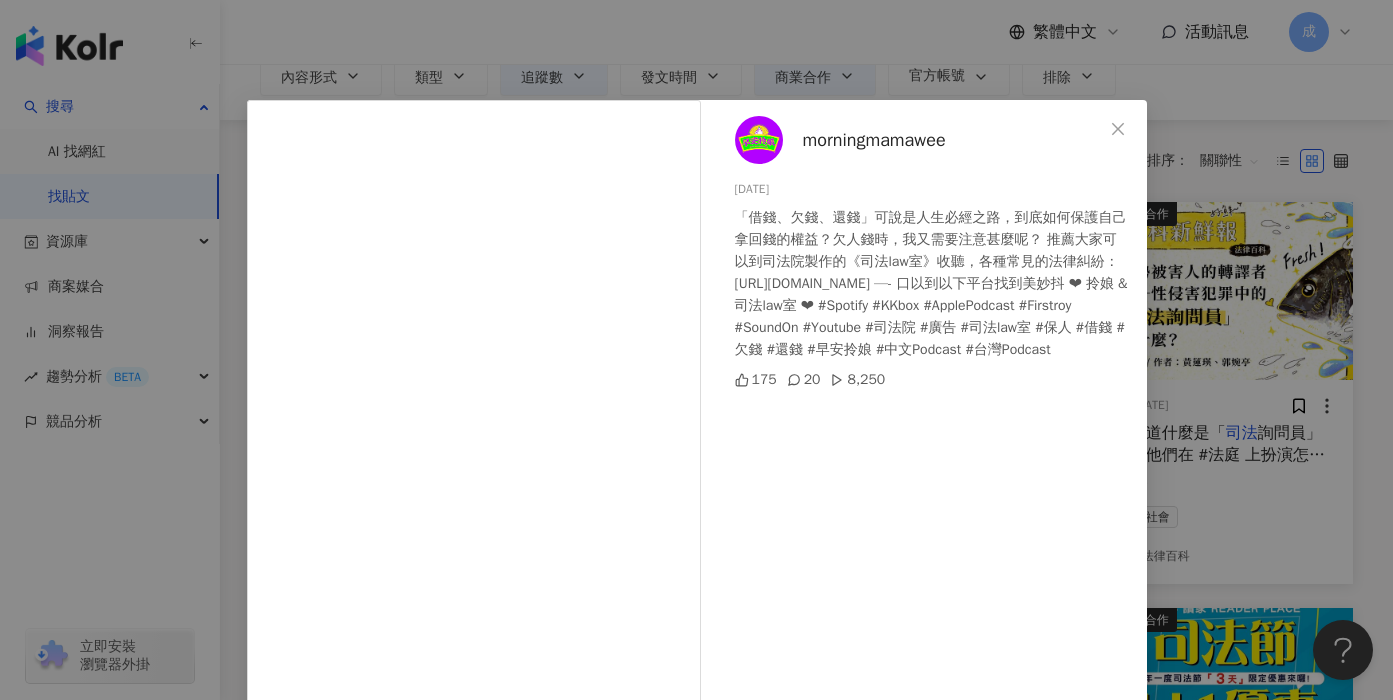 click on "morningmamawee 2023/10/5 「借錢、欠錢、還錢」可說是人生必經之路，到底如何保護自己拿回錢的權益？欠人錢時，我又需要注意甚麼呢？推薦大家可以到司法院製作的《司法law室》收聽，各種常見的法律糾紛：https://mmmw.pse.is/lawww—-口以到以下平台找到美妙抖 ❤ 拎娘 & 司法law室 ❤#Spotify #KKbox #ApplePodcast #Firstroy #SoundOn #Youtube#司法院 #廣告 #司法law室 #保人 #借錢 #欠錢 #還錢 #早安拎娘 #中文Podcast #台灣Podcast 175 20 8,250 查看原始貼文" at bounding box center [696, 350] 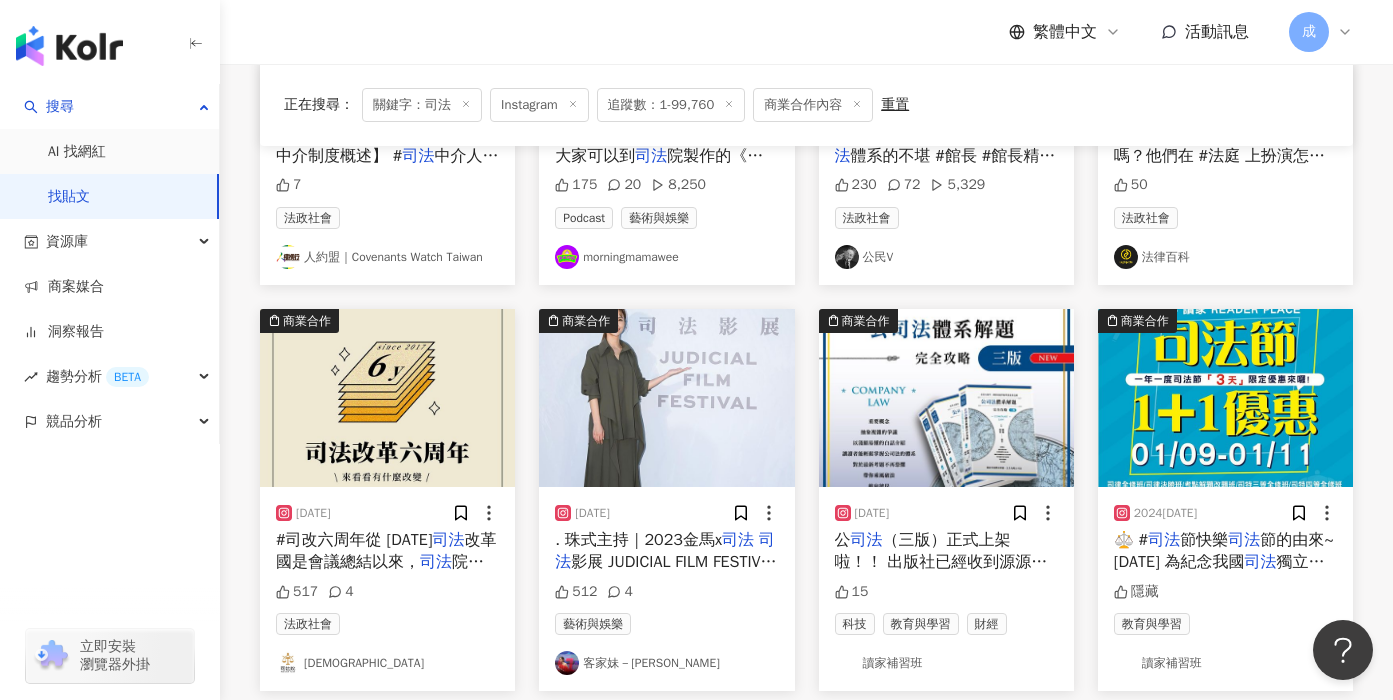 scroll, scrollTop: 467, scrollLeft: 0, axis: vertical 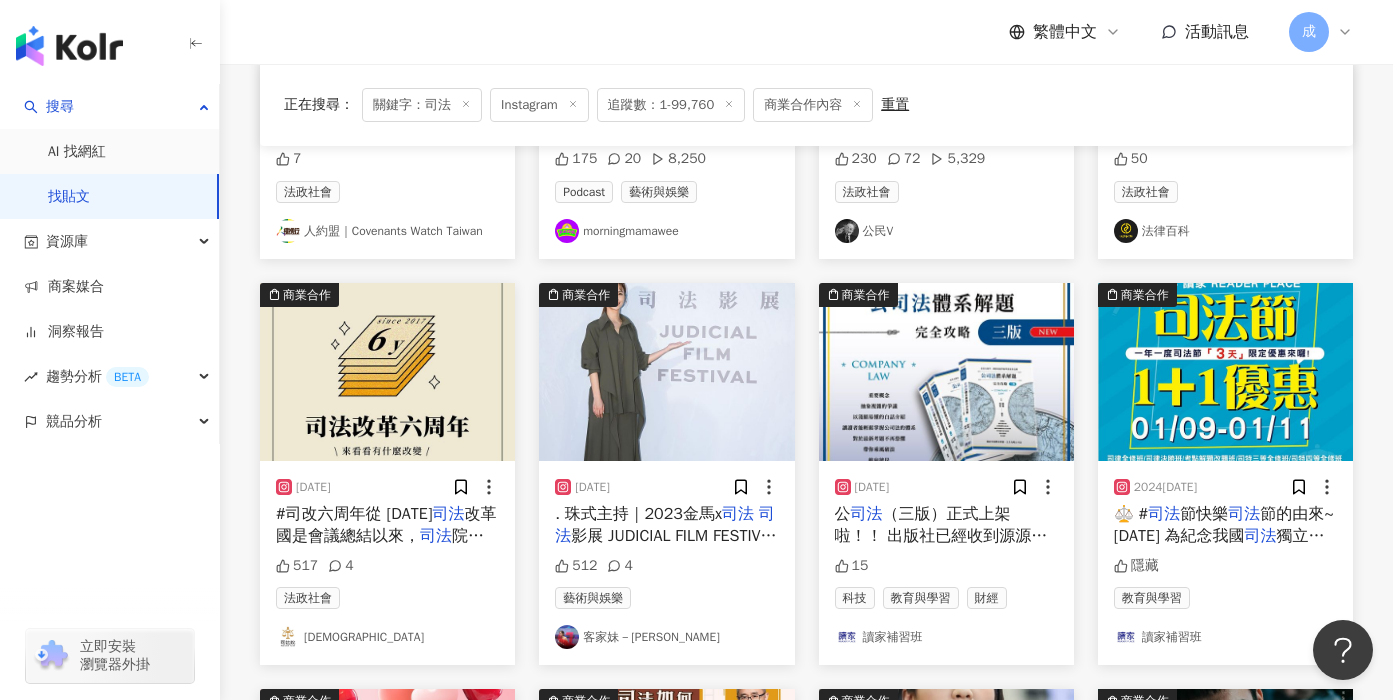 click at bounding box center (666, 372) 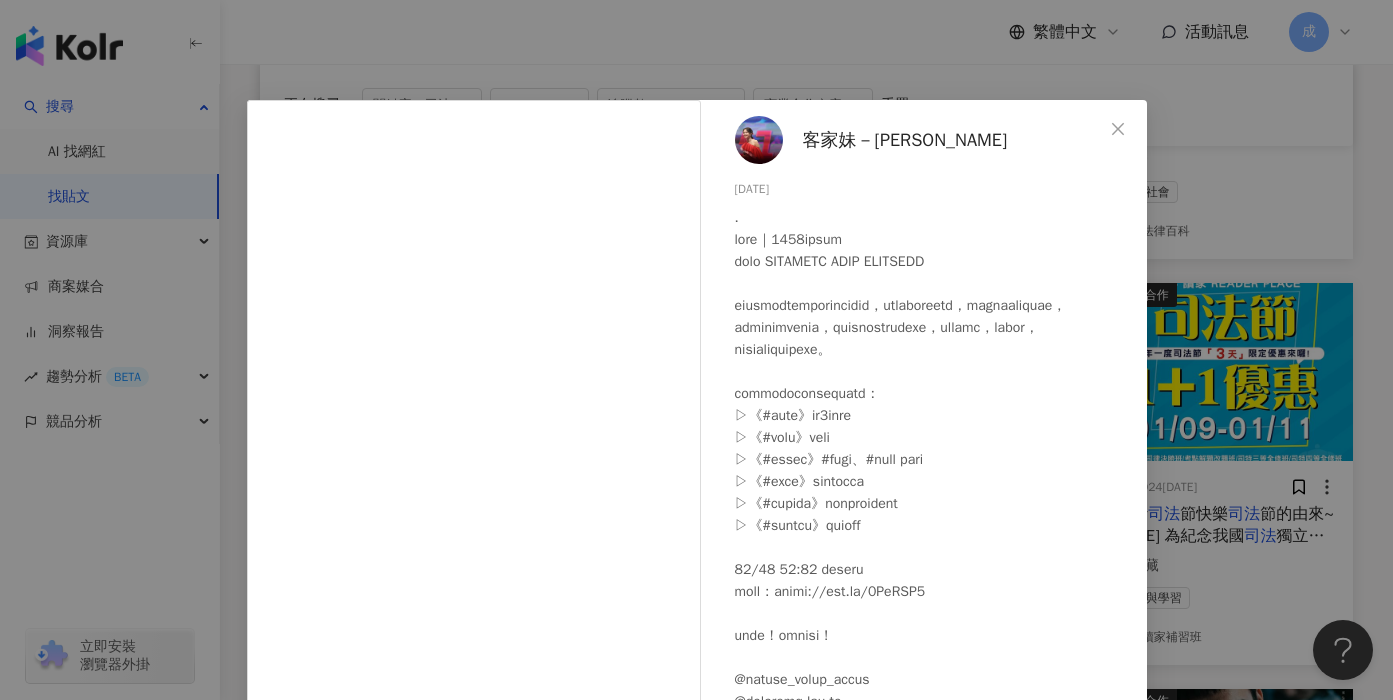 scroll, scrollTop: 125, scrollLeft: 0, axis: vertical 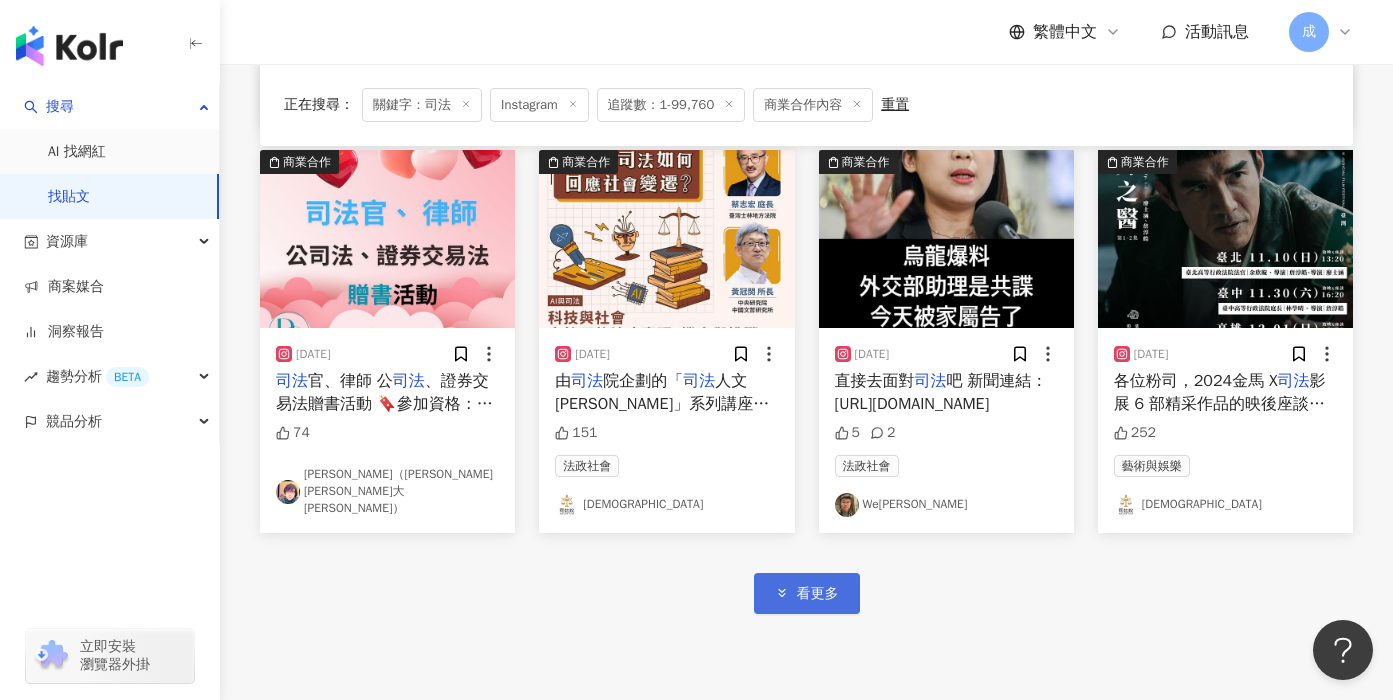 click on "看更多" at bounding box center [818, 594] 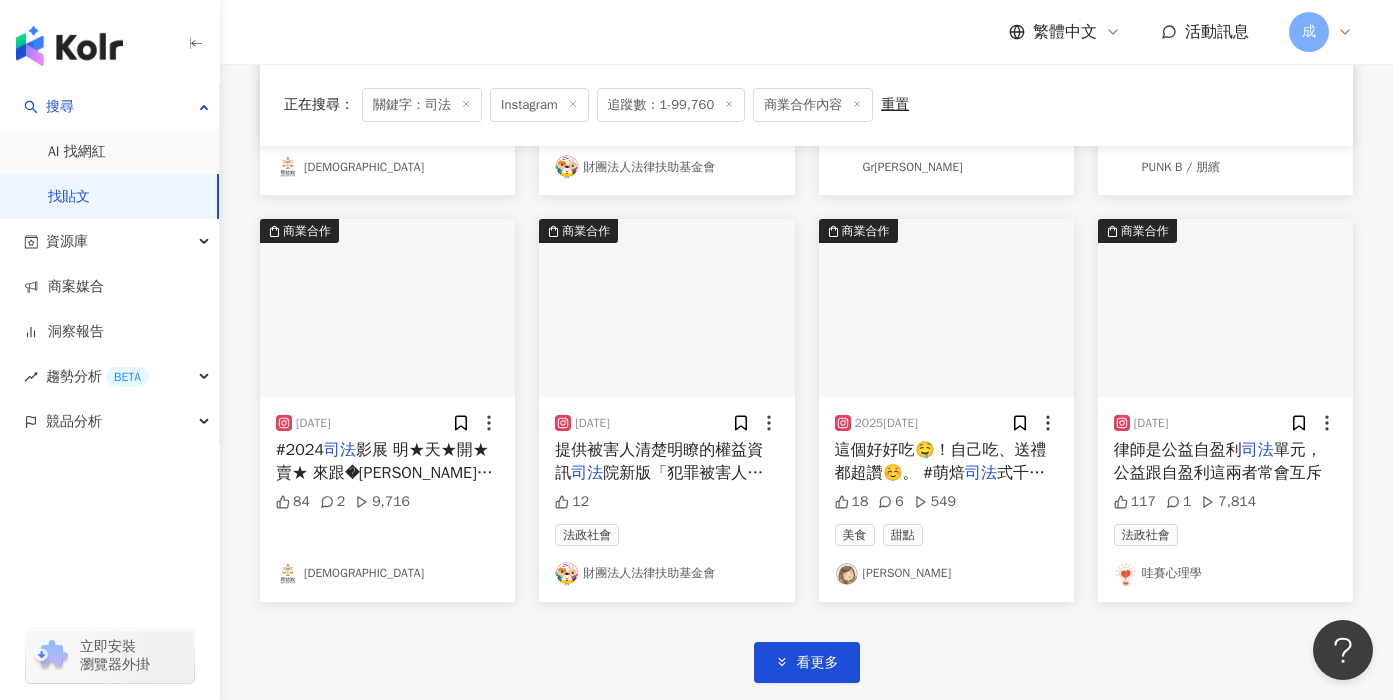 scroll, scrollTop: 2182, scrollLeft: 0, axis: vertical 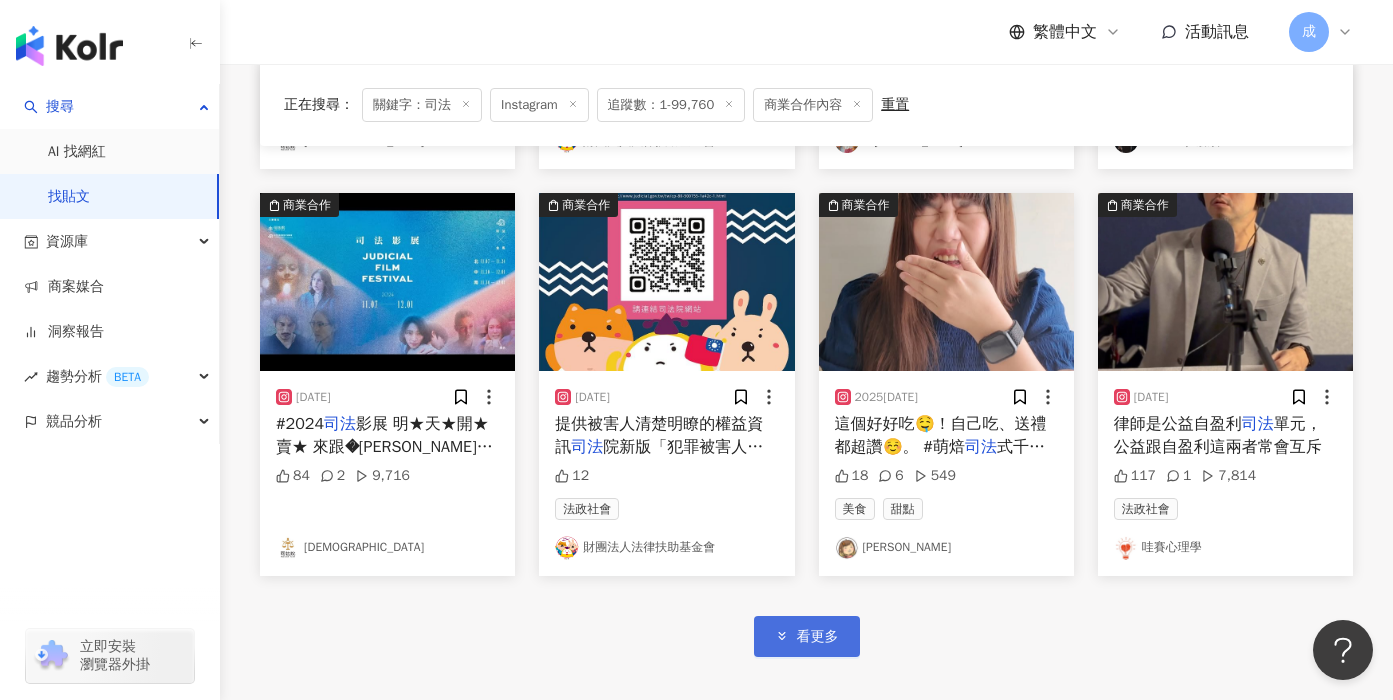 click on "看更多" at bounding box center [807, 636] 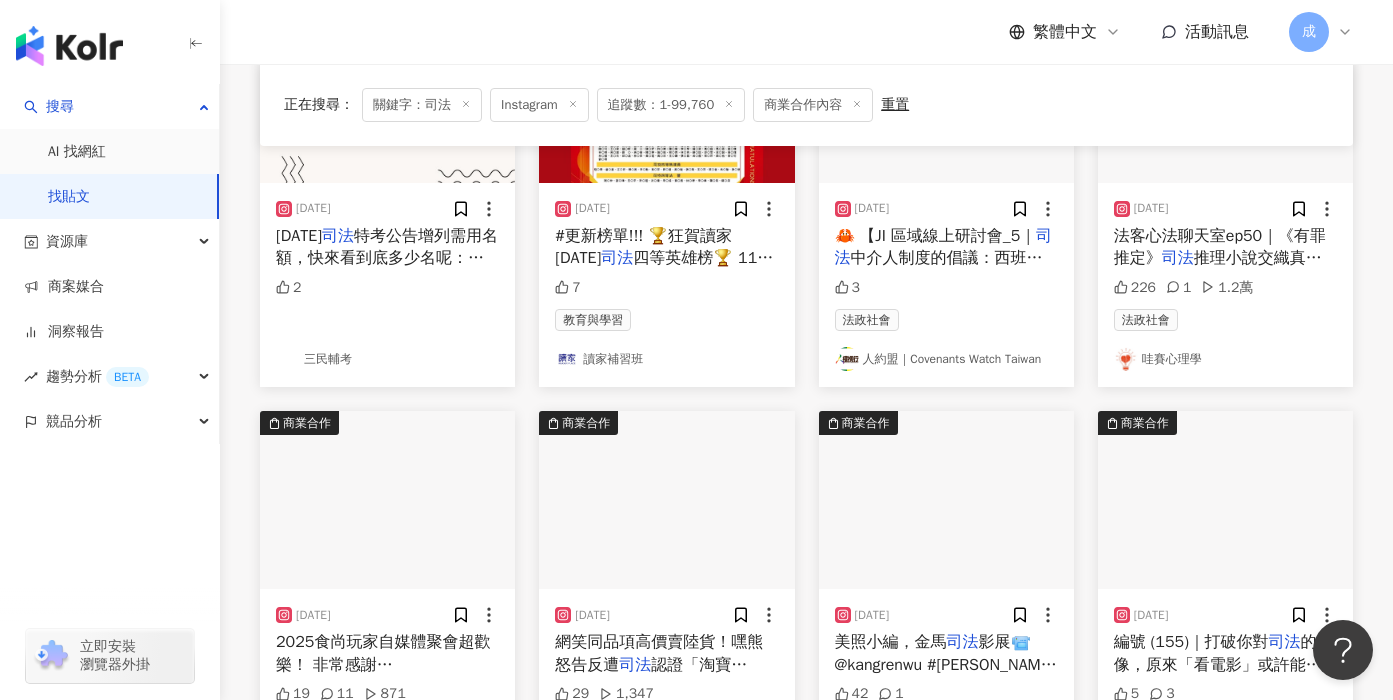 scroll, scrollTop: 2984, scrollLeft: 0, axis: vertical 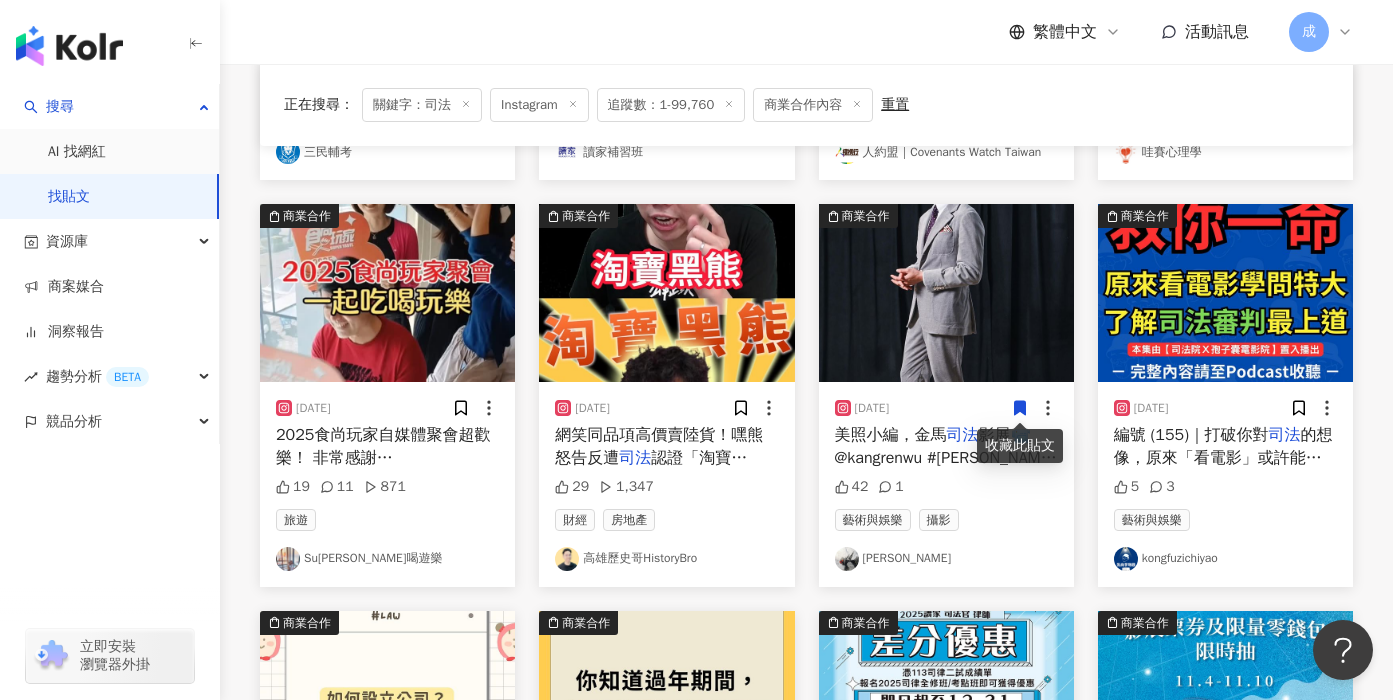 click on "網笑同品項高價賣陸貨！嘿熊怒告反遭 司法 認證「淘寶貨」！【歷史哥快報｜李易修】" at bounding box center (666, 446) 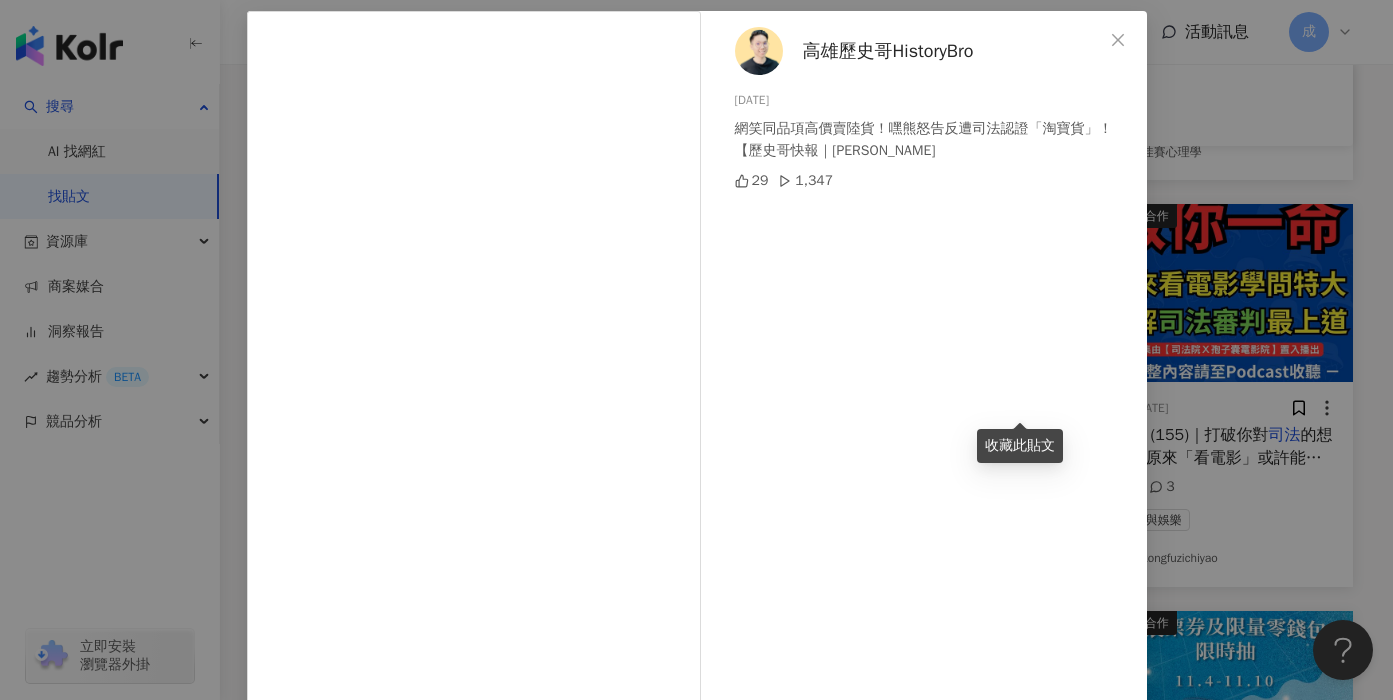 scroll, scrollTop: 63, scrollLeft: 0, axis: vertical 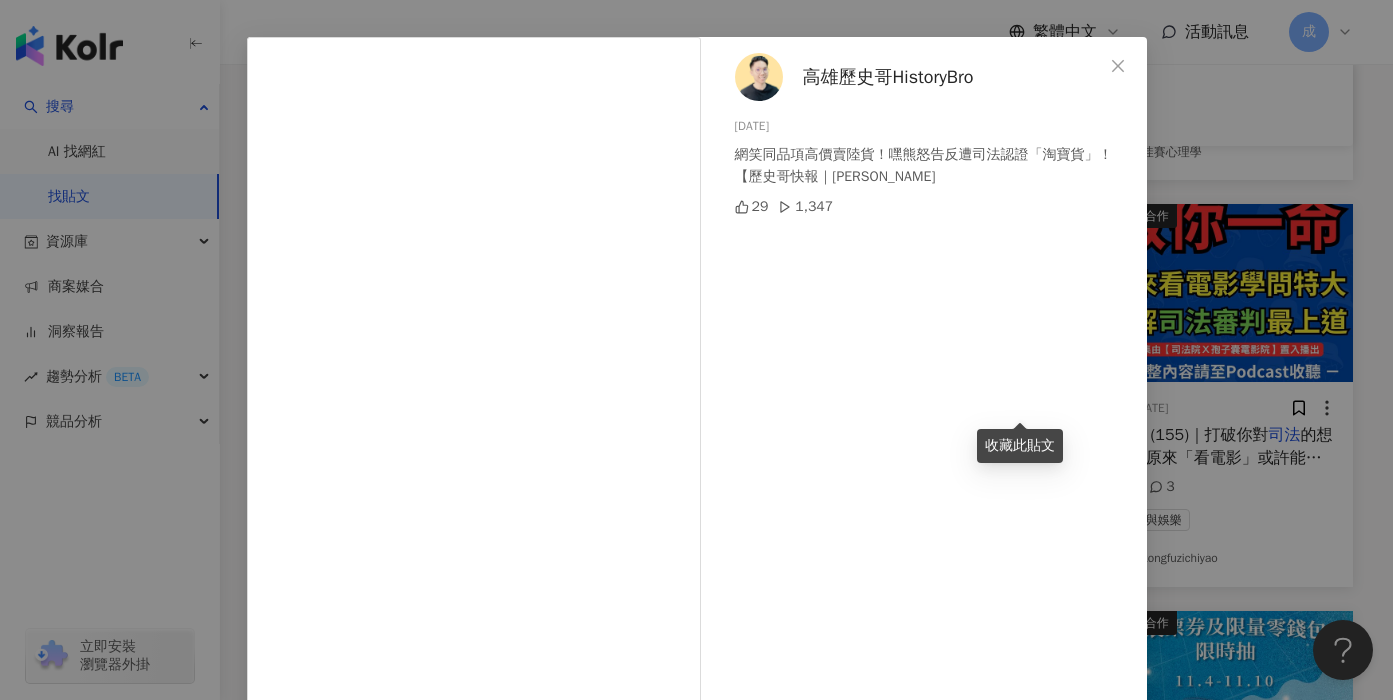 click on "高雄歷史哥HistoryBro 2024/12/19 網笑同品項高價賣陸貨！嘿熊怒告反遭司法認證「淘寶貨」！【歷史哥快報｜李易修】 29 1,347 查看原始貼文" at bounding box center [696, 350] 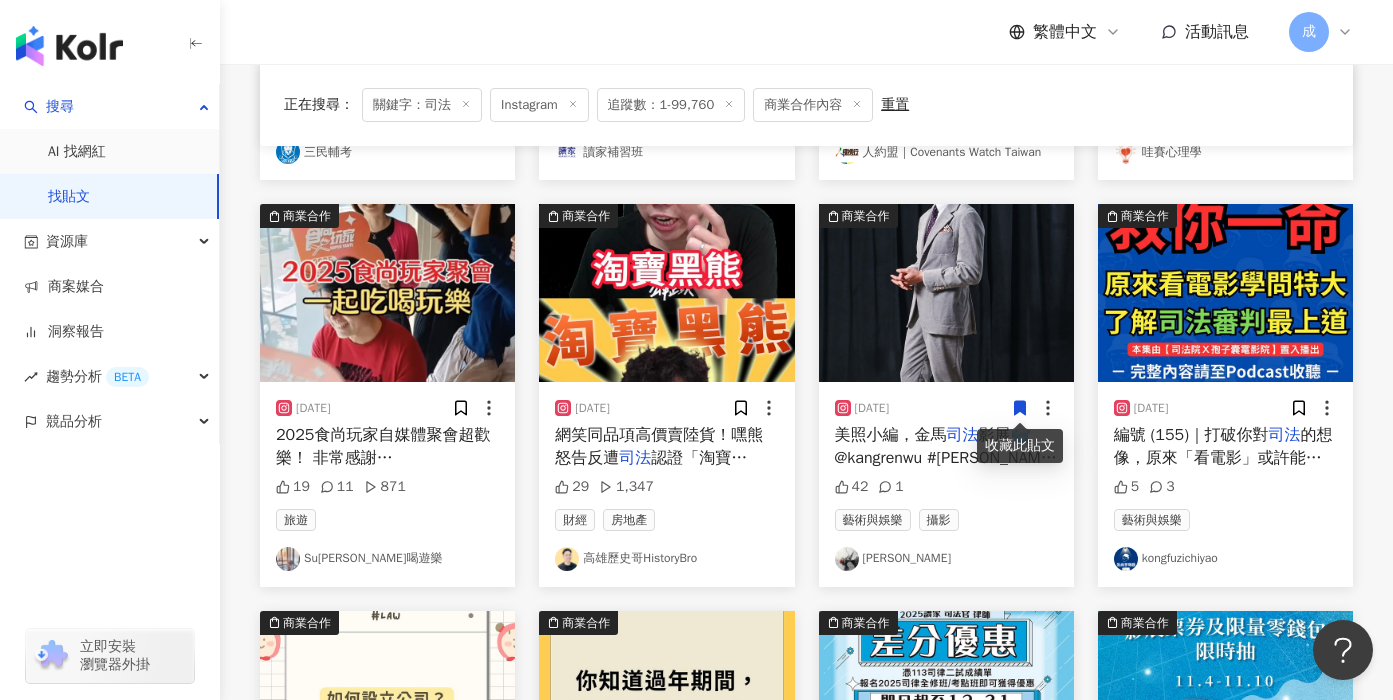 click 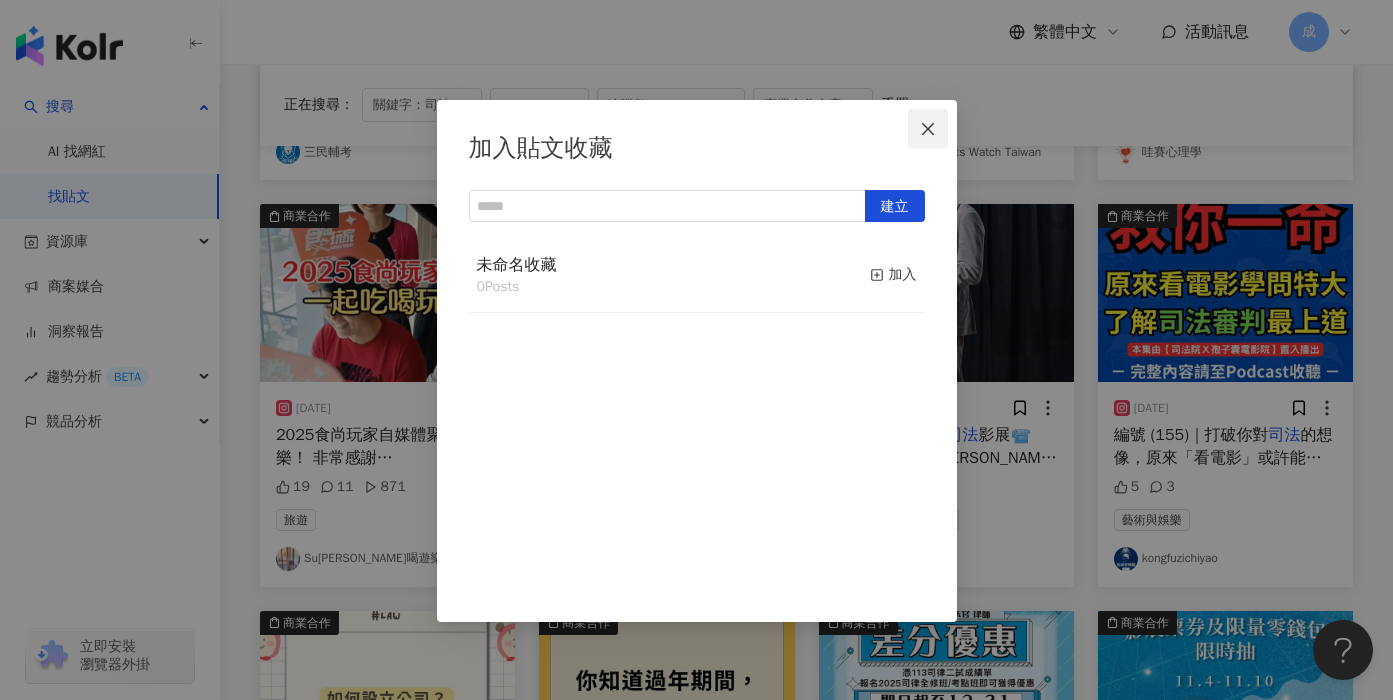 click 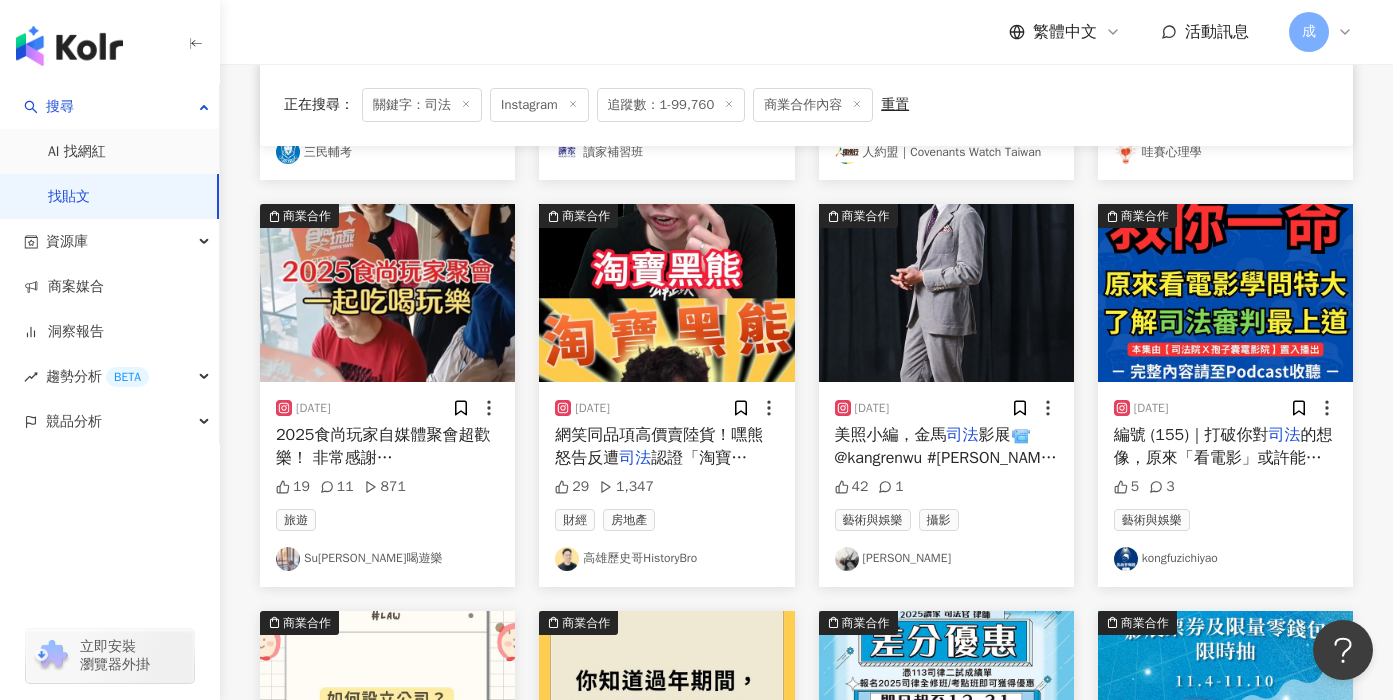 click on "影展📹
@kangrenwu #吳慷仁
照片出處：金馬執委會
Thanks @brunellocucinelli_brand @bluebelltw" at bounding box center (946, 480) 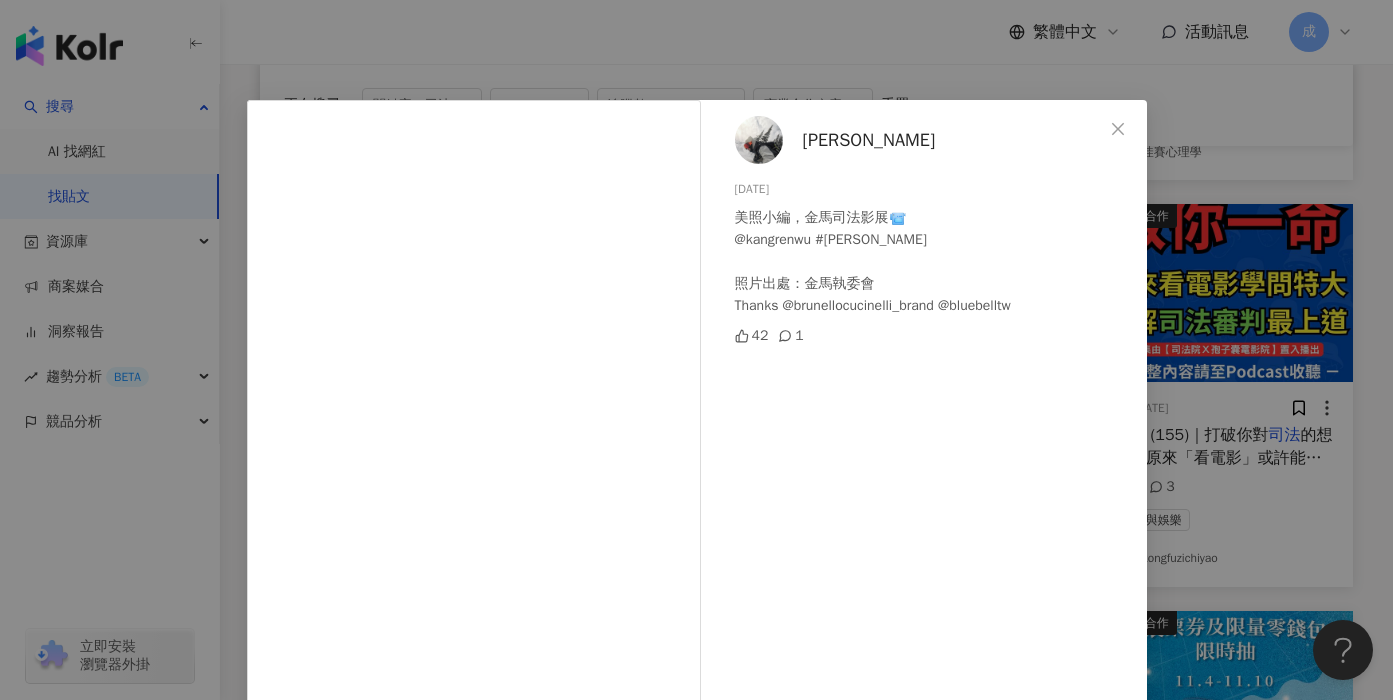 scroll, scrollTop: 12, scrollLeft: 0, axis: vertical 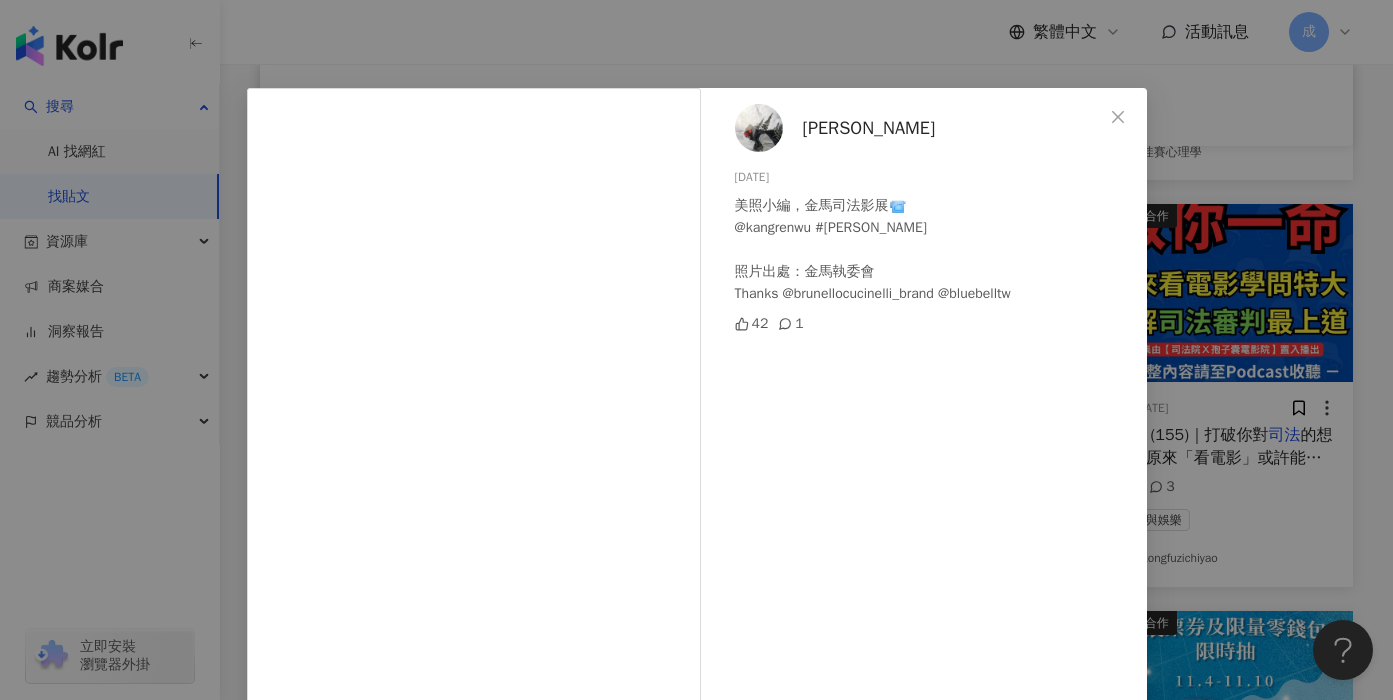 click on "王 依凡 2023/10/25 美照小編，金馬司法影展📹
@kangrenwu #吳慷仁
照片出處：金馬執委會
Thanks @brunellocucinelli_brand @bluebelltw 42 1 查看原始貼文" at bounding box center (696, 350) 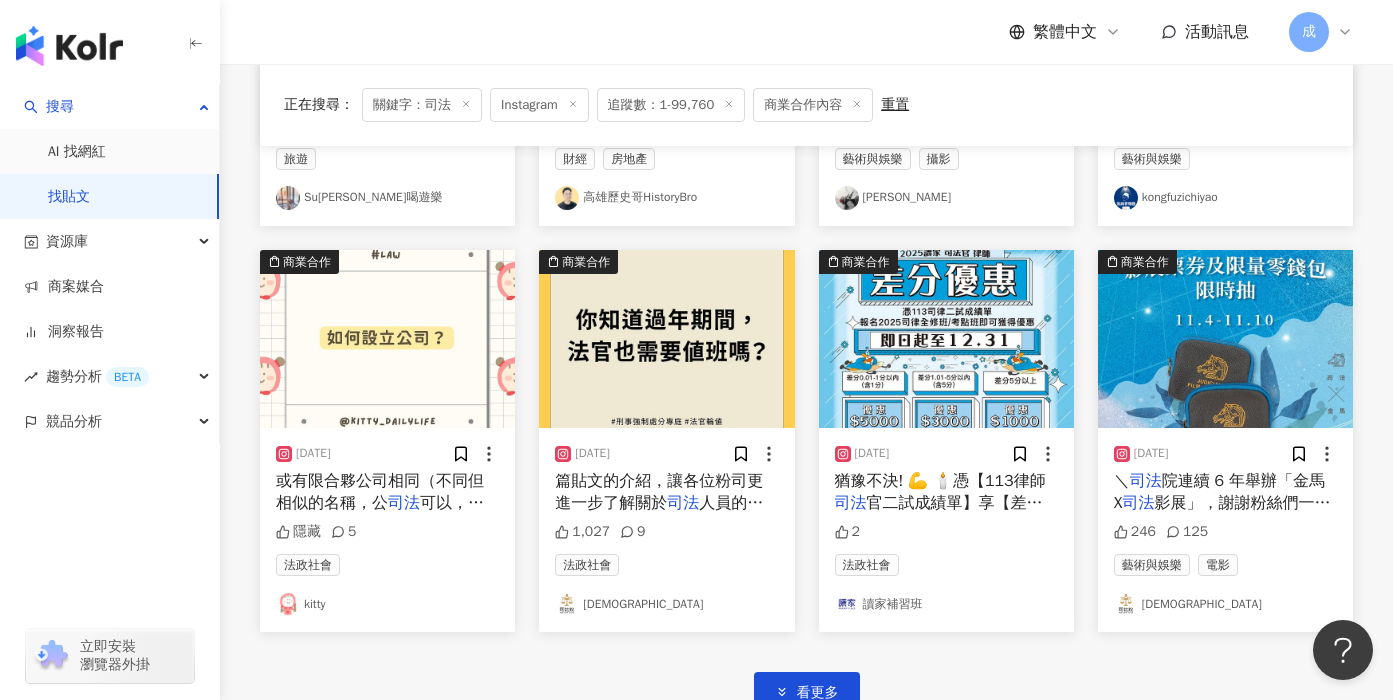 scroll, scrollTop: 3384, scrollLeft: 0, axis: vertical 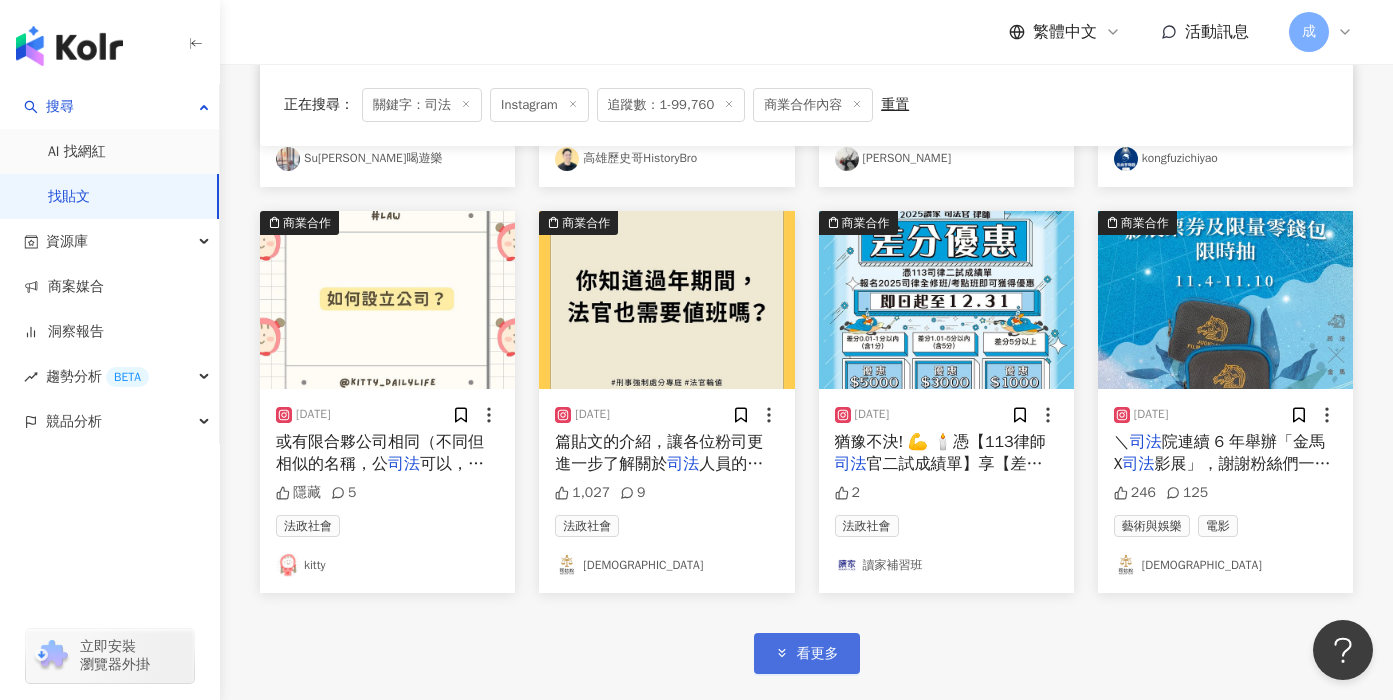 click on "看更多" at bounding box center (807, 653) 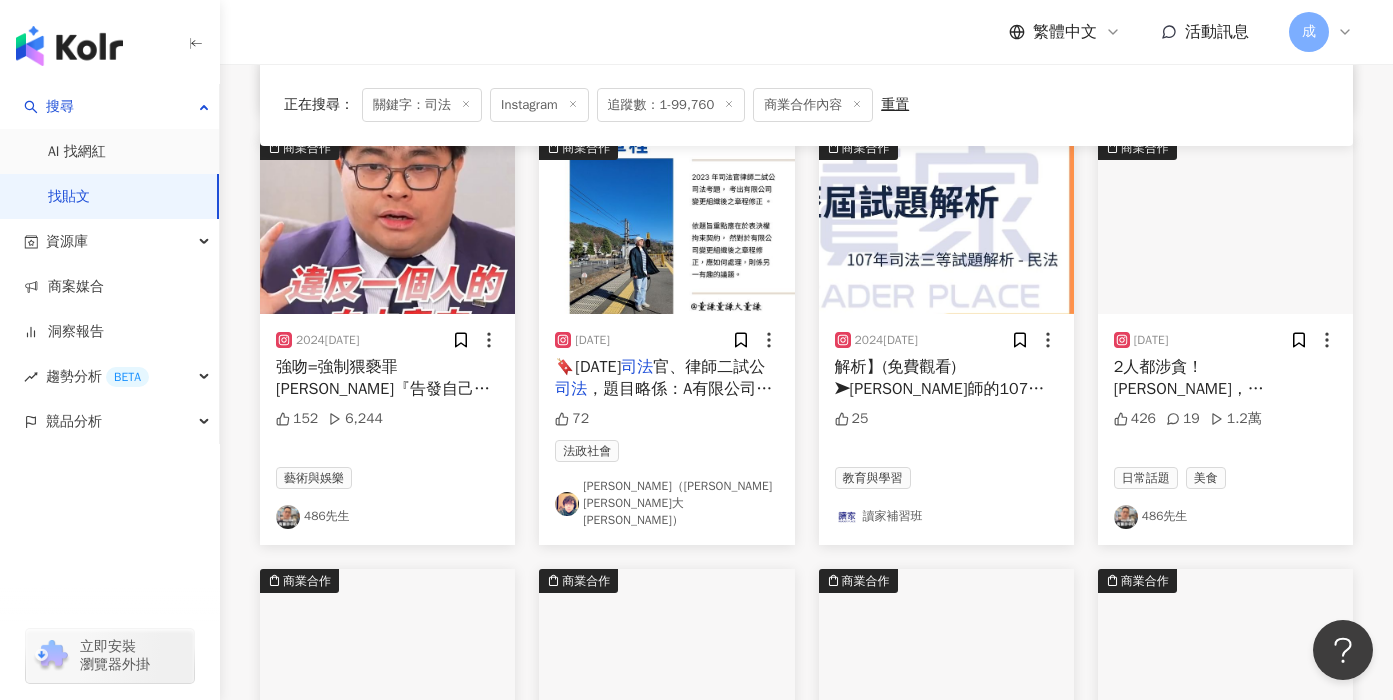 scroll, scrollTop: 3648, scrollLeft: 0, axis: vertical 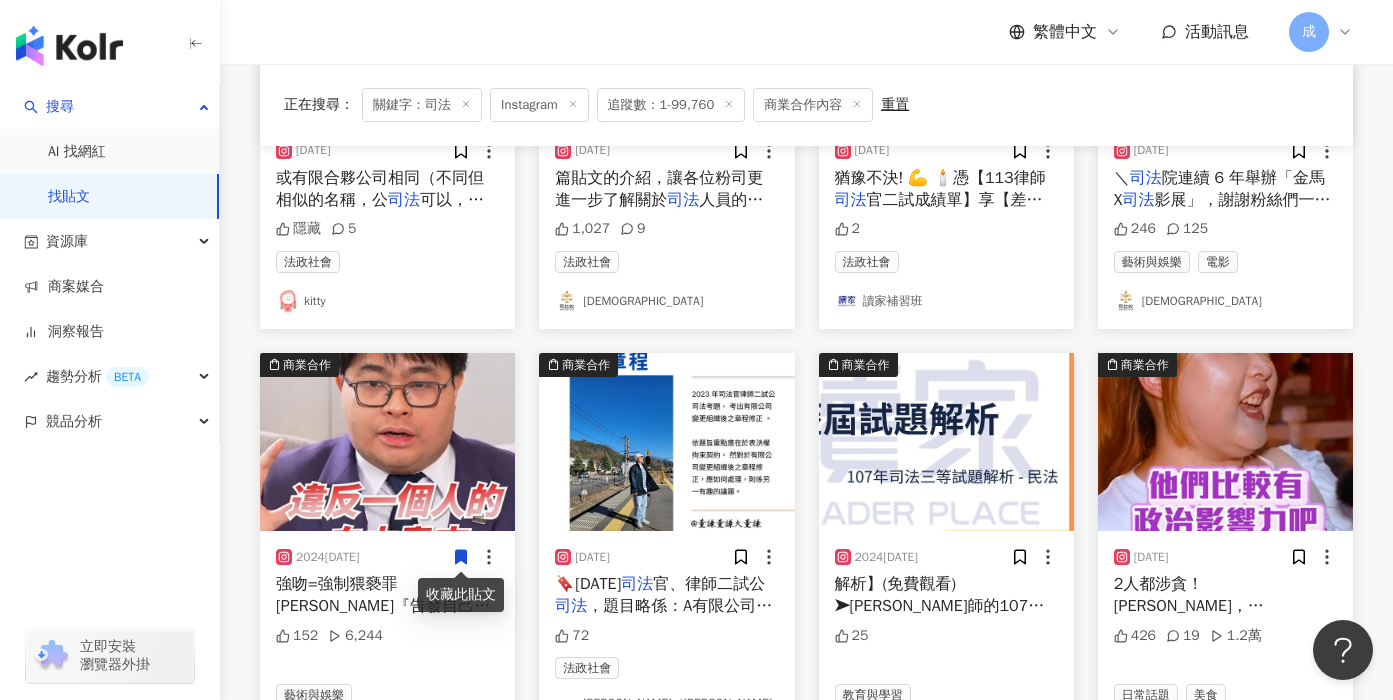click on "強吻=強制猥褻罪 朱學恒『告發自己』玩弄" at bounding box center [383, 606] 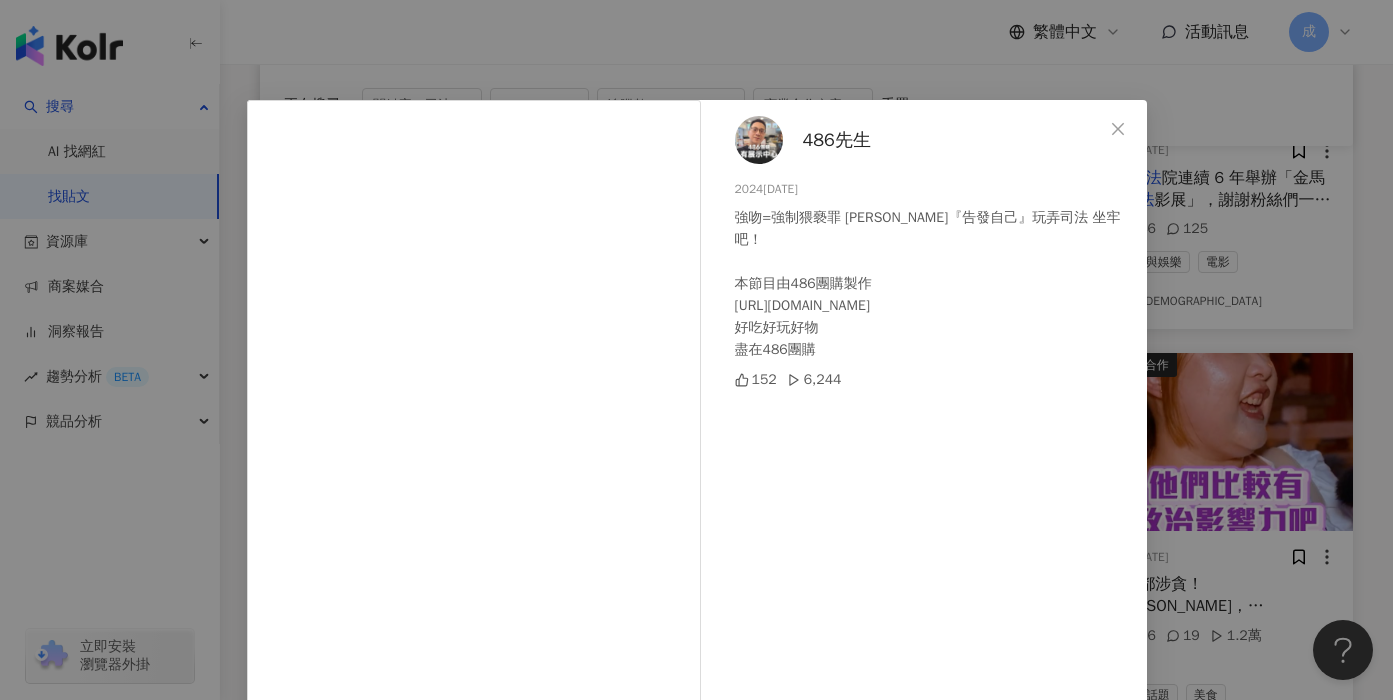 click on "486先生 2024/4/10 強吻=強制猥褻罪 朱學恒『告發自己』玩弄司法 坐牢吧！
本節目由486團購製作
https://www.486shop.com/
好吃好玩好物
盡在486團購 152 6,244 查看原始貼文" at bounding box center (696, 350) 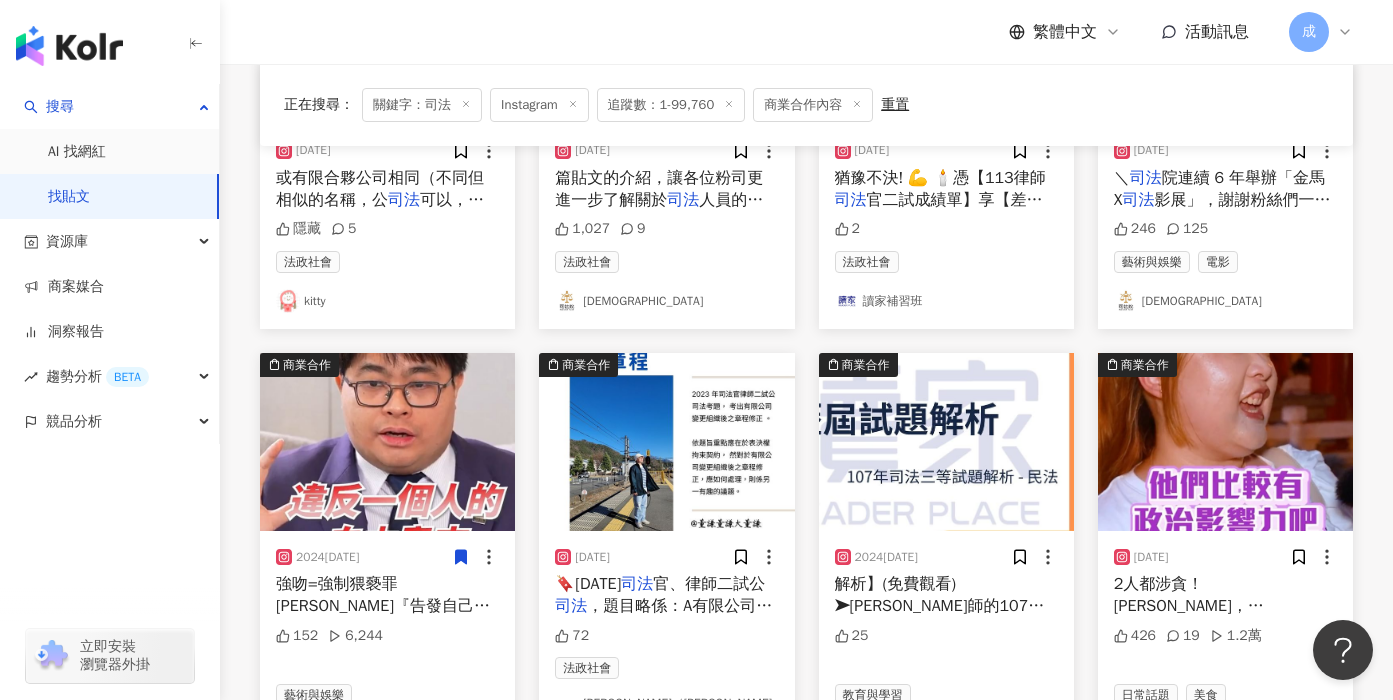 scroll, scrollTop: 3672, scrollLeft: 0, axis: vertical 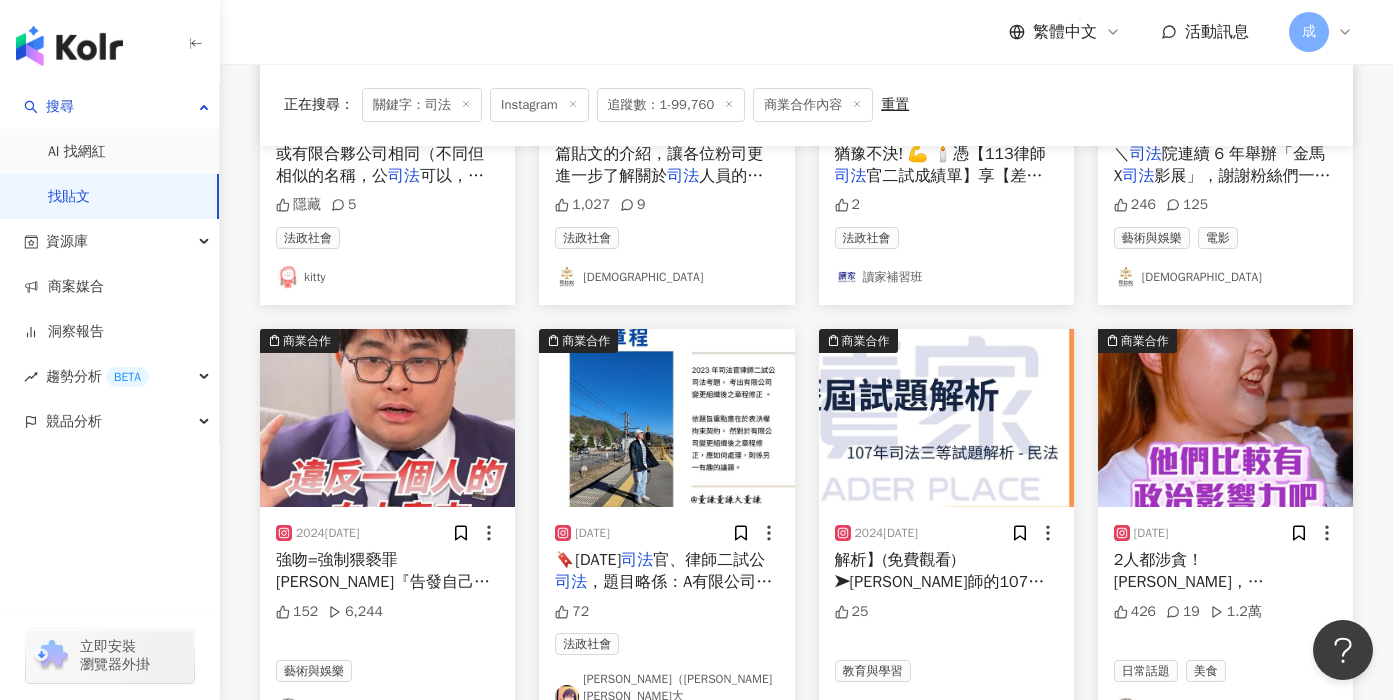 click at bounding box center [475, 533] 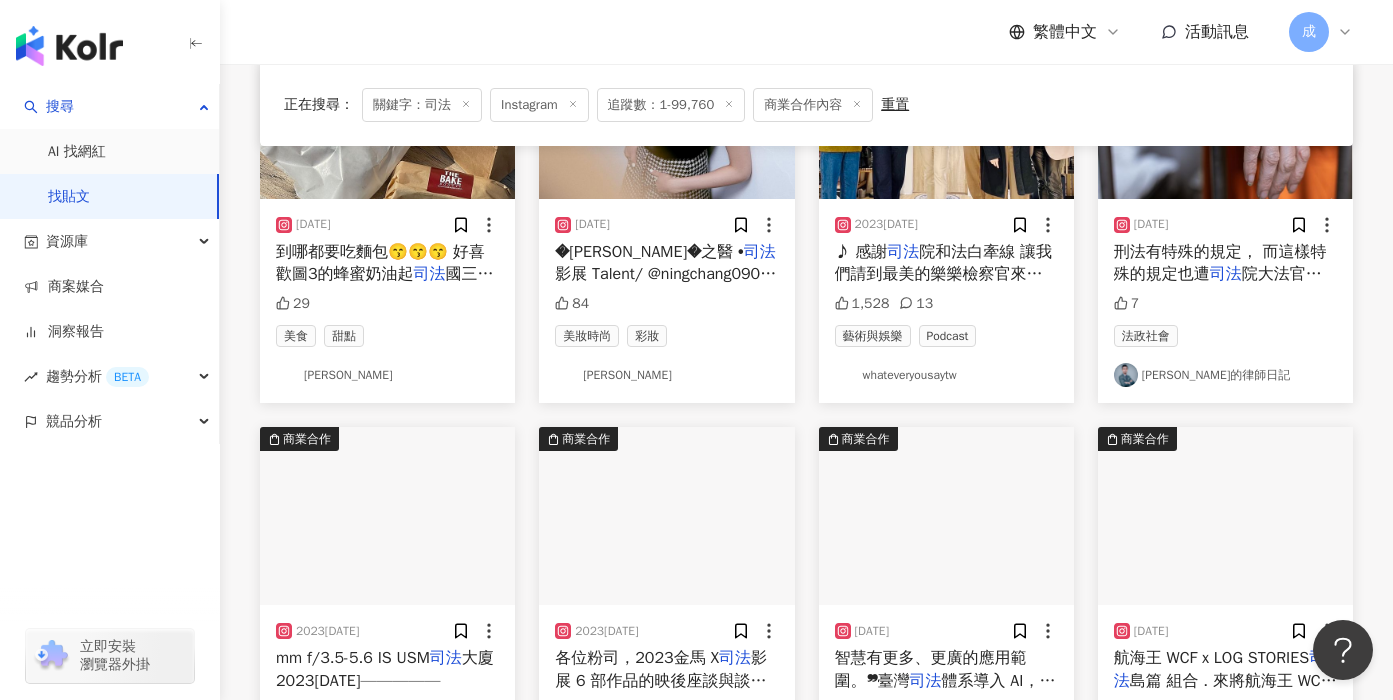 scroll, scrollTop: 4516, scrollLeft: 0, axis: vertical 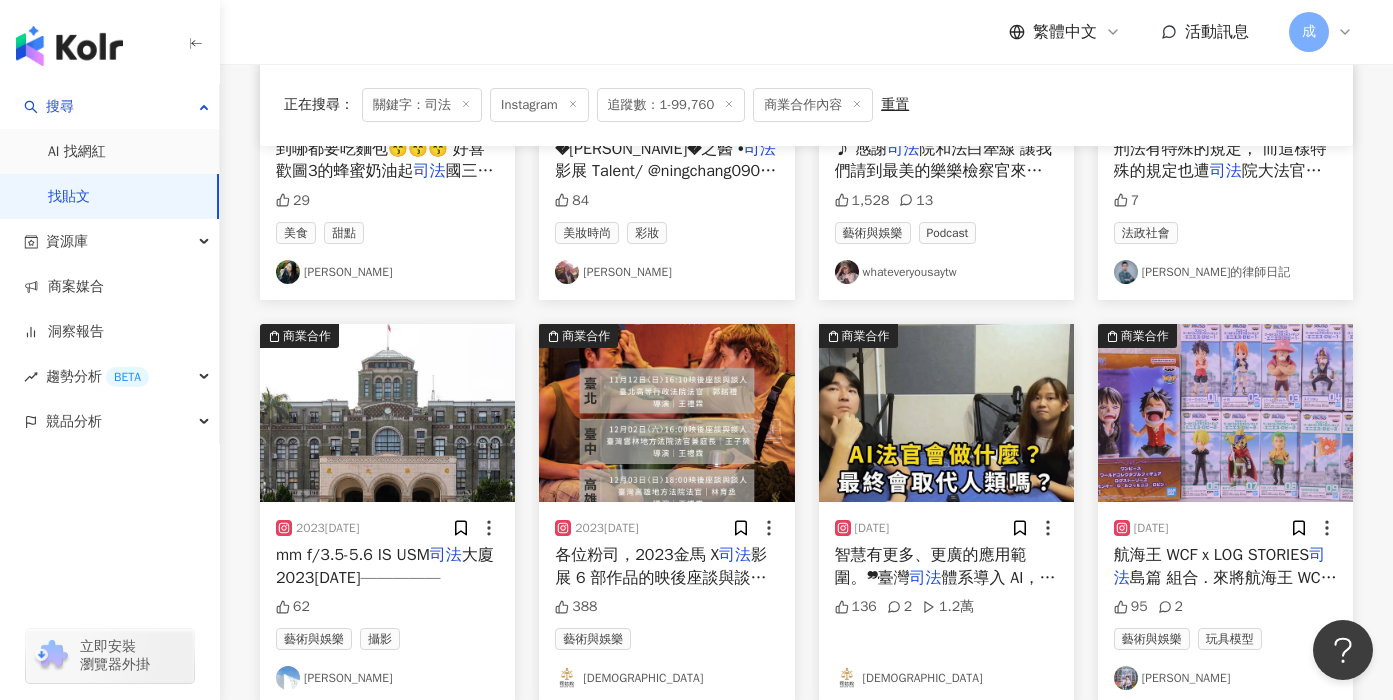 click on "智慧有更多、更廣的應用範圍。❞
​
臺灣" at bounding box center (931, 566) 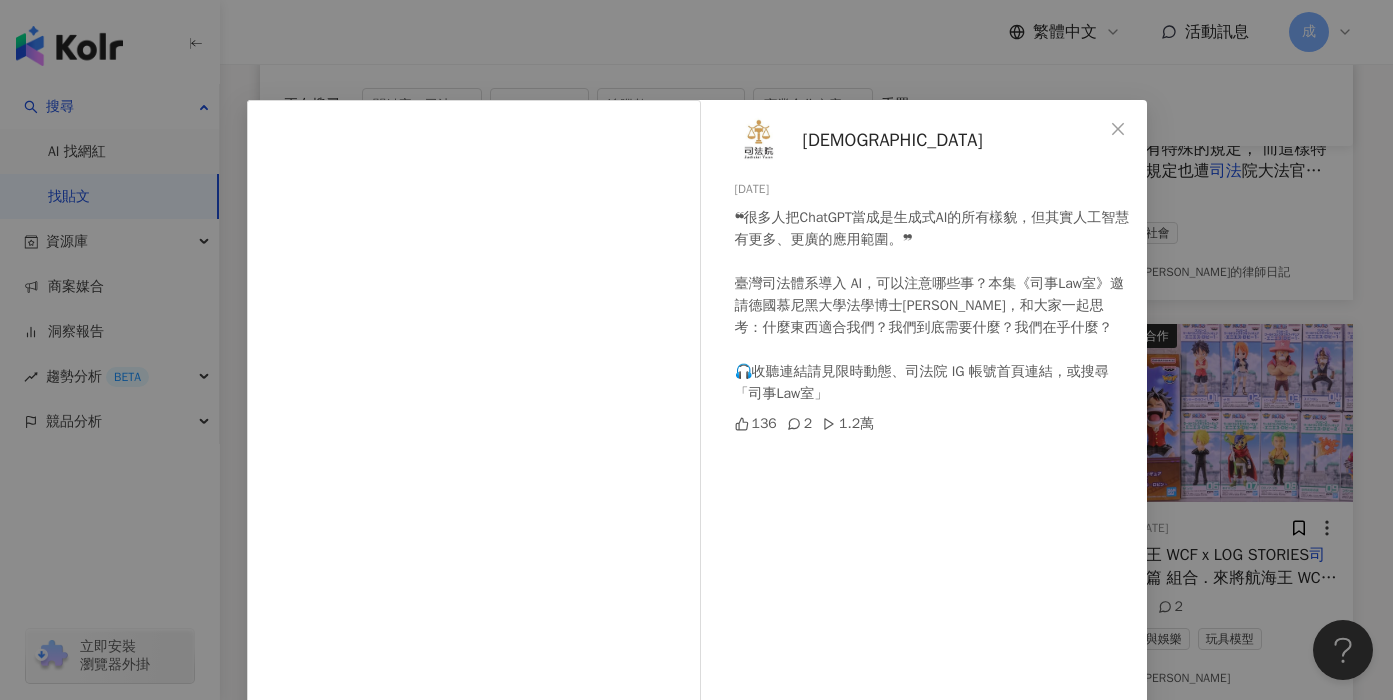 scroll, scrollTop: 26, scrollLeft: 0, axis: vertical 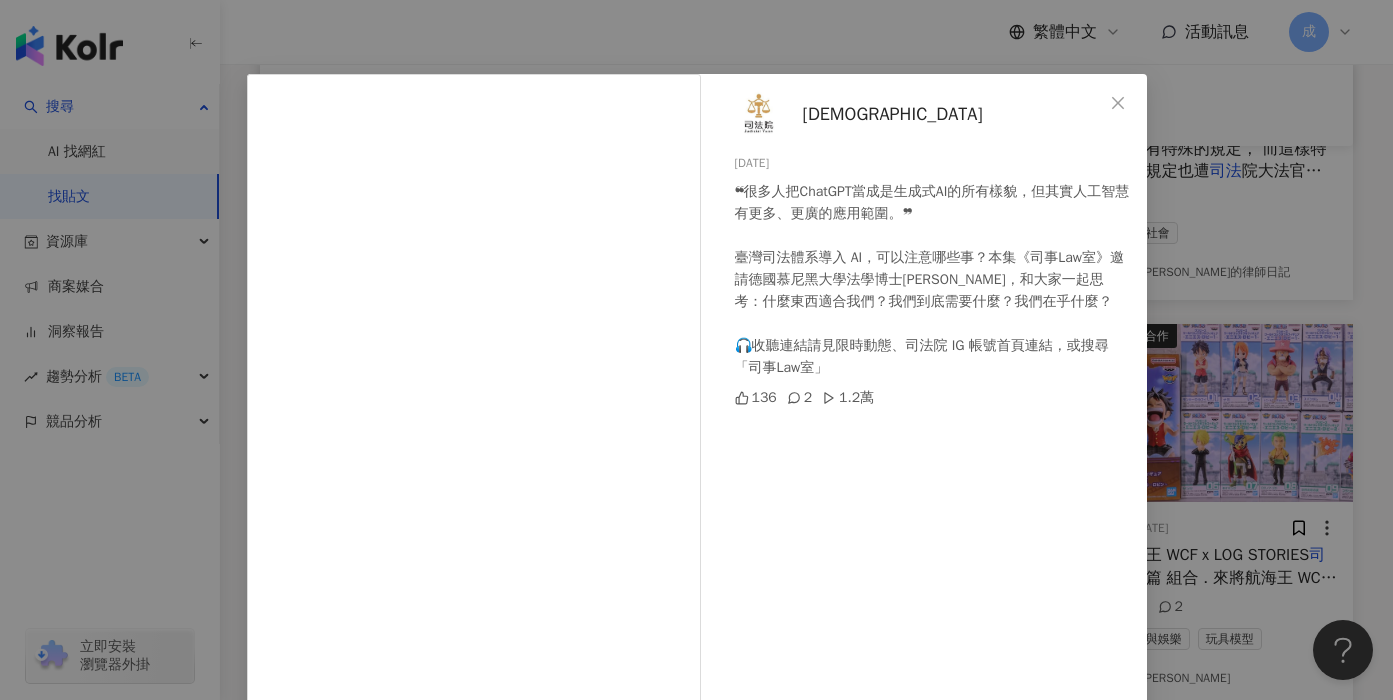 click on "司法院 2024/11/26 ❝很多人把ChatGPT當成是生成式AI的所有樣貌，但其實人工智慧有更多、更廣的應用範圍。❞
​
臺灣司法體系導入 AI，可以注意哪些事？本集《司事Law室》邀請德國慕尼黑大學法學博士陳冠瑋，和大家一起思考：什麼東西適合我們？我們到底需要什麼？我們在乎什麼？
​
🎧收聽連結請見限時動態、司法院 IG 帳號首頁連結，或搜尋「司事Law室」 136 2 1.2萬 查看原始貼文" at bounding box center [696, 350] 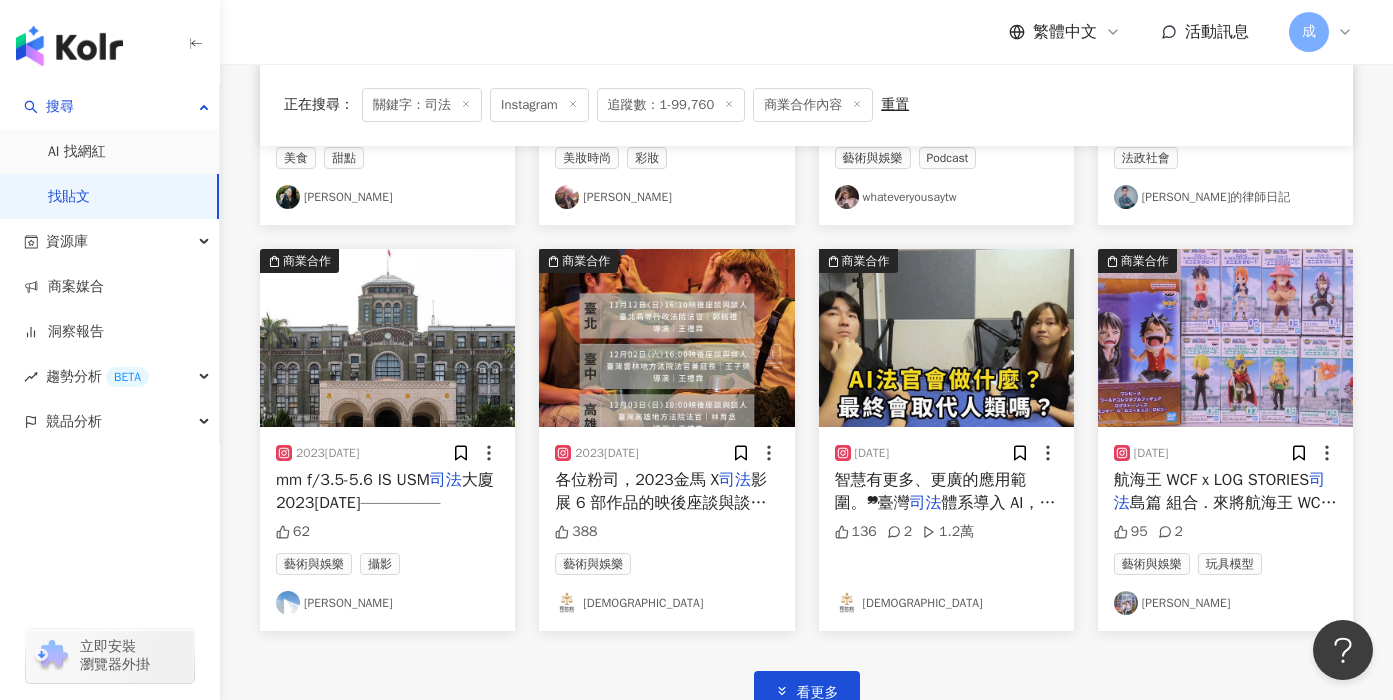 scroll, scrollTop: 4604, scrollLeft: 0, axis: vertical 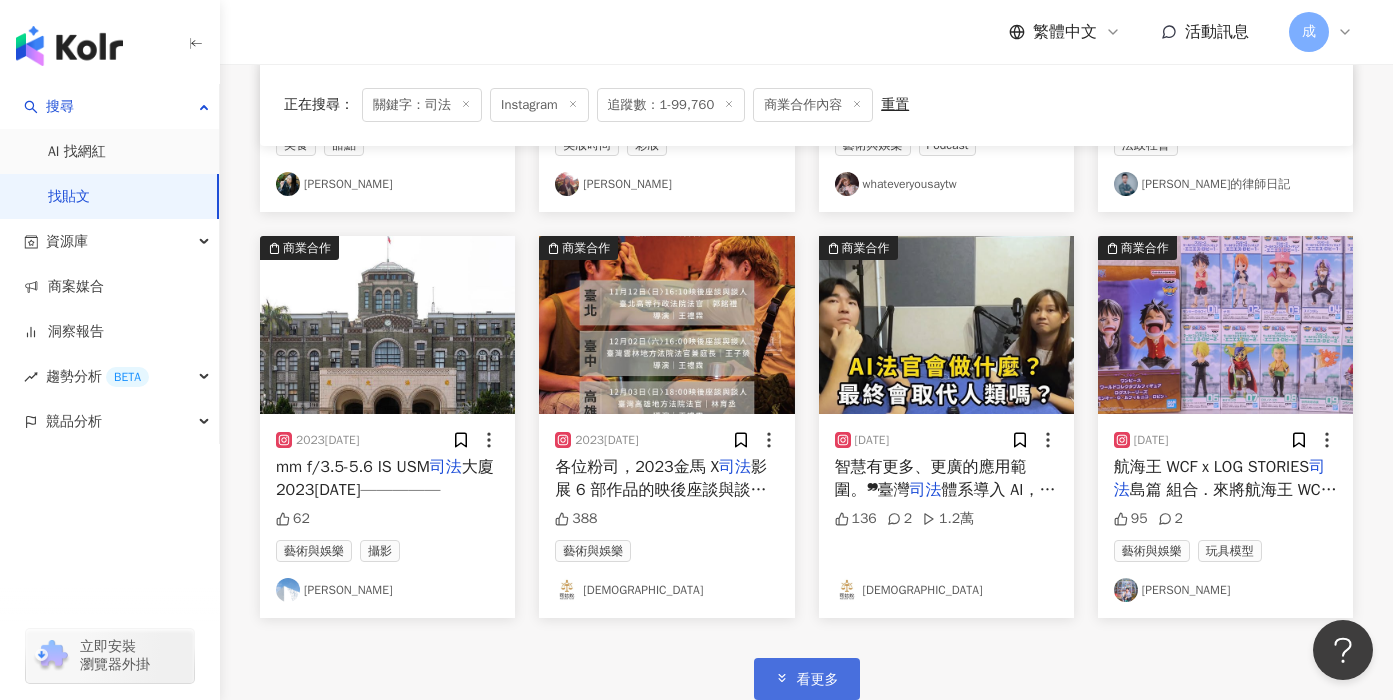 click on "看更多" at bounding box center (818, 680) 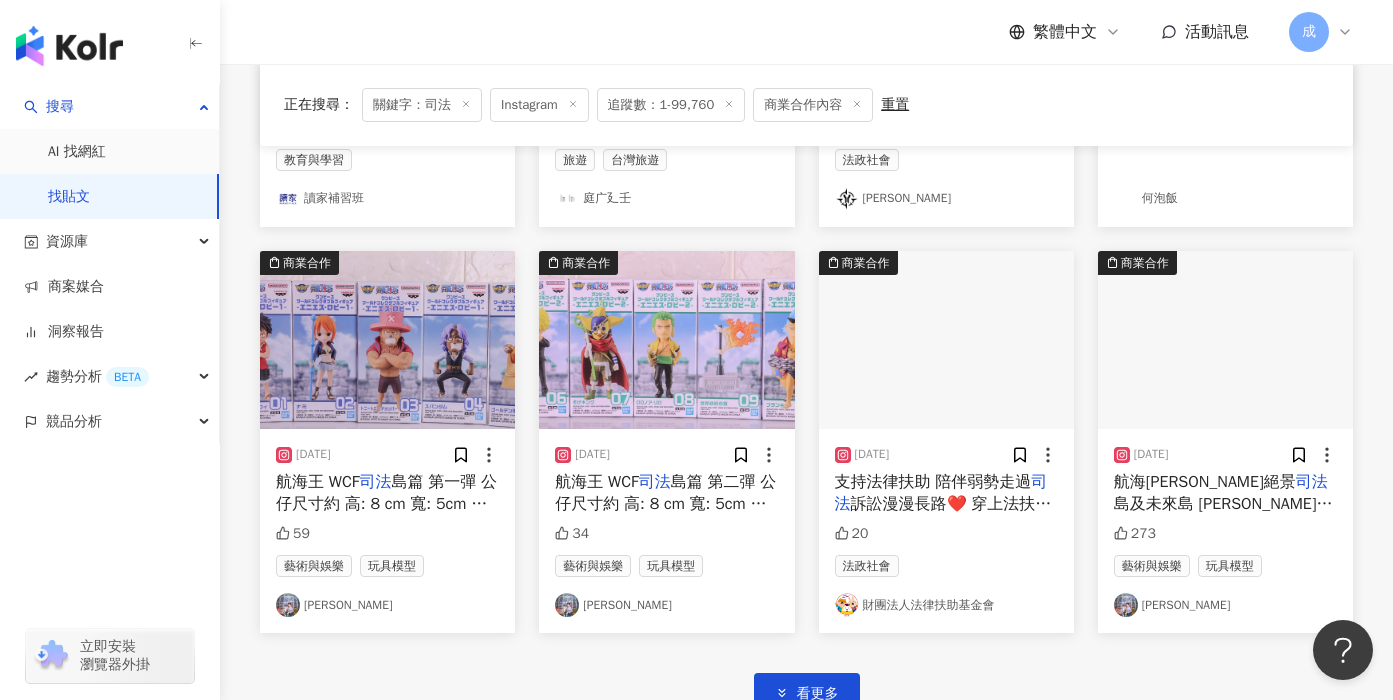 scroll, scrollTop: 5938, scrollLeft: 0, axis: vertical 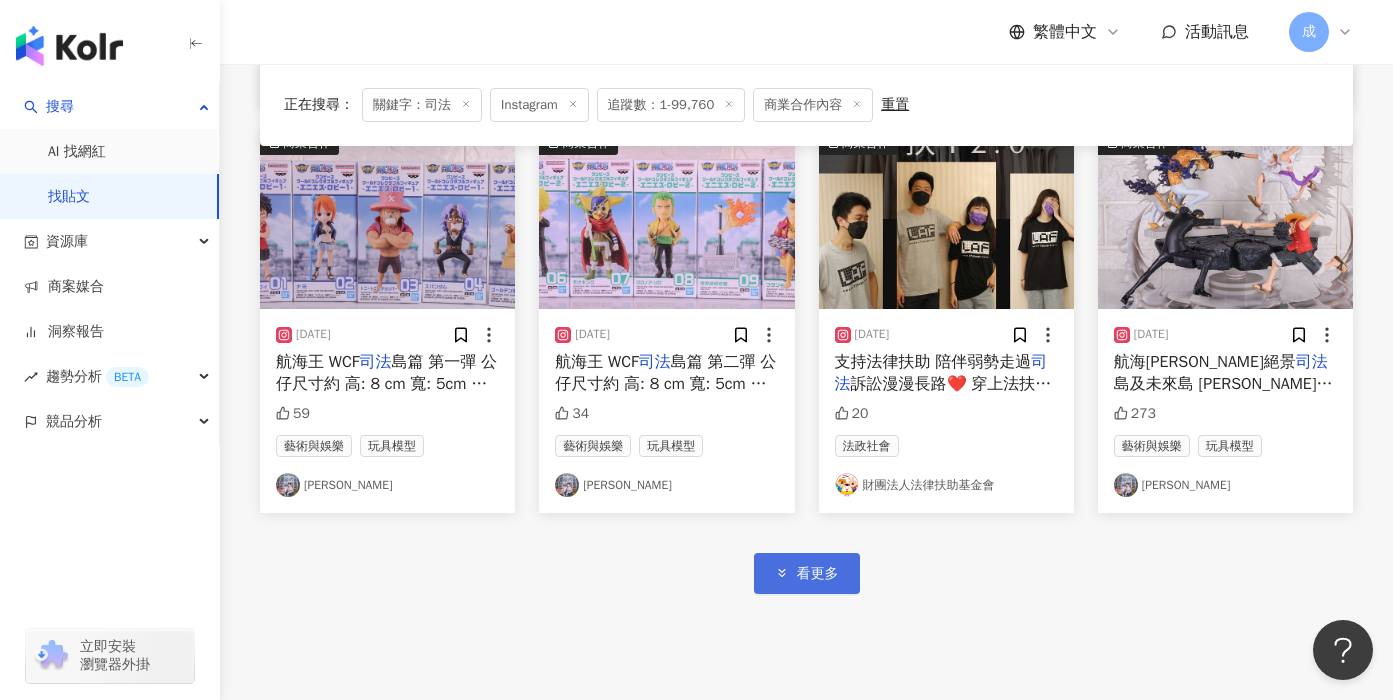 click on "看更多" at bounding box center [818, 574] 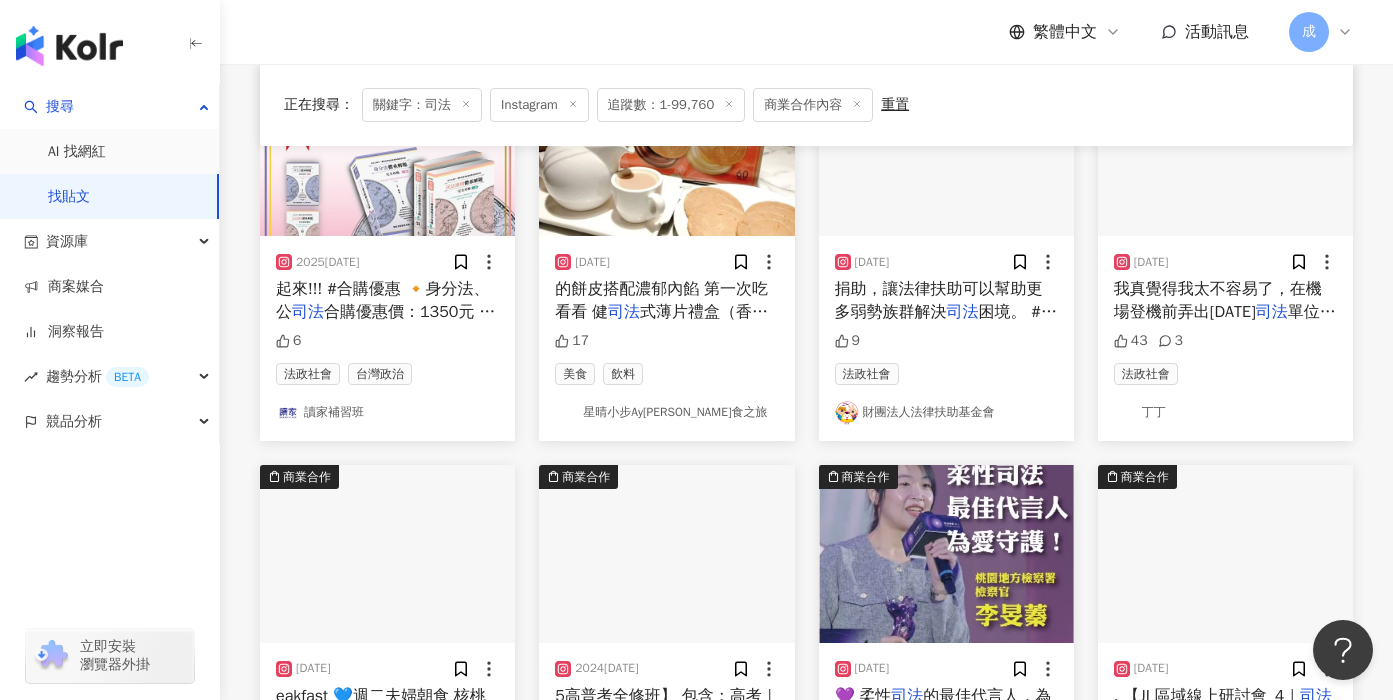 scroll, scrollTop: 6405, scrollLeft: 0, axis: vertical 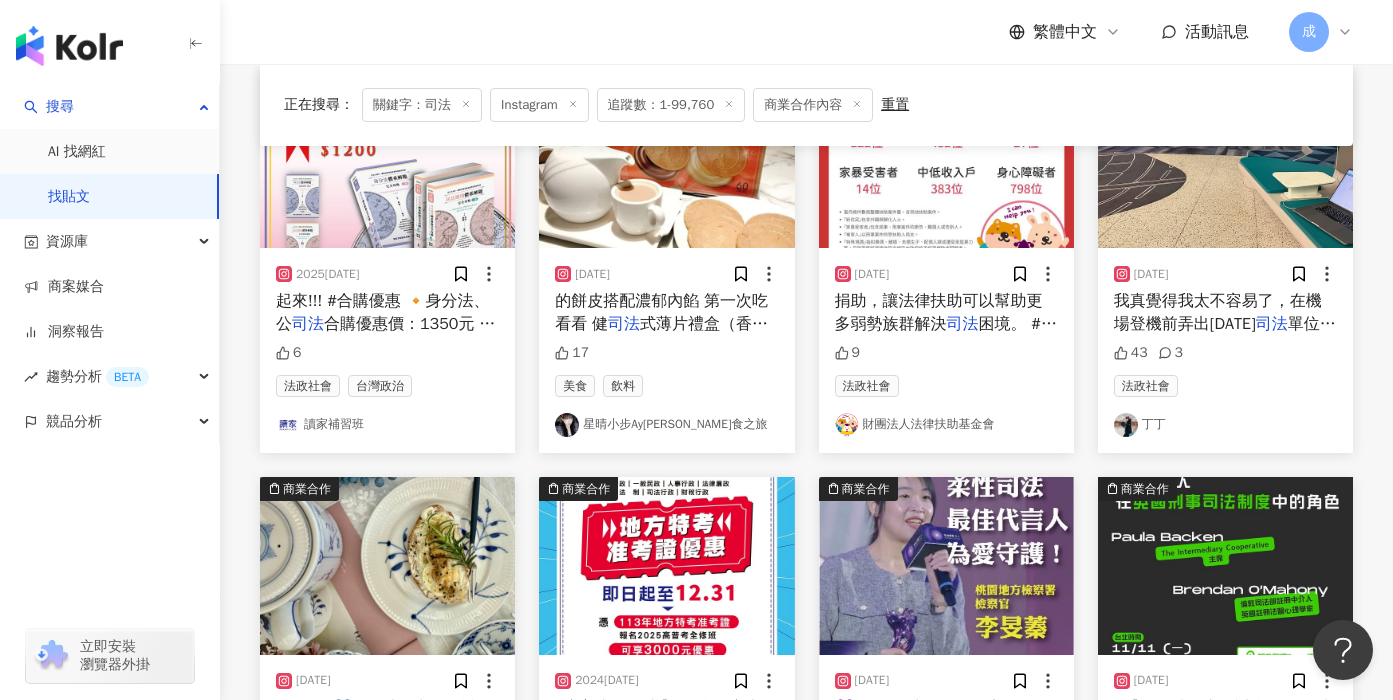 click on "我真覺得我太不容易了，在機場登機前弄出明天 司法 單位資安事件簡報🥲
在香港忙碌過程中
突然受邀到 司法 單位跟警察單位
分享區塊鏈相關資安教程
在機場整理八年來的駭客事件Celo跨鏈橋、wormhole被駭、Ronin側鏈、Bybit事件、revoke 操作流程等等全部在香港機場登機前整理出來。
更多區塊鏈資安事件拆解都在群裡，歡迎交流
https://lin.ee/ZFPKj4F" at bounding box center (1225, 312) 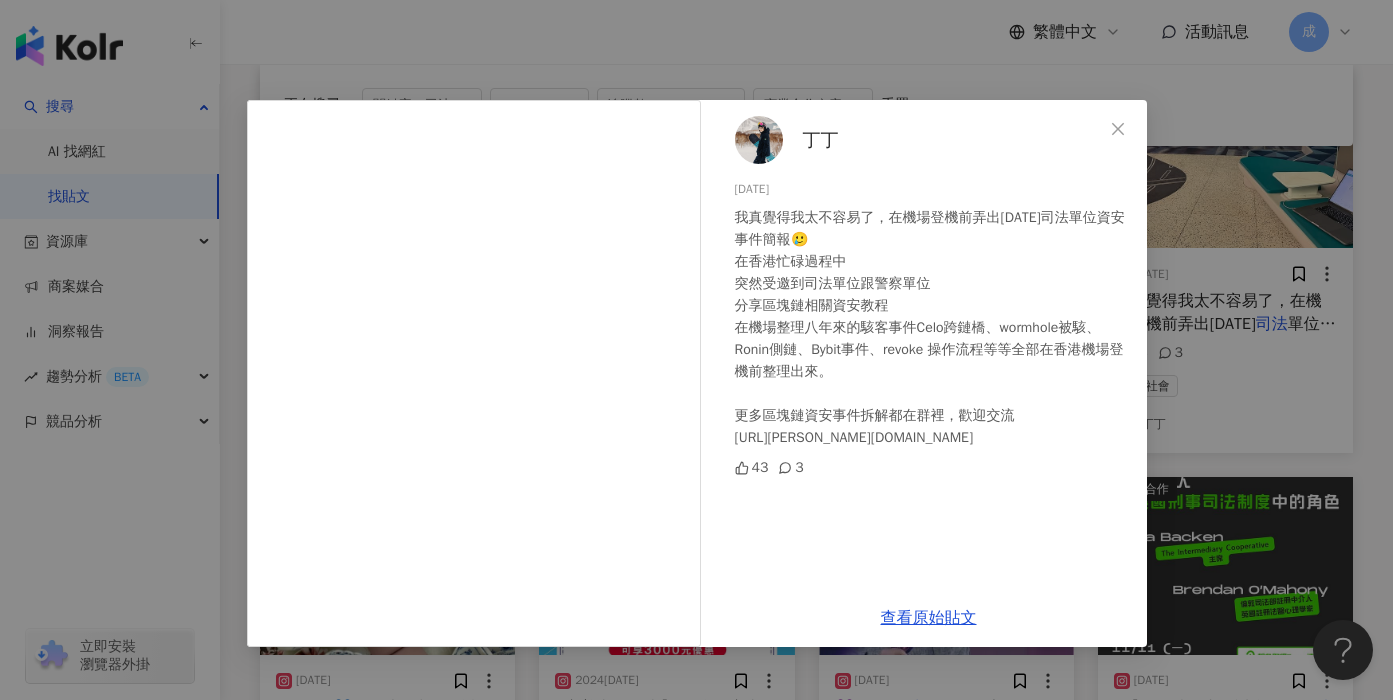 scroll, scrollTop: 6469, scrollLeft: 0, axis: vertical 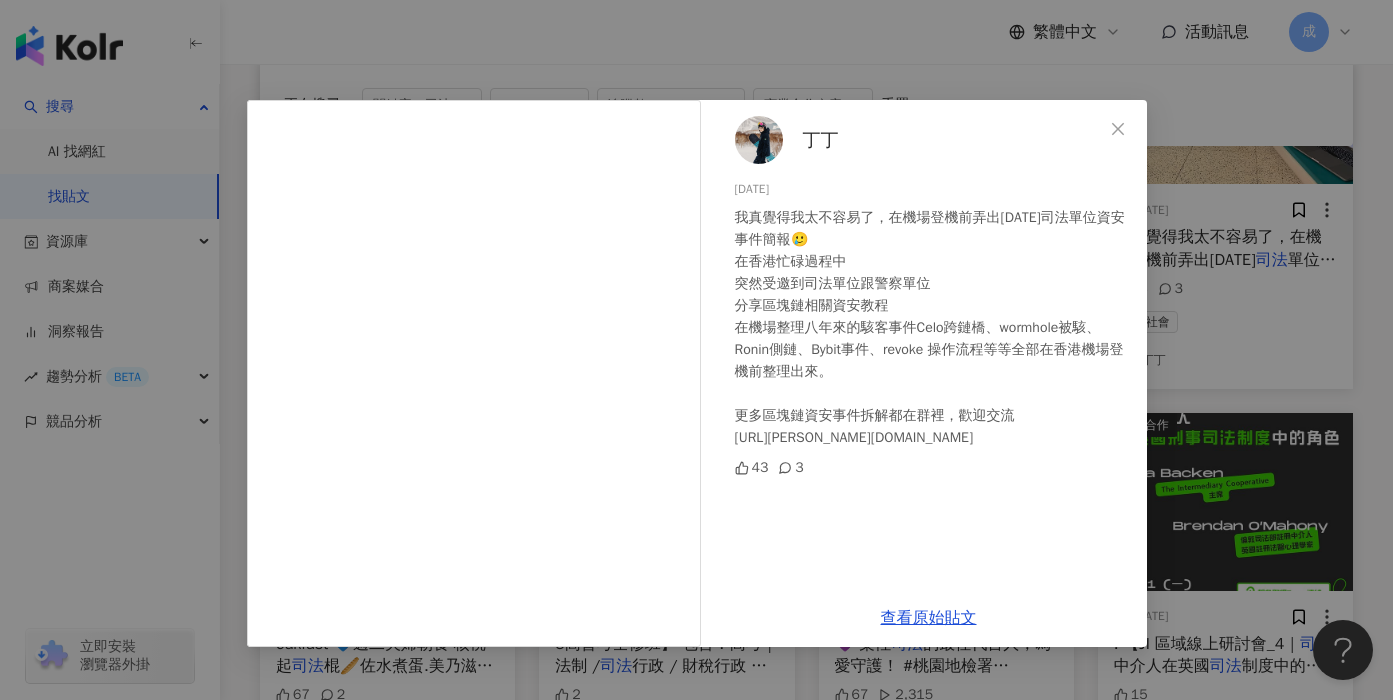 click on "丁丁 2025/4/11 我真覺得我太不容易了，在機場登機前弄出明天司法單位資安事件簡報🥲
在香港忙碌過程中
突然受邀到司法單位跟警察單位
分享區塊鏈相關資安教程
在機場整理八年來的駭客事件Celo跨鏈橋、wormhole被駭、Ronin側鏈、Bybit事件、revoke 操作流程等等全部在香港機場登機前整理出來。
更多區塊鏈資安事件拆解都在群裡，歡迎交流
https://lin.ee/ZFPKj4F 43 3 查看原始貼文" at bounding box center [696, 350] 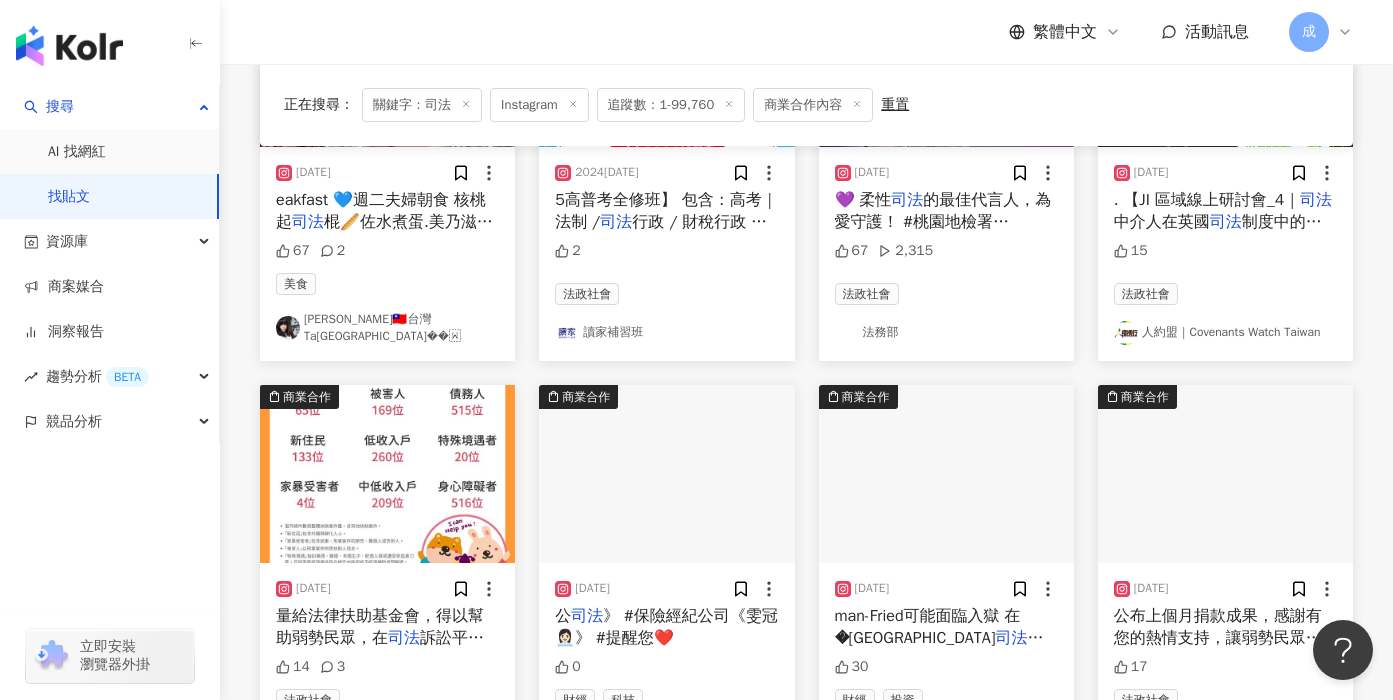 scroll, scrollTop: 7258, scrollLeft: 0, axis: vertical 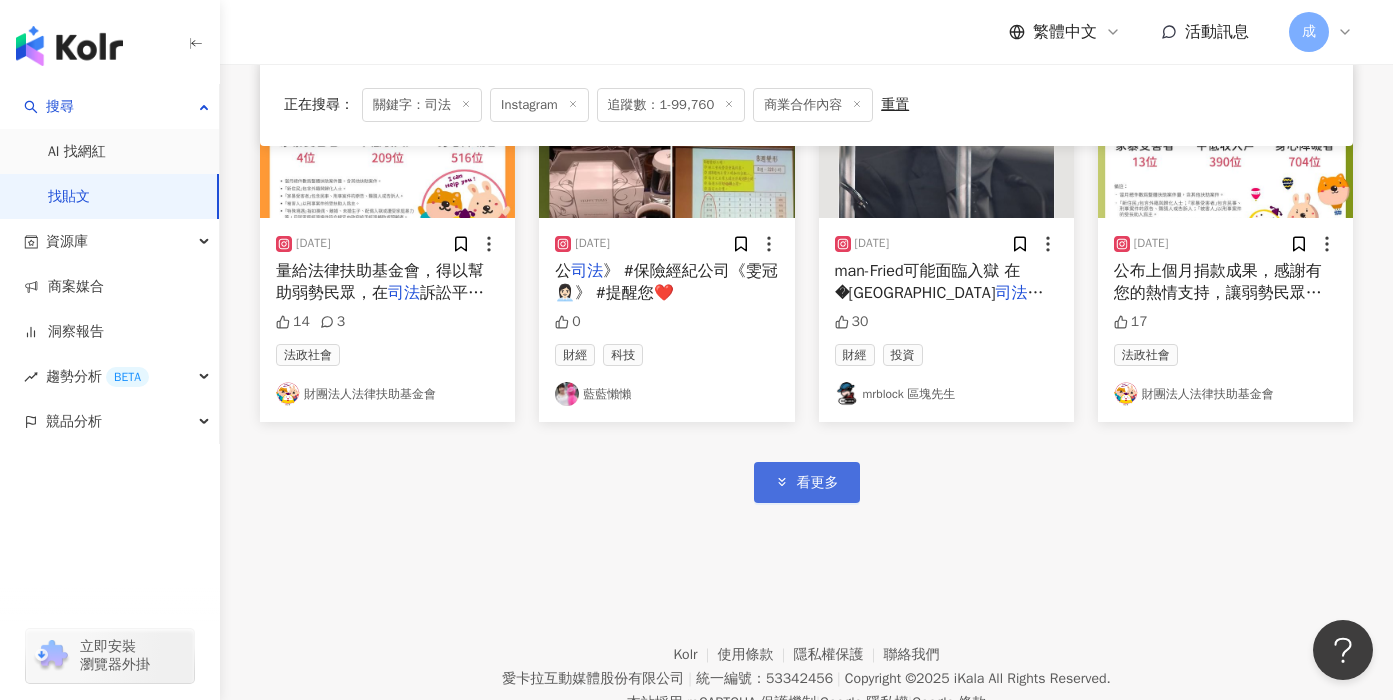 click on "看更多" at bounding box center (807, 482) 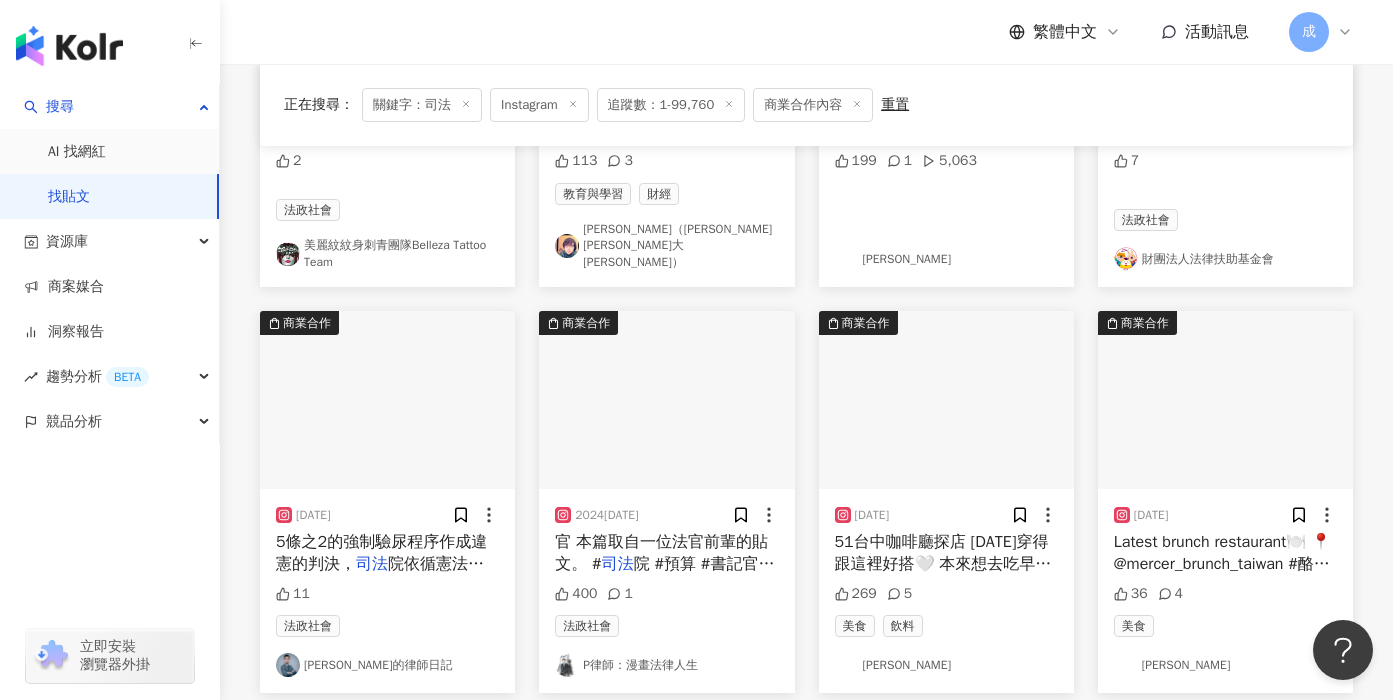 scroll, scrollTop: 8351, scrollLeft: 0, axis: vertical 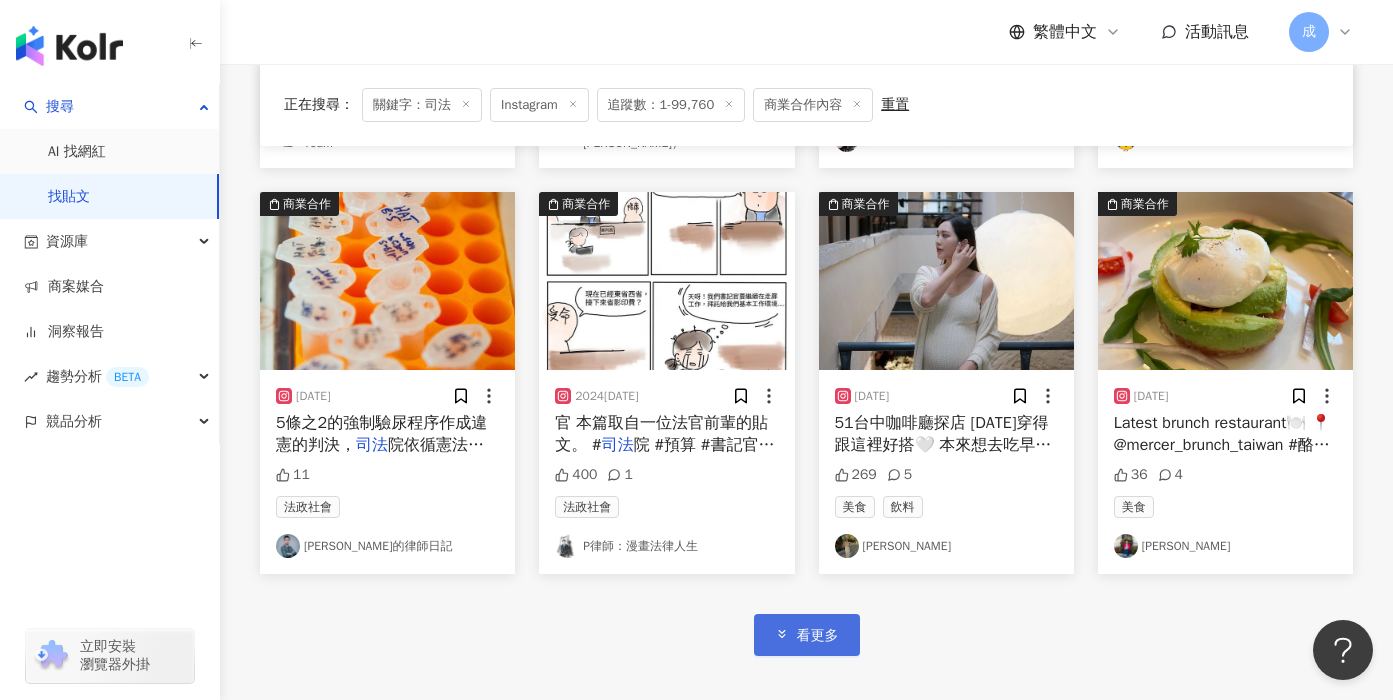 click on "看更多" at bounding box center (818, 636) 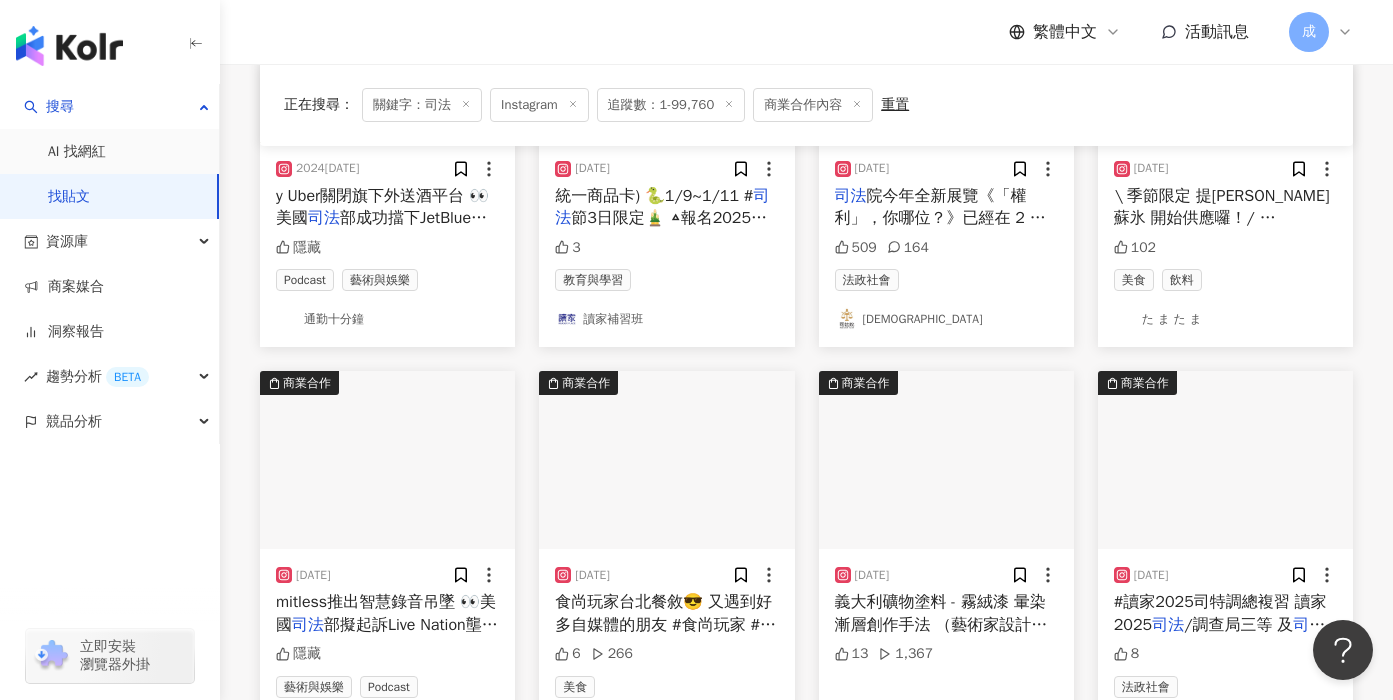 scroll, scrollTop: 9494, scrollLeft: 0, axis: vertical 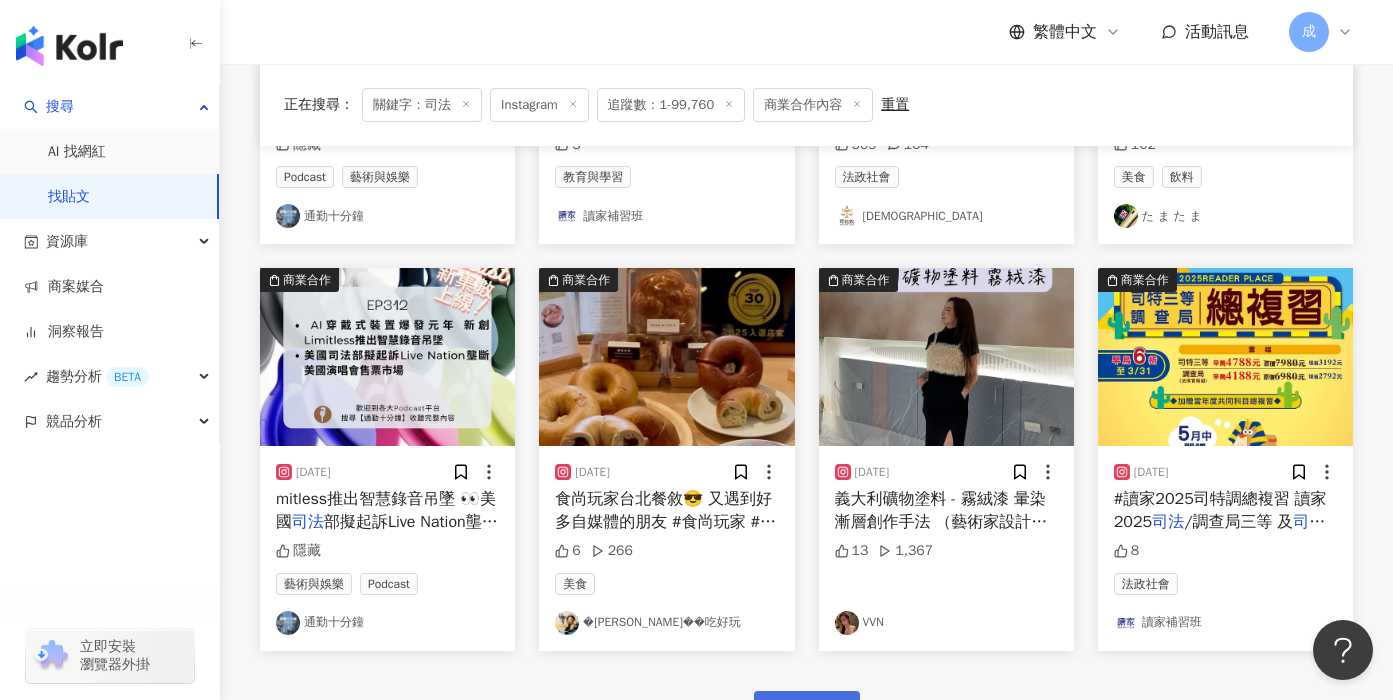 click on "看更多" at bounding box center [818, 712] 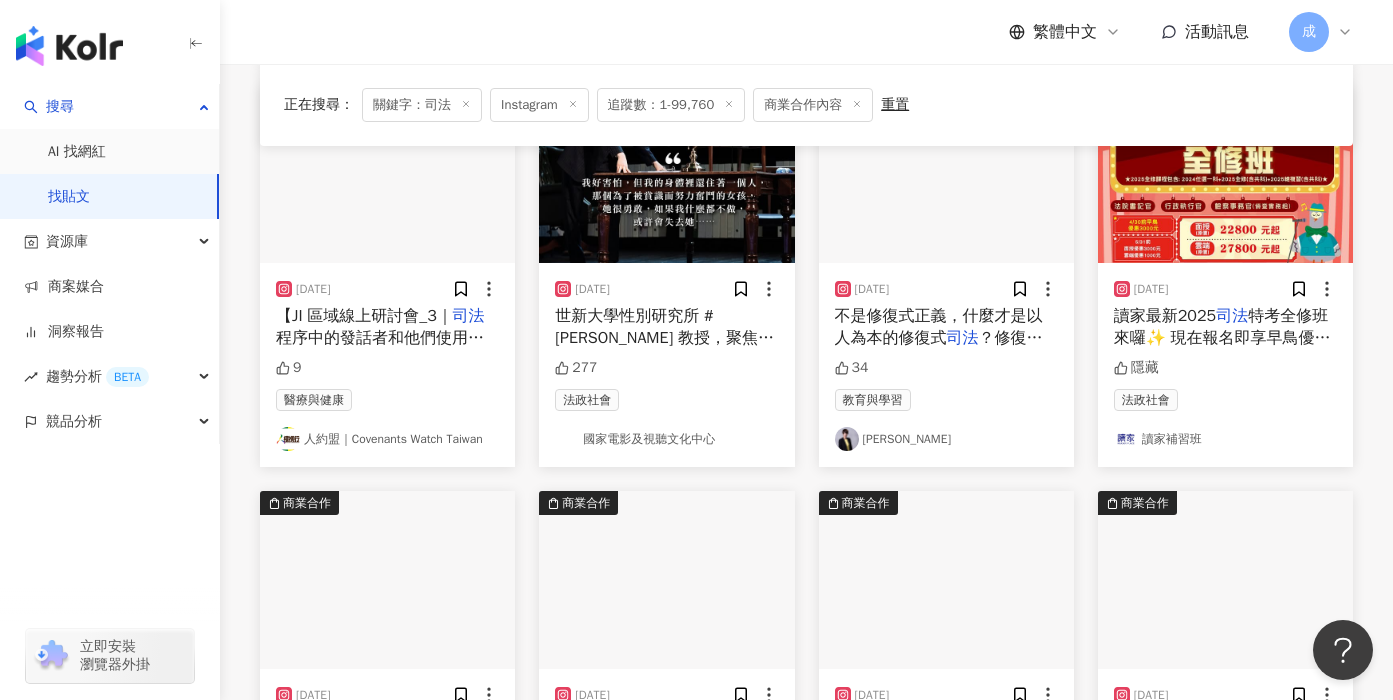scroll, scrollTop: 10213, scrollLeft: 0, axis: vertical 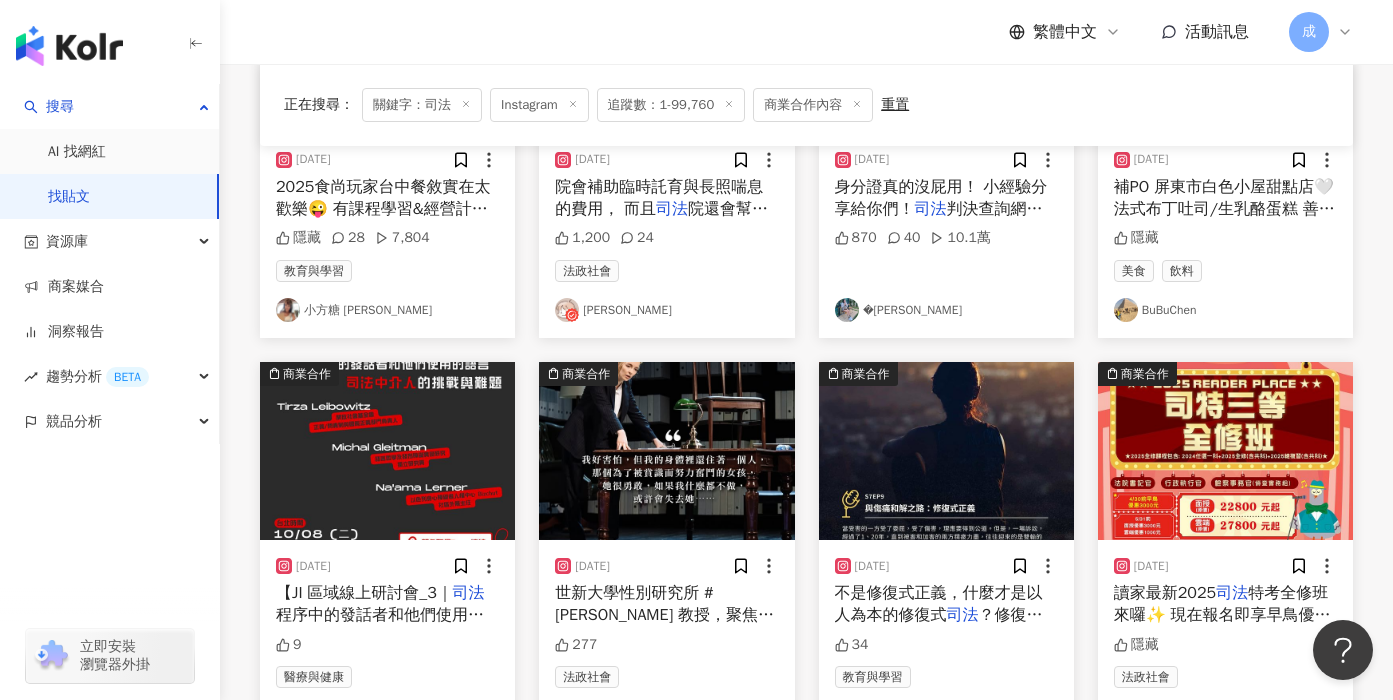 click on "司法" at bounding box center [963, 615] 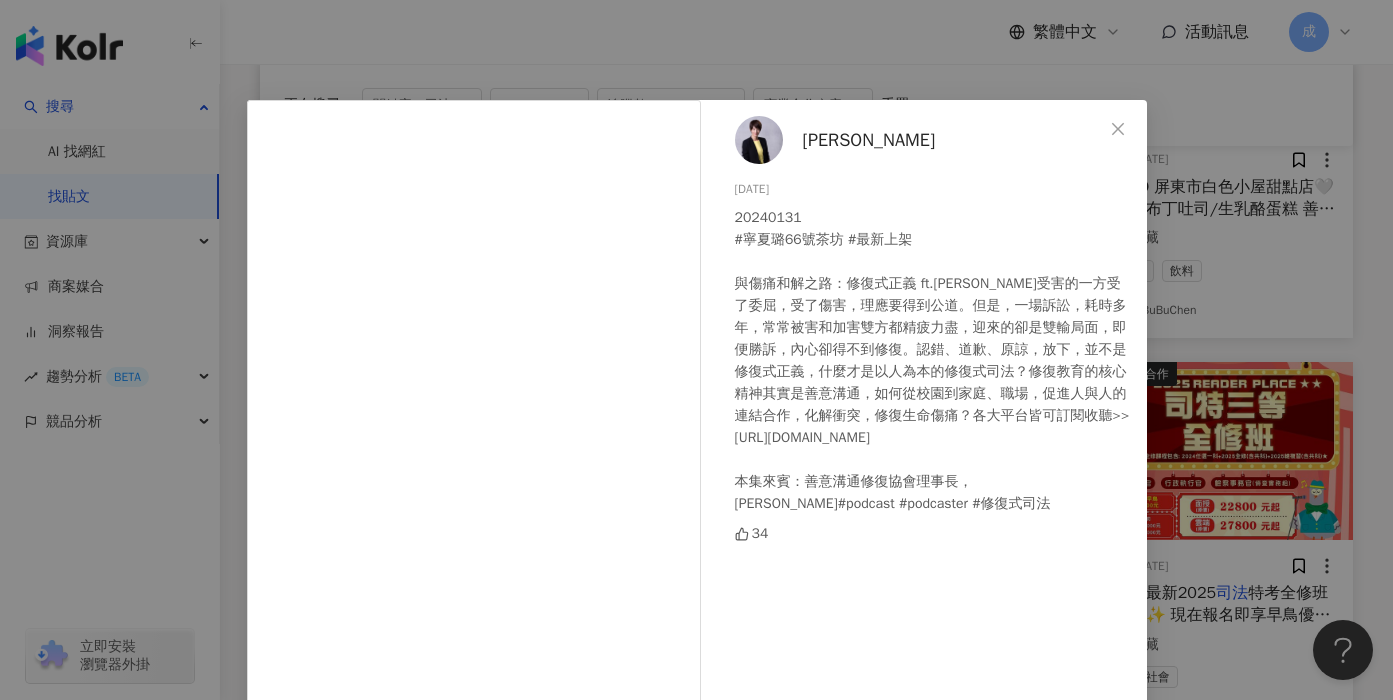 scroll, scrollTop: 10200, scrollLeft: 0, axis: vertical 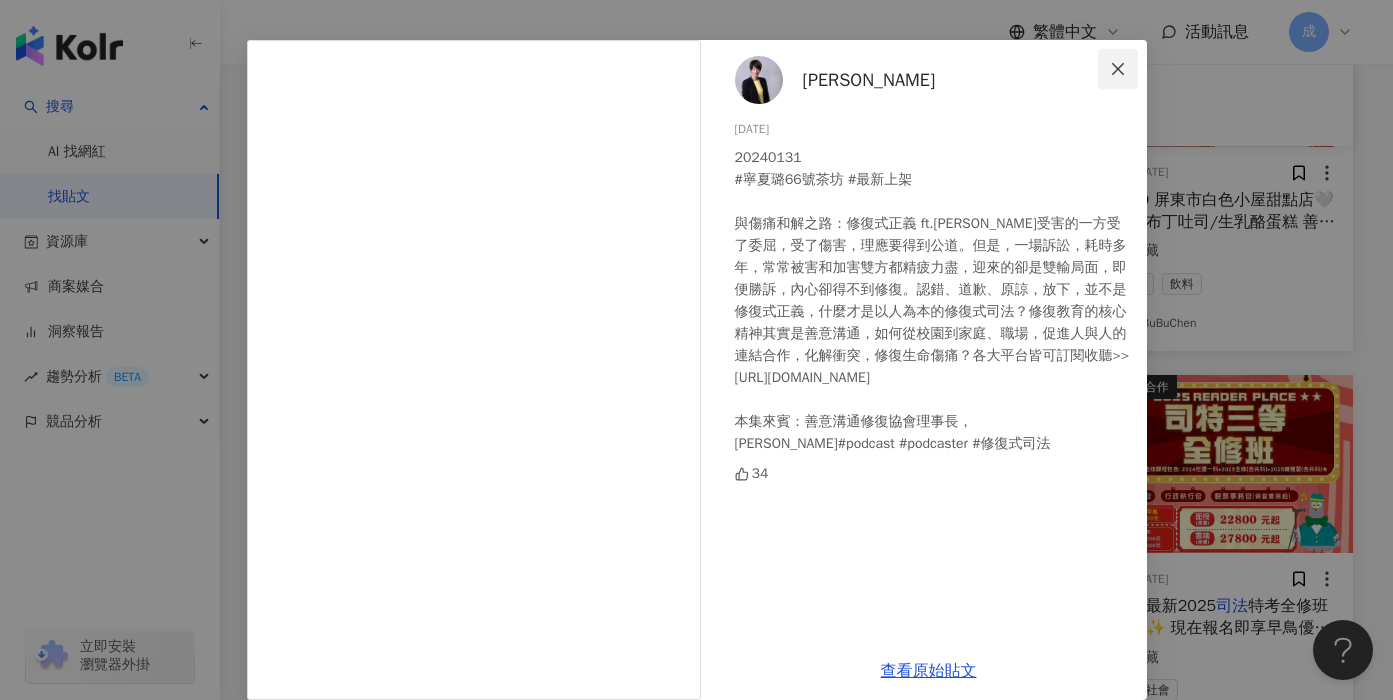 click 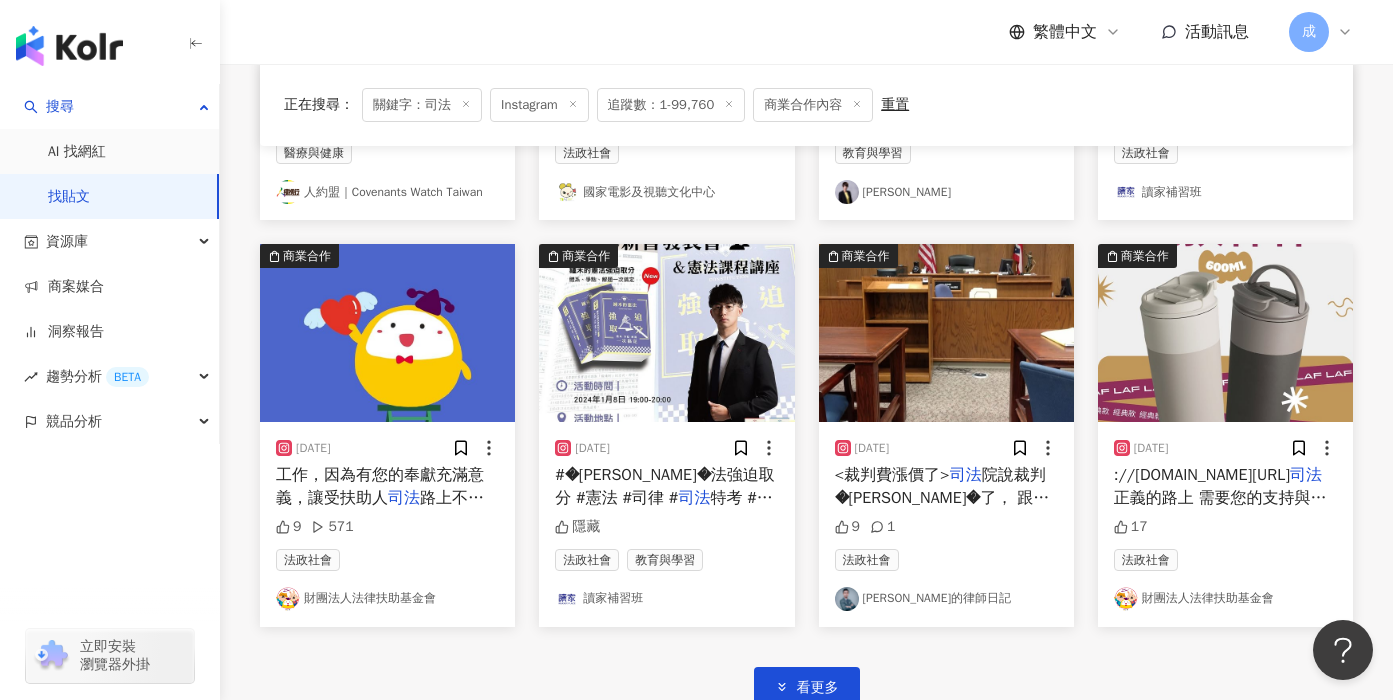 scroll, scrollTop: 10143, scrollLeft: 0, axis: vertical 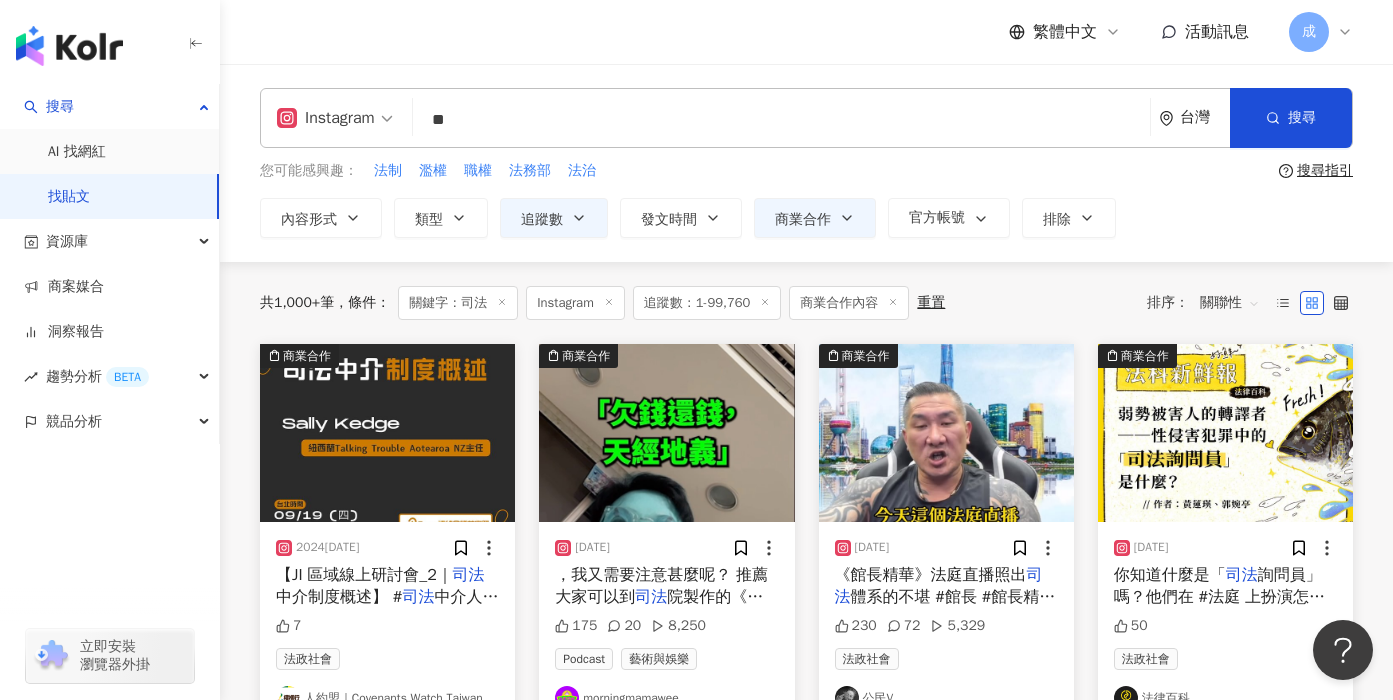 drag, startPoint x: 616, startPoint y: 112, endPoint x: 370, endPoint y: 108, distance: 246.03252 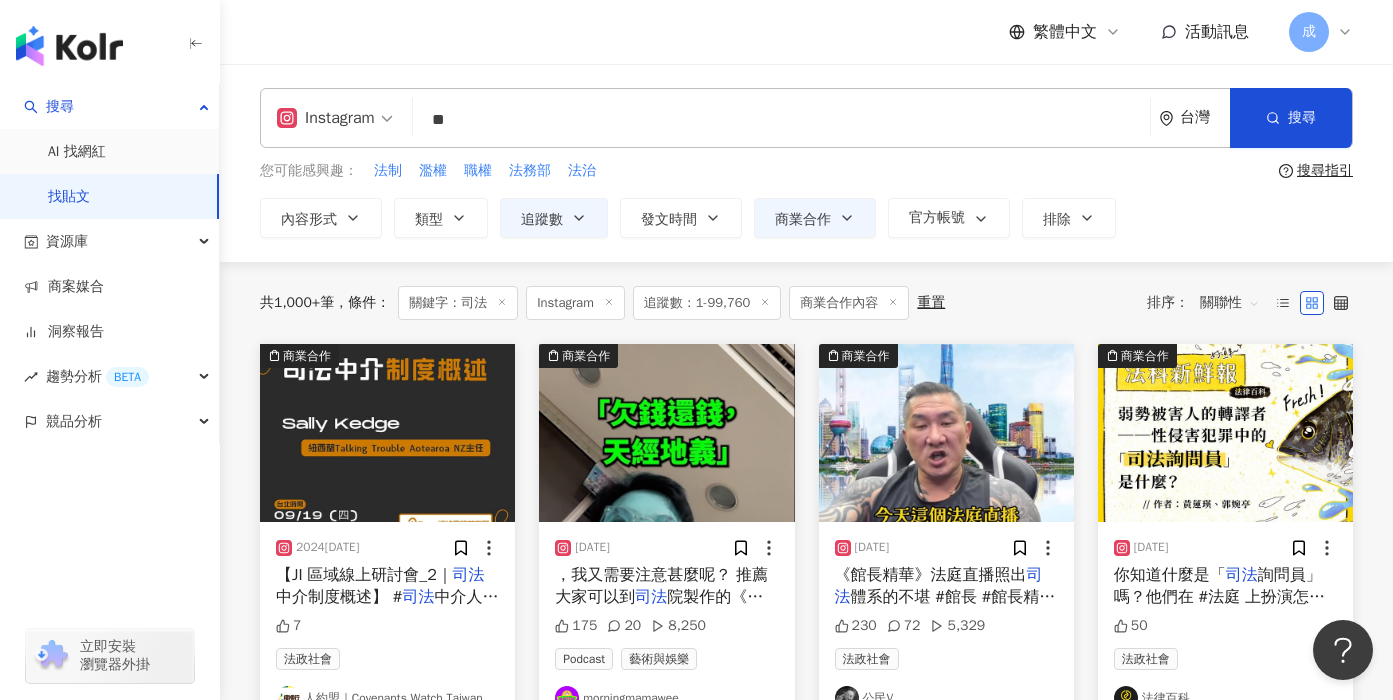 type on "*" 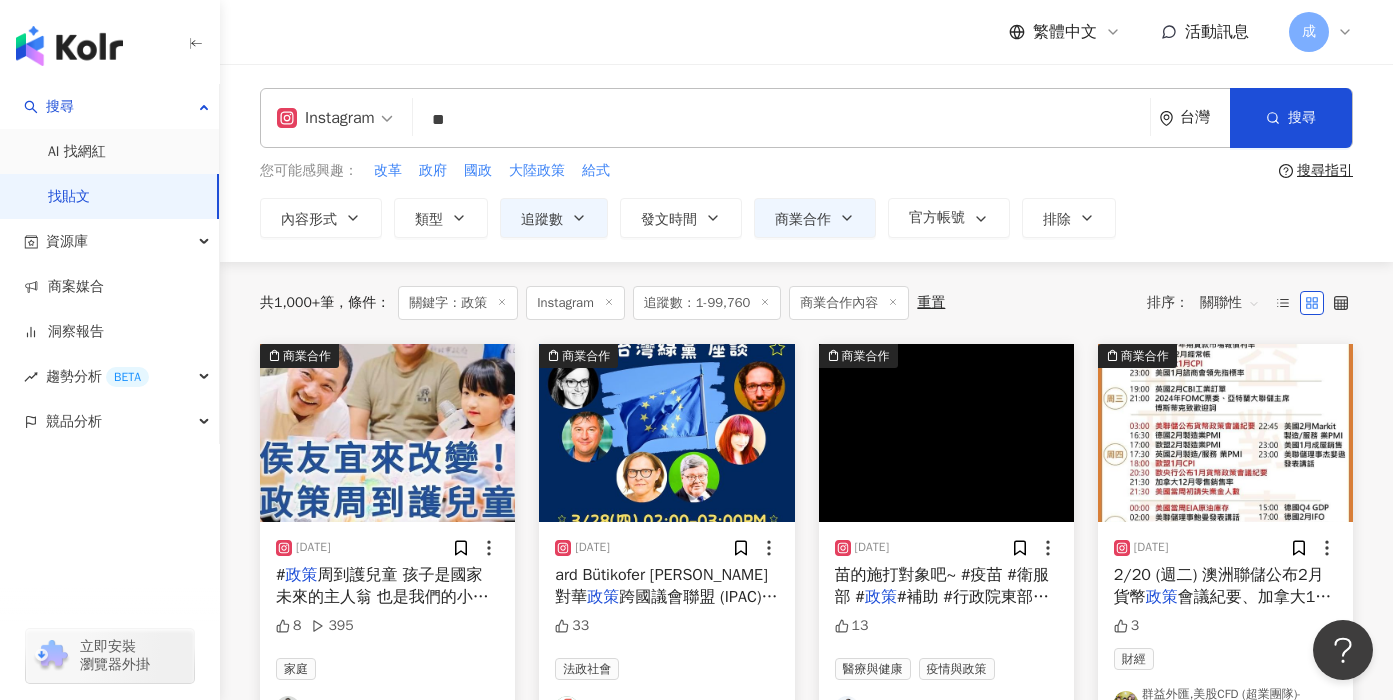 scroll, scrollTop: 107, scrollLeft: 0, axis: vertical 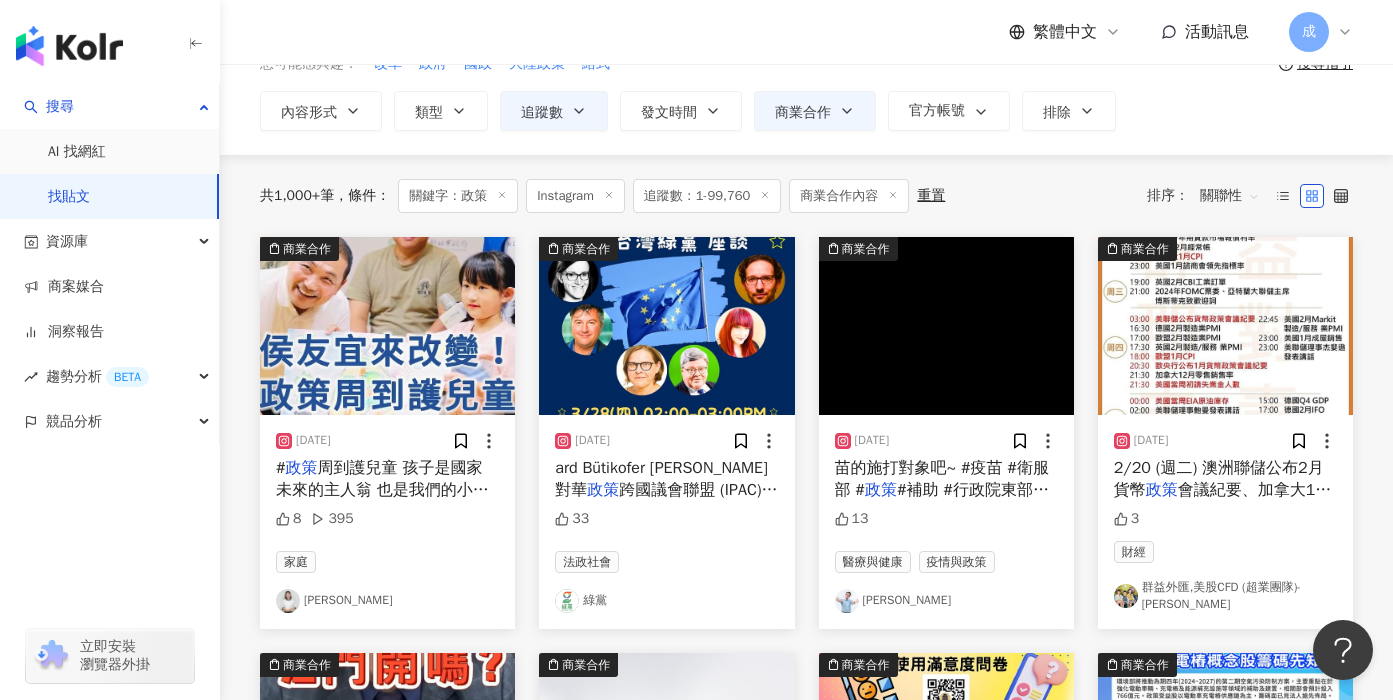 click at bounding box center (387, 326) 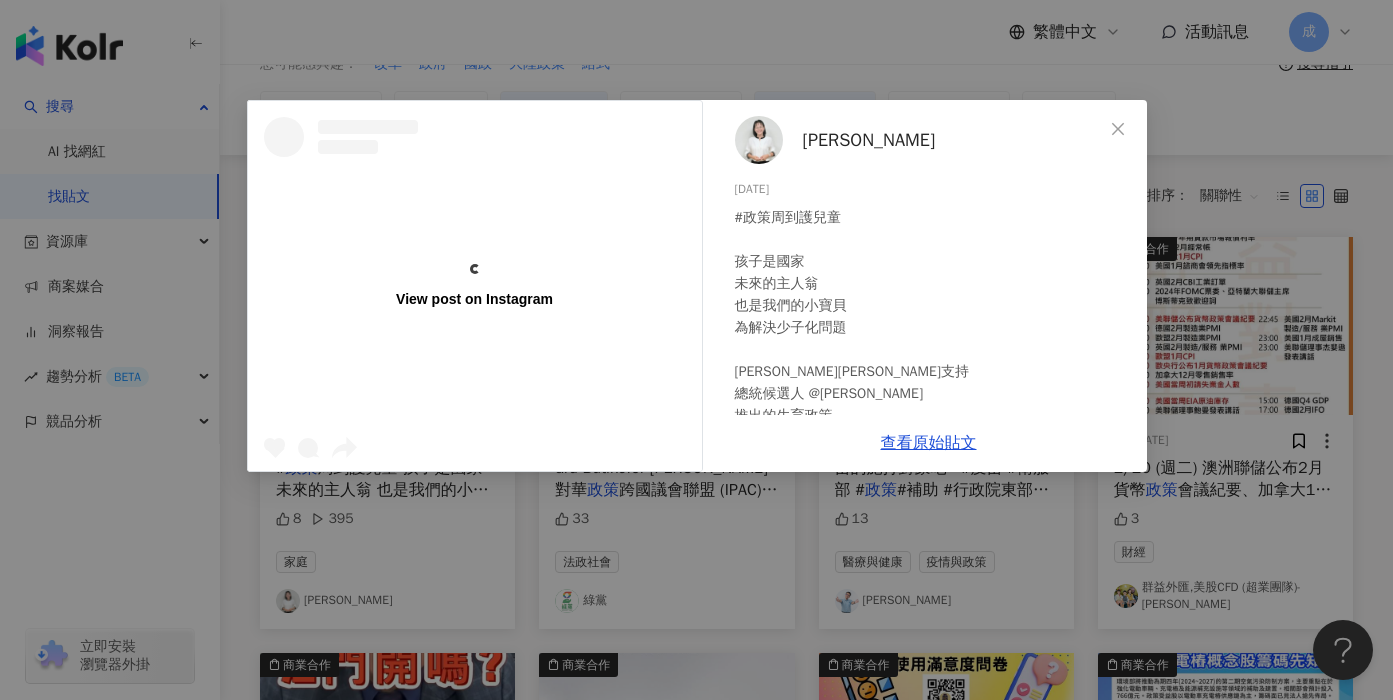 scroll, scrollTop: 128, scrollLeft: 0, axis: vertical 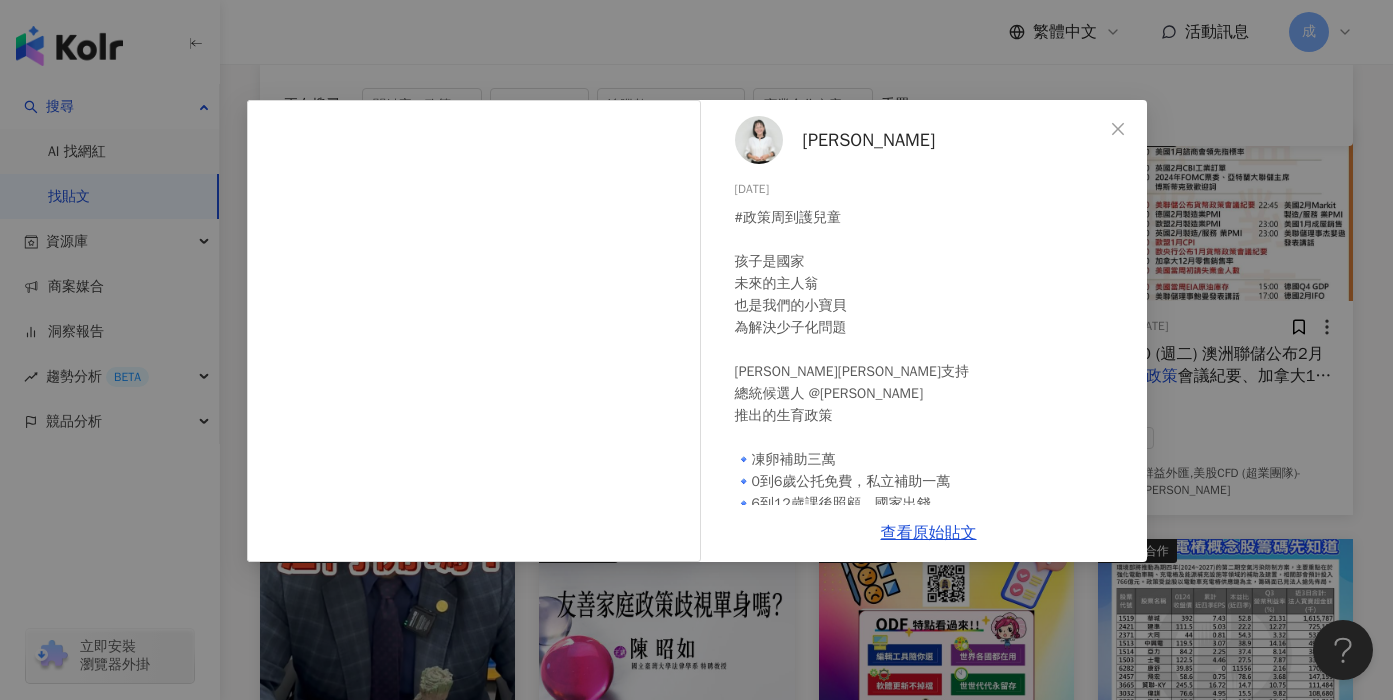 click on "謝淑亞 2024/1/5 #政策周到護兒童
孩子是國家
未來的主人翁
也是我們的小寶貝
為解決少子化問題
淑亞支持
總統候選人 @侯友宜
推出的生育政策
🔹️凍卵補助三萬
🔹️0到6歲公托免費，私立補助一萬
🔹️6到12歲課後照顧，國家出錢
🔹️補助調至頭保全薪
國家有靠③
2024安居樂業🇹🇼 8 395 查看原始貼文" at bounding box center [696, 350] 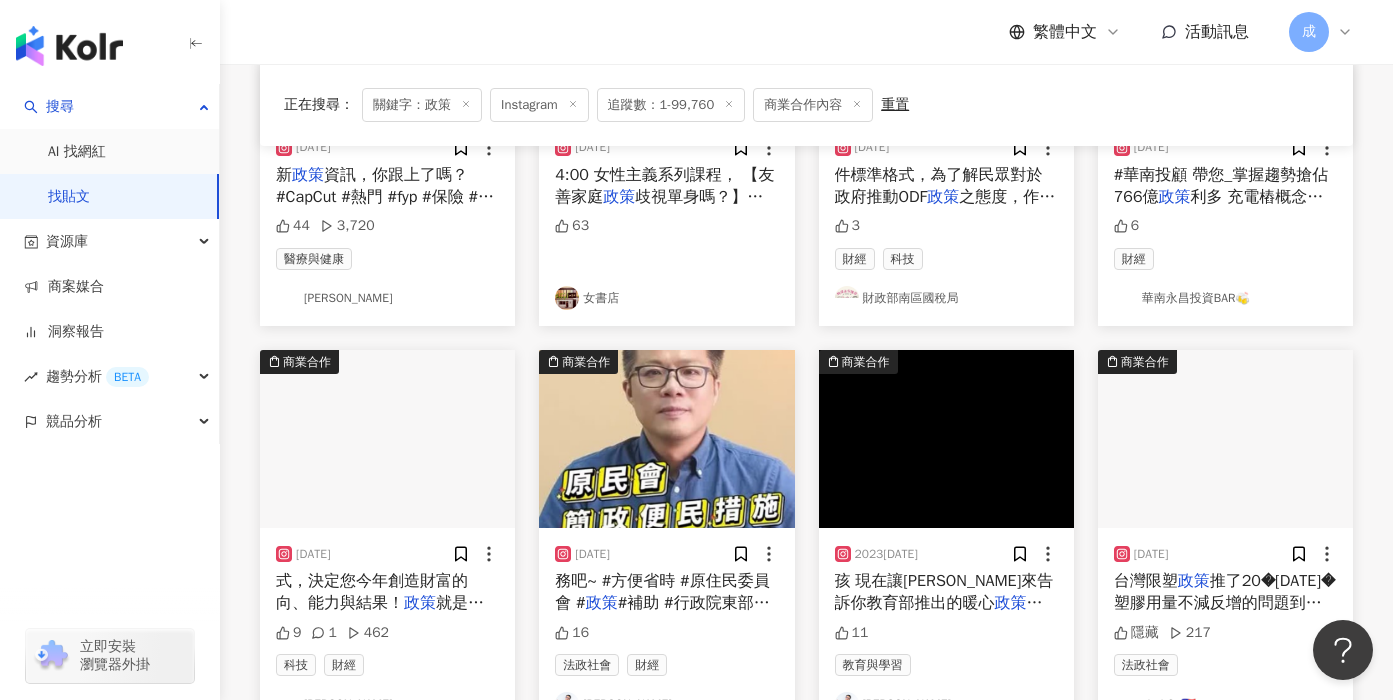 scroll, scrollTop: 886, scrollLeft: 0, axis: vertical 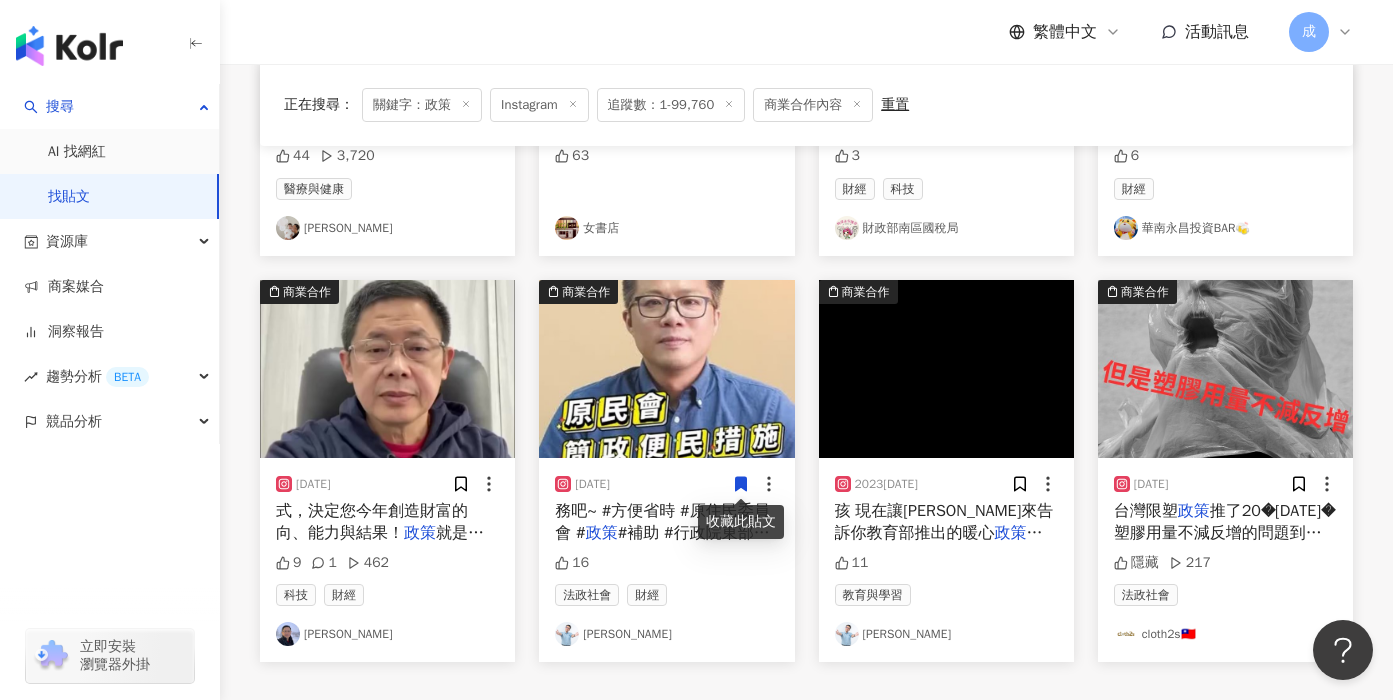 click on "務吧~
#方便省時
#原住民委員會 #" at bounding box center (662, 522) 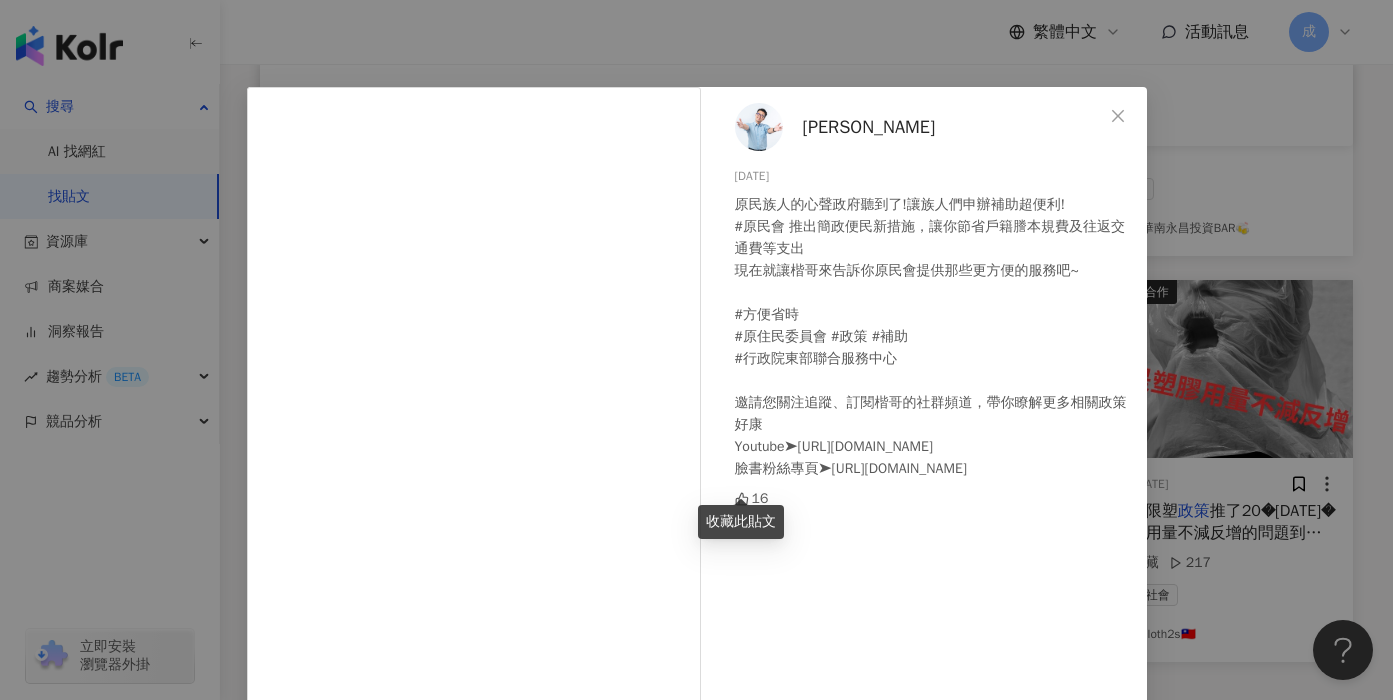 scroll, scrollTop: 39, scrollLeft: 0, axis: vertical 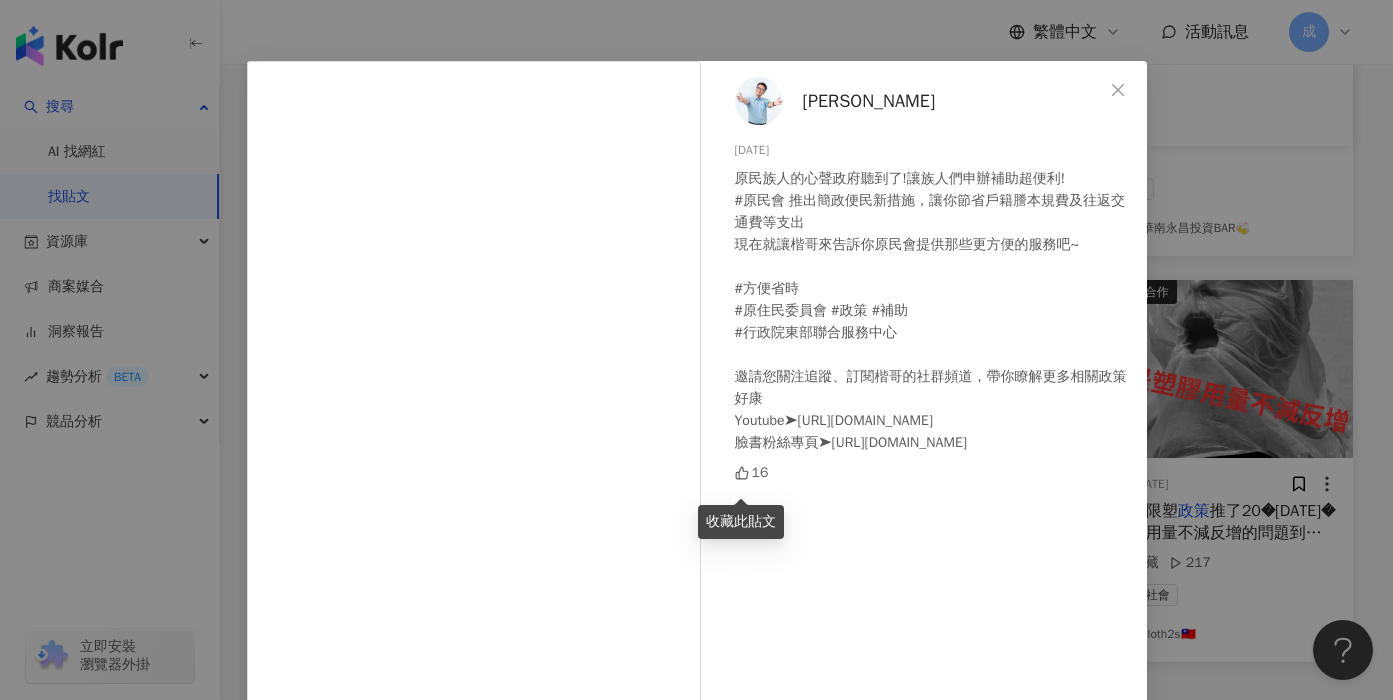 click on "洪宗楷 2023/10/23 原民族人的心聲政府聽到了!讓族人們申辦補助超便利!
#原民會 推出簡政便民新措施，讓你節省戶籍謄本規費及往返交通費等支出
現在就讓楷哥來告訴你原民會提供那些更方便的服務吧~
#方便省時
#原住民委員會 #政策 #補助
#行政院東部聯合服務中心
邀請您關注追蹤、訂閱楷哥的社群頻道，帶你瞭解更多相關政策好康
Youtube➤https://www.youtube.com/@CONMINKAI
臉書粉絲專頁➤https://www.facebook.com/HTKai/ 16 查看原始貼文" at bounding box center (696, 350) 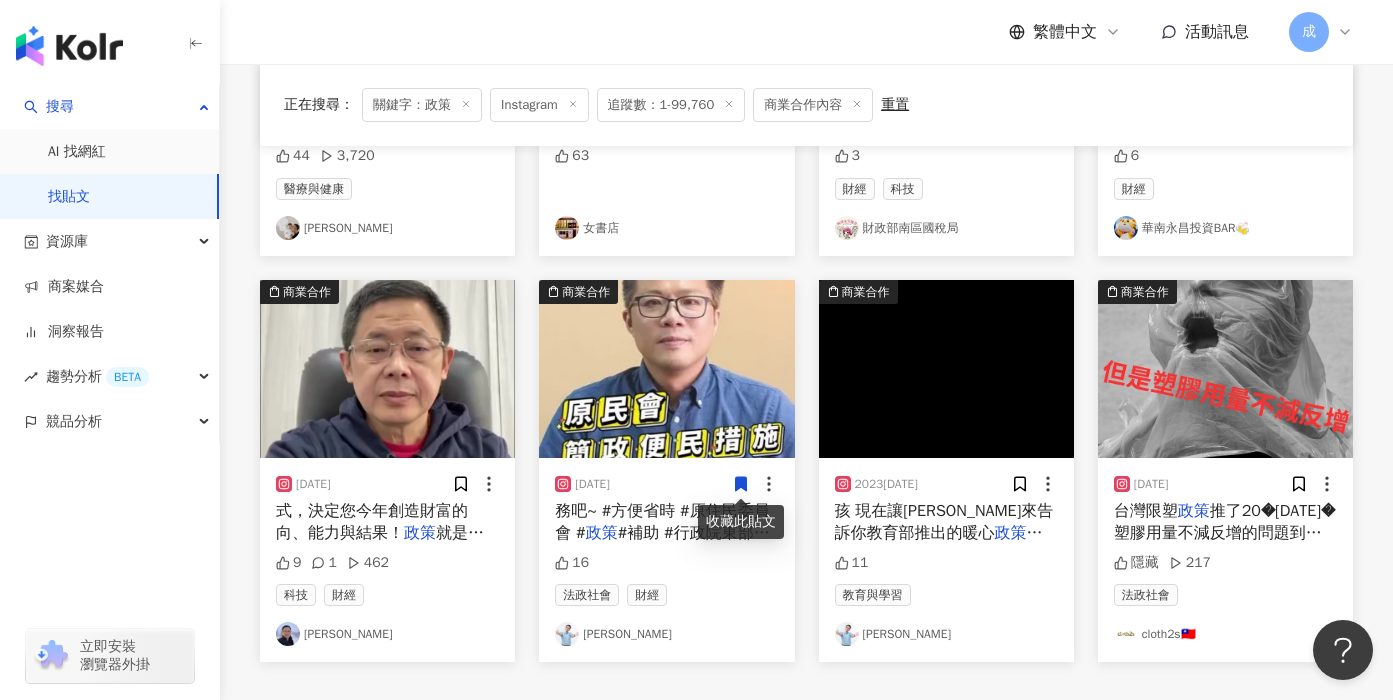 scroll, scrollTop: 987, scrollLeft: 0, axis: vertical 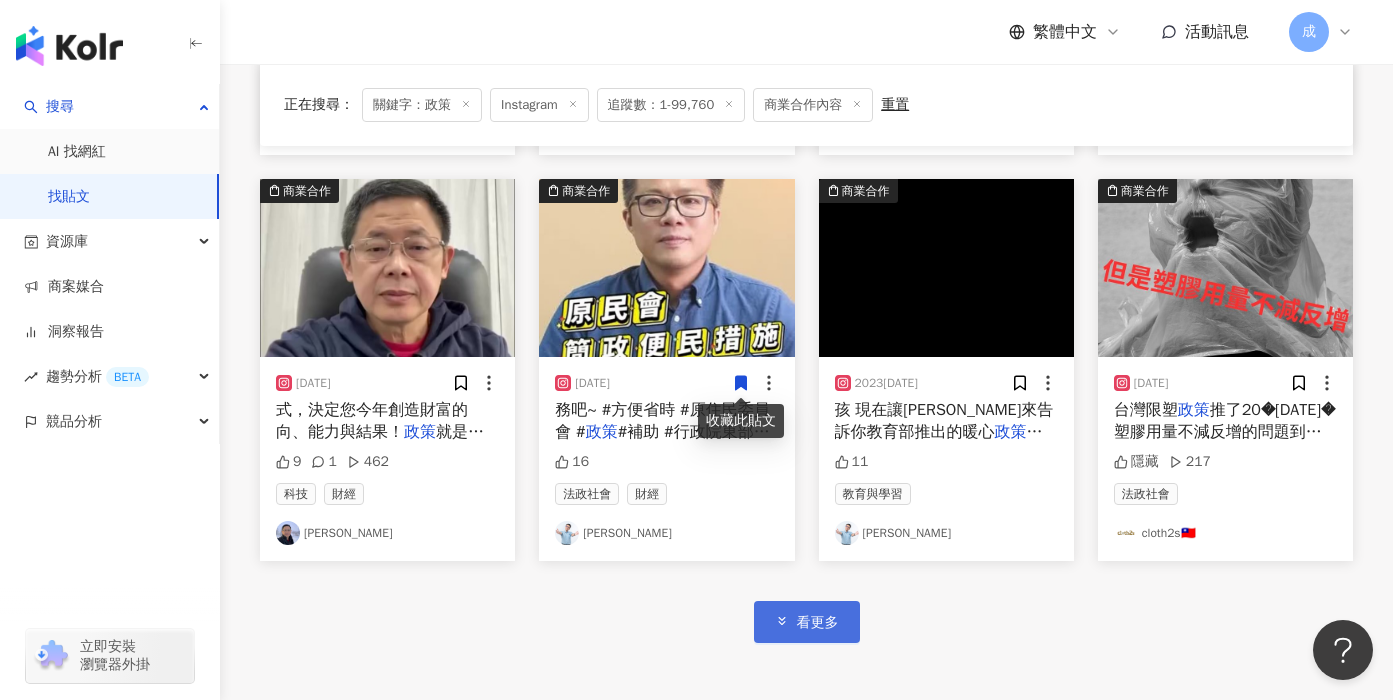 click on "看更多" at bounding box center [818, 623] 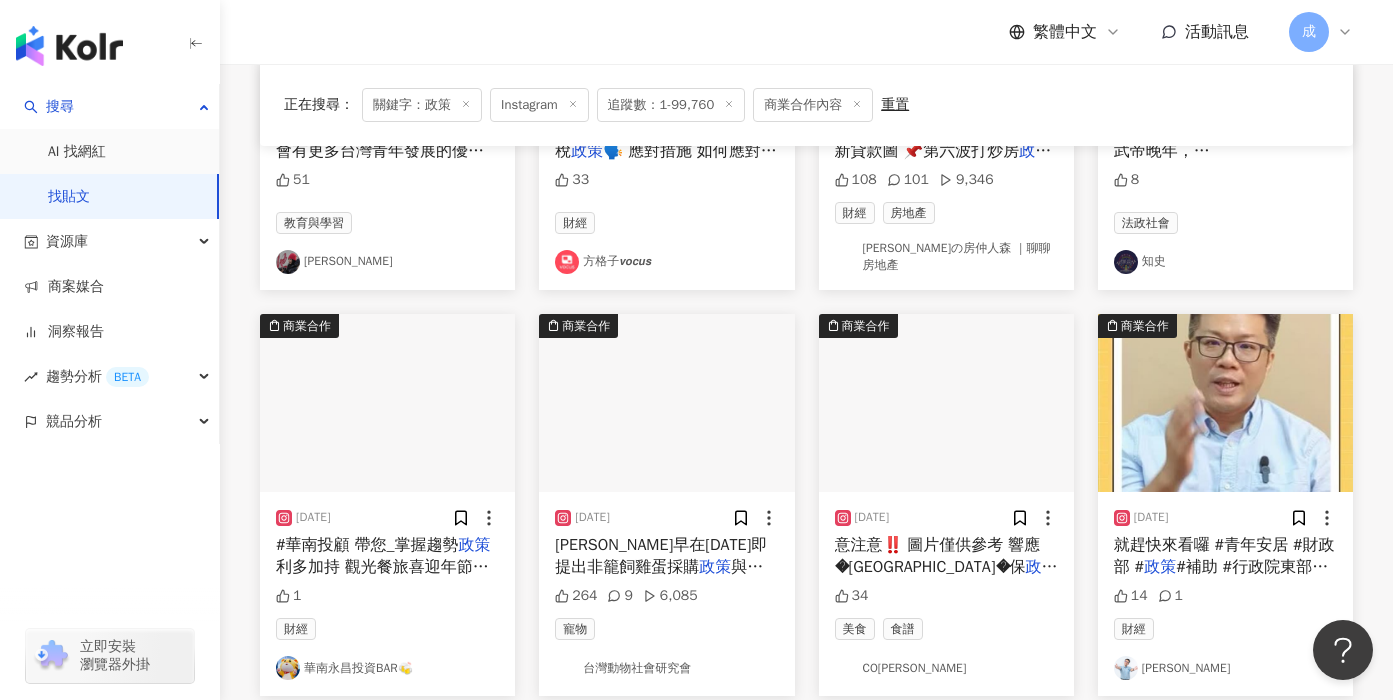 scroll, scrollTop: 2152, scrollLeft: 0, axis: vertical 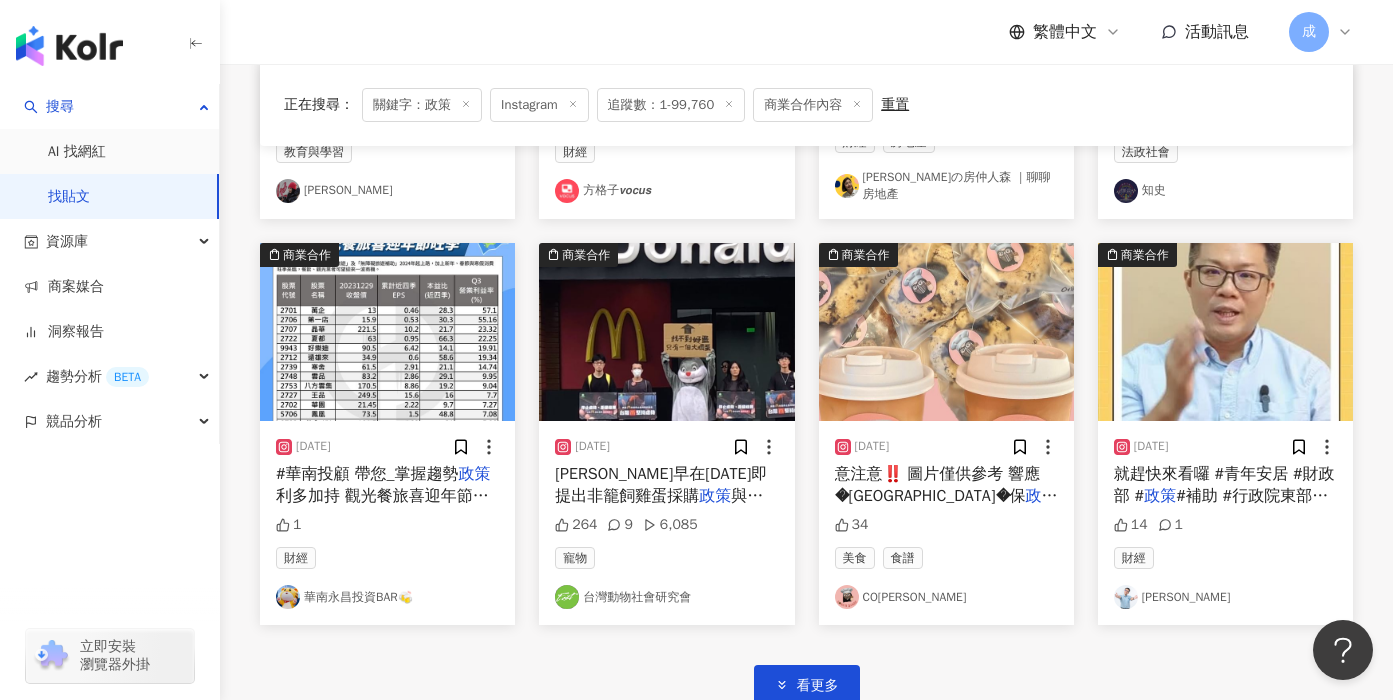 click at bounding box center (1225, 332) 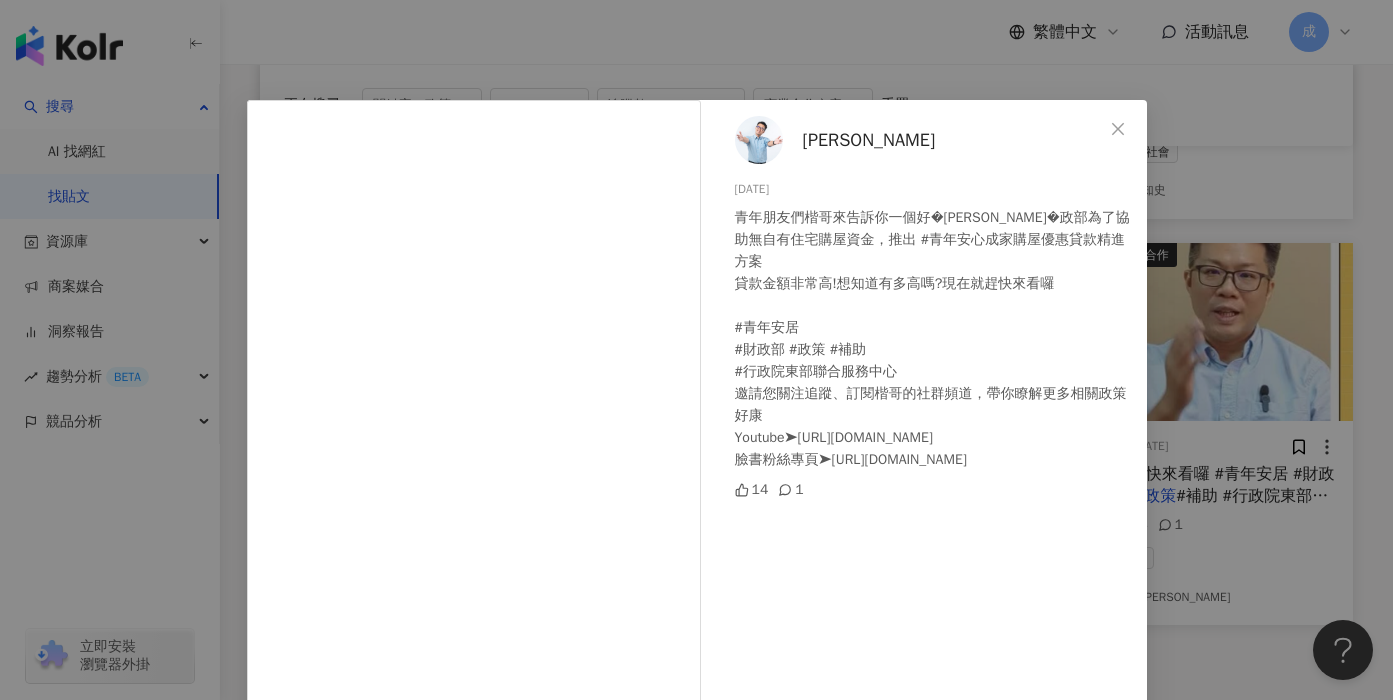 scroll, scrollTop: 24, scrollLeft: 0, axis: vertical 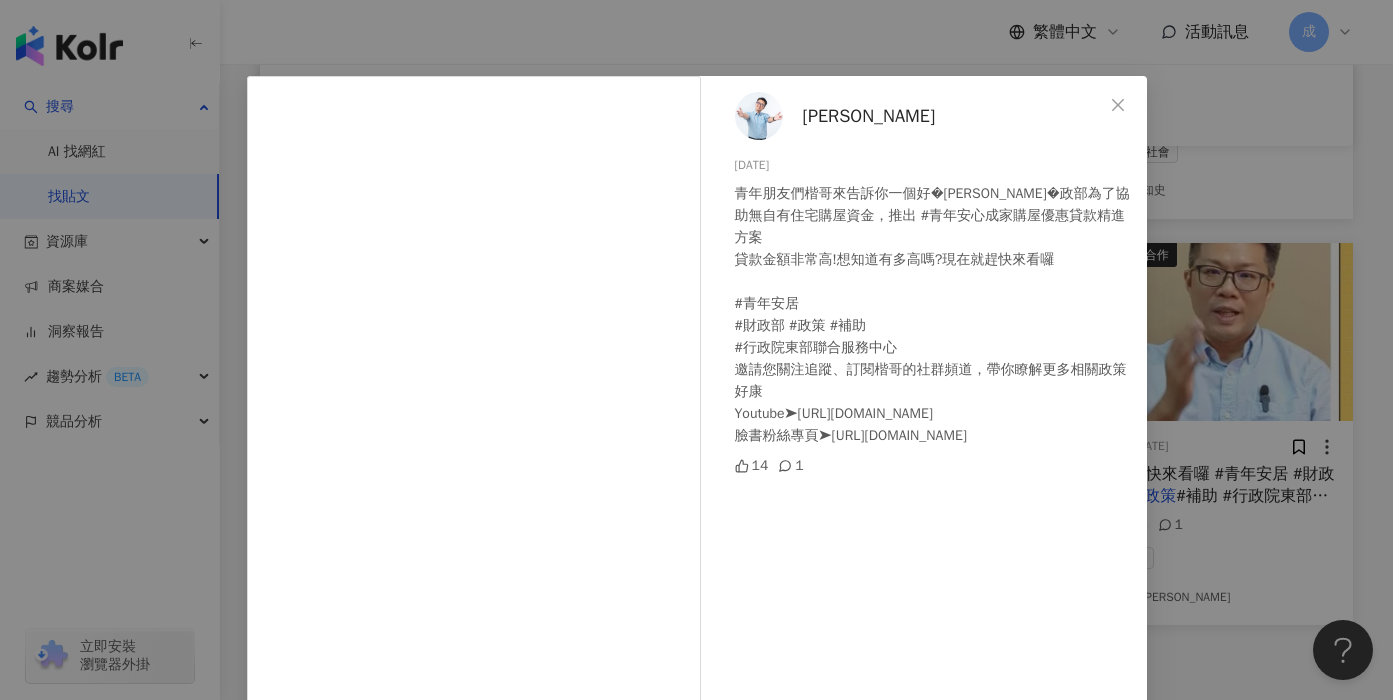 click on "洪宗楷 2023/12/6 青年朋友們楷哥來告訴你一個好康~
財政部為了協助無自有住宅購屋資金，推出 #青年安心成家購屋優惠貸款精進方案
貸款金額非常高!想知道有多高嗎?現在就趕快來看囉
#青年安居
#財政部 #政策 #補助
#行政院東部聯合服務中心
邀請您關注追蹤、訂閱楷哥的社群頻道，帶你瞭解更多相關政策好康
Youtube➤https://www.youtube.com/@CONMINKAI
臉書粉絲專頁➤https://www.facebook.com/HTKai/ 14 1 查看原始貼文" at bounding box center (696, 350) 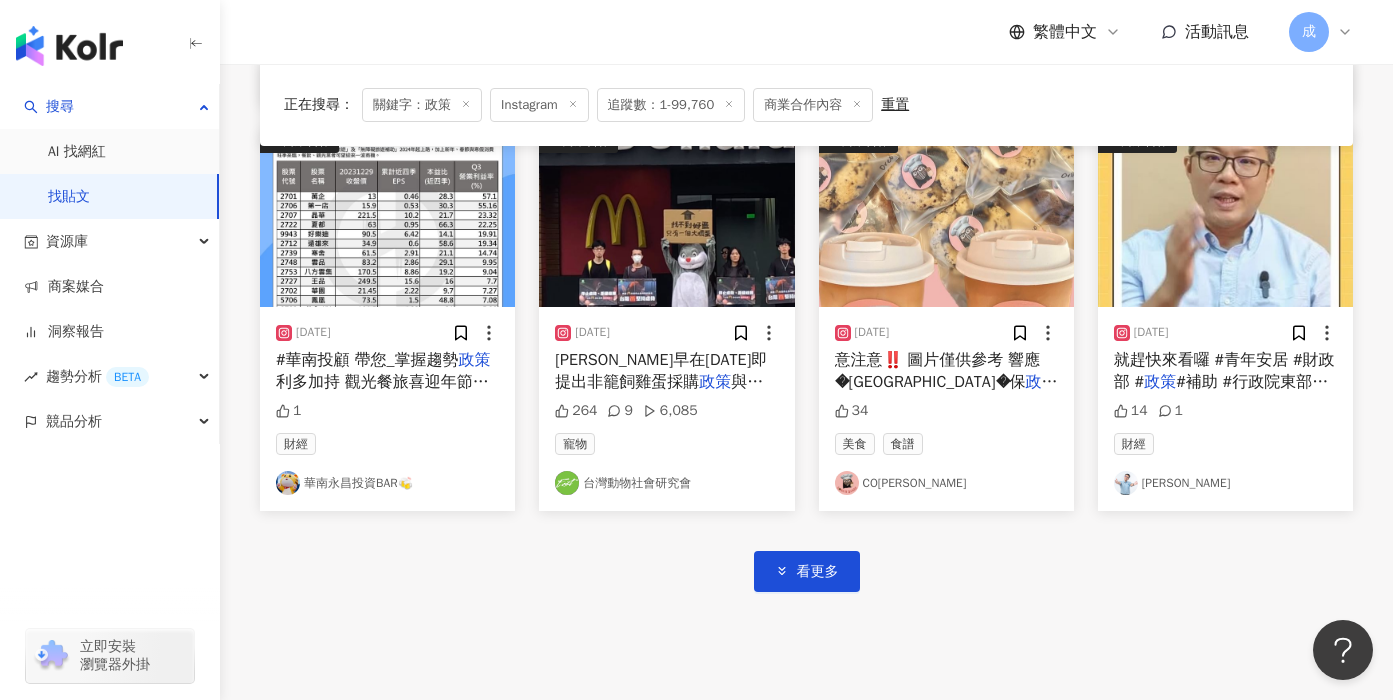 scroll, scrollTop: 2369, scrollLeft: 0, axis: vertical 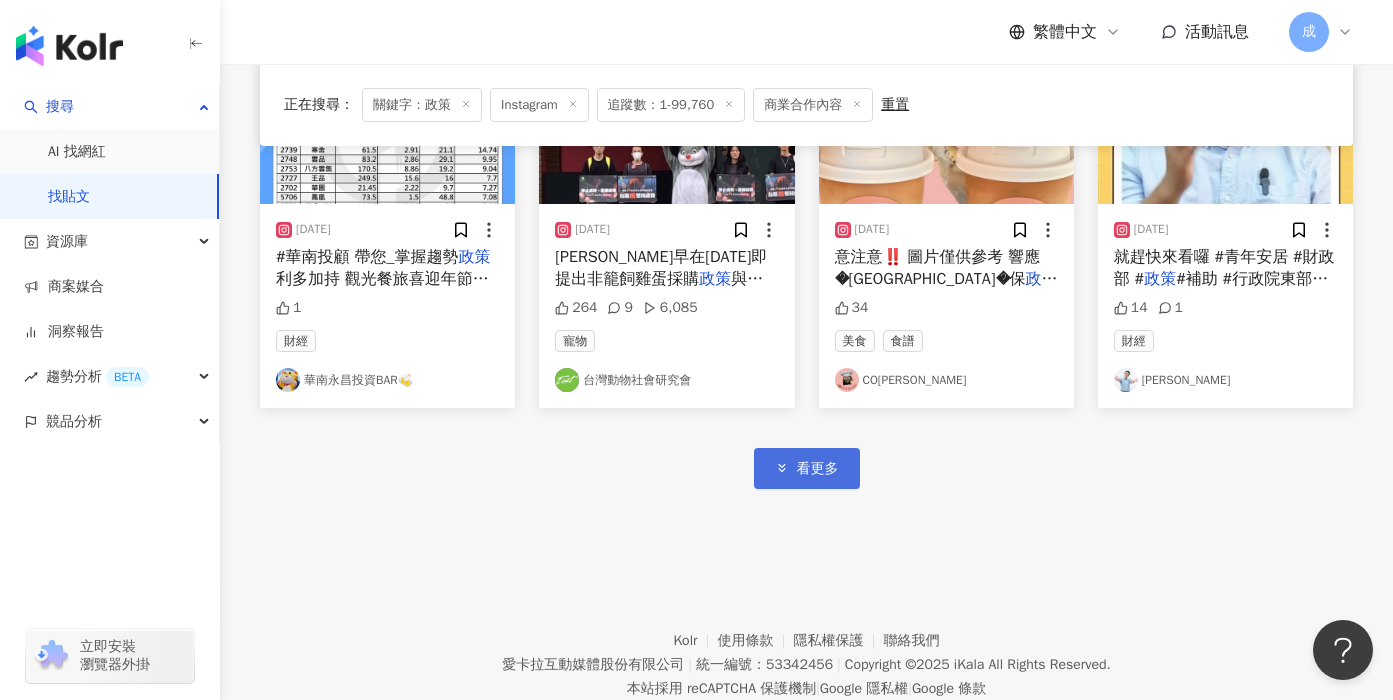 click on "看更多" at bounding box center [807, 468] 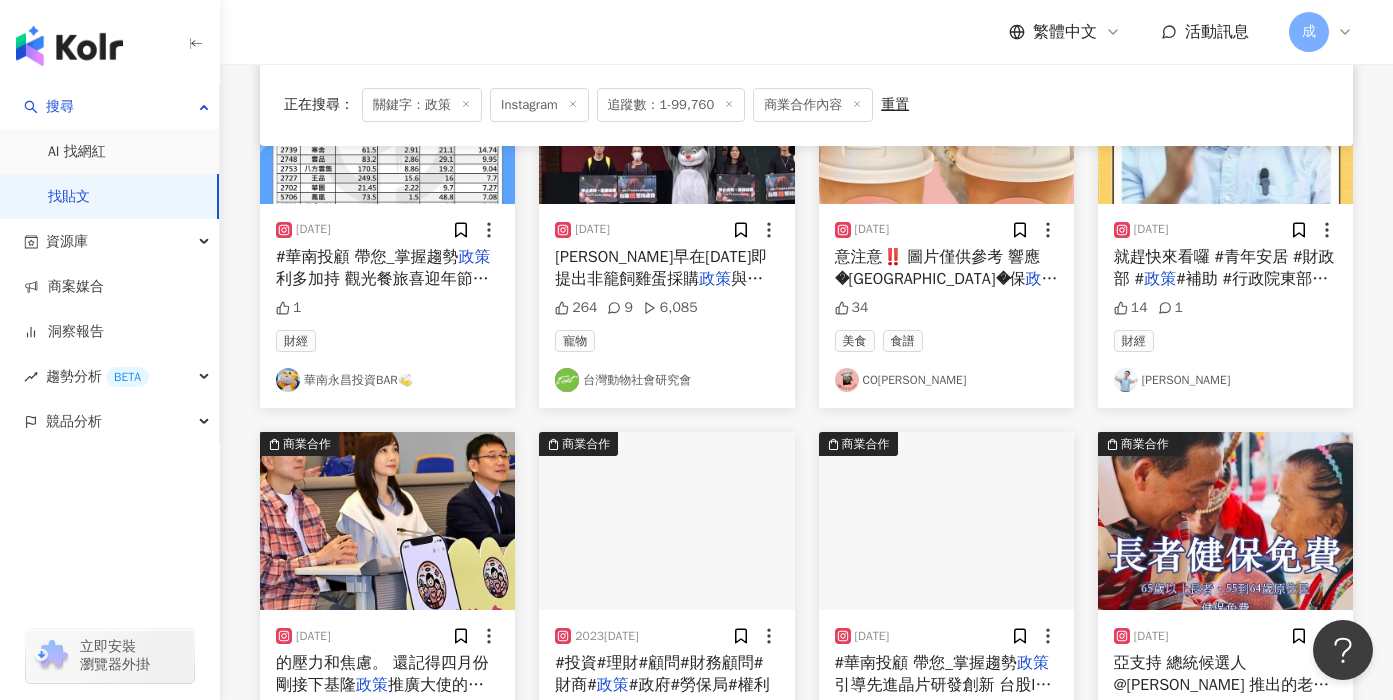 scroll, scrollTop: 2332, scrollLeft: 0, axis: vertical 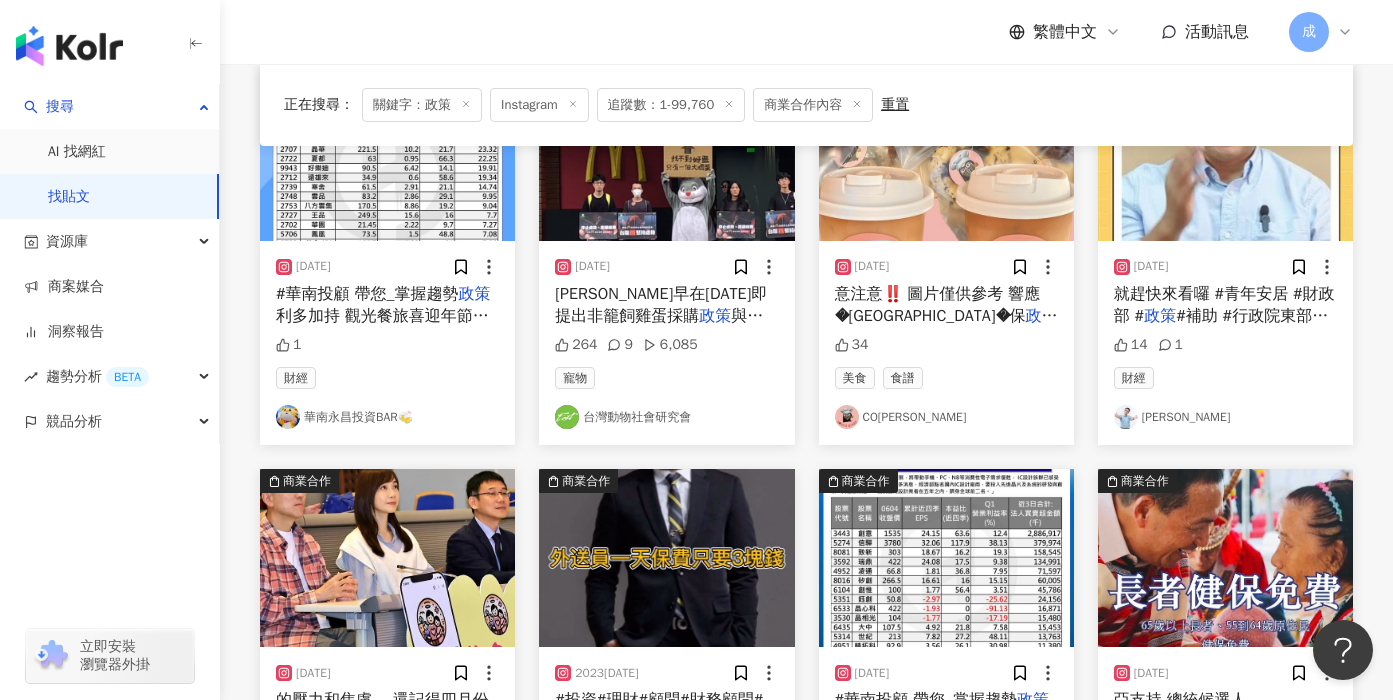 click on "意注意‼️
圖片僅供參考 響應臺北市環保" at bounding box center [938, 305] 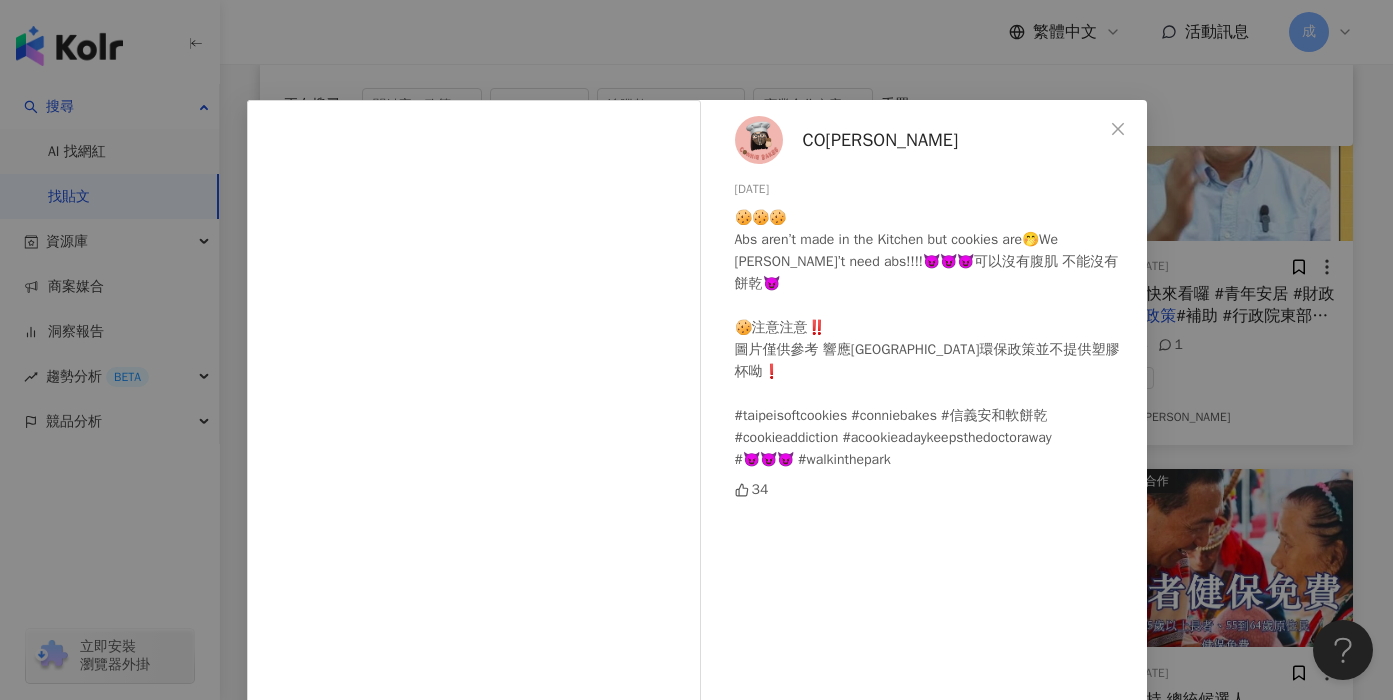 click on "CONNIE BAKES 2023/9/8 🍪🍪🍪
Abs aren’t made in the Kitchen but cookies are🤭We don’t need abs!!!!😈😈😈可以沒有腹肌 不能沒有餅乾😈
🍪注意注意‼️
圖片僅供參考 響應臺北市環保政策並不提供塑膠杯呦❗️
#taipeisoftcookies #conniebakes #信義安和軟餅乾 #cookieaddiction #acookieadaykeepsthedoctoraway
#😈😈😈 #walkinthepark 34 查看原始貼文" at bounding box center [696, 350] 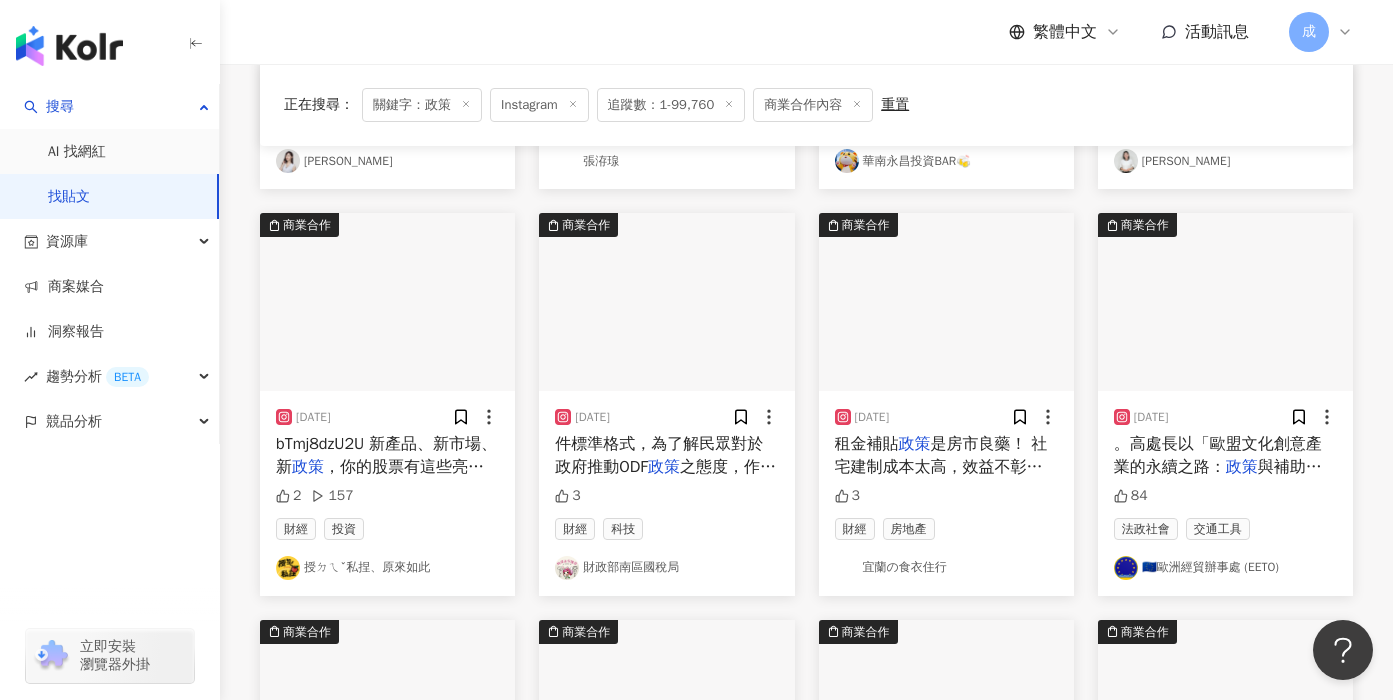 scroll, scrollTop: 3019, scrollLeft: 0, axis: vertical 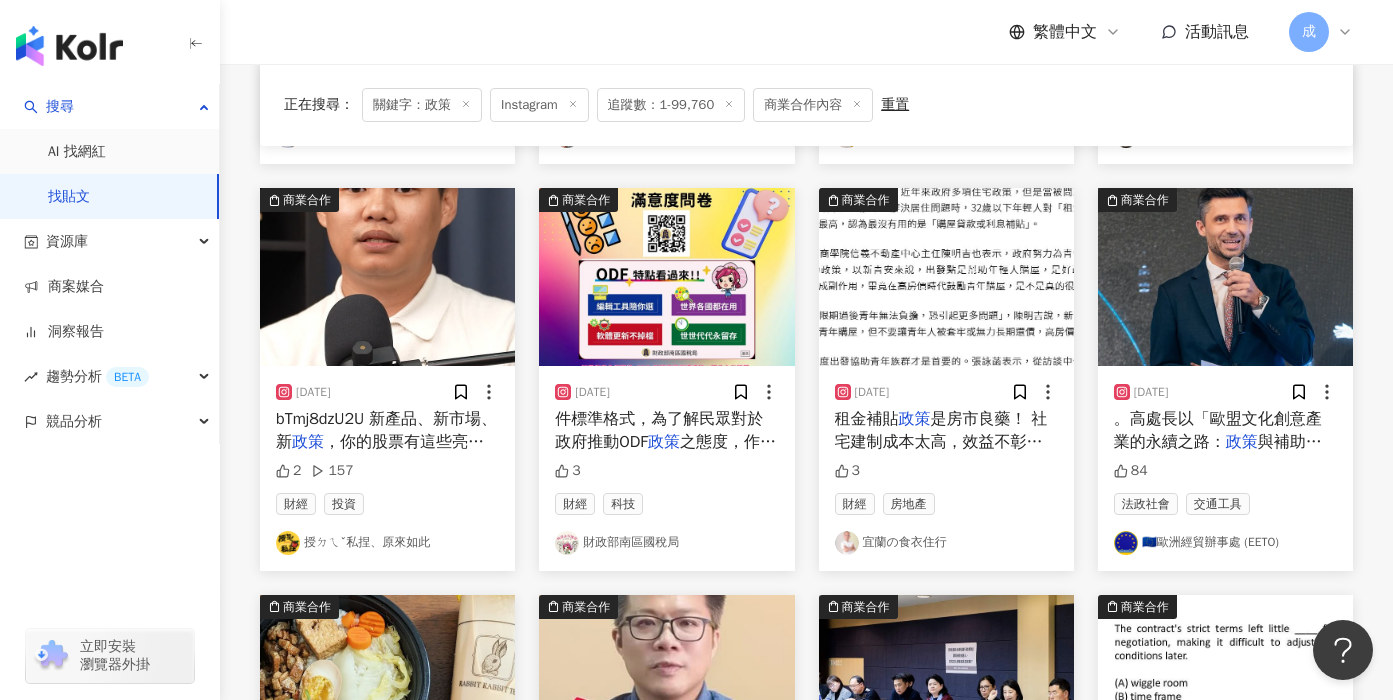 click on "政策" at bounding box center [915, 419] 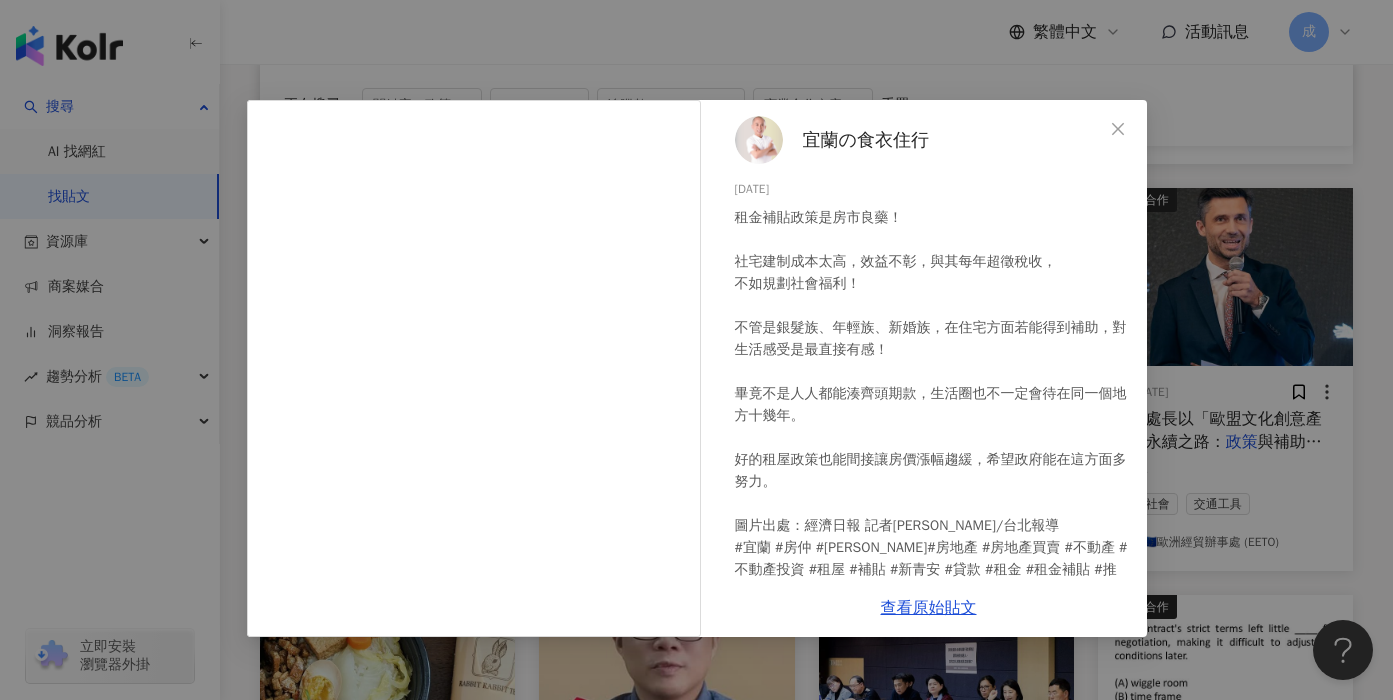 scroll, scrollTop: 53, scrollLeft: 0, axis: vertical 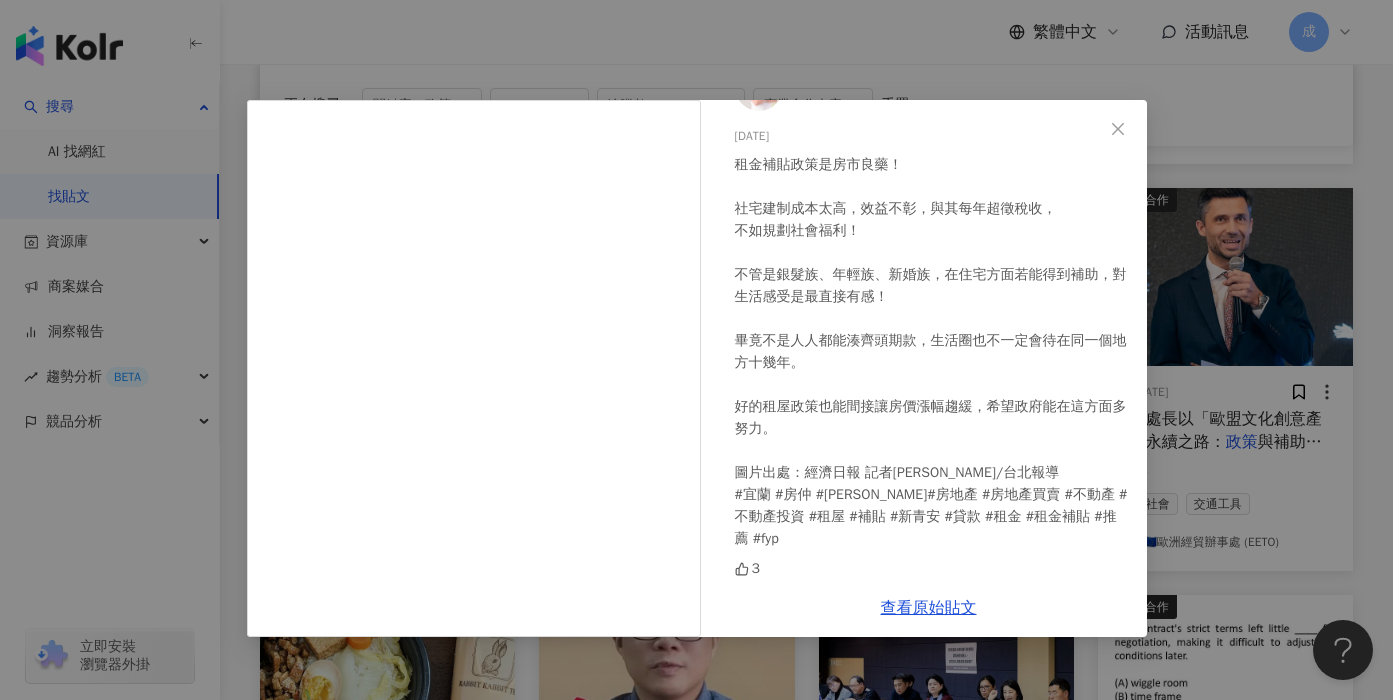 click on "宜蘭の食衣住行 2025/3/14 租金補貼政策是房市良藥！
社宅建制成本太高，效益不彰，與其每年超徵稅收，
不如規劃社會福利！
不管是銀髮族、年輕族、新婚族，在住宅方面若能得到補助，對生活感受是最直接有感！
畢竟不是人人都能湊齊頭期款，生活圈也不一定會待在同一個地方十幾年。
好的租屋政策也能間接讓房價漲幅趨緩，希望政府能在這方面多努力。
圖片出處：經濟日報 記者仝澤蓉/台北報導
#宜蘭 #房仲 #李自岡 #房地產 #房地產買賣 #不動產 #不動產投資 #租屋 #補貼 #新青安 #貸款 #租金 #租金補貼 #推薦 #fyp 3 查看原始貼文" at bounding box center [696, 350] 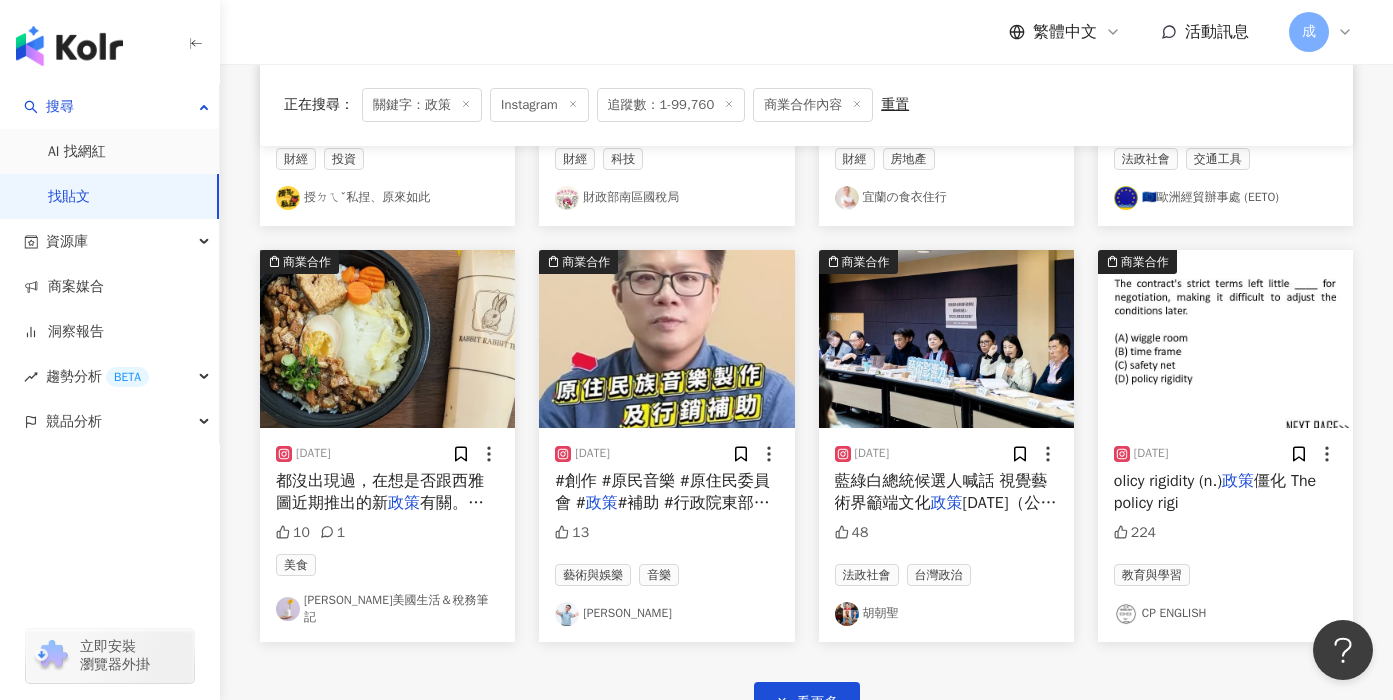 scroll, scrollTop: 3469, scrollLeft: 0, axis: vertical 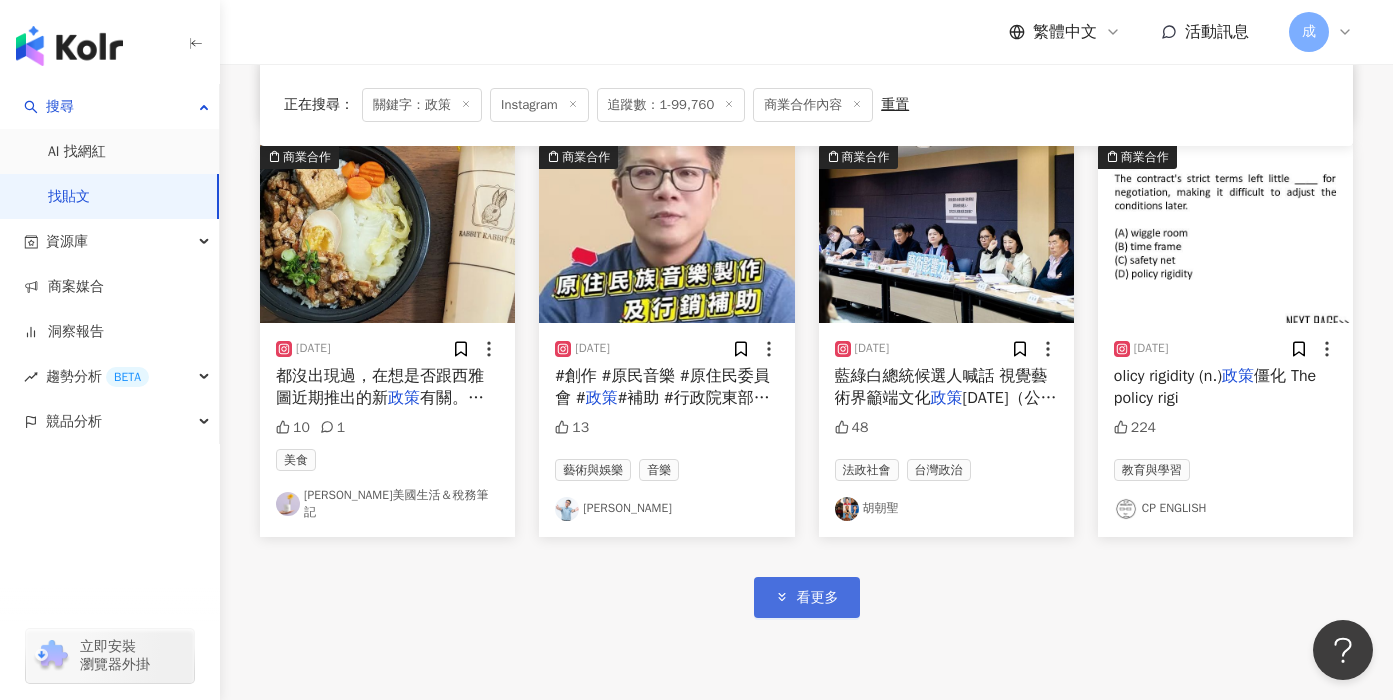 click on "看更多" at bounding box center [818, 598] 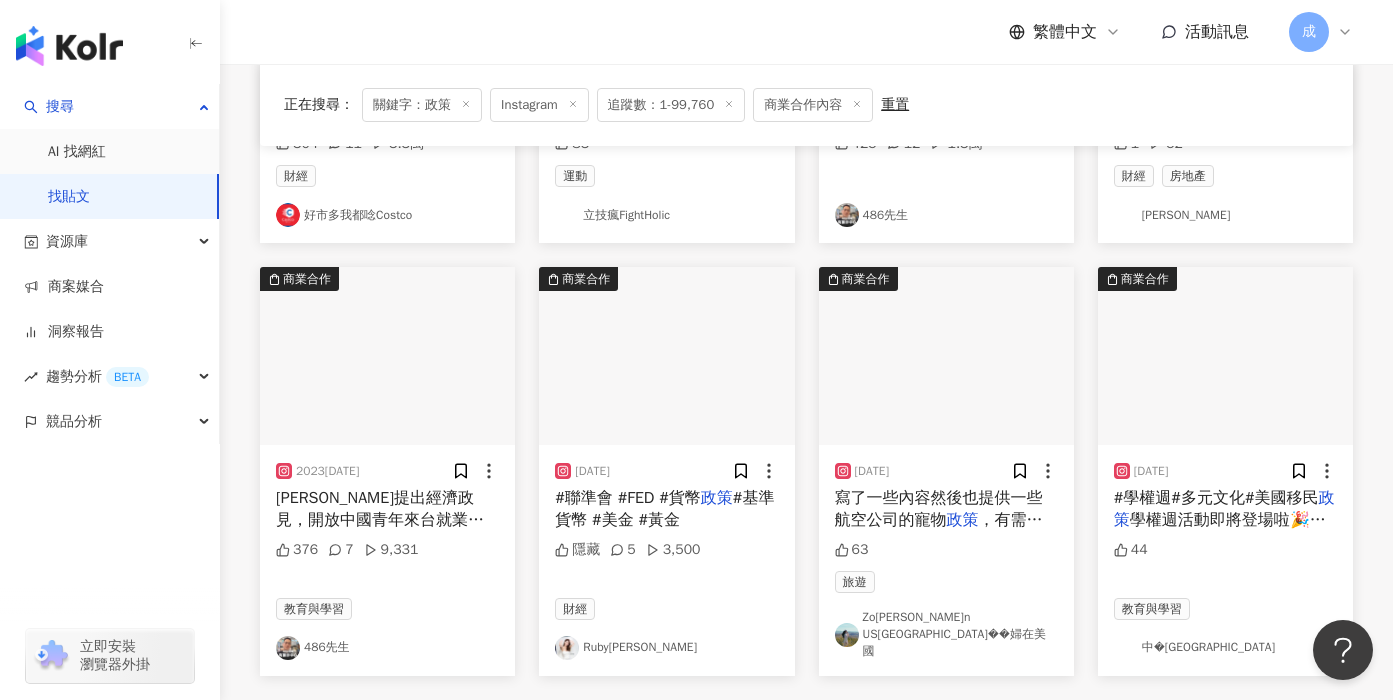 scroll, scrollTop: 4644, scrollLeft: 0, axis: vertical 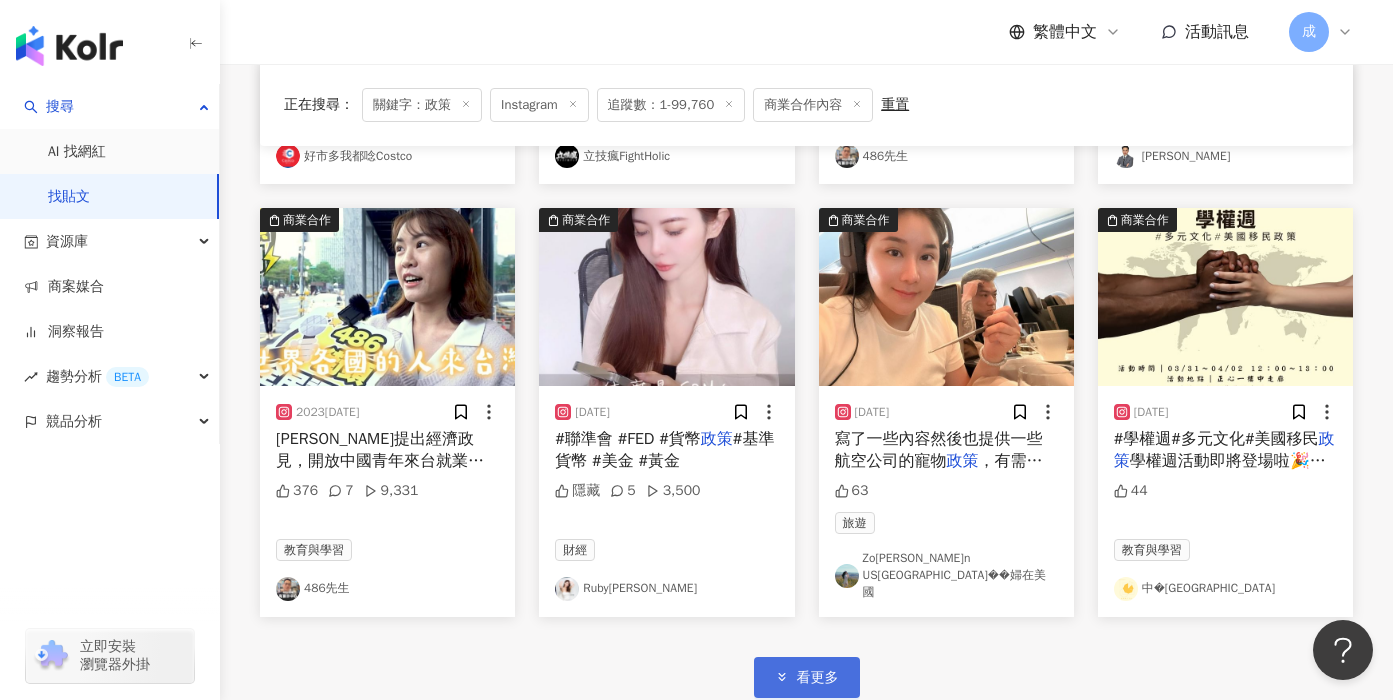 click on "看更多" at bounding box center (807, 677) 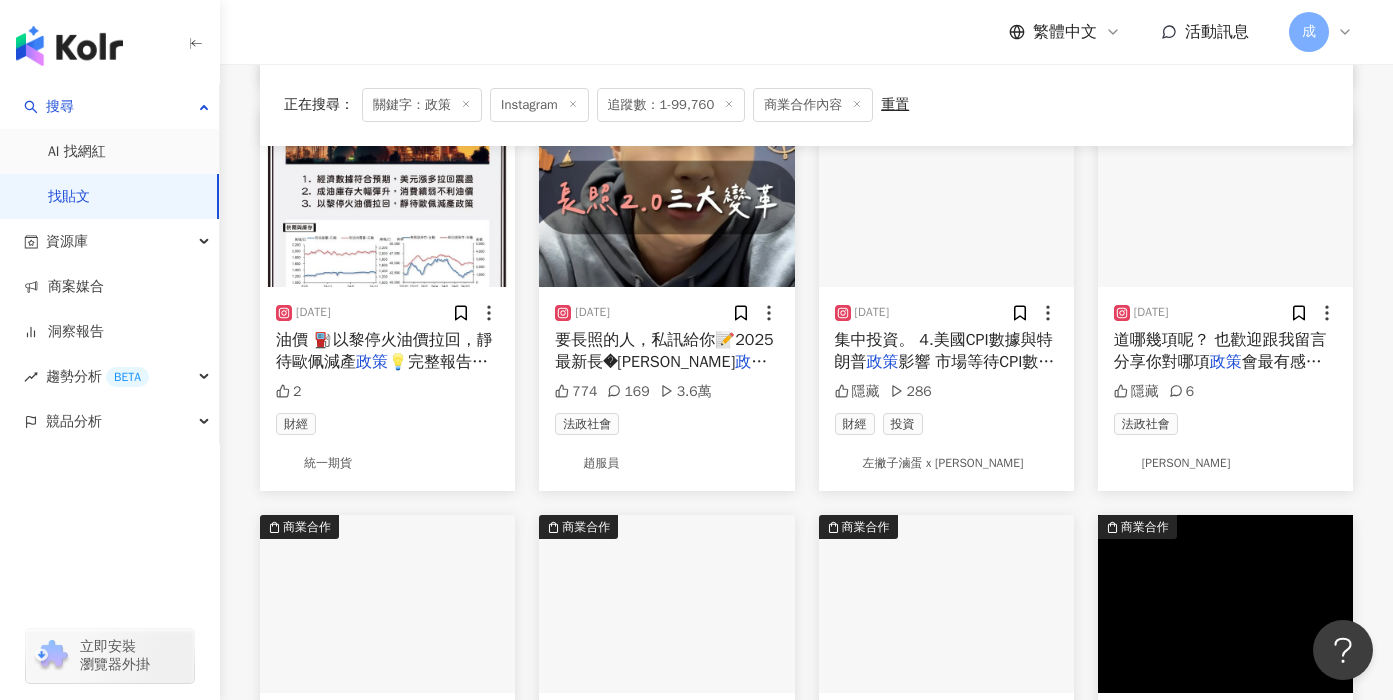 scroll, scrollTop: 5048, scrollLeft: 0, axis: vertical 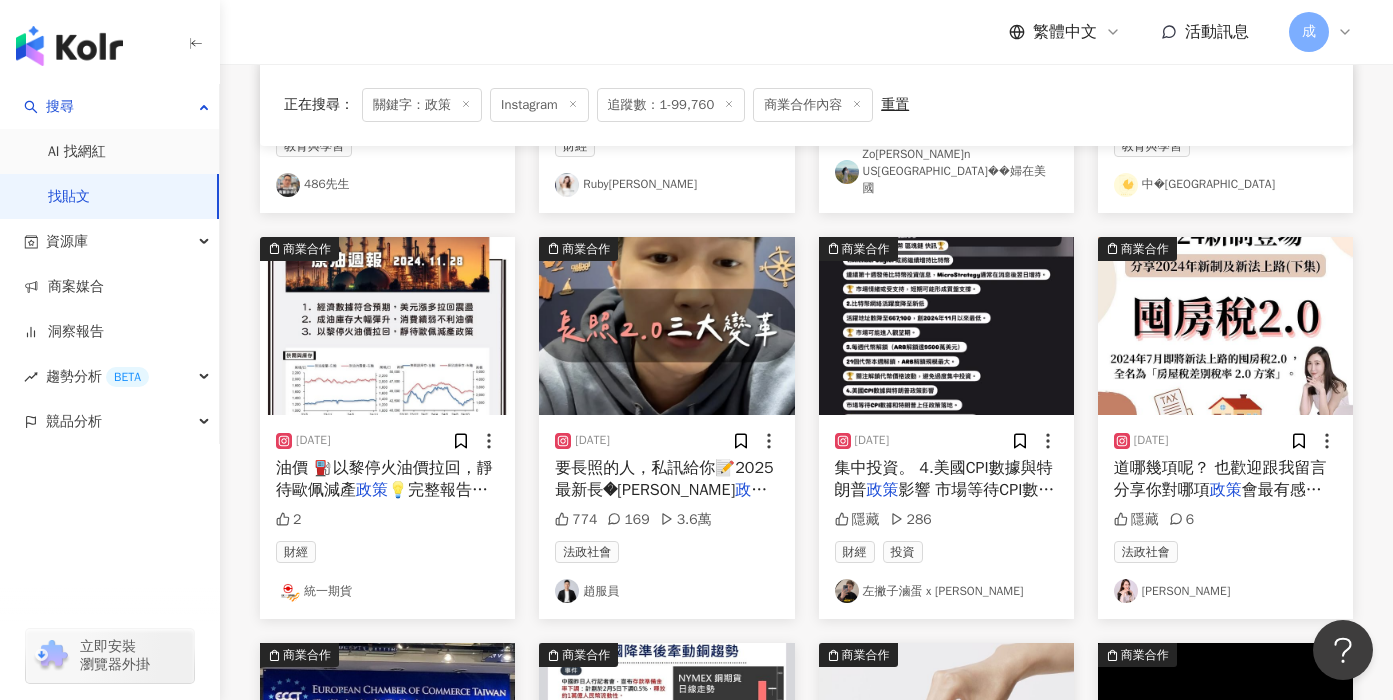 click on "道哪幾項呢？
也歡迎跟我留言分享你對哪項 政策 會最有感喔！
#張品黎律師 #陪你" at bounding box center [1225, 479] 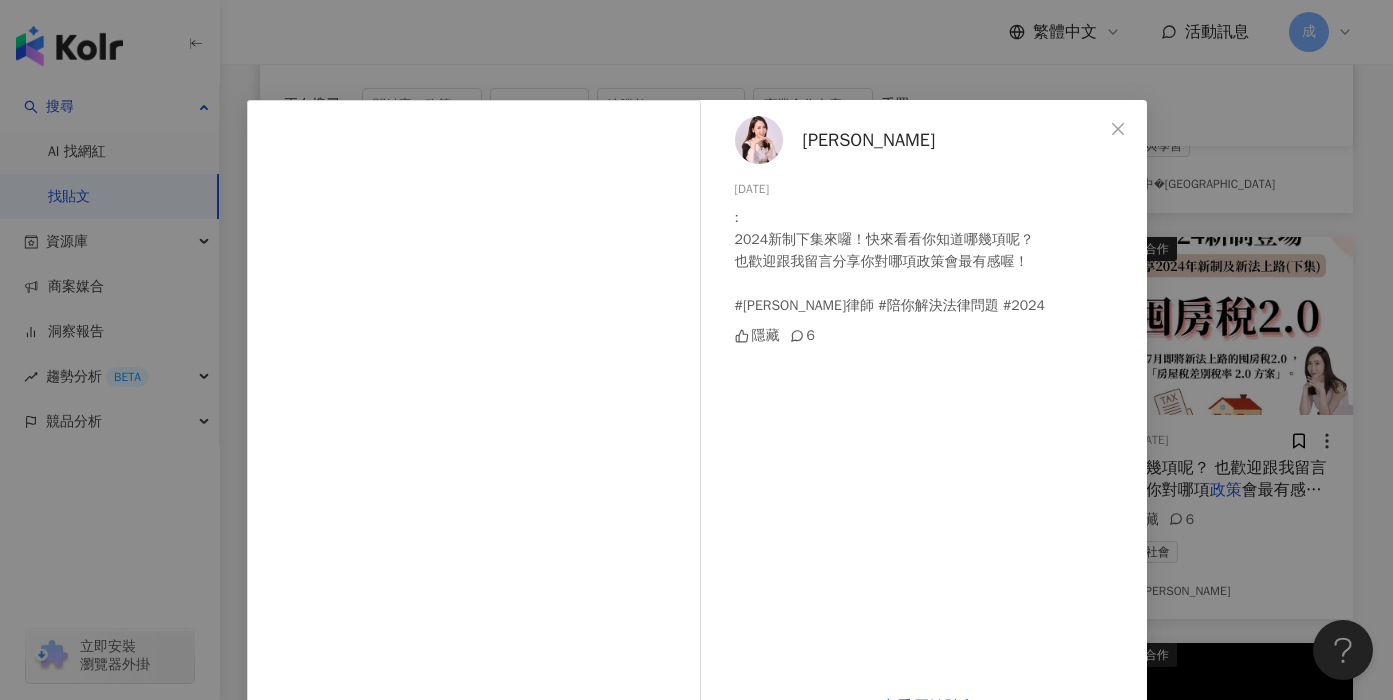 click on "Sarah  2024/1/22 :
2024新制下集來囉！快來看看你知道哪幾項呢？
也歡迎跟我留言分享你對哪項政策會最有感喔！
#張品黎律師 #陪你解決法律問題 #2024 隱藏 6 查看原始貼文" at bounding box center [696, 350] 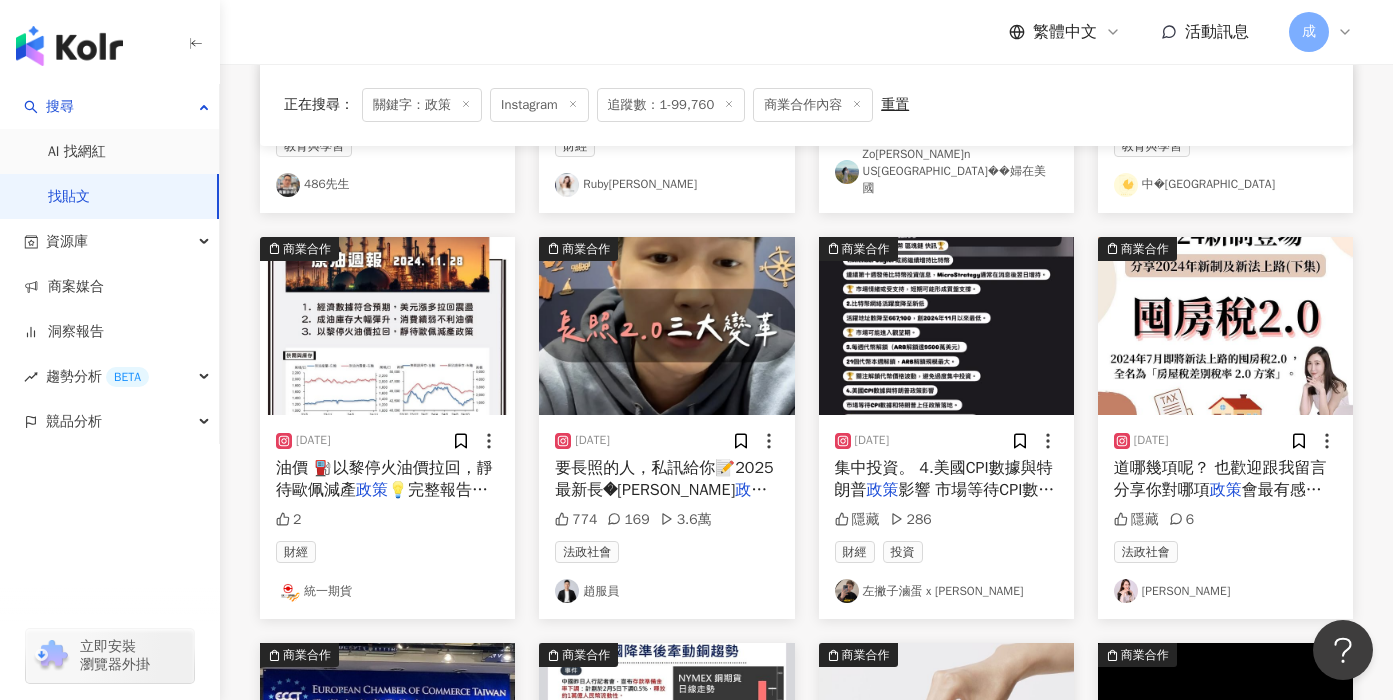 click on "要長照的人，私訊給你📝2025最新長照 政策 走向資訊！
#趙服員 #照服員 #" at bounding box center (666, 479) 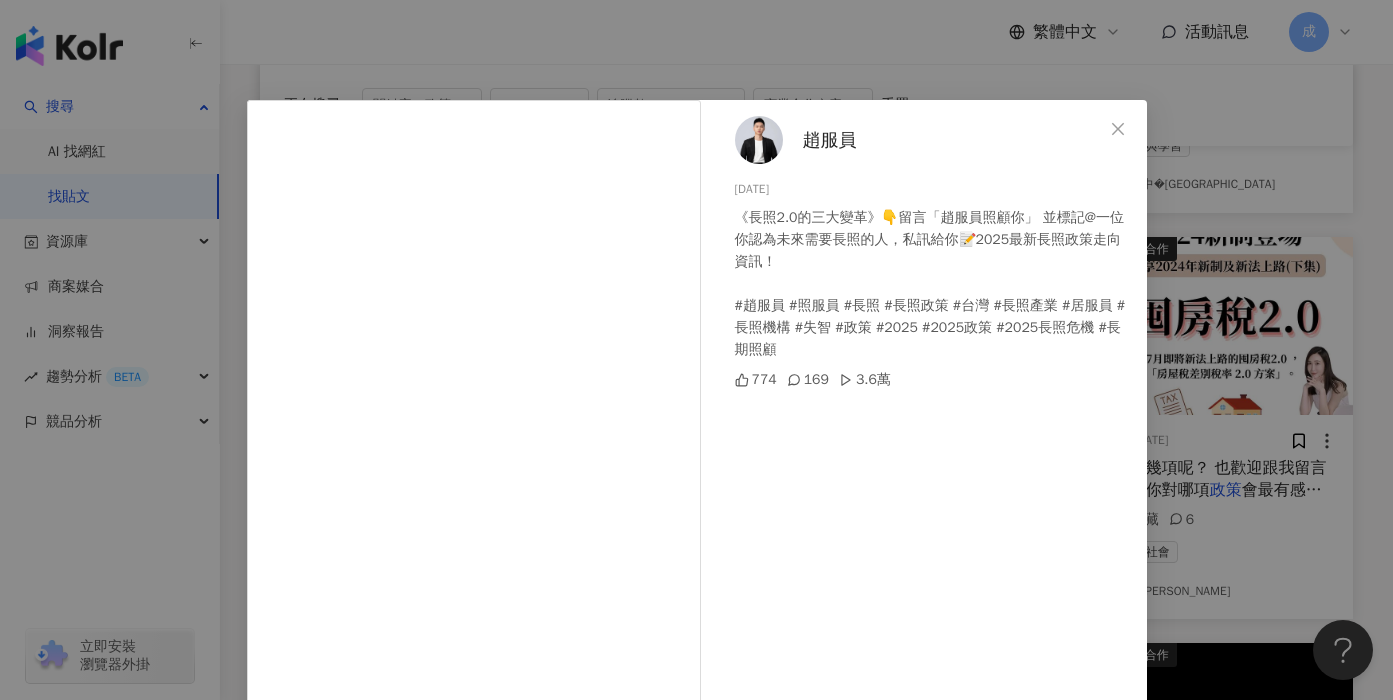 click on "趙服員 2025/1/8 《長照2.0的三大變革》👇留言「趙服員照顧你」 並標記@一位你認為未來需要長照的人，私訊給你📝2025最新長照政策走向資訊！
#趙服員 #照服員 #長照 #長照政策 #台灣 #長照產業 #居服員 #長照機構 #失智 #政策 #2025 #2025政策 #2025長照危機 #長期照顧 774 169 3.6萬 查看原始貼文" at bounding box center [696, 350] 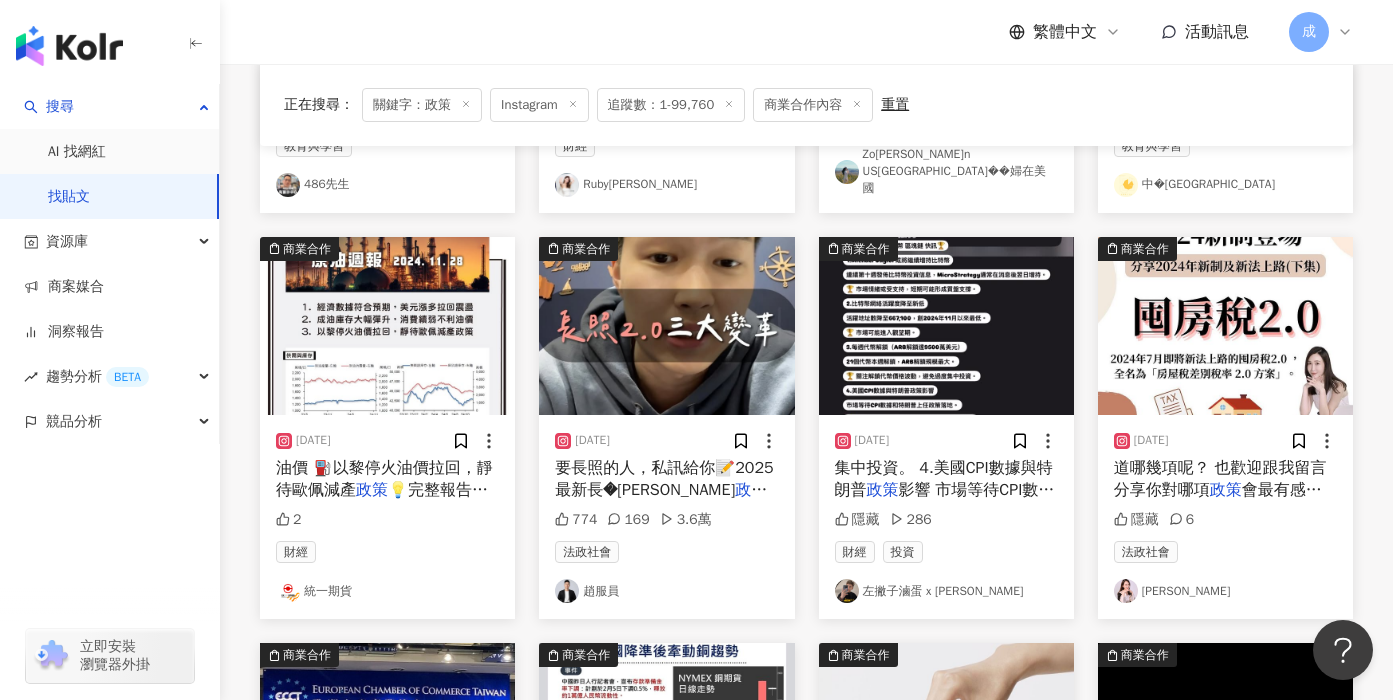 click on "影響
市場等待CPI數據和特朗普上" at bounding box center [945, 501] 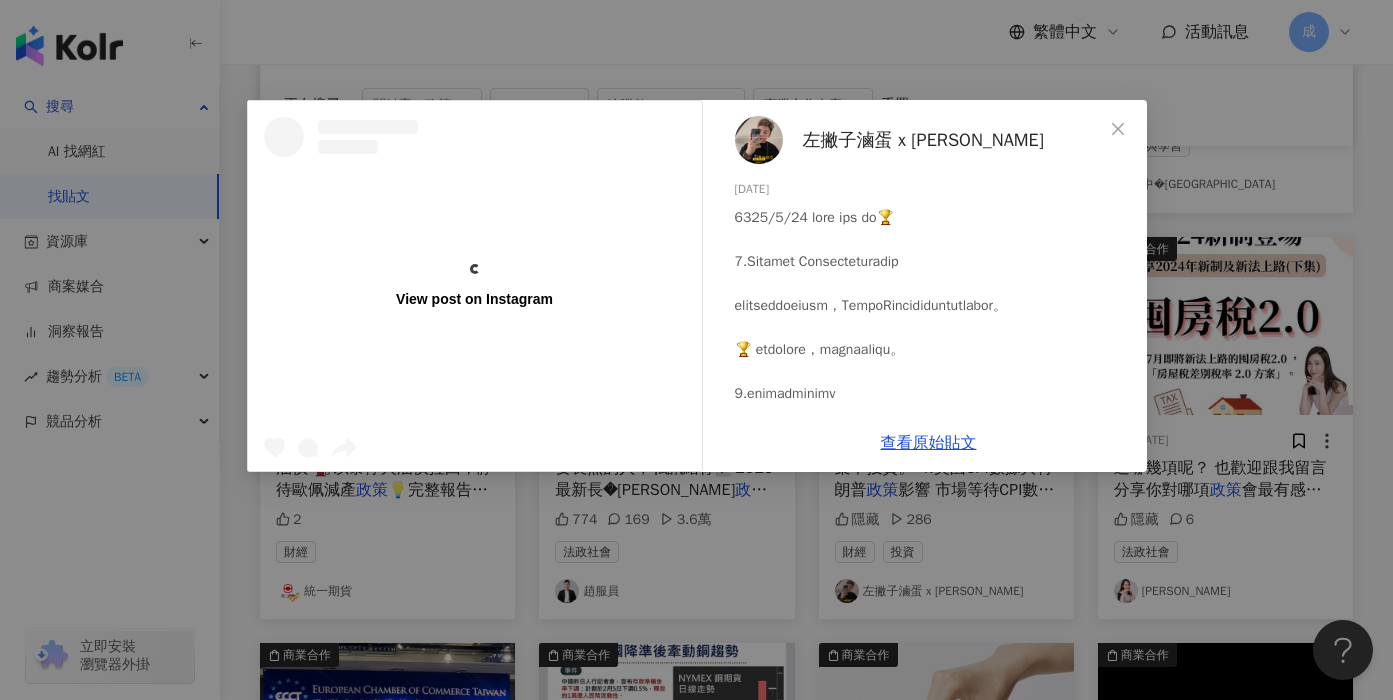 scroll, scrollTop: 391, scrollLeft: 0, axis: vertical 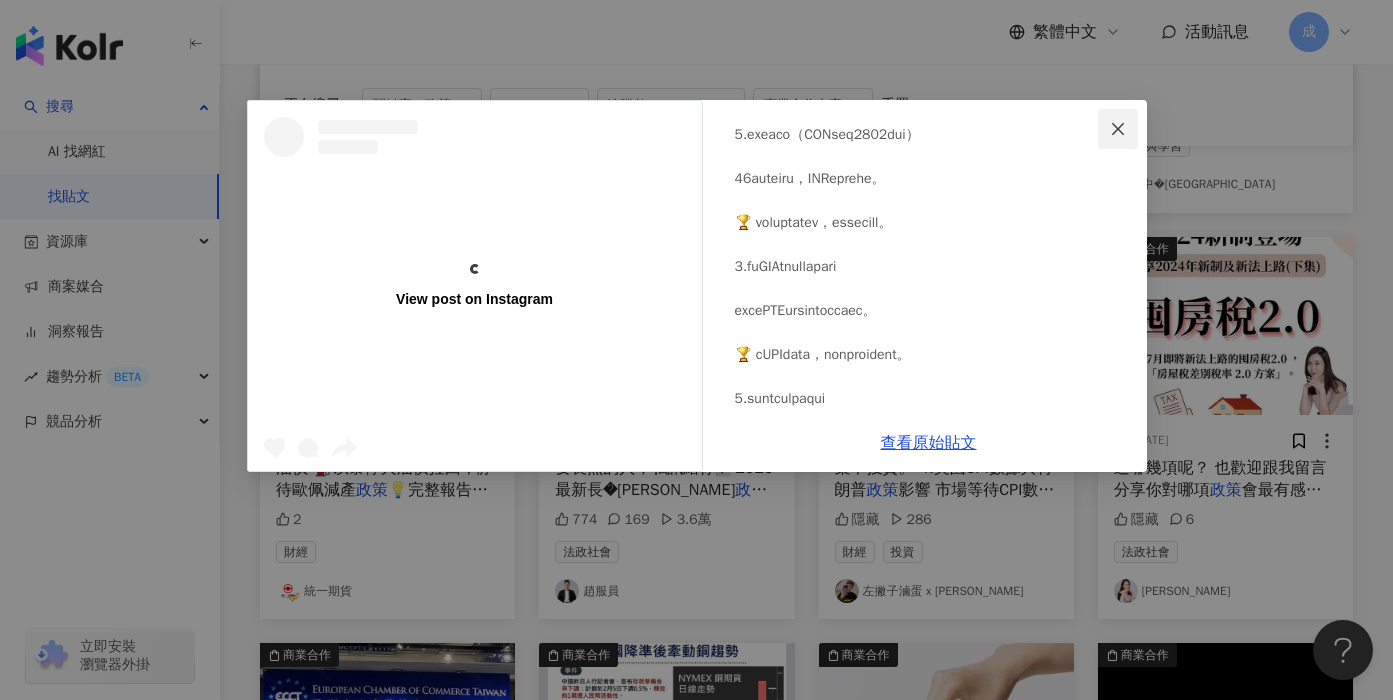 click 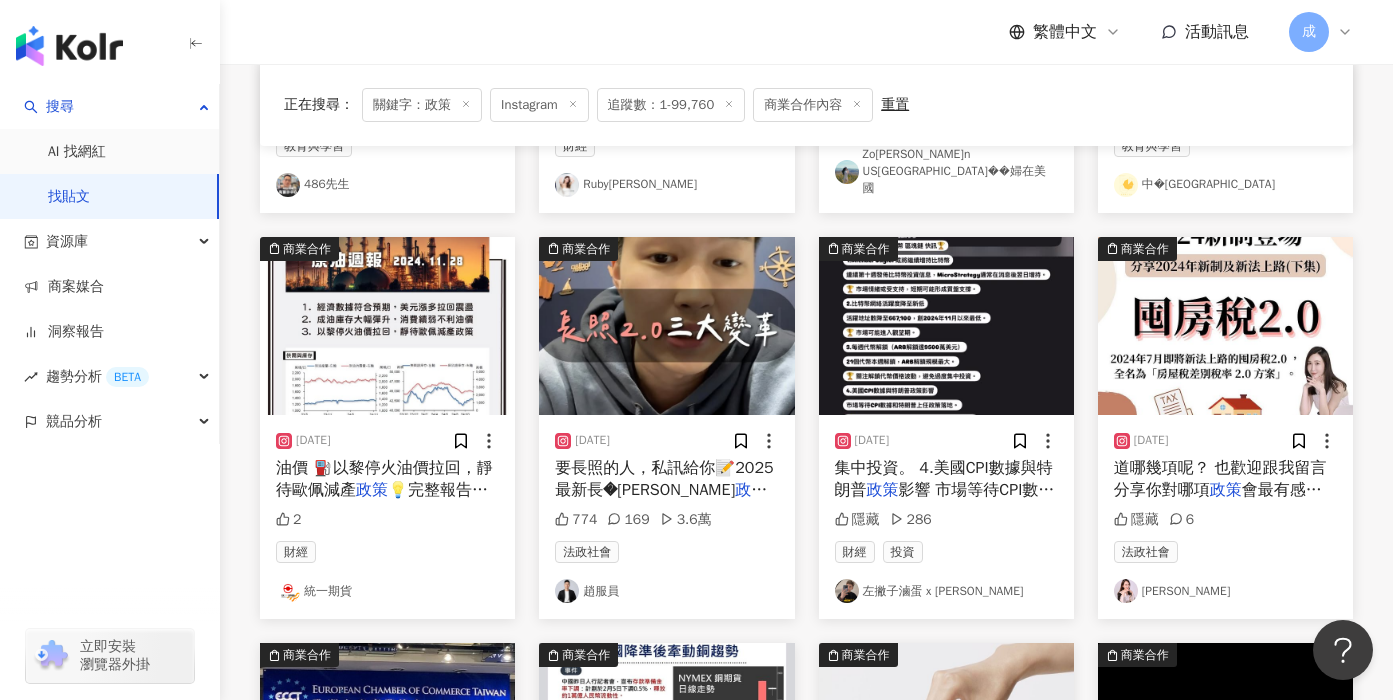 click on "政策" at bounding box center [751, 490] 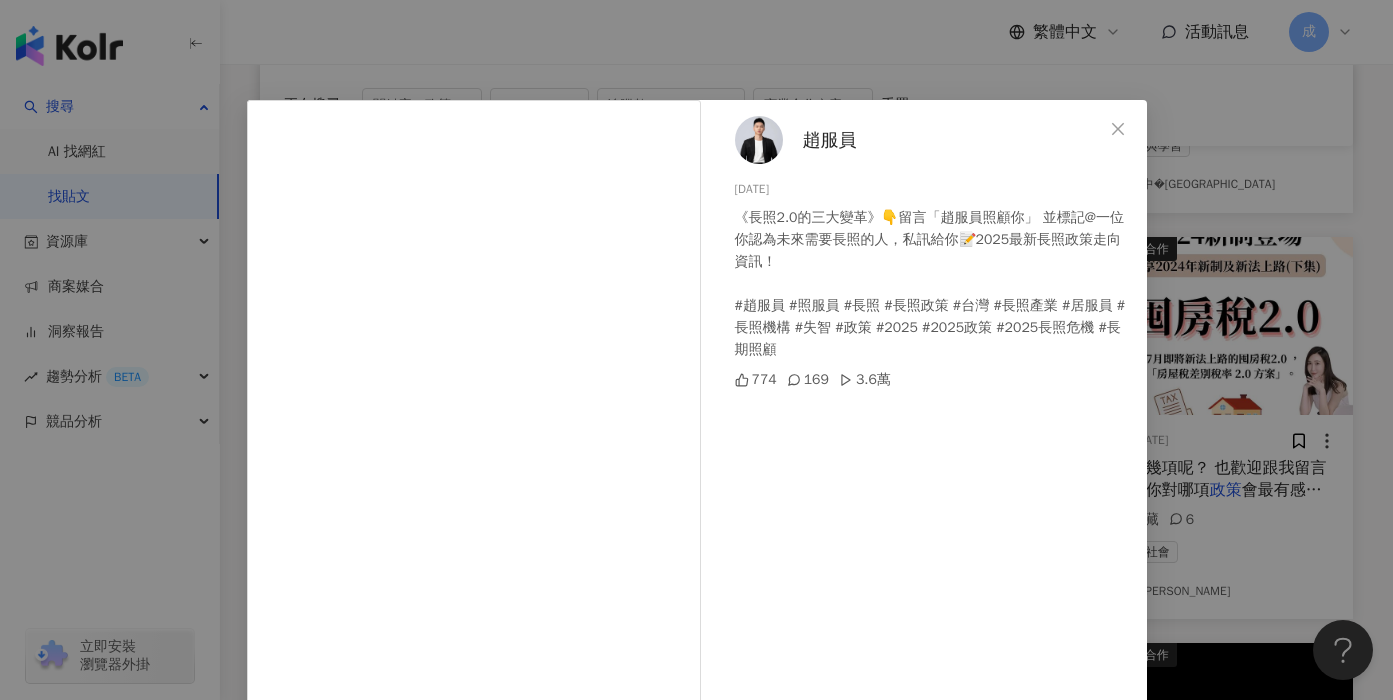 click on "趙服員 2025/1/8 《長照2.0的三大變革》👇留言「趙服員照顧你」 並標記@一位你認為未來需要長照的人，私訊給你📝2025最新長照政策走向資訊！
#趙服員 #照服員 #長照 #長照政策 #台灣 #長照產業 #居服員 #長照機構 #失智 #政策 #2025 #2025政策 #2025長照危機 #長期照顧 774 169 3.6萬 查看原始貼文" at bounding box center [696, 350] 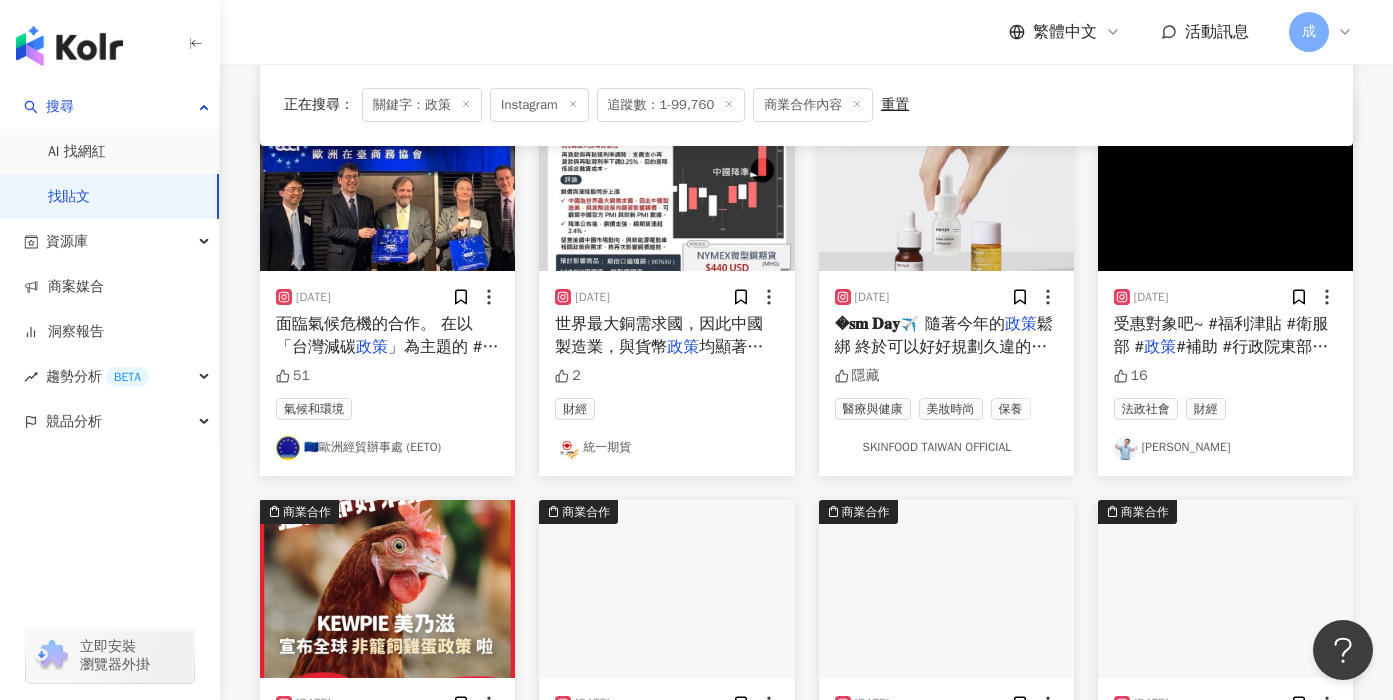scroll, scrollTop: 5828, scrollLeft: 0, axis: vertical 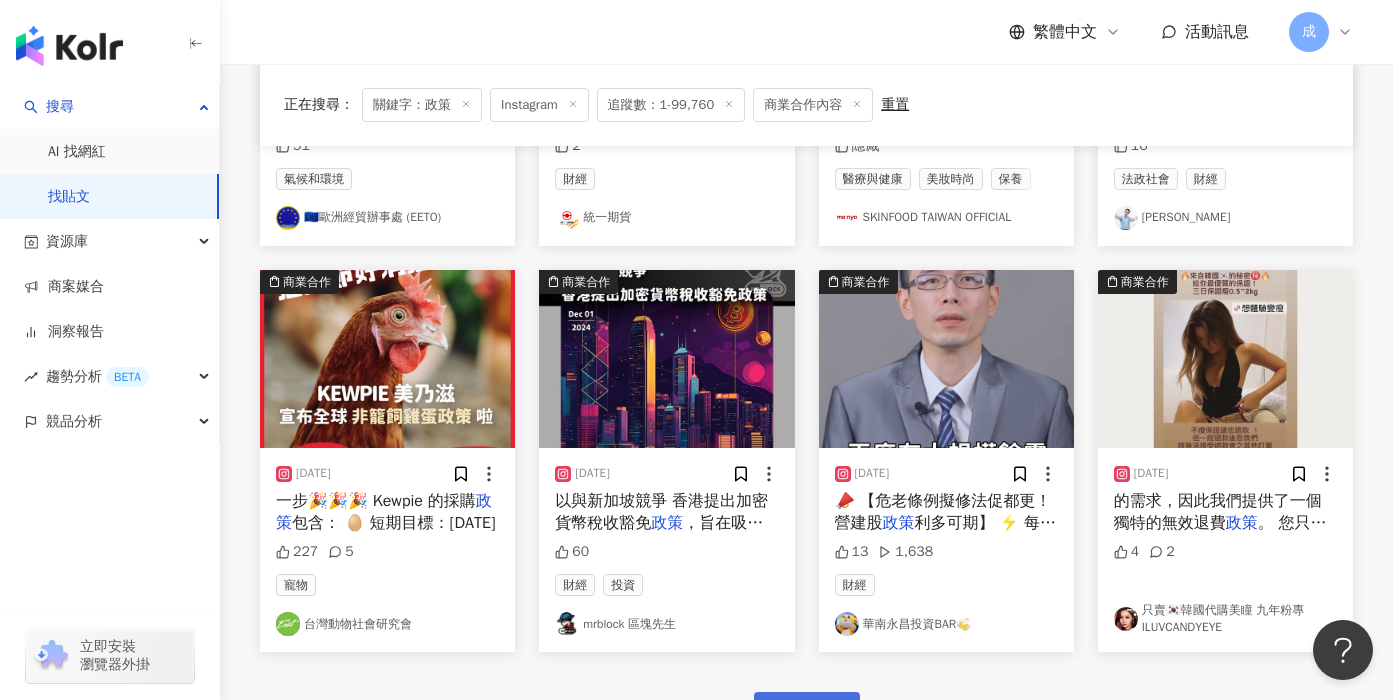 click on "看更多" at bounding box center [807, 712] 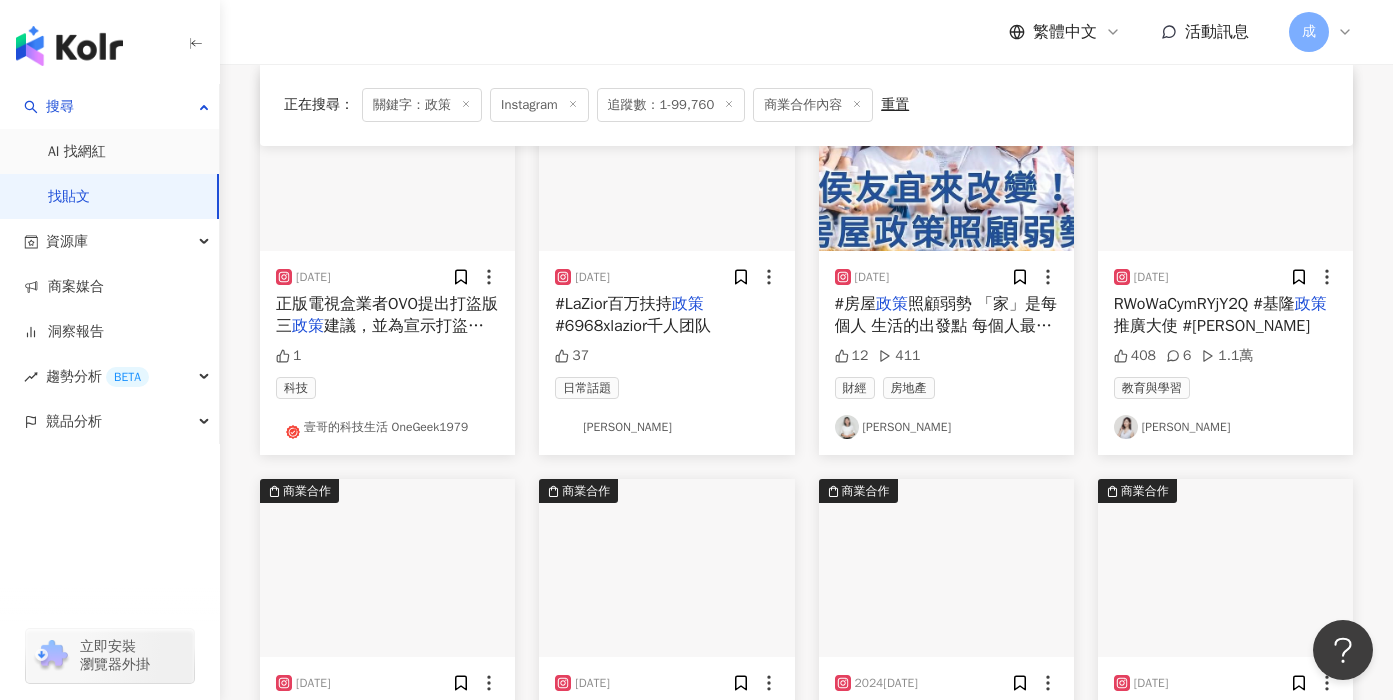 scroll, scrollTop: 6328, scrollLeft: 0, axis: vertical 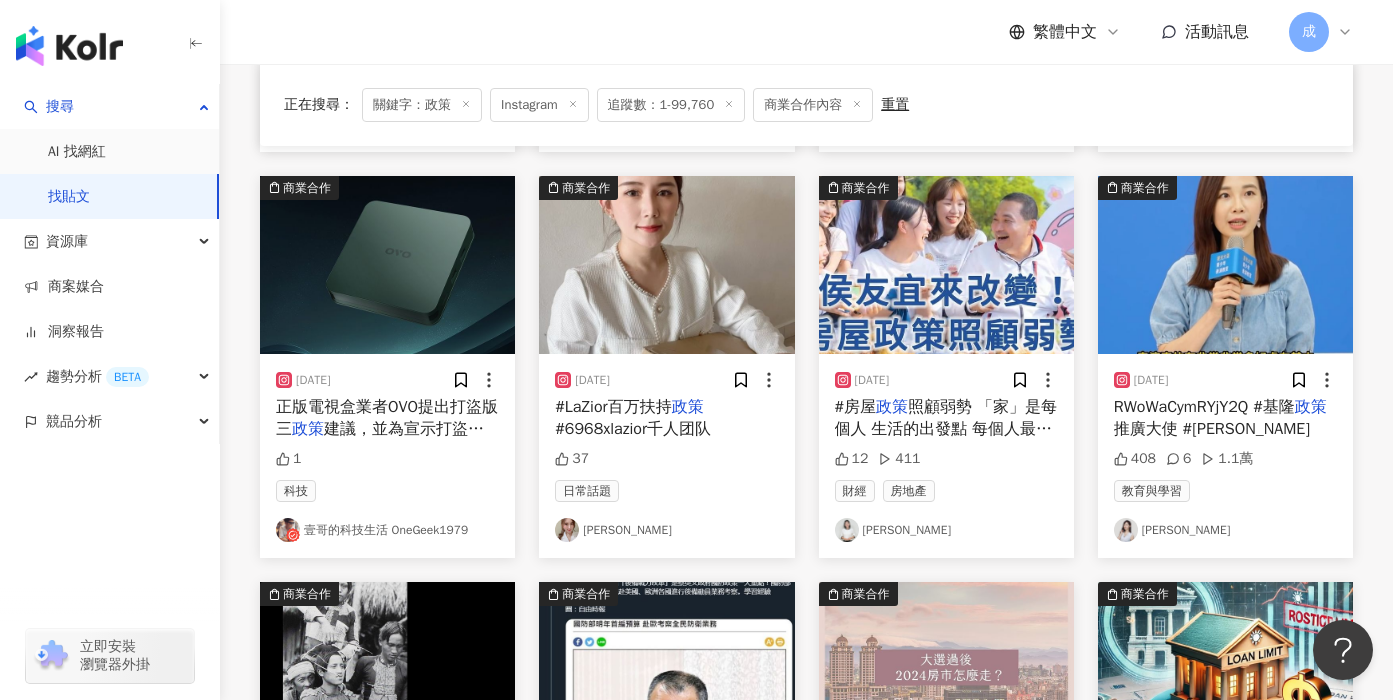 click on "#房屋" at bounding box center [856, 407] 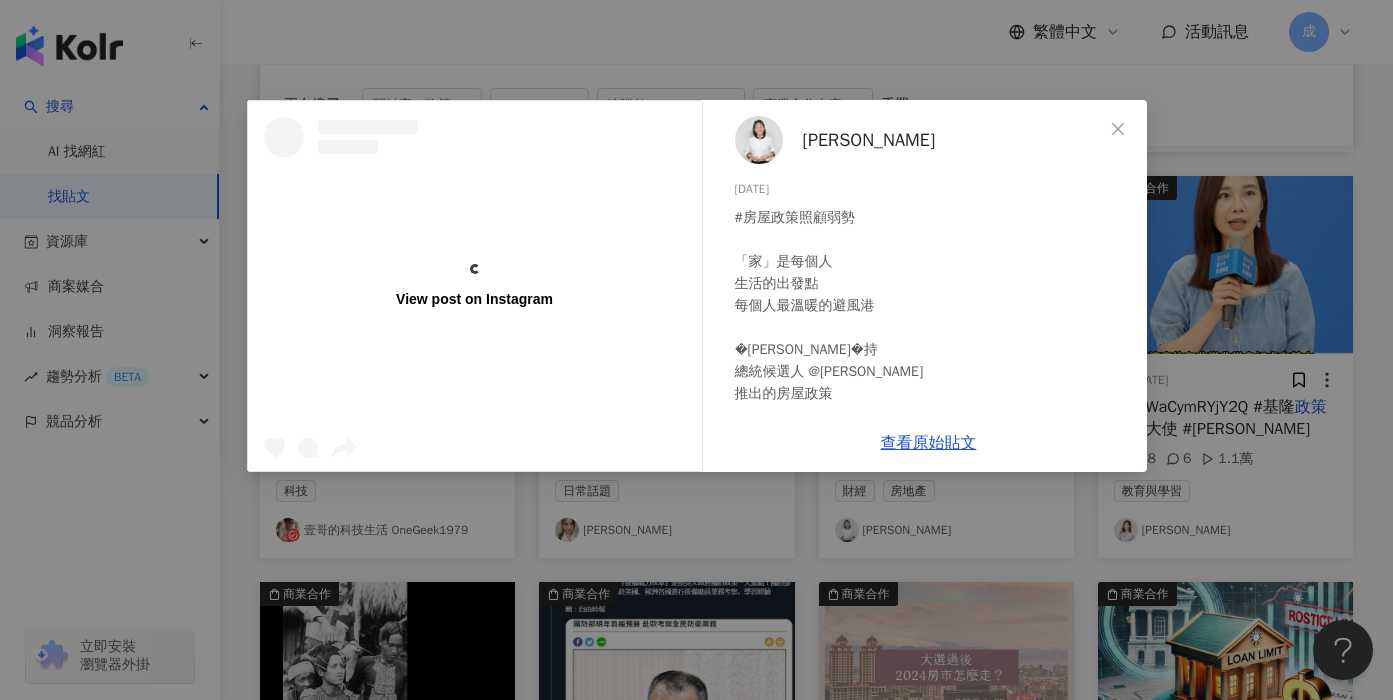 scroll, scrollTop: 106, scrollLeft: 0, axis: vertical 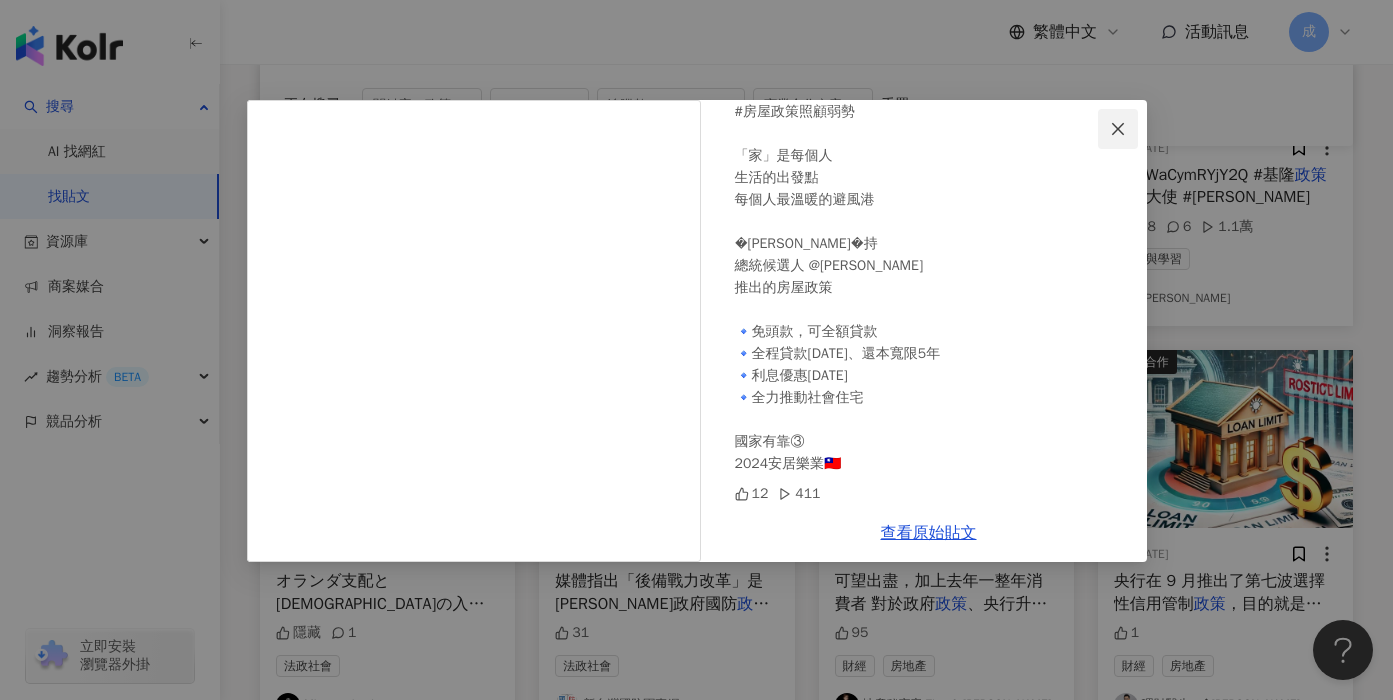 click at bounding box center (1118, 129) 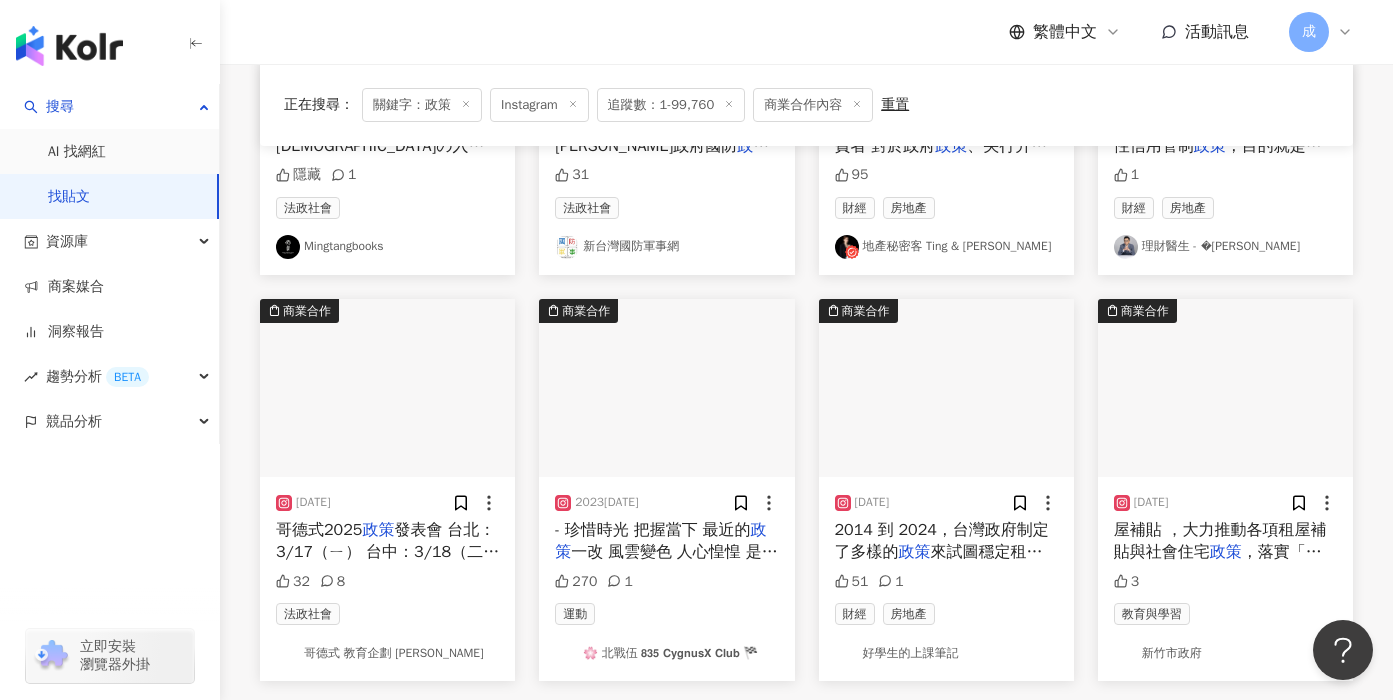 scroll, scrollTop: 7111, scrollLeft: 0, axis: vertical 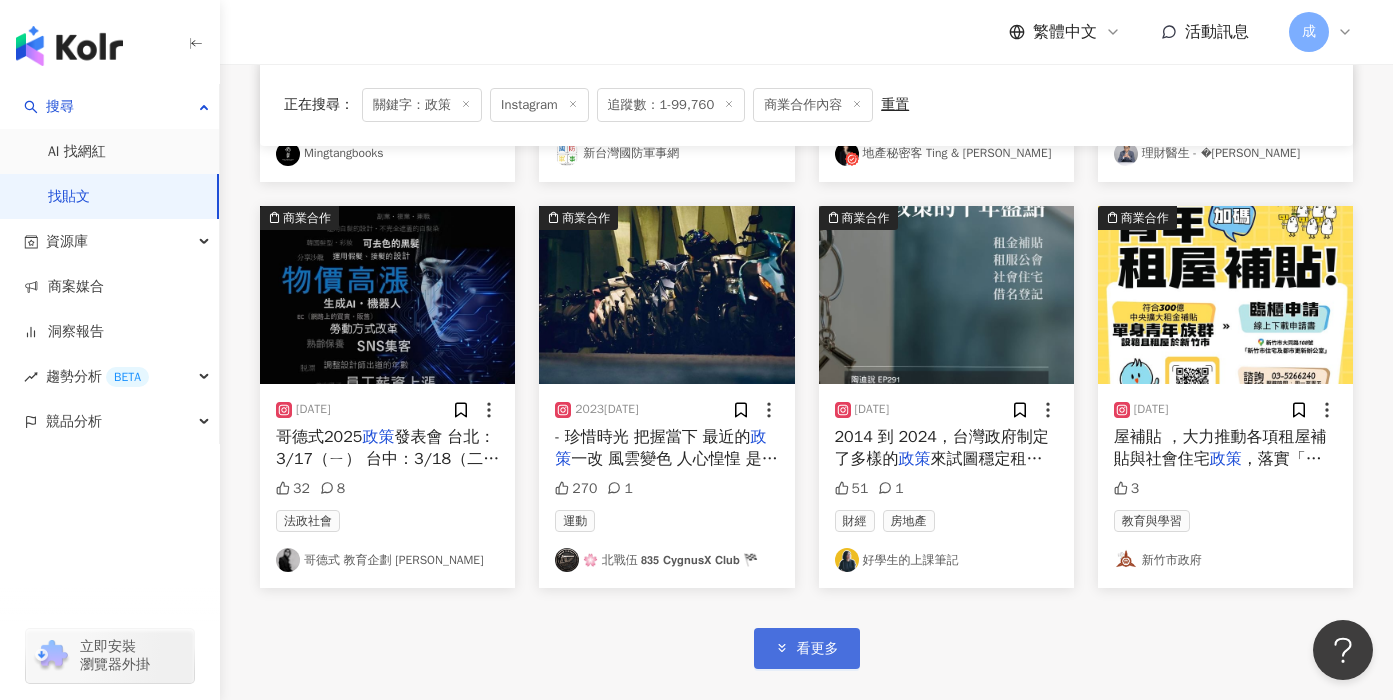 click on "看更多" at bounding box center [818, 649] 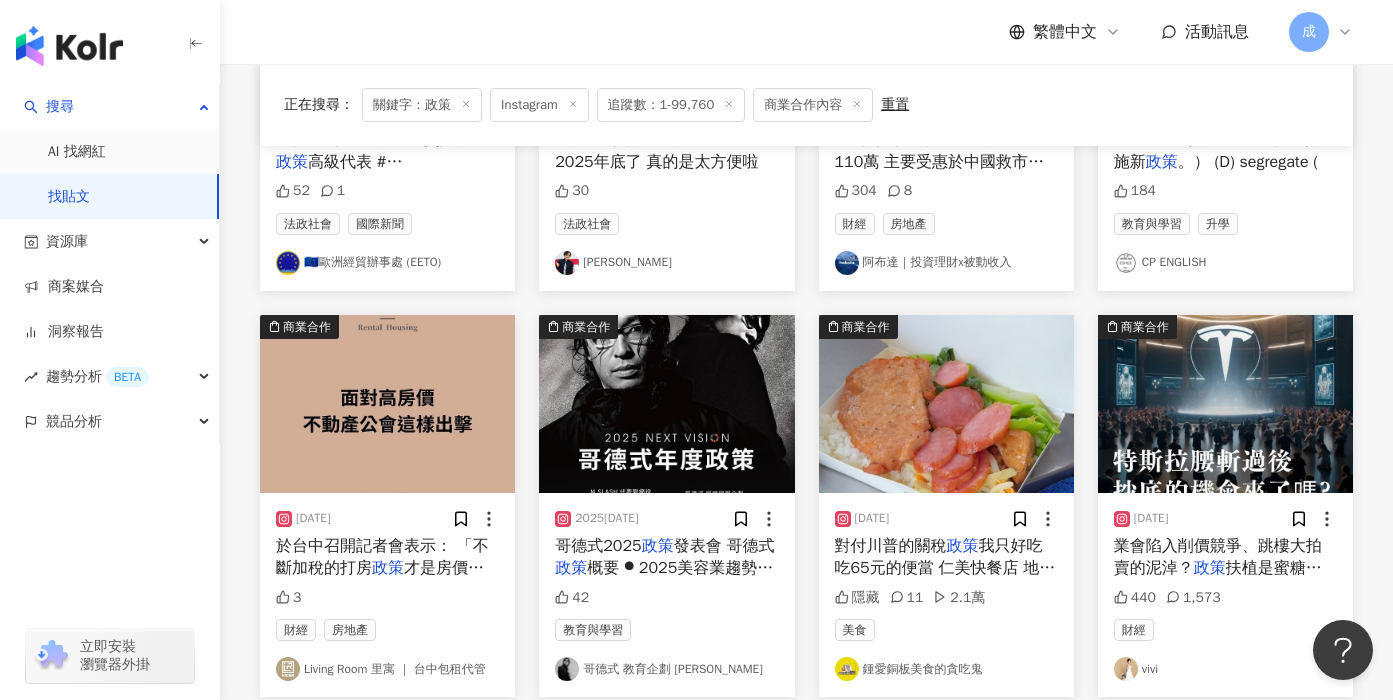 scroll, scrollTop: 8297, scrollLeft: 0, axis: vertical 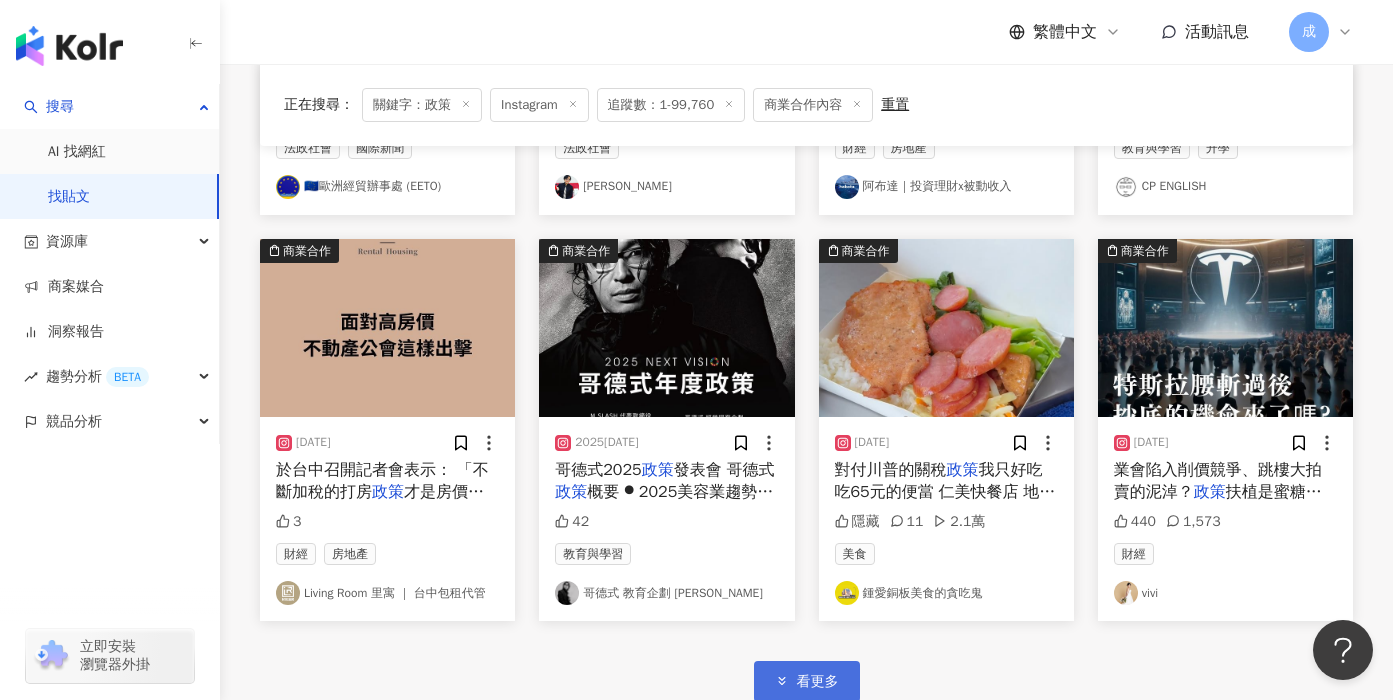 click on "看更多" at bounding box center (818, 682) 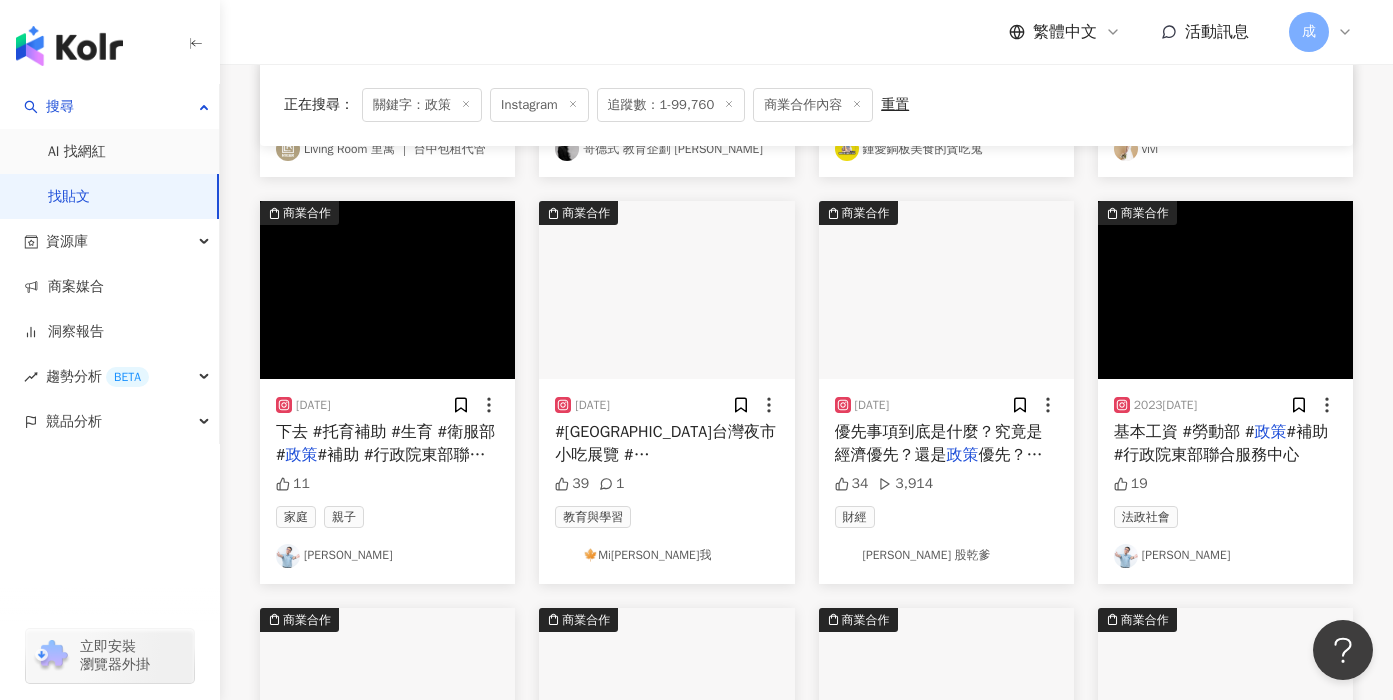 scroll, scrollTop: 9090, scrollLeft: 0, axis: vertical 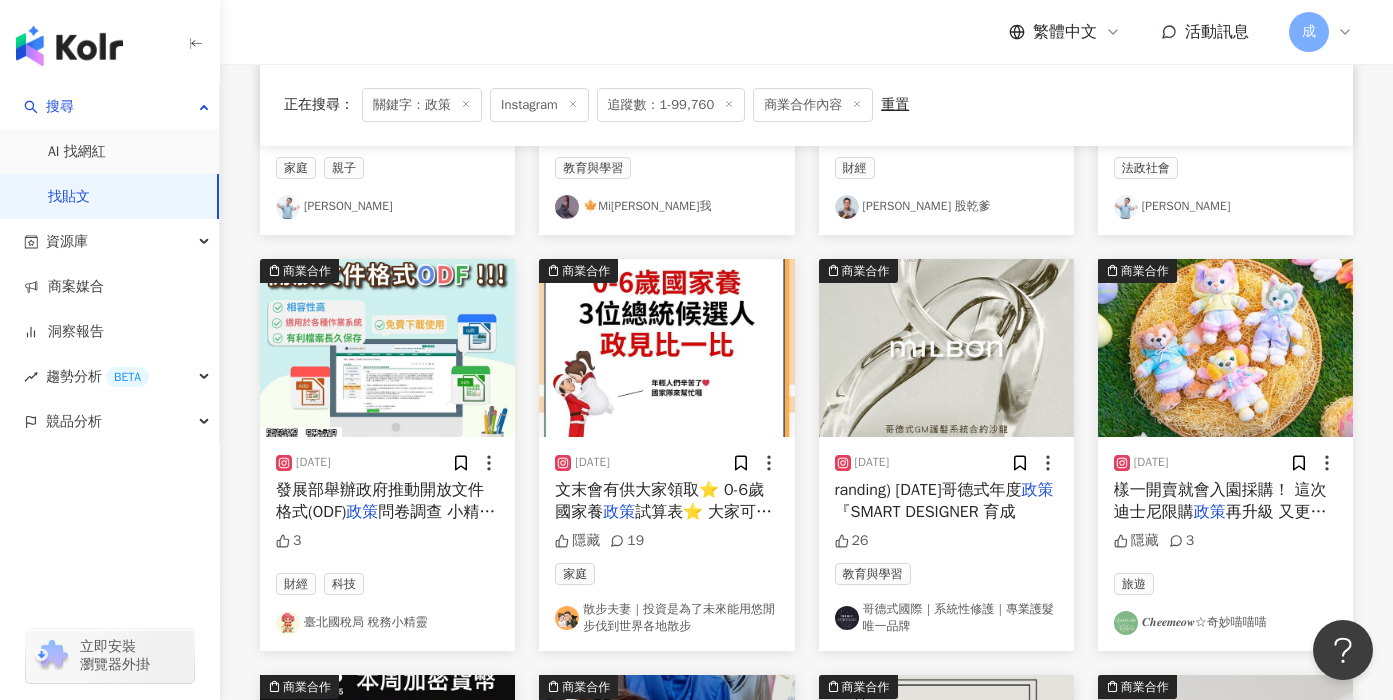 click on "文末會有供大家領取⭐️ 0-6歲國家養" at bounding box center [659, 501] 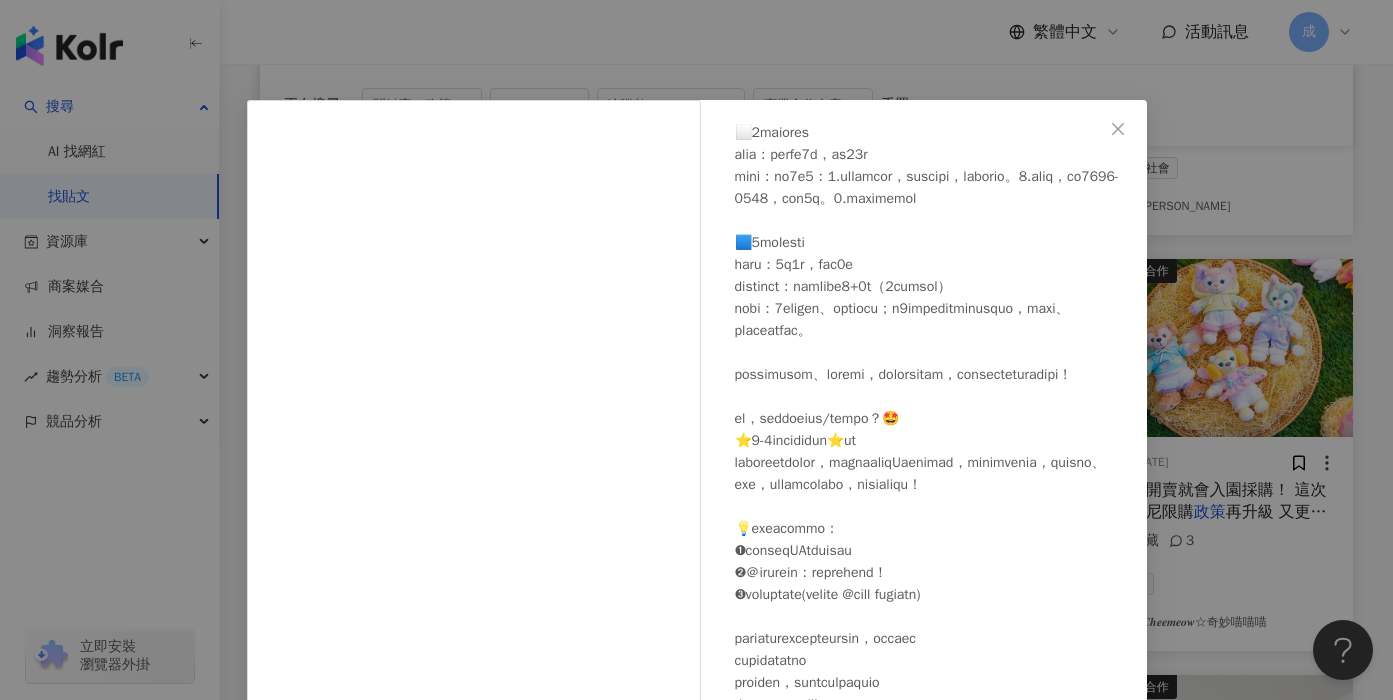 scroll, scrollTop: 1213, scrollLeft: 0, axis: vertical 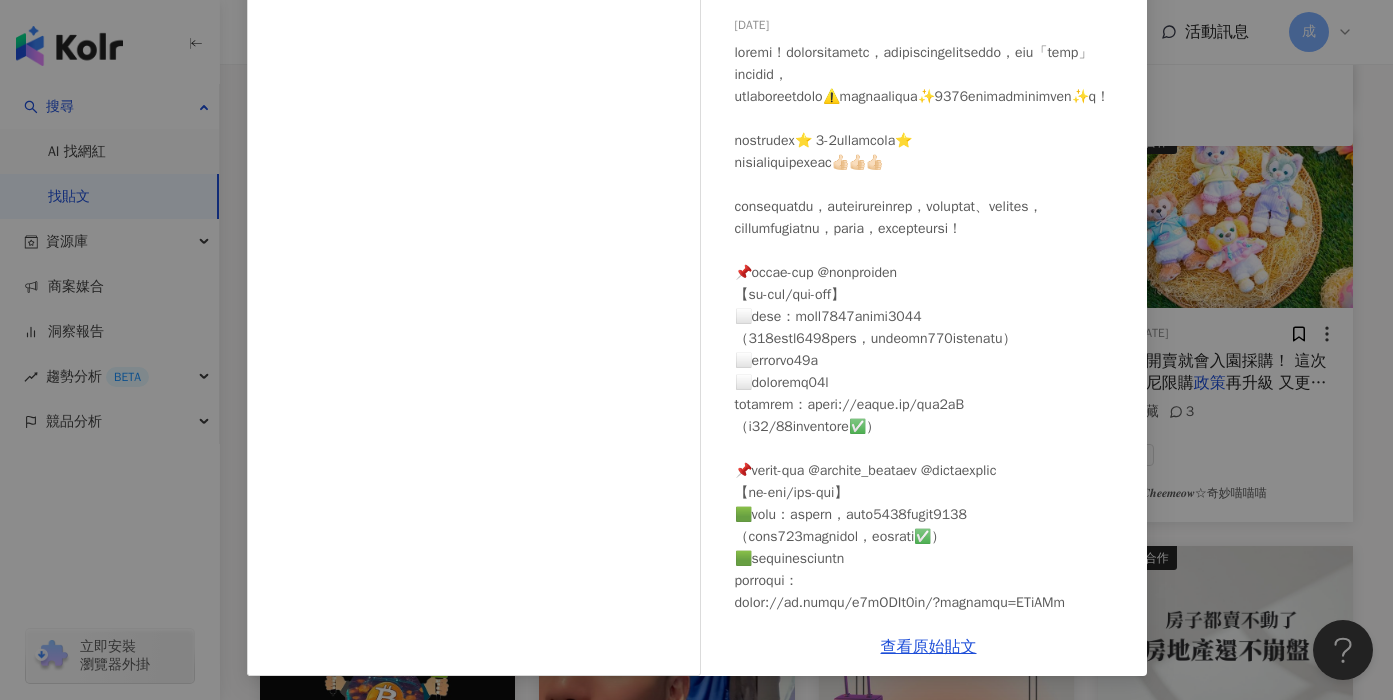 click on "散步夫妻｜投資是為了未來能用悠閒步伐到世界各地散步 2023/12/26 隱藏 19 查看原始貼文" at bounding box center (696, 350) 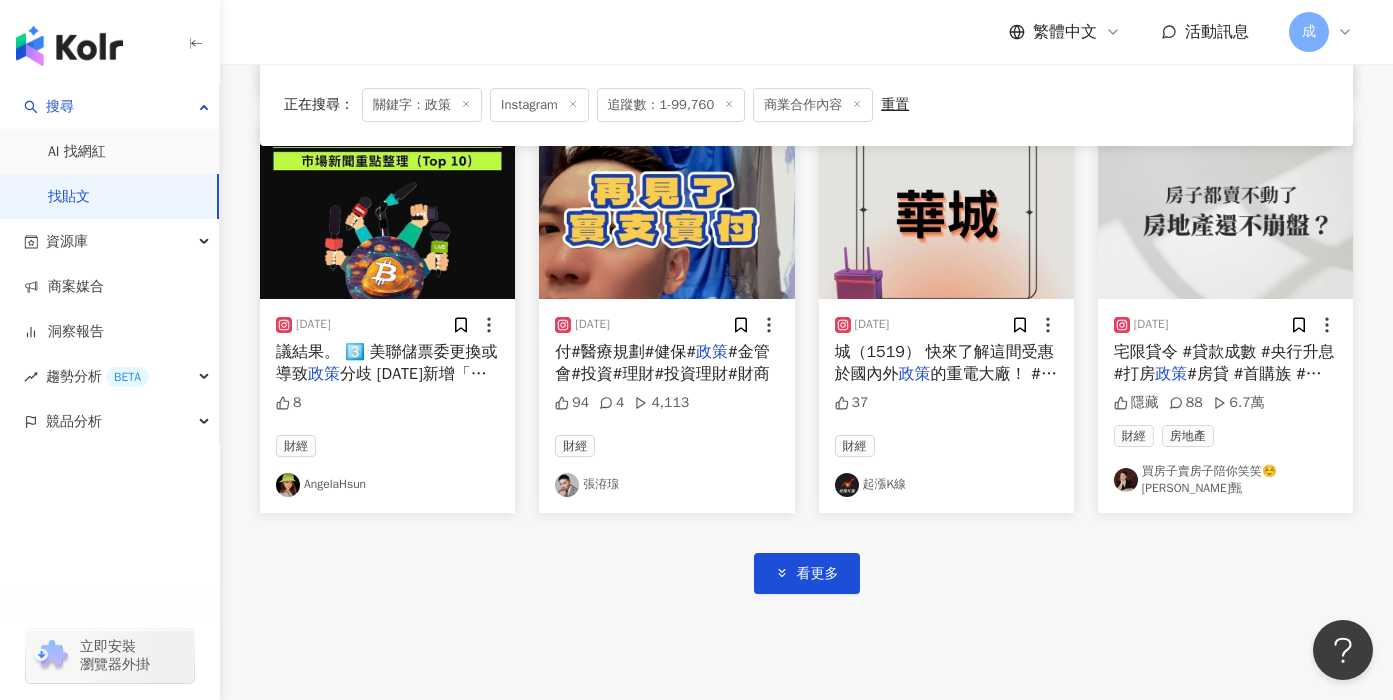 scroll, scrollTop: 9744, scrollLeft: 0, axis: vertical 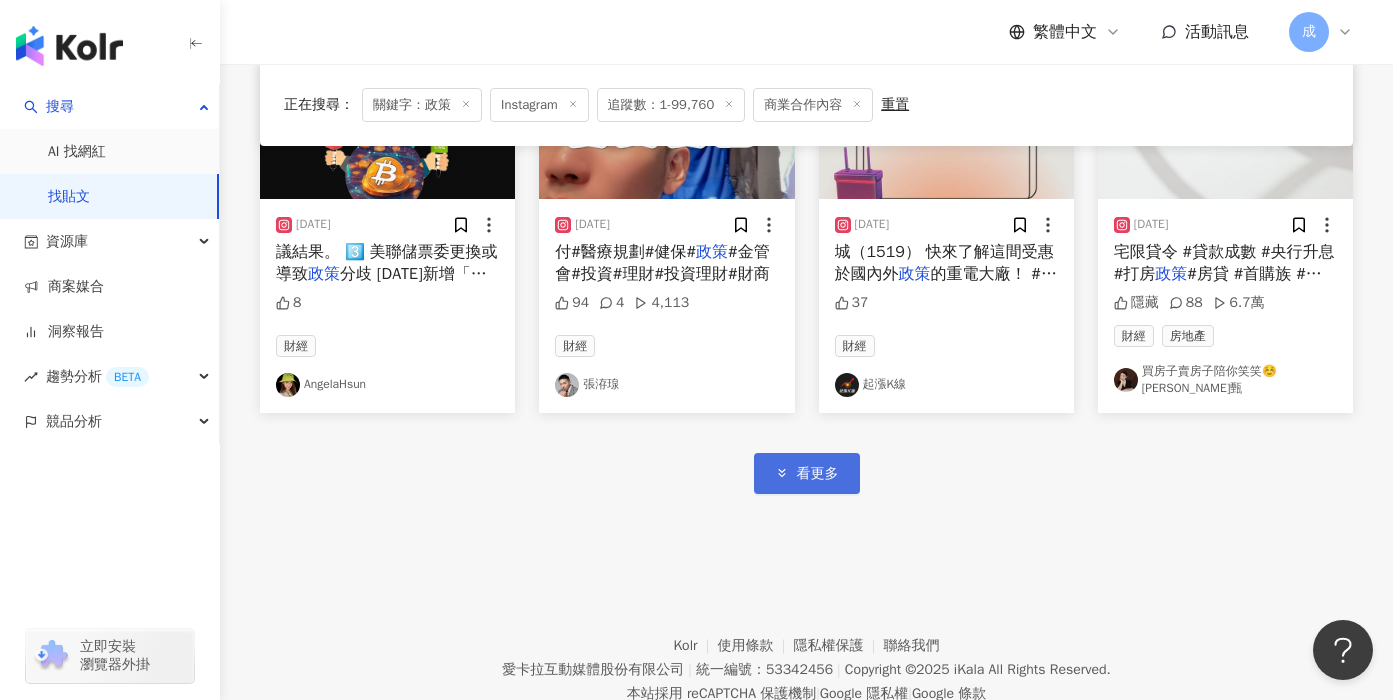 click on "看更多" at bounding box center [807, 473] 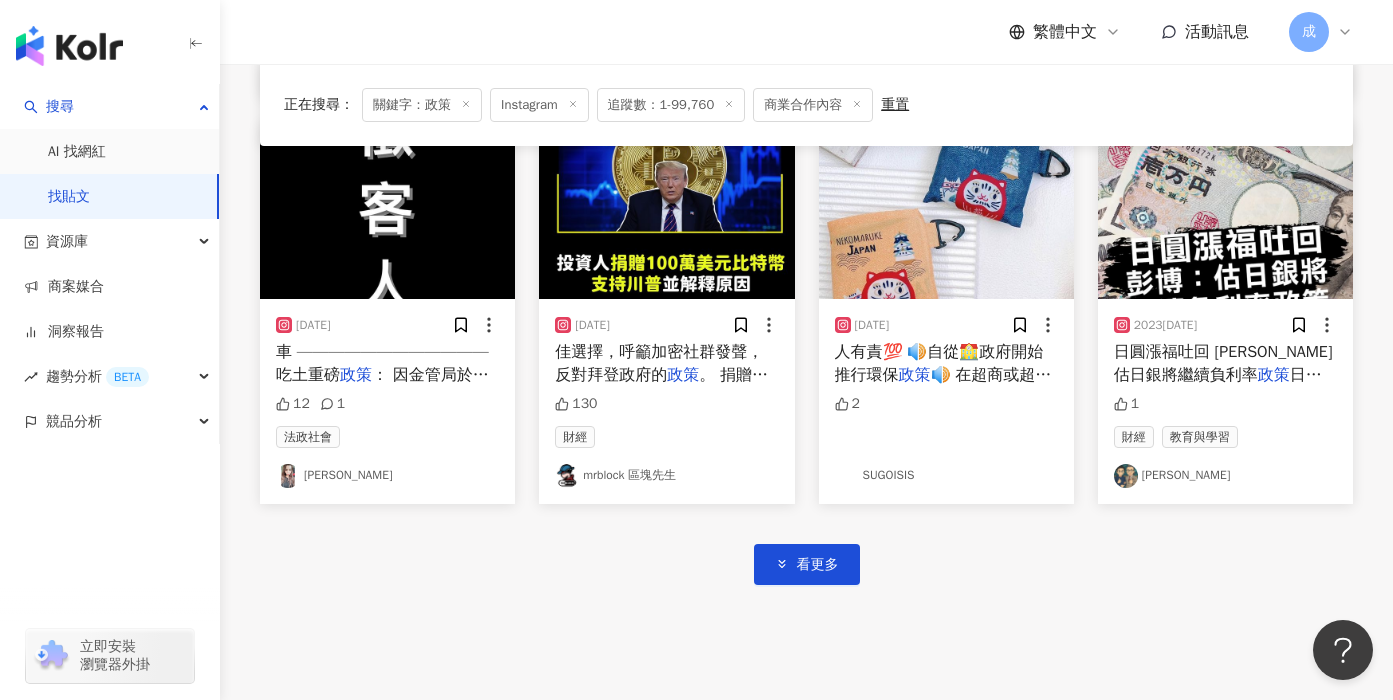 scroll, scrollTop: 10963, scrollLeft: 0, axis: vertical 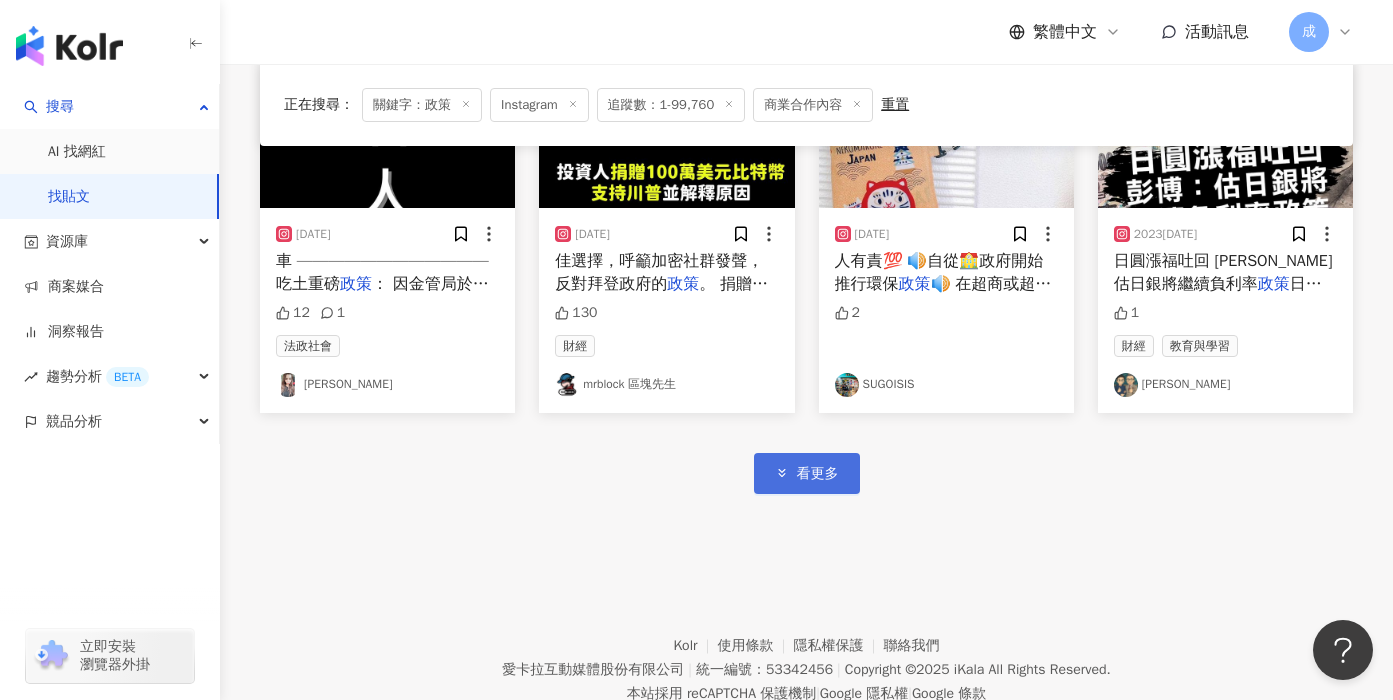 click 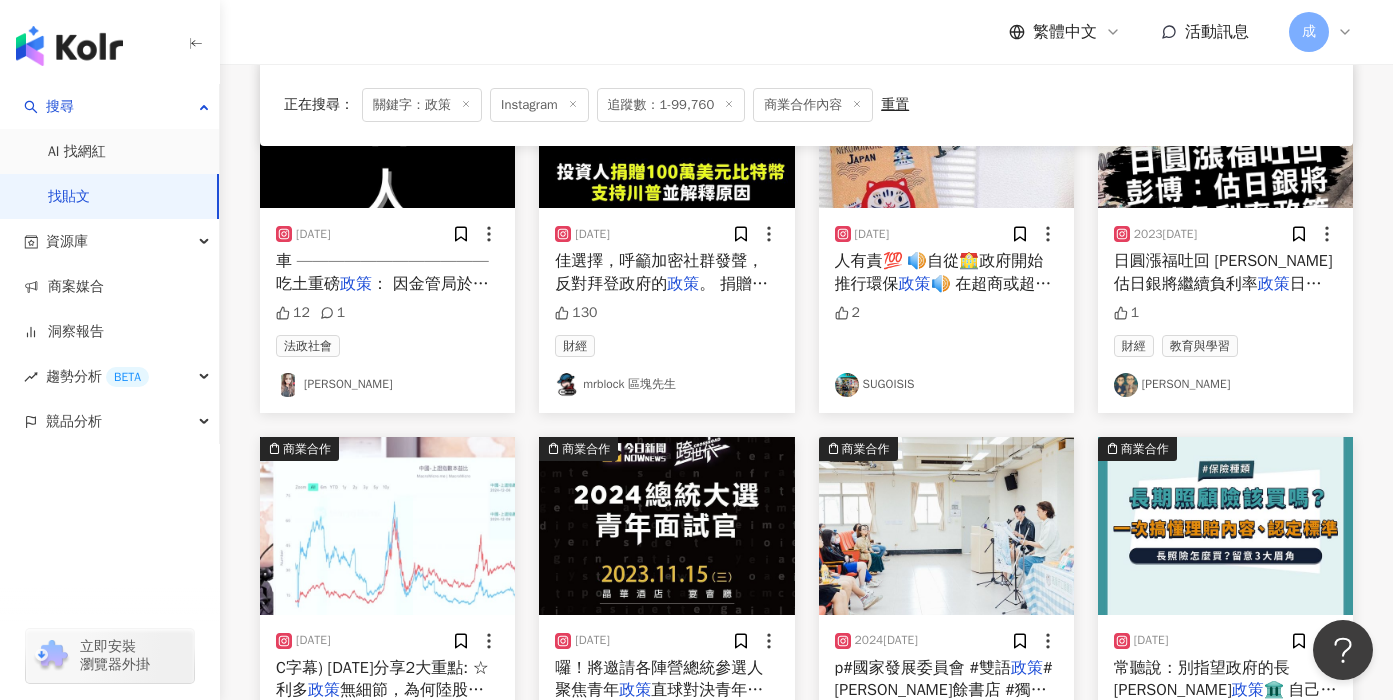 scroll, scrollTop: 11352, scrollLeft: 0, axis: vertical 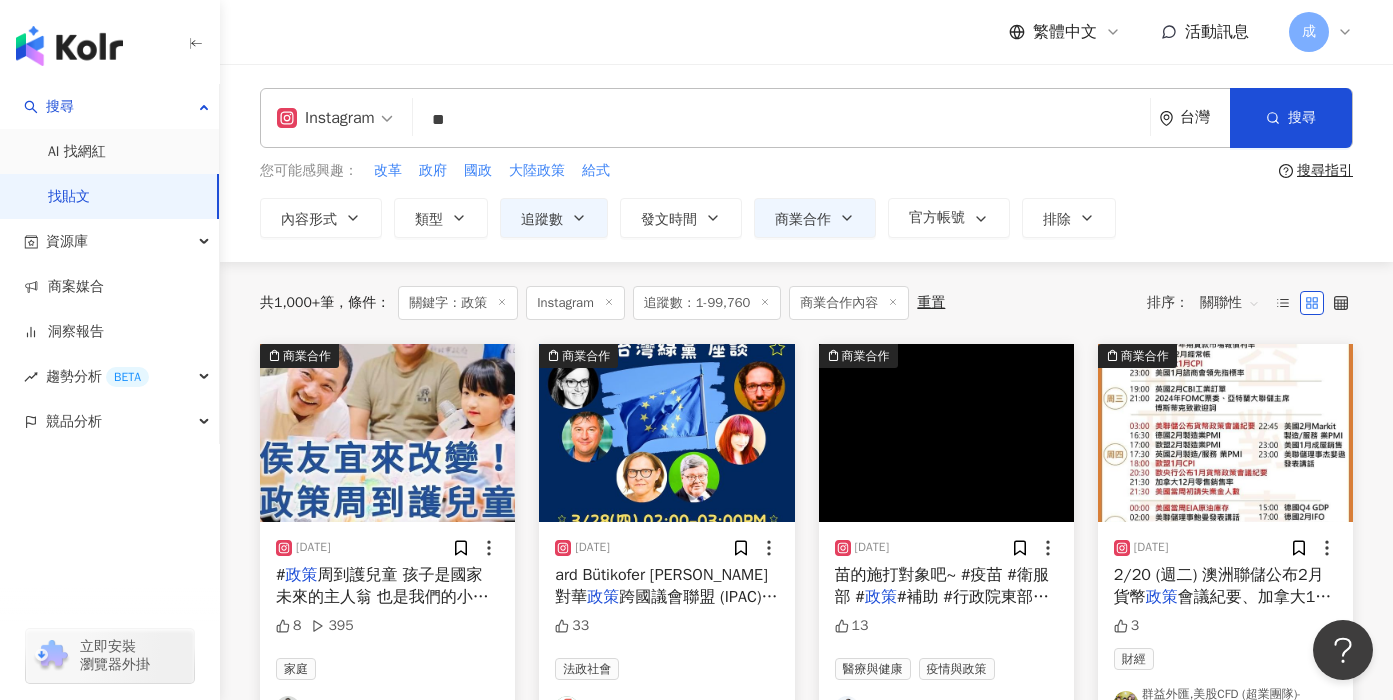 drag, startPoint x: 549, startPoint y: 98, endPoint x: 408, endPoint y: 107, distance: 141.28694 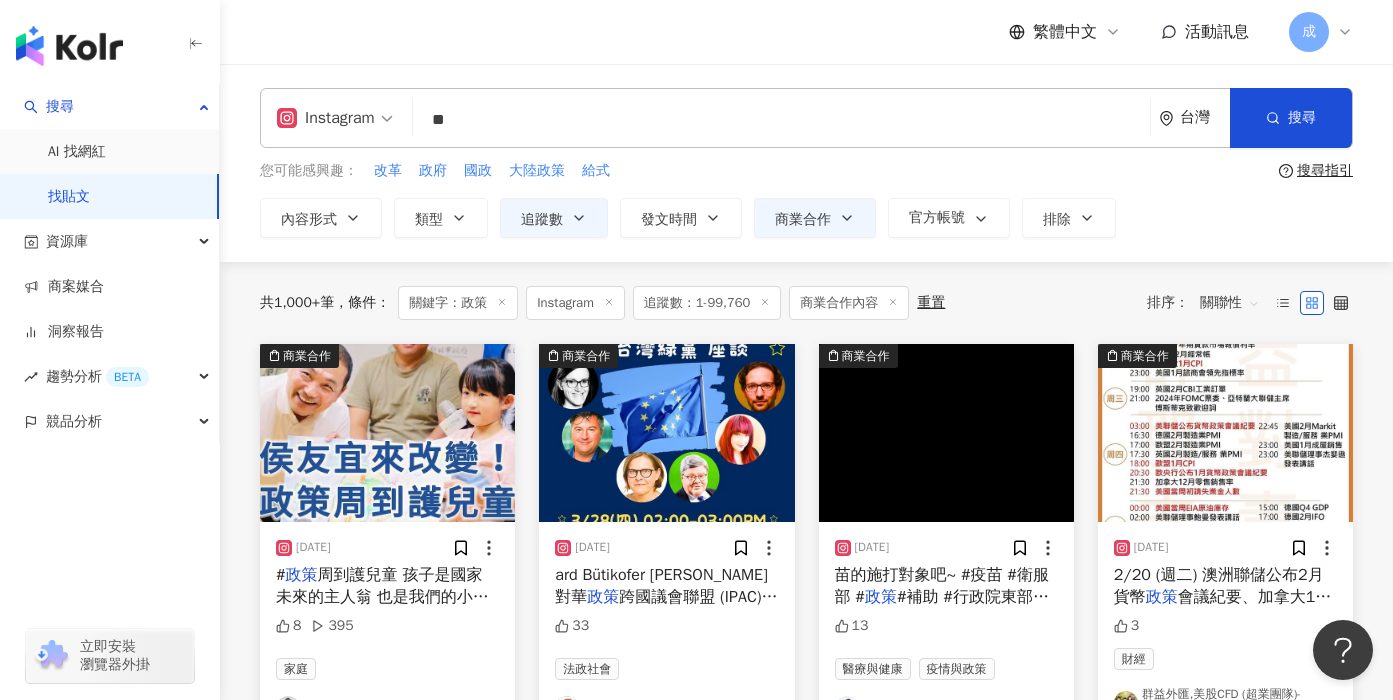 type on "*" 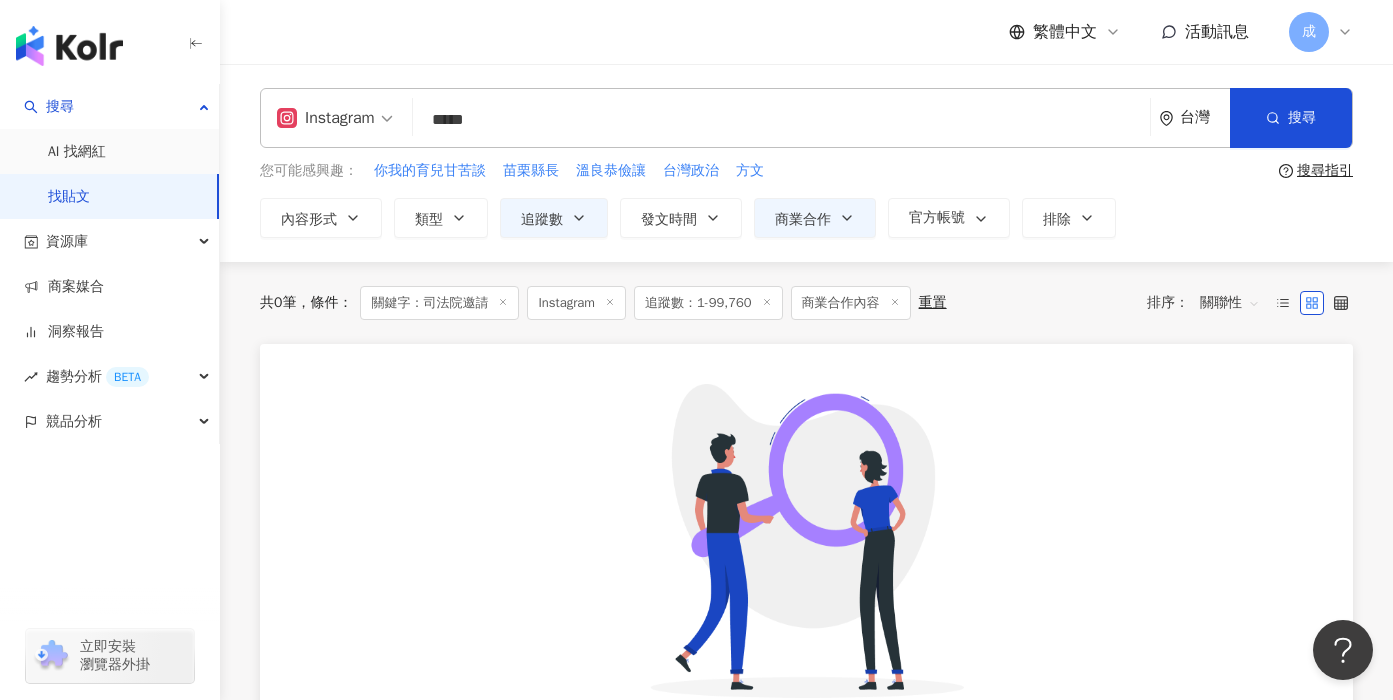 drag, startPoint x: 473, startPoint y: 123, endPoint x: 428, endPoint y: 124, distance: 45.01111 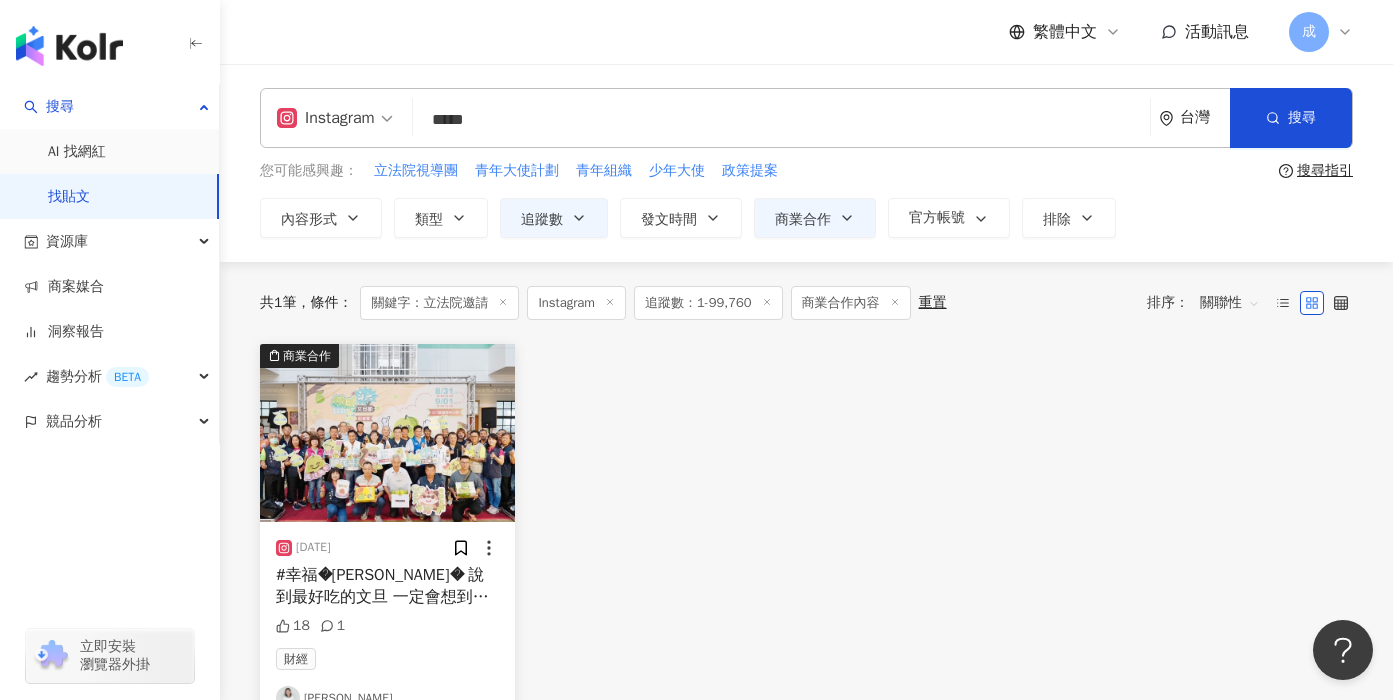 scroll, scrollTop: 218, scrollLeft: 0, axis: vertical 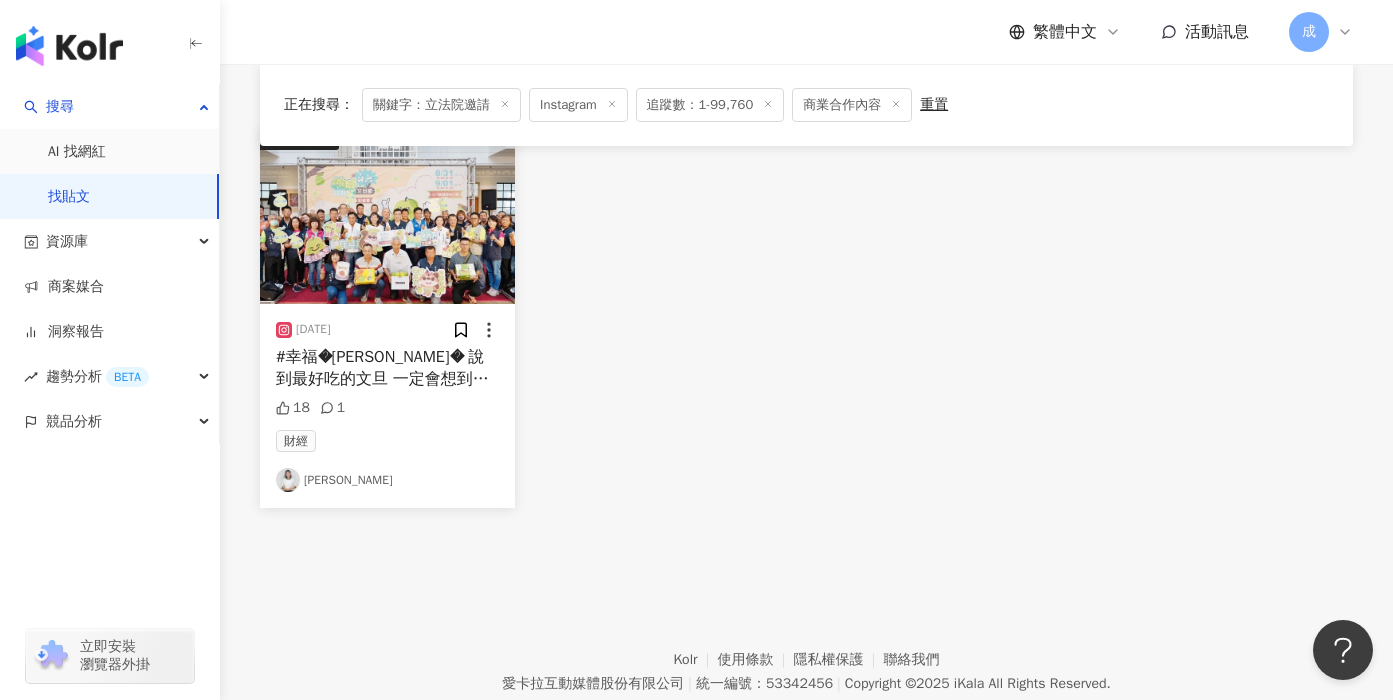 click on "#幸福柚來了
說到最好吃的文旦
一定會想到
「頂港有名聲，下港有出名」
#大斗六文旦🍐
咱斗六市公所非常用心
每年舉辦精彩活動
幫助柚農推廣行銷
讓世界都知道
斗六文旦尚好呷
世界第一等👍
雖然今年歷經颱風
然而柚農朋友們
細心呵護栽培
文旦產量及品質
仍然穩定且優良💯
#文旦評鑑比賽
🔹️8月28日
🔹️地點：斗六市公所
#113年斗六文旦節
🔹️8月31日-9月1日
🔹️地點：斗六膨鼠森林公園
#雲林文旦推廣記者會
🔹️9月3日
🔹️地點：立法院
邀請鄉親朋友
一起力挺農民朋友💪
採購新鮮柚好吃的文旦
送禮自用兩相宜🤗
#雲林縣政府農業處
#斗六市公所" at bounding box center [387, 592] 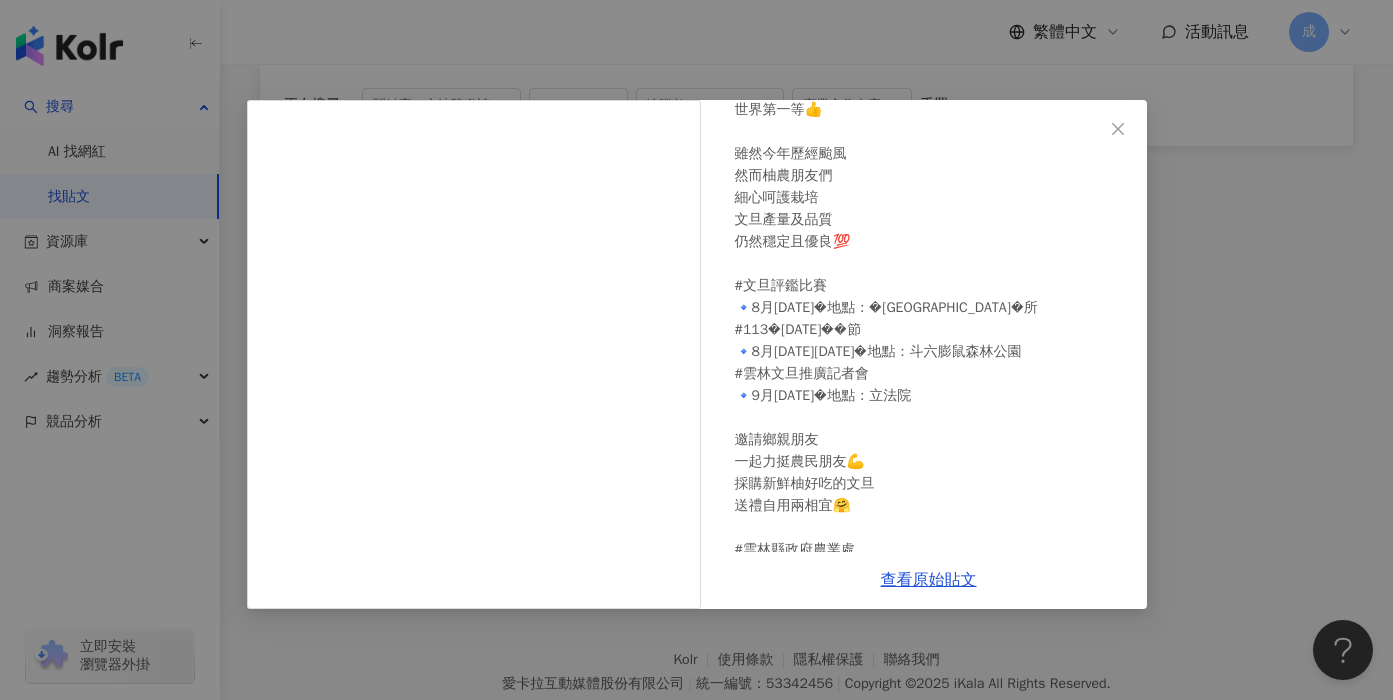 scroll, scrollTop: 477, scrollLeft: 0, axis: vertical 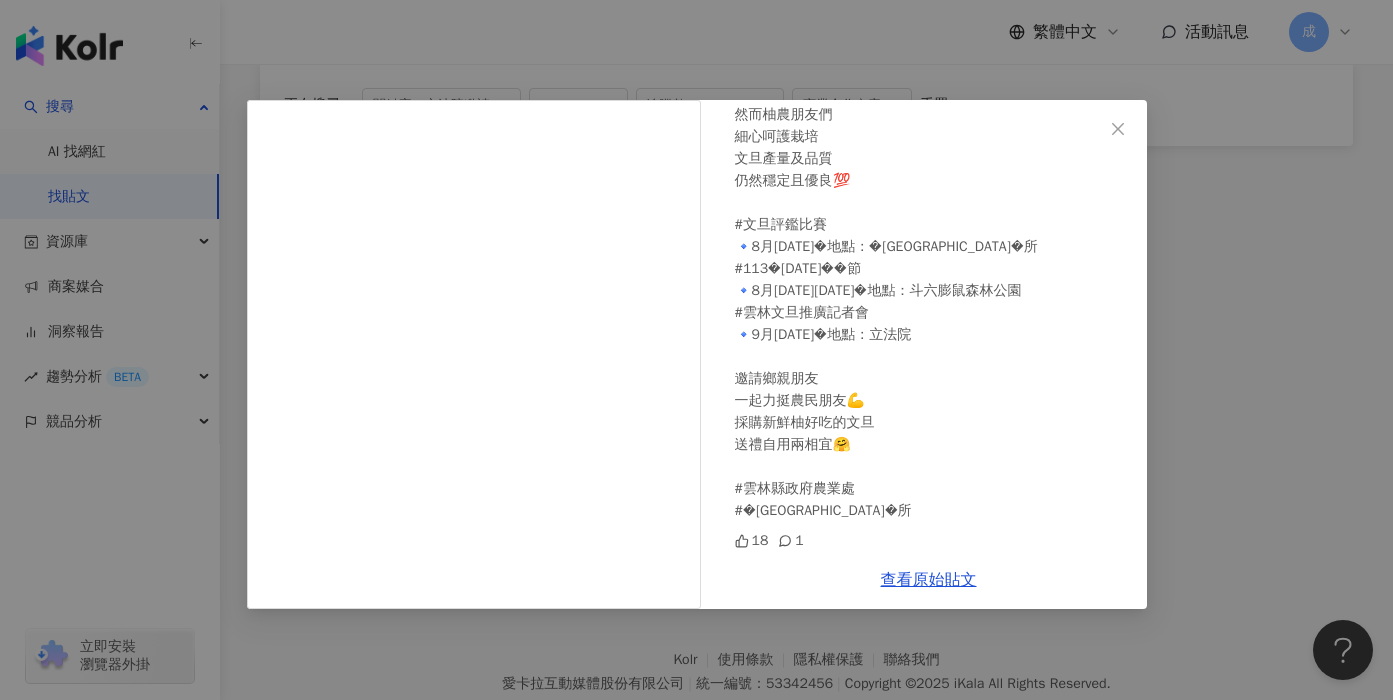 click on "謝淑亞 2024/8/15 #幸福柚來了
說到最好吃的文旦
一定會想到
「頂港有名聲，下港有出名」
#大斗六文旦🍐
咱斗六市公所非常用心
每年舉辦精彩活動
幫助柚農推廣行銷
讓世界都知道
斗六文旦尚好呷
世界第一等👍
雖然今年歷經颱風
然而柚農朋友們
細心呵護栽培
文旦產量及品質
仍然穩定且優良💯
#文旦評鑑比賽
🔹️8月28日
🔹️地點：斗六市公所
#113年斗六文旦節
🔹️8月31日-9月1日
🔹️地點：斗六膨鼠森林公園
#雲林文旦推廣記者會
🔹️9月3日
🔹️地點：立法院
邀請鄉親朋友
一起力挺農民朋友💪
採購新鮮柚好吃的文旦
送禮自用兩相宜🤗
#雲林縣政府農業處
#斗六市公所 18 1 查看原始貼文" at bounding box center (696, 350) 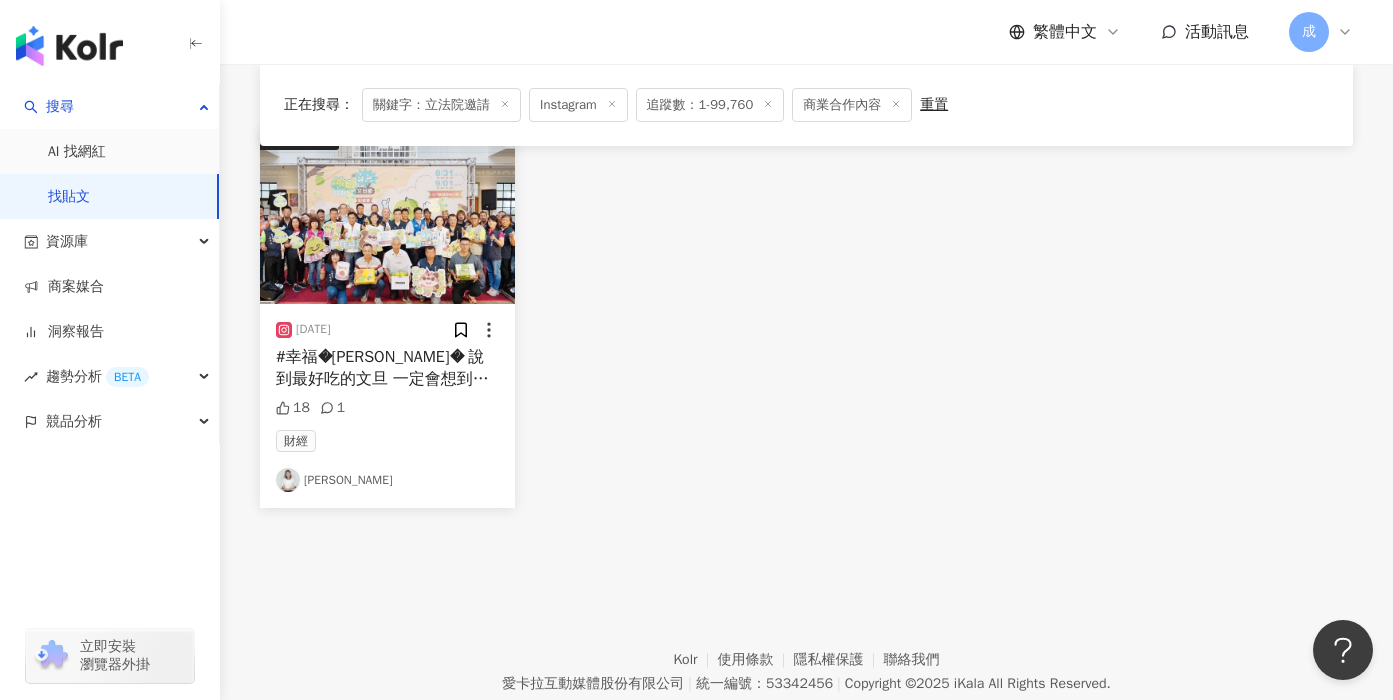scroll, scrollTop: 0, scrollLeft: 0, axis: both 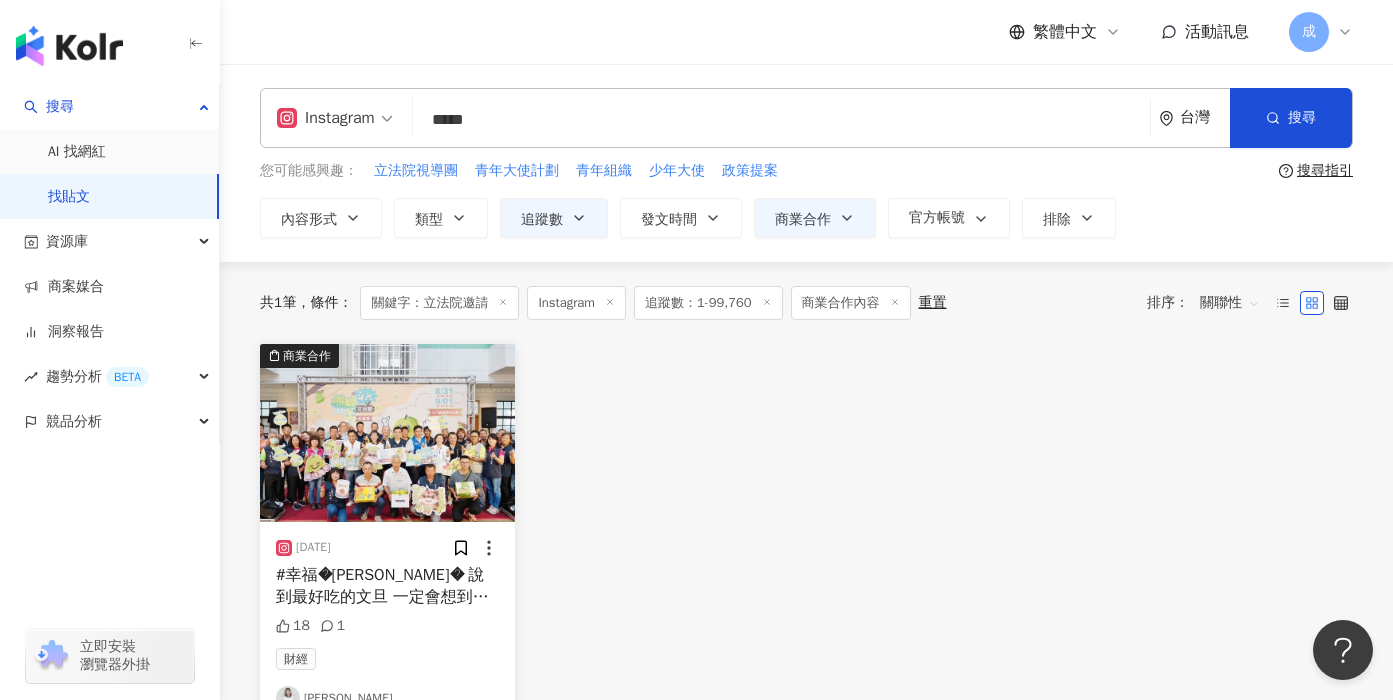 click on "*****" at bounding box center [781, 119] 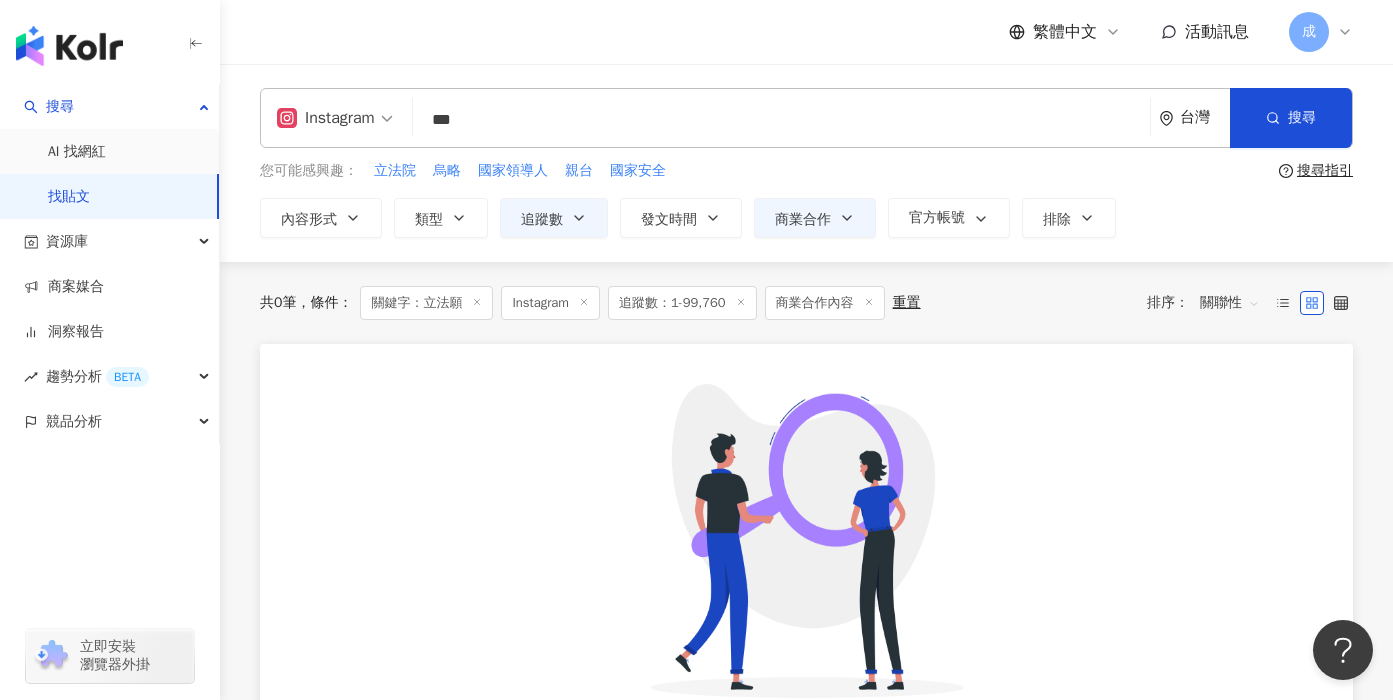 type on "***" 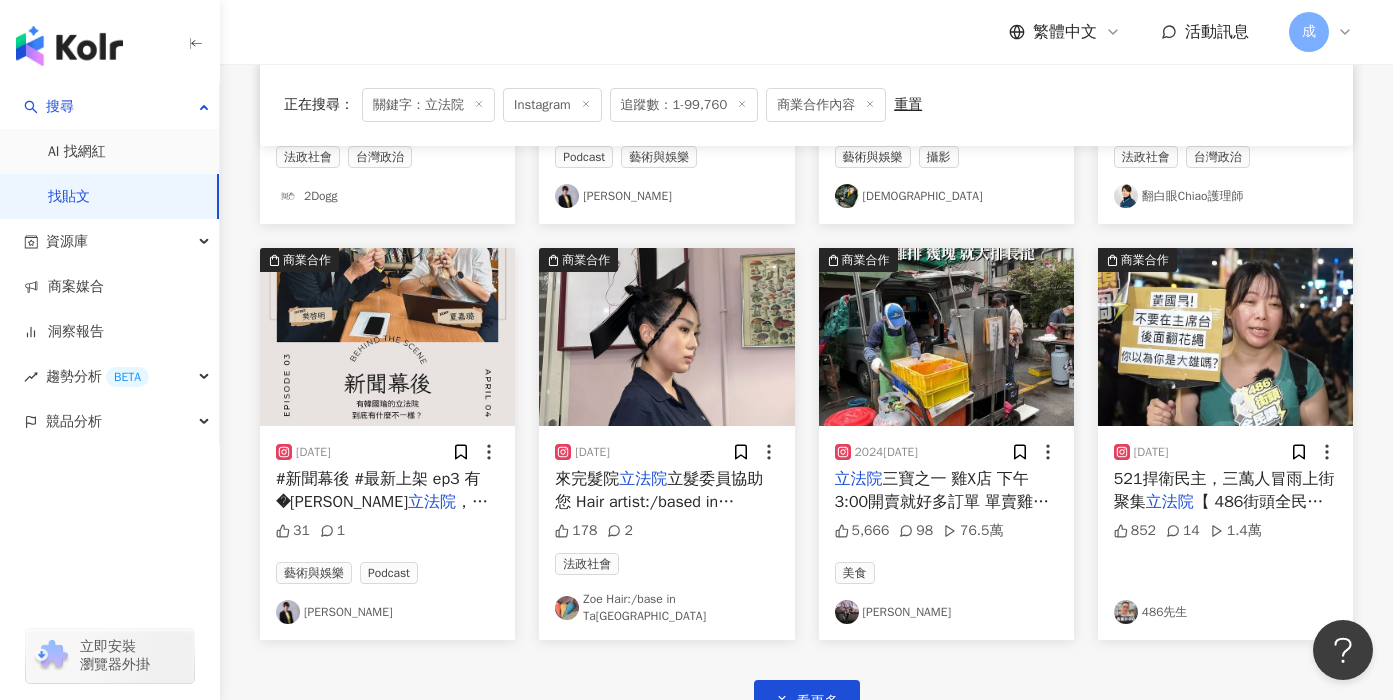 scroll, scrollTop: 1191, scrollLeft: 0, axis: vertical 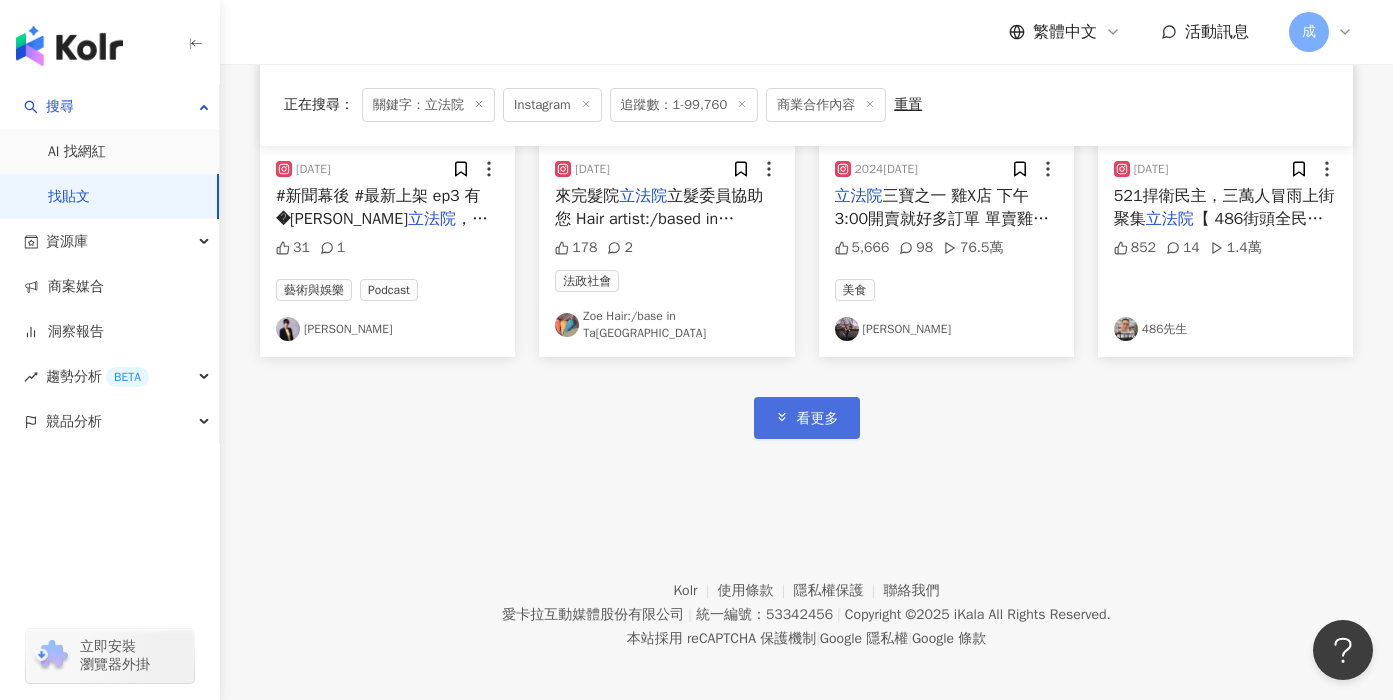 click on "看更多" at bounding box center [807, 417] 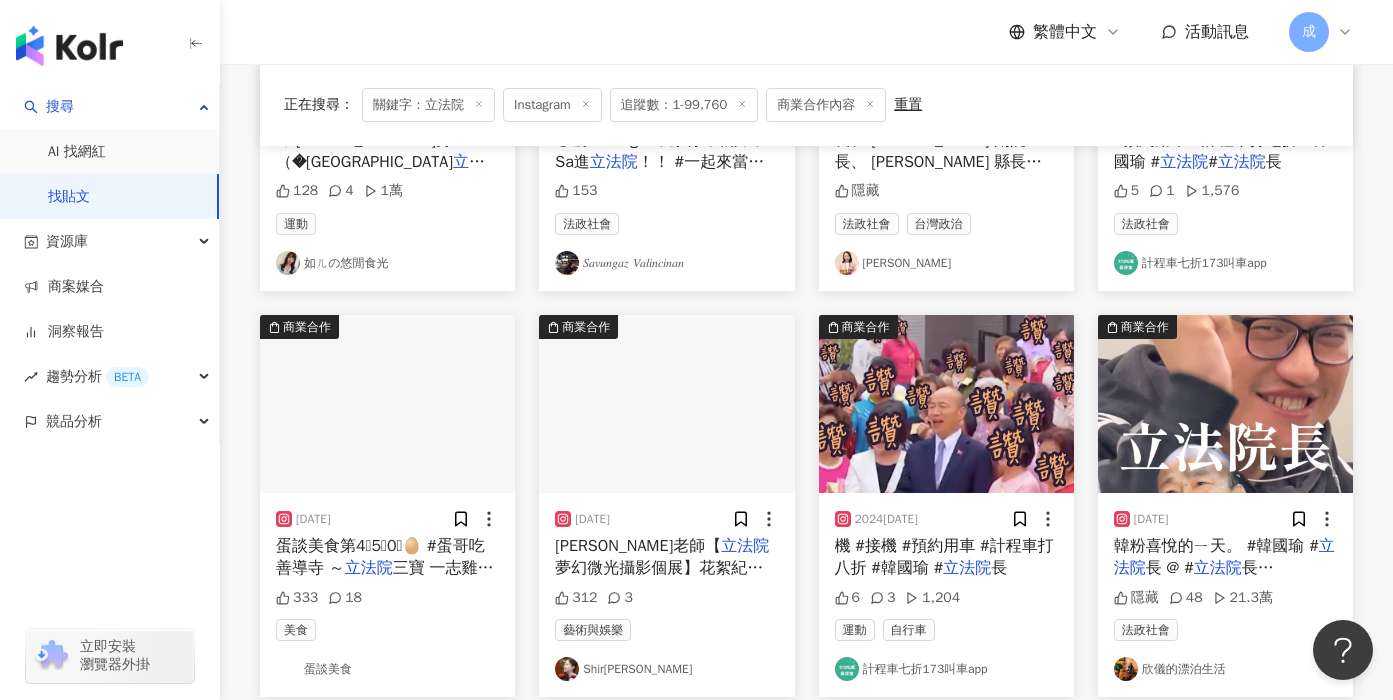 scroll, scrollTop: 2173, scrollLeft: 0, axis: vertical 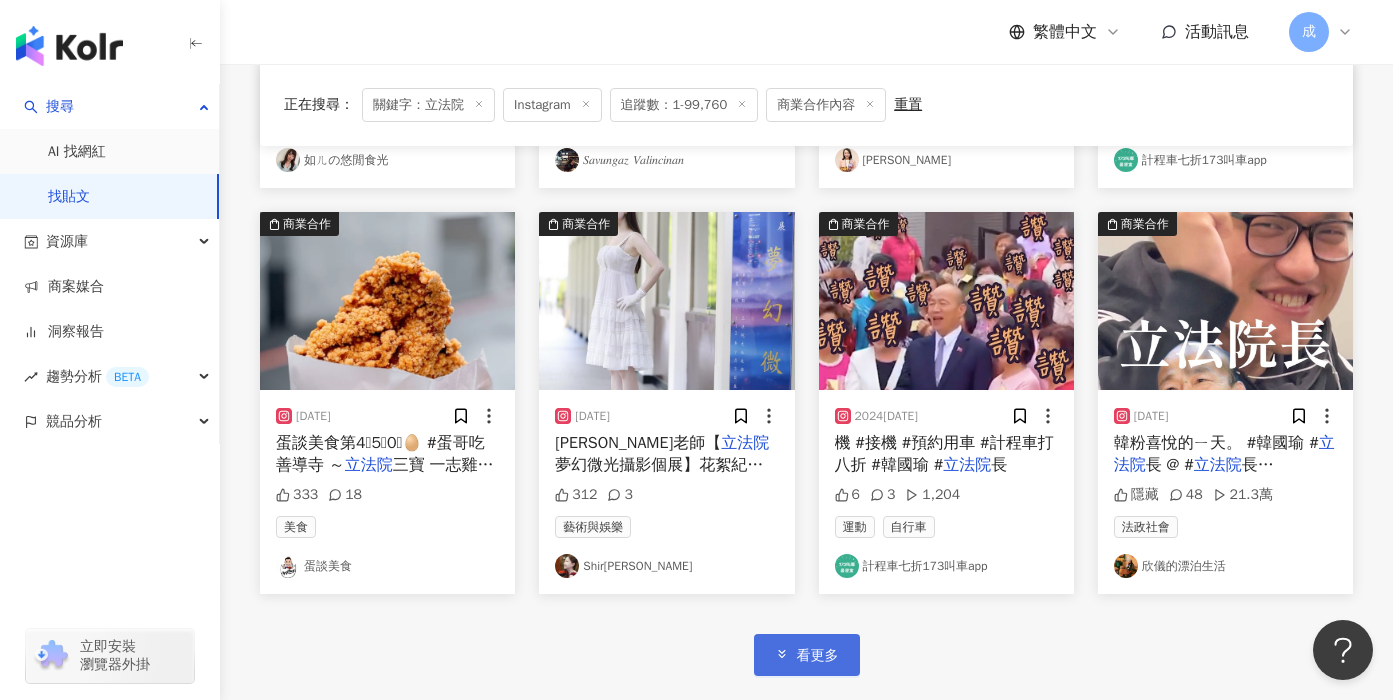 click on "看更多" at bounding box center [807, 654] 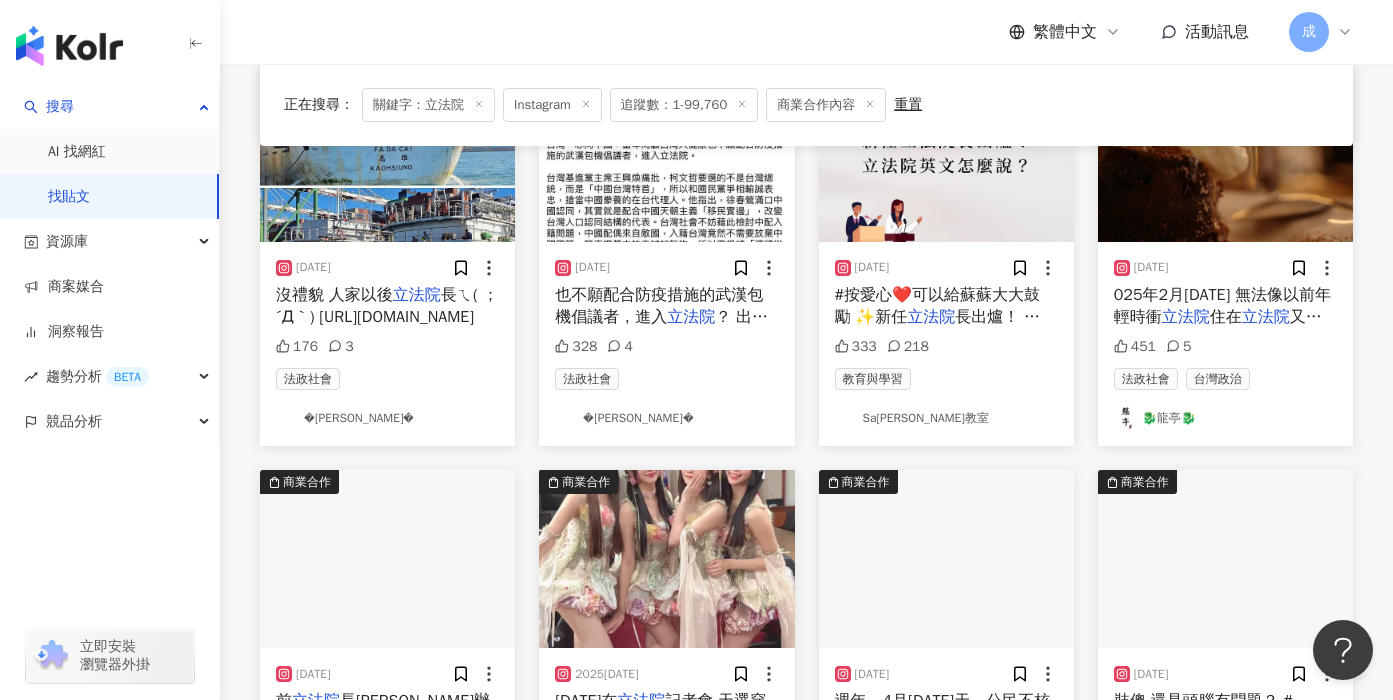 scroll, scrollTop: 3431, scrollLeft: 0, axis: vertical 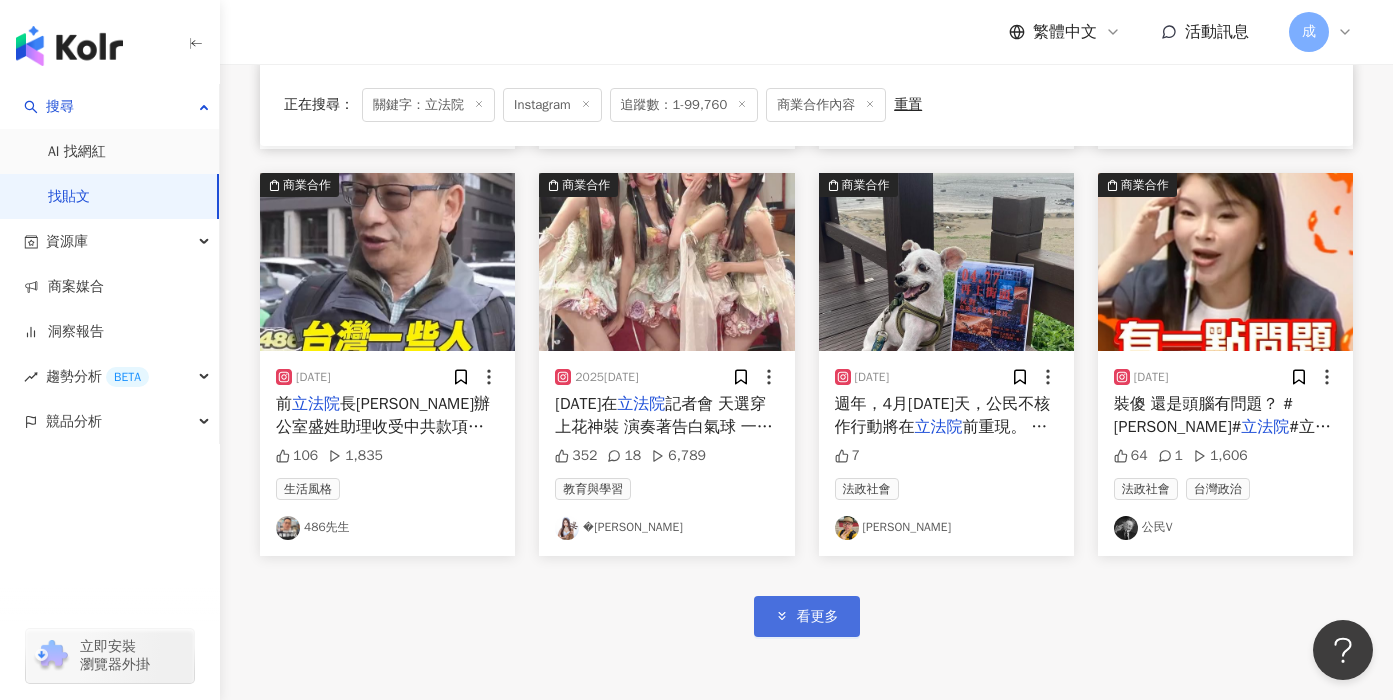 click on "看更多" at bounding box center (818, 617) 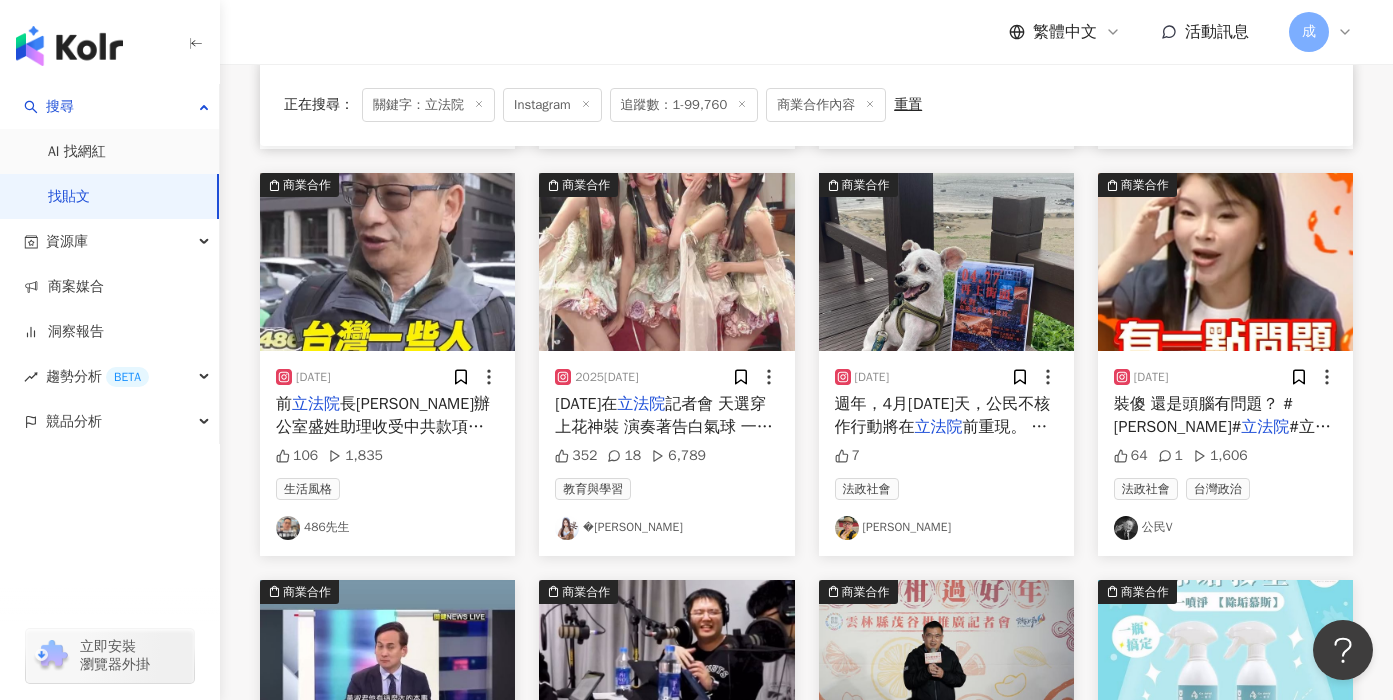 click on "週年，4�[DATE]��，公民不核作行動將在" at bounding box center [943, 415] 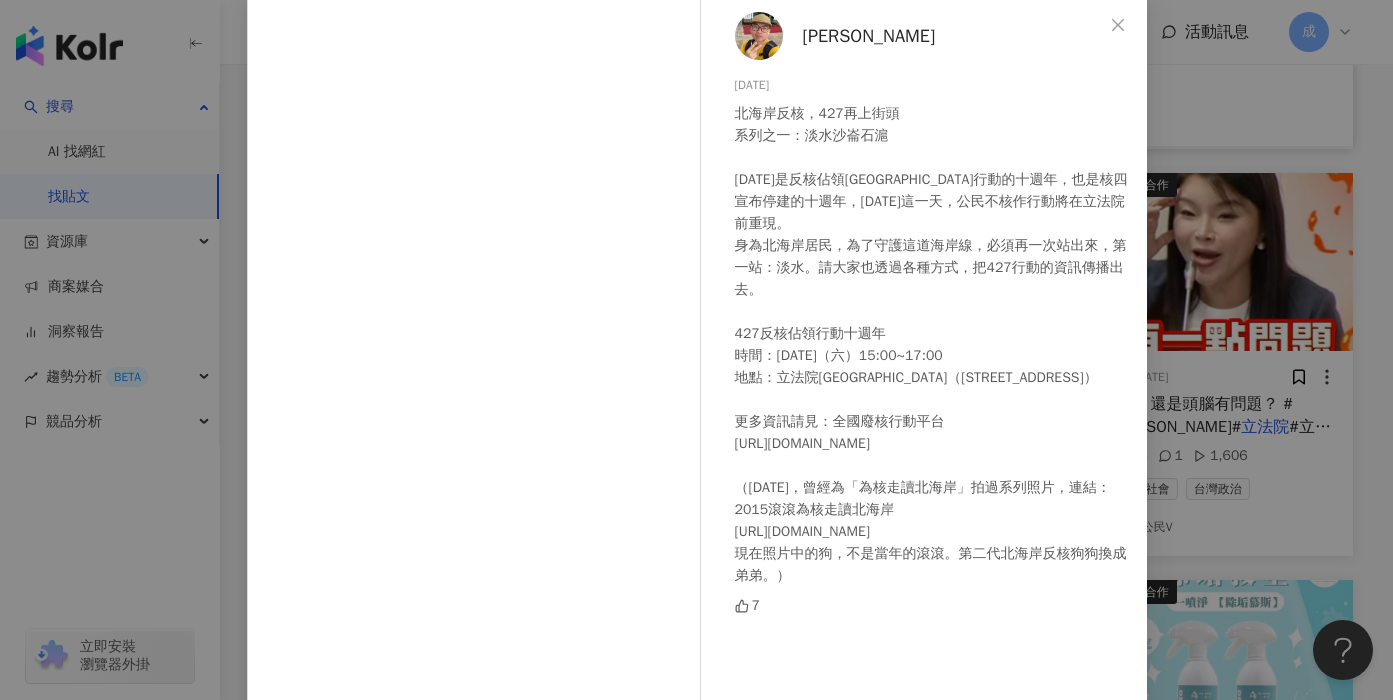 scroll, scrollTop: 191, scrollLeft: 0, axis: vertical 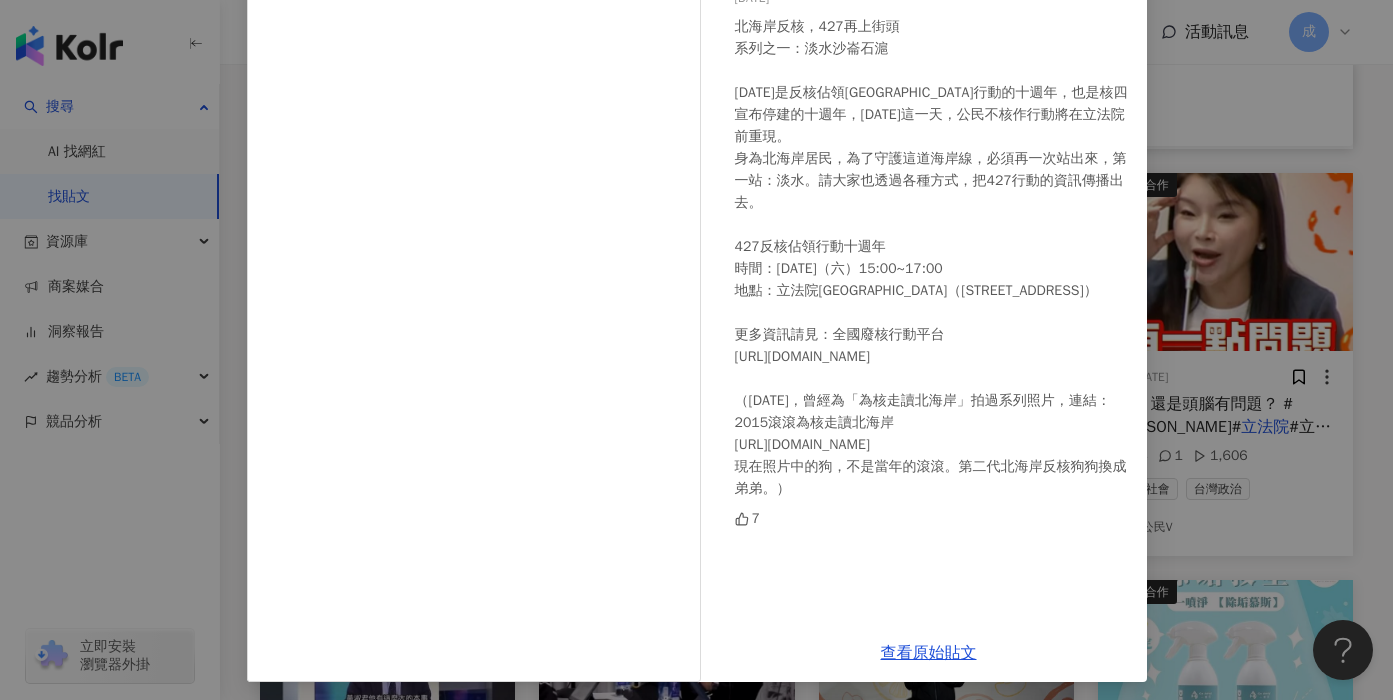 click on "王鐘銘 2024/4/4 北海岸反核，427再上街頭
系列之一：淡水沙崙石滬
2024年是反核佔領忠孝西路行動的十週年，也是核四宣布停建的十週年，4月27這一天，公民不核作行動將在立法院前重現。
身為北海岸居民，為了守護這道海岸線，必須再一次站出來，第一站：淡水。請大家也透過各種方式，把427行動的資訊傳播出去。
427反核佔領行動十週年
時間：2024/04/27（六）15:00~17:00
地點：立法院正門前（中山南路一號）
更多資訊請見：全國廢核行動平台
https://www.facebook.com/stopnukesnow?mibextid=LQQJ4d
（2015年，曾經為「為核走讀北海岸」拍過系列照片，連結：2015滾滾為核走讀北海岸
https://www.facebook.com/share/idMEJu9G3jxzghgp/
現在照片中的狗，不是當年的滾滾。第二代北海岸反核狗狗換成弟弟。） 7 查看原始貼文" at bounding box center (696, 350) 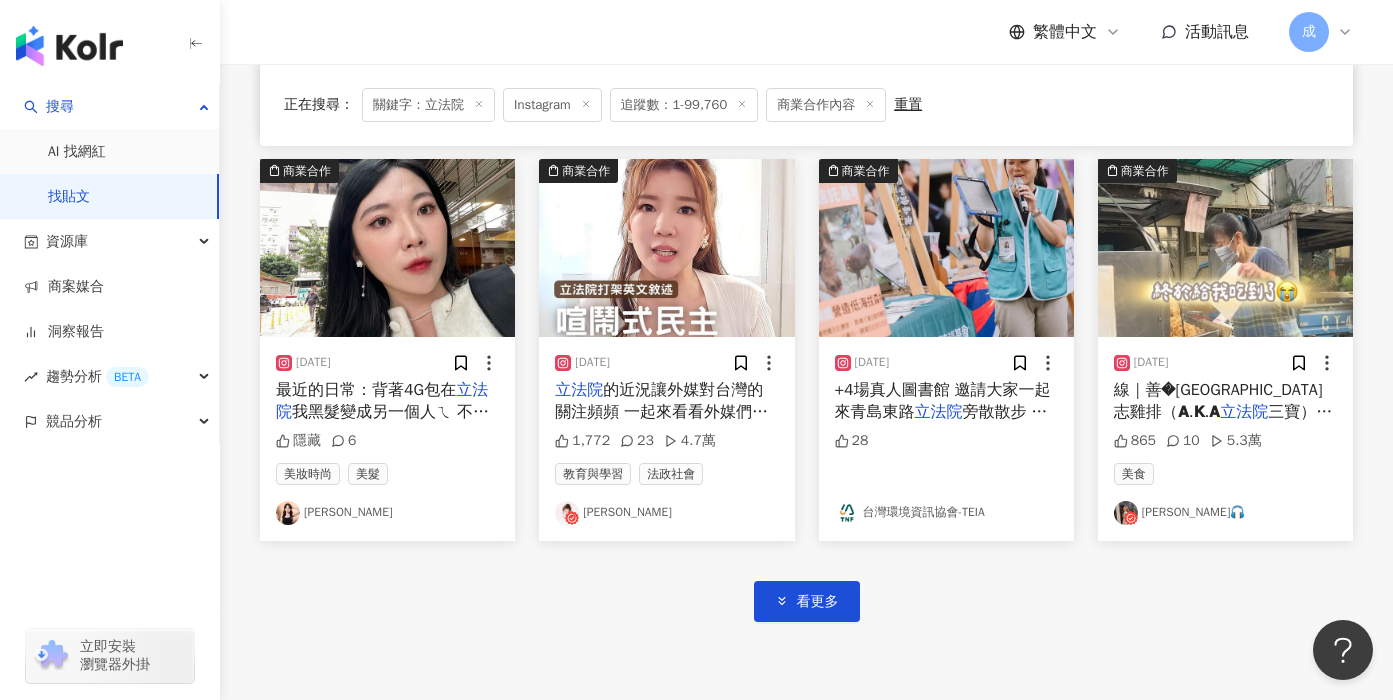 scroll, scrollTop: 4787, scrollLeft: 0, axis: vertical 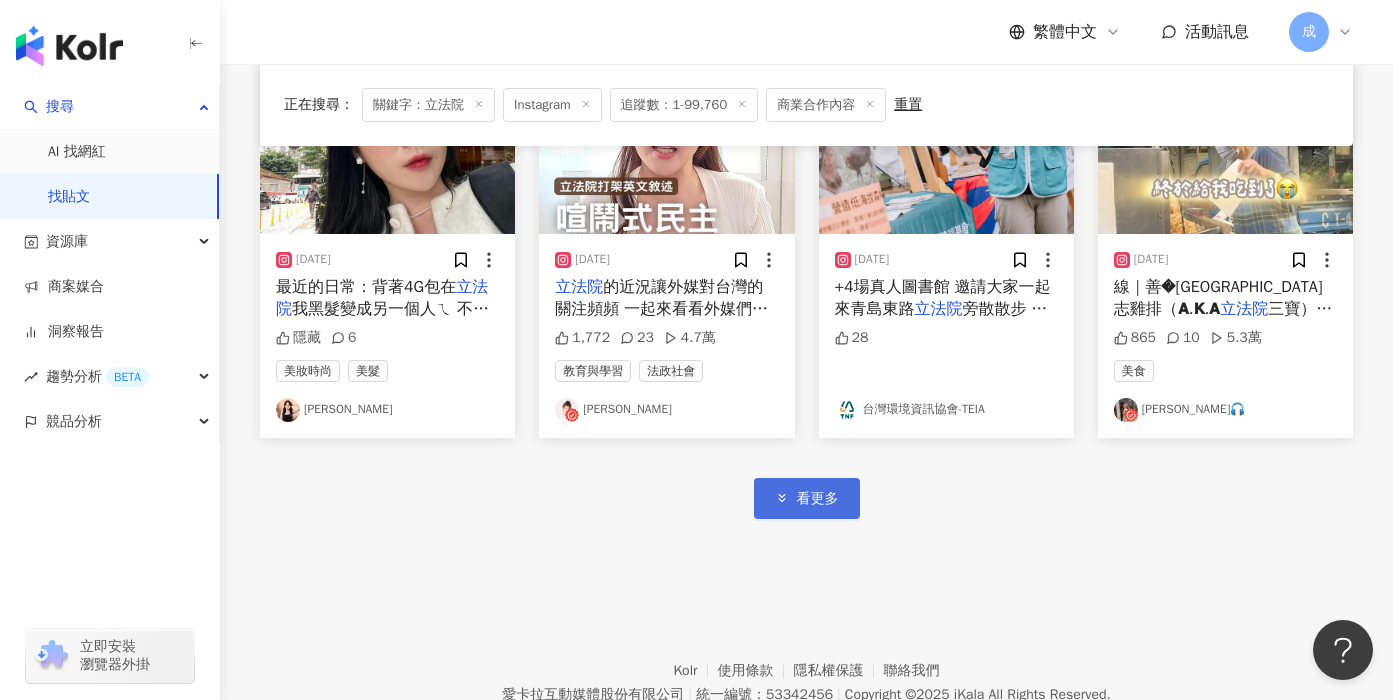 click on "看更多" at bounding box center (807, 498) 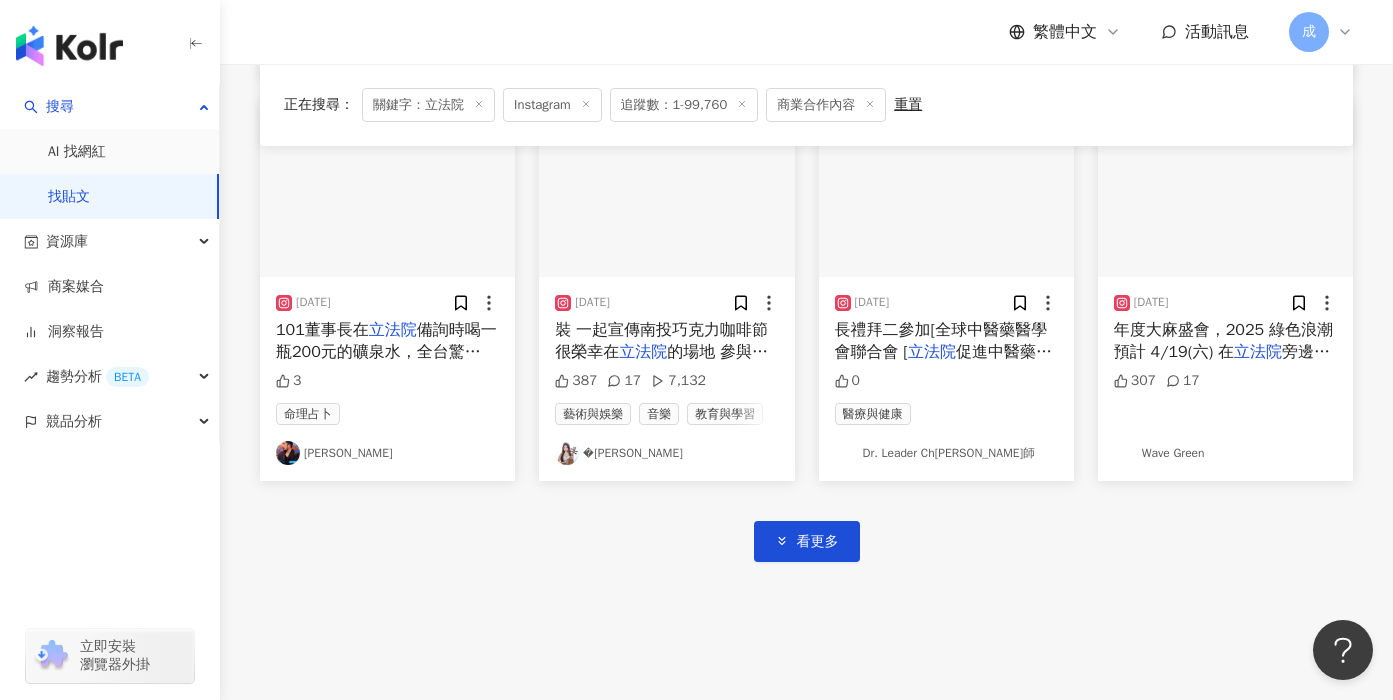 scroll, scrollTop: 6035, scrollLeft: 0, axis: vertical 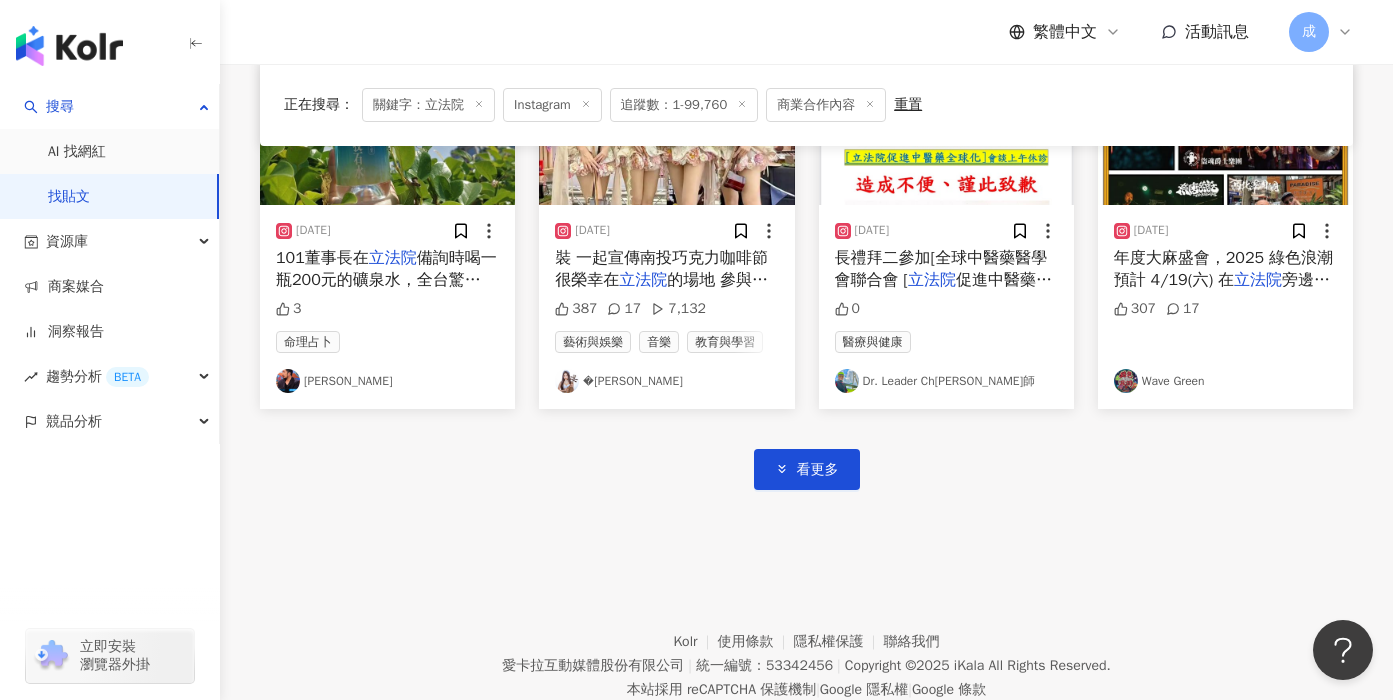 click on "商業合作 2024/10/31 開心與 立法院 江啟臣副院長合影😊👍
# 立法院 副院長江啟臣
#超親民超nice
#搭姵國際有限公司
#搭姵敏元益生菌
#搭姵展演活動行銷 隱藏 8 法政社會 台灣政治 何姵蓉 商業合作 2024/4/12 車 #計程車打八折 #韓國瑜 # 立法院  # 立法院 長 #迷因貓 7 1,990 法政社會 計程車七折173叫車app 商業合作 2024/4/5 台北｜Taipei｜#生煎包
立法院 雙寶，熱銷三十年了
生煎包在雞排隔壁，原本是 立法院 三寶（現存兩寶），現包的煎包，外皮酥脆恰恰，內部是清甜的高麗菜，超級優秀的！一顆13兩顆25，快來吃看看吧😊
🌍google評價：4.2
📍台北市中正區濟南路一段13巷
☎️ 無
💬週六週日公休 其餘時間15:00-19:00
#台北美食 #台北必吃 #yura吃台北 #台北美食
#台北小吃 #台北小吃推薦 #善導寺必吃  #台北下午茶 #善導寺 #台北 #中正區 #台北生煎包 # 立法院  # 立法院 1,718 32 1" at bounding box center (806, -2575) 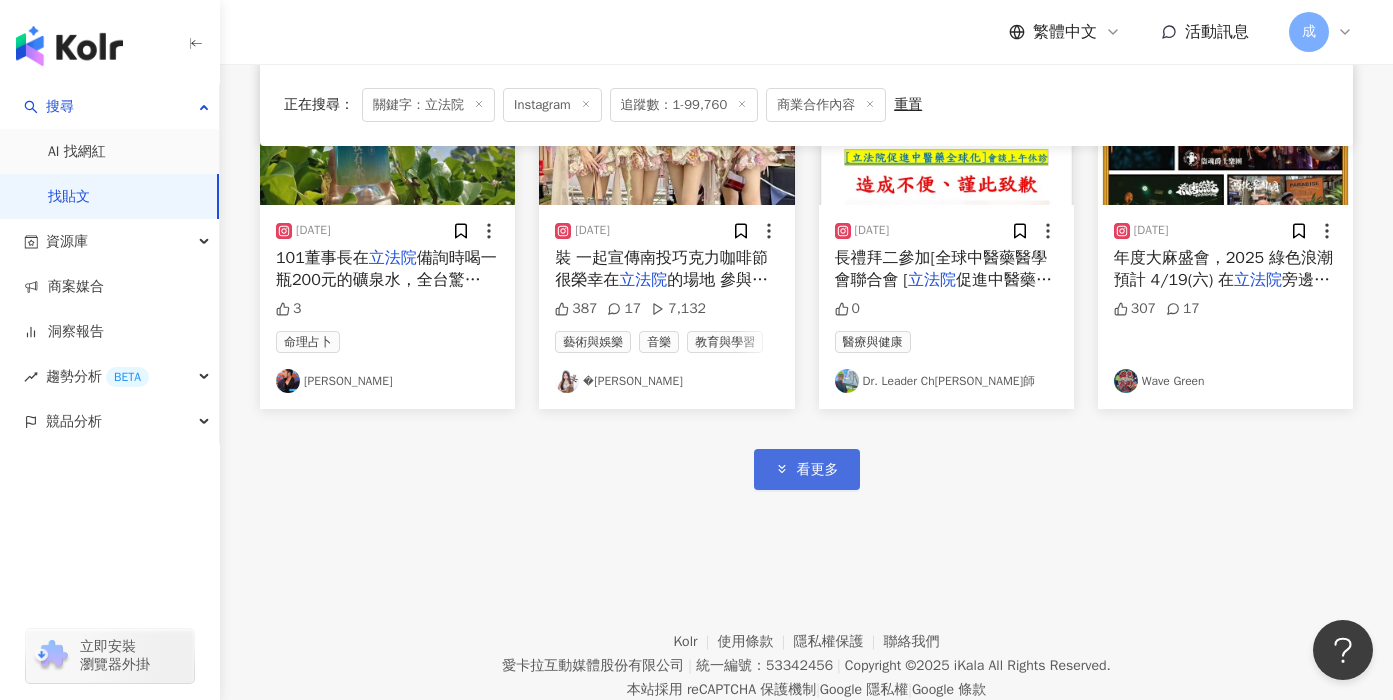 click on "看更多" at bounding box center [807, 469] 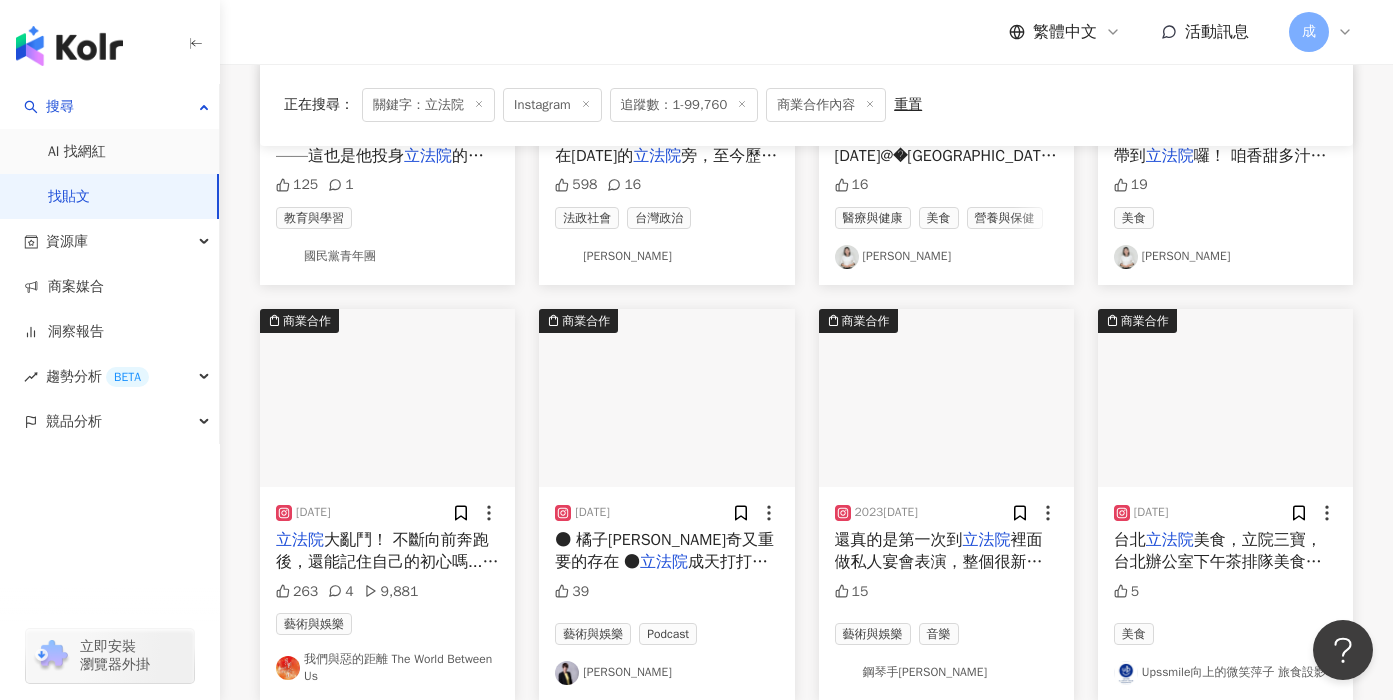 scroll, scrollTop: 7167, scrollLeft: 0, axis: vertical 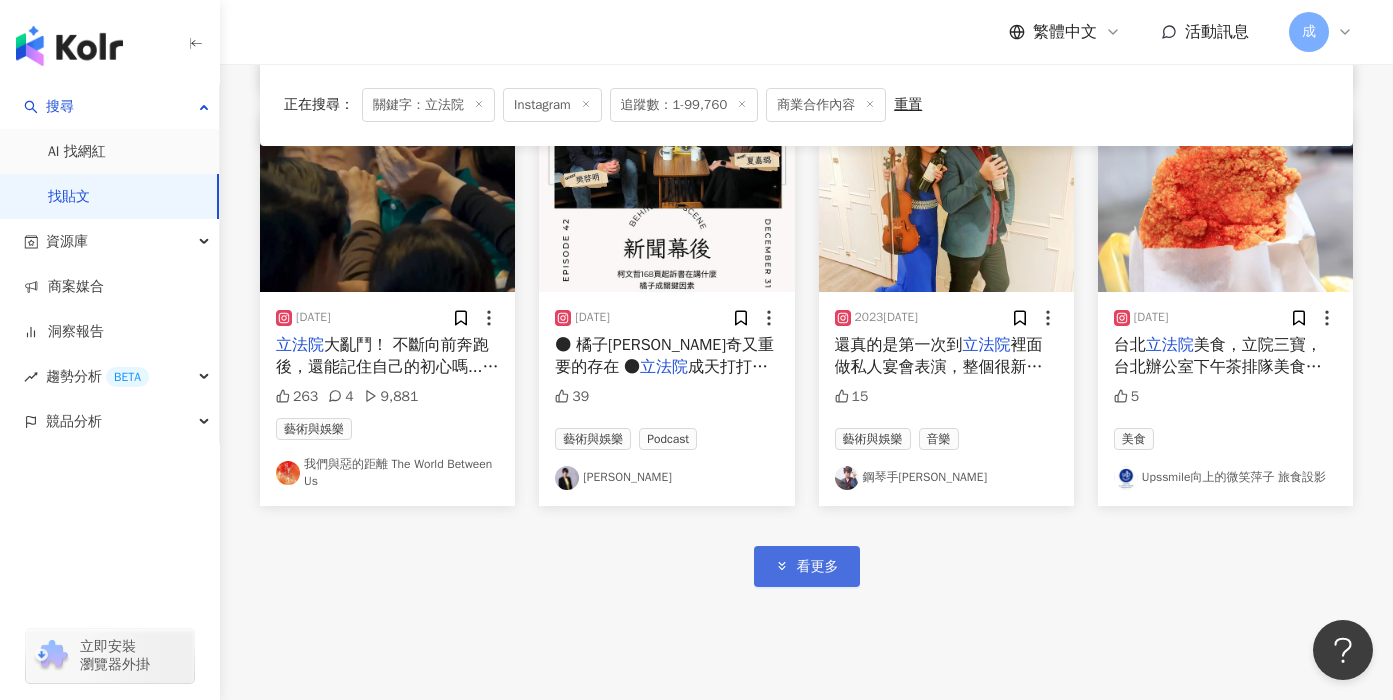click on "看更多" at bounding box center [807, 566] 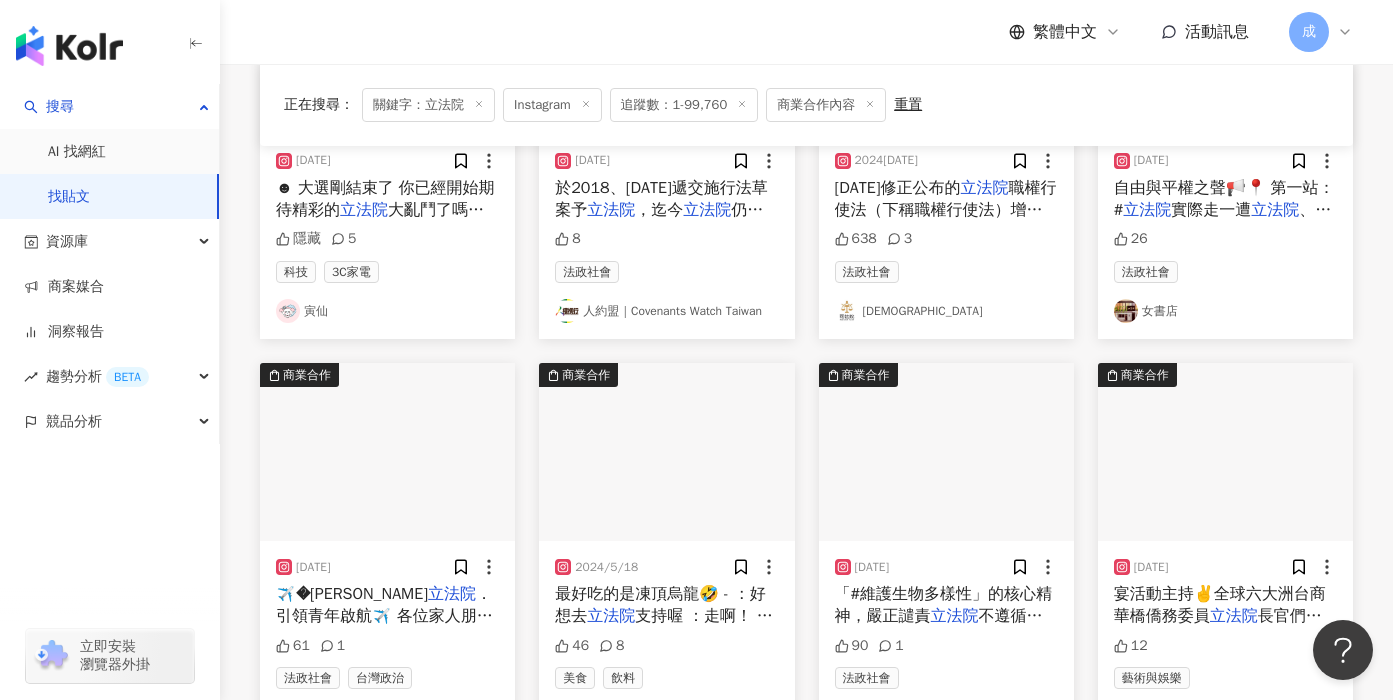 scroll, scrollTop: 8182, scrollLeft: 0, axis: vertical 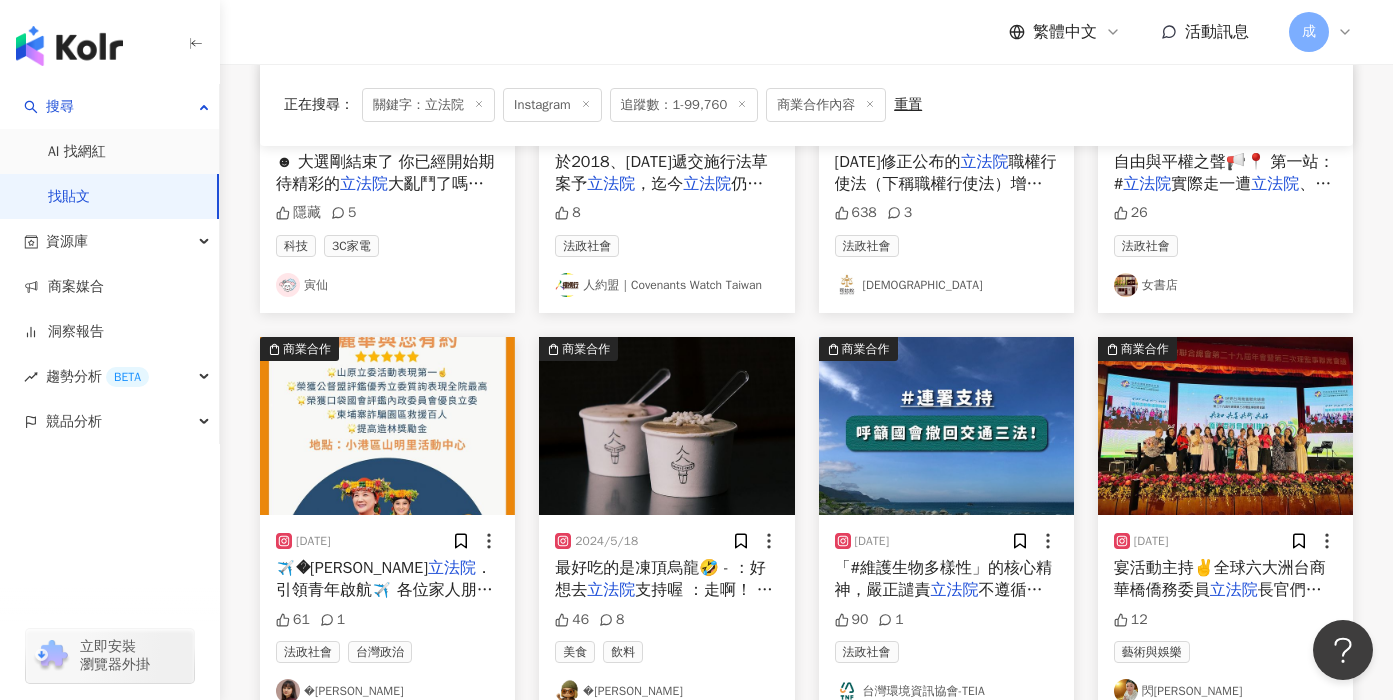 click on "．引領青年啟航✈️
各位家人朋友，以及青年夥伴們大家平安，目前禾雅代表[PERSON_NAME]｜[PERSON_NAME] / Reseres立法委員「高雄都會區後援會會長」敬邀各位一同參與這次伍立委高雄都會區鄉親有約的見面會。
時  間 : [DATE](四)18:30
地  點 : [GEOGRAPHIC_DATA][GEOGRAPHIC_DATA]
🌟這次我們有製作團服，我們的團服已定是大拇指的好看喔。
[PERSON_NAME] Leleve [PERSON_NAME]
#伍麗華立法委員
#[PERSON_NAME]全開用力划
#全力支持伍麗華
#[PERSON_NAME]啟航中
#[PERSON_NAME]蓋讚👍" at bounding box center (385, 780) 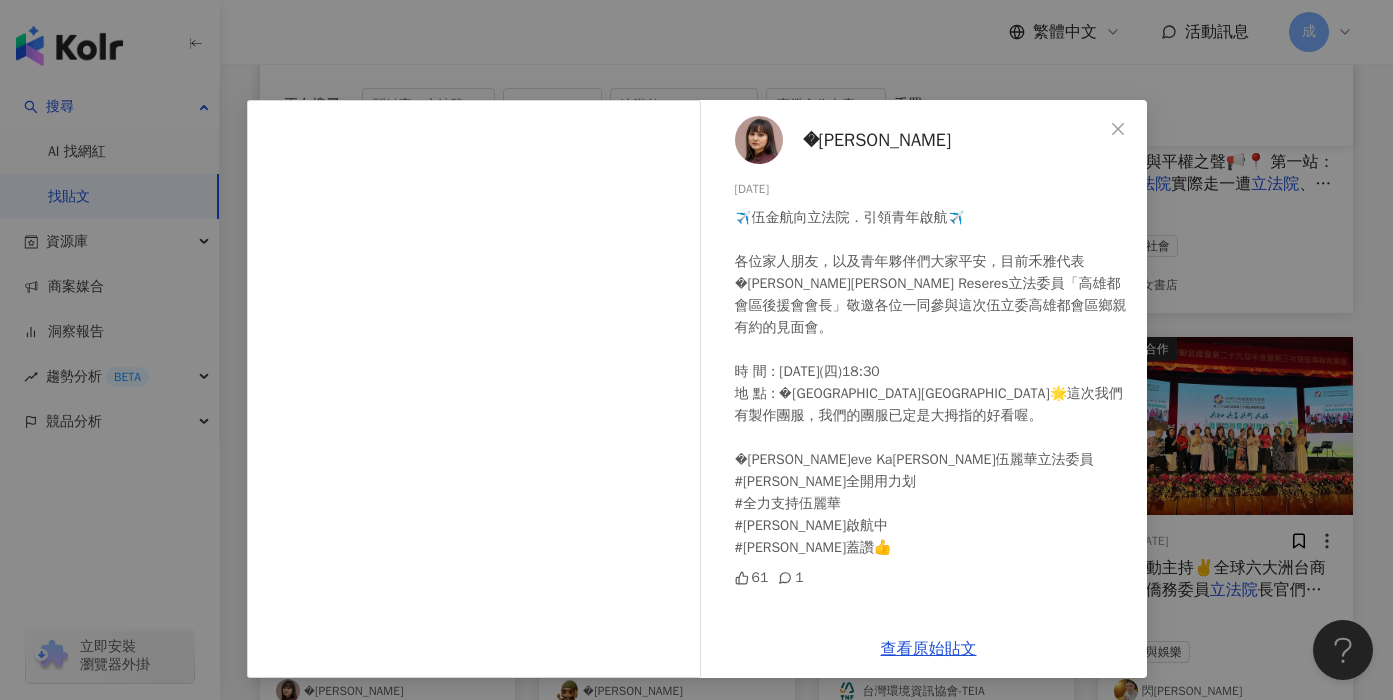 scroll, scrollTop: 12, scrollLeft: 0, axis: vertical 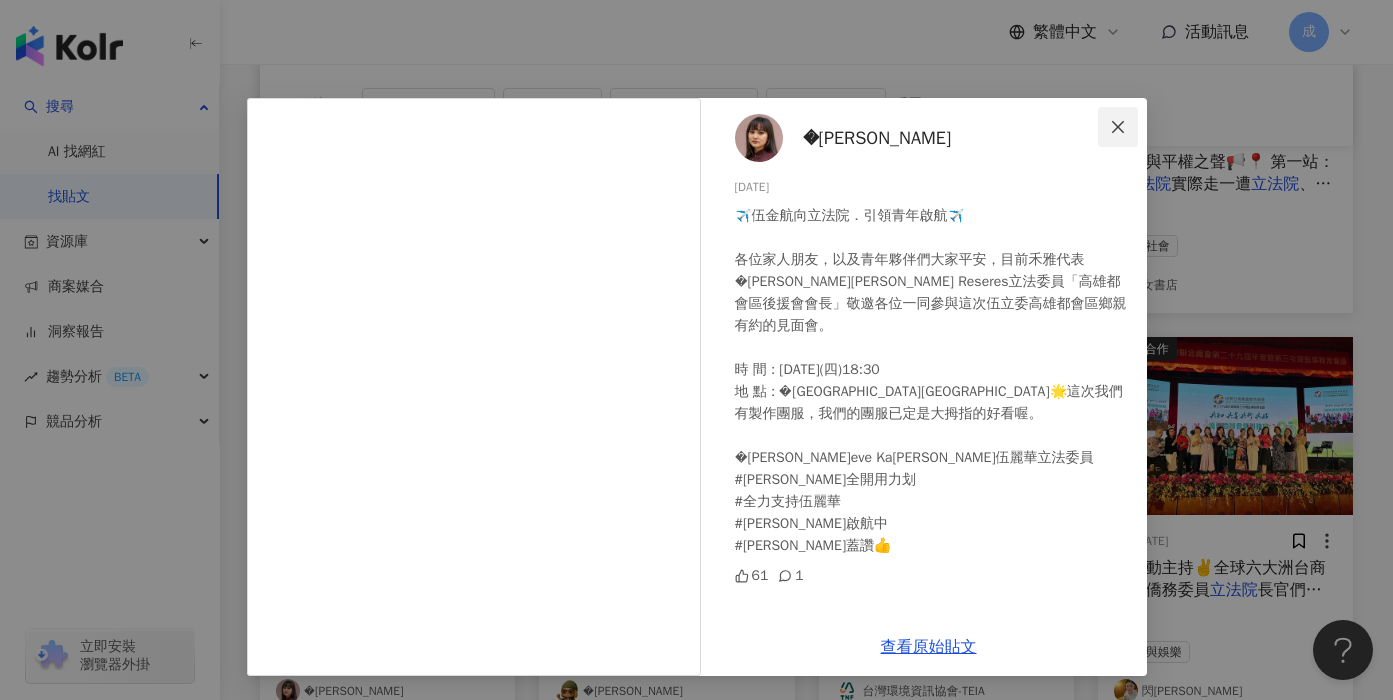 click at bounding box center [1118, 127] 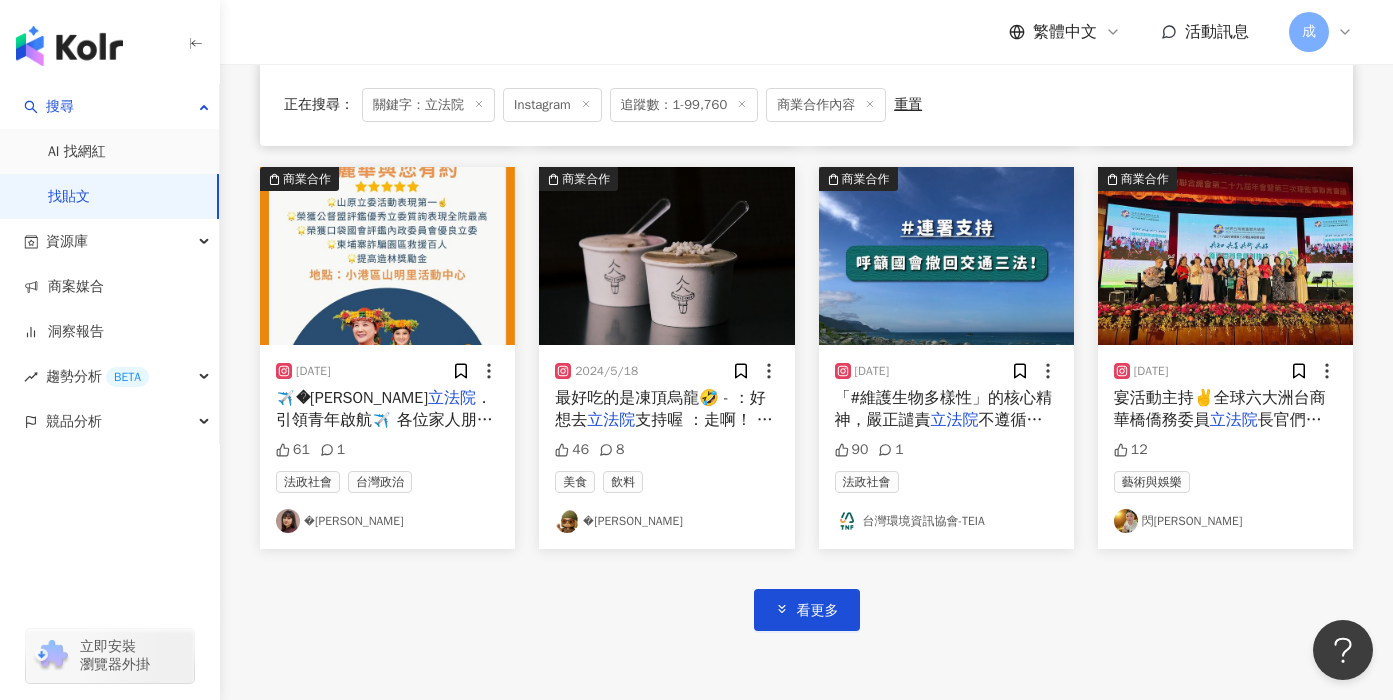 scroll, scrollTop: 8525, scrollLeft: 0, axis: vertical 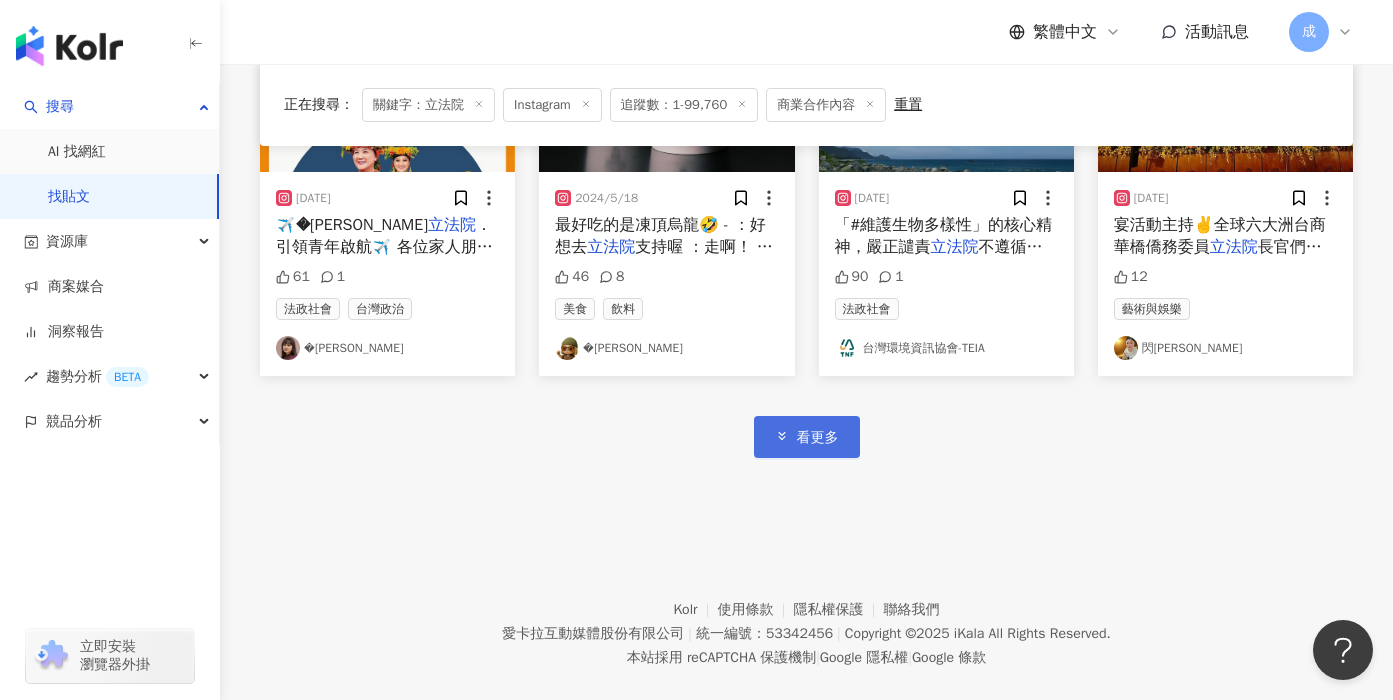 click on "看更多" at bounding box center [807, 436] 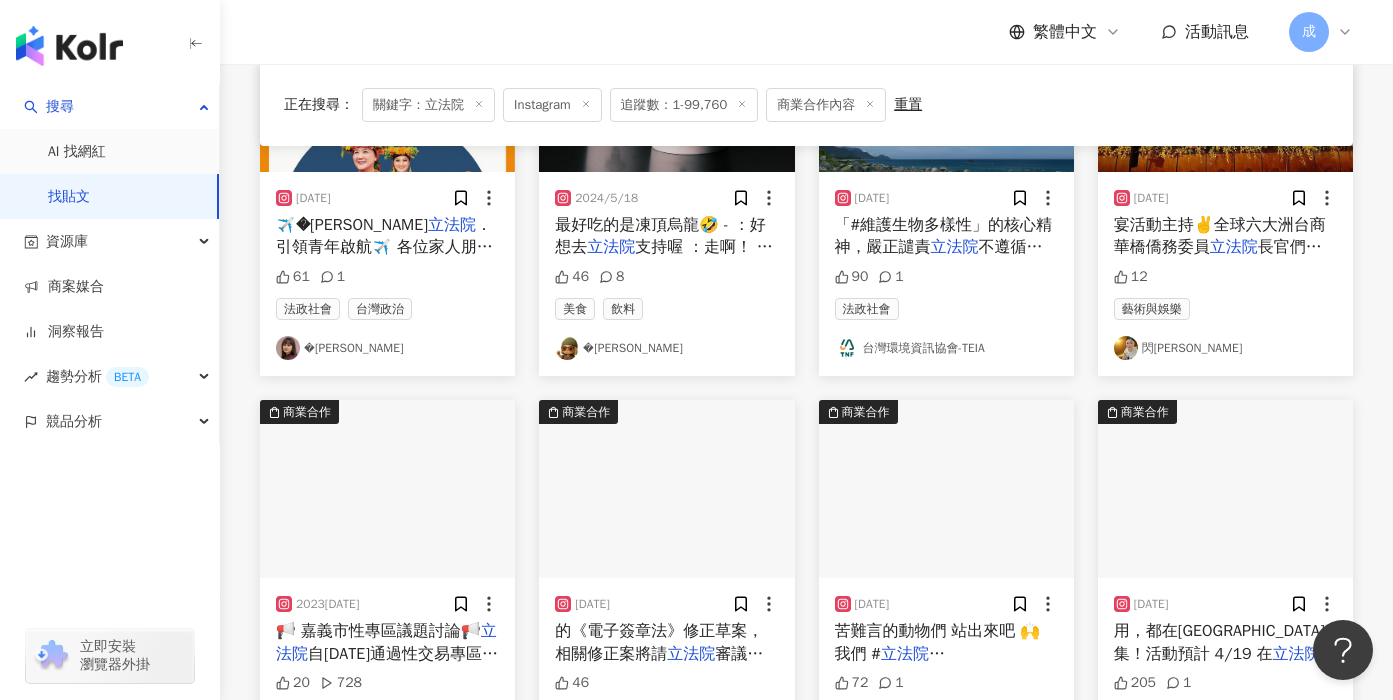 scroll, scrollTop: 8325, scrollLeft: 0, axis: vertical 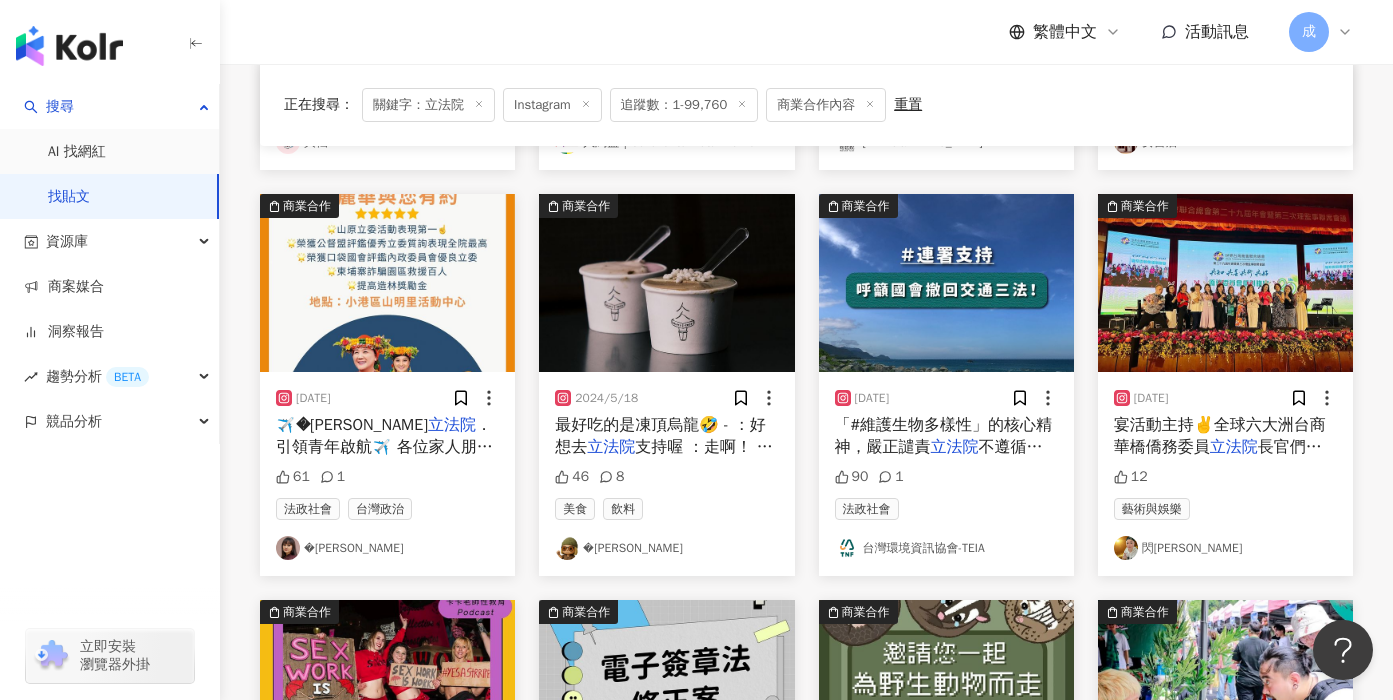 click on "「#維護生物多樣性」的核心精神，嚴正譴責" at bounding box center [944, 436] 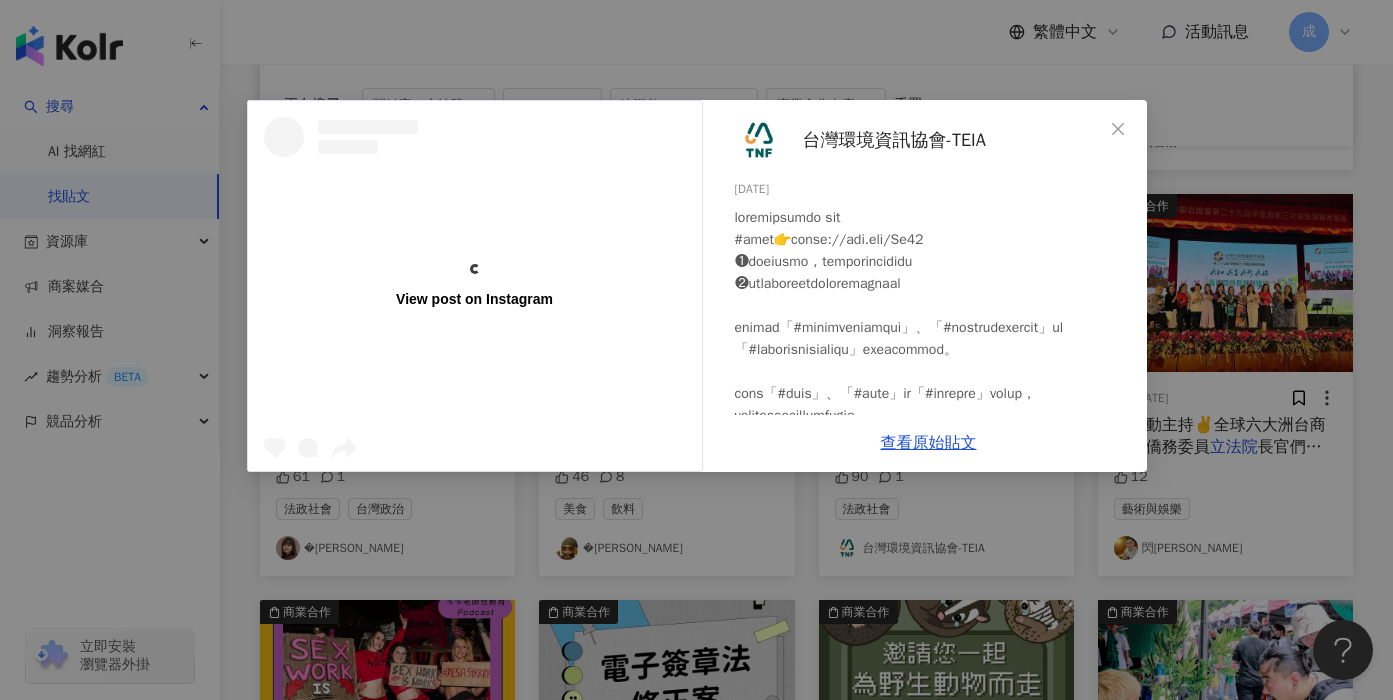 scroll, scrollTop: 150, scrollLeft: 0, axis: vertical 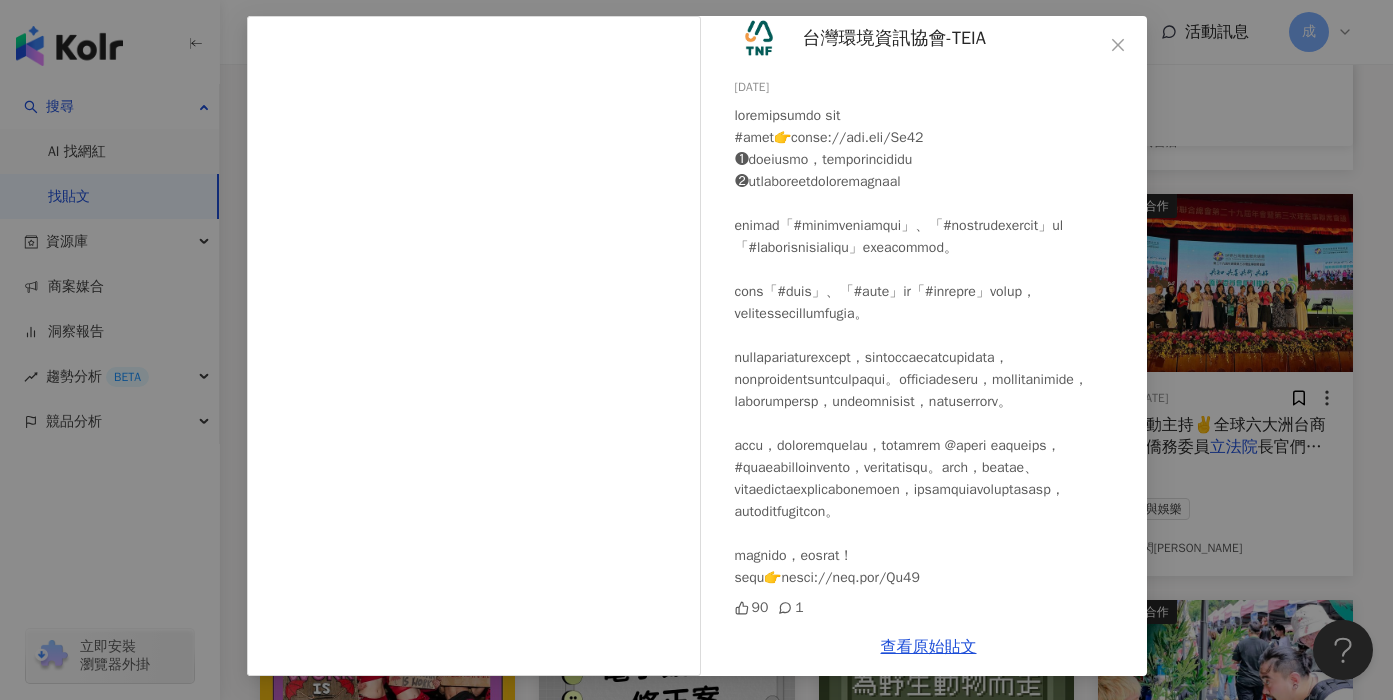 click on "台灣環境資訊協會-TEIA 2024/6/4 90 1 查看原始貼文" at bounding box center (696, 350) 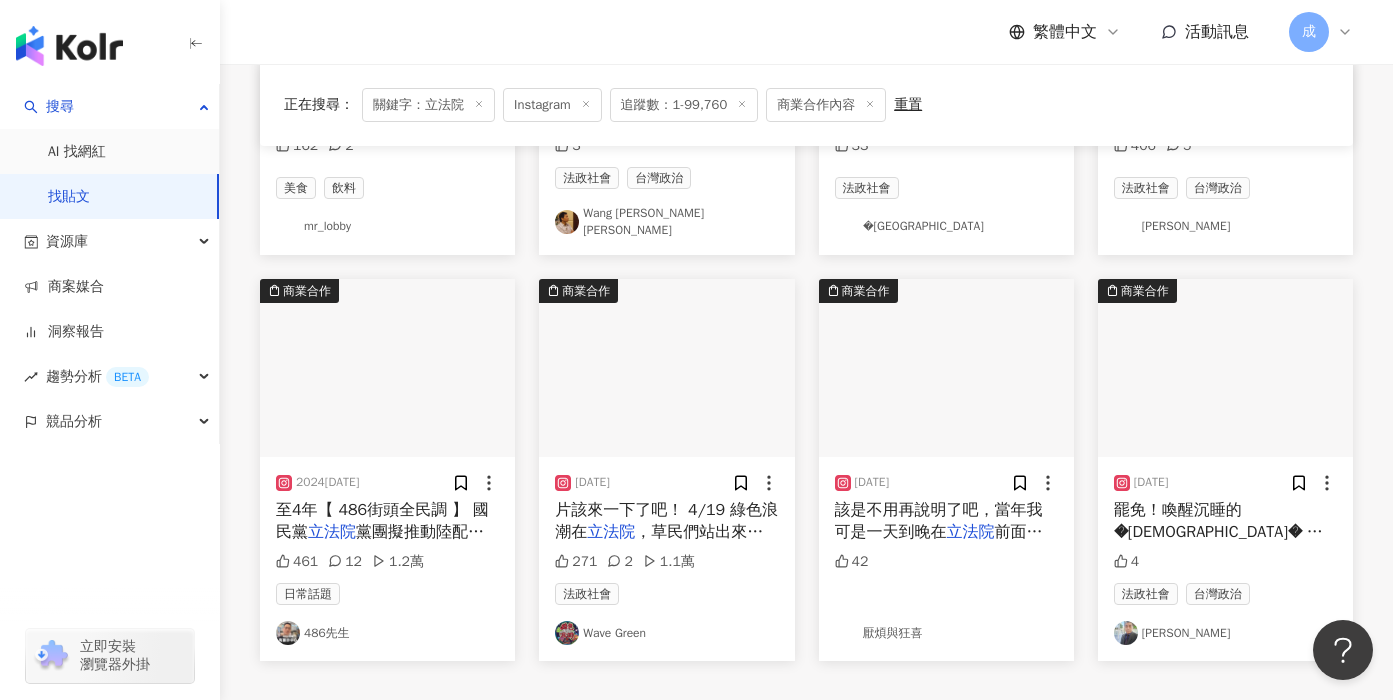 scroll, scrollTop: 9510, scrollLeft: 0, axis: vertical 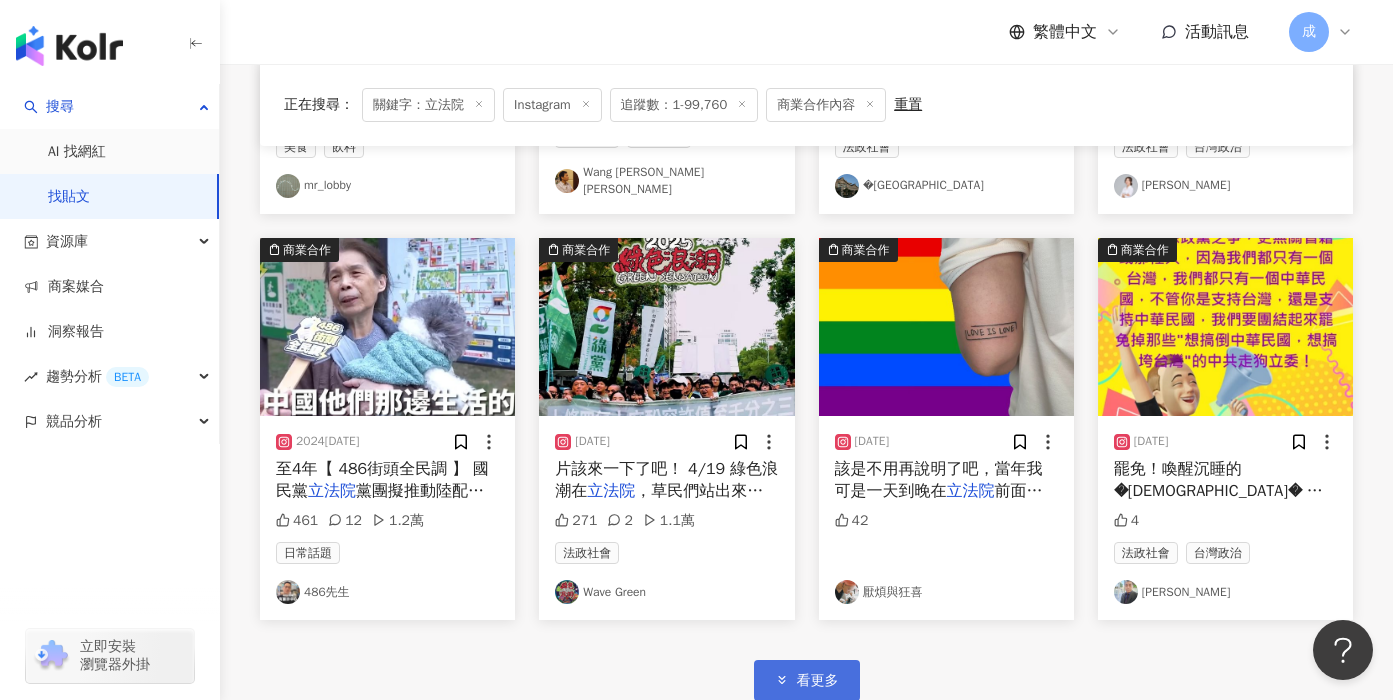 click on "看更多" at bounding box center (818, 681) 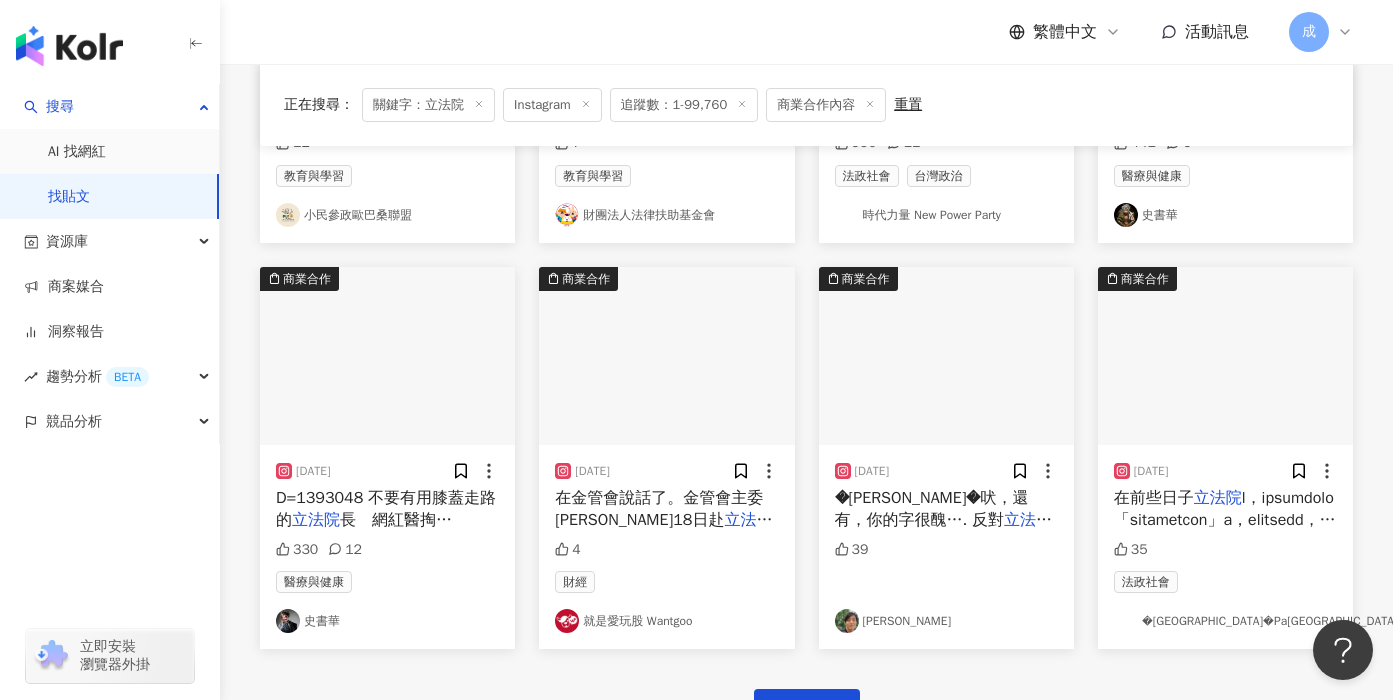 scroll, scrollTop: 10803, scrollLeft: 0, axis: vertical 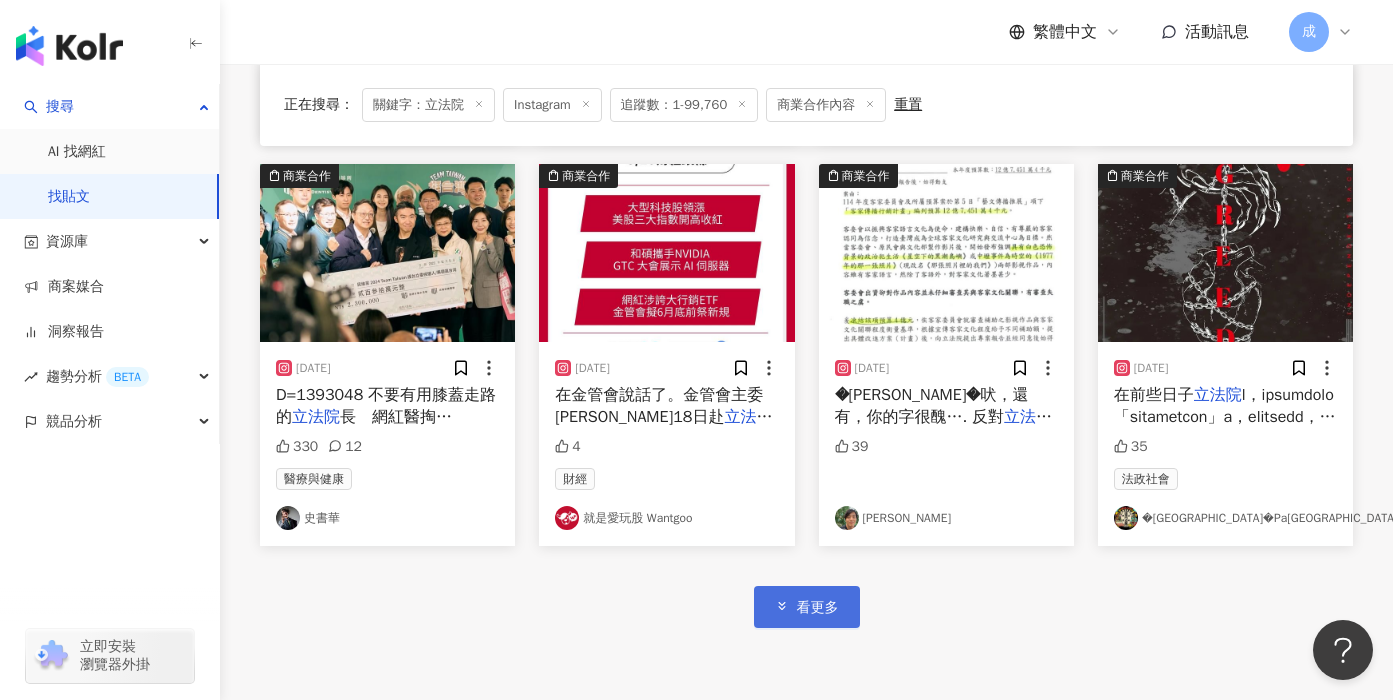 click on "看更多" at bounding box center (807, 606) 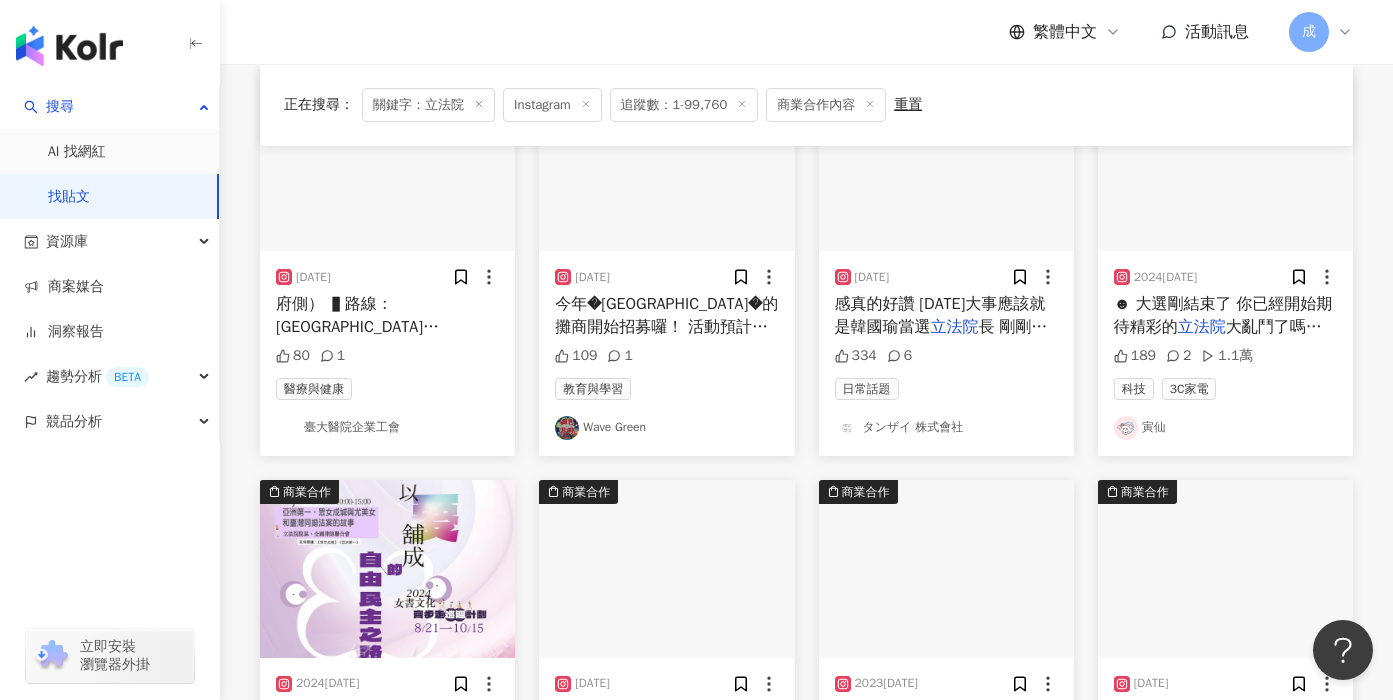 scroll, scrollTop: 11082, scrollLeft: 0, axis: vertical 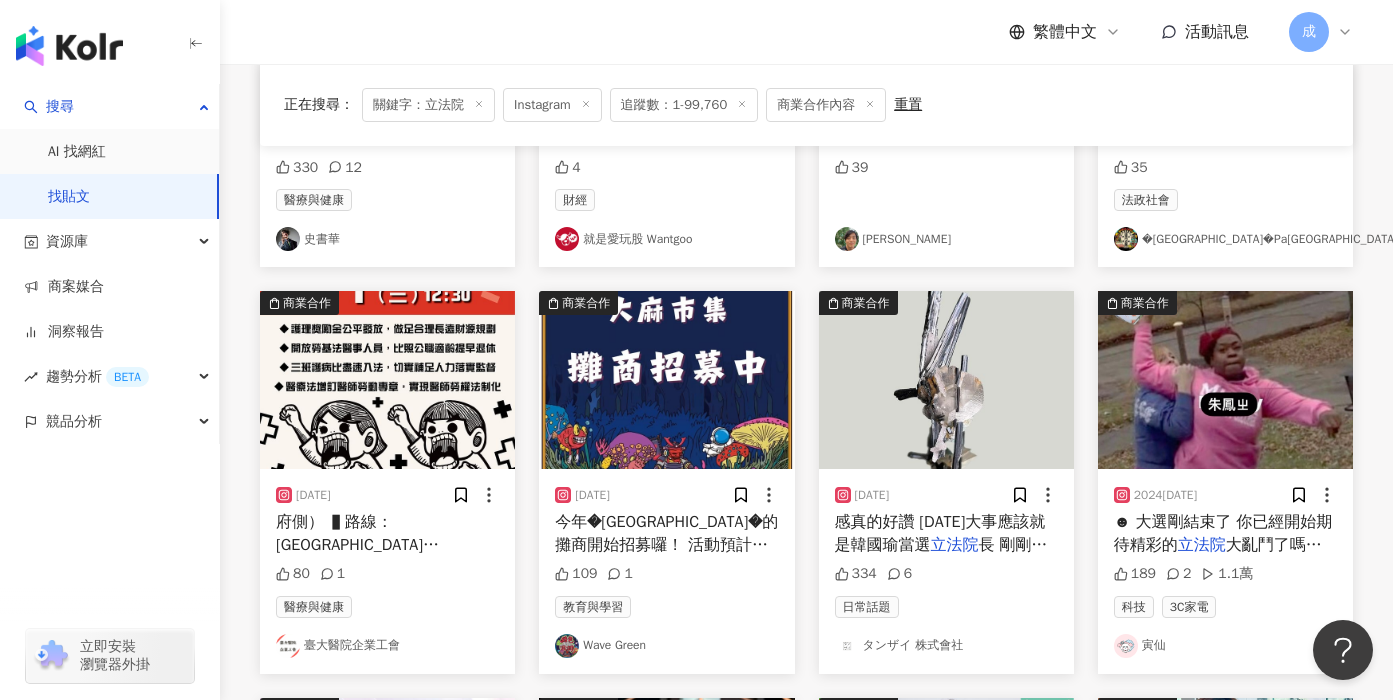 click on "府側）
▌路線：[GEOGRAPHIC_DATA][PERSON_NAME]→[GEOGRAPHIC_DATA]→" at bounding box center [424, 544] 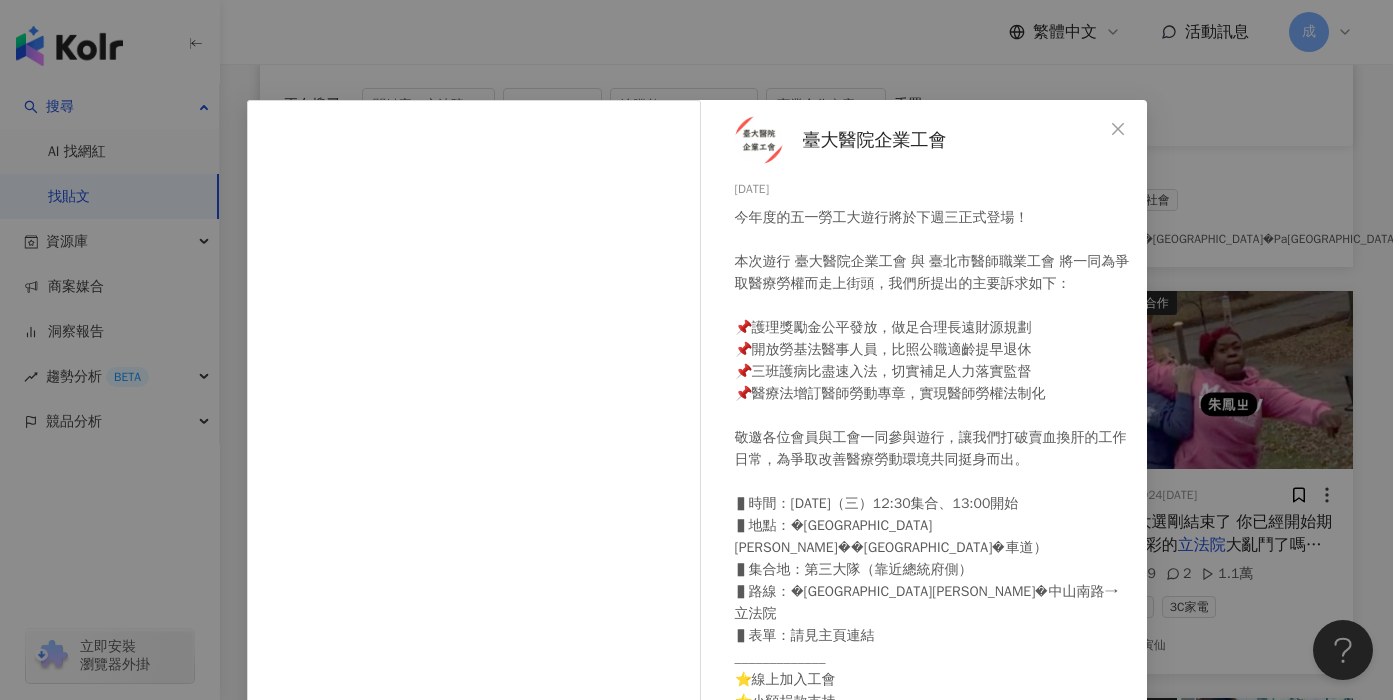 scroll, scrollTop: 62, scrollLeft: 0, axis: vertical 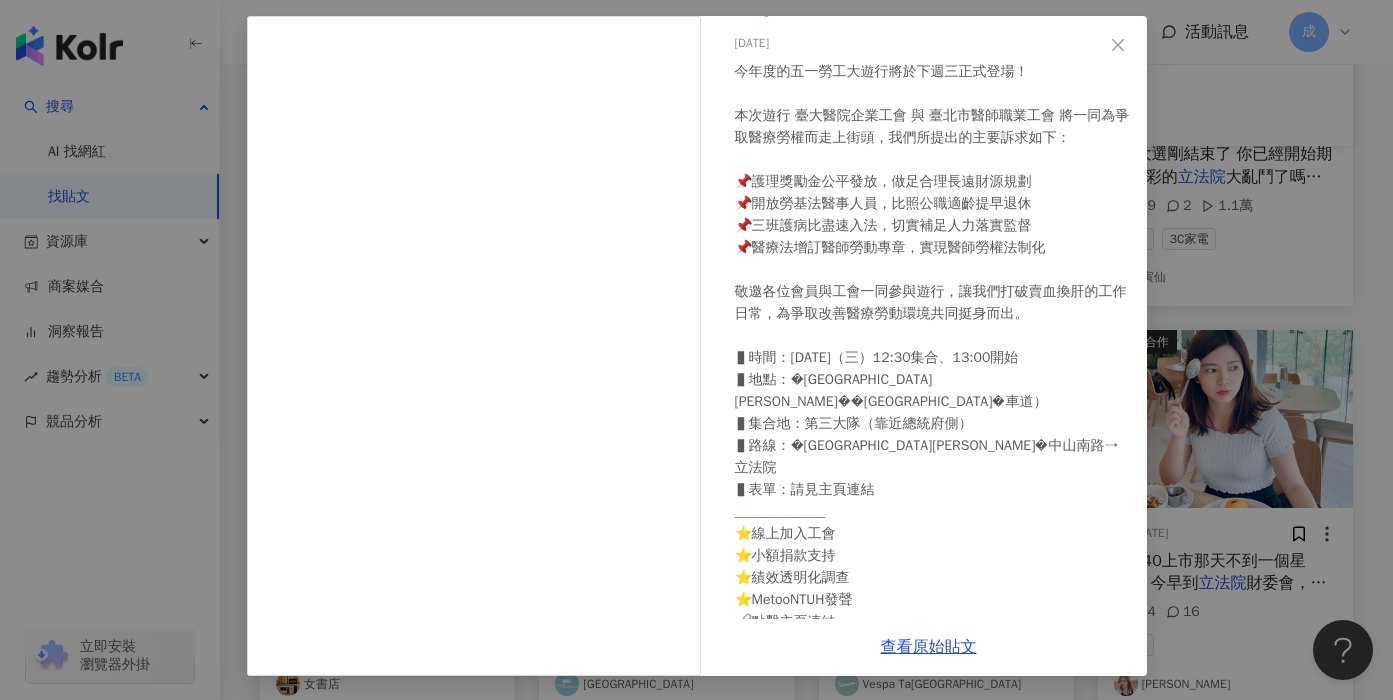 click on "臺大醫院企業工會 2024/4/26 80 1 查看原始貼文" at bounding box center [696, 350] 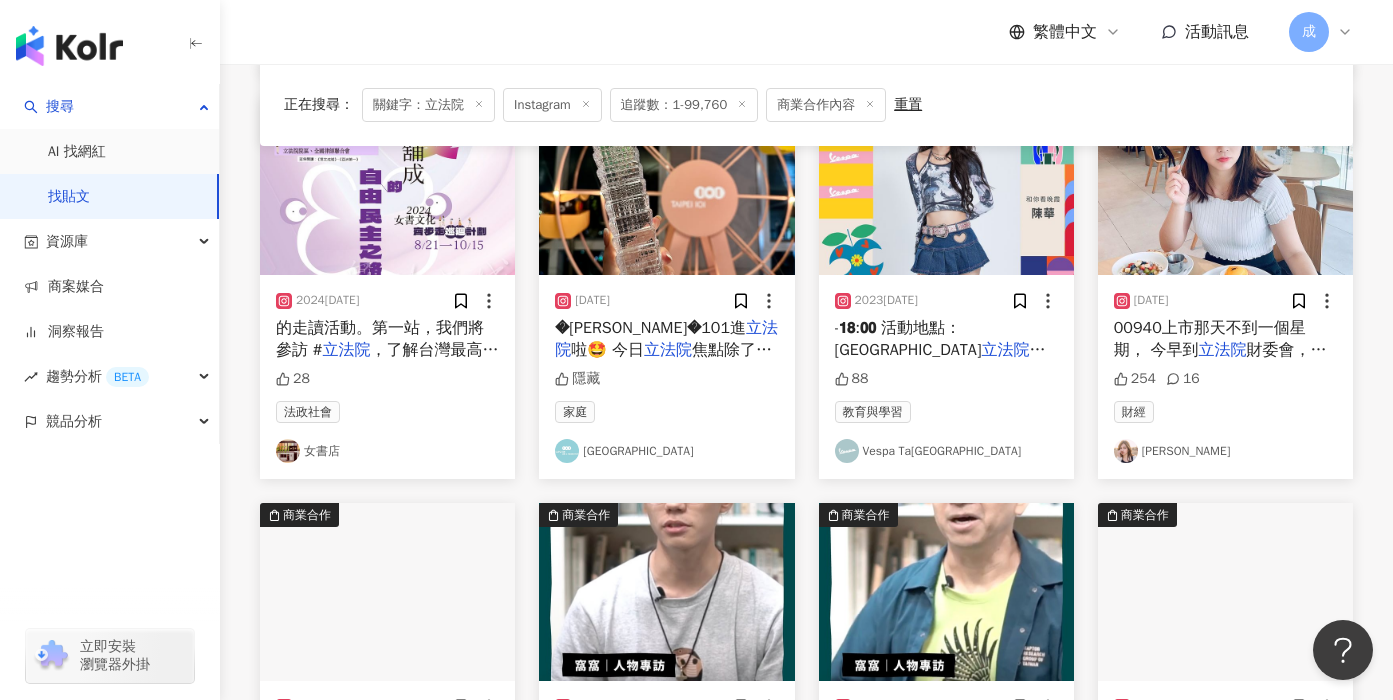 scroll, scrollTop: 12180, scrollLeft: 0, axis: vertical 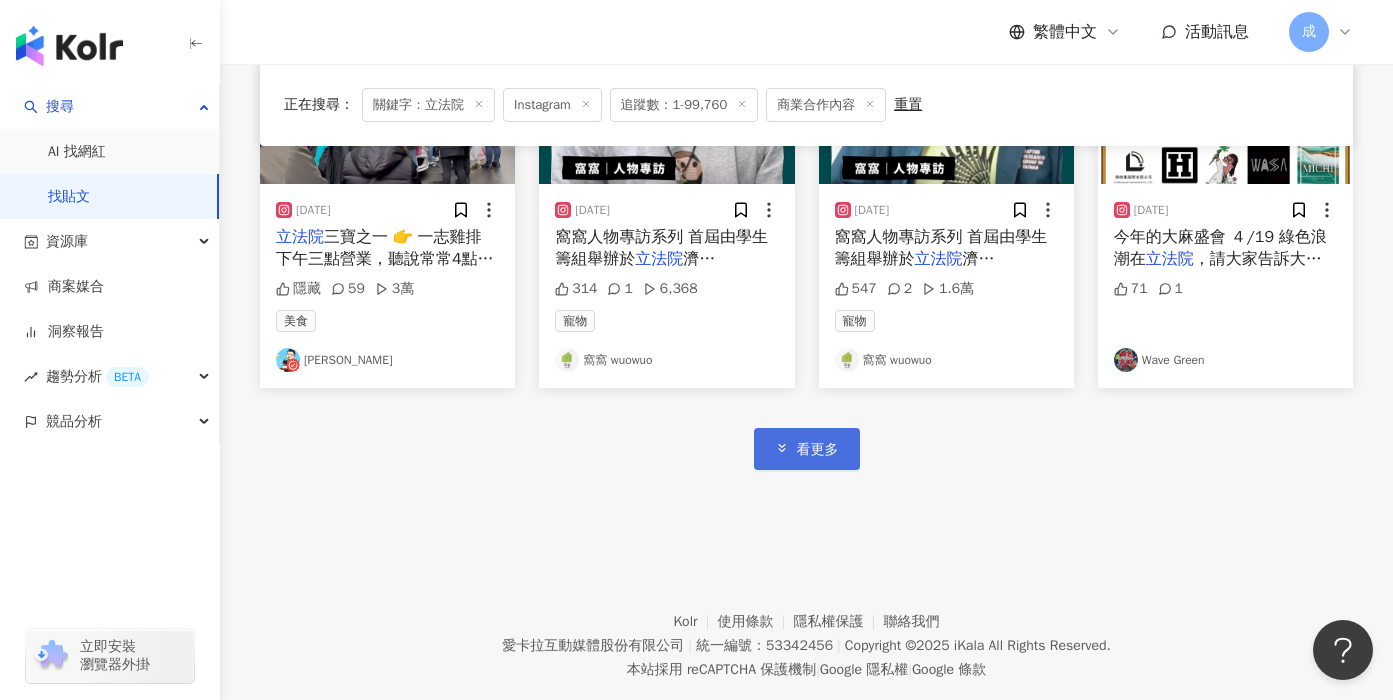 click on "看更多" at bounding box center [807, 448] 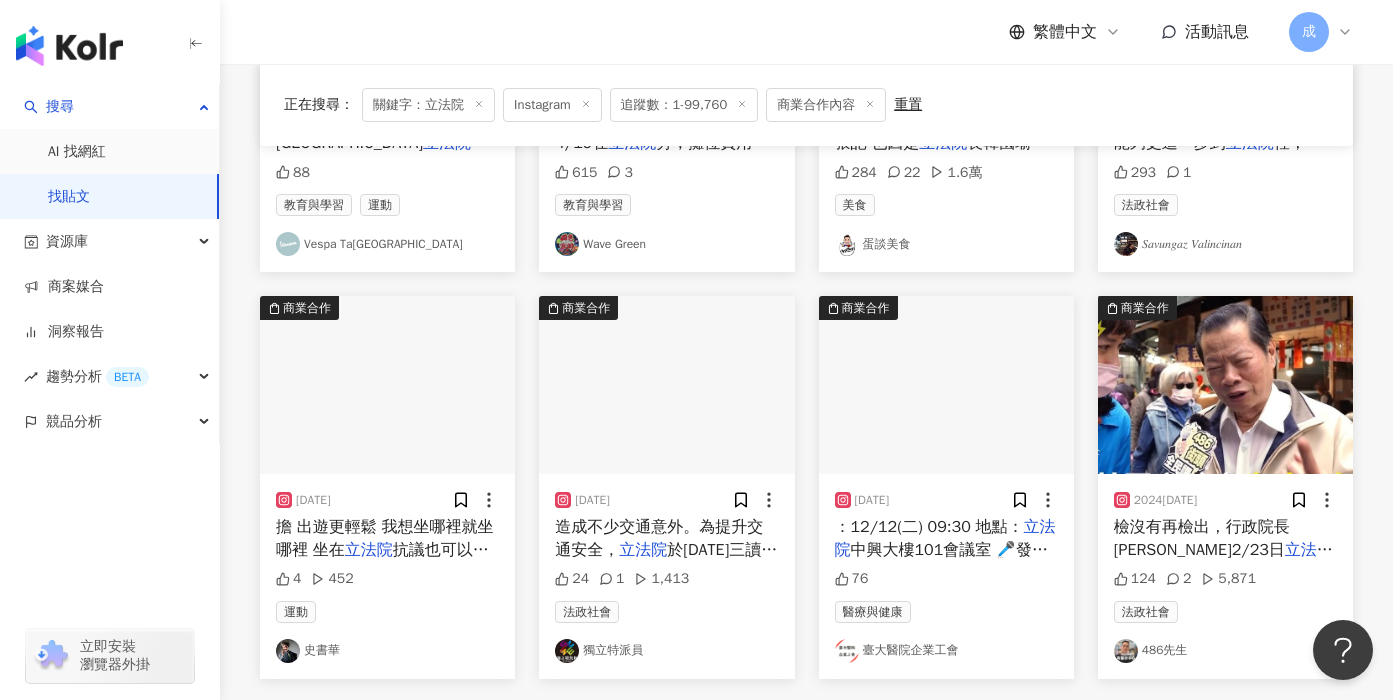 scroll, scrollTop: 13402, scrollLeft: 0, axis: vertical 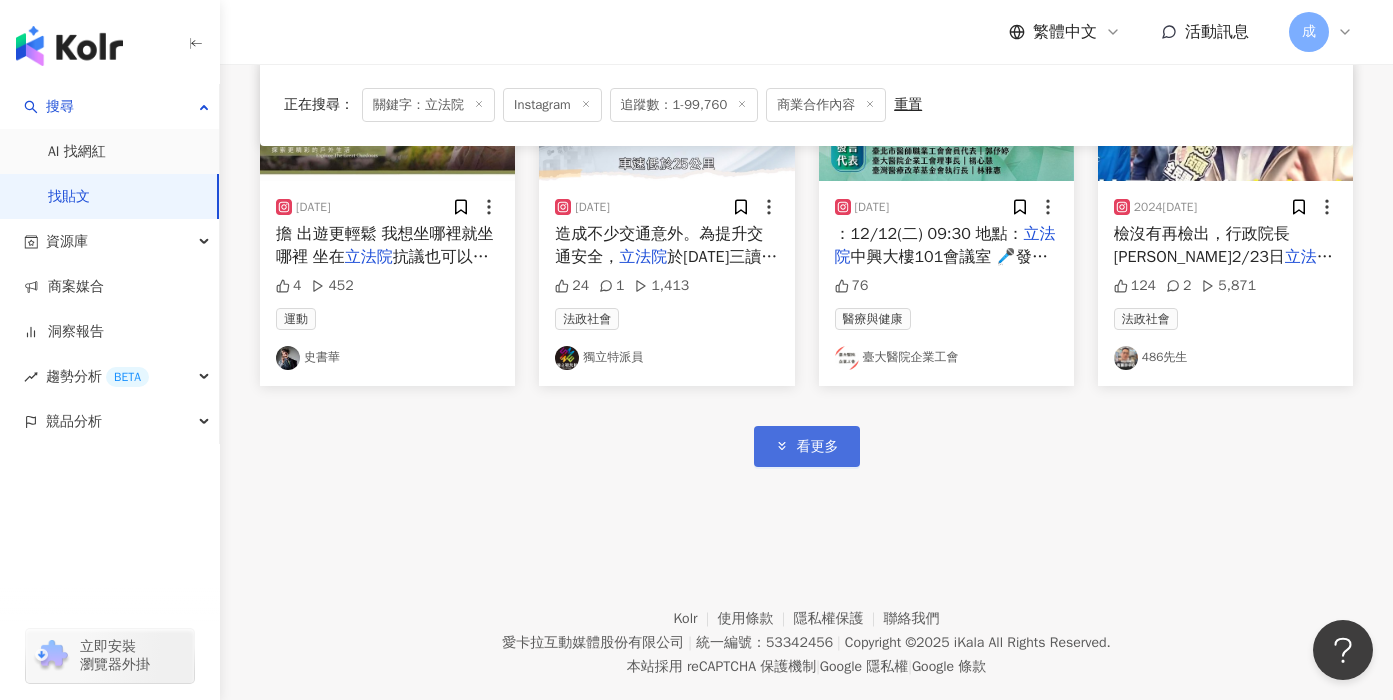 click on "看更多" at bounding box center (818, 447) 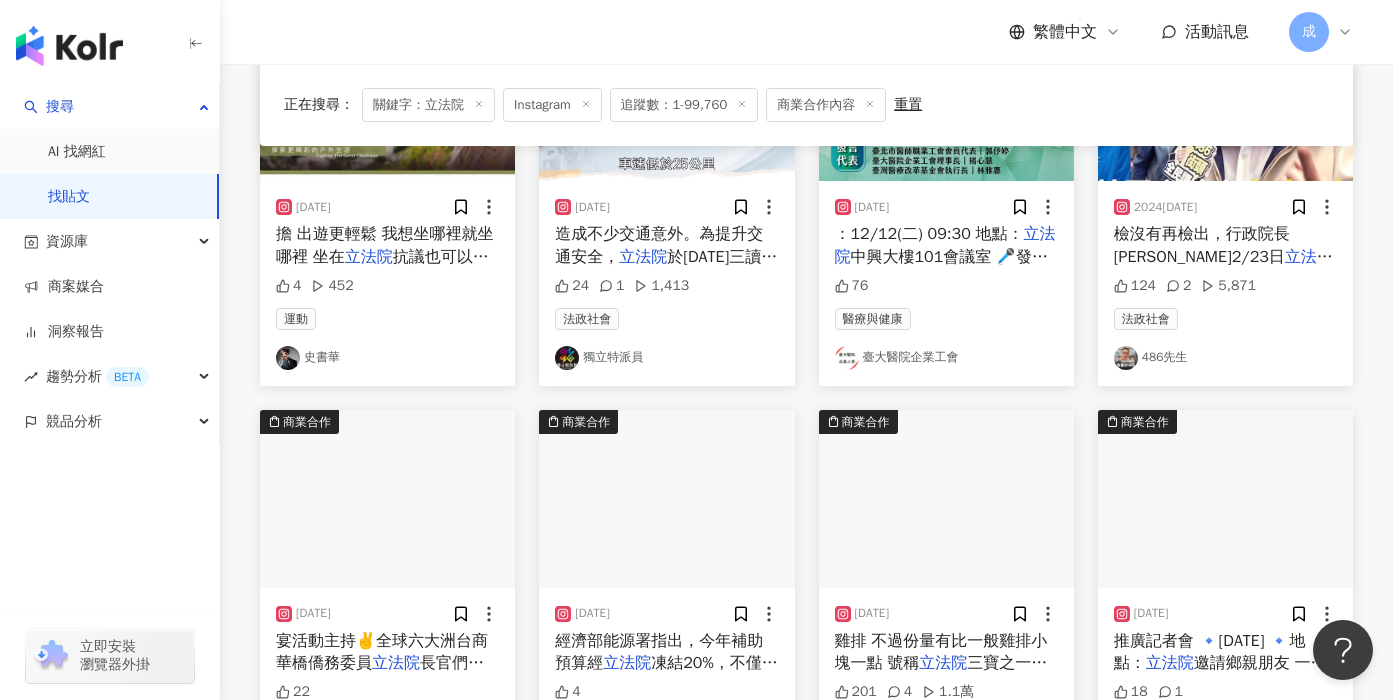scroll, scrollTop: 13474, scrollLeft: 0, axis: vertical 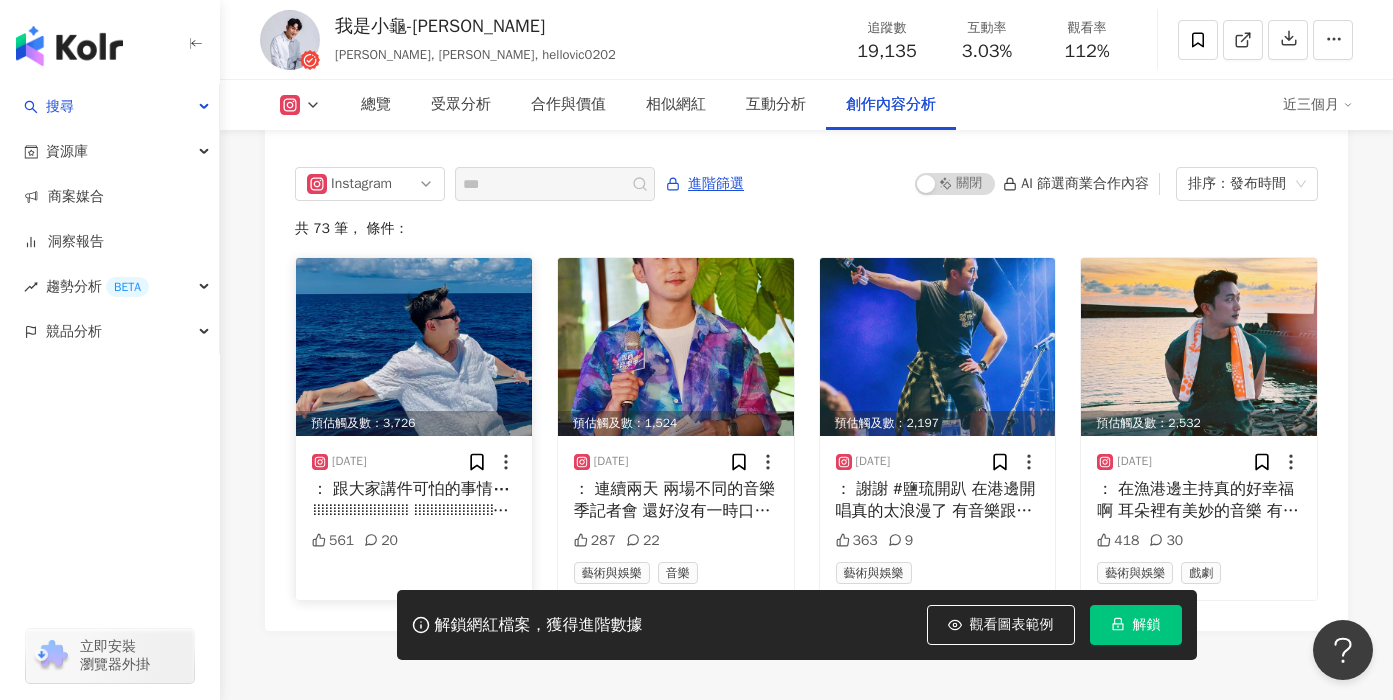 click on "：
跟大家講件可怕的事情⋯
⠀⠀⠀⠀⠀⠀⠀⠀⠀⠀⠀⠀
⠀⠀⠀⠀⠀⠀⠀⠀⠀⠀⠀⠀
⠀⠀⠀⠀⠀⠀⠀⠀⠀⠀⠀⠀ ⠀⠀⠀⠀⠀⠀⠀⠀⠀⠀⠀⠀
⠀⠀⠀⠀⠀⠀⠀⠀⠀⠀⠀⠀
「2025已經7月了」
（覺得怕爆請+1！！！）
怎麼一年過得比一年還快？
認真回想 從去年底一路到現在幾乎沒停下來過
每個月都嚷嚷著
”下個月應該沒那麼忙了啦”
結果依舊到處東奔西跑 工作狂模式開好開滿
如果7/5如預言般 真是世界末日
這麼愛工作的我 應該也沒留下什麼遺憾吧
期待下半年的精彩 每一個面向都是
告訴自己
「忙要有價值 閒暇有滋味
台上發光發熱 台下不爭不搶」
2025 Round2正式啟動
請加油 也請好好享受👊🏼
#我是小龜
#努力工作才有資格享受生活" at bounding box center (414, 500) 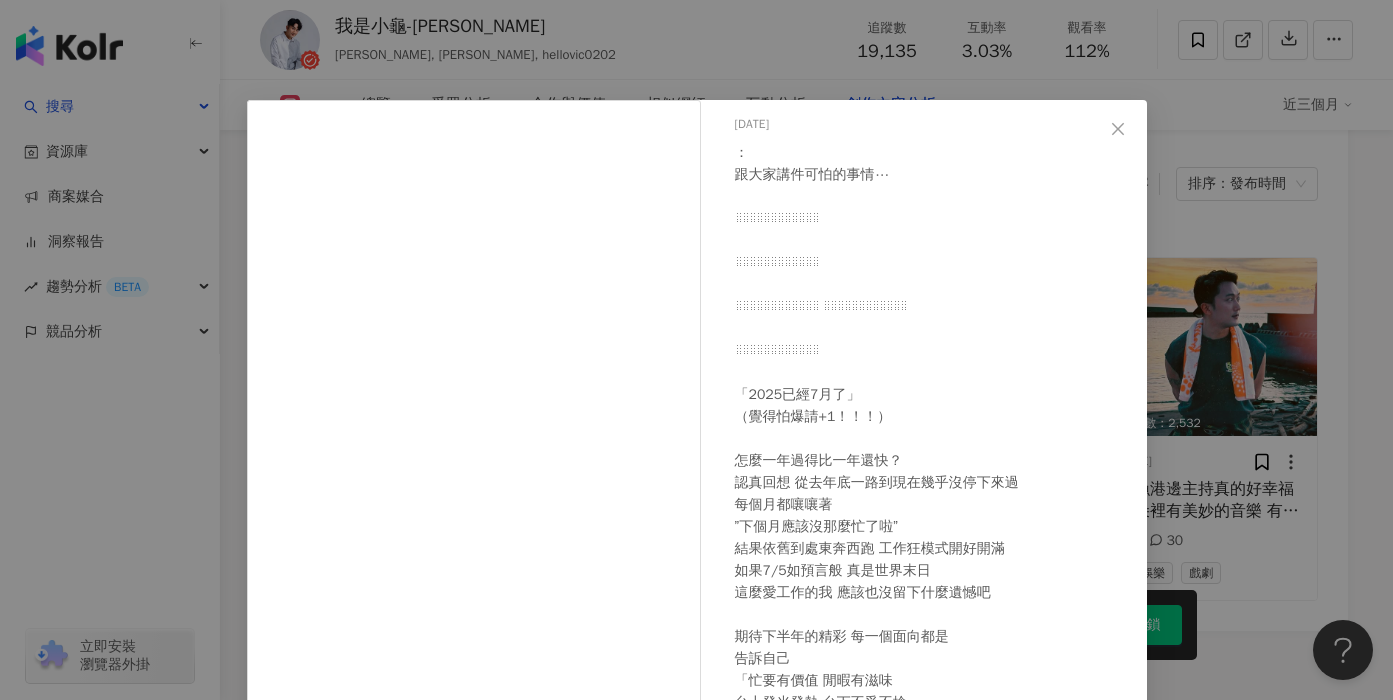 scroll, scrollTop: 125, scrollLeft: 0, axis: vertical 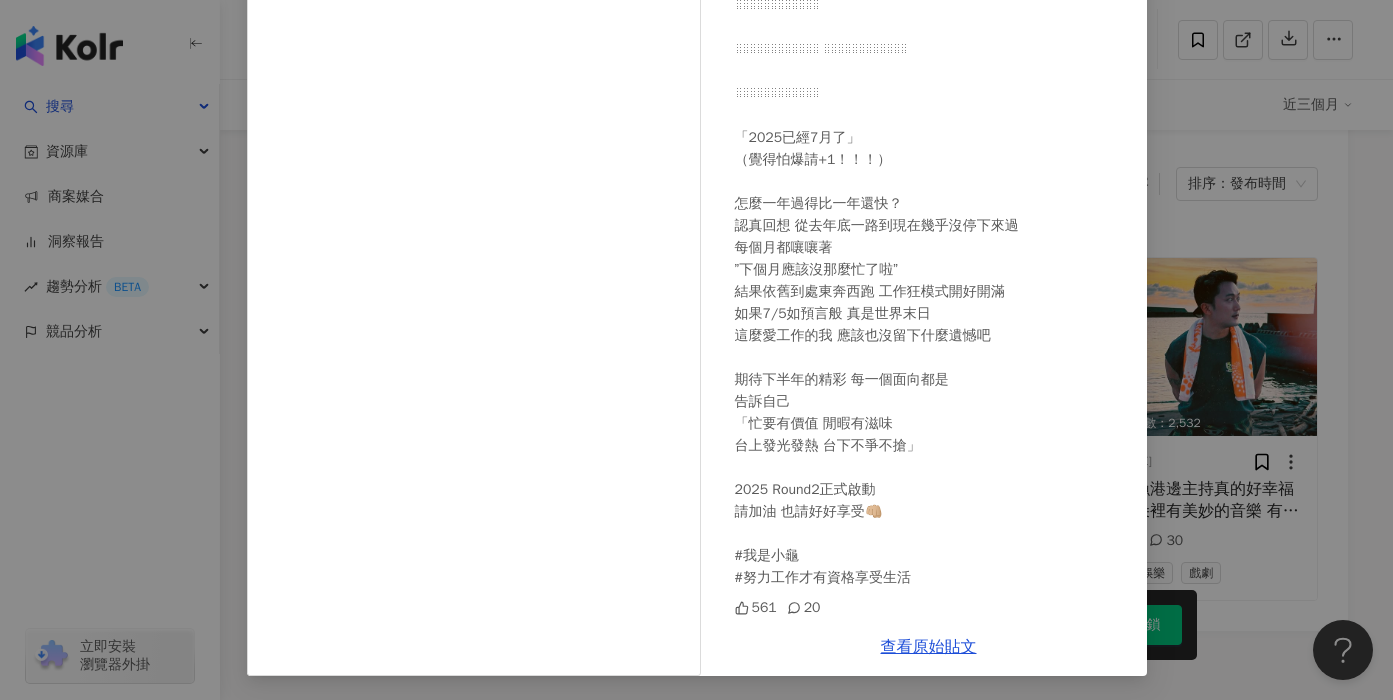 click on "我是小龜-楊程鈞 2025/7/2 ：
跟大家講件可怕的事情⋯
⠀⠀⠀⠀⠀⠀⠀⠀⠀⠀⠀⠀
⠀⠀⠀⠀⠀⠀⠀⠀⠀⠀⠀⠀
⠀⠀⠀⠀⠀⠀⠀⠀⠀⠀⠀⠀ ⠀⠀⠀⠀⠀⠀⠀⠀⠀⠀⠀⠀
⠀⠀⠀⠀⠀⠀⠀⠀⠀⠀⠀⠀
「2025已經7月了」
（覺得怕爆請+1！！！）
怎麼一年過得比一年還快？
認真回想 從去年底一路到現在幾乎沒停下來過
每個月都嚷嚷著
”下個月應該沒那麼忙了啦”
結果依舊到處東奔西跑 工作狂模式開好開滿
如果7/5如預言般 真是世界末日
這麼愛工作的我 應該也沒留下什麼遺憾吧
期待下半年的精彩 每一個面向都是
告訴自己
「忙要有價值 閒暇有滋味
台上發光發熱 台下不爭不搶」
2025 Round2正式啟動
請加油 也請好好享受👊🏼
#我是小龜
#努力工作才有資格享受生活 561 20 查看原始貼文" at bounding box center (696, 350) 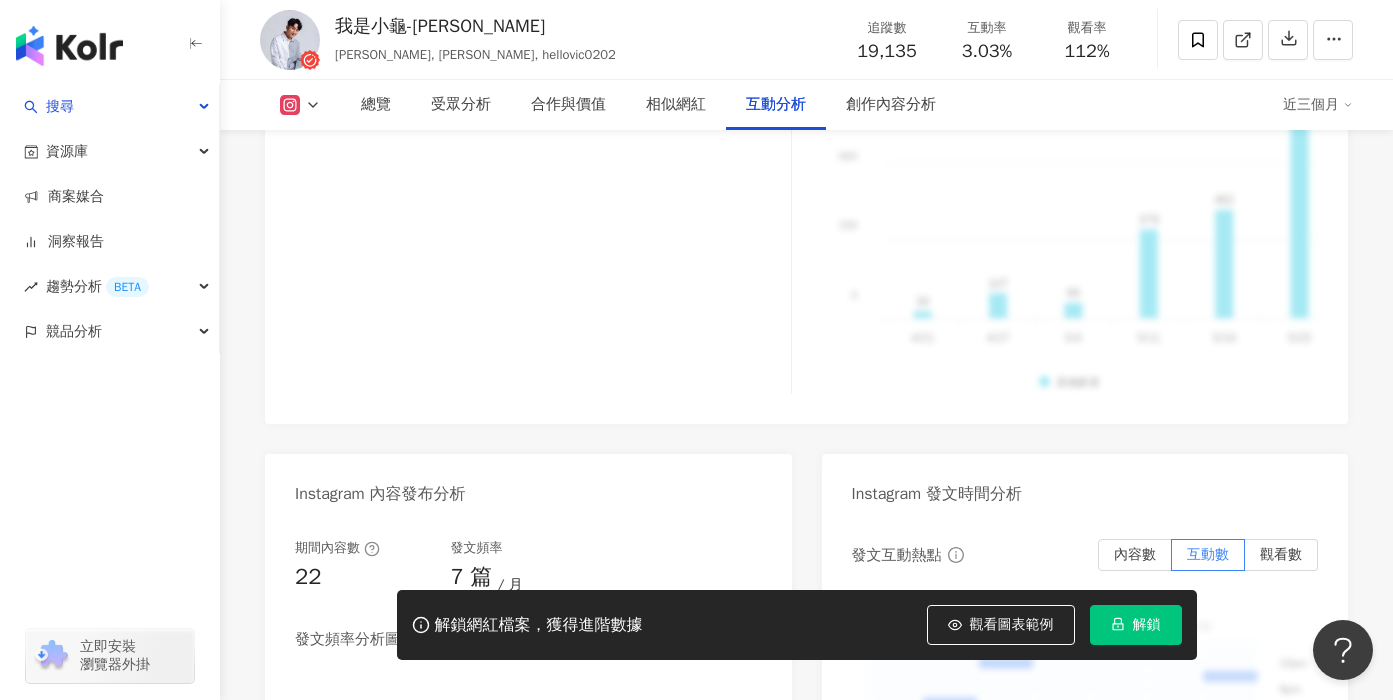 scroll, scrollTop: 4613, scrollLeft: 0, axis: vertical 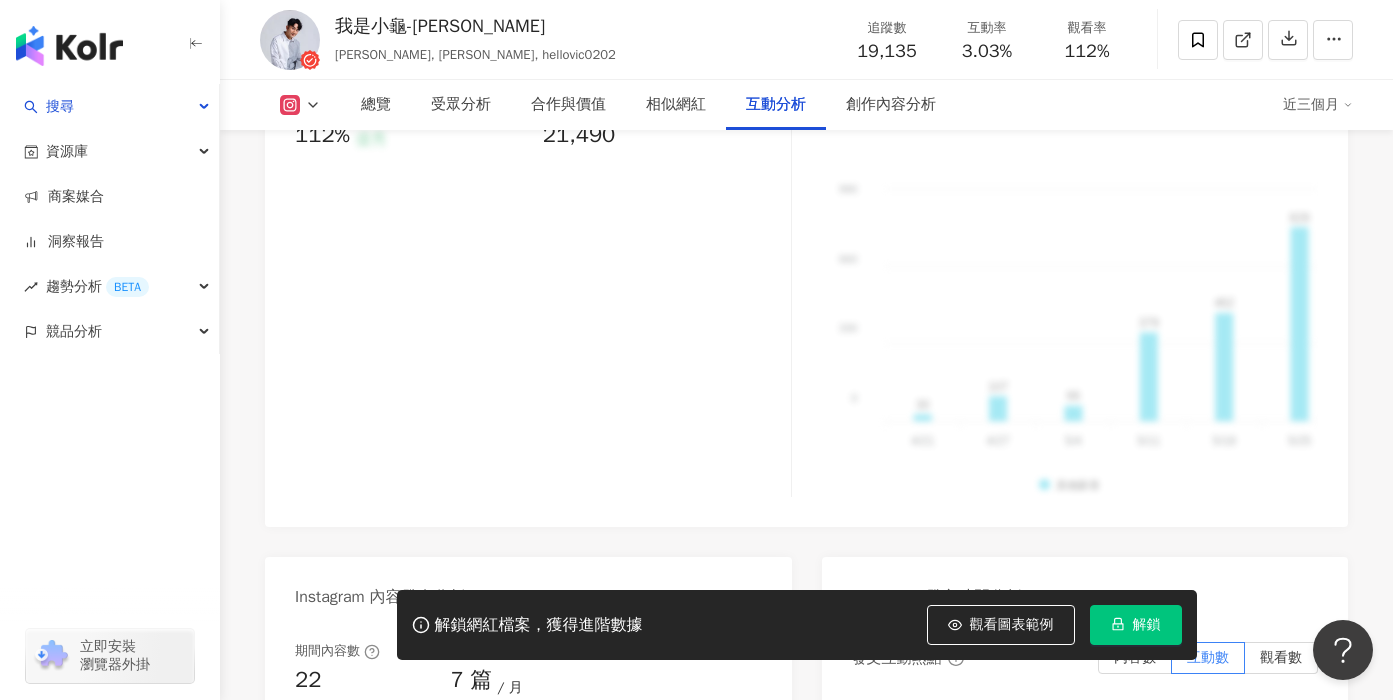 click on "總覽 受眾分析 合作與價值 相似網紅 互動分析 創作內容分析 近三個月" at bounding box center [806, 105] 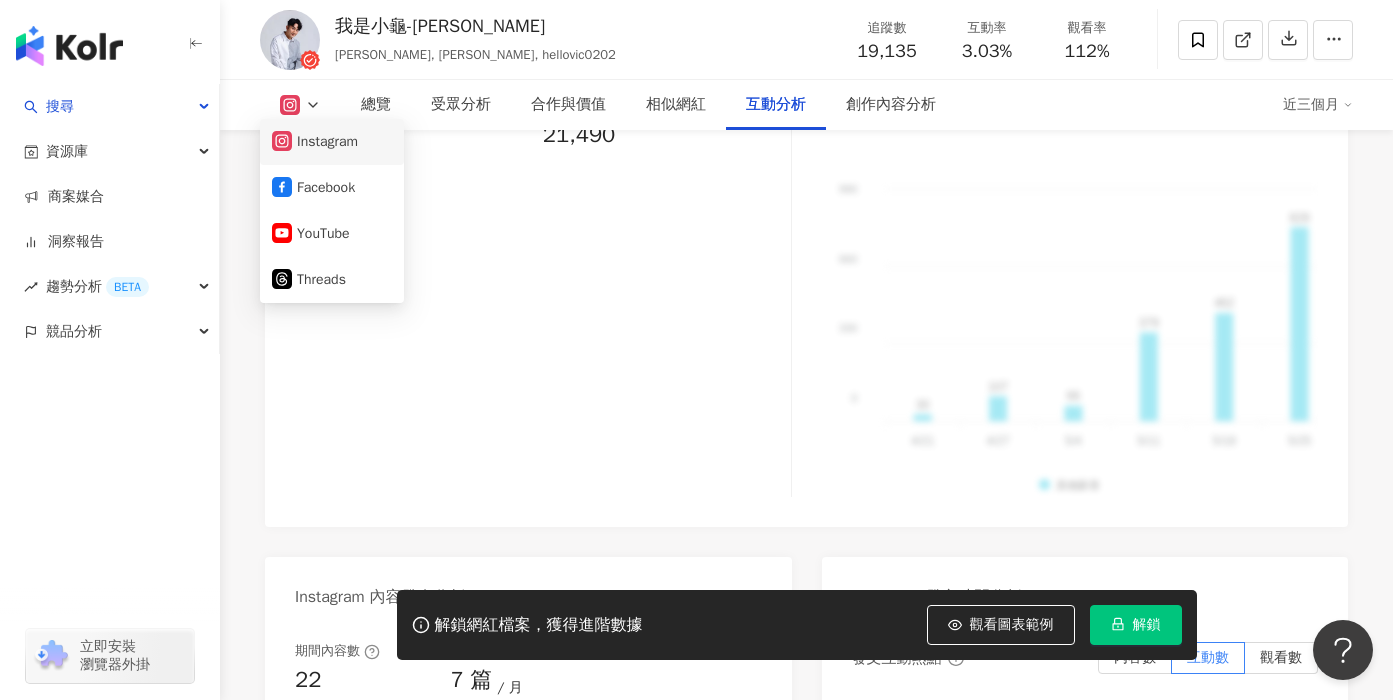 click on "Instagram" at bounding box center (332, 142) 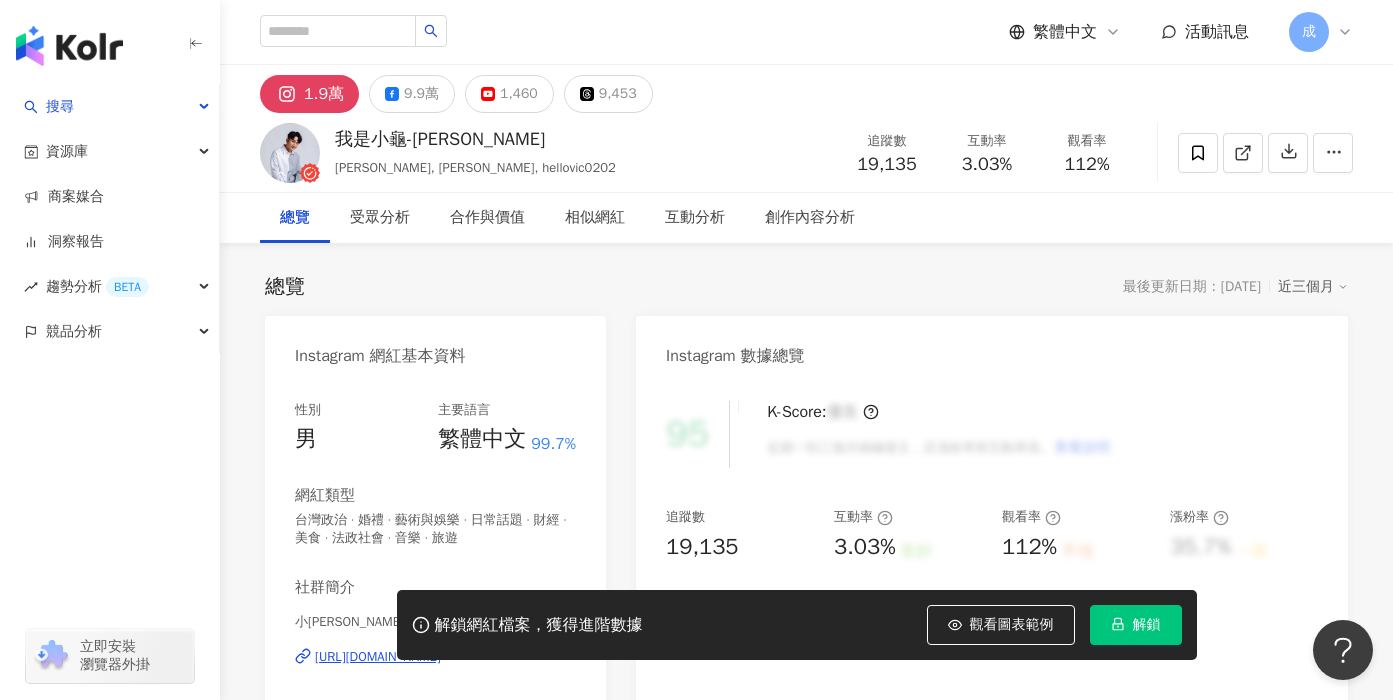 scroll, scrollTop: 128, scrollLeft: 0, axis: vertical 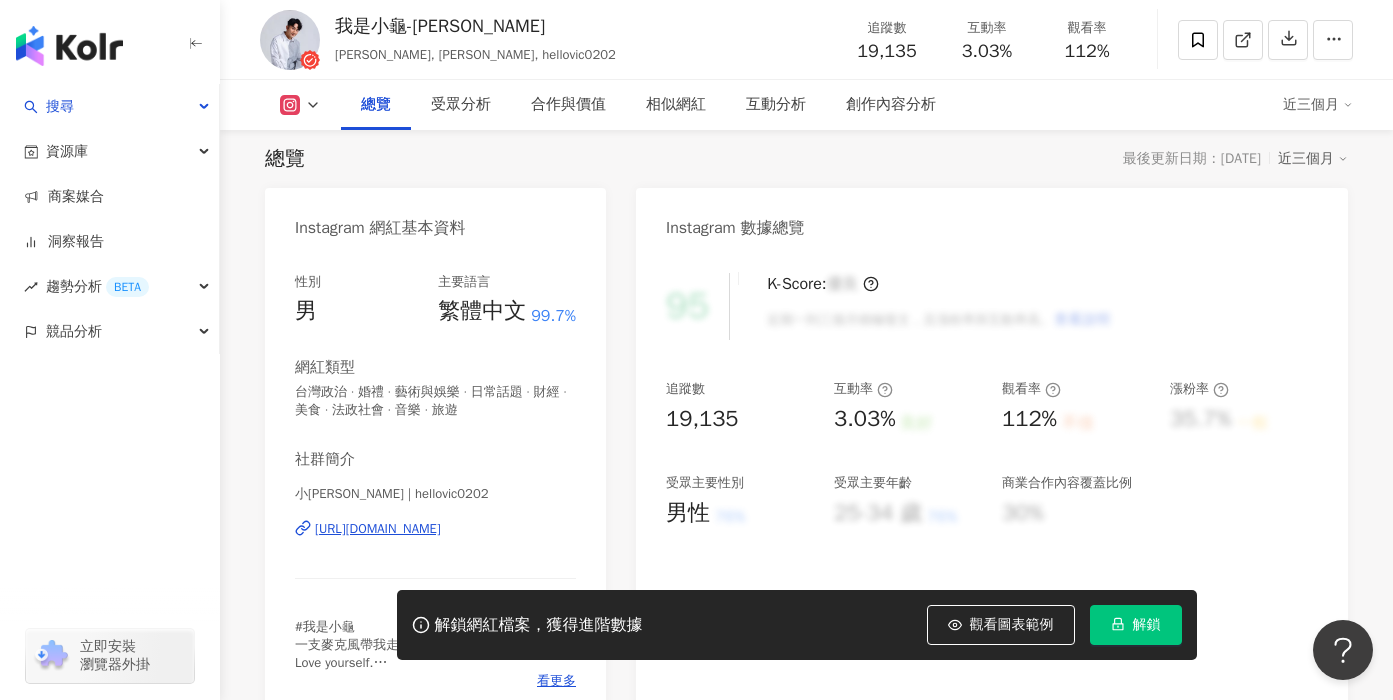 click on "https://www.instagram.com/hellovic0202/" at bounding box center [378, 529] 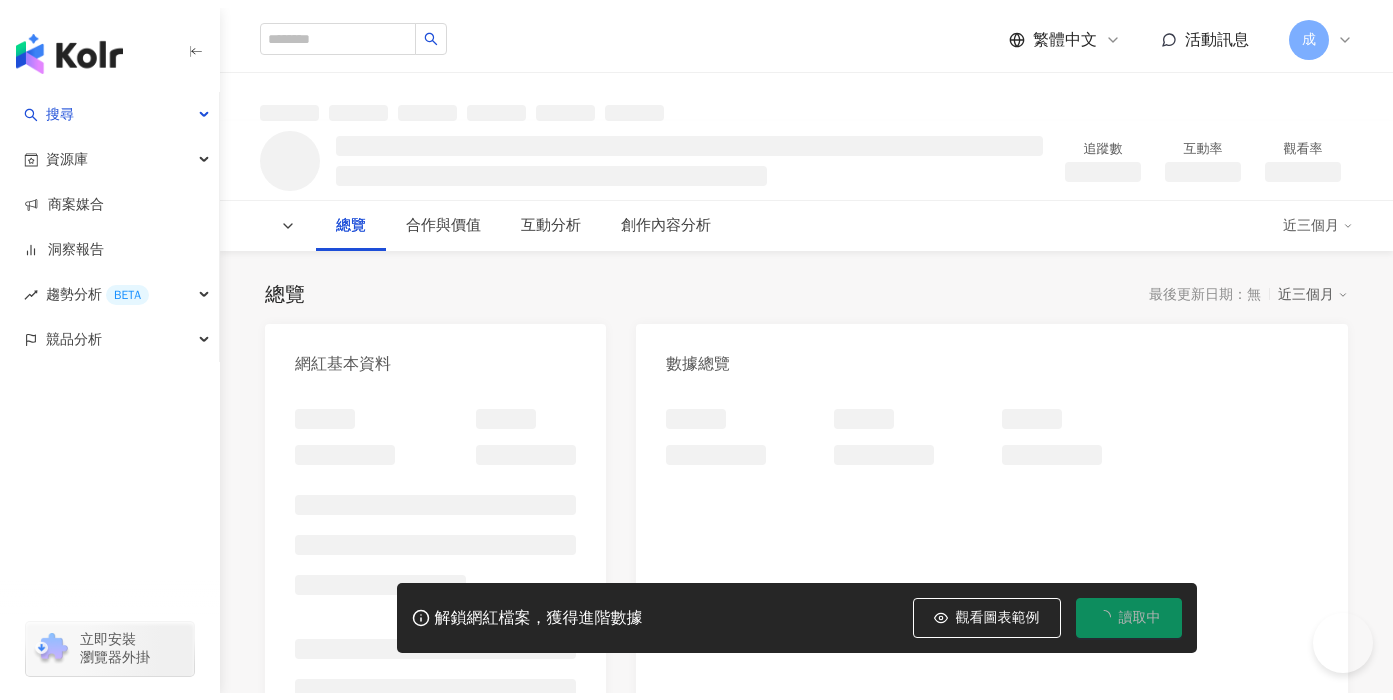 scroll, scrollTop: 0, scrollLeft: 0, axis: both 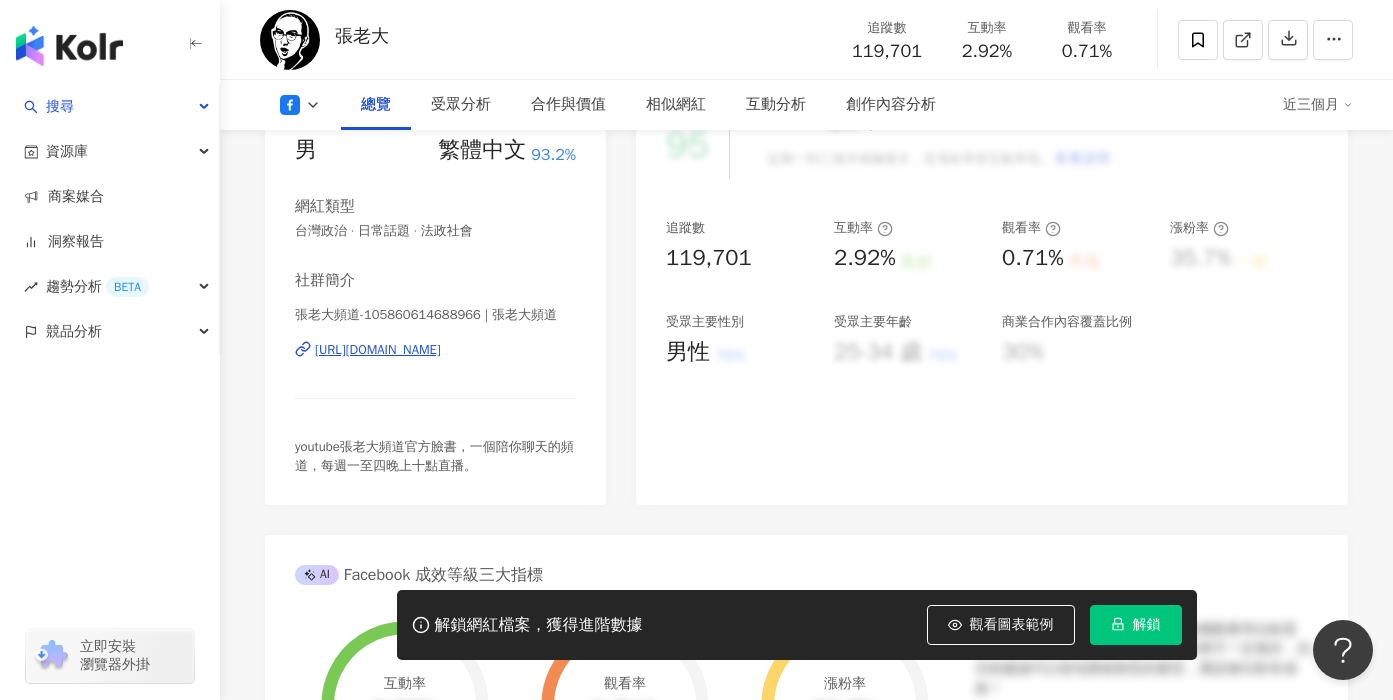 click on "[URL][DOMAIN_NAME]" at bounding box center [378, 350] 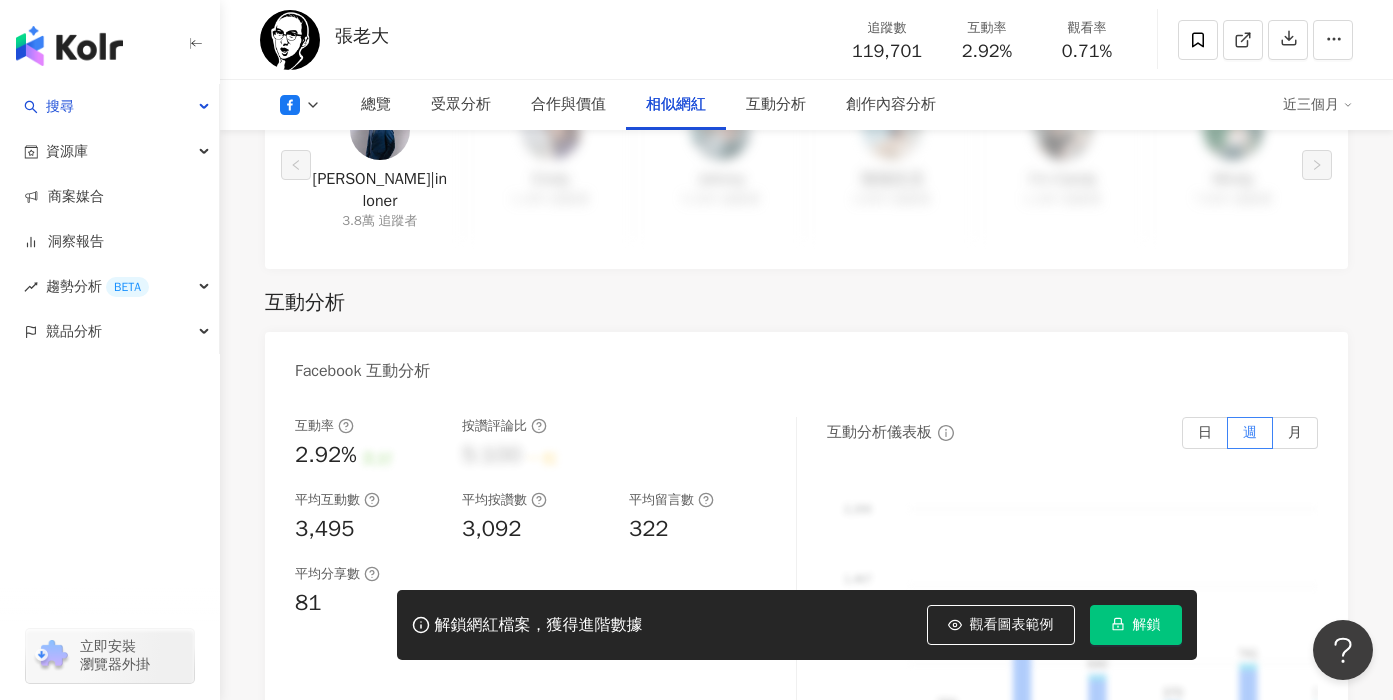 scroll, scrollTop: 2866, scrollLeft: 0, axis: vertical 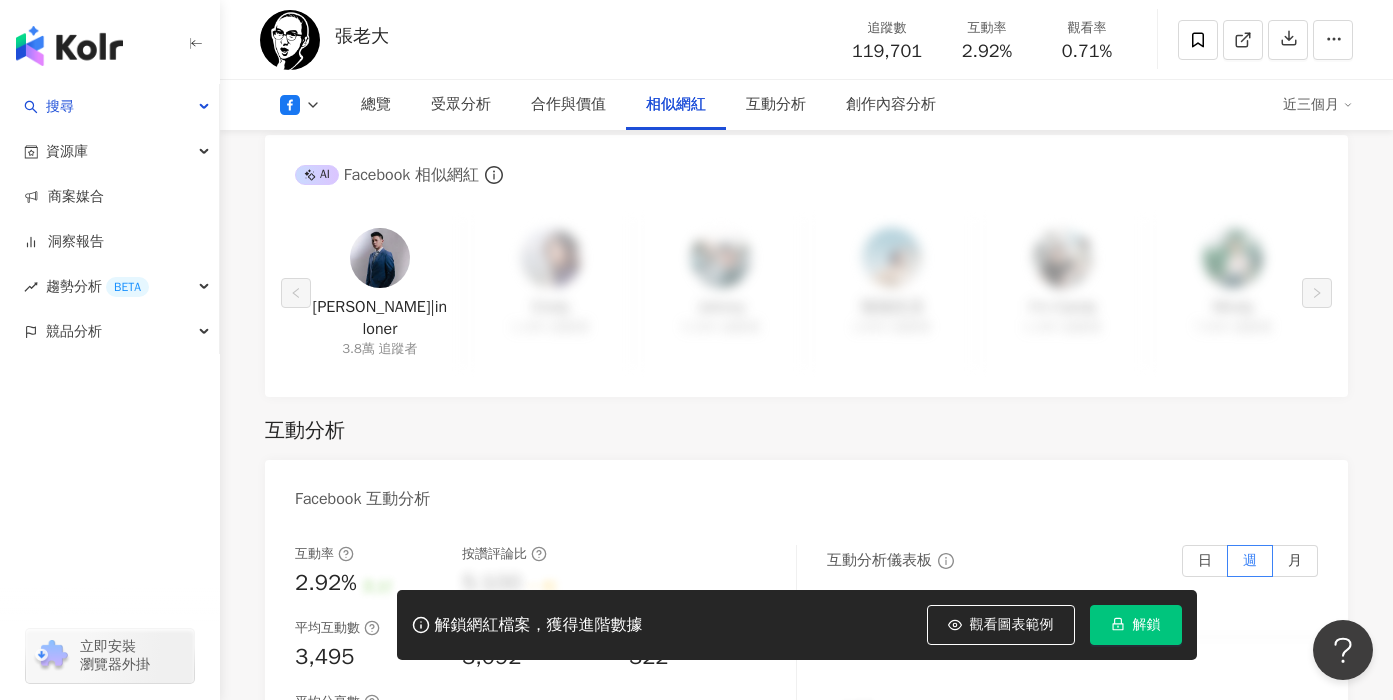 click at bounding box center [380, 258] 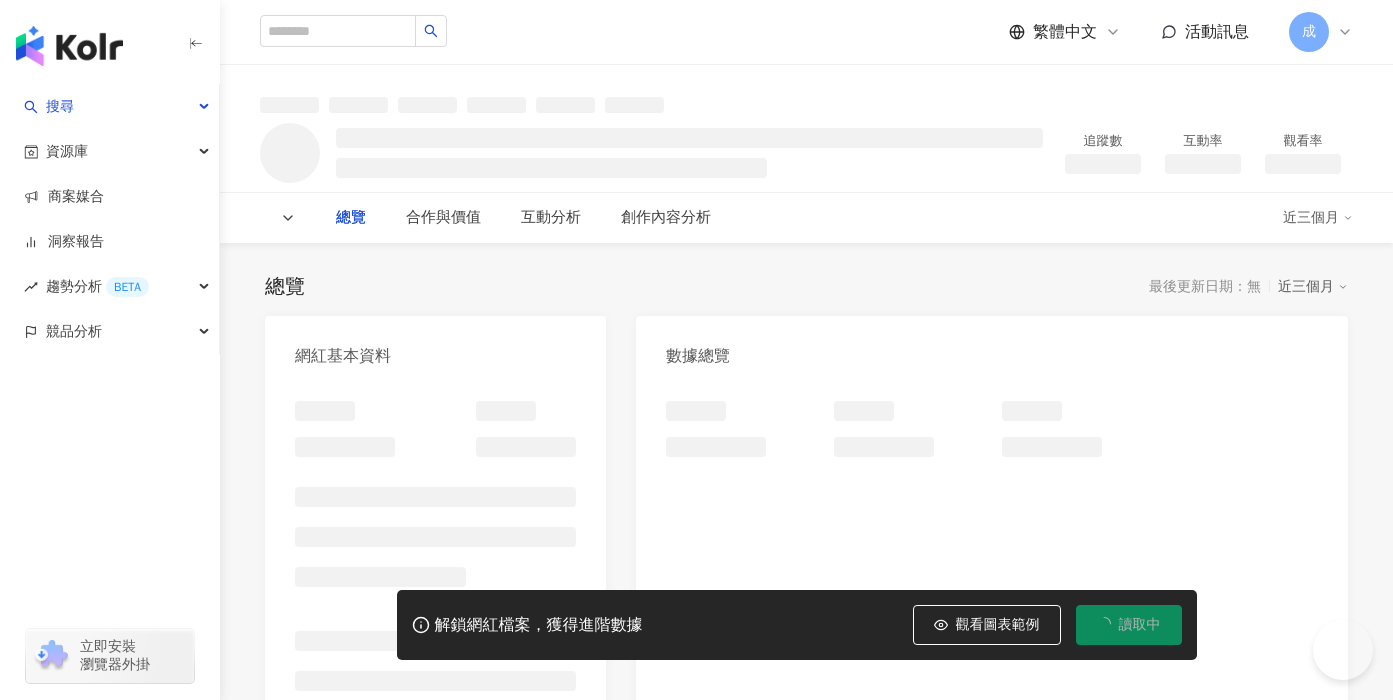 scroll, scrollTop: 0, scrollLeft: 0, axis: both 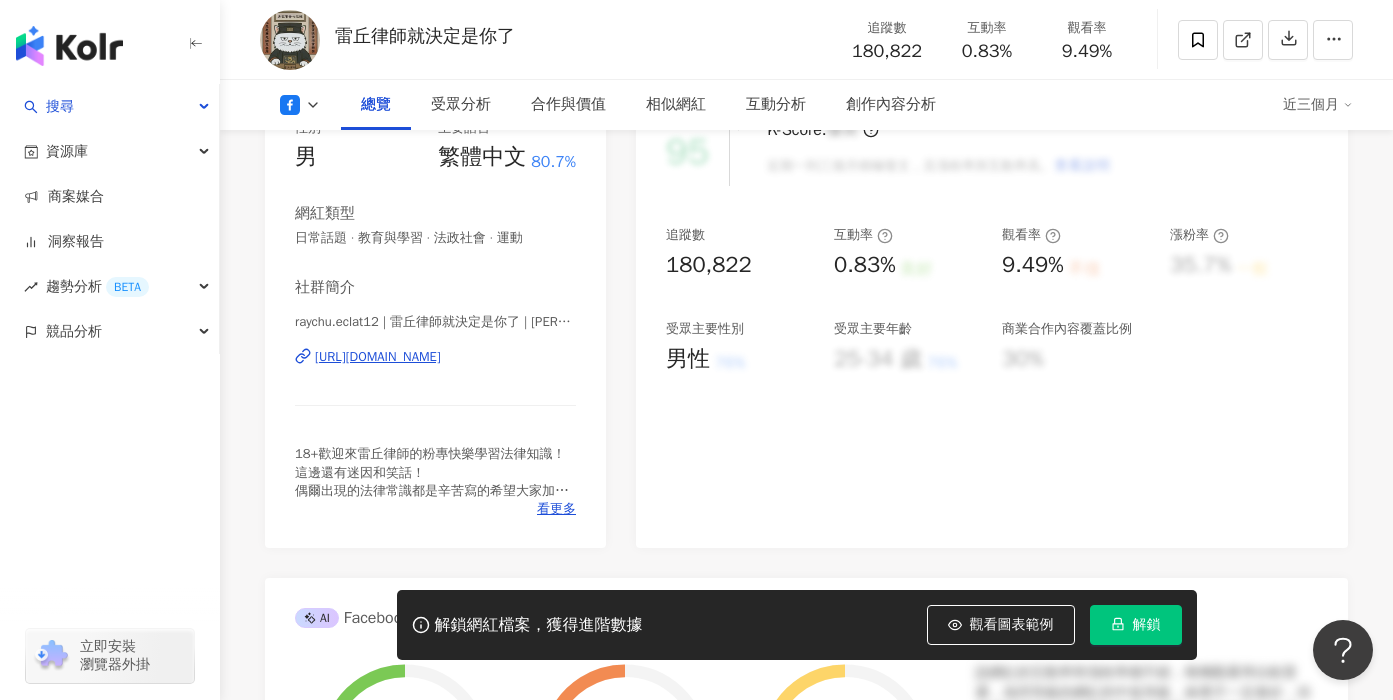 click on "[URL][DOMAIN_NAME]" at bounding box center [378, 357] 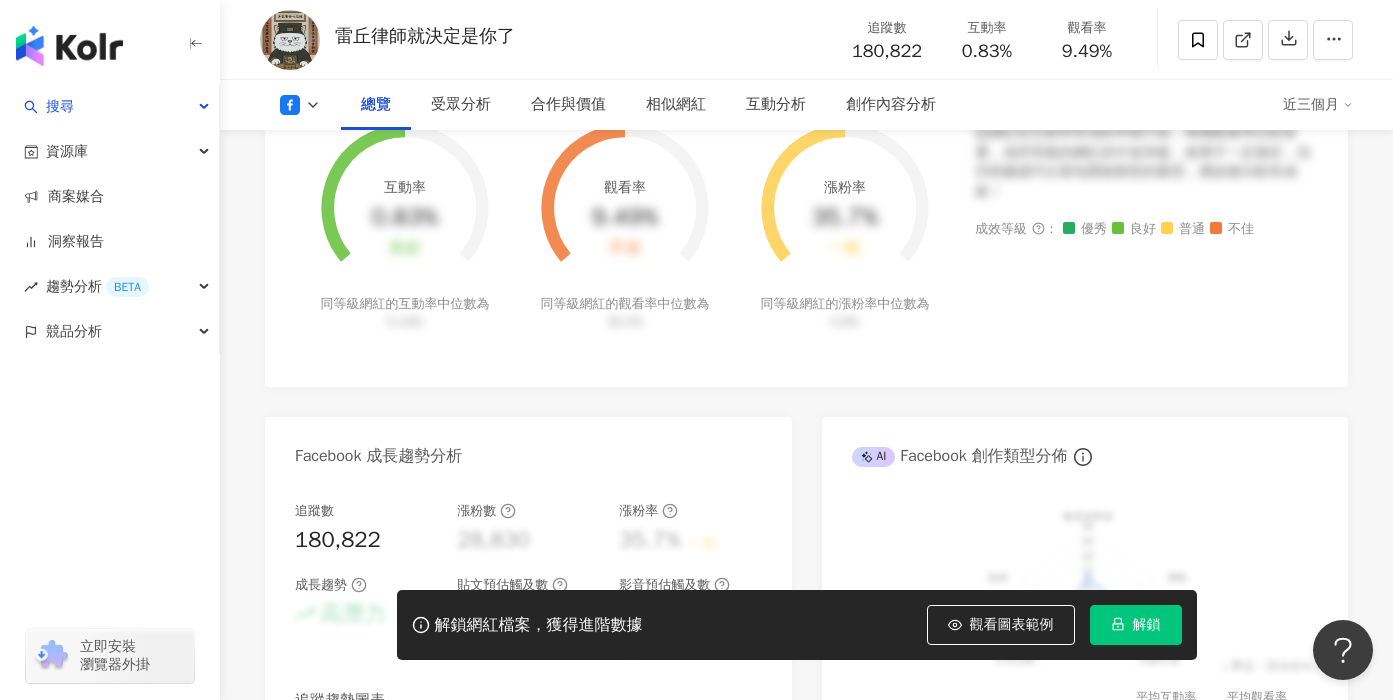 scroll, scrollTop: 1273, scrollLeft: 0, axis: vertical 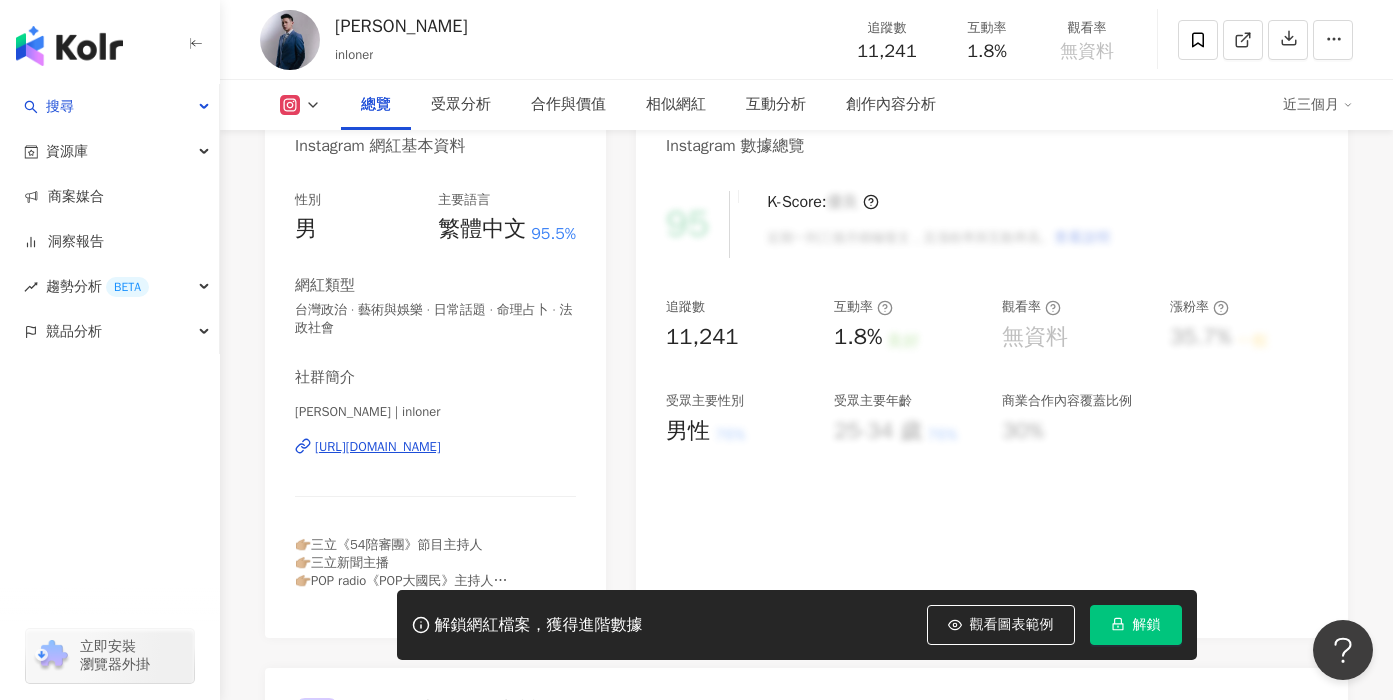 click on "[URL][DOMAIN_NAME]" at bounding box center (378, 447) 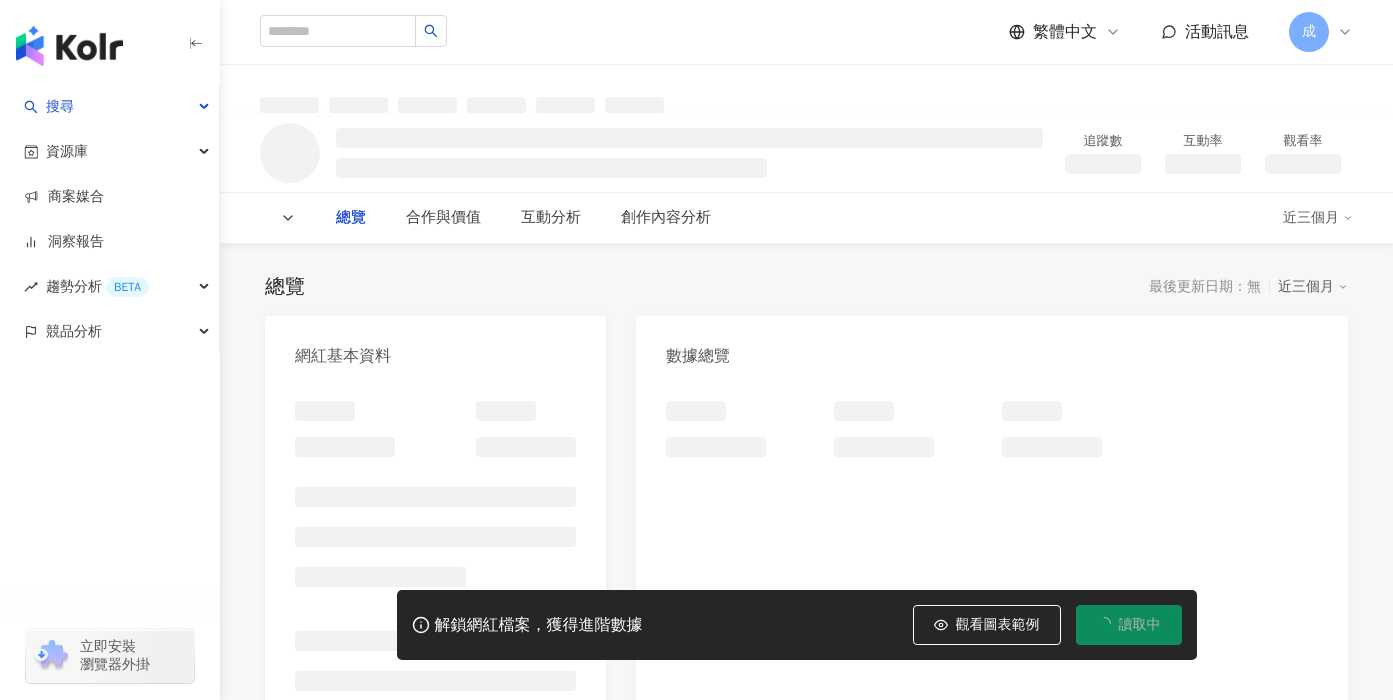 scroll, scrollTop: 0, scrollLeft: 0, axis: both 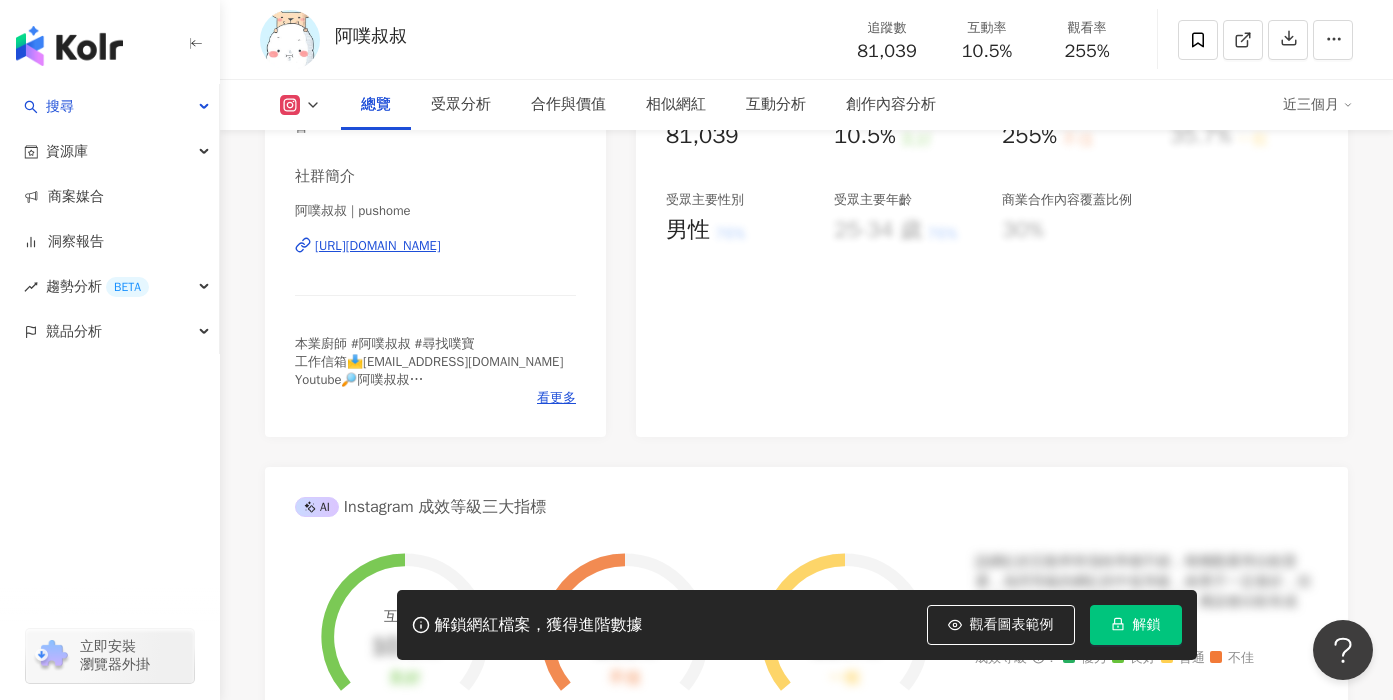 click on "https://www.instagram.com/pushome/" at bounding box center (378, 246) 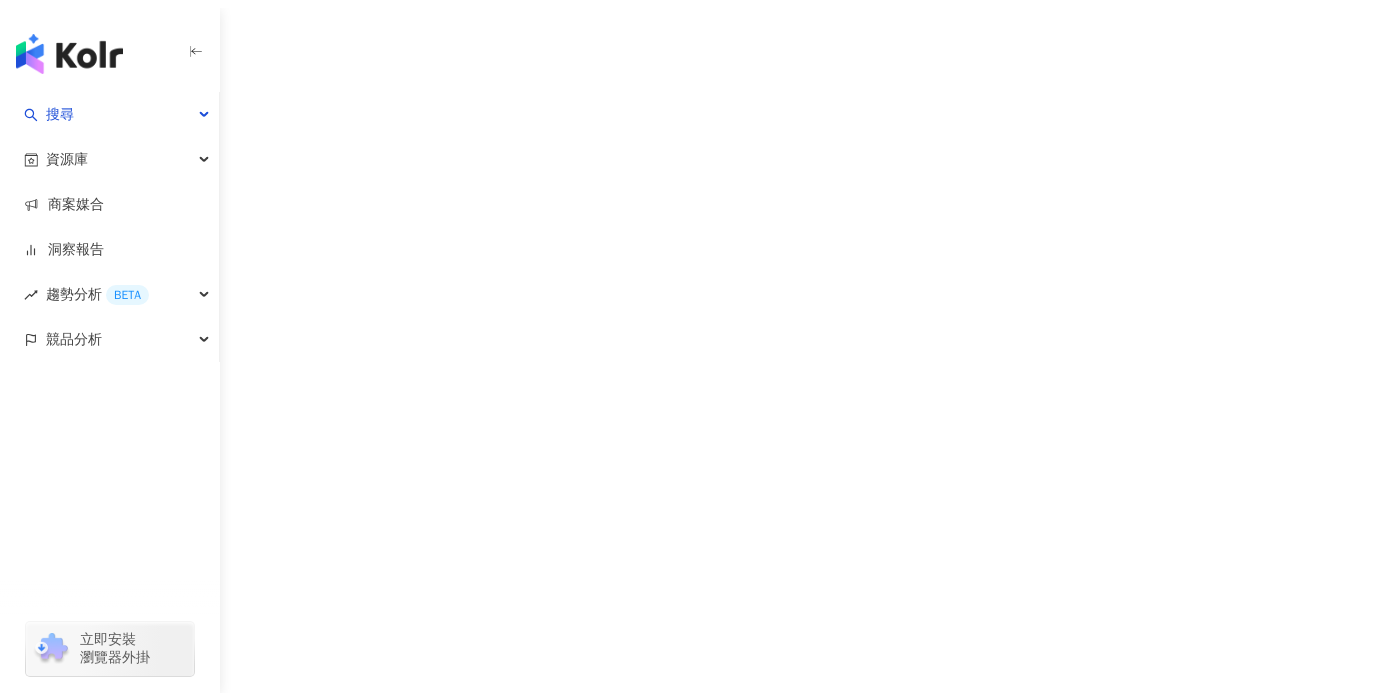 scroll, scrollTop: 0, scrollLeft: 0, axis: both 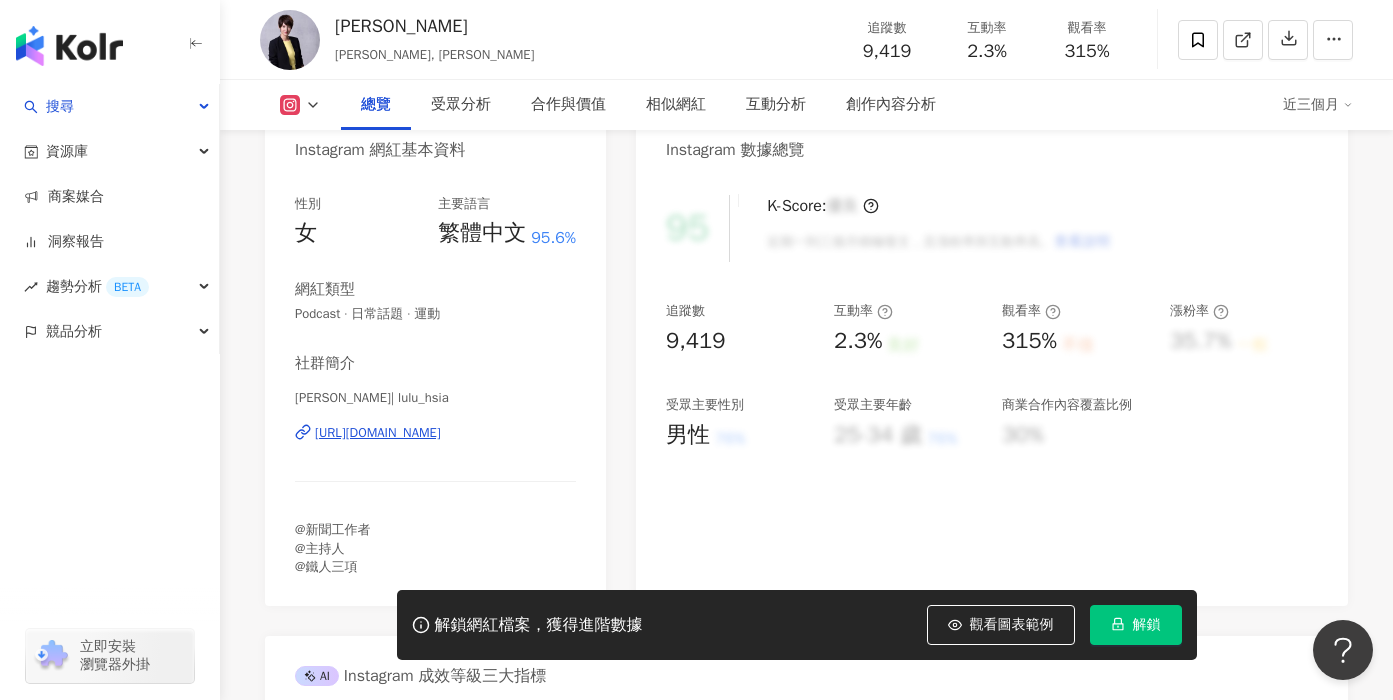 click on "[PERSON_NAME]| lulu_hsia [URL][DOMAIN_NAME]" at bounding box center [435, 447] 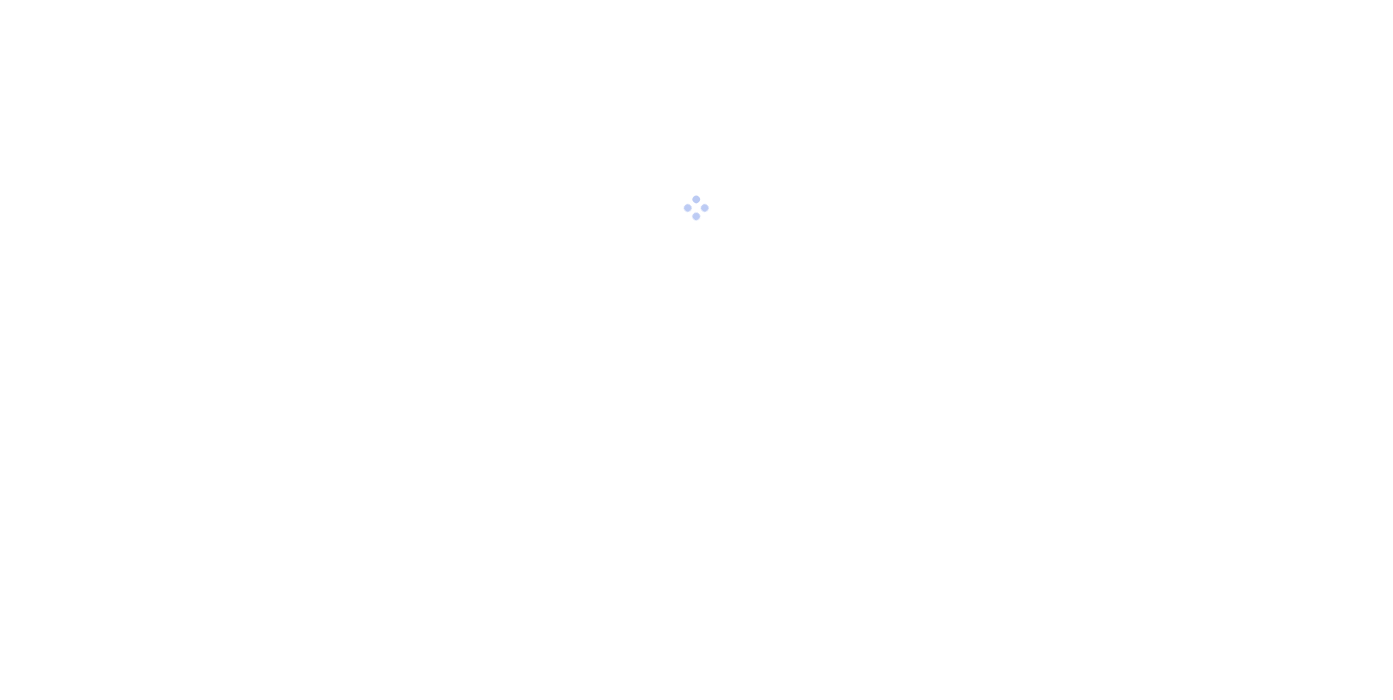 scroll, scrollTop: 0, scrollLeft: 0, axis: both 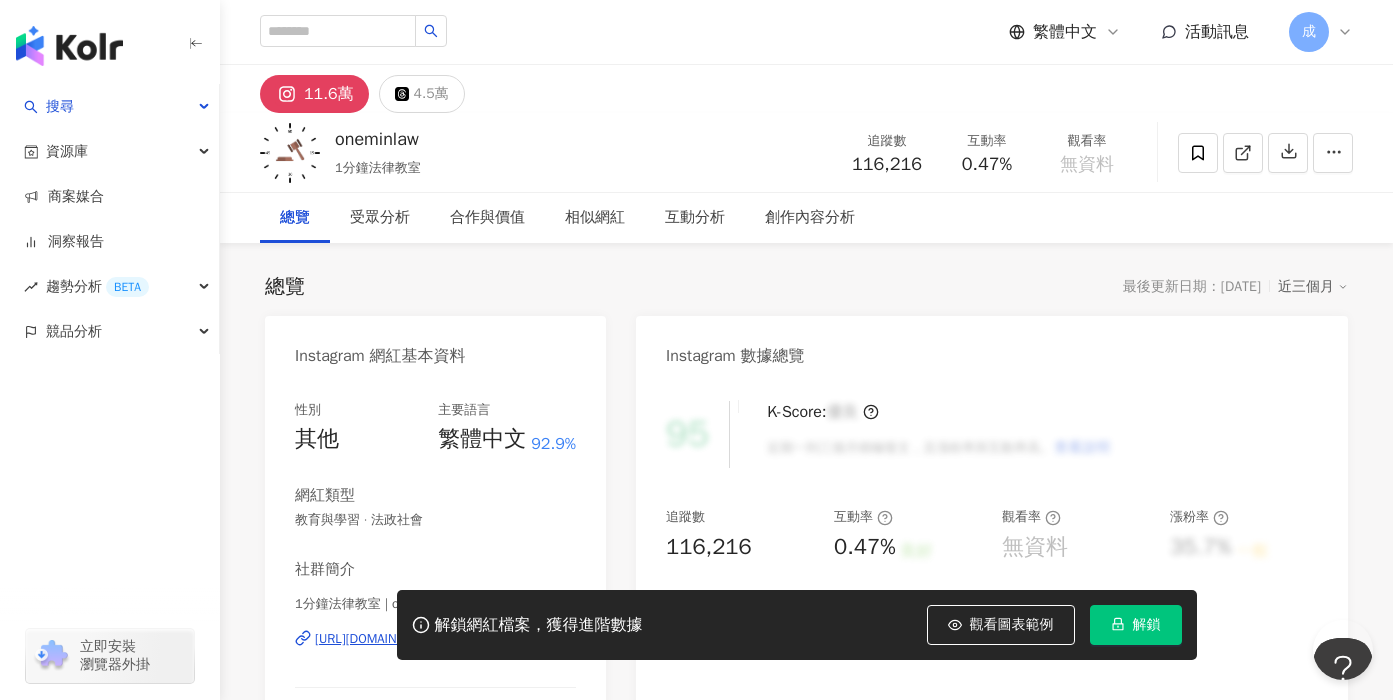 click on "https://www.instagram.com/oneminlaw/" at bounding box center (378, 639) 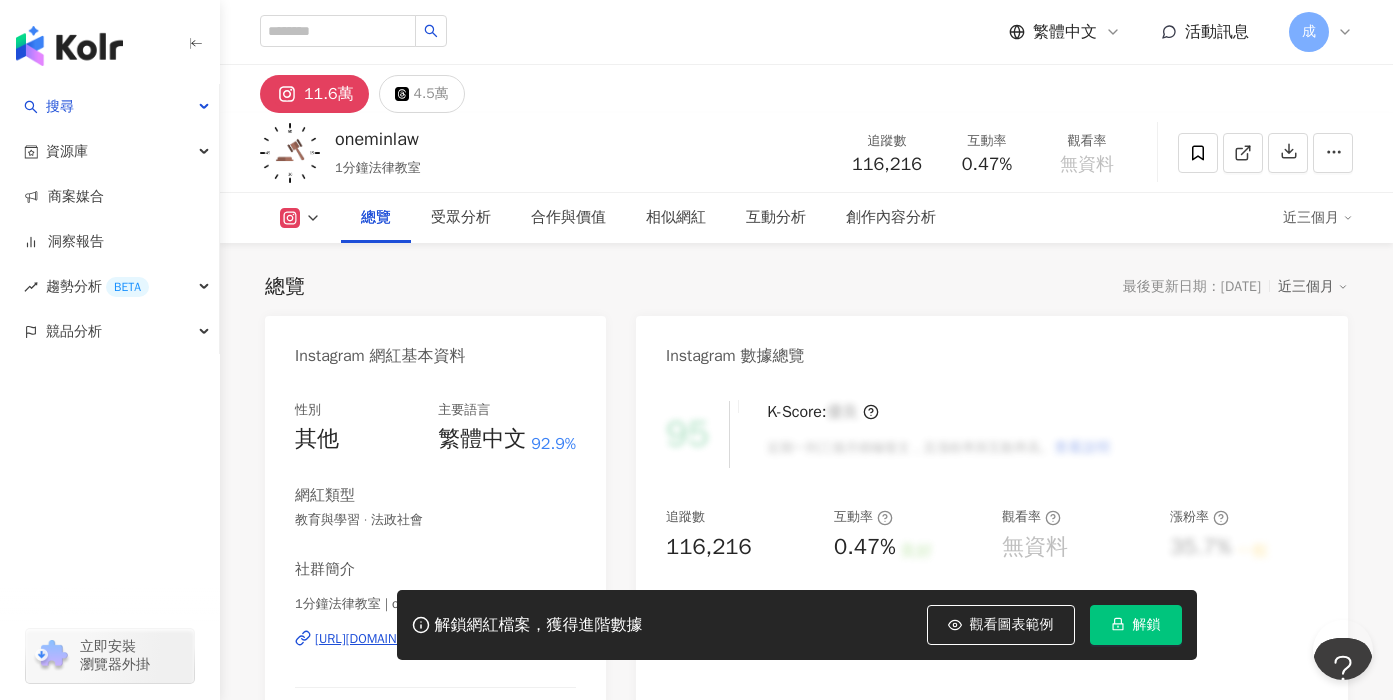 scroll, scrollTop: 218, scrollLeft: 0, axis: vertical 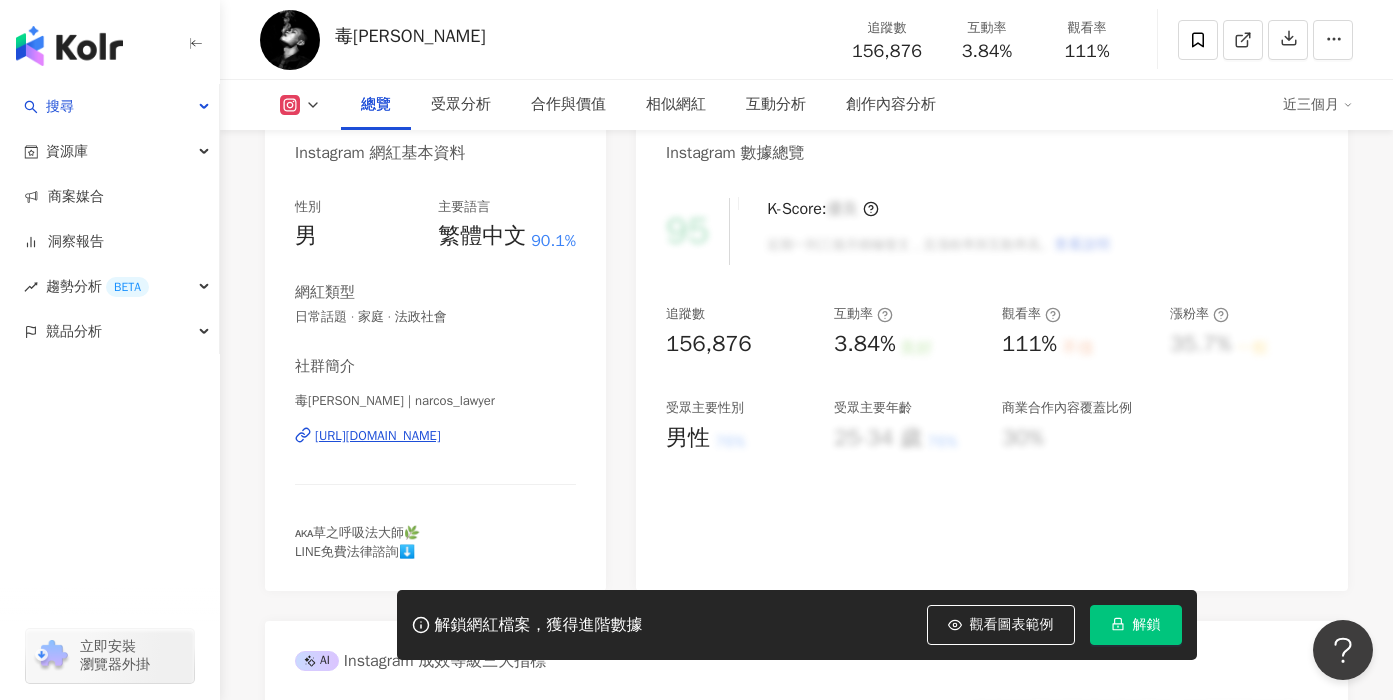 click on "https://www.instagram.com/narcos_lawyer/" at bounding box center (378, 436) 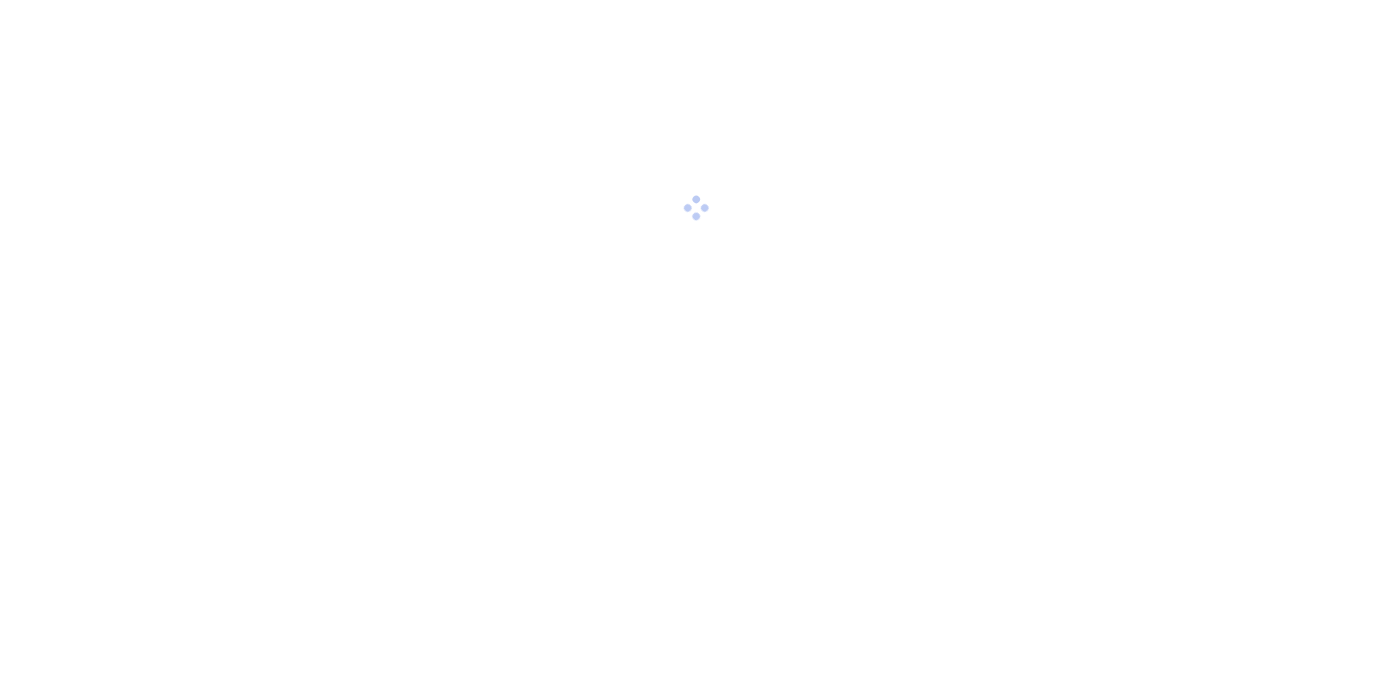 scroll, scrollTop: 0, scrollLeft: 0, axis: both 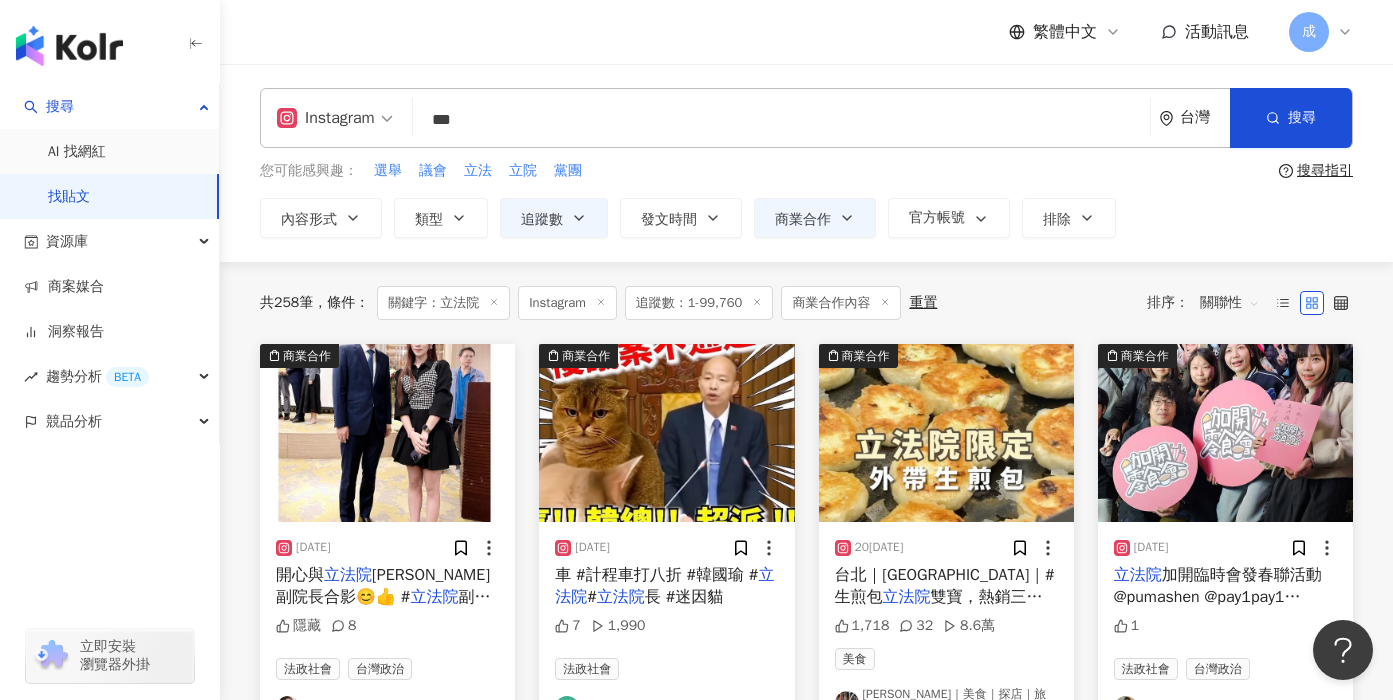 drag, startPoint x: 545, startPoint y: 124, endPoint x: 397, endPoint y: 110, distance: 148.66069 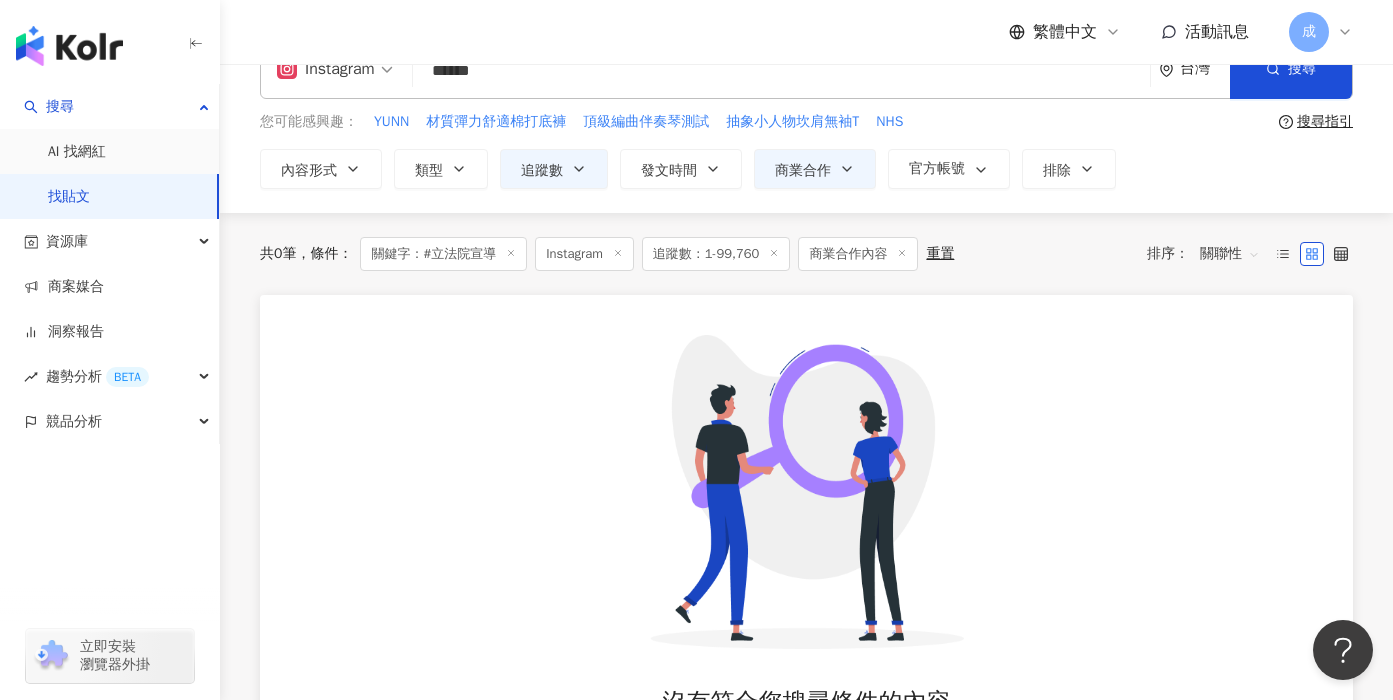 scroll, scrollTop: 0, scrollLeft: 0, axis: both 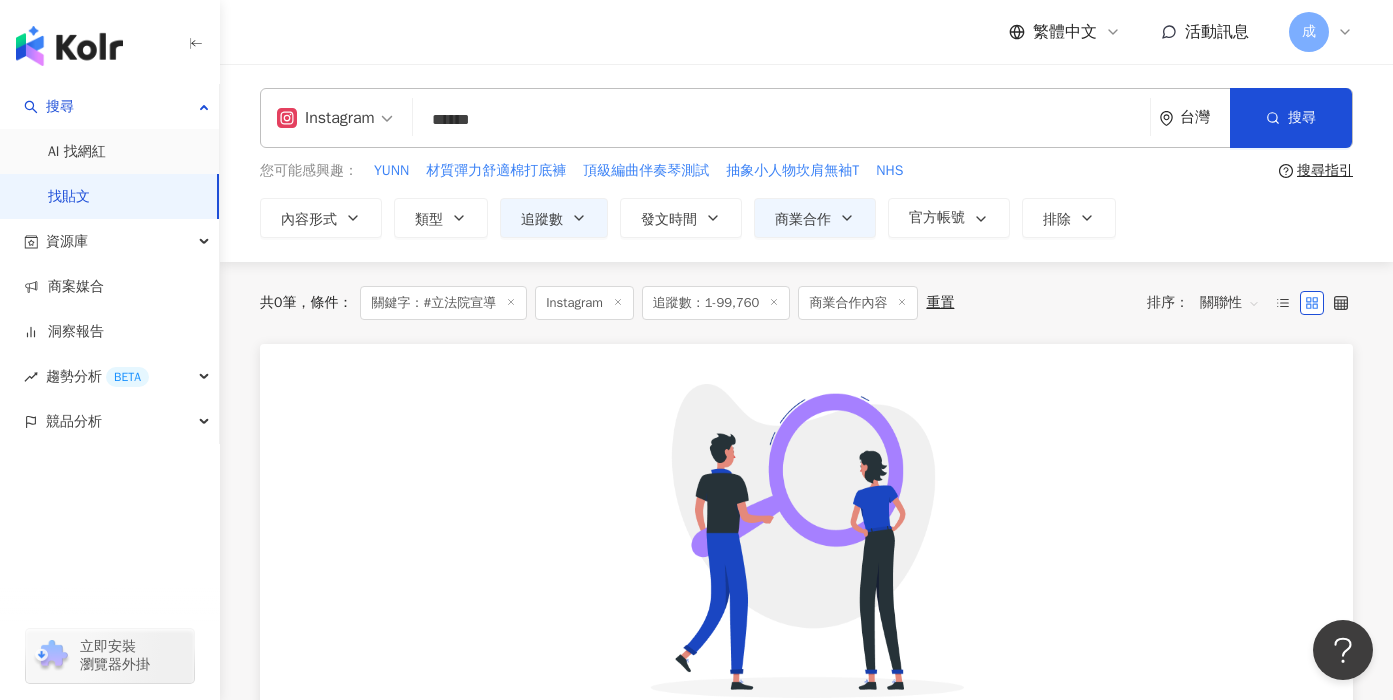 click on "******" at bounding box center (781, 119) 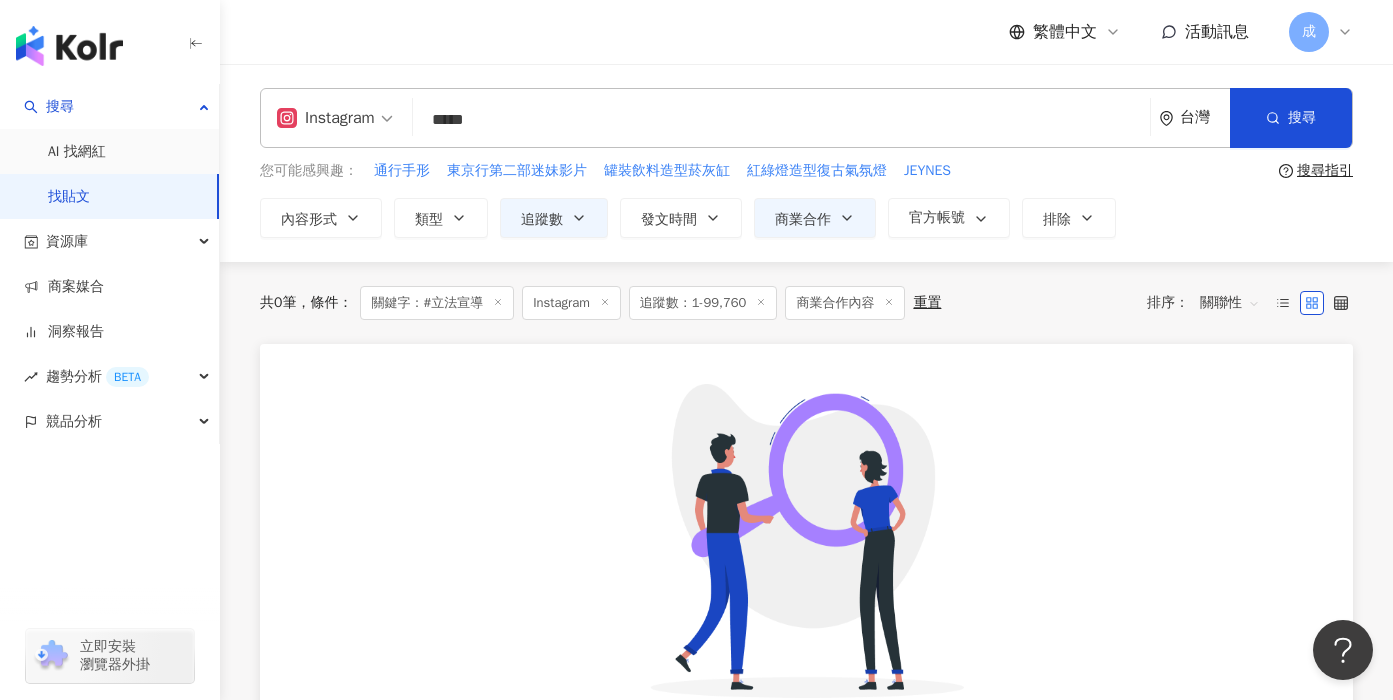 click on "*****" at bounding box center (781, 119) 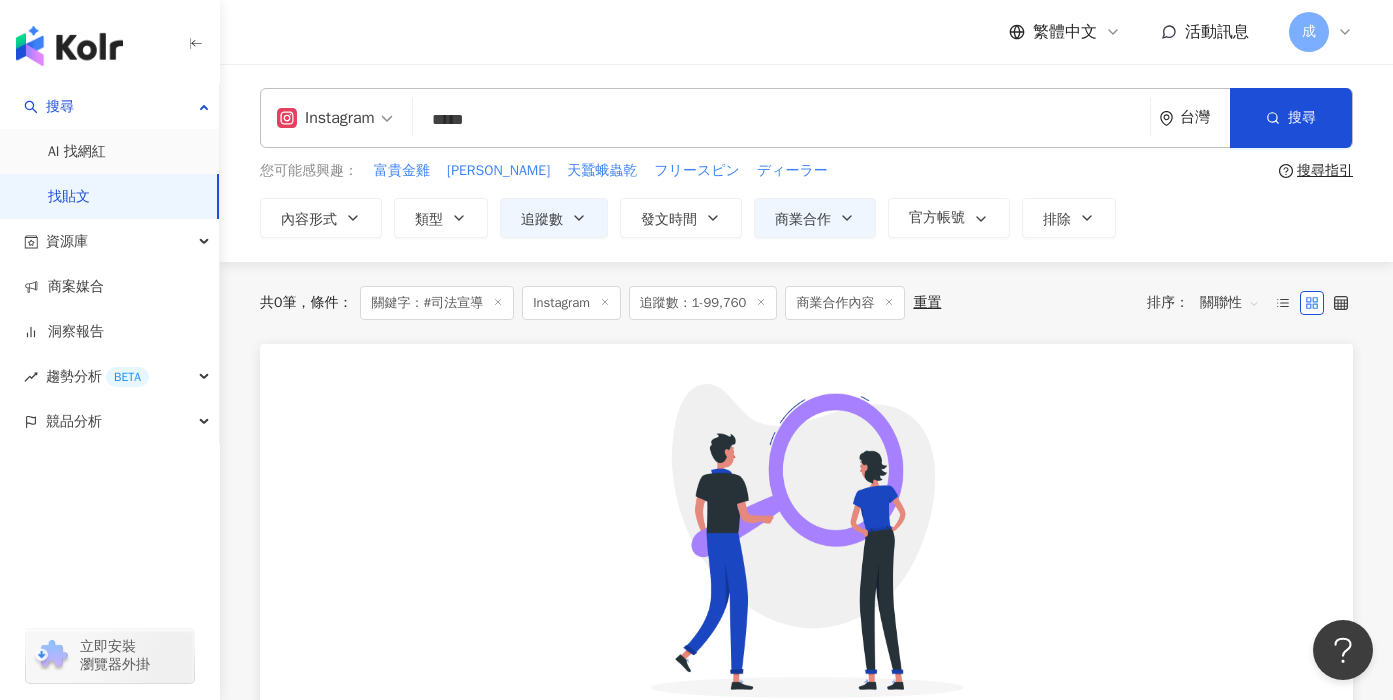 scroll, scrollTop: 12, scrollLeft: 0, axis: vertical 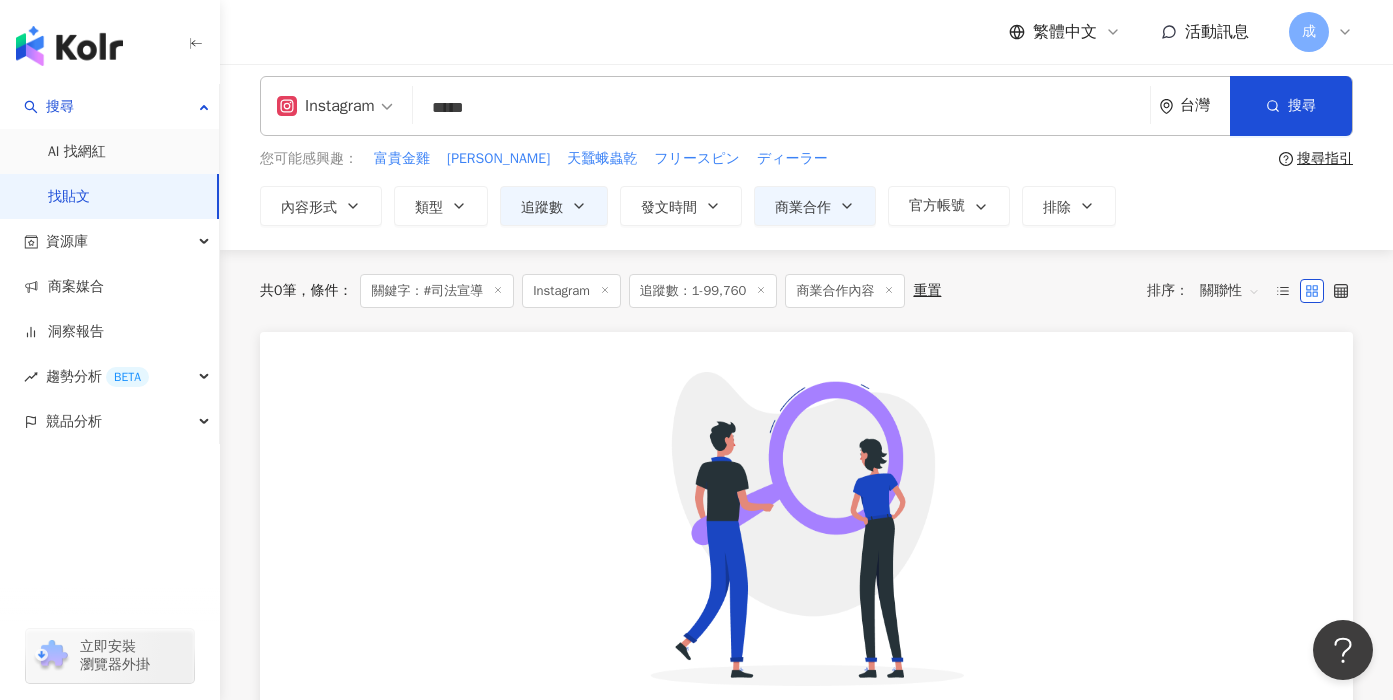 click on "*****" at bounding box center [781, 107] 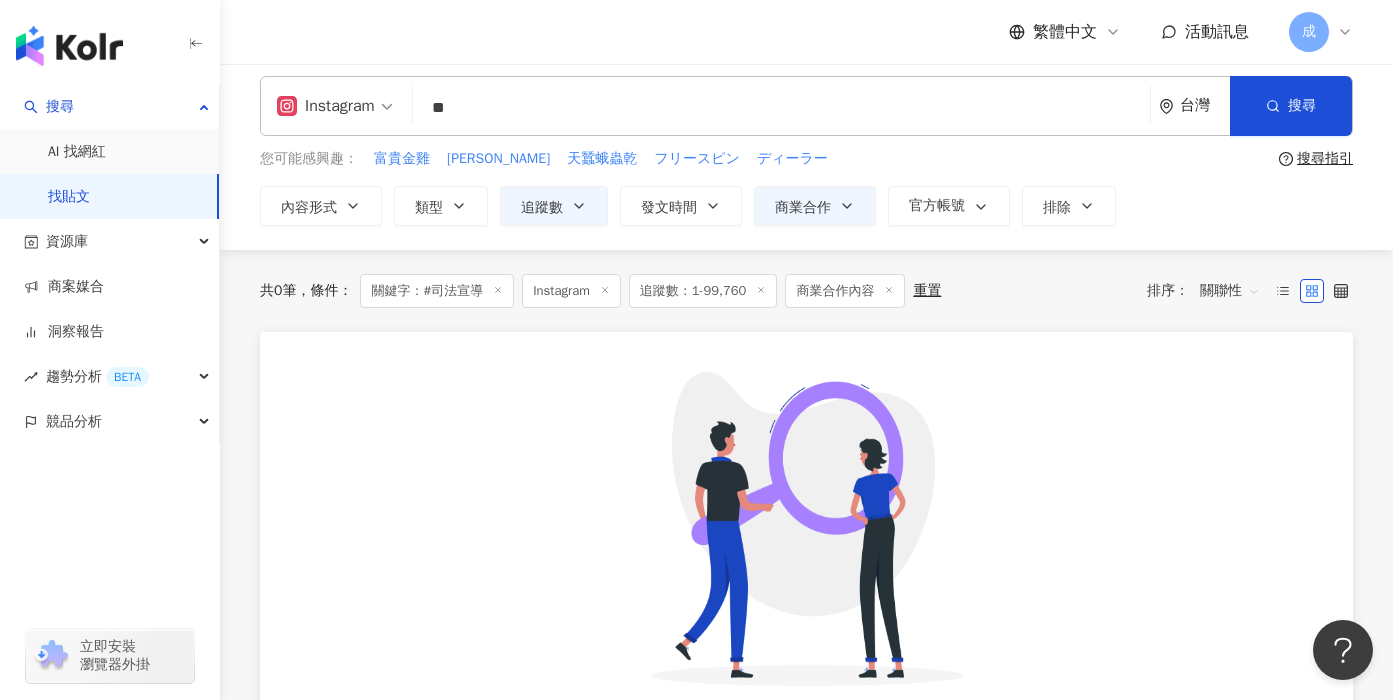 type on "*" 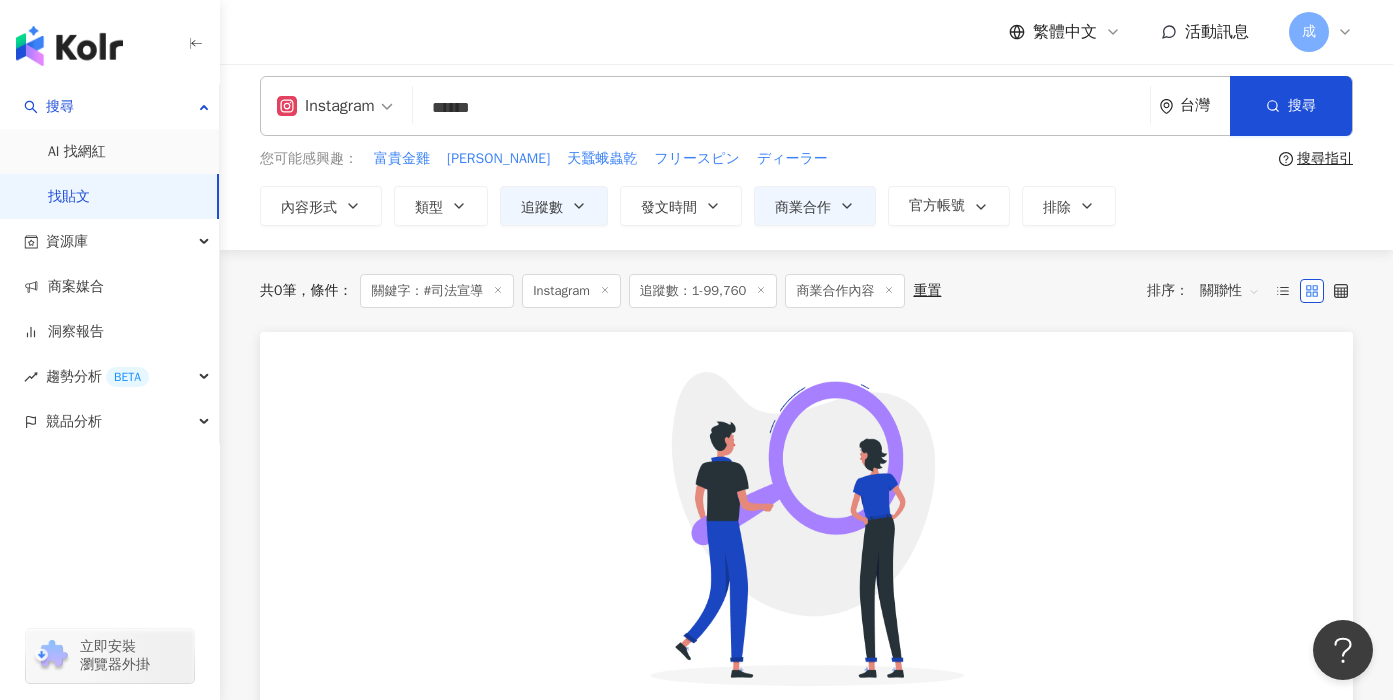 click on "******" at bounding box center [781, 107] 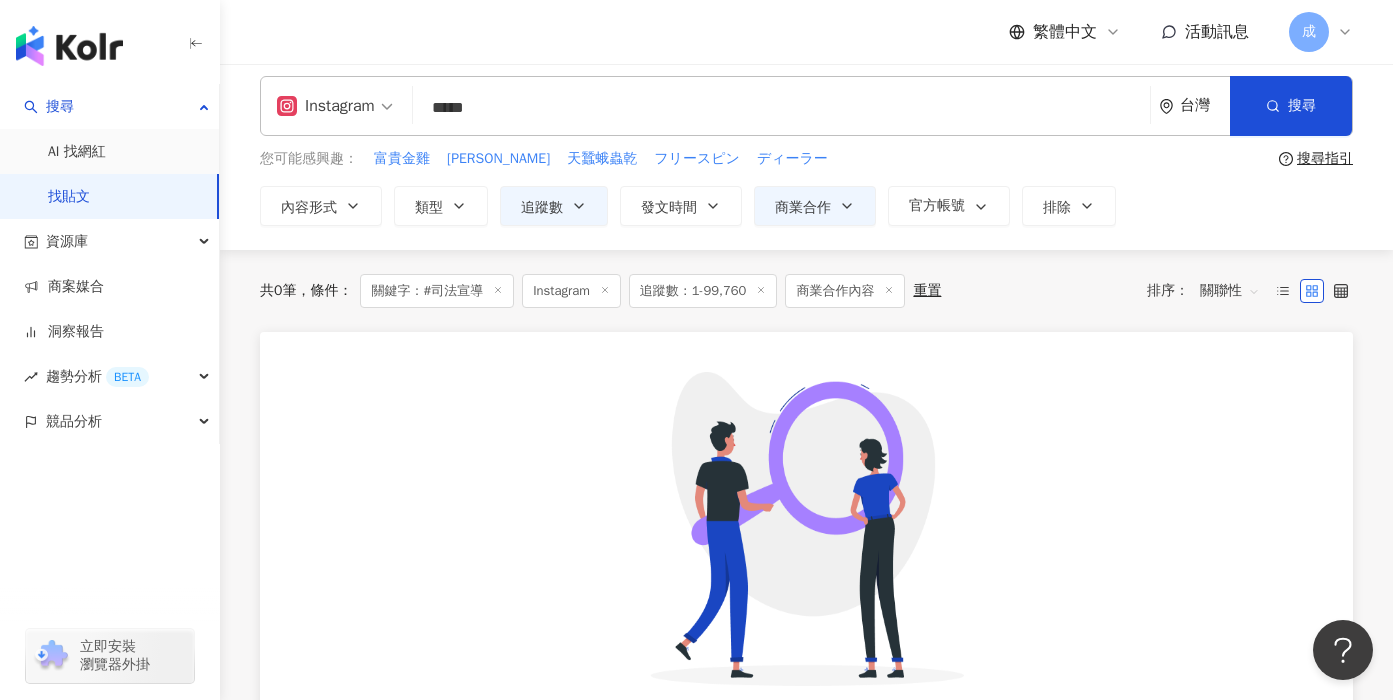 scroll, scrollTop: 0, scrollLeft: 0, axis: both 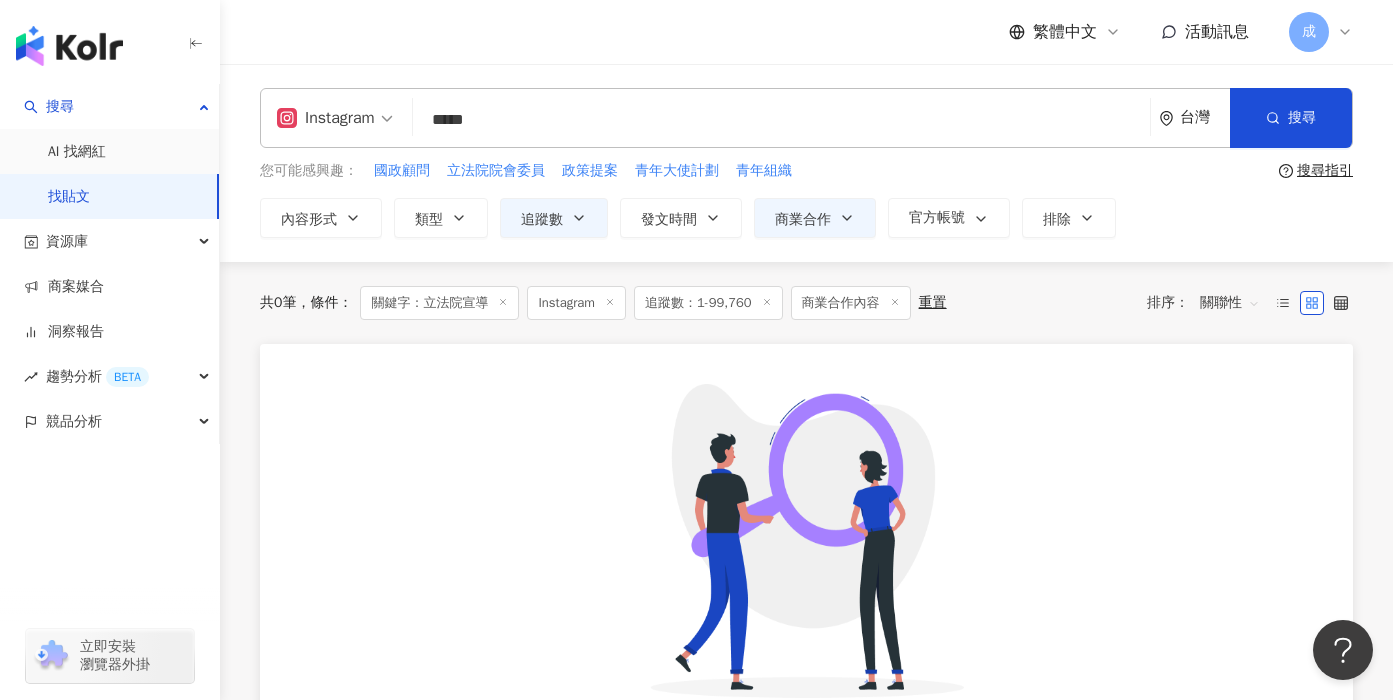 drag, startPoint x: 583, startPoint y: 112, endPoint x: 377, endPoint y: 117, distance: 206.06067 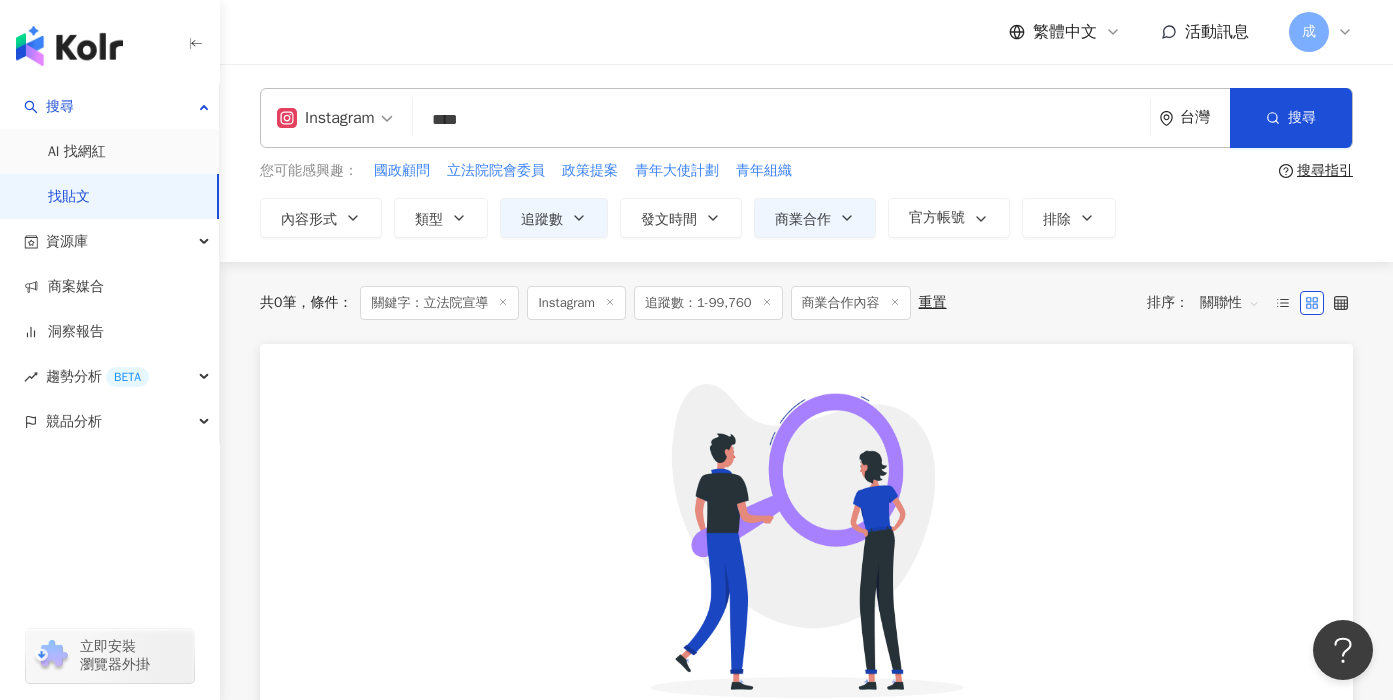 type on "****" 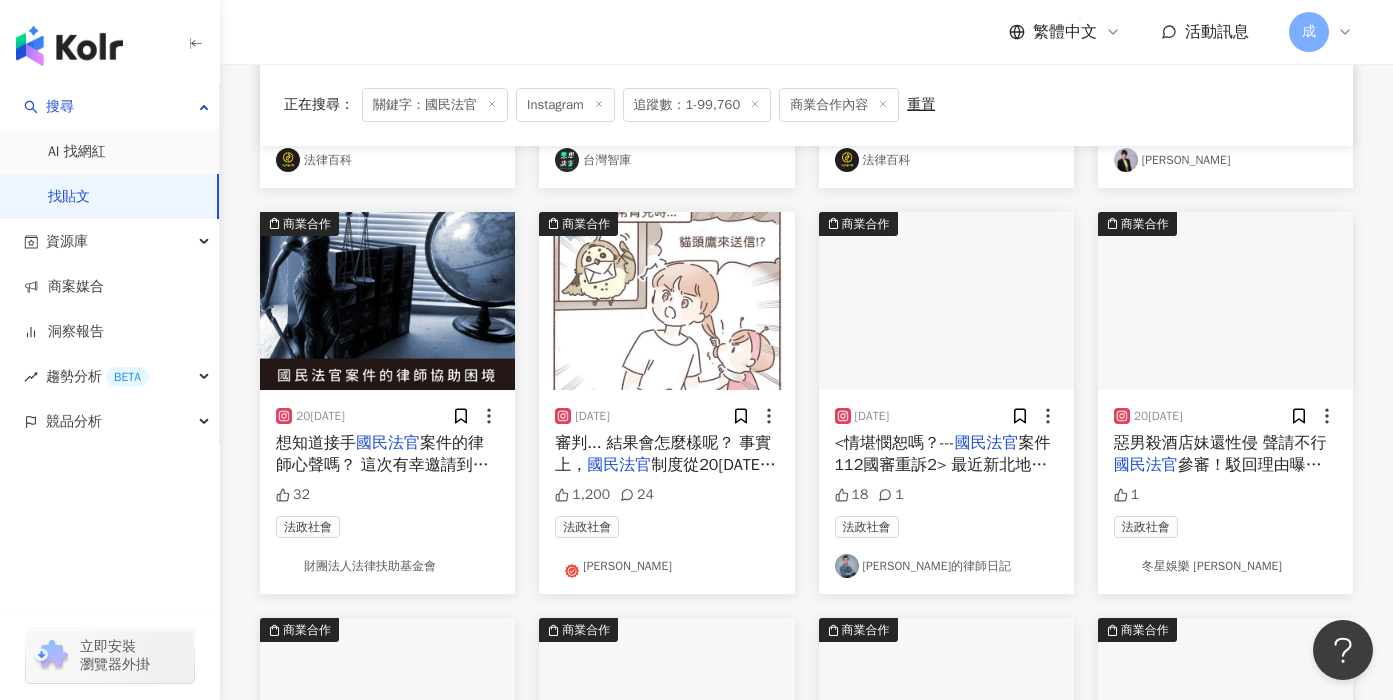 scroll, scrollTop: 1191, scrollLeft: 0, axis: vertical 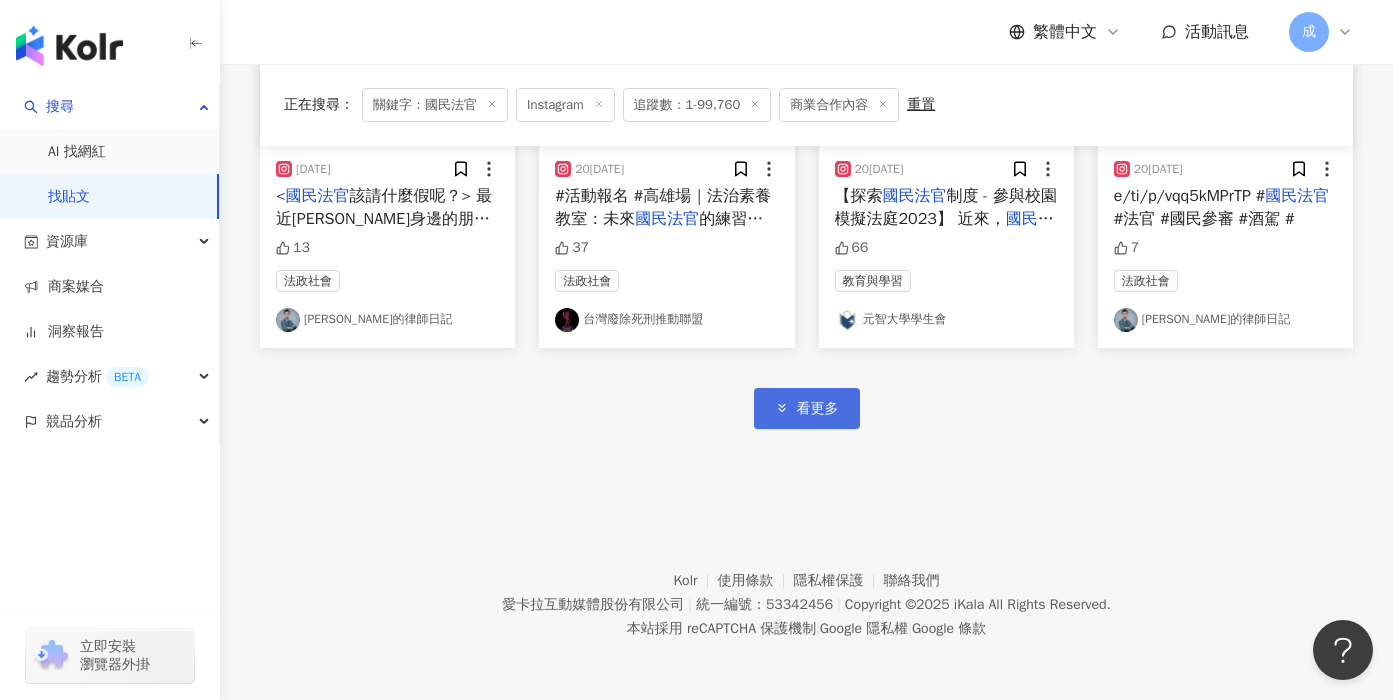 click on "看更多" at bounding box center (818, 409) 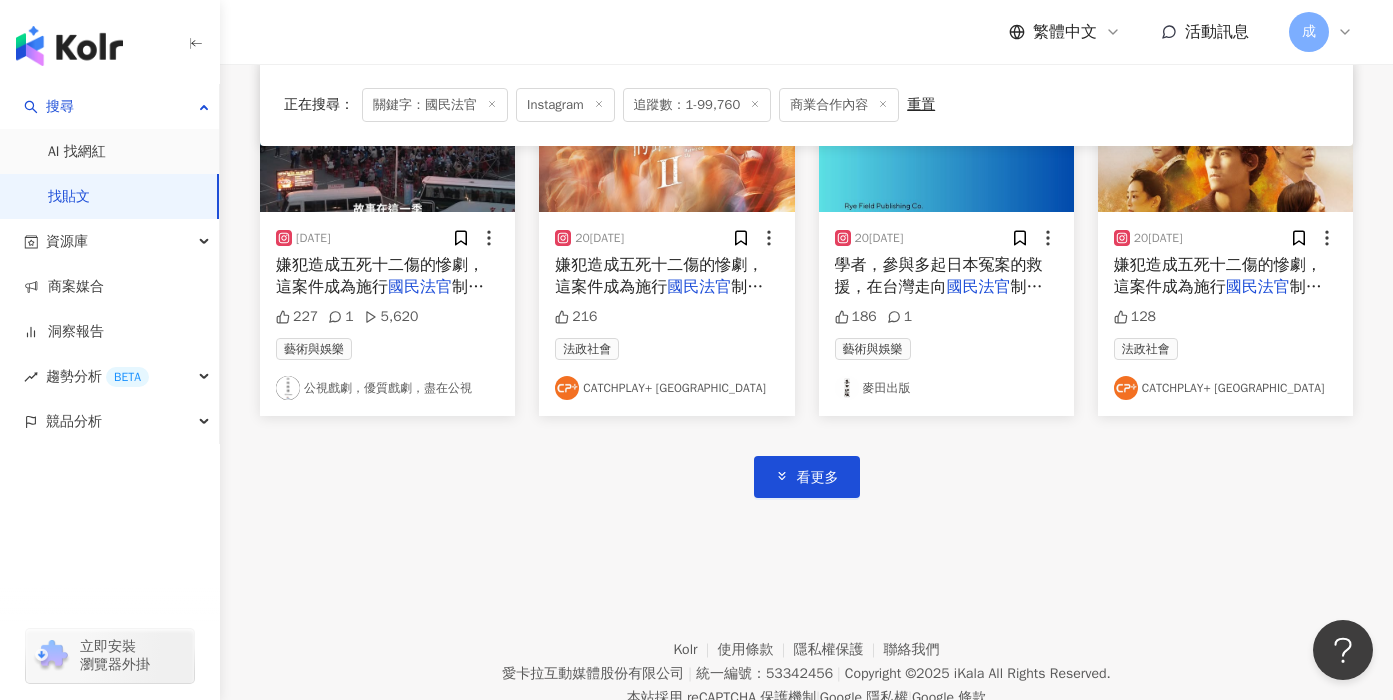 scroll, scrollTop: 2364, scrollLeft: 0, axis: vertical 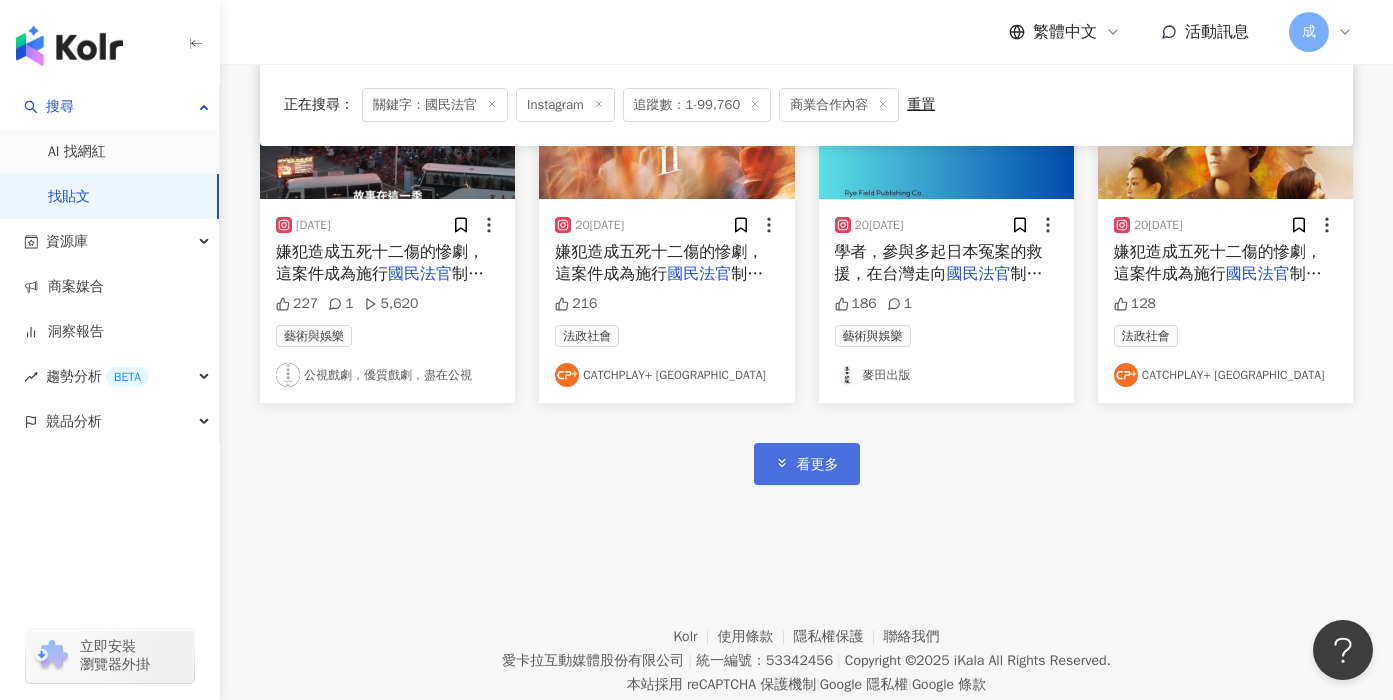 click on "看更多" at bounding box center (807, 463) 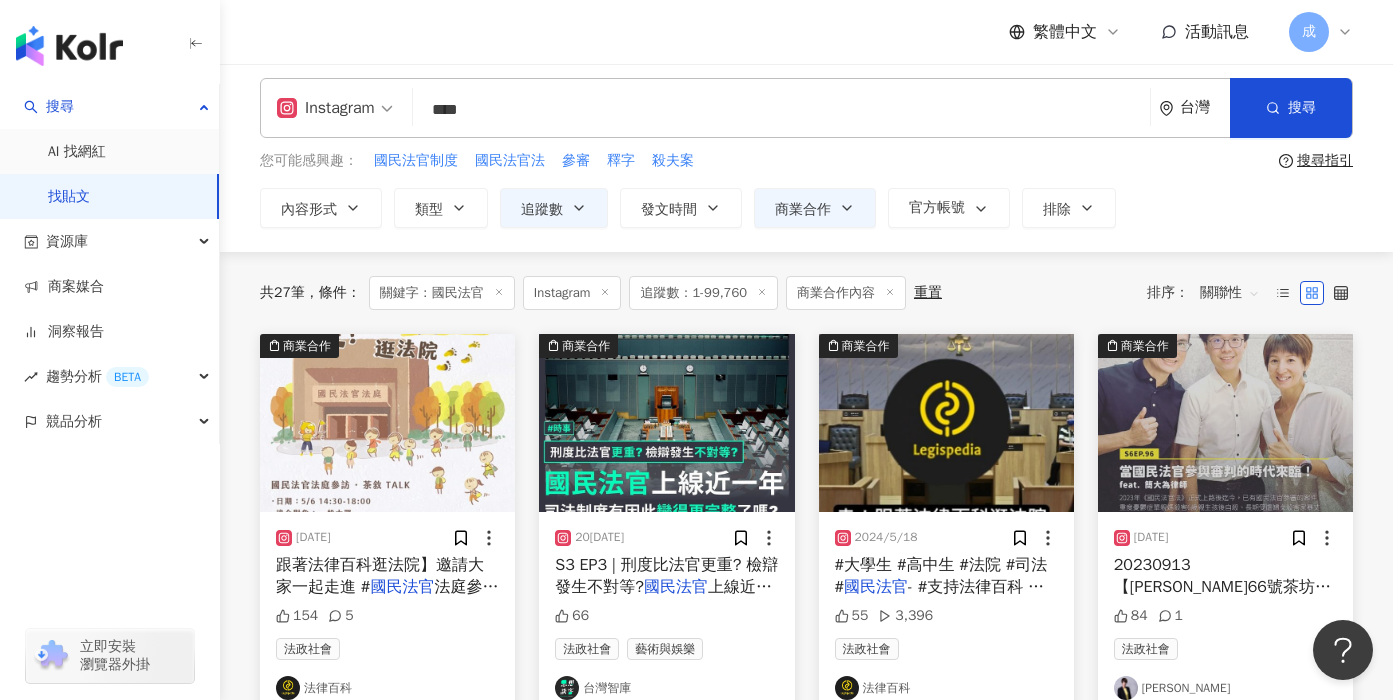 scroll, scrollTop: 0, scrollLeft: 0, axis: both 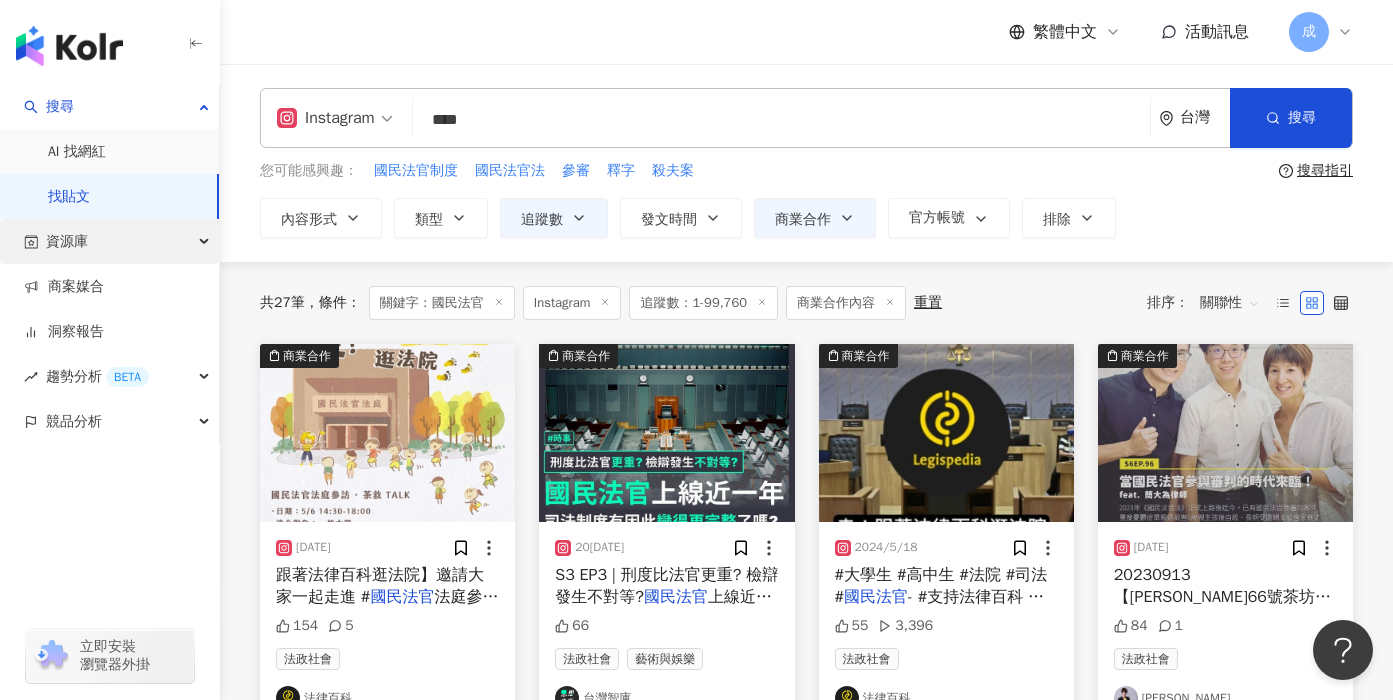 click on "資源庫" at bounding box center [109, 241] 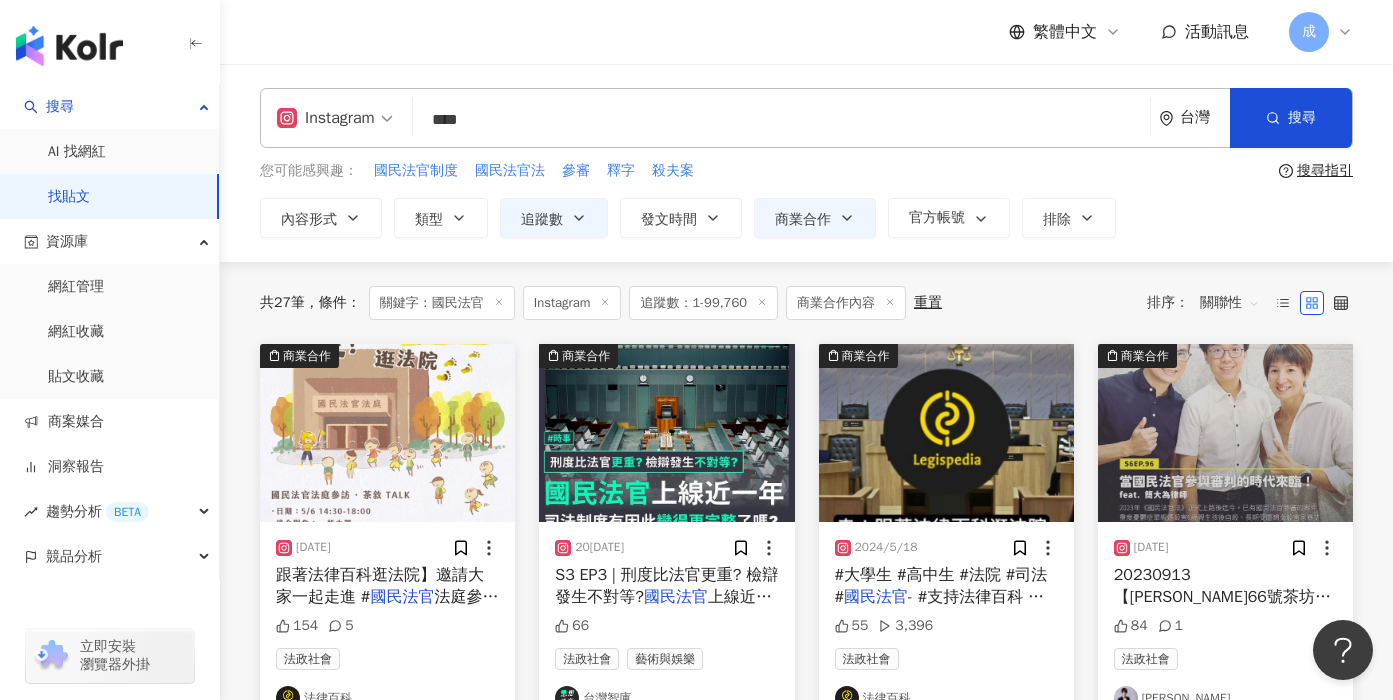 click on "****" at bounding box center [781, 119] 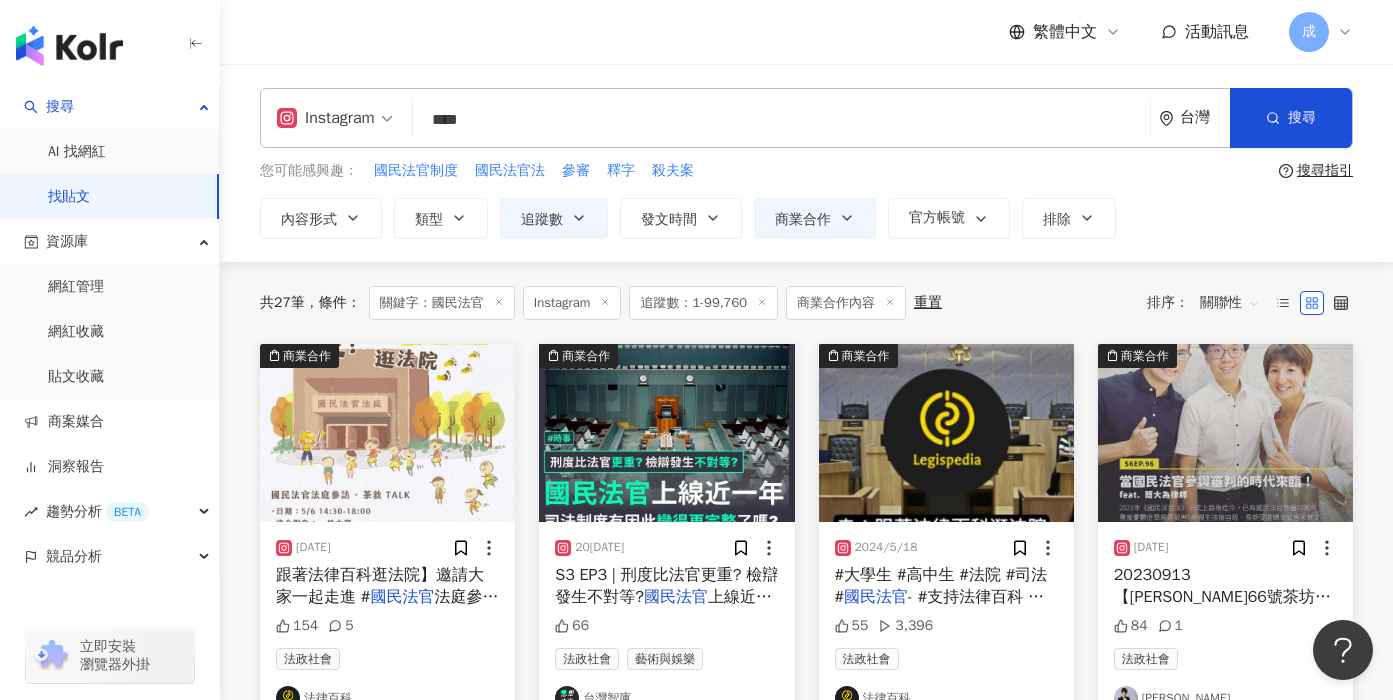 drag, startPoint x: 569, startPoint y: 113, endPoint x: 410, endPoint y: 111, distance: 159.01257 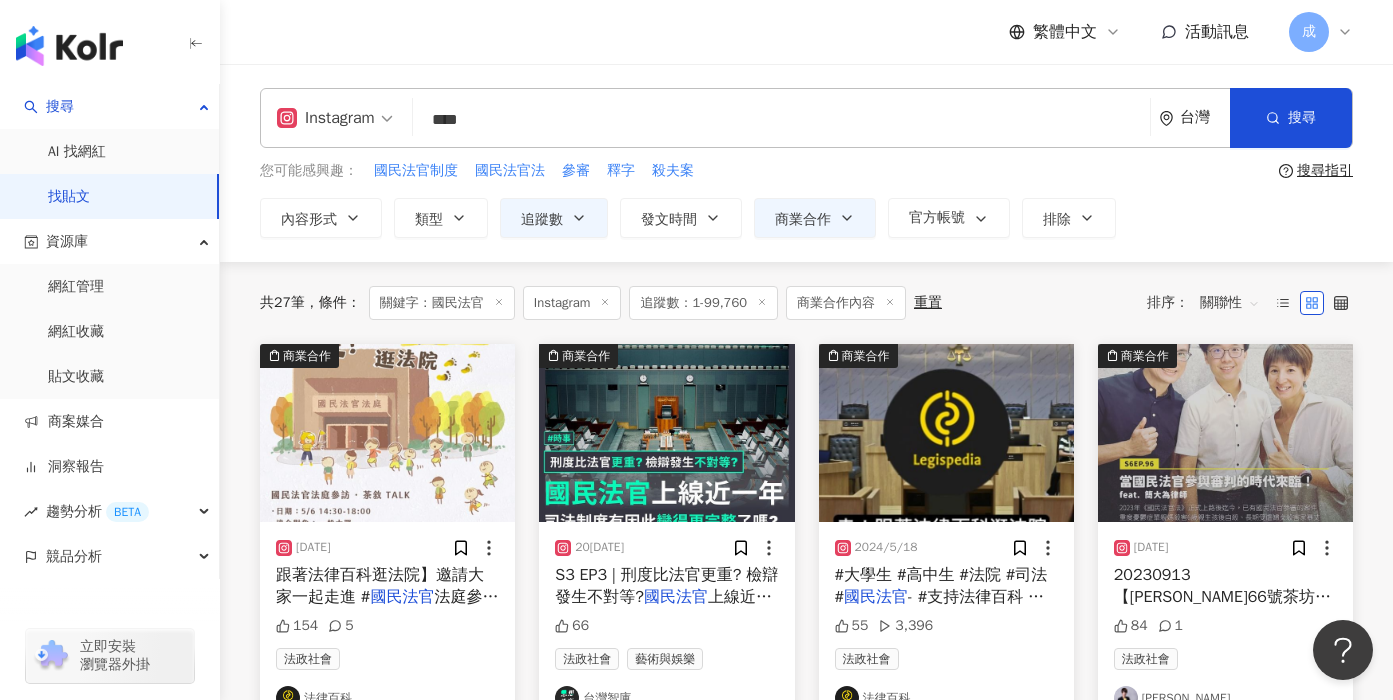 click on "Instagram 國民法官 **** 台灣 搜尋" at bounding box center [806, 118] 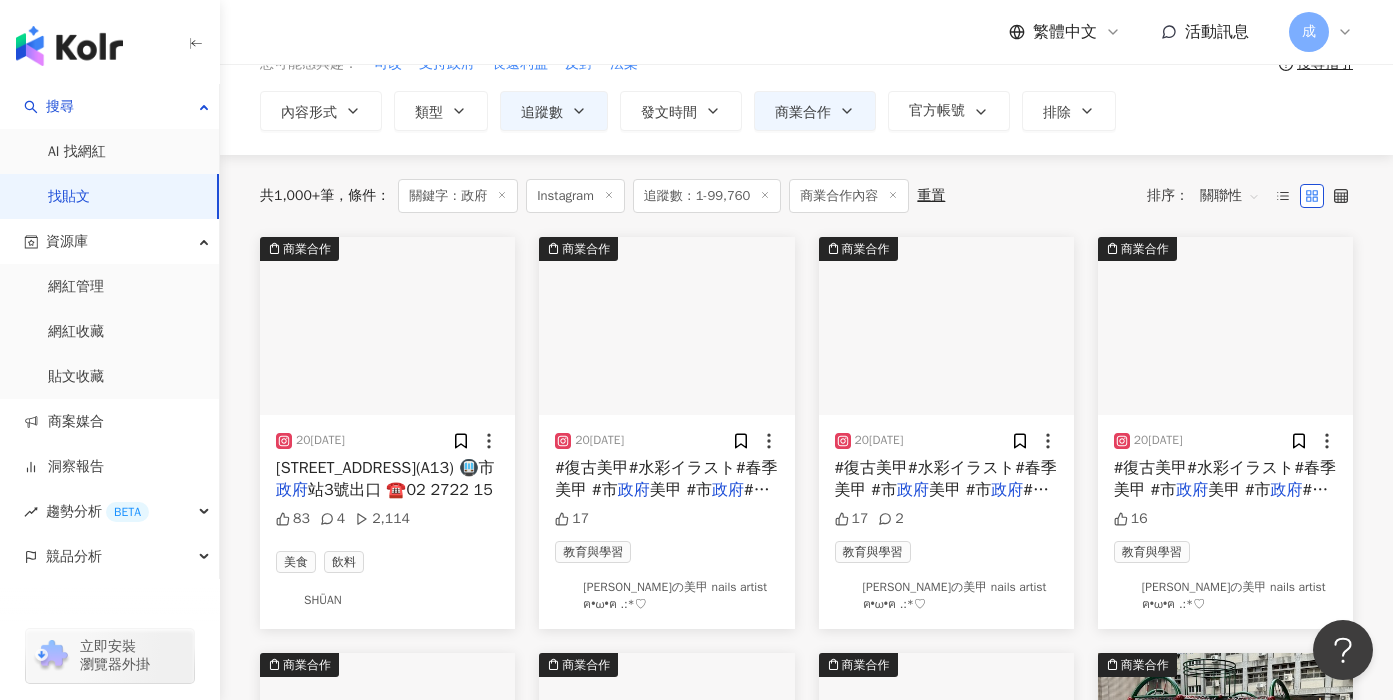 scroll, scrollTop: 0, scrollLeft: 0, axis: both 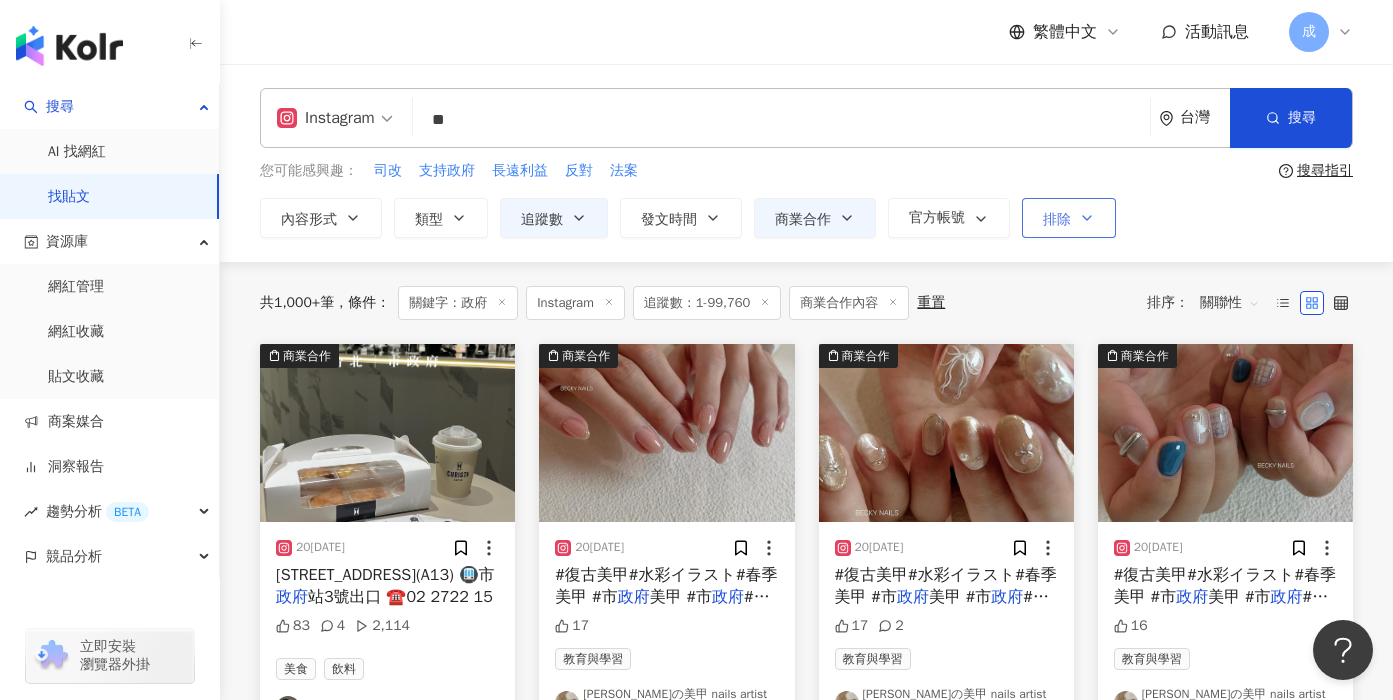 click on "排除" at bounding box center (1057, 220) 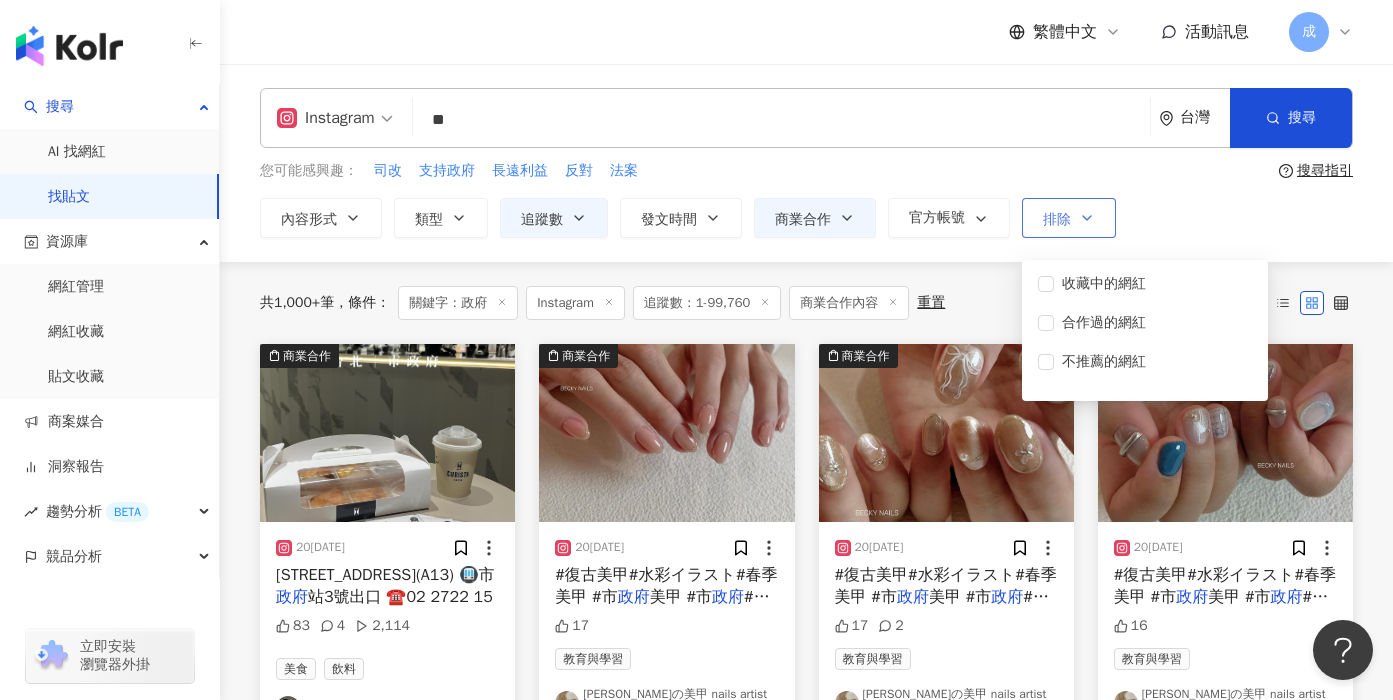 click on "排除" at bounding box center [1057, 220] 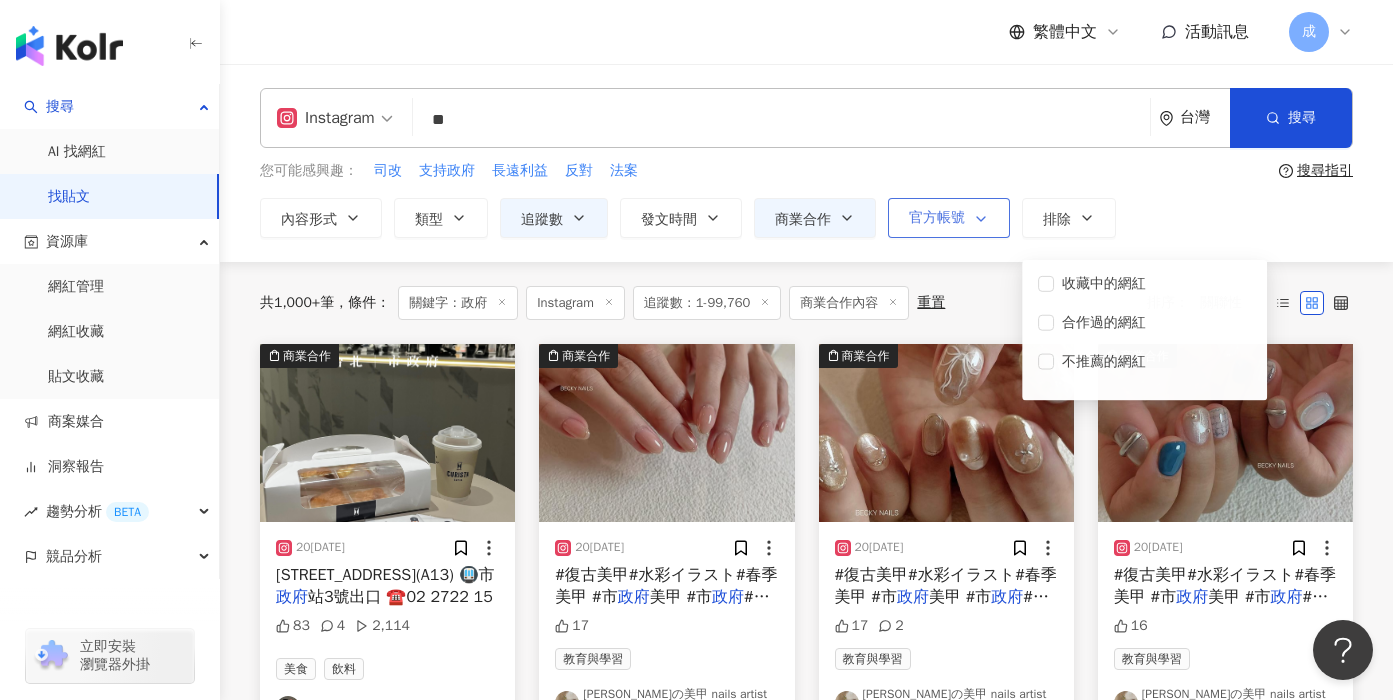 click on "官方帳號" at bounding box center (937, 218) 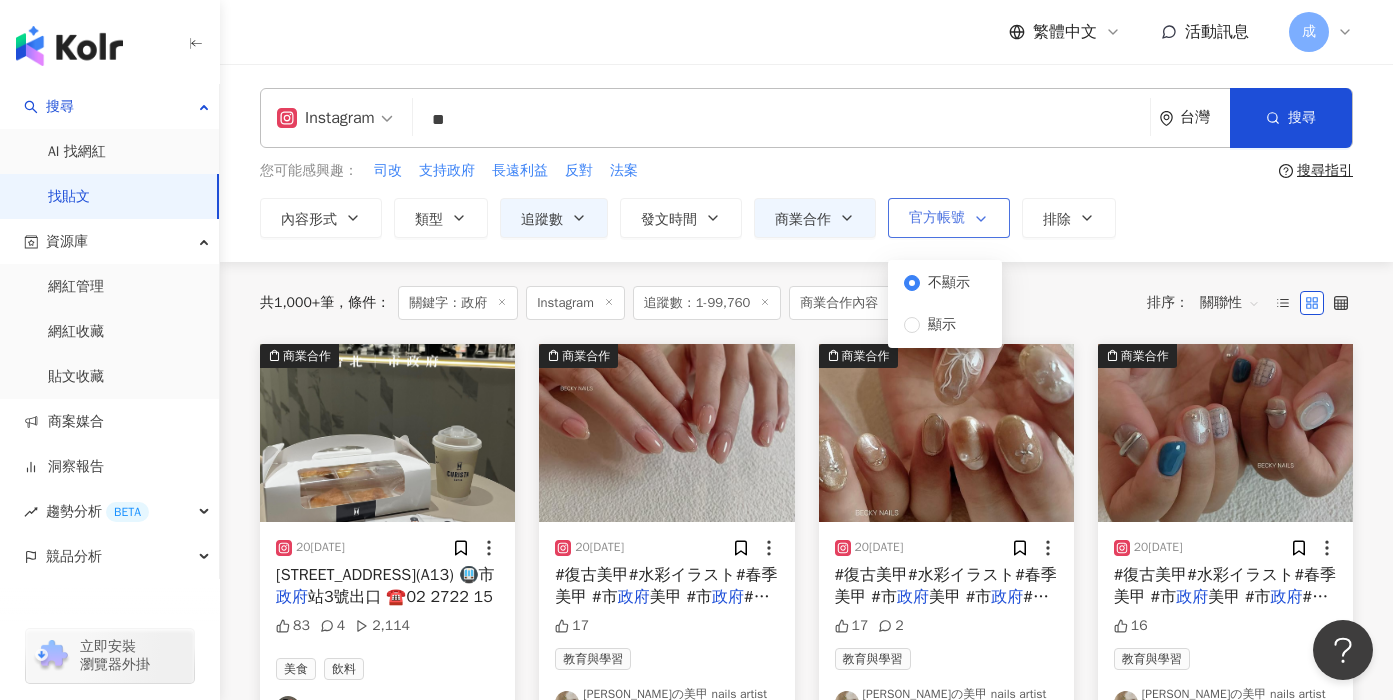 click on "官方帳號" at bounding box center [937, 218] 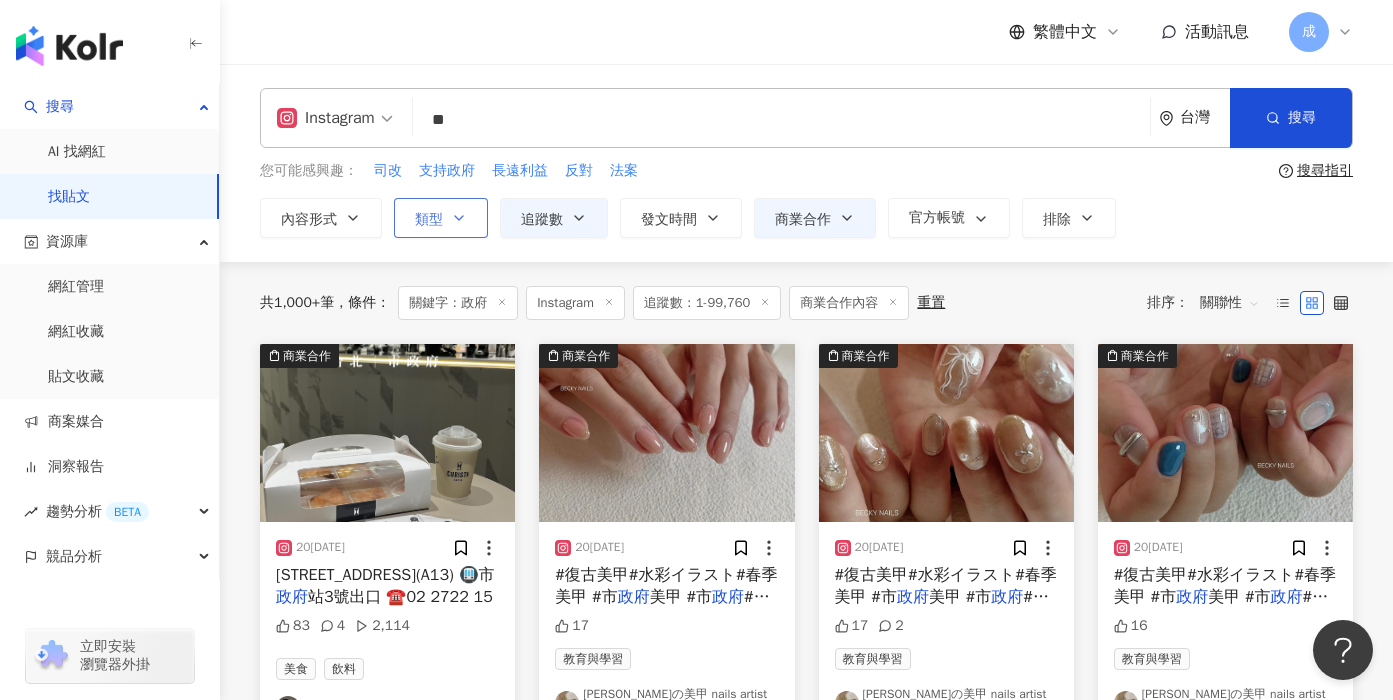 click 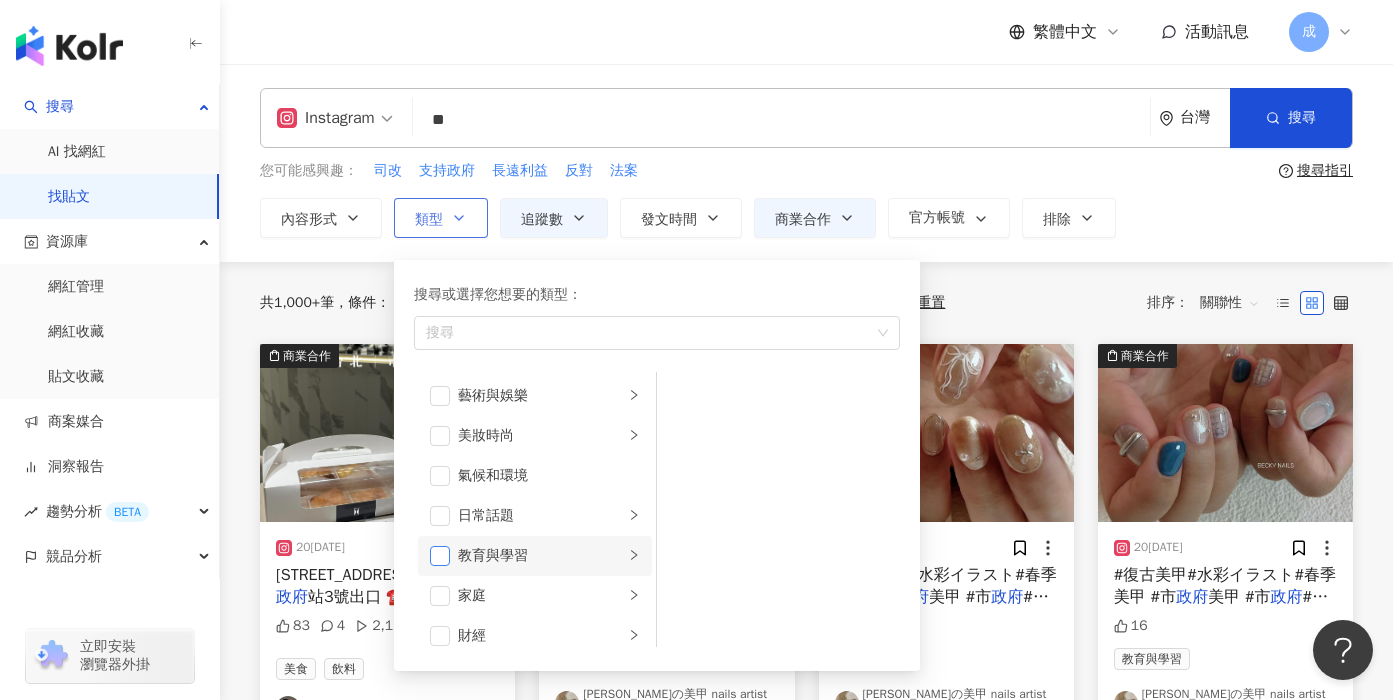 click at bounding box center [440, 556] 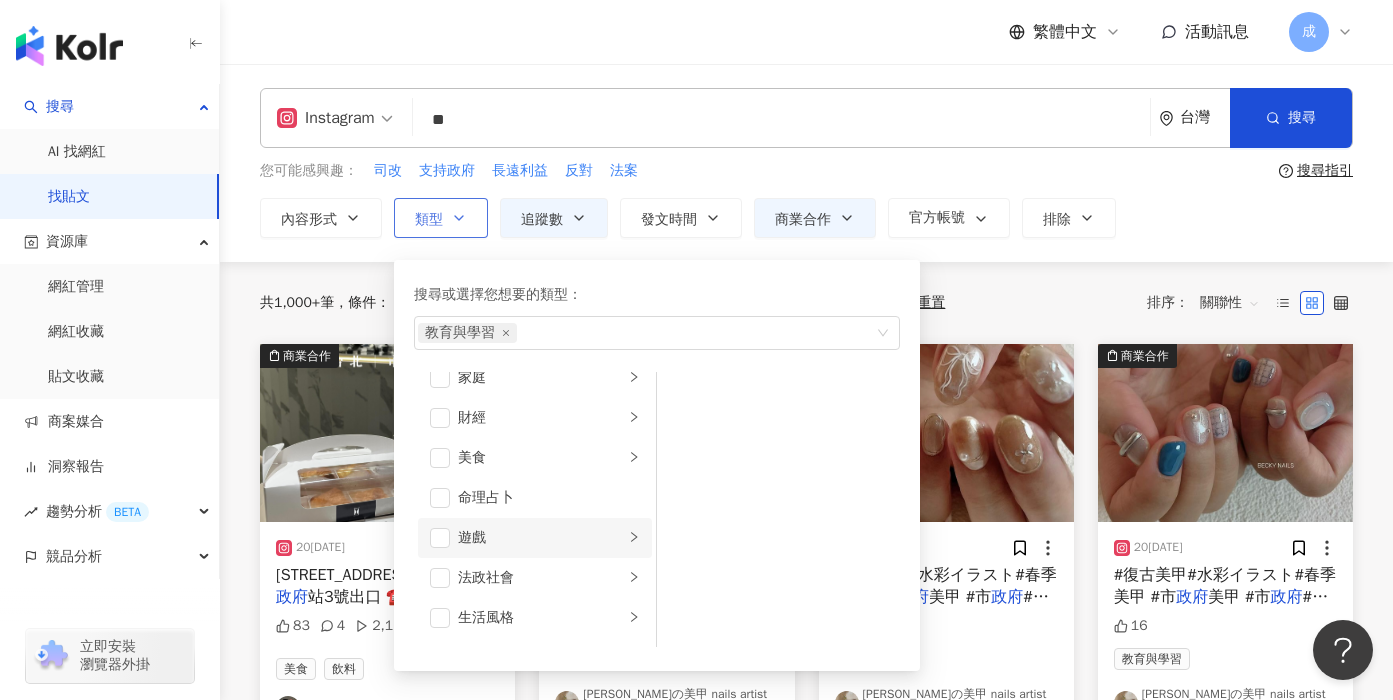 scroll, scrollTop: 244, scrollLeft: 0, axis: vertical 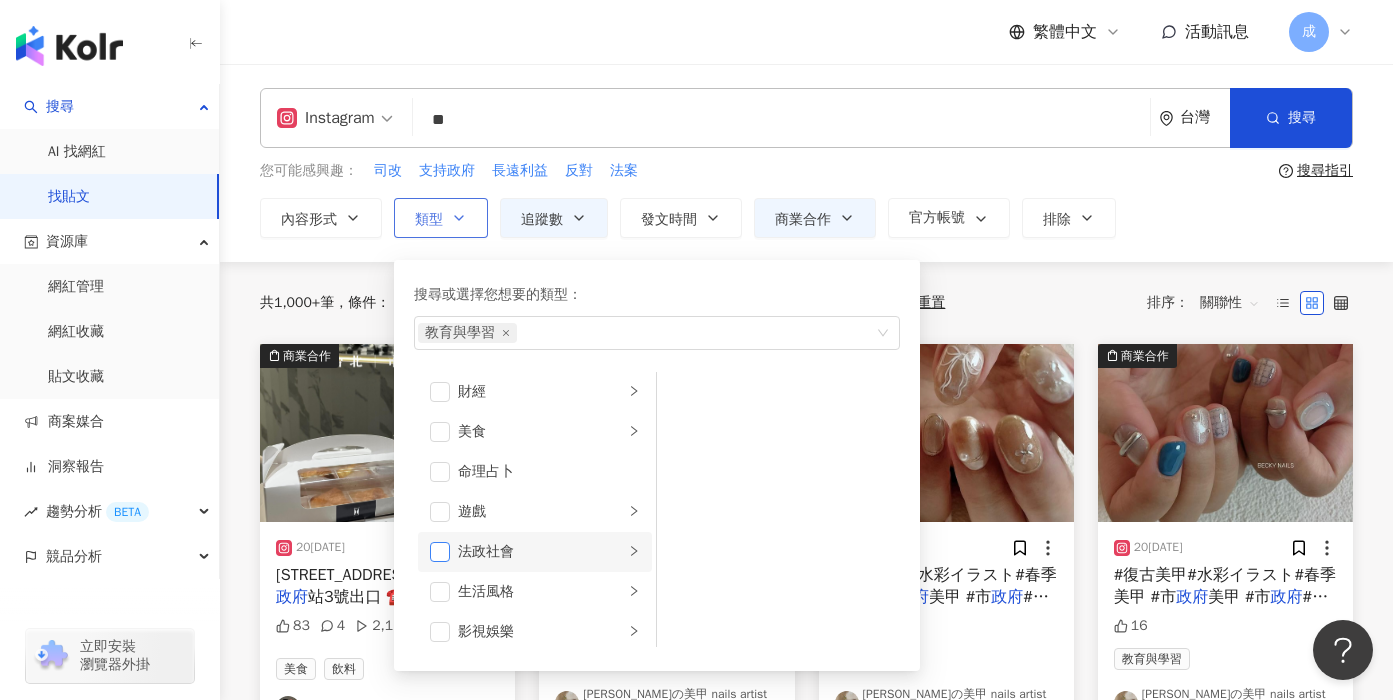 click at bounding box center [440, 552] 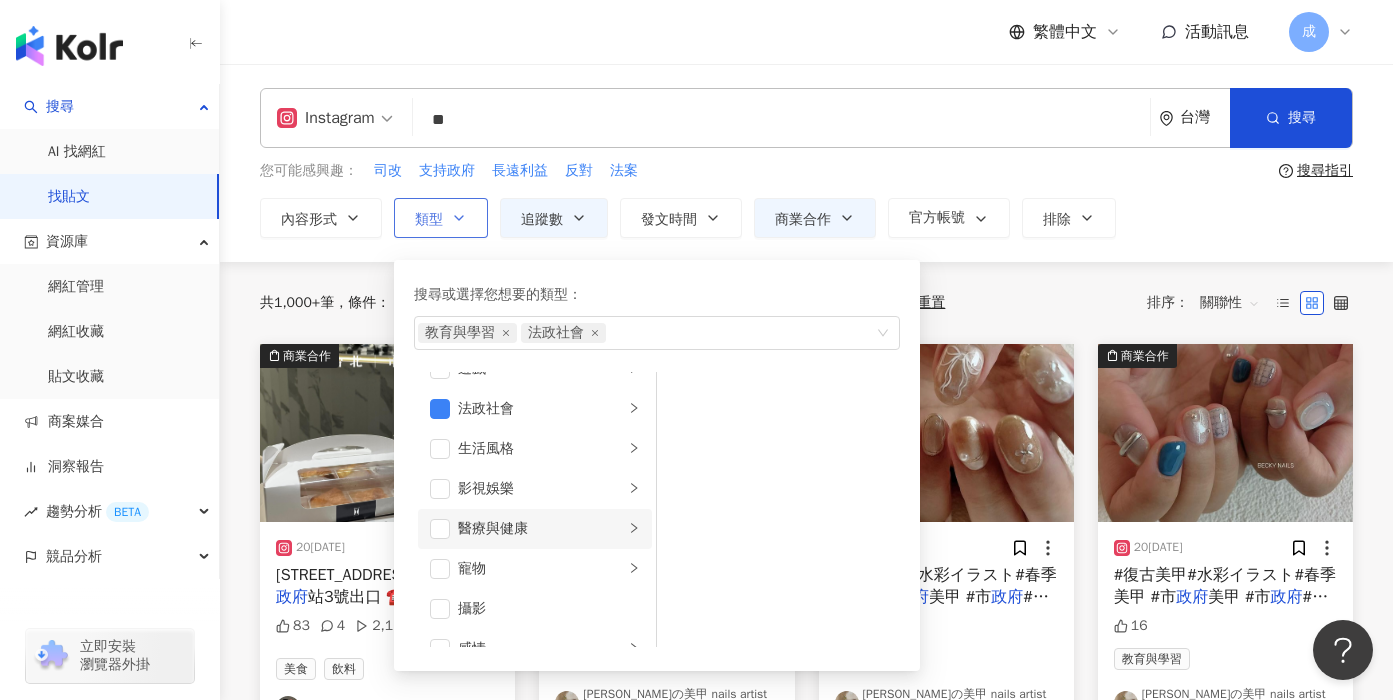 scroll, scrollTop: 413, scrollLeft: 0, axis: vertical 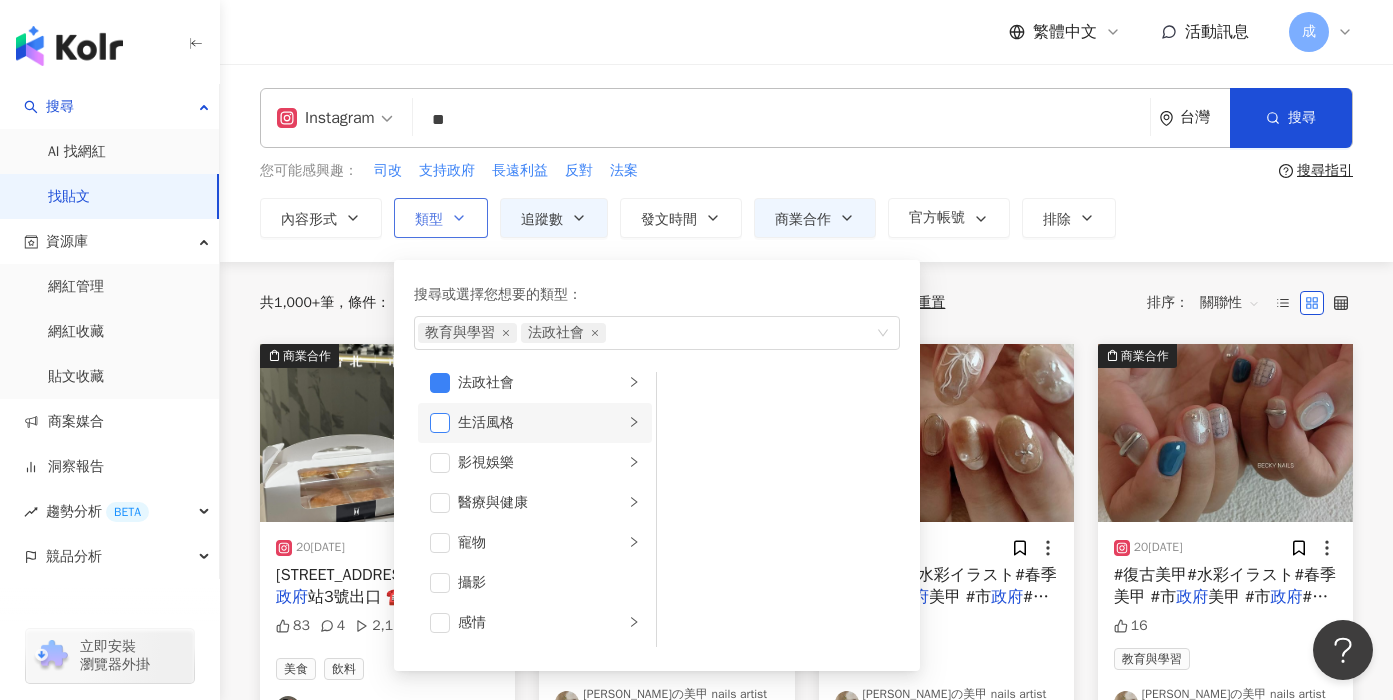 click at bounding box center (440, 423) 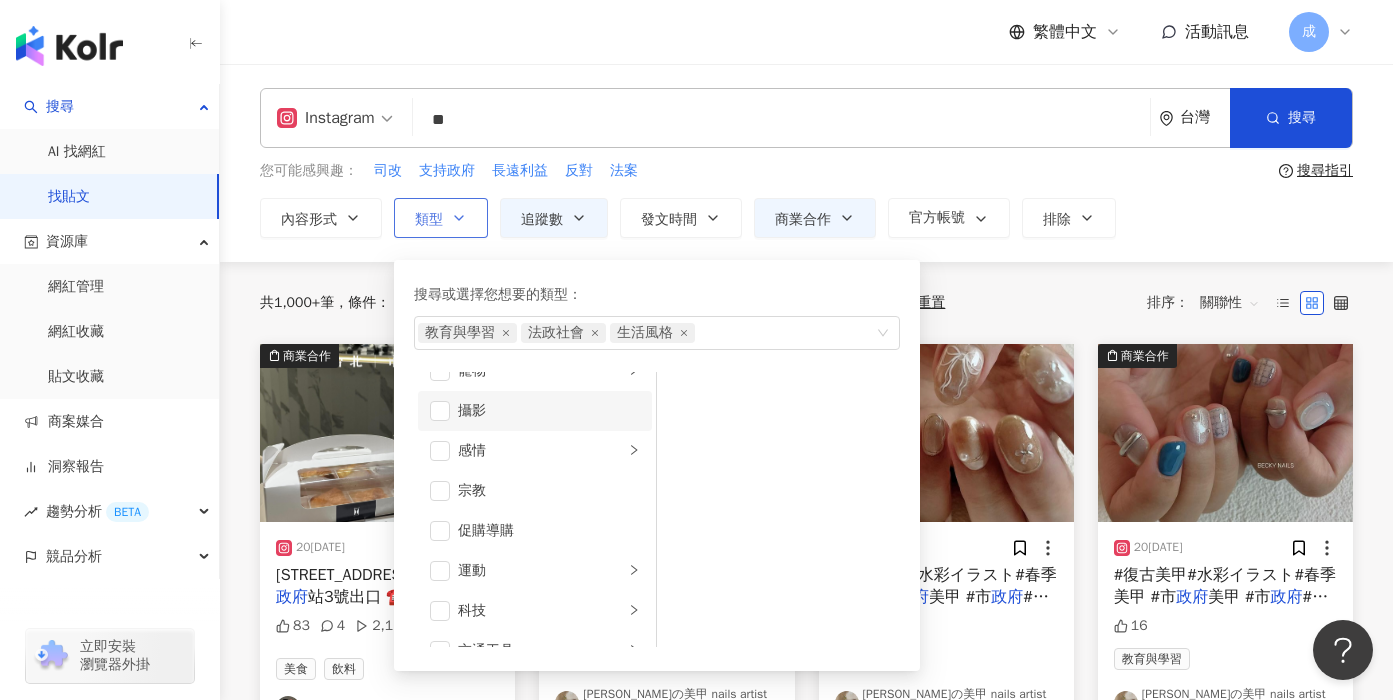 scroll, scrollTop: 693, scrollLeft: 0, axis: vertical 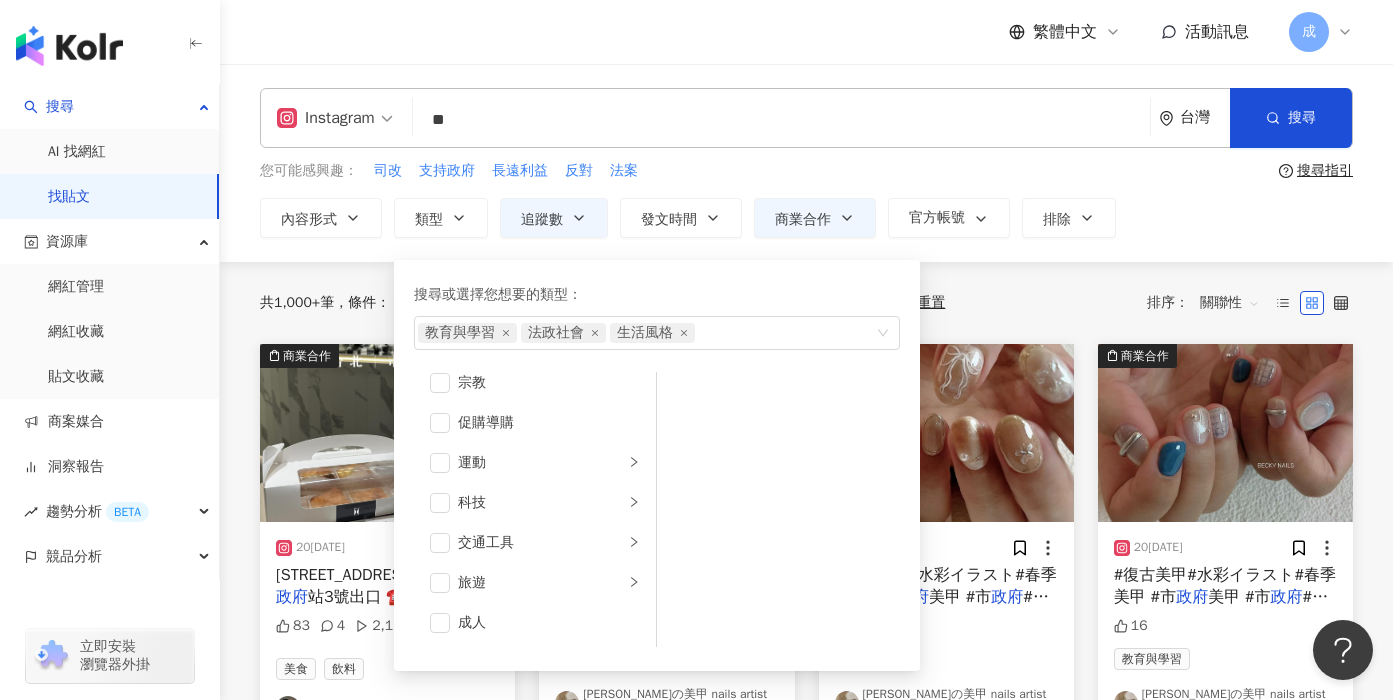 click on "Instagram ** 台灣 搜尋 您可能感興趣： 司改  支持政府  長遠利益  反對  法案  搜尋指引 內容形式 類型 搜尋或選擇您想要的類型： 教育與學習 法政社會 生活風格   藝術與娛樂 美妝時尚 氣候和環境 日常話題 教育與學習 家庭 財經 美食 命理占卜 遊戲 法政社會 生活風格 影視娛樂 醫療與健康 寵物 攝影 感情 宗教 促購導購 運動 科技 交通工具 旅遊 成人 追蹤數 發文時間 商業合作 官方帳號  排除  不限 商業合作內容 非商業合作內容 *  -  ***** 不限 小型 奈米網紅 (<1萬) 微型網紅 (1萬-3萬) 小型網紅 (3萬-5萬) 中型 中小型網紅 (5萬-10萬) 中型網紅 (10萬-30萬) 中大型網紅 (30萬-50萬) 大型 大型網紅 (50萬-100萬) 百萬網紅 (>100萬) 不限 貼文 全部影音 不顯示 顯示 收藏中的網紅 合作過的網紅 不推薦的網紅" at bounding box center [806, 163] 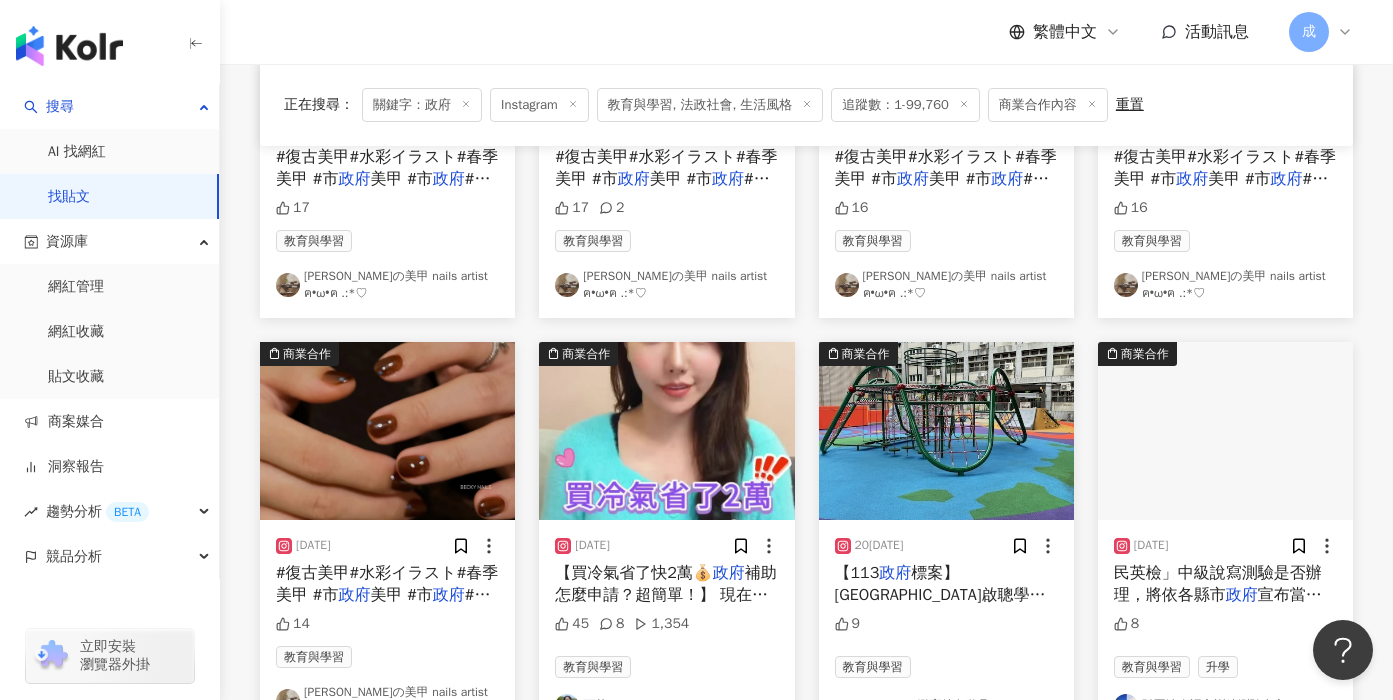 scroll, scrollTop: 444, scrollLeft: 0, axis: vertical 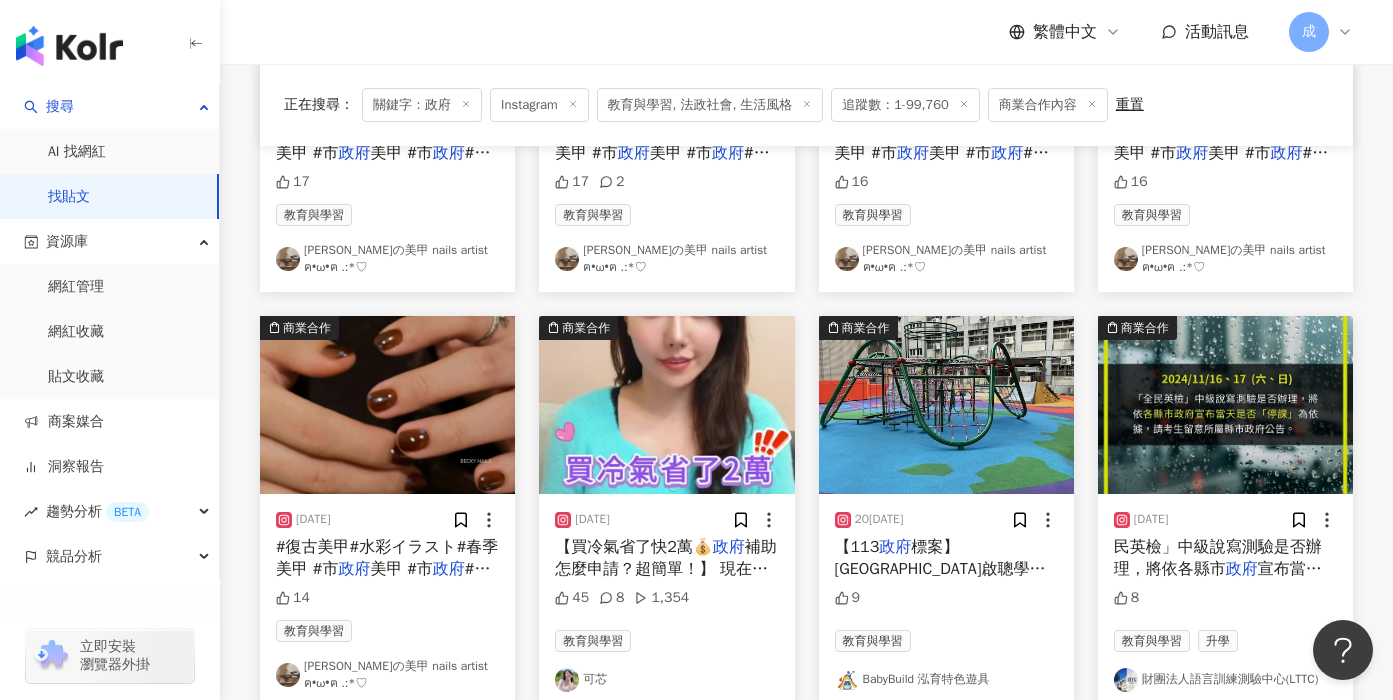click at bounding box center [946, 405] 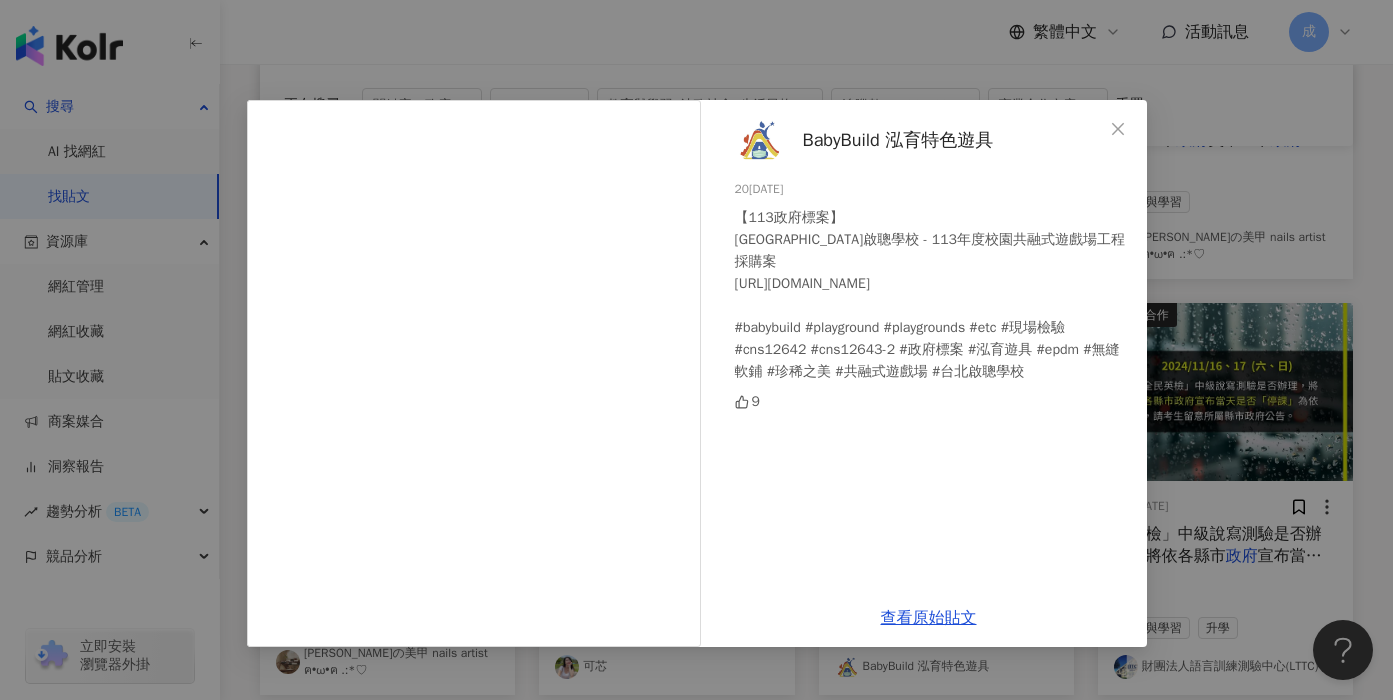 scroll, scrollTop: 470, scrollLeft: 0, axis: vertical 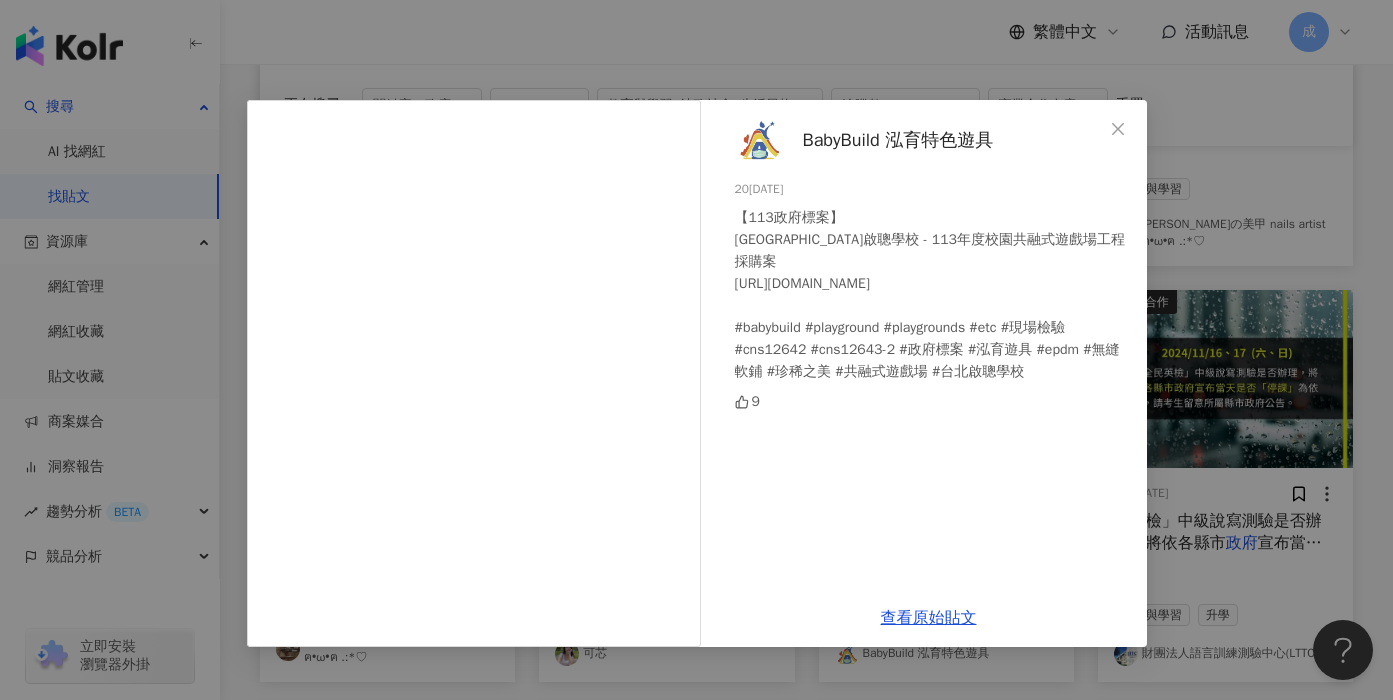 click on "BabyBuild 泓育特色遊具 [DATE] 【113政府標案】
[GEOGRAPHIC_DATA]啟聰學校 - 113年度校園共融式遊戲場工程採購案
[URL][DOMAIN_NAME]
#babybuild #playground #playgrounds #etc #現場檢驗 #cns12642 #cns12643-2 #政府標案 #泓育遊具 #epdm #無縫軟鋪 #珍稀之美 #共融式遊戲場 #台北啟聰學校 9 查看原始貼文" at bounding box center [696, 350] 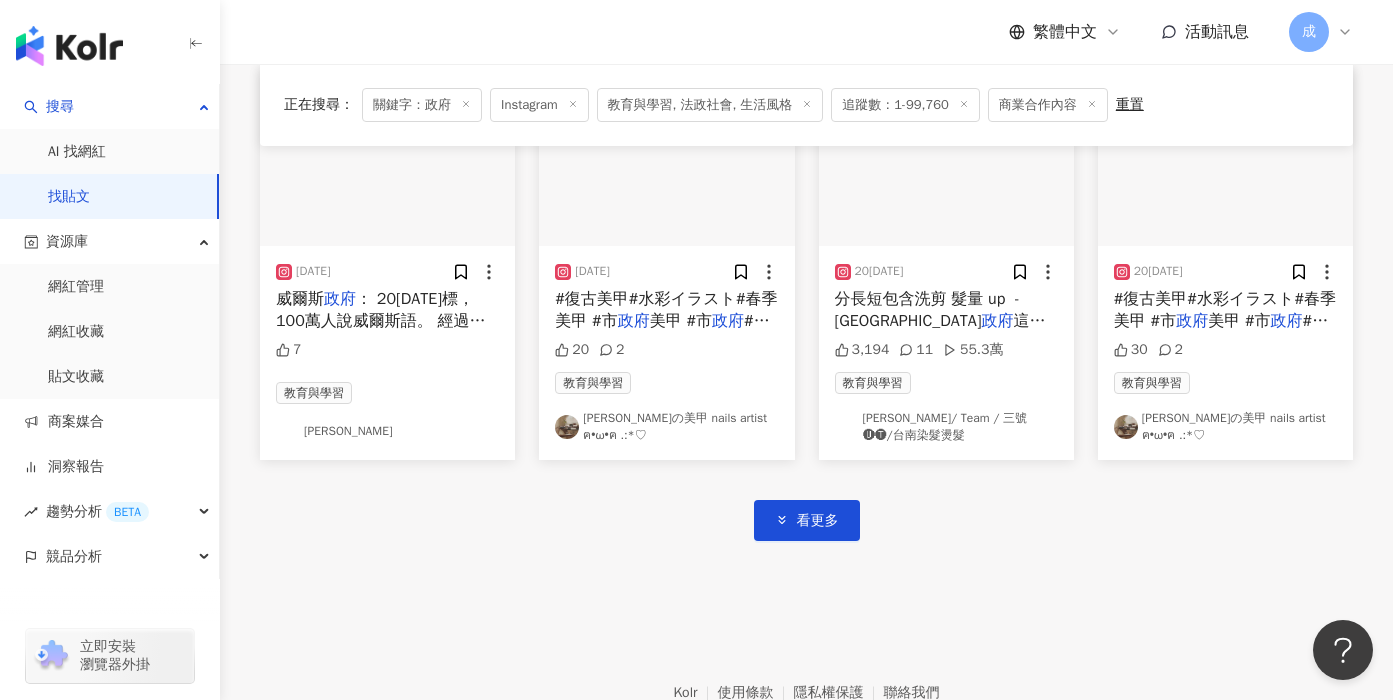 scroll, scrollTop: 1200, scrollLeft: 0, axis: vertical 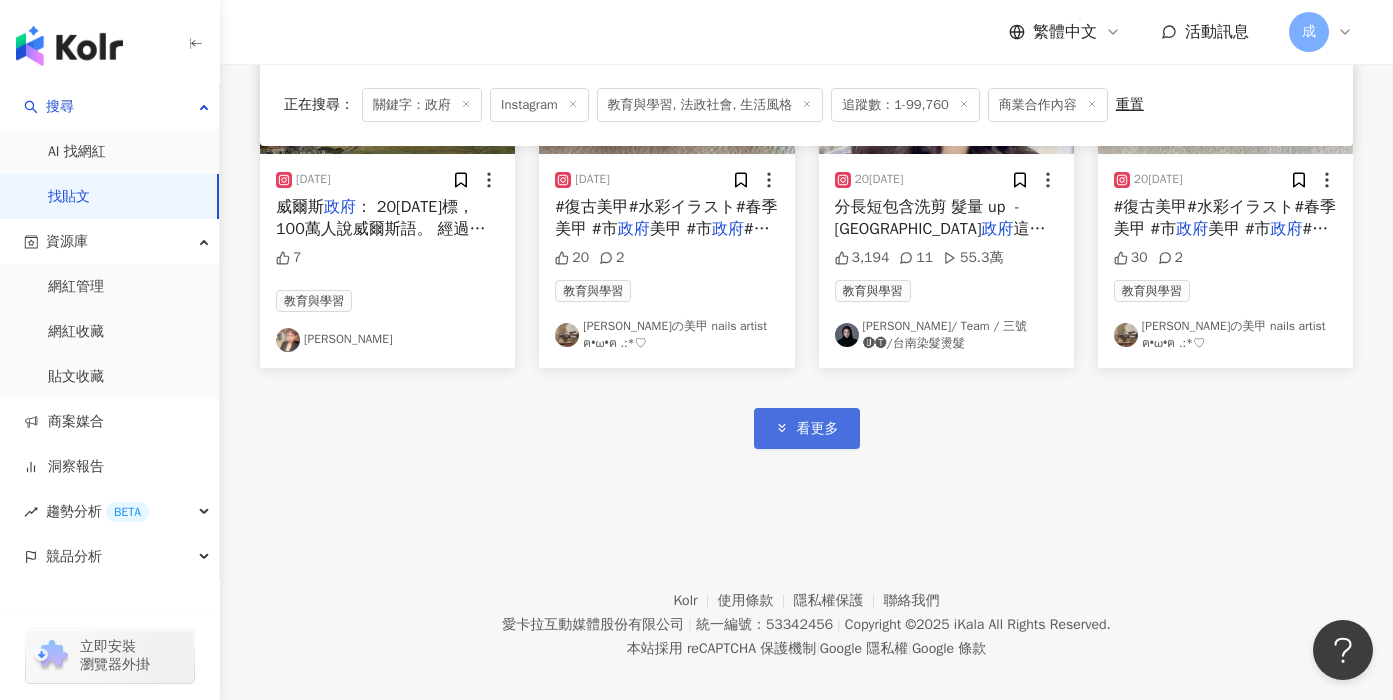 click on "看更多" at bounding box center [807, 428] 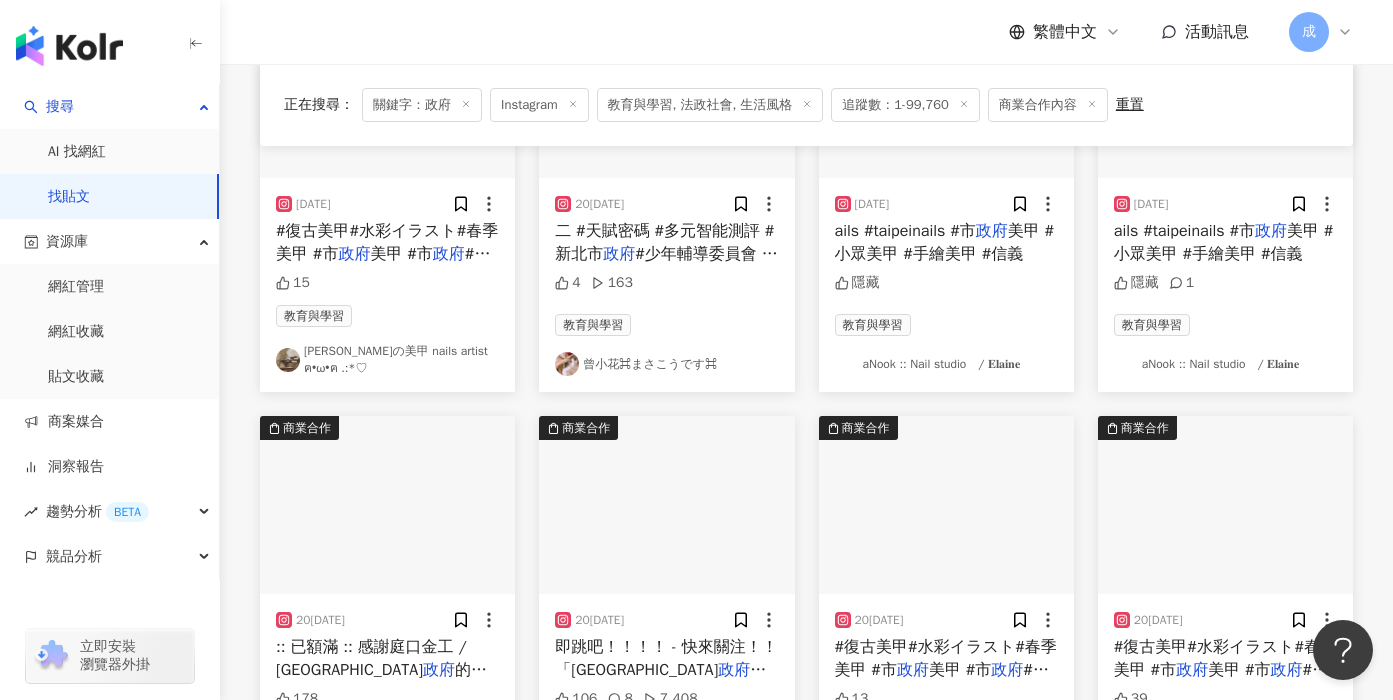scroll, scrollTop: 2248, scrollLeft: 0, axis: vertical 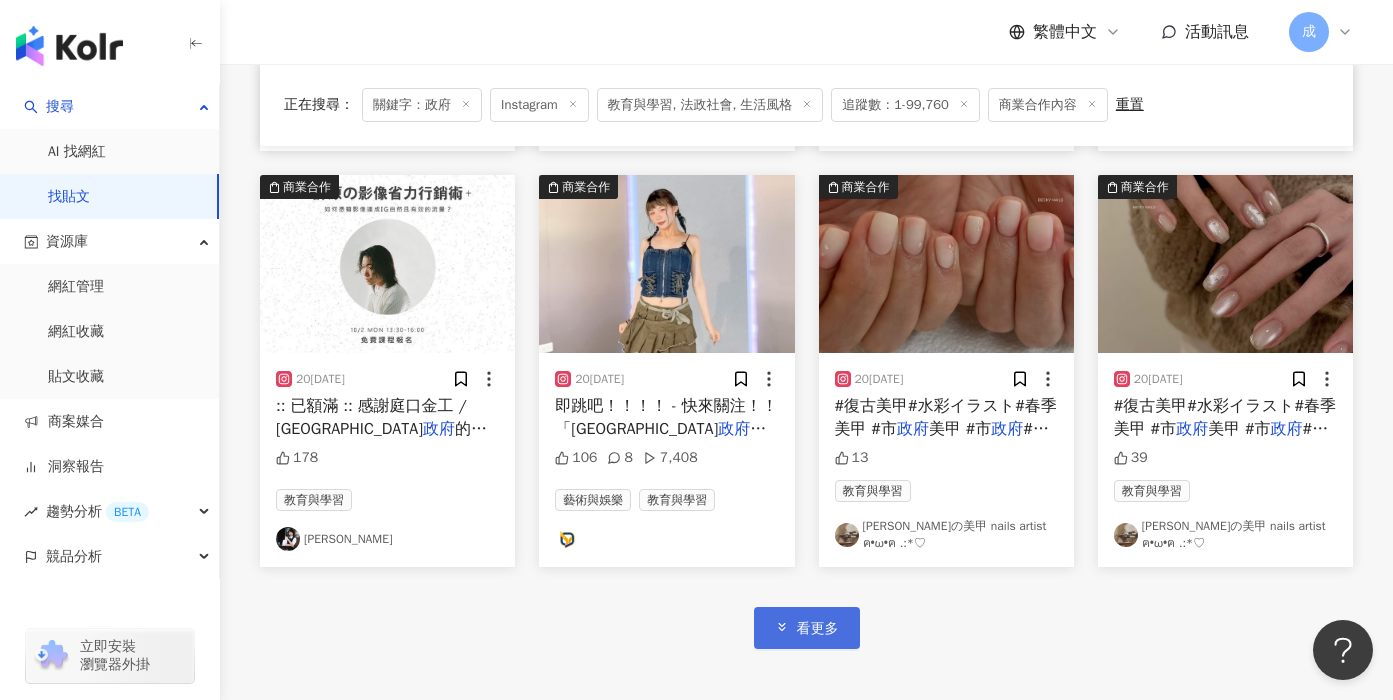 click on "看更多" at bounding box center (807, 627) 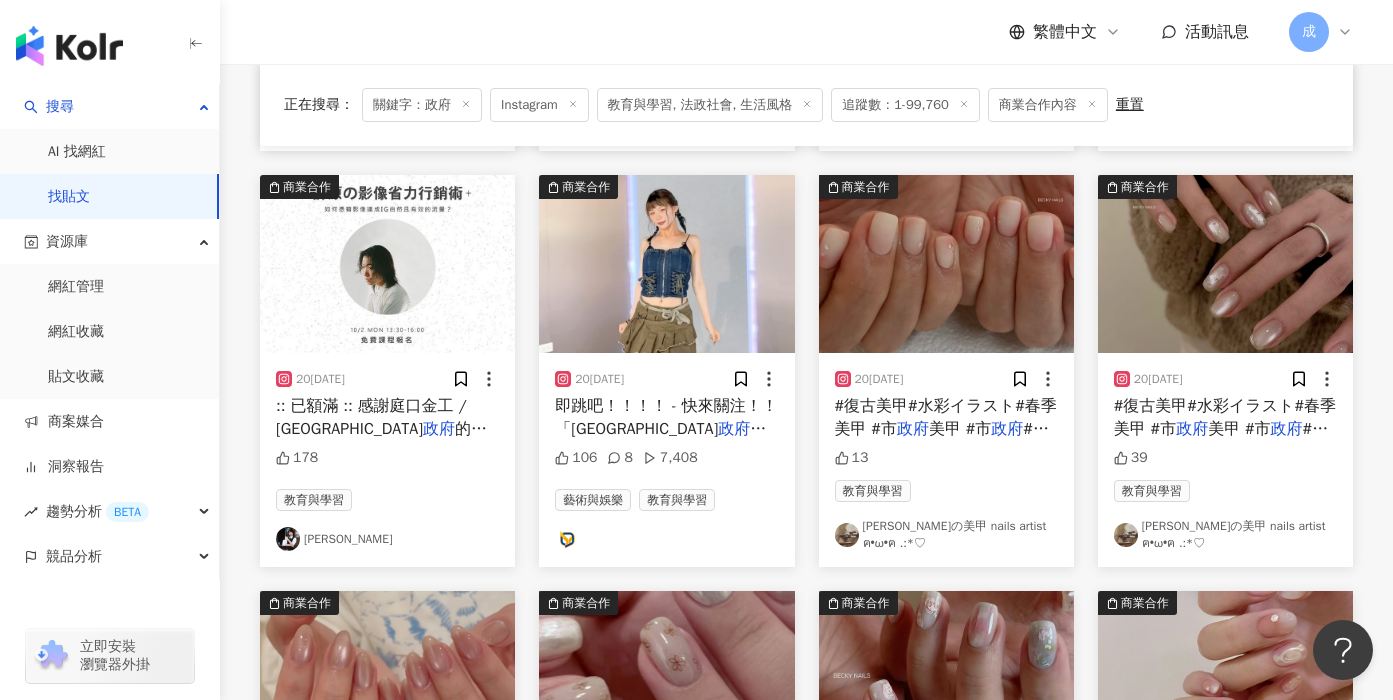 click at bounding box center (666, 264) 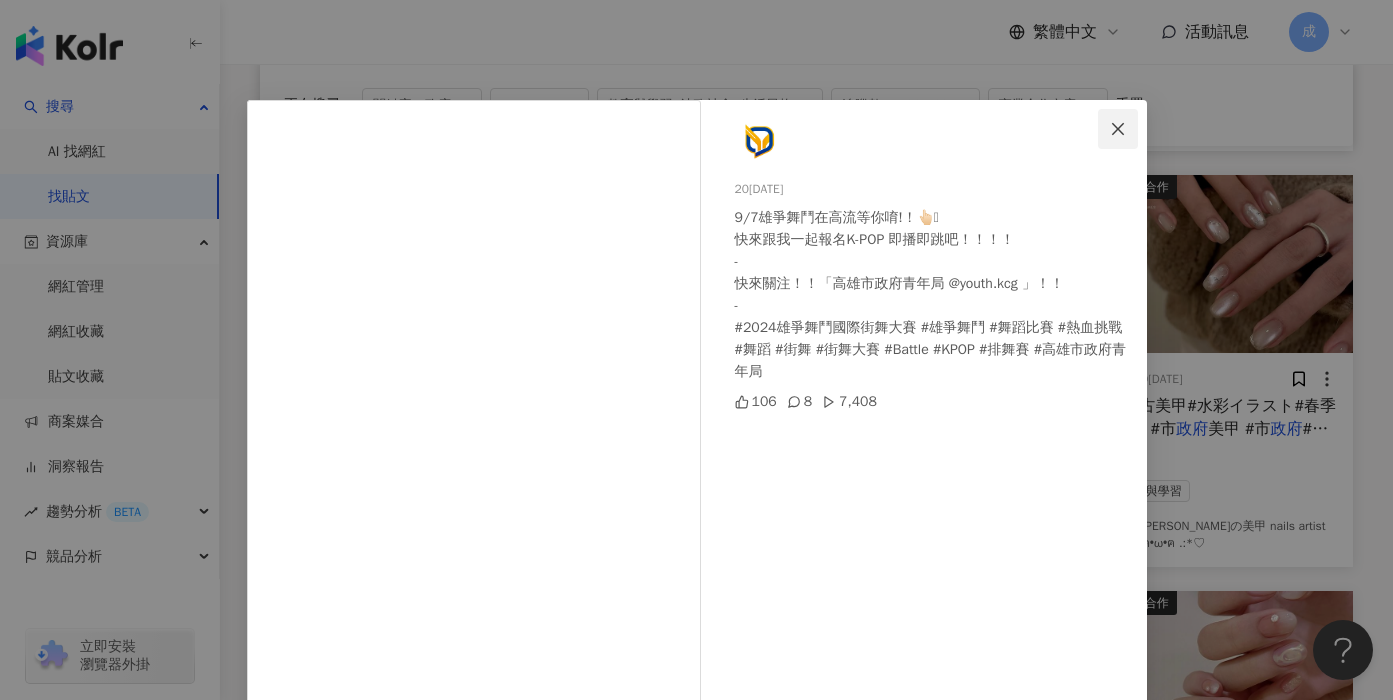 click 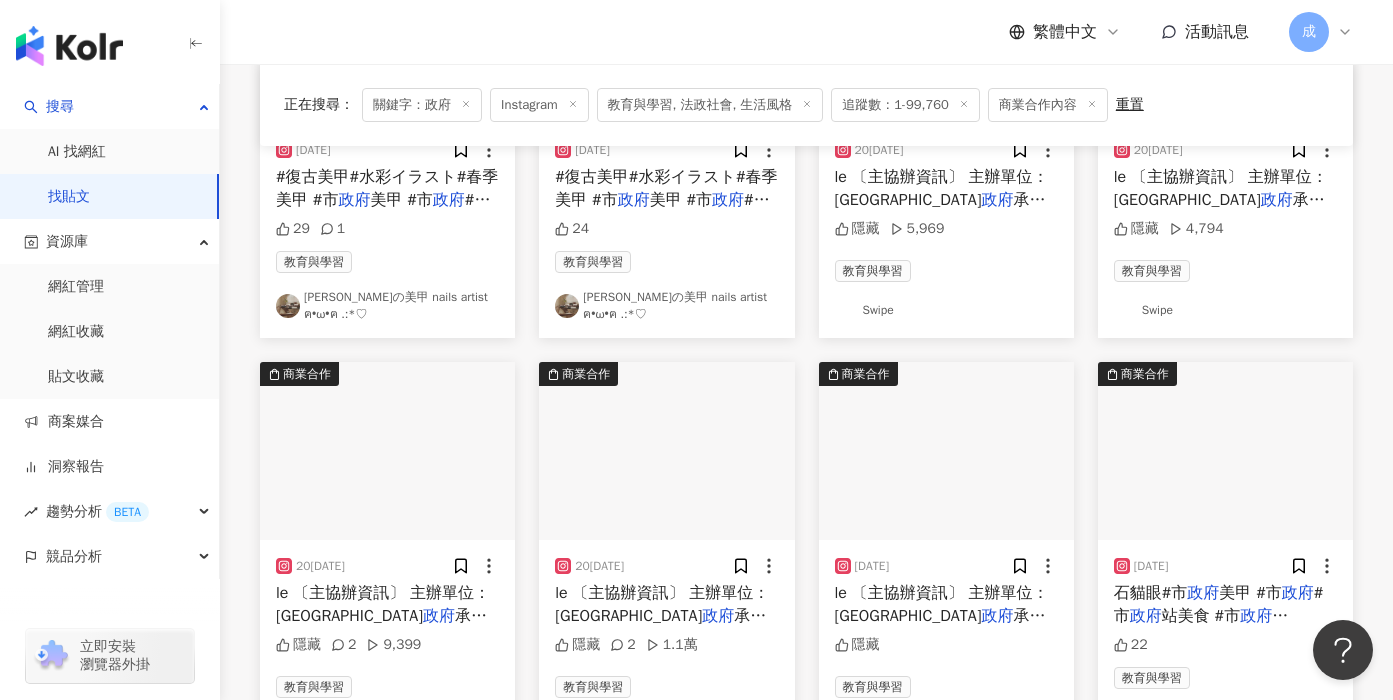 scroll, scrollTop: 3412, scrollLeft: 0, axis: vertical 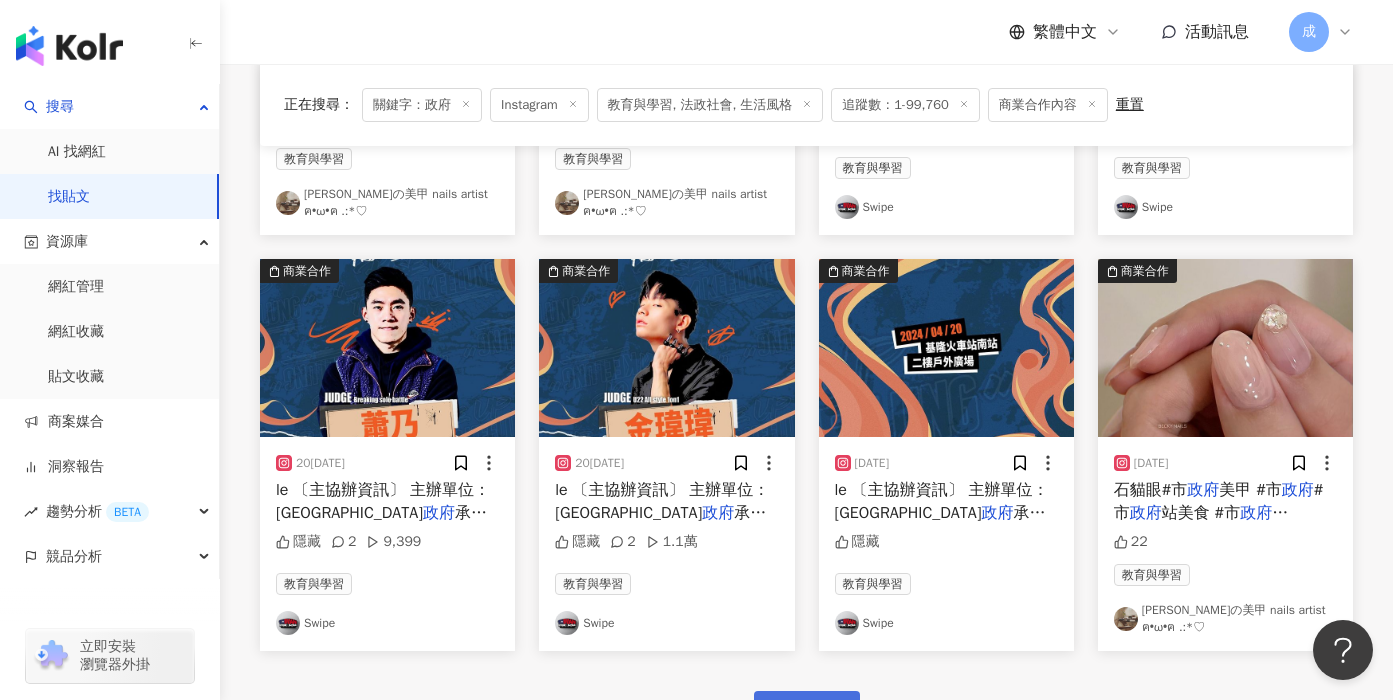 click on "看更多" at bounding box center [807, 711] 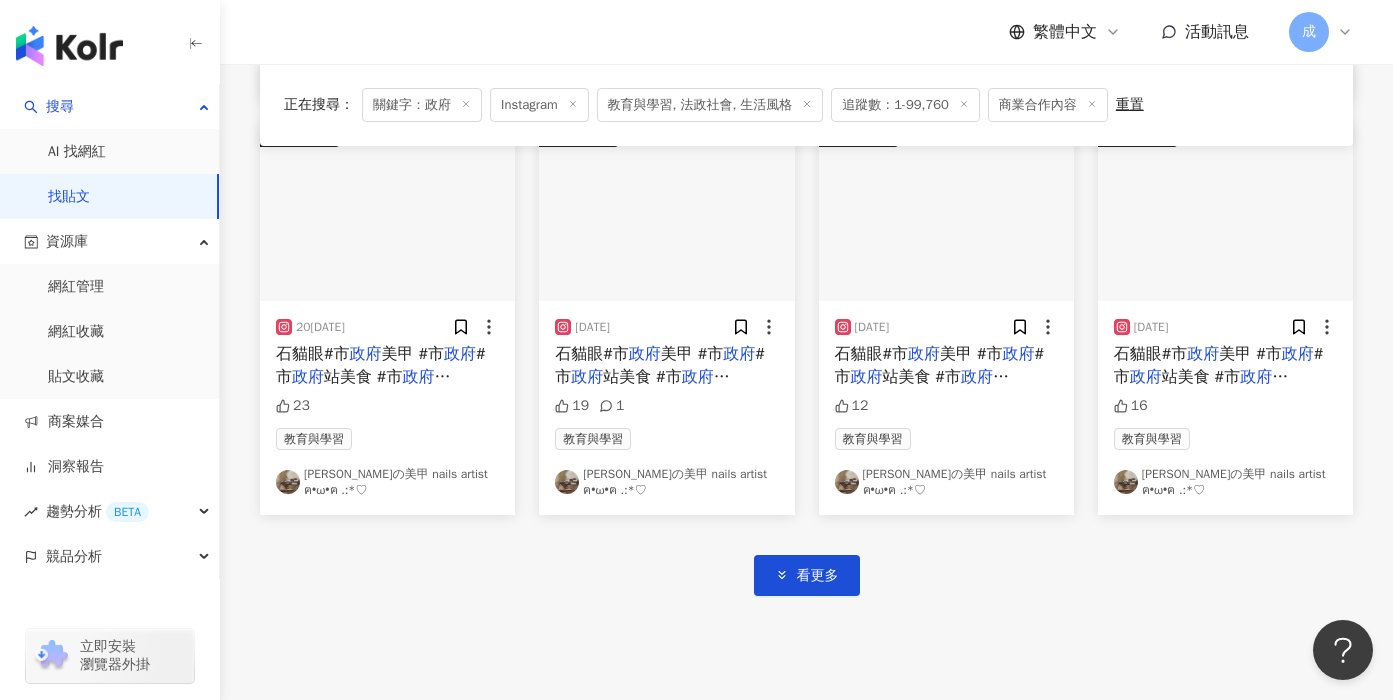 scroll, scrollTop: 4867, scrollLeft: 0, axis: vertical 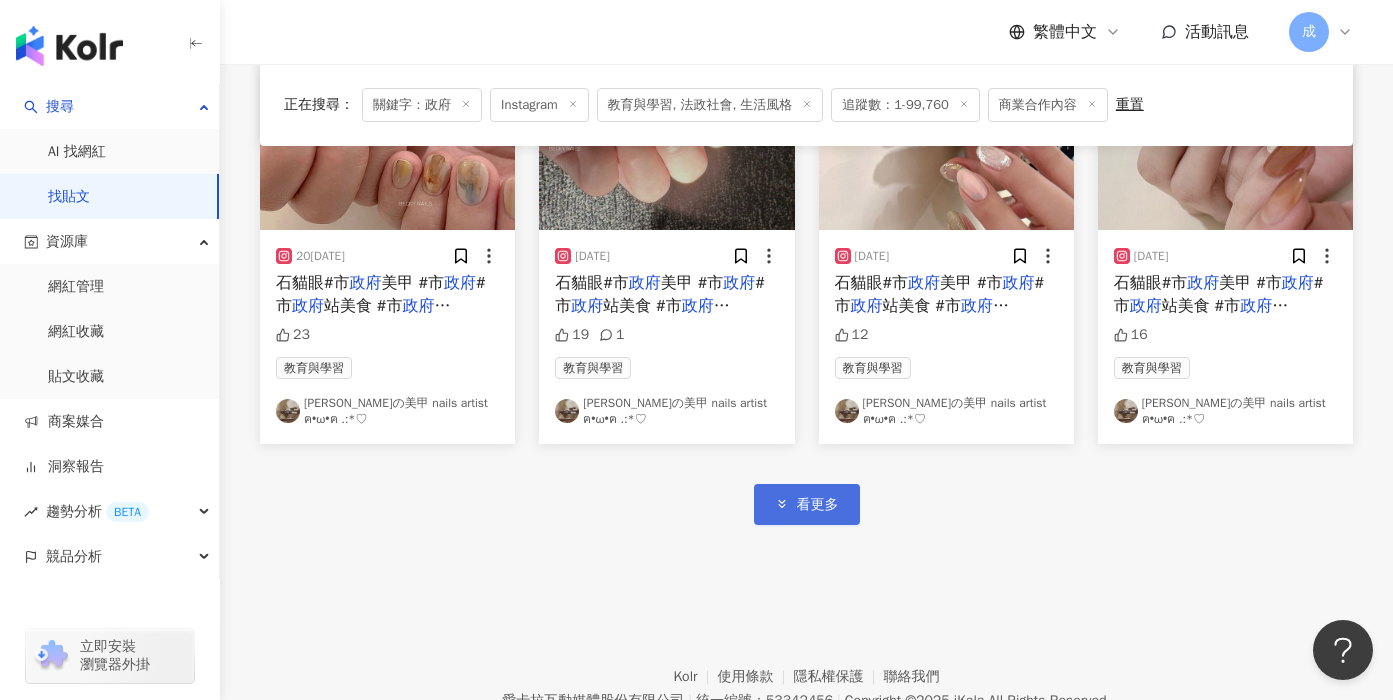 click on "看更多" at bounding box center (807, 504) 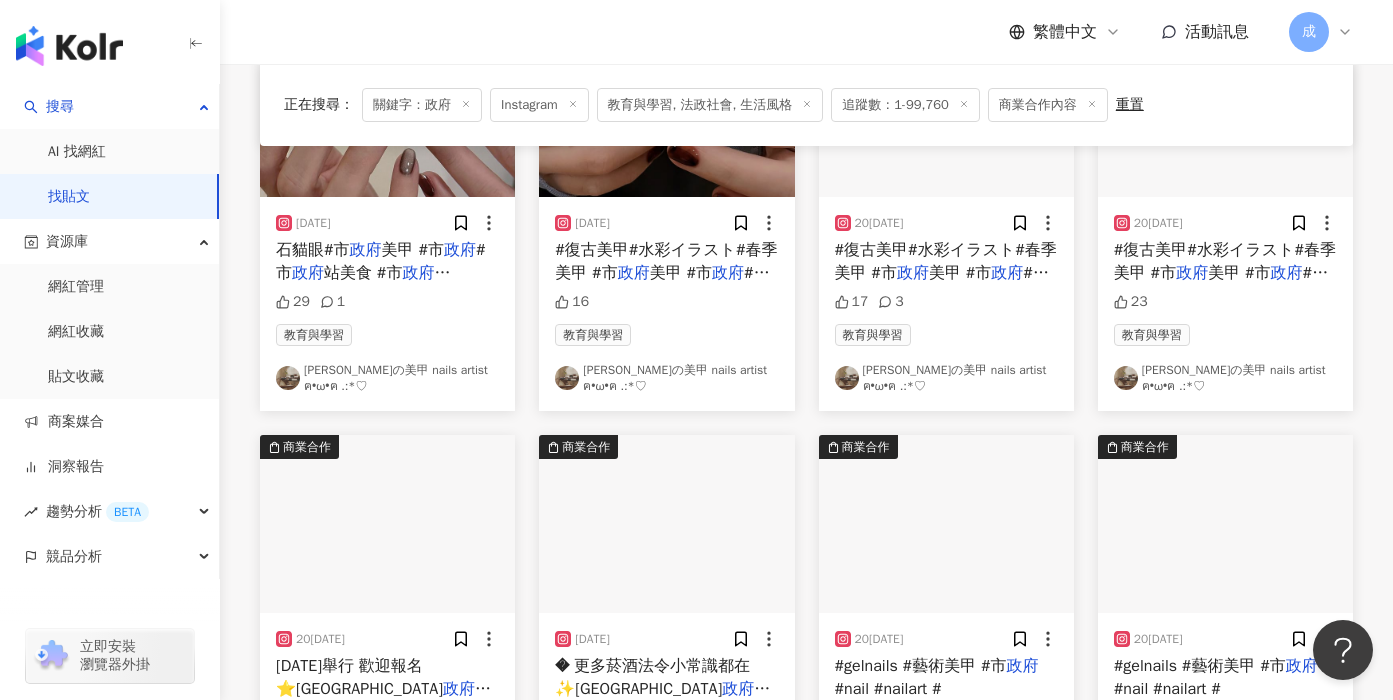scroll, scrollTop: 5329, scrollLeft: 0, axis: vertical 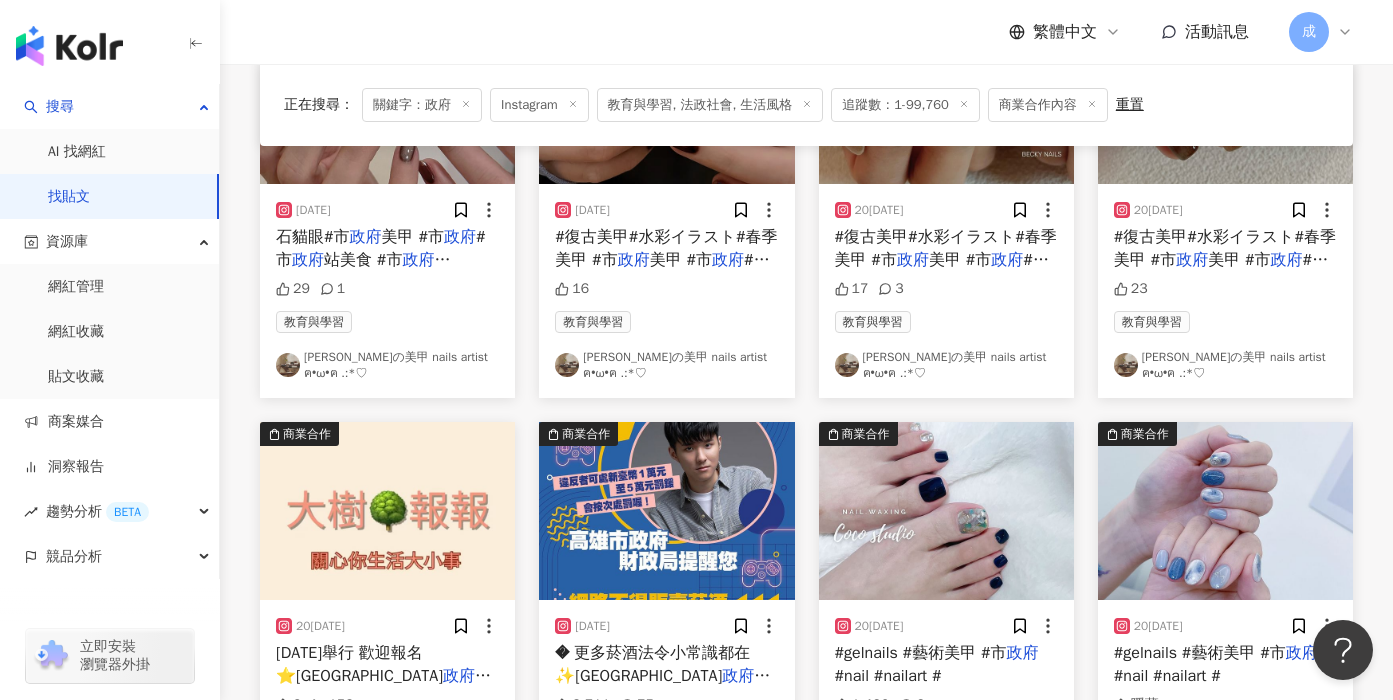 click on "�
更多菸酒法令小常識都在
✨[GEOGRAPHIC_DATA]" at bounding box center [652, 664] 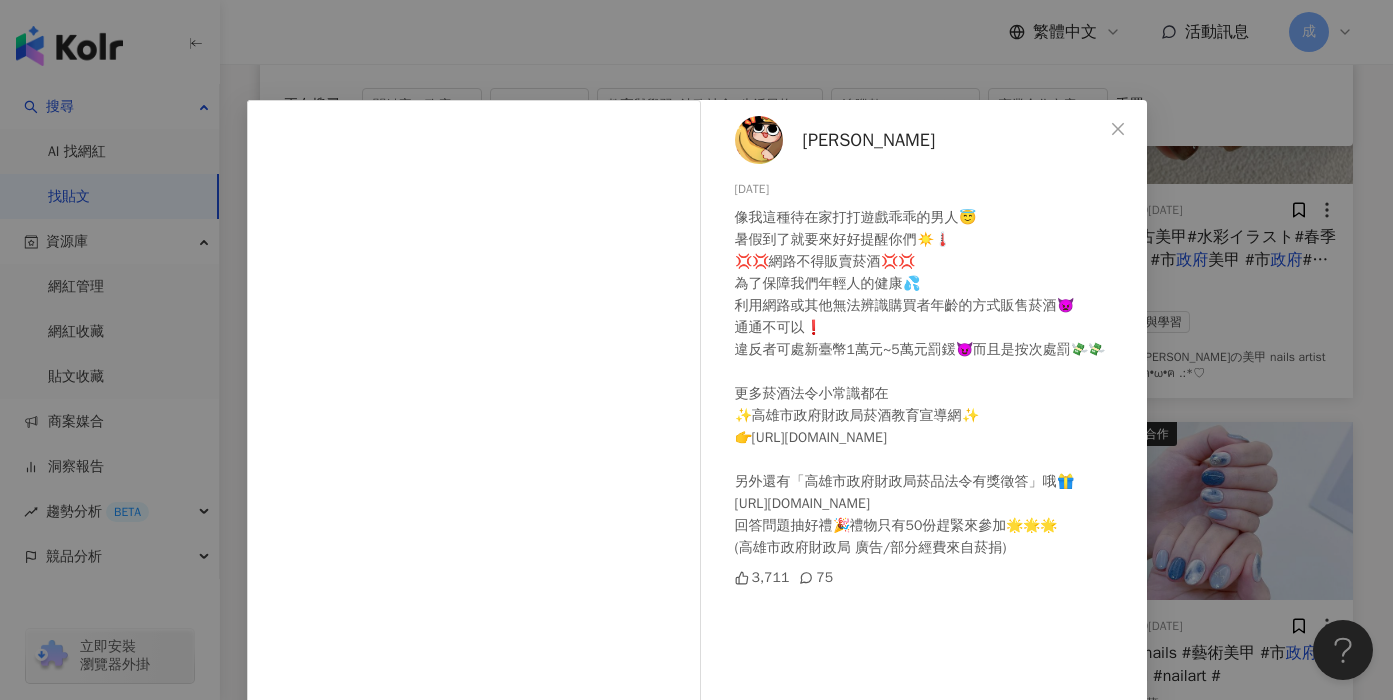 click on "[PERSON_NAME]20[DATE]我這種待在家打打遊戲乖乖的男人😇
暑假到了就要來好好提醒你們☀️🌡️
💢💢網路不得販賣菸酒💢💢
為了保障我們年輕人的健康💦
利用網路或其他無法辨識購買者年齡的方式販售菸酒👿
通通不可以❗
違反者可處新臺幣1萬元~5萬元罰鍰😈而且是按次處罰💸💸
更多菸酒法令小常識都在
✨高雄市政府財政局菸酒教育宣導網✨
👉[URL][DOMAIN_NAME]
另外還有「高雄市政府財政局菸品法令有獎徵答」哦🎁
[URL][DOMAIN_NAME]
回答問題抽好禮🎉禮物只有50份趕緊來參加🌟🌟🌟
(高雄市政府財政局 廣告/部分經費來自菸捐) 3,711 75 查看原始貼文" at bounding box center (696, 350) 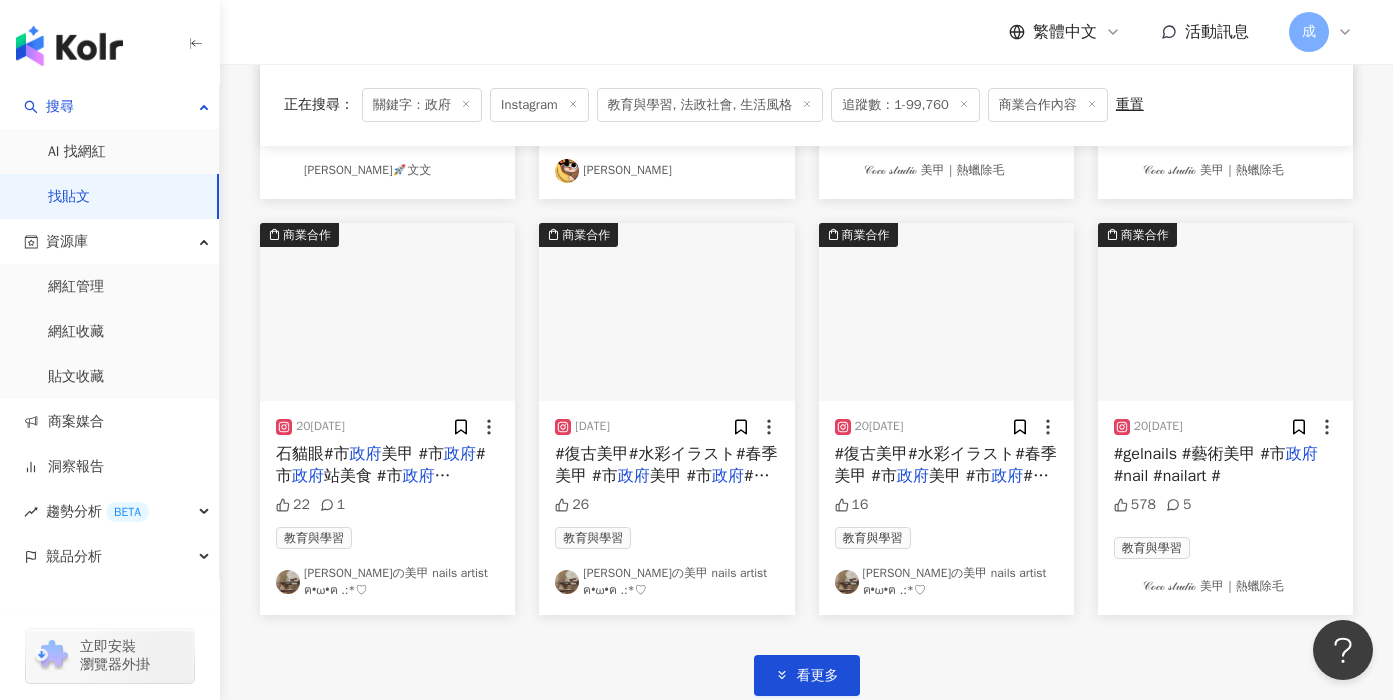 scroll, scrollTop: 6087, scrollLeft: 0, axis: vertical 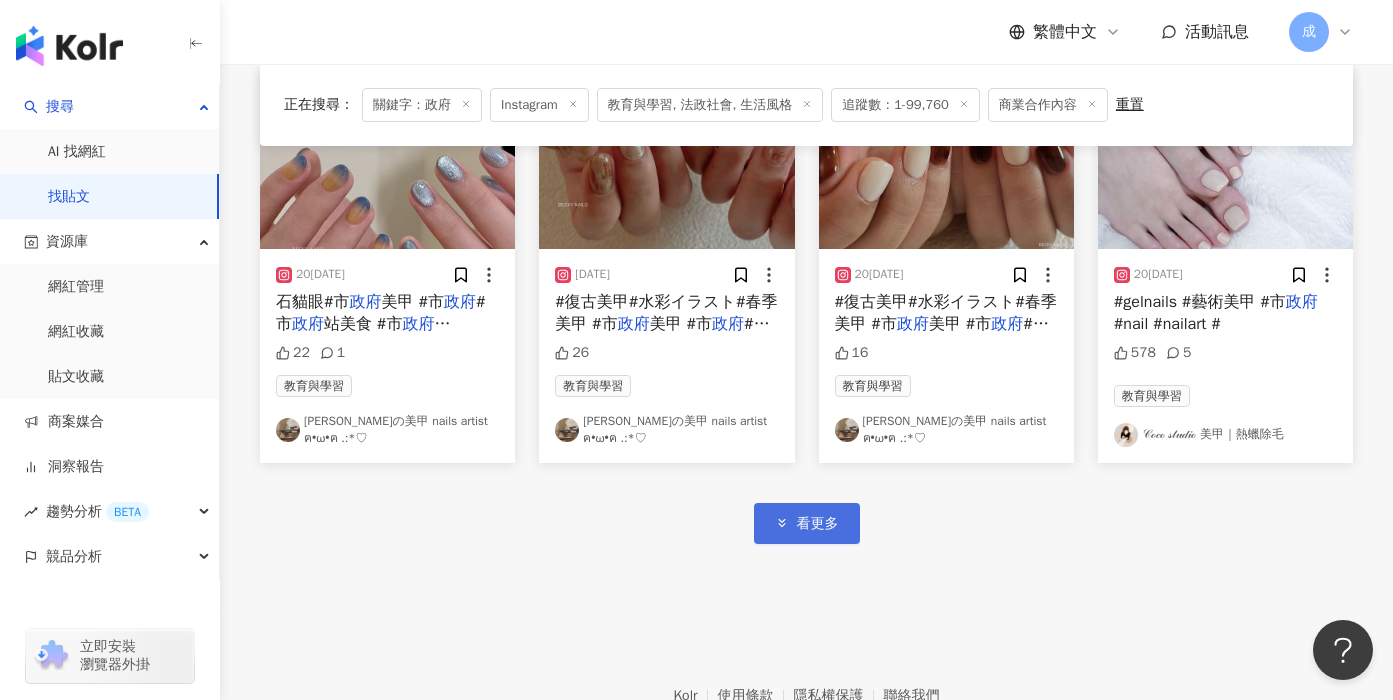 click on "看更多" at bounding box center (807, 523) 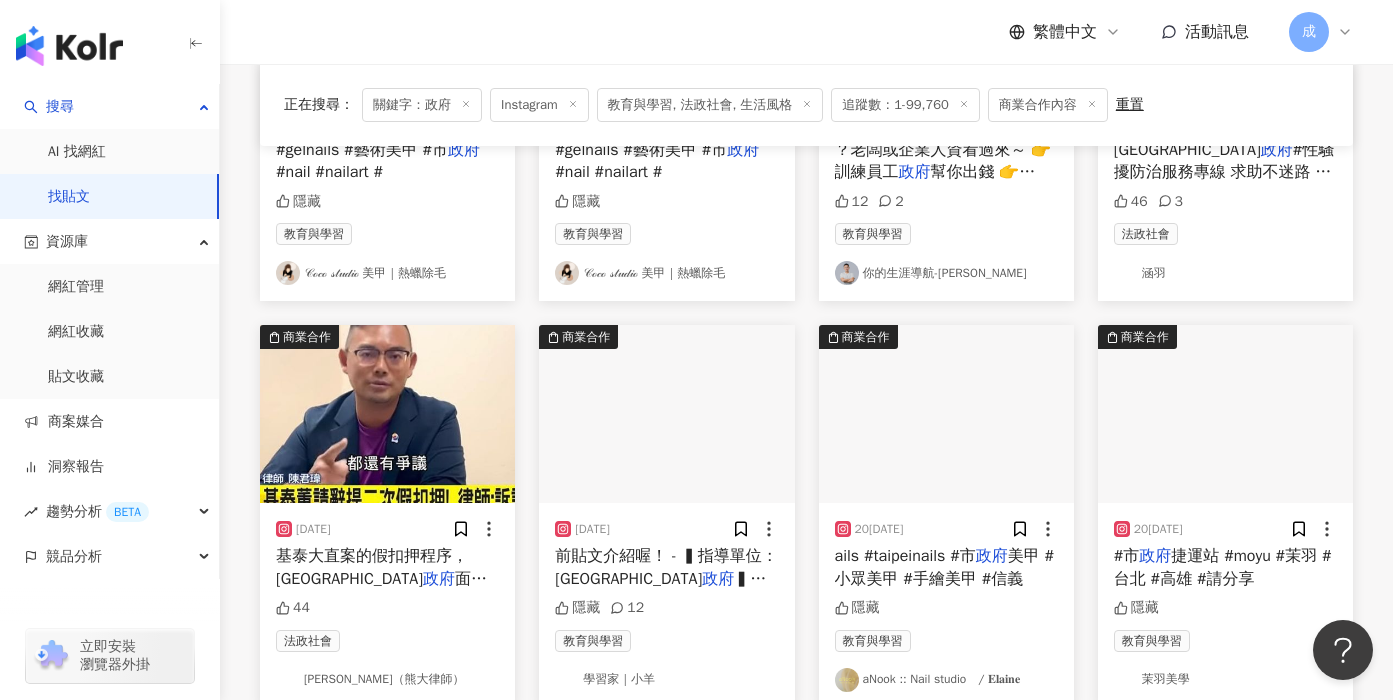 scroll, scrollTop: 7306, scrollLeft: 0, axis: vertical 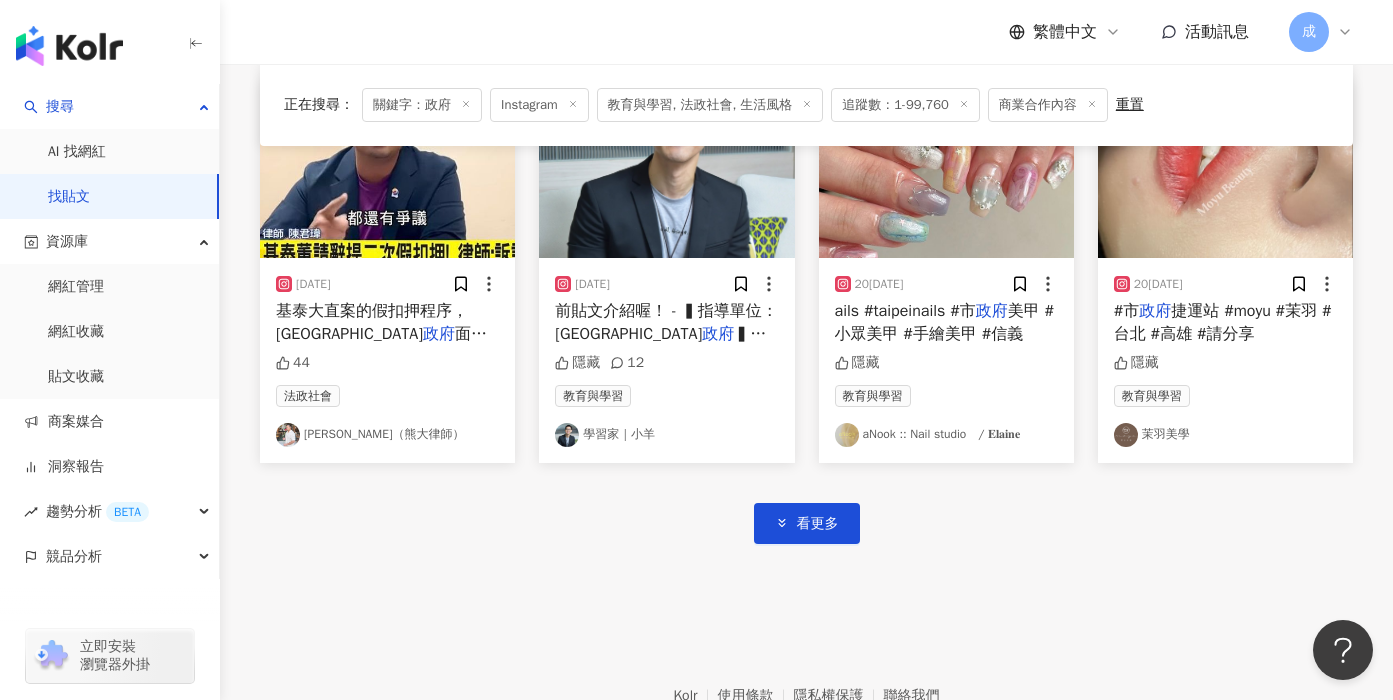 click on "商業合作 [DATE] #復古美甲#水彩イラスト#春季美甲 #市 政府 美甲 #市 政府  #市 政府 站美食 #市 17 教育與學習 [PERSON_NAME]の美甲 nails artist ฅ•ω•ฅ .:*♡ 商業合作 [DATE] #復古美甲#水彩イラスト#春季美甲 #市 政府 美甲 #市 政府  #市 政府 站美食 #市 17 2 教育與學習 [PERSON_NAME]の美甲 nails artist ฅ•ω•ฅ .:*♡ 商業合作 [DATE] #復古美甲#水彩イラスト#春季美甲 #市 政府 美甲 #市 政府  #市 政府 站美食 #市 16 教育與學習 [PERSON_NAME]の美甲 nails artist ฅ•ω•ฅ .:*♡ 商業合作 [DATE] #復古美甲#水彩イラスト#春季美甲 #市 政府 美甲 #市 政府  #市 政府 站美食 #市 16 教育與學習 [PERSON_NAME]の美甲 nails artist ฅ•ω•ฅ .:*♡ 商業合作 [DATE] #復古美甲#水彩イラスト#春季美甲 #市 政府 美甲 #市 政府  #市 政府 站美食 #市 14 教育與學習 [PERSON_NAME]の美甲 nails artist ฅ•ω•ฅ .:*♡ 商業合作 [DATE] 45 8" at bounding box center (806, -3184) 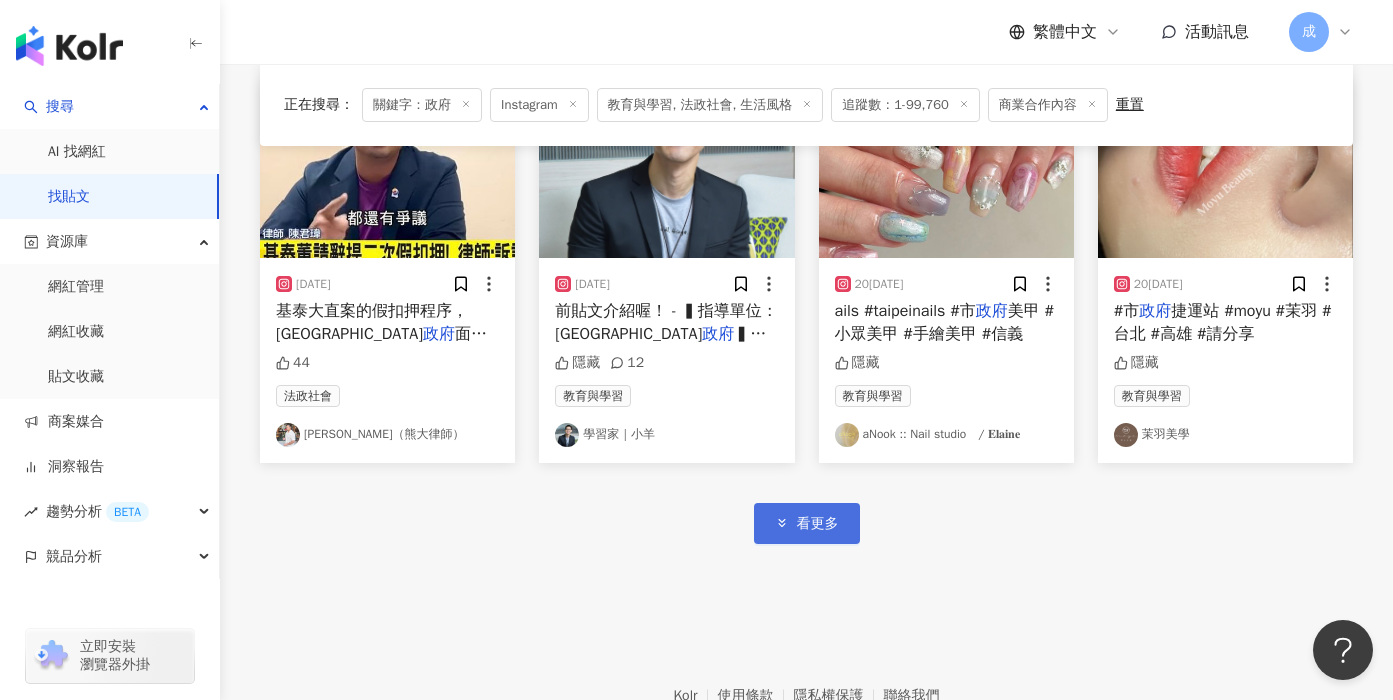 click on "看更多" at bounding box center [807, 523] 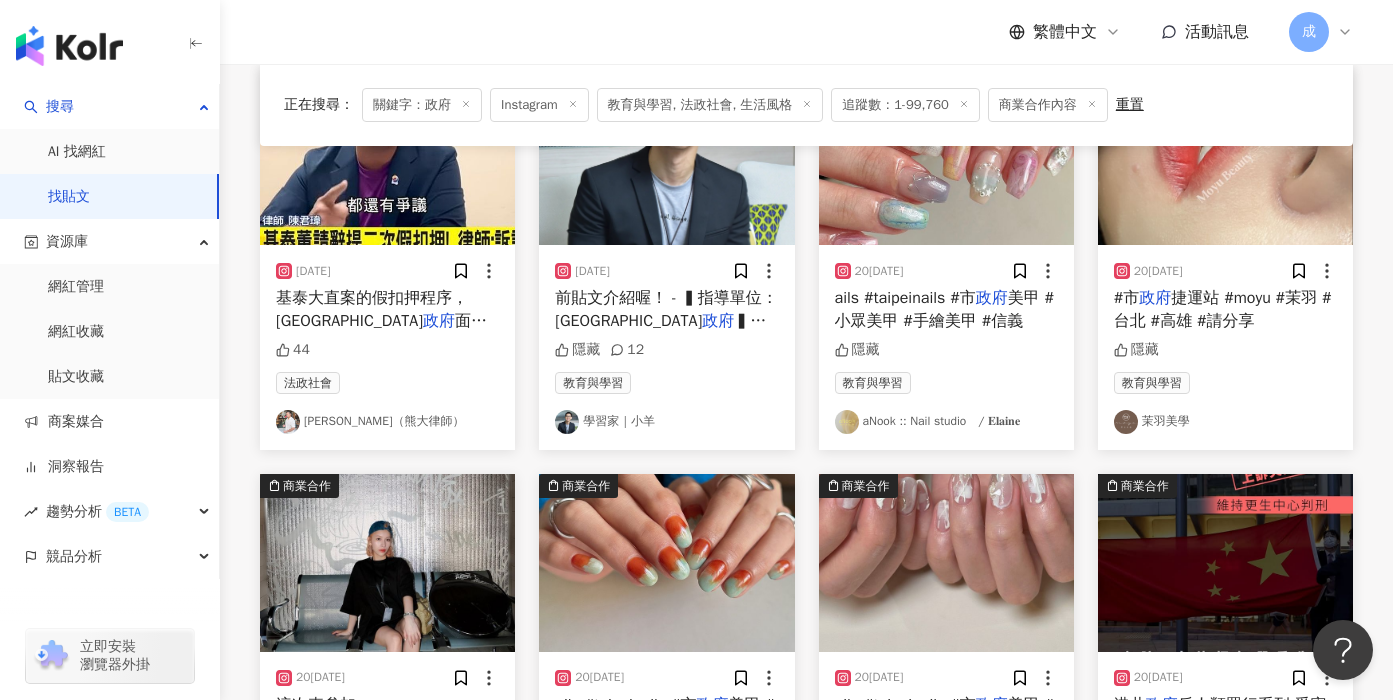 scroll, scrollTop: 7481, scrollLeft: 0, axis: vertical 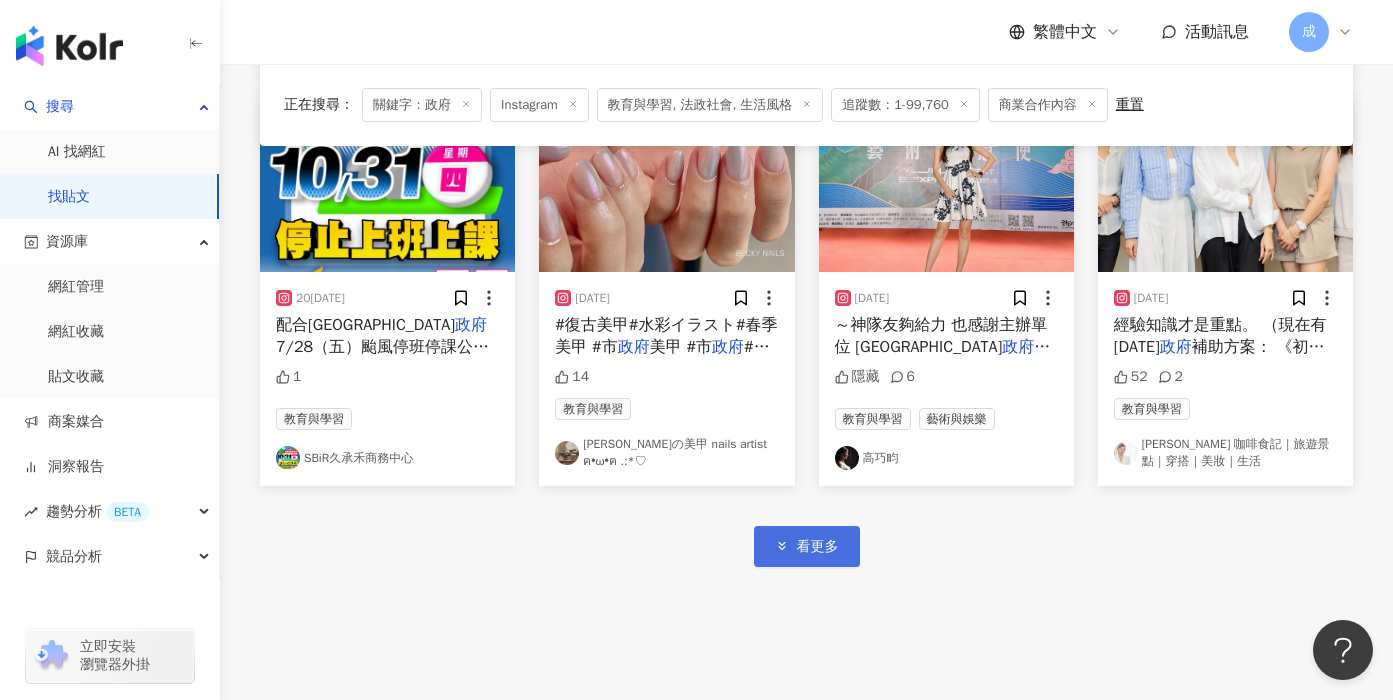 click on "看更多" at bounding box center [818, 547] 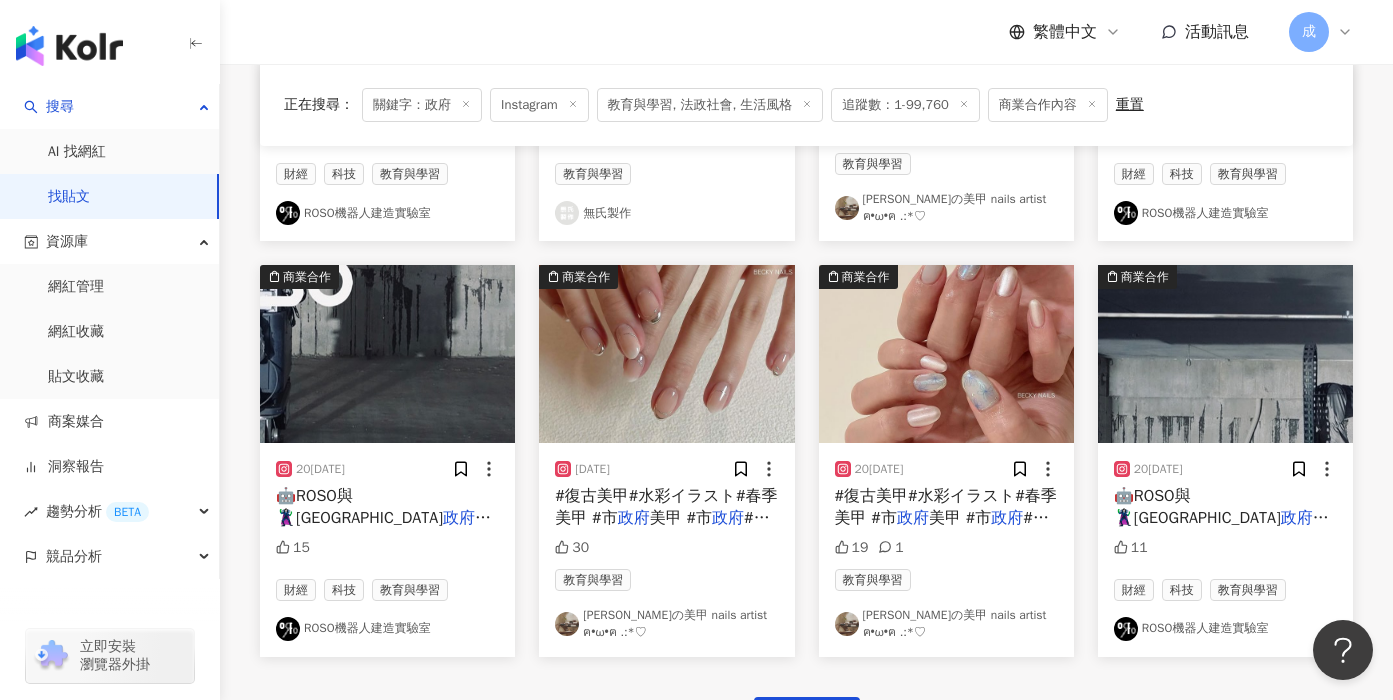 scroll, scrollTop: 9743, scrollLeft: 0, axis: vertical 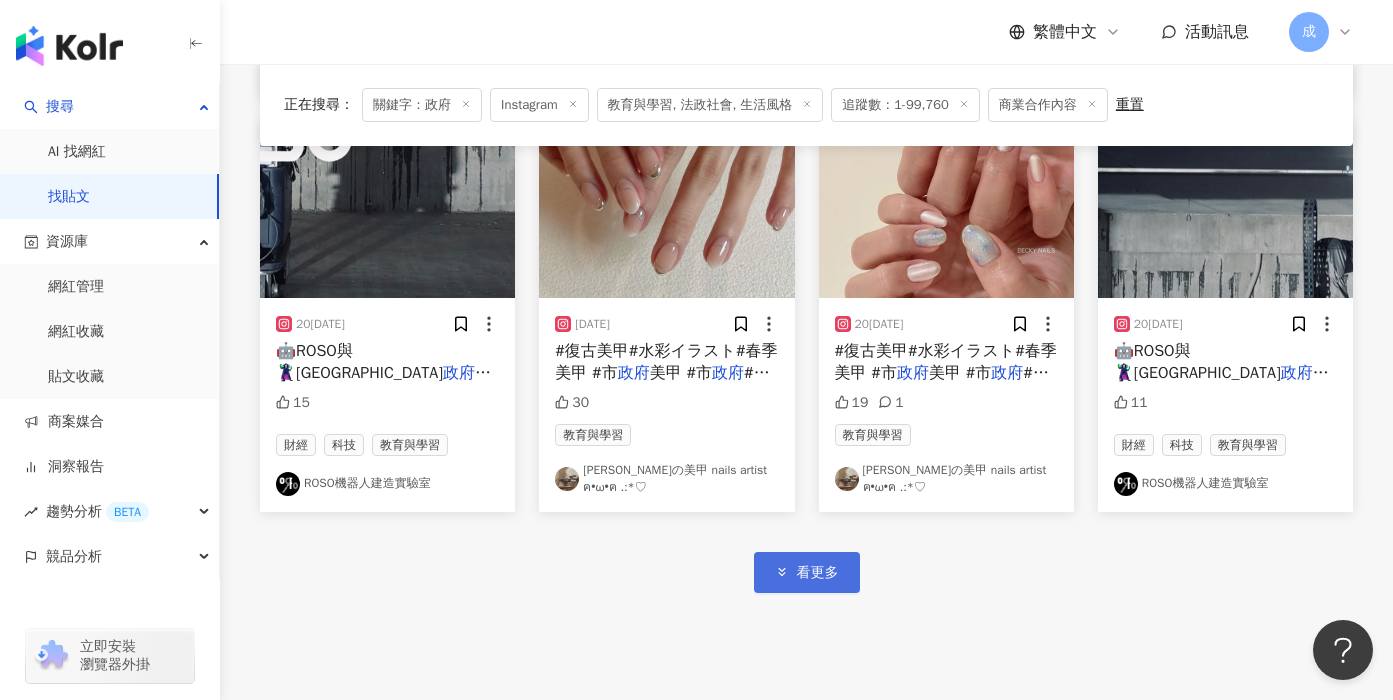 click on "看更多" at bounding box center [807, 572] 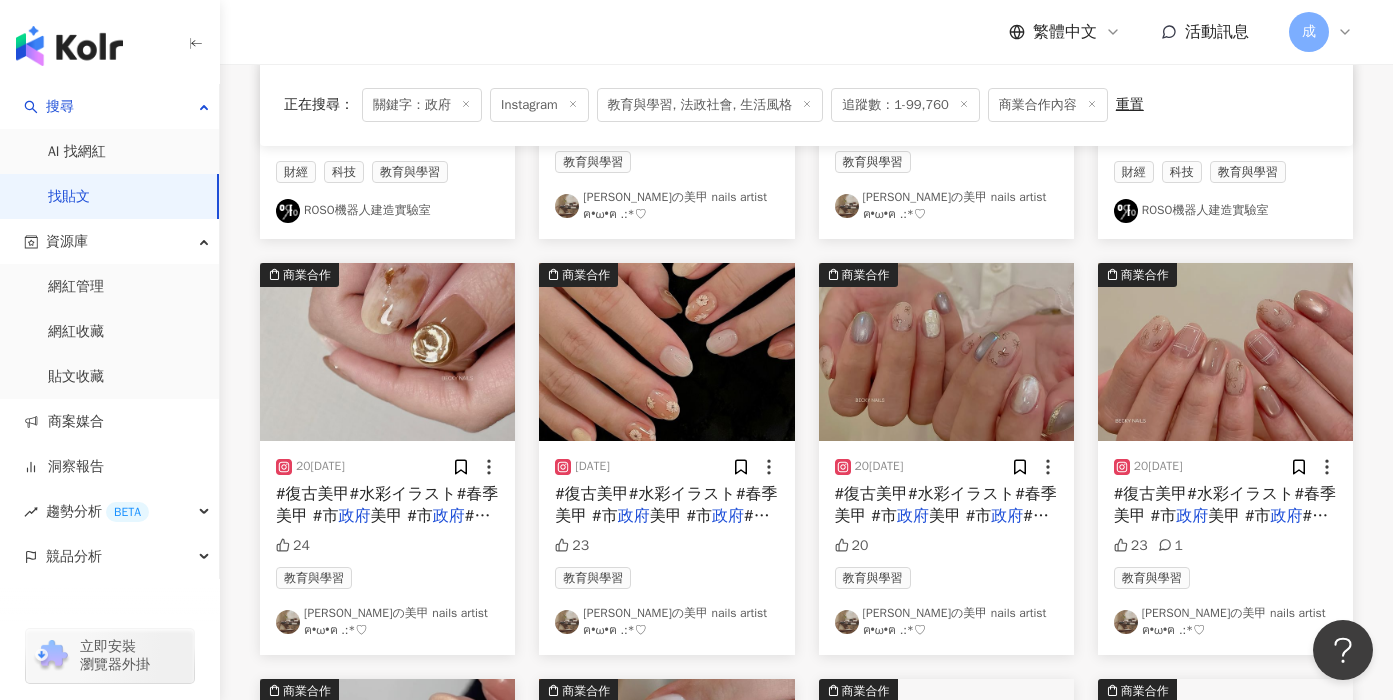 scroll, scrollTop: 10290, scrollLeft: 0, axis: vertical 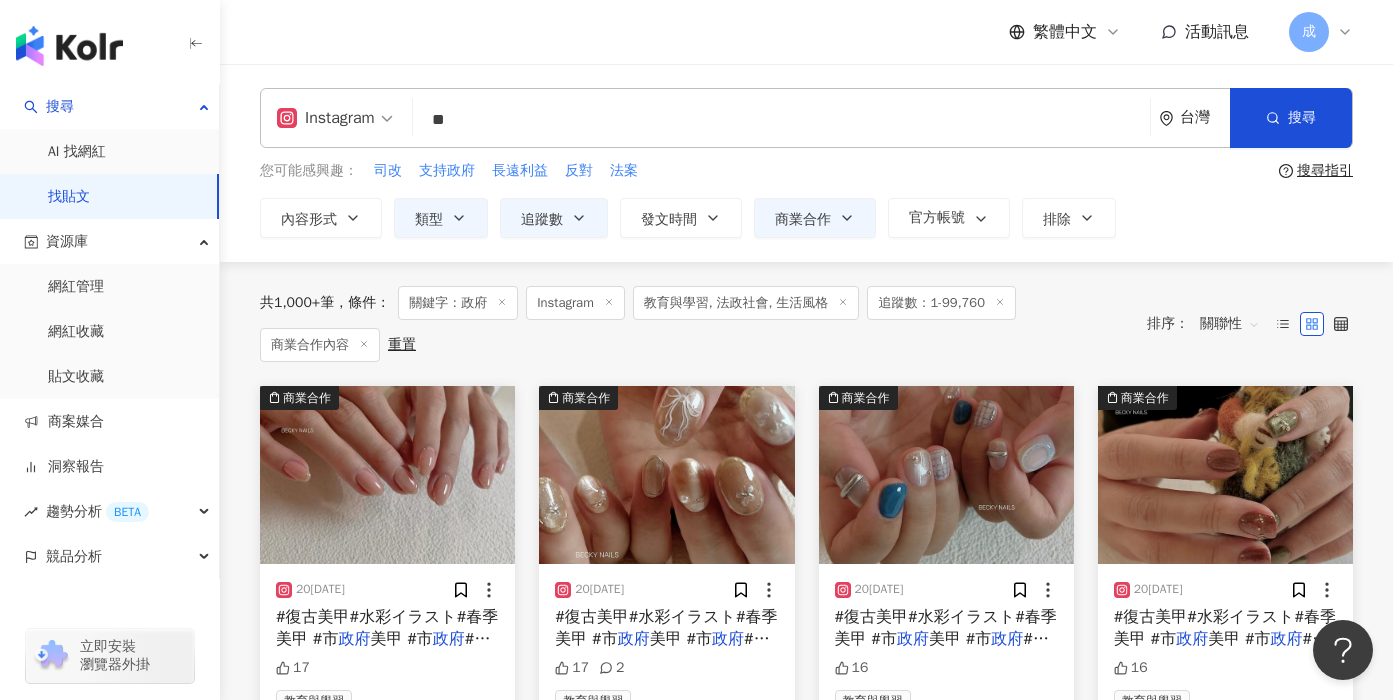 click on "**" at bounding box center [781, 119] 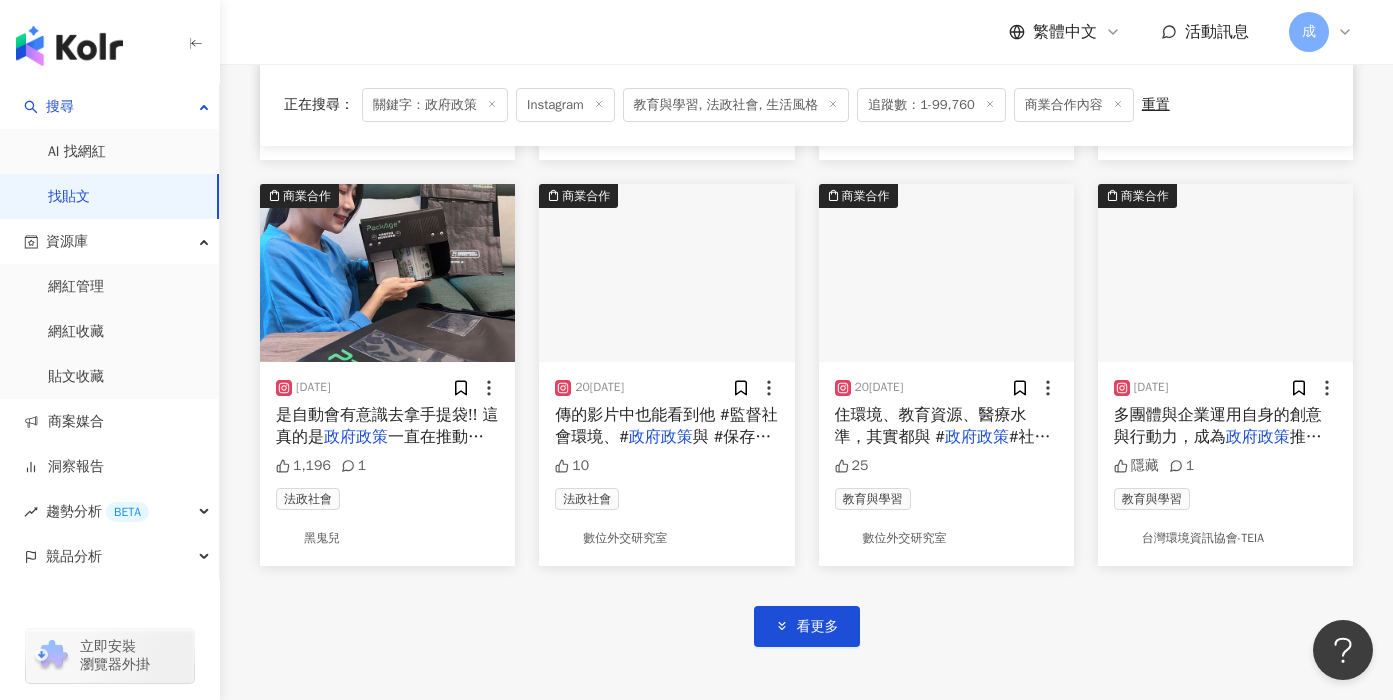 scroll, scrollTop: 1006, scrollLeft: 0, axis: vertical 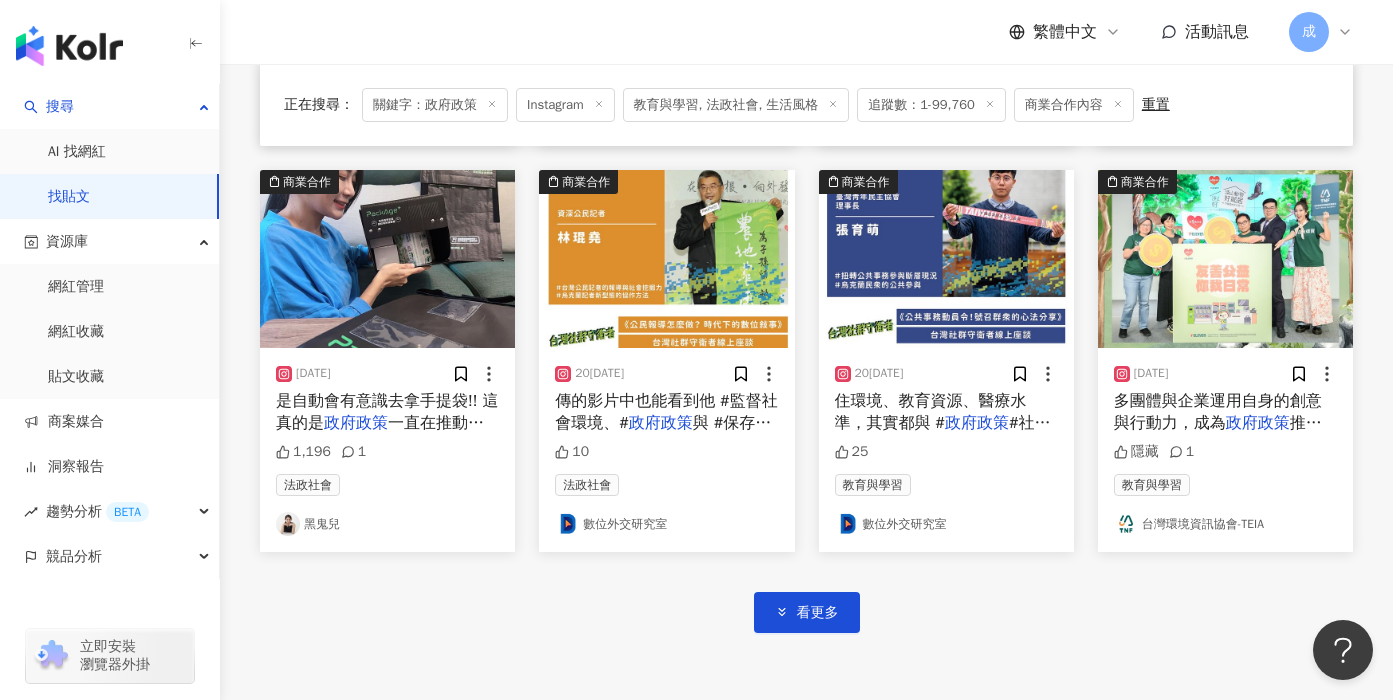 click on "是自動會有意識去拿手提袋!!
這真的是 政府政策 一直在推動慢慢把環保這件事情植入" at bounding box center [387, 412] 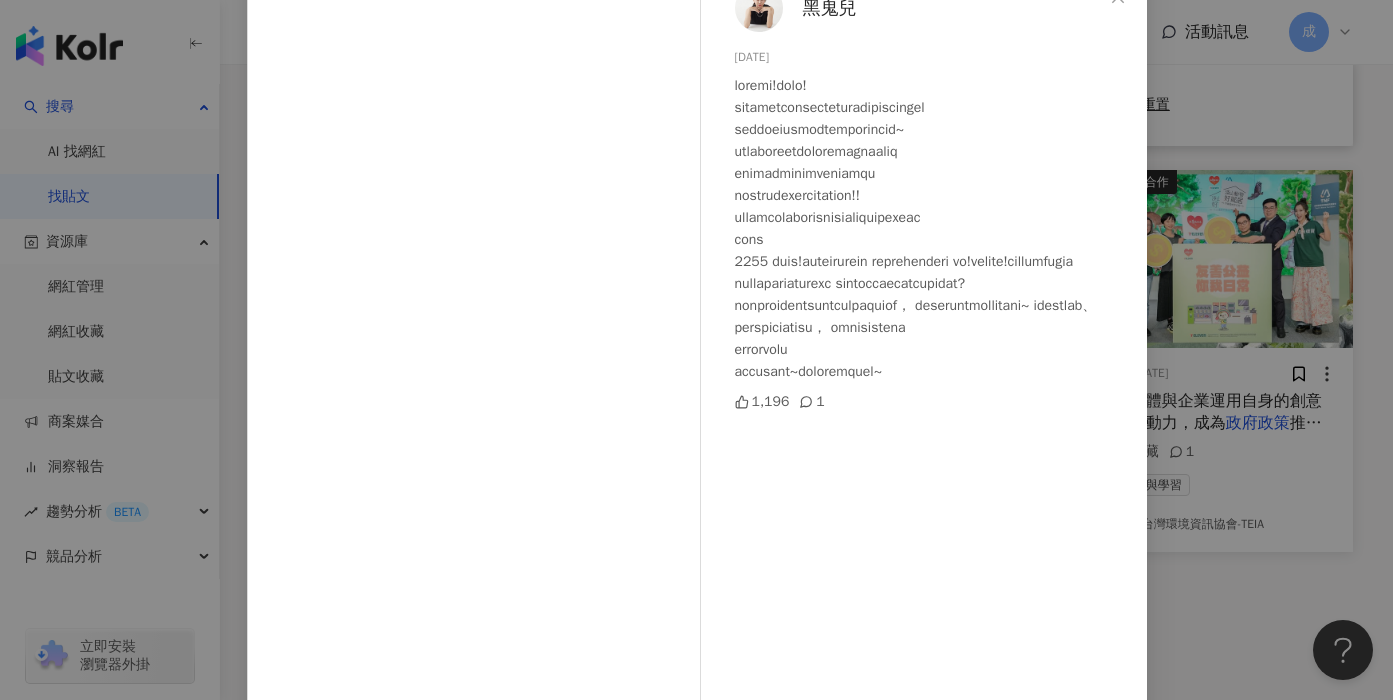scroll, scrollTop: 143, scrollLeft: 0, axis: vertical 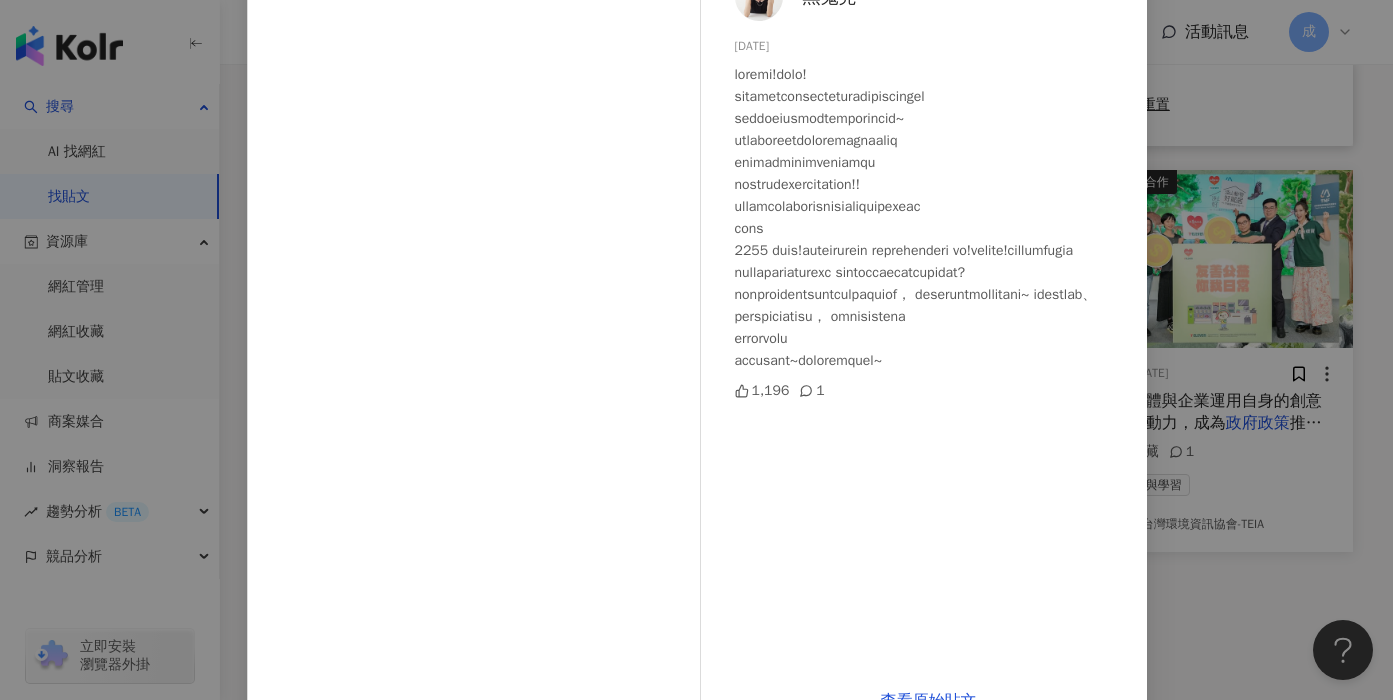 click on "黑鬼兒 20[DATE],196 1 查看原始貼文" at bounding box center [696, 350] 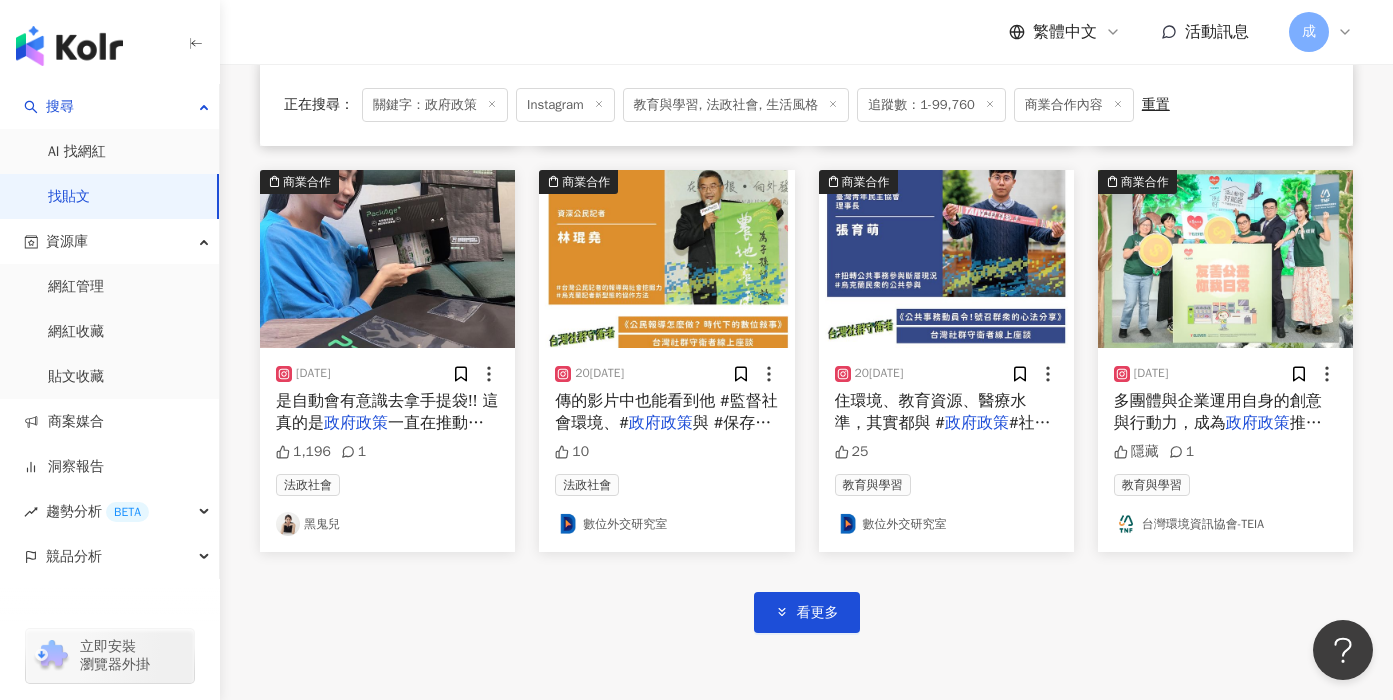 click on "商業合作 20[DATE]合 政府政策
本公司�[DATE]�上班，�[DATE]�
希望大家都能[PERSON_NAME]安安
Cooperate with government policies,
Our salon will be closed to[DATE]nder typhoon and day off after to[DATE]Keep safe everyone in [GEOGRAPHIC_DATA]
#hcgroup #hchairculture
#hchairculturetaiwan
#taipei #taiwan 15 法政社會 benny_lau_64 商業合作 20[DATE].ᐟ‪‪‪.ᐟ‪‪‪
真的非常抱歉， 政府政策 一再改變
我們也非常無奈，還因此 262 生活風格 樂魔派Lomopie 商業合作 20[DATE]長降稅。
籲請營業人及進口業者共同響應 政府政策 ，將降稅利益如實反映降低相關商品 6 財經 法政社會 財政部南區國稅局 商業合作 20[DATE]🌏
日立集團在全球各地
除積極配合 政府政策 外
更是不斷探討與研發出相對應的 隱藏 2 法政社會 YUKA 中日主持/主持人/口譯/配音/婚禮主持 商業合作 20[DATE] #水價 #珍惜水資源 #節約用水 # 政府政策 2 49 [PERSON_NAME]2" at bounding box center [806, 11] 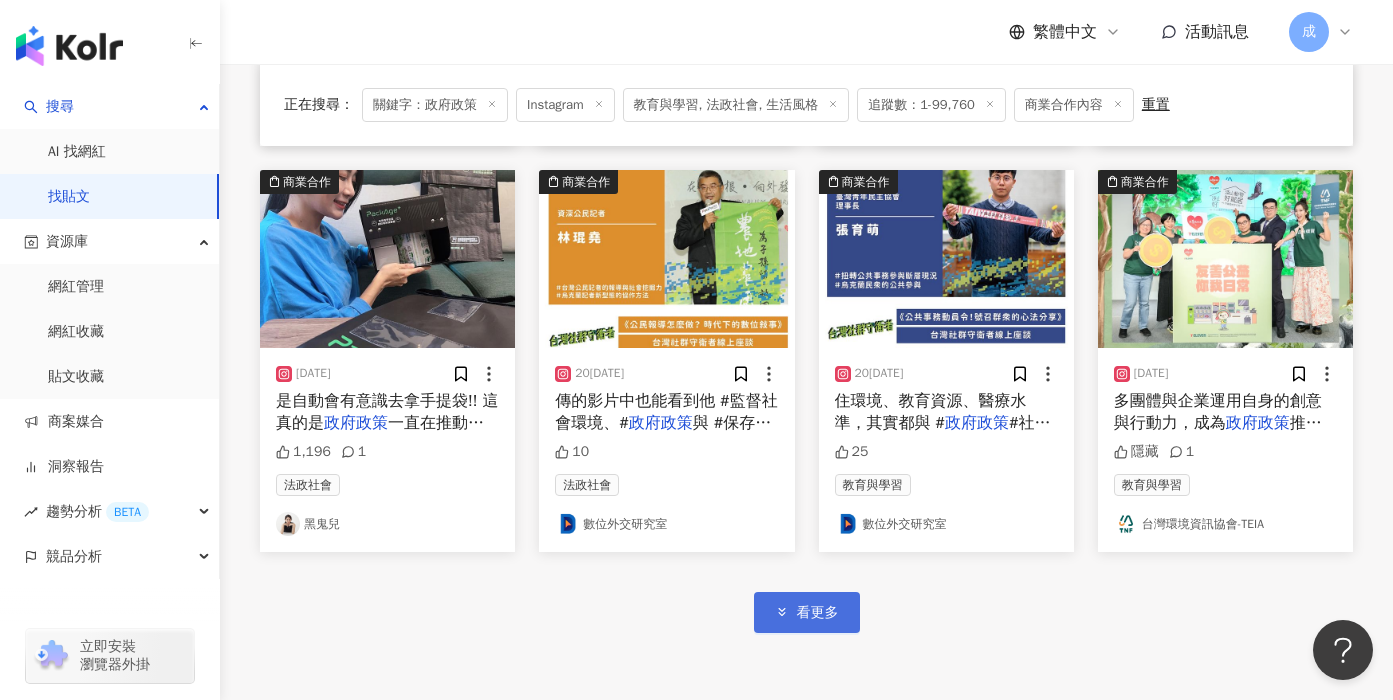 click on "看更多" at bounding box center [807, 612] 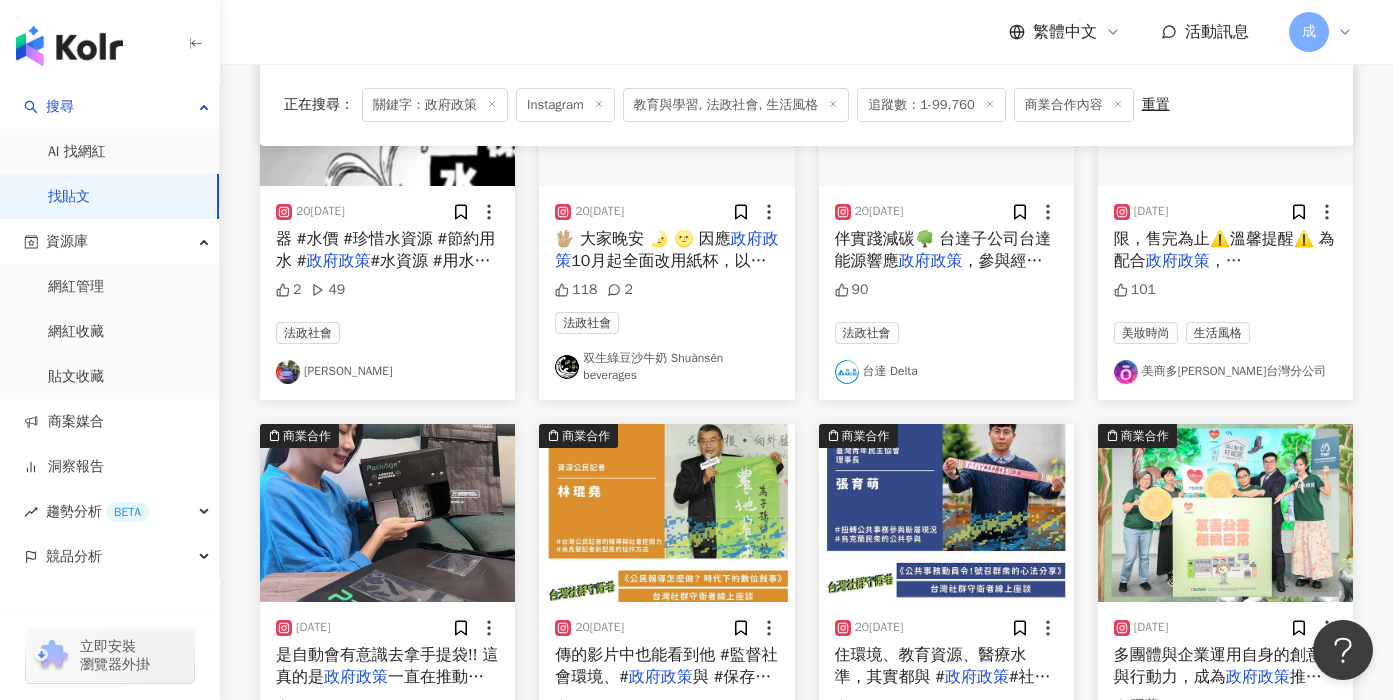 scroll, scrollTop: 0, scrollLeft: 0, axis: both 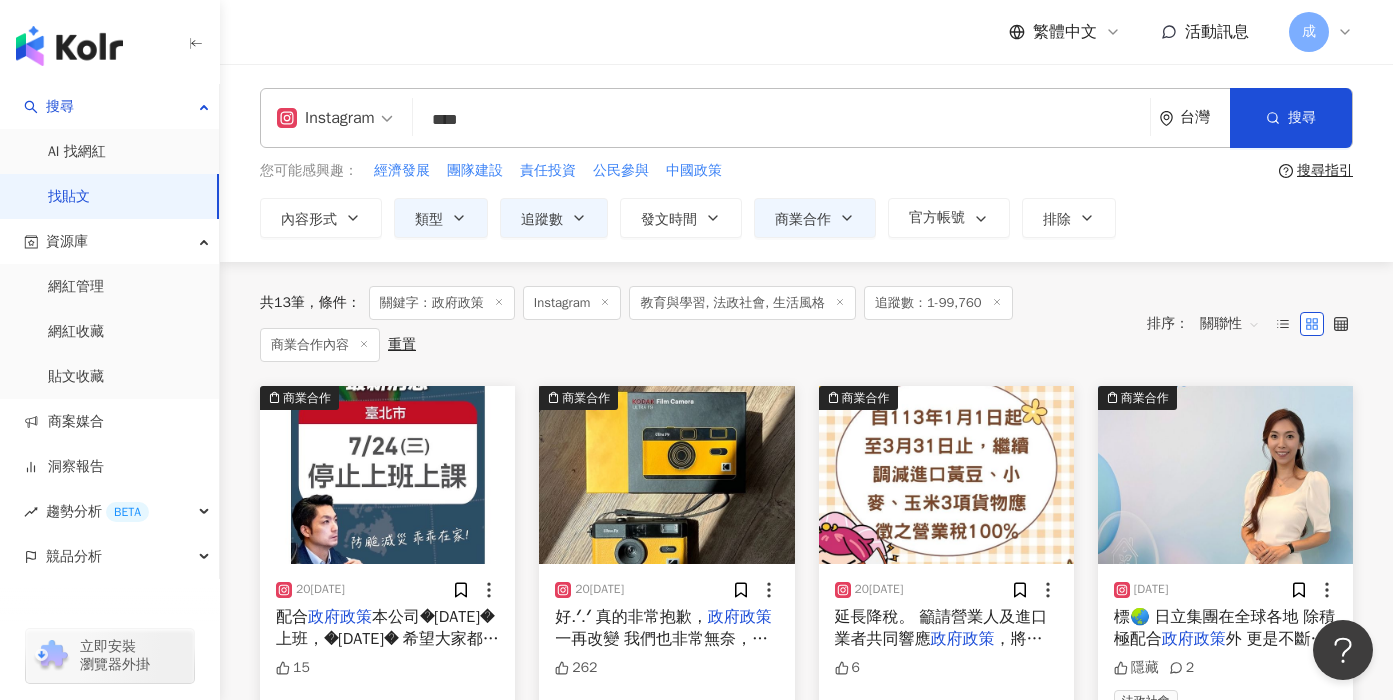 click on "****" at bounding box center (781, 119) 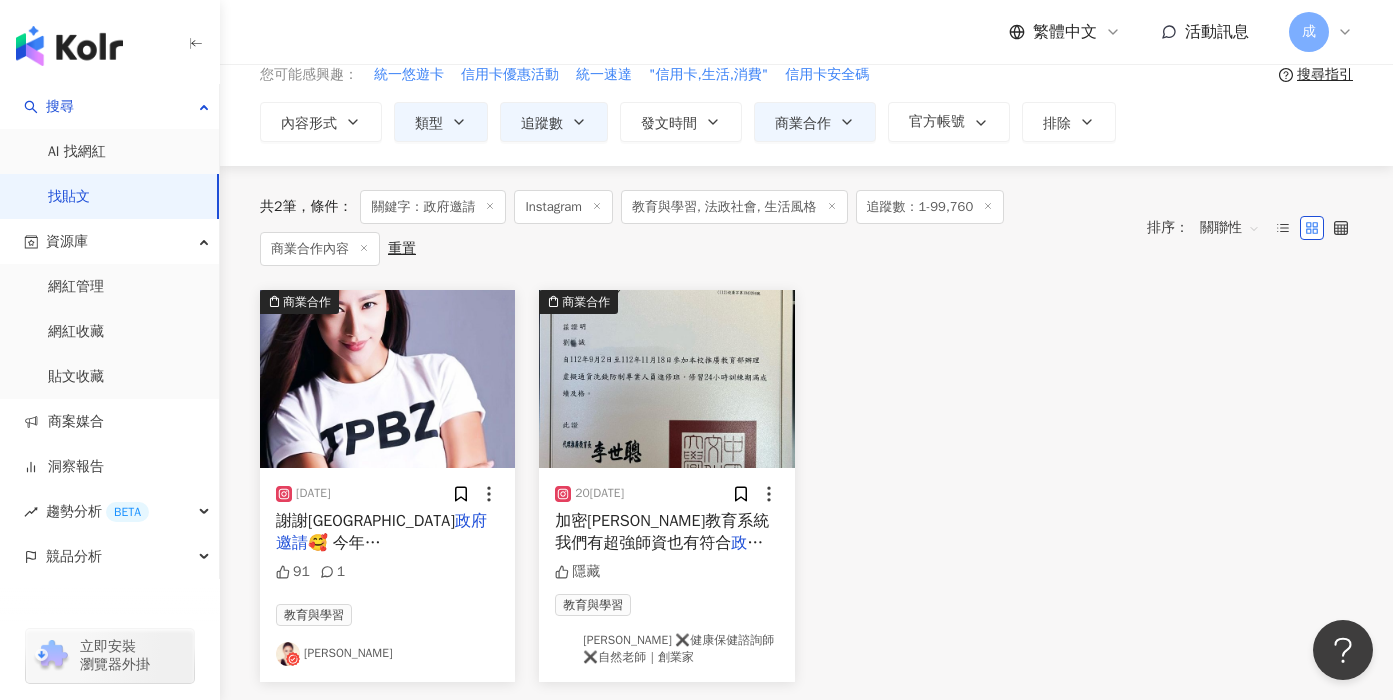 scroll, scrollTop: 102, scrollLeft: 0, axis: vertical 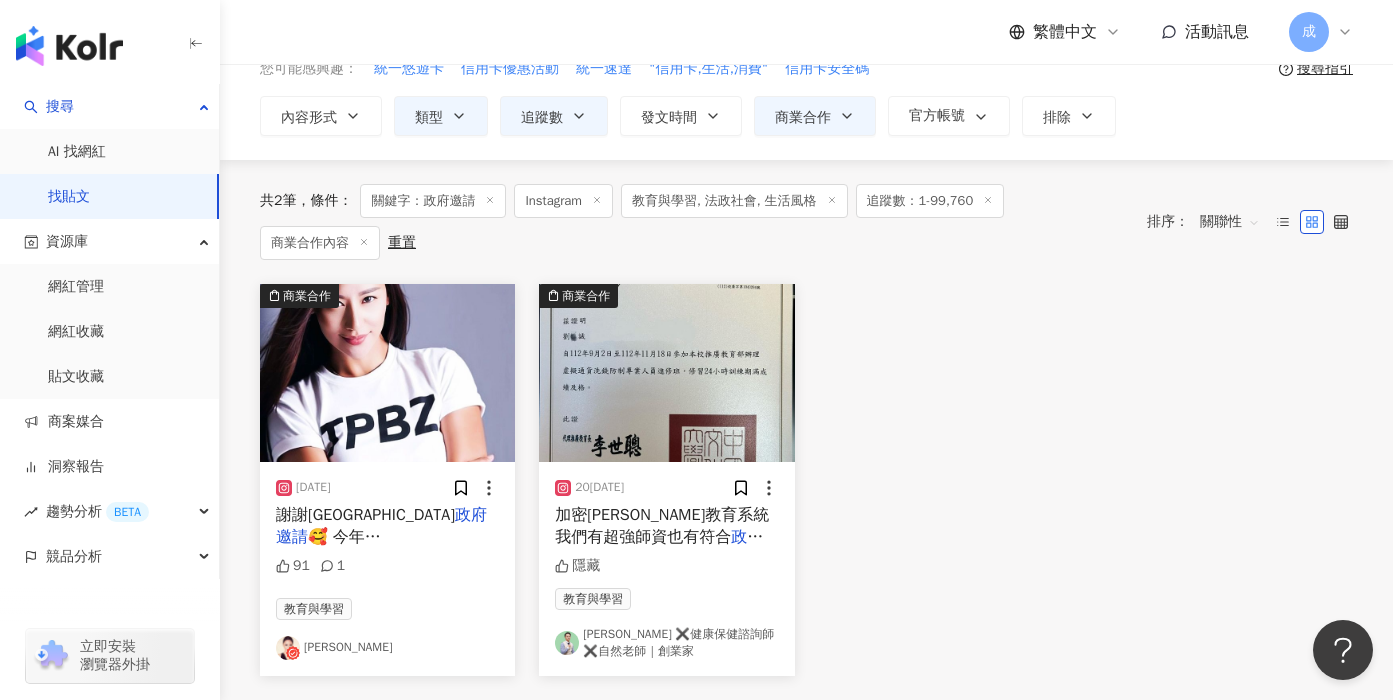 click on "政府邀請" at bounding box center (381, 526) 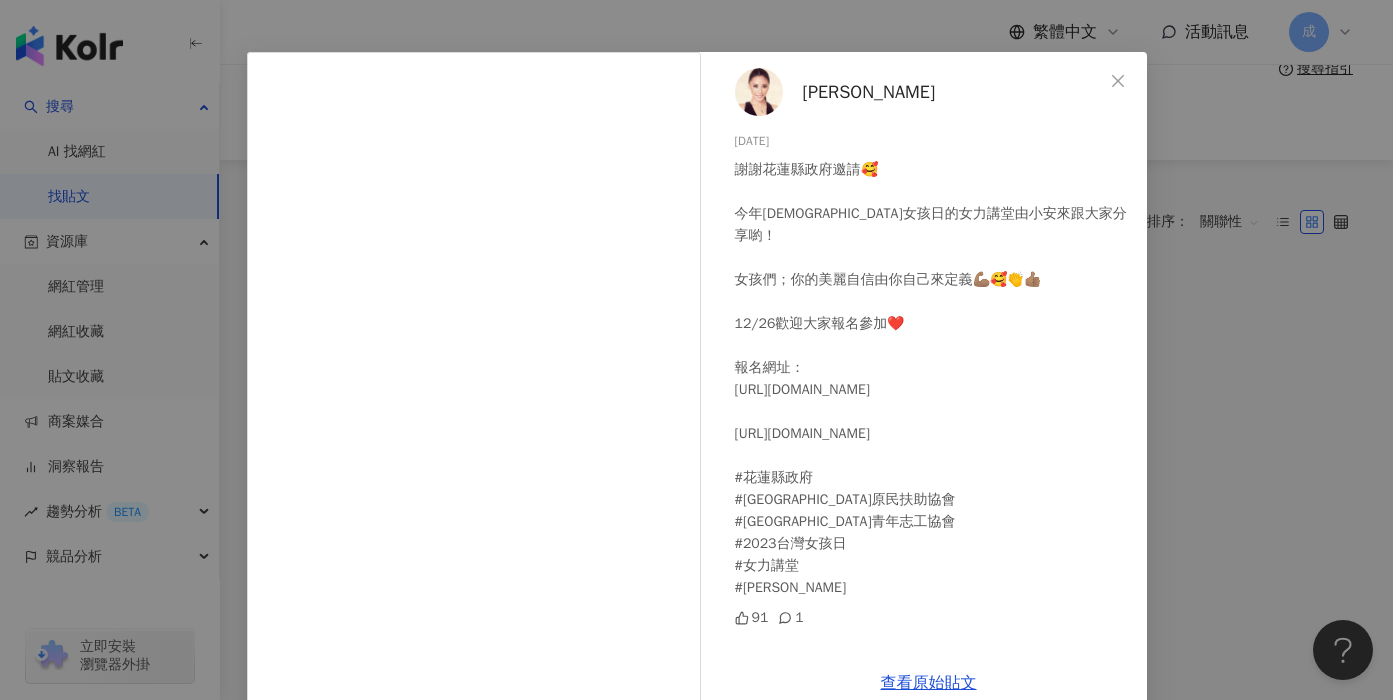 scroll, scrollTop: 50, scrollLeft: 0, axis: vertical 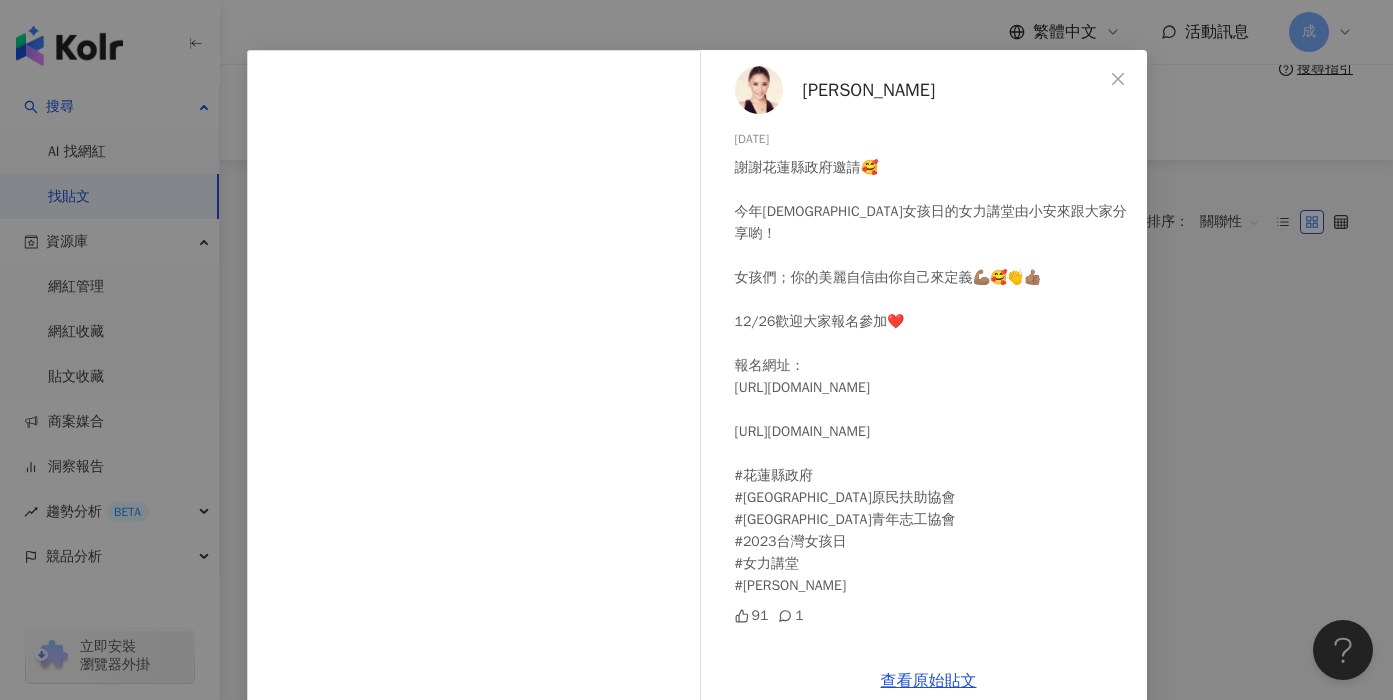 click on "[PERSON_NAME] 20[DATE]謝花蓮縣政府邀請🥰
今年[DEMOGRAPHIC_DATA]女孩日的女力講堂由小安來跟大家分享喲！
女孩們；你的美麗自信由你自己來定義💪🏽🥰👏👍🏽
12/26歡迎大家報名參加❤️
報名網址：
[URL][DOMAIN_NAME]
[URL][DOMAIN_NAME]
#花蓮縣政府
#[GEOGRAPHIC_DATA]原民扶助協會
#[GEOGRAPHIC_DATA]青年志工協會
#2023台灣女孩日
#女力講堂
#[PERSON_NAME] 91 1 查看原始貼文" at bounding box center [696, 350] 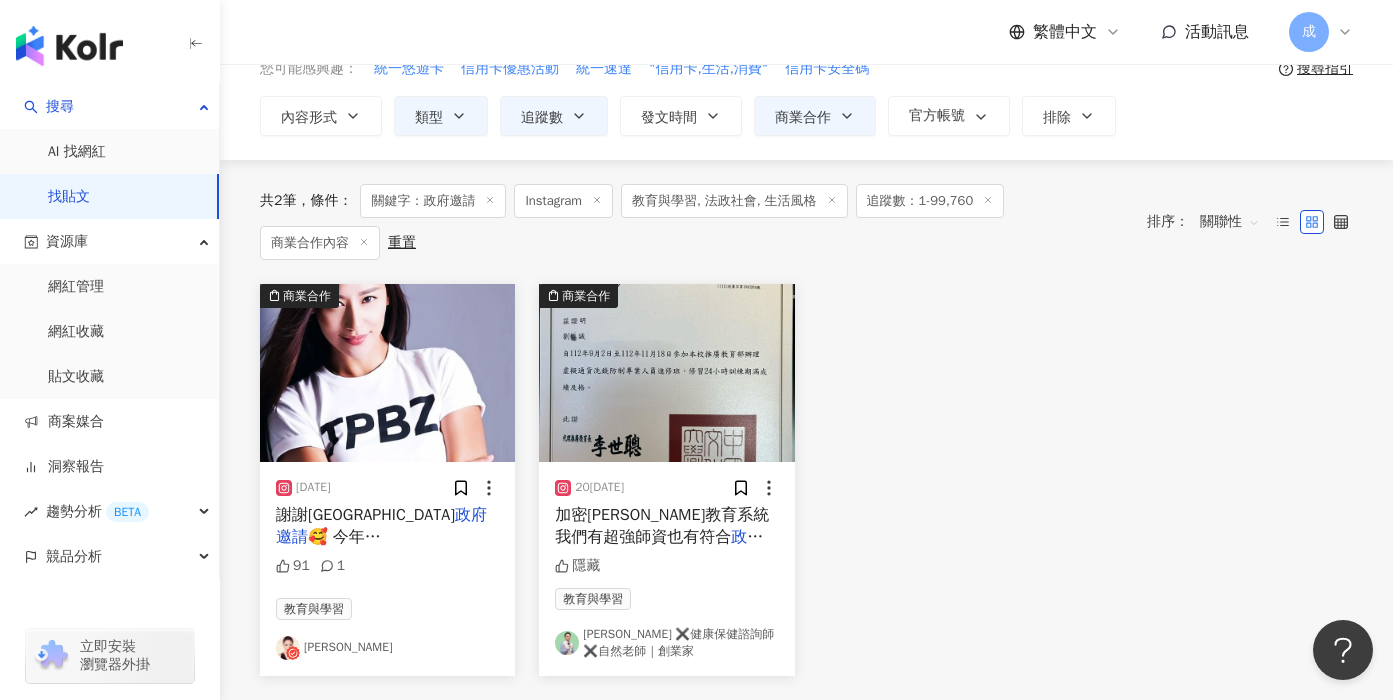 click on "加密[PERSON_NAME]教育系統 我們有超強師資也有符合" at bounding box center [662, 526] 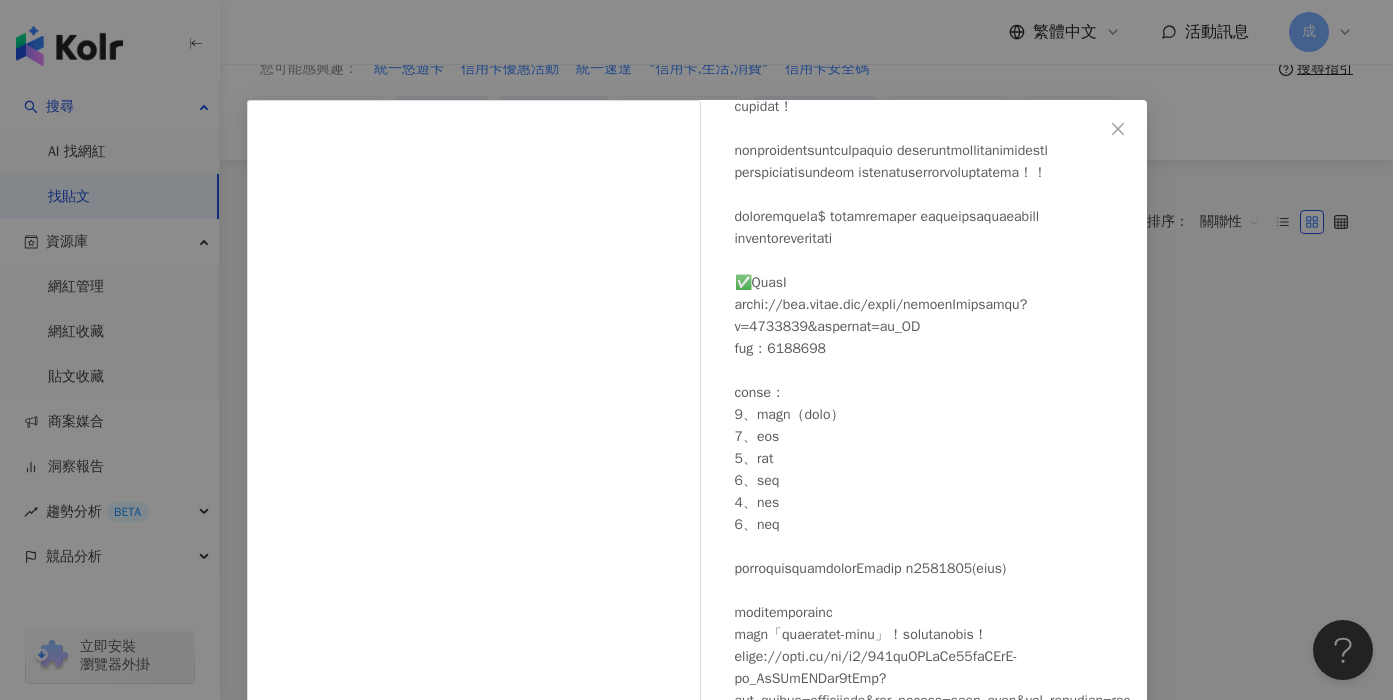 scroll, scrollTop: 559, scrollLeft: 0, axis: vertical 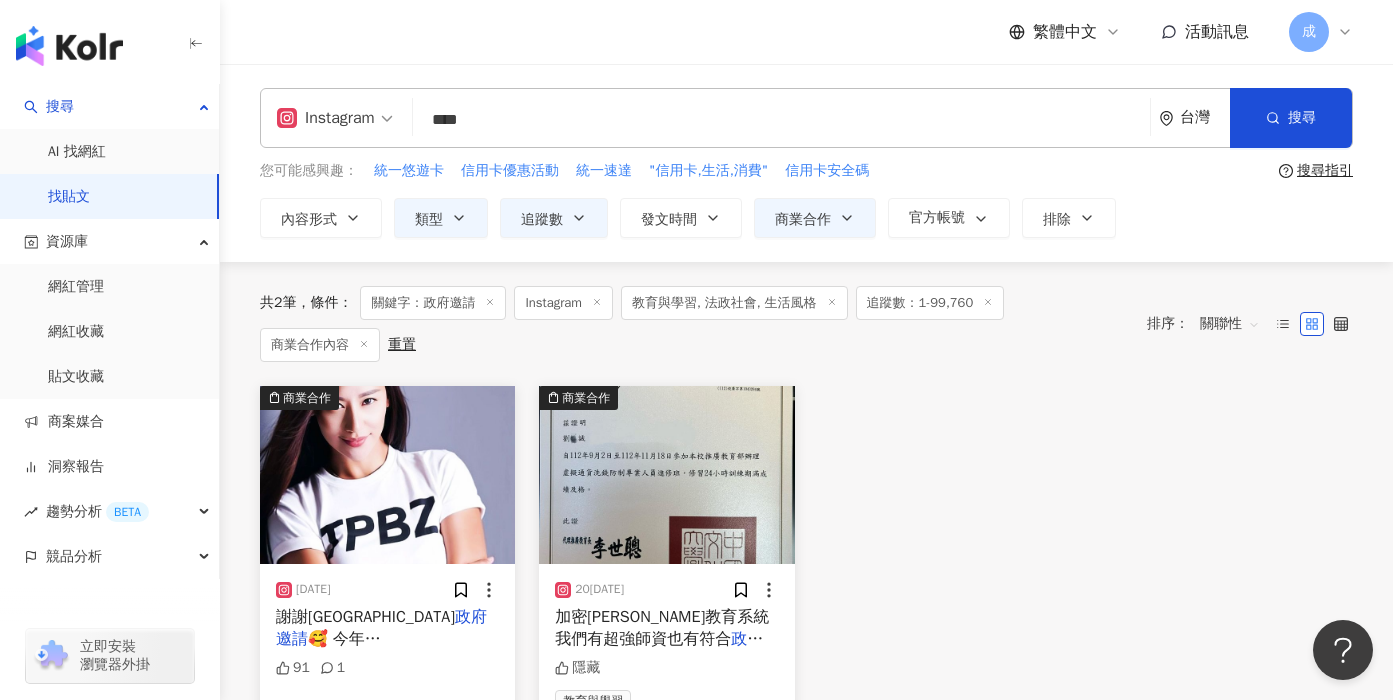 click on "****" at bounding box center [781, 119] 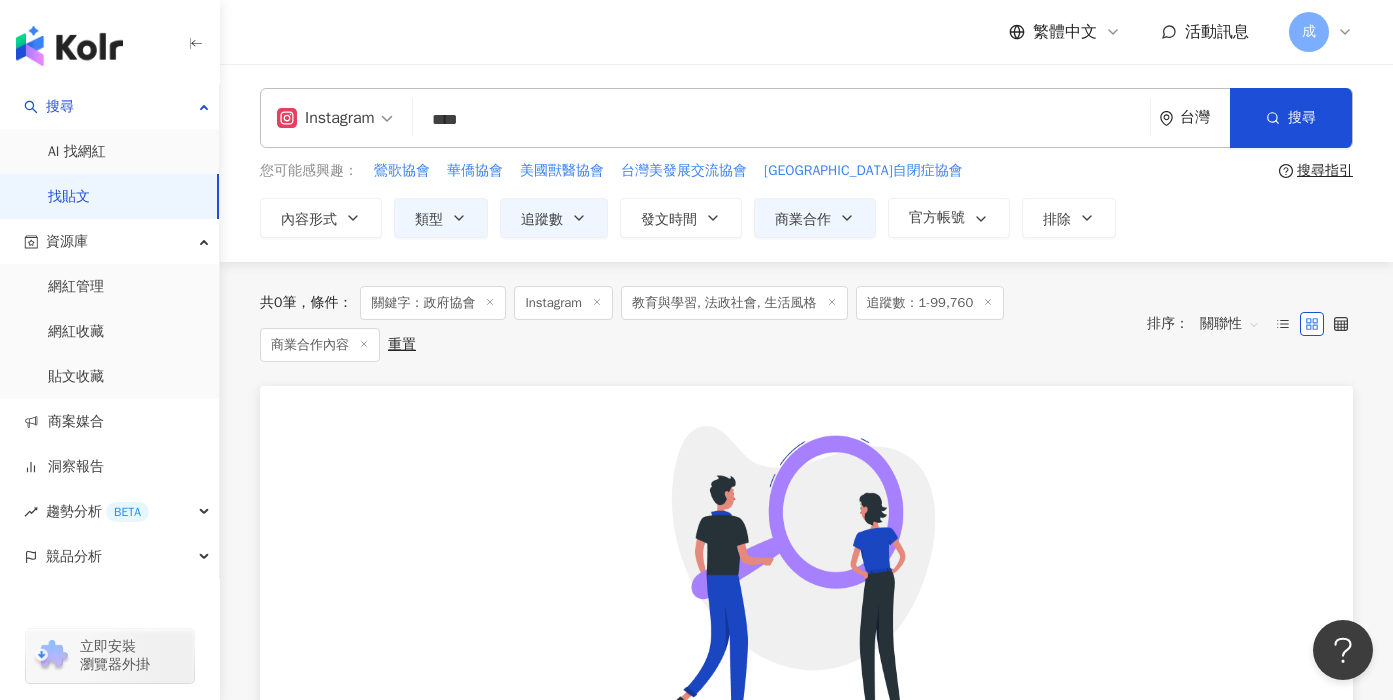 click on "****" at bounding box center [781, 119] 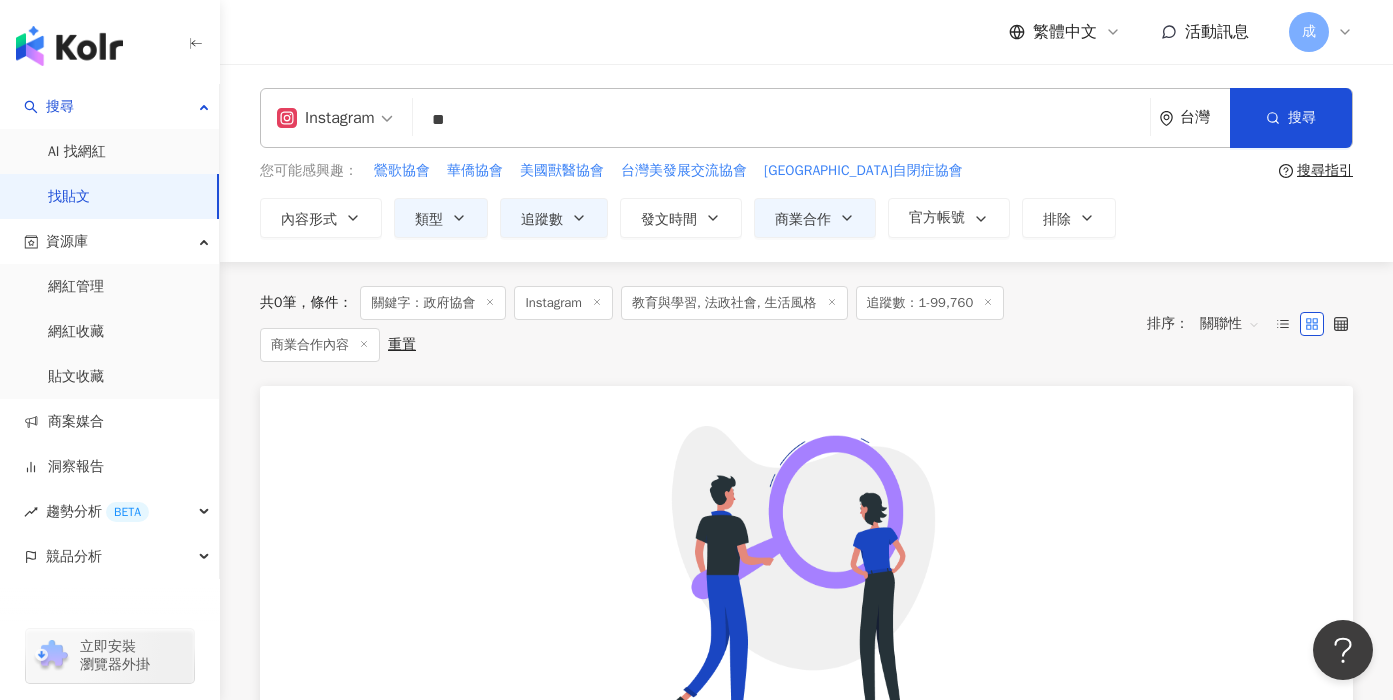 type on "*" 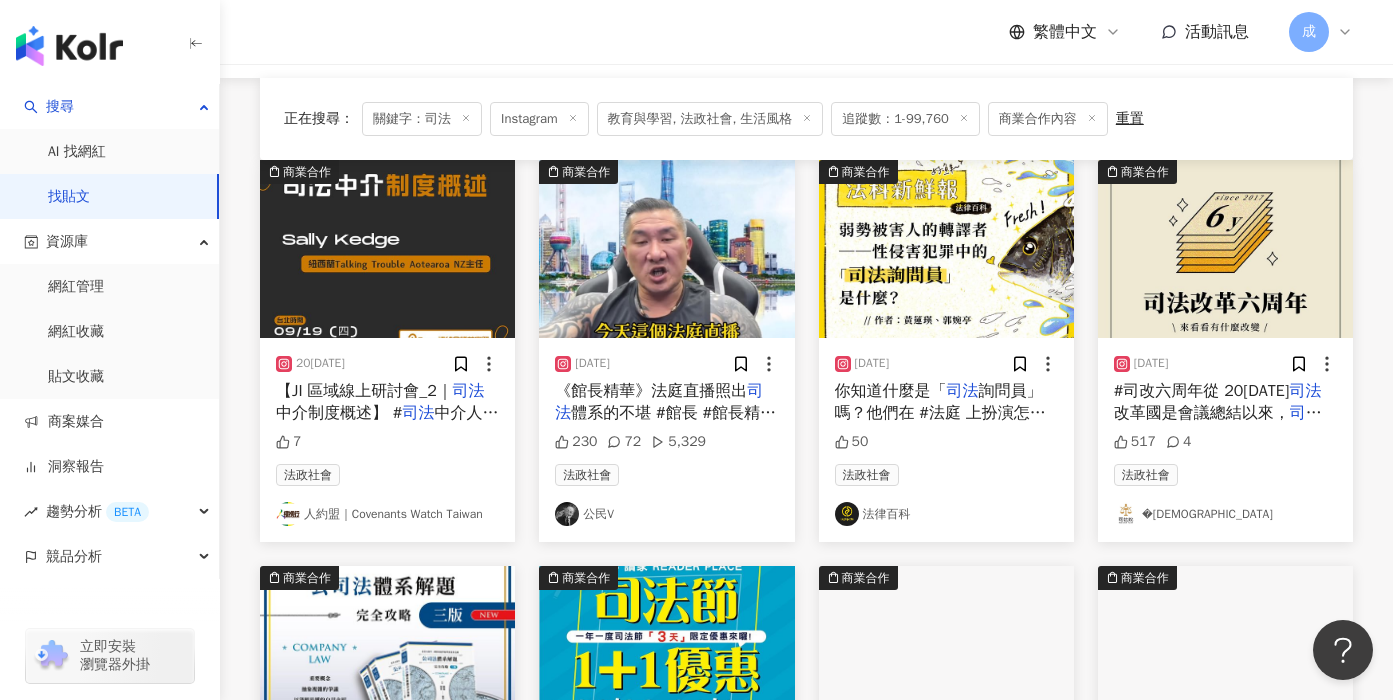 scroll, scrollTop: 0, scrollLeft: 0, axis: both 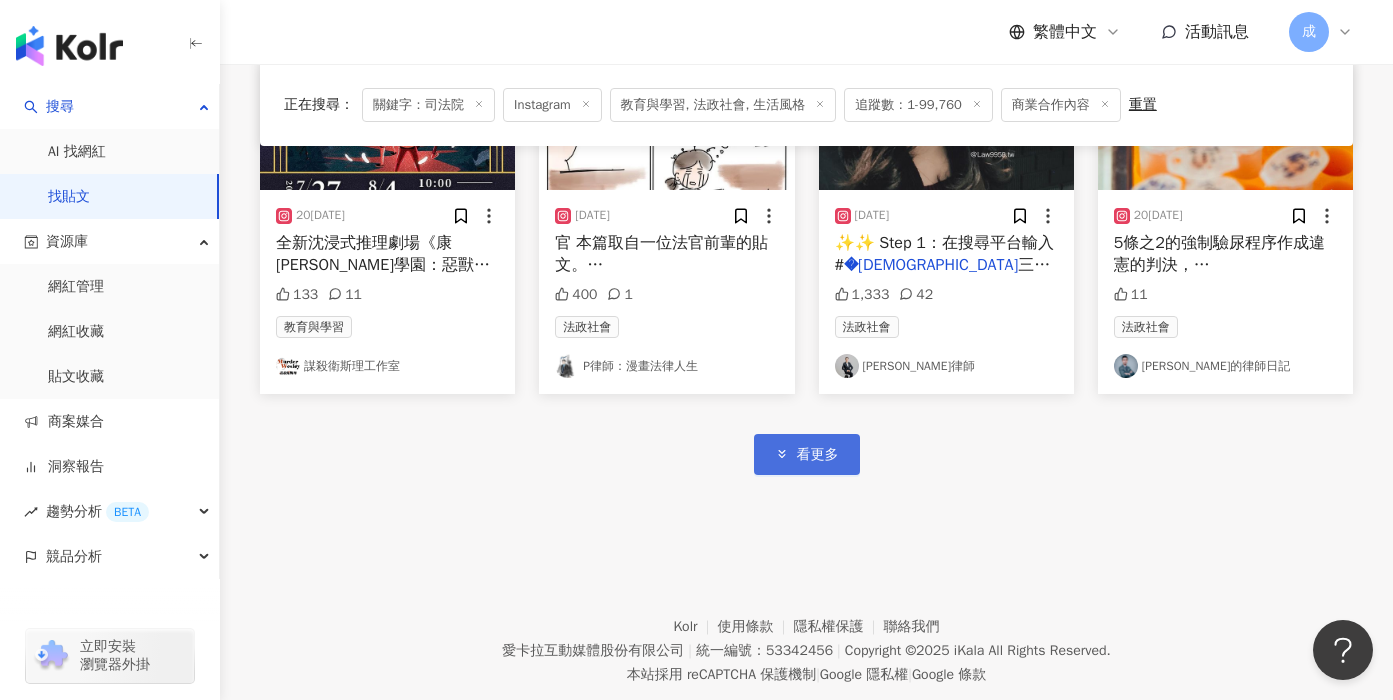 click 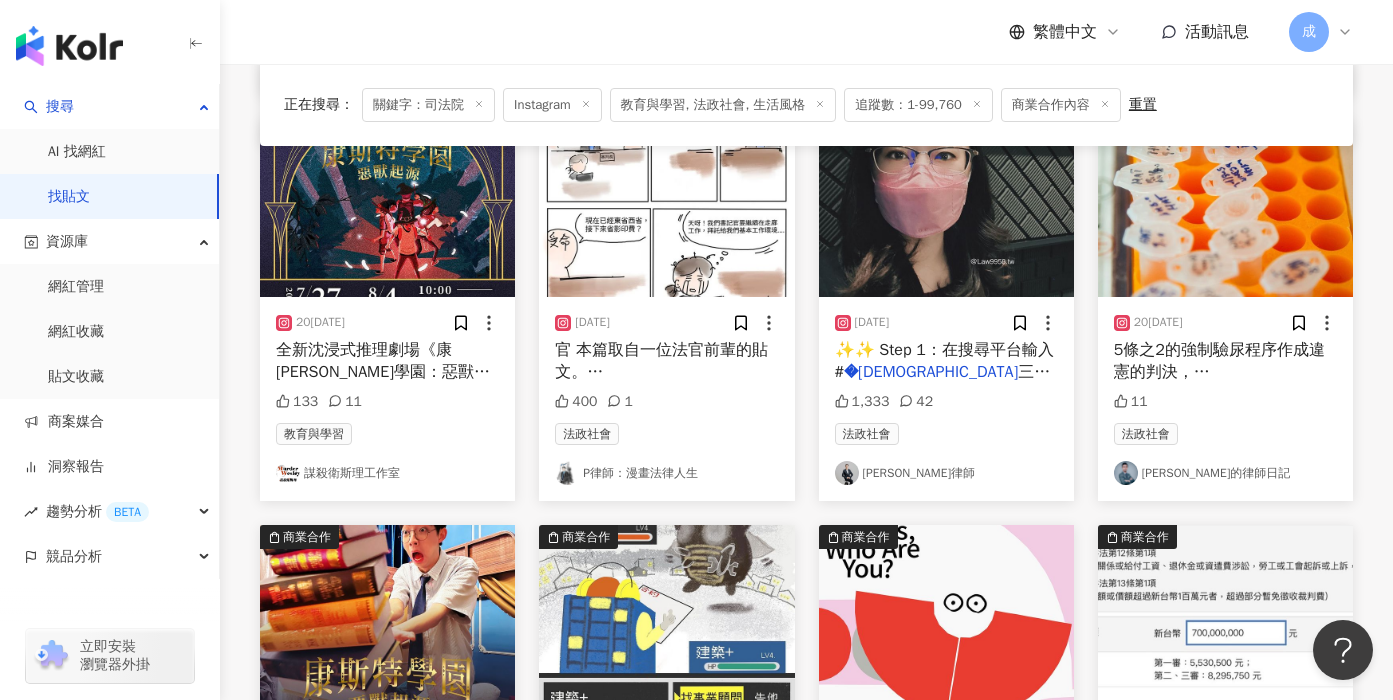 scroll, scrollTop: 998, scrollLeft: 0, axis: vertical 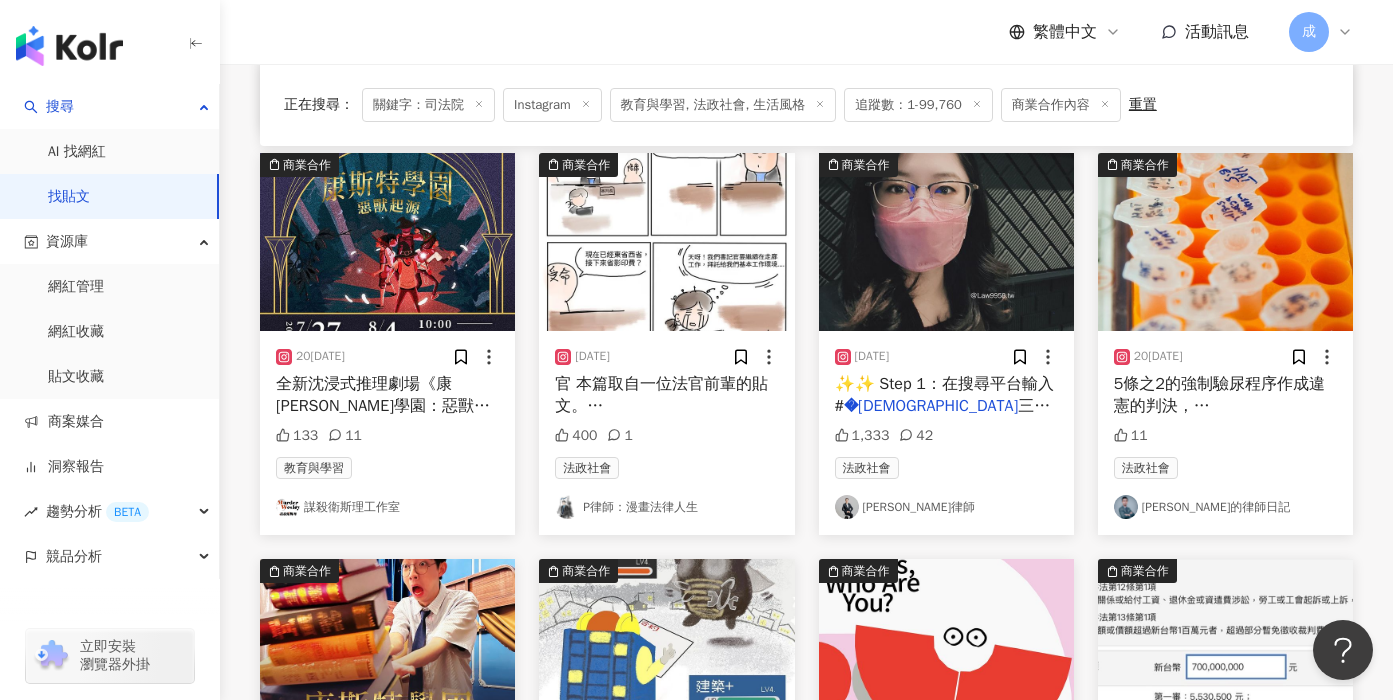 click on "官
本篇取自一位法官前輩的貼文。
#" at bounding box center [661, 406] 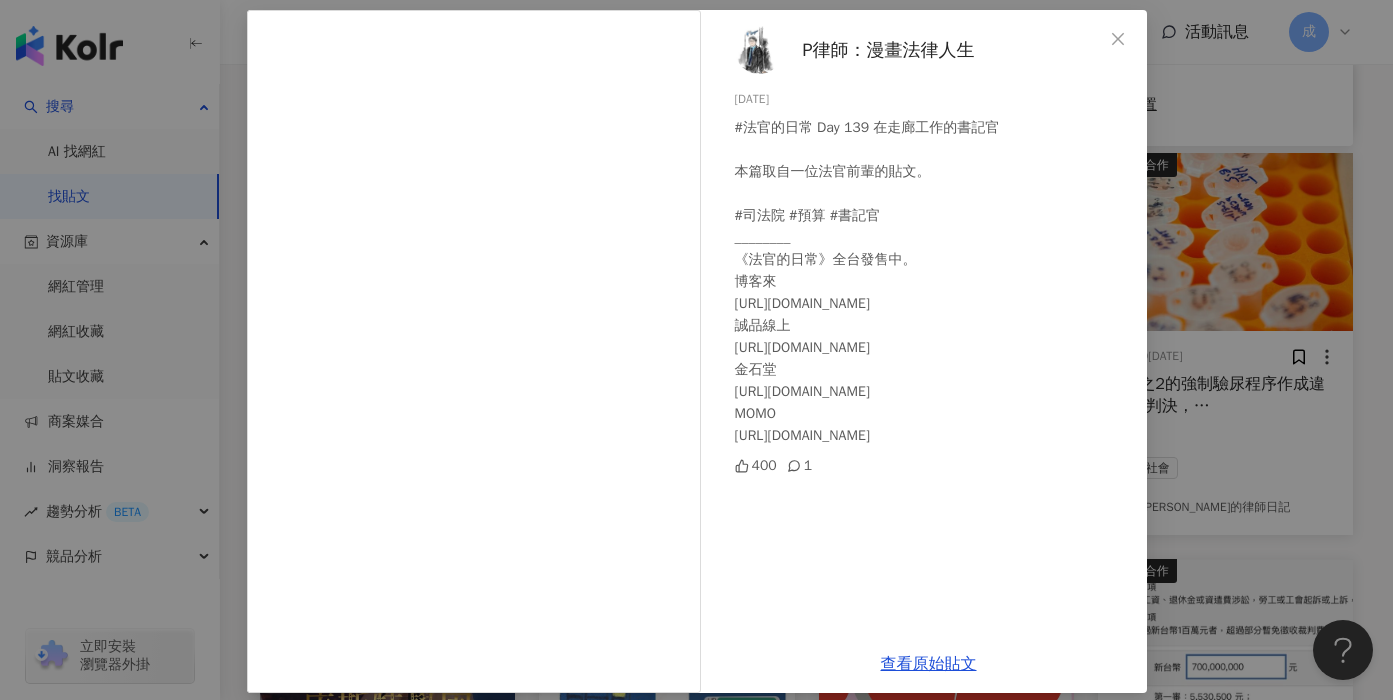 scroll, scrollTop: 107, scrollLeft: 0, axis: vertical 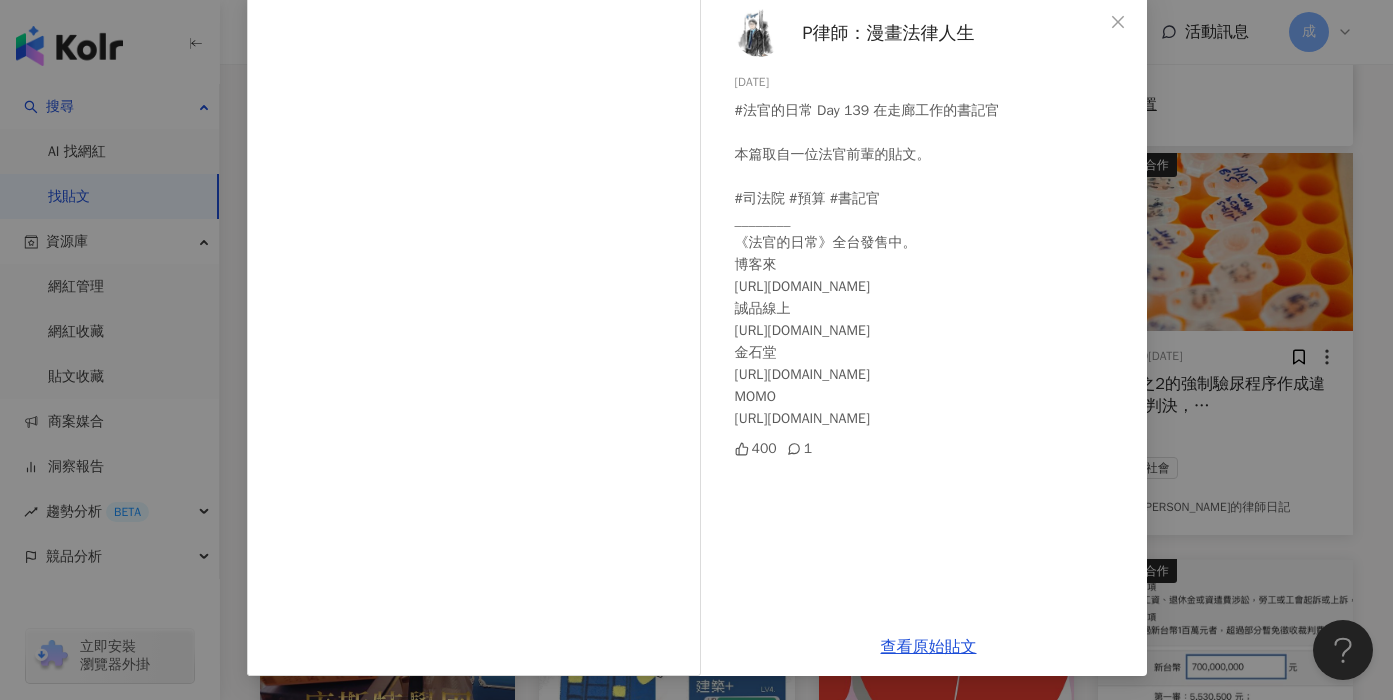 click on "P律師：漫畫法律人生 20[DATE]法官的日常 Day 139 在走廊工作的書記官
本篇取自一位法官前輩的貼文。
#司法院  #預算 #書記官
________
《法官的日常》全台發售中。
博客來
[URL][DOMAIN_NAME]
誠品線上
[URL][DOMAIN_NAME]
金石堂
[URL][DOMAIN_NAME]
MOMO
[URL][DOMAIN_NAME] 400 1 查看原始貼文" at bounding box center (696, 350) 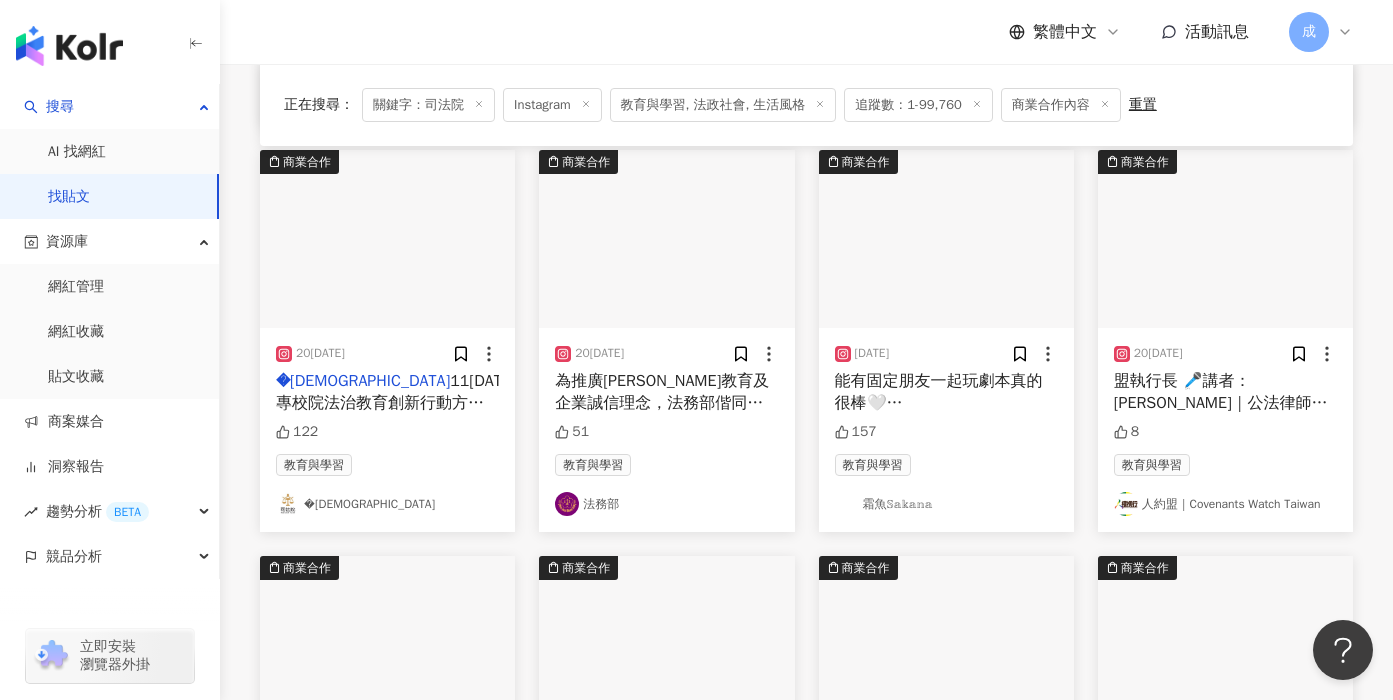scroll, scrollTop: 1831, scrollLeft: 0, axis: vertical 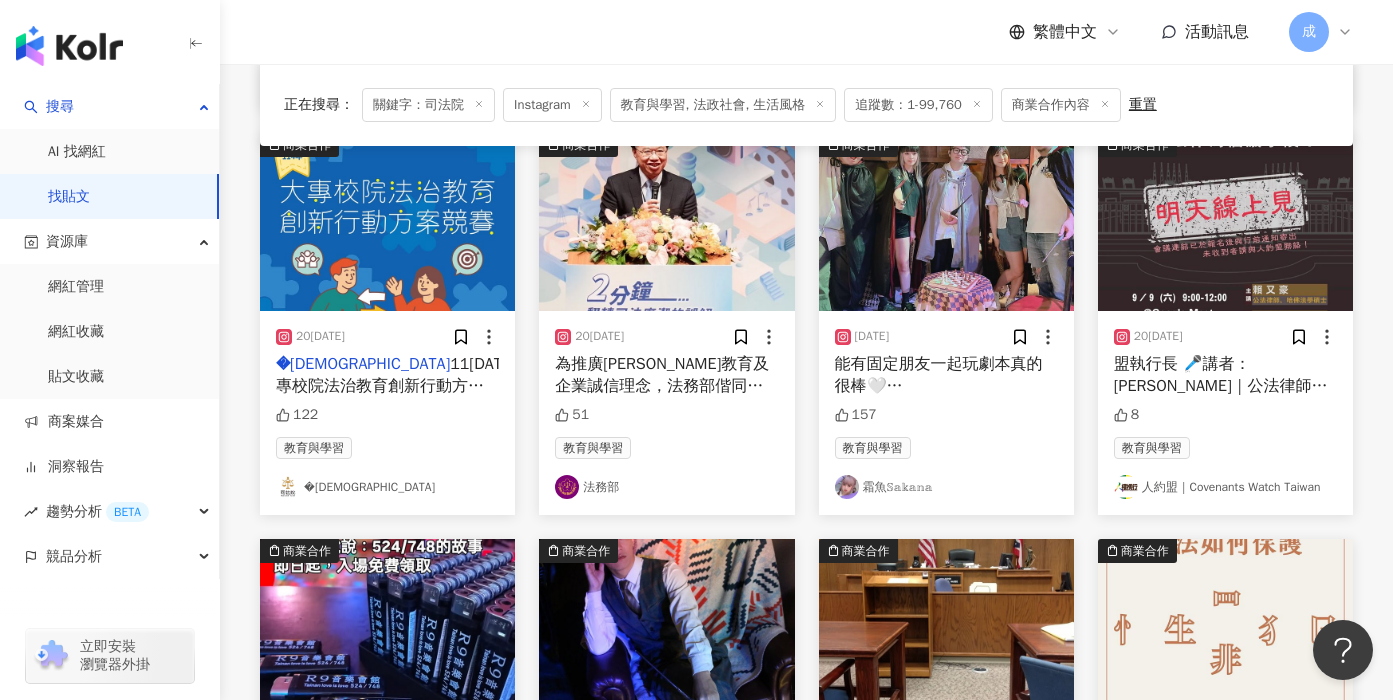 click on "能有固定朋友一起玩劇本真的很棒🤍
★" at bounding box center (939, 386) 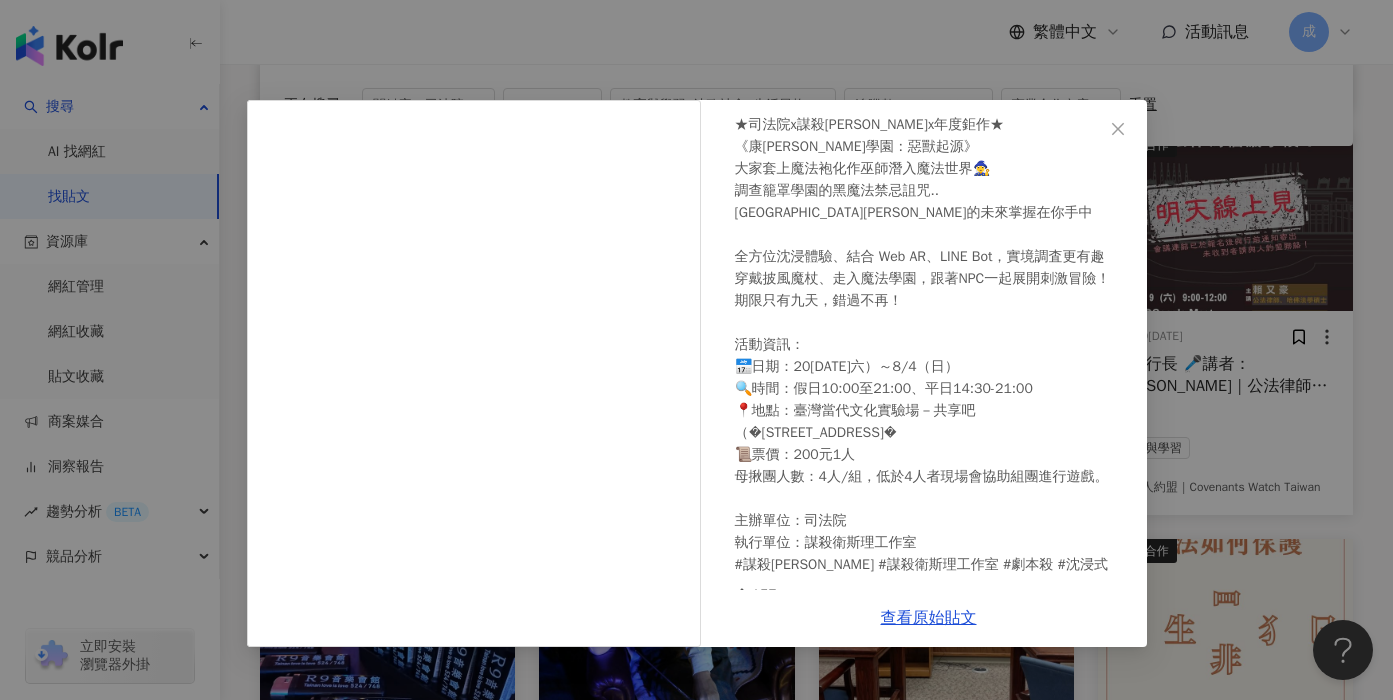 scroll, scrollTop: 175, scrollLeft: 0, axis: vertical 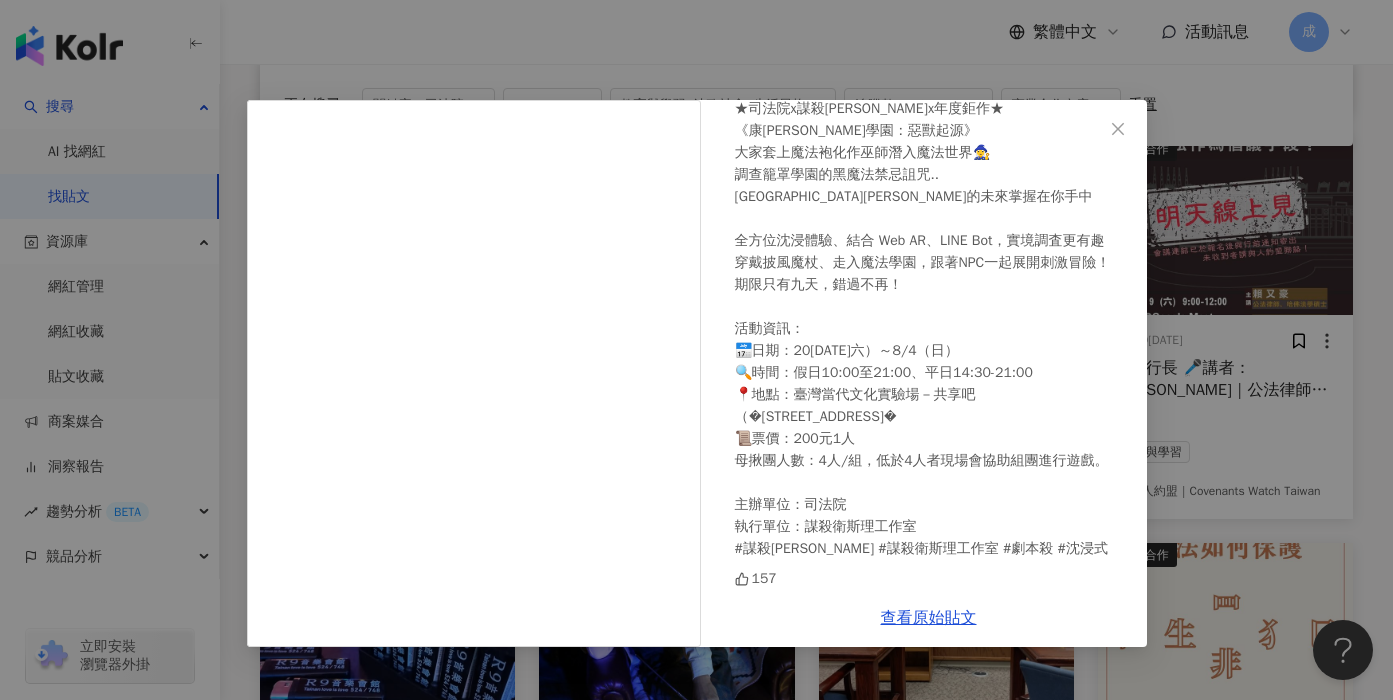 click on "霜魚𝕊𝕒𝕜𝕒𝕟𝕒 20[DATE]有固定朋友一起玩劇本真的很棒🤍
★司法院x謀殺衛斯理x年度鉅作★
《康[PERSON_NAME]學園：惡獸起源》
大家套上魔法袍化作巫師潛入魔法世界🧙‍♀️
調查籠罩學園的黑魔法禁忌詛咒..
[GEOGRAPHIC_DATA][PERSON_NAME]的未來掌握在你手中
全方位沈浸體驗、結合 Web AR、LINE Bot，實境調査更有趣
穿戴披風魔杖、走入魔法學園，跟著NPC一起展開刺激冒險！
期限只有九天，錯過不再！
活動資訊：
📅日期：20[DATE]六）～8/4（日）
🔍時間：假日10:00至21:00、平日14:30-21:00
📍地點：臺灣當代文化實驗場－共享吧 （�[STREET_ADDRESS]�
📜票價：200元1人
母揪團人數：4人/組，低於4人者現場會協助組團進行遊戲。
主辦單位：司法院
執行單位：謀殺衛斯理工作室
#謀殺[PERSON_NAME] #謀殺衛斯理工作室 #劇本殺 #沈浸式 157 查看原始貼文" at bounding box center (696, 350) 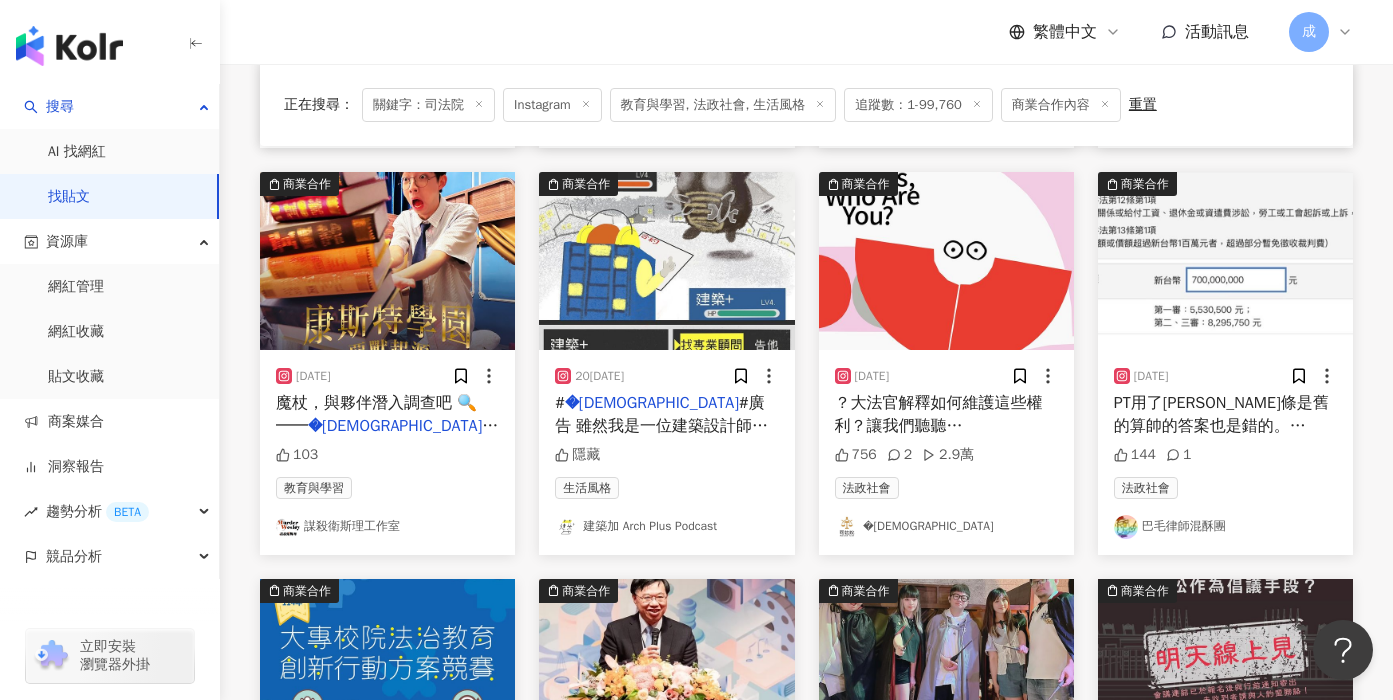 scroll, scrollTop: 1377, scrollLeft: 0, axis: vertical 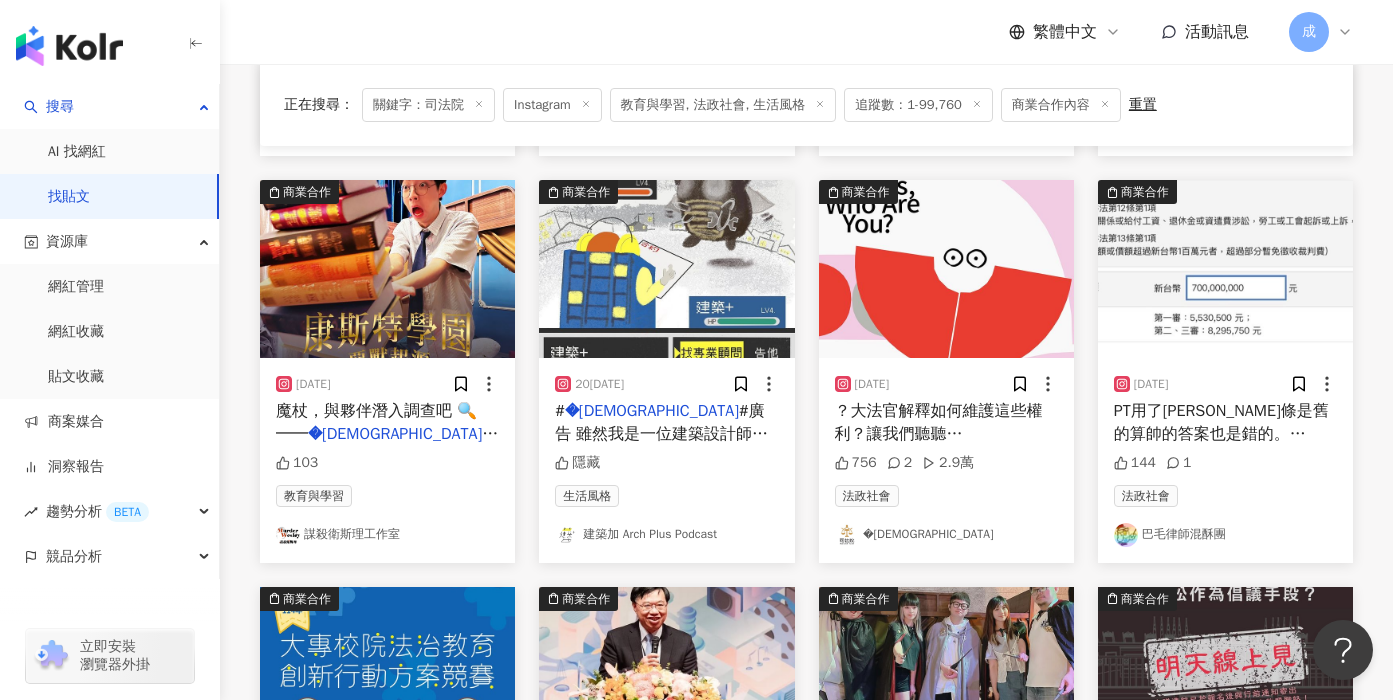 click on "魔杖，與夥伴潛入調查吧 🔍
​
━━" at bounding box center [376, 422] 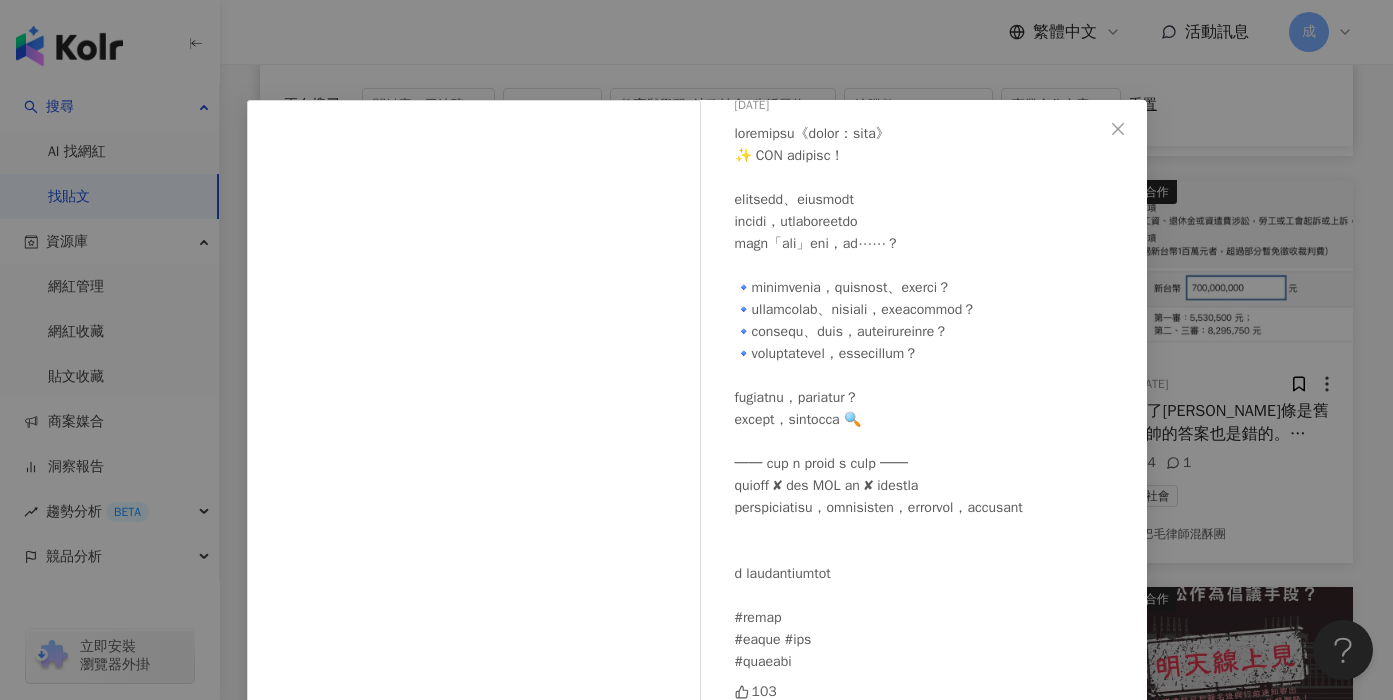 scroll, scrollTop: 172, scrollLeft: 0, axis: vertical 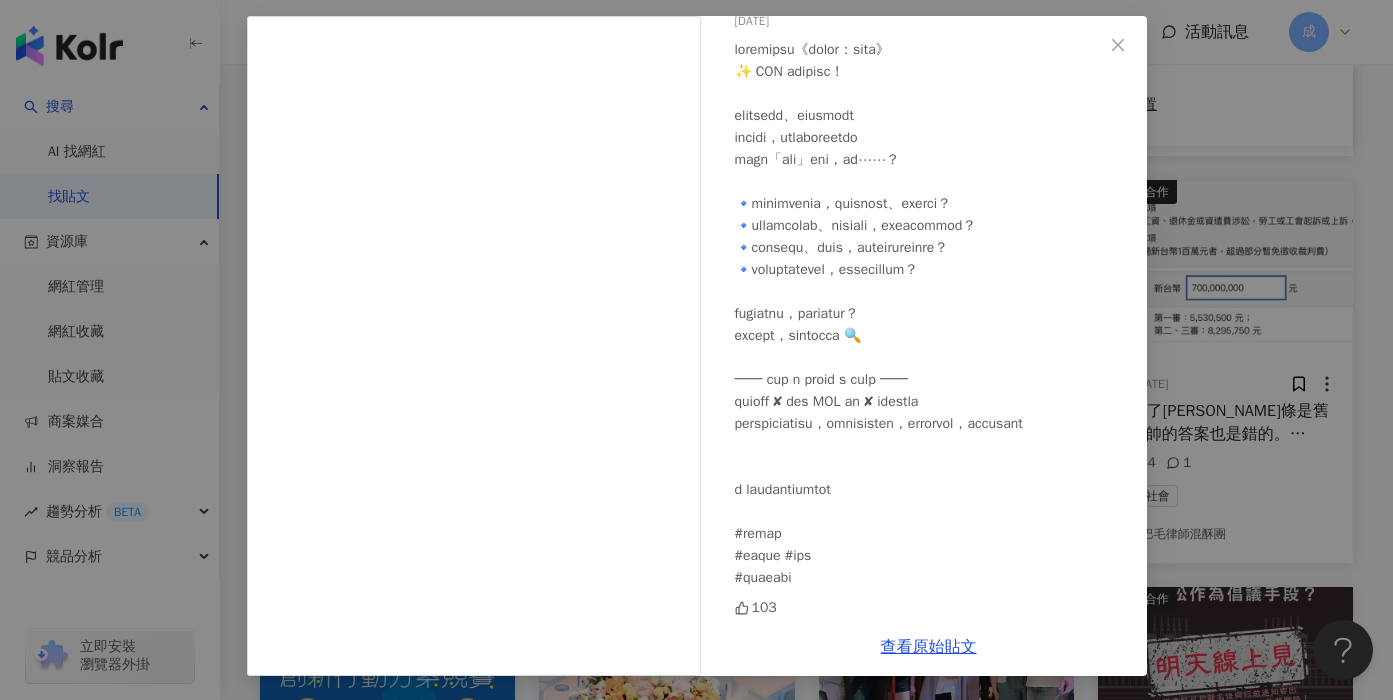 click on "謀殺衛斯理工作室 20[DATE]03 查看原始貼文" at bounding box center [696, 350] 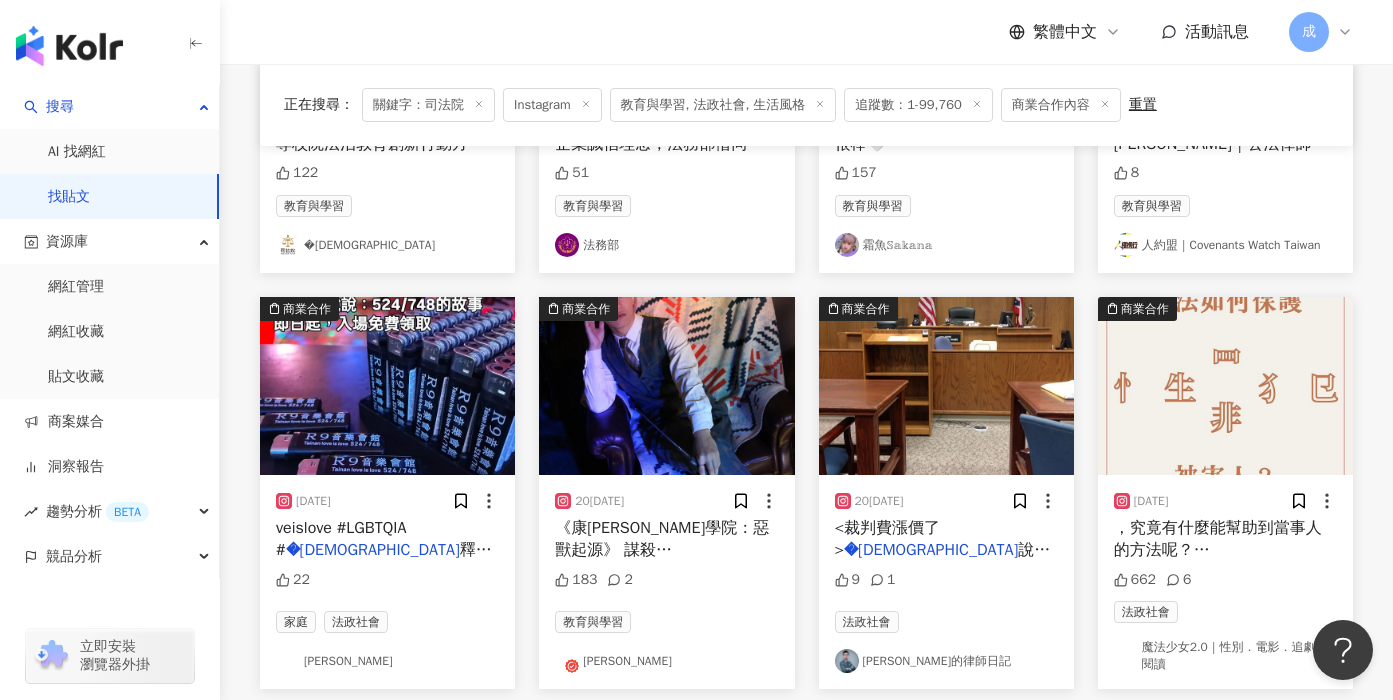 scroll, scrollTop: 2077, scrollLeft: 0, axis: vertical 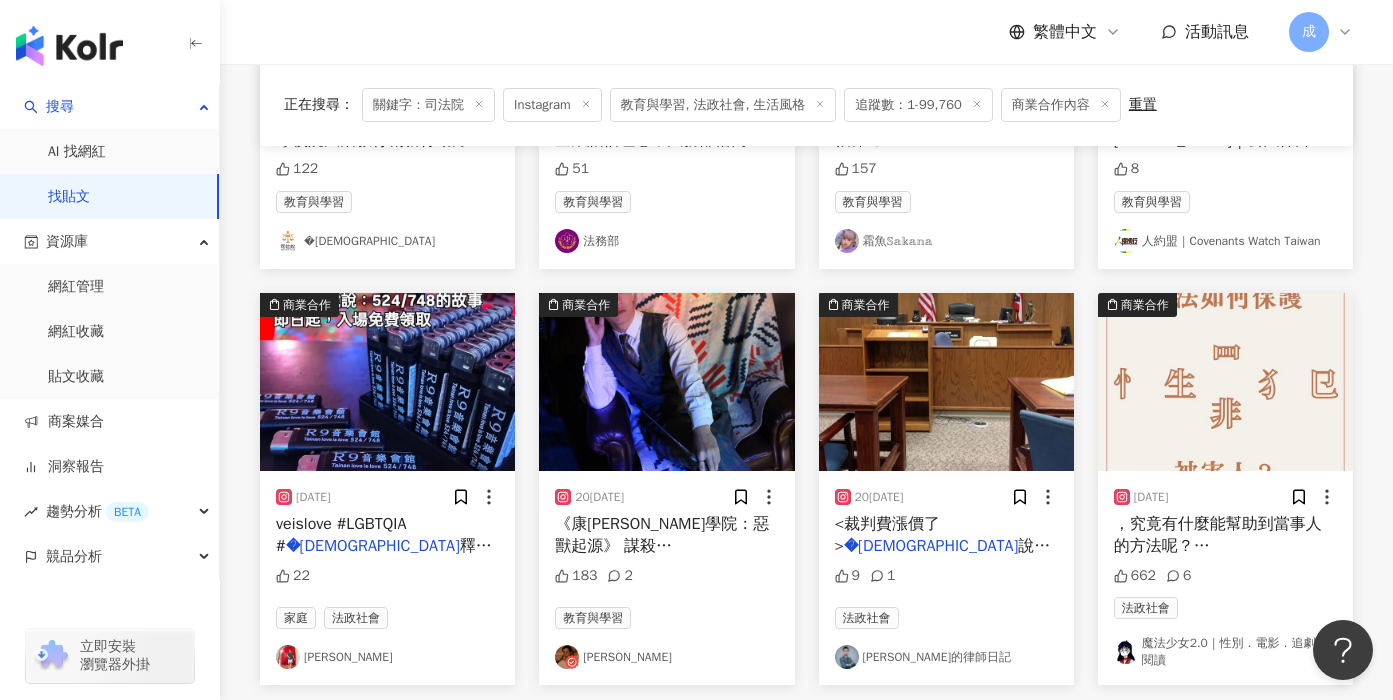 click on "《康[PERSON_NAME]學院：惡獸起源》
謀殺[PERSON_NAME]" at bounding box center (662, 546) 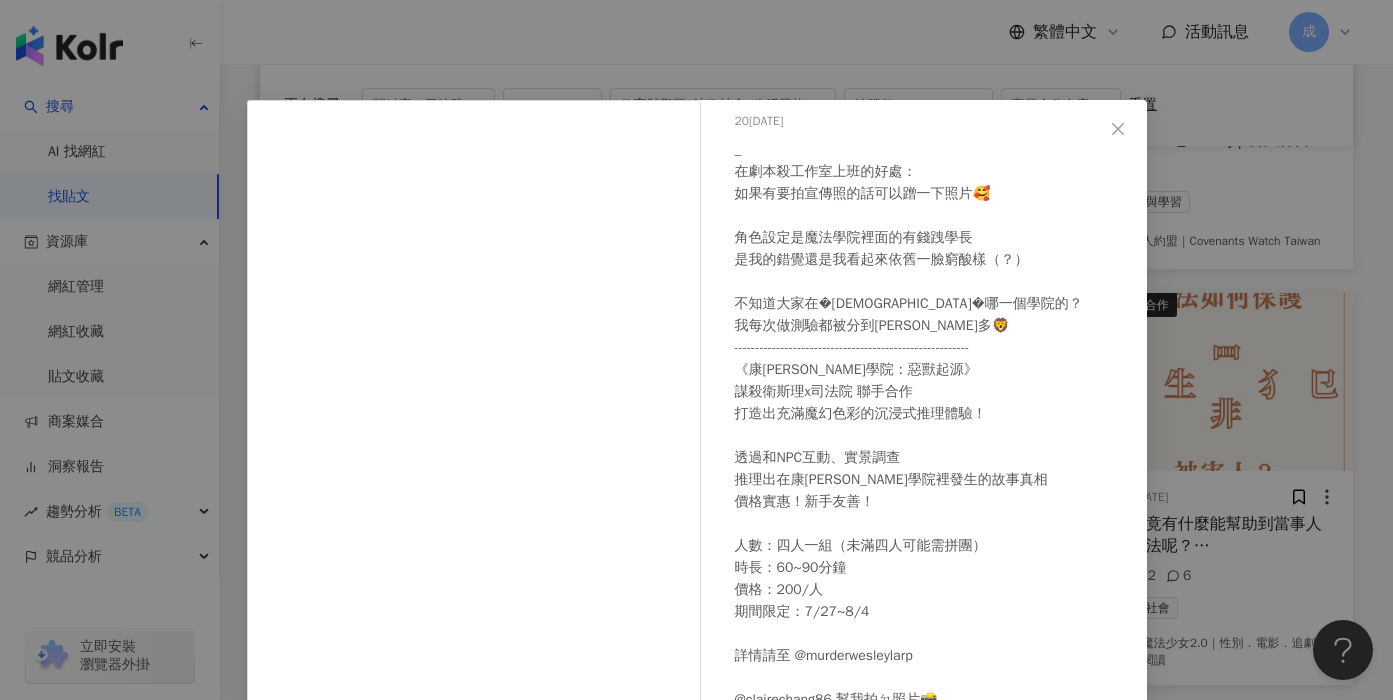scroll, scrollTop: 106, scrollLeft: 0, axis: vertical 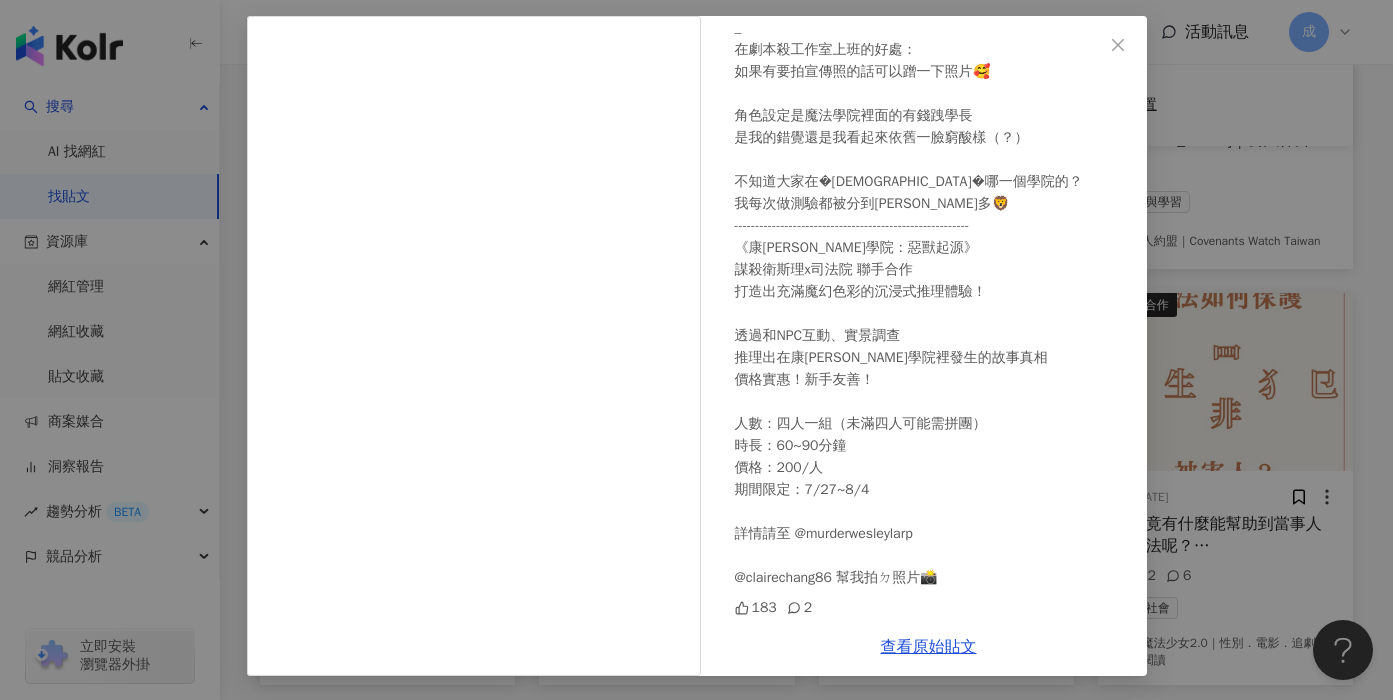 click on "[PERSON_NAME] [DATE] _
在劇本殺工作室上班的好處：
如果有要拍宣傳照的話可以蹭一下照片🥰
角色設定是魔法學院裡面的有錢跩學長
是我的錯覺還是我看起來依舊一臉窮酸樣（？）
不知道大家在[DEMOGRAPHIC_DATA]是哪一個學院的？
我每次做測驗都被分到[PERSON_NAME]多🦁
--------------------------------------------------------
《康[PERSON_NAME]學院：惡獸起源》
謀殺衛斯理x司法院 聯手合作
打造出充滿魔幻色彩的沉浸式推理體驗！
透過和NPC互動、實景調查
推理出在康[PERSON_NAME]學院裡發生的故事真相
價格實惠！新手友善！
人數：四人一組（未滿四人可能需拼團）
時長：60~90分鐘
價格：200/人
期間限定：7/27~8/4
詳情請至 @murderwesleylarp
@clairechang86 幫我拍ㄉ照片📸 183 2 查看原始貼文" at bounding box center [696, 350] 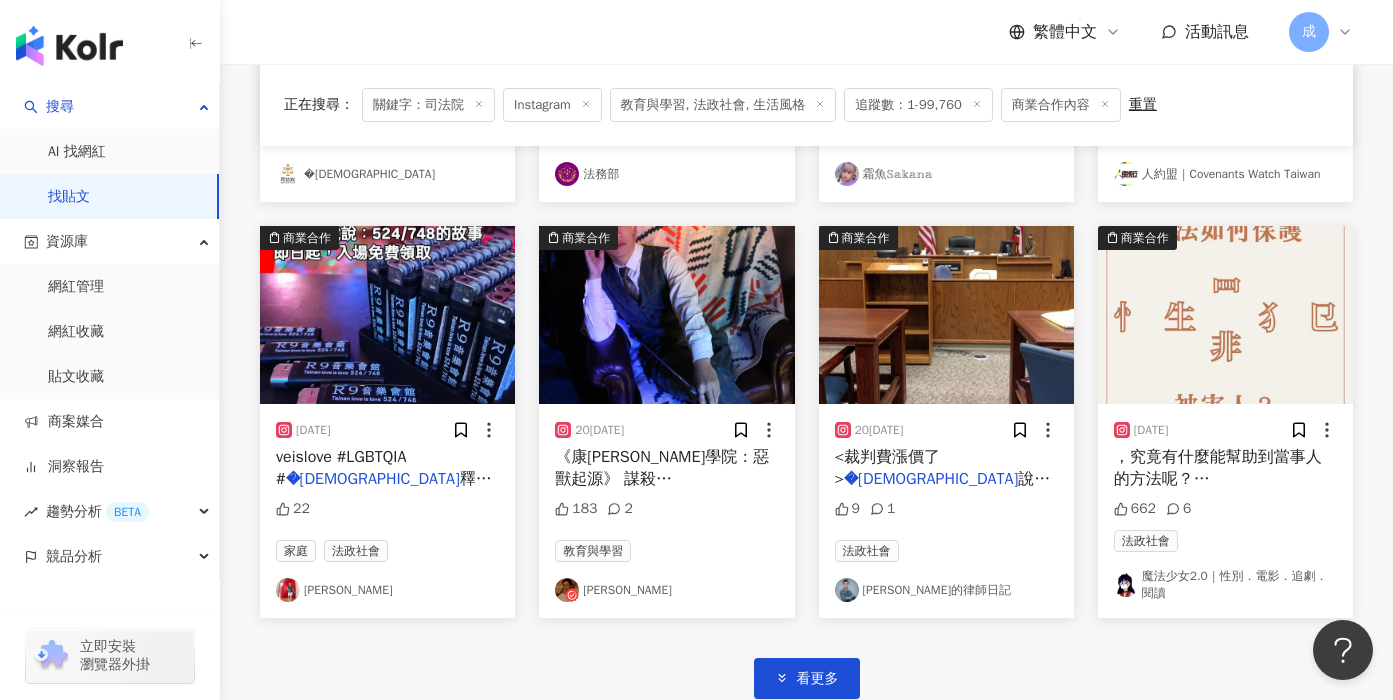scroll, scrollTop: 2146, scrollLeft: 0, axis: vertical 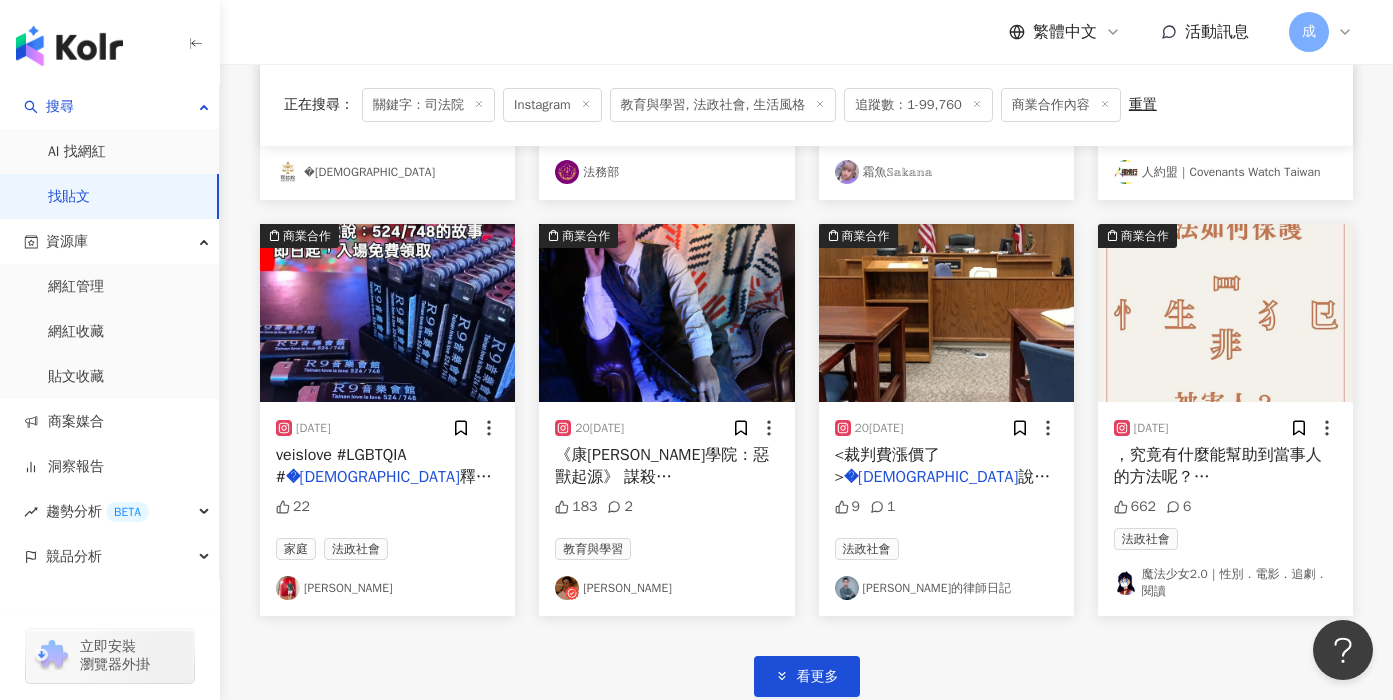click on "，究竟有什麼能幫助到當事人的方法呢？
司法院  @[DOMAIN_NAME]" at bounding box center (1225, 466) 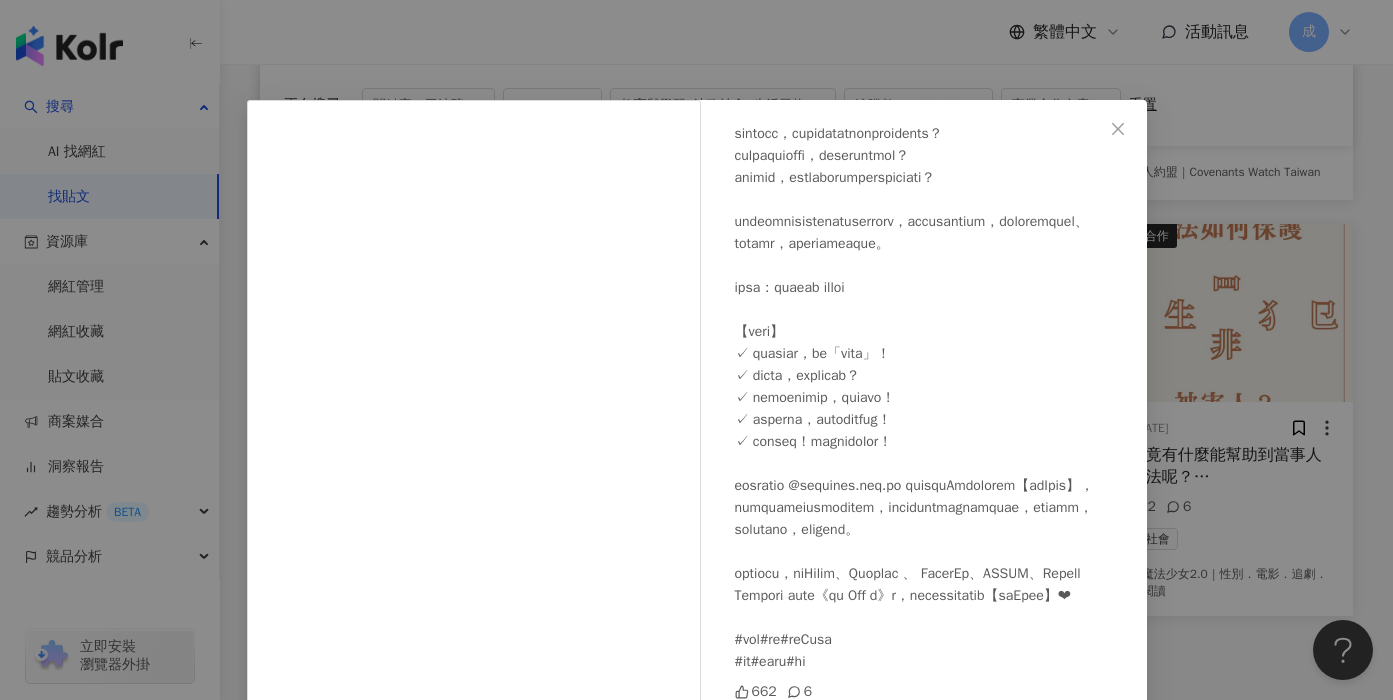 scroll, scrollTop: 532, scrollLeft: 0, axis: vertical 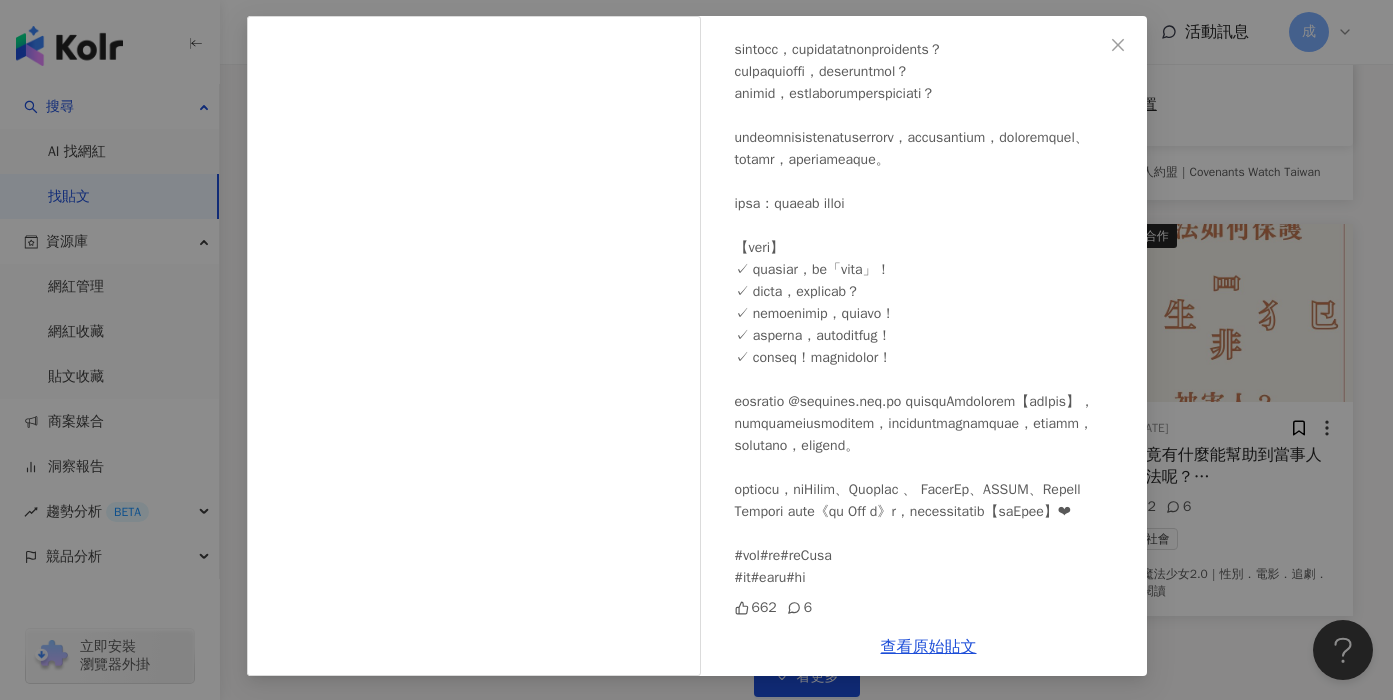 click on "魔法少女2.0｜性別．電影．追劇．閱讀 [DATE] 662 6 查看原始貼文" at bounding box center (696, 350) 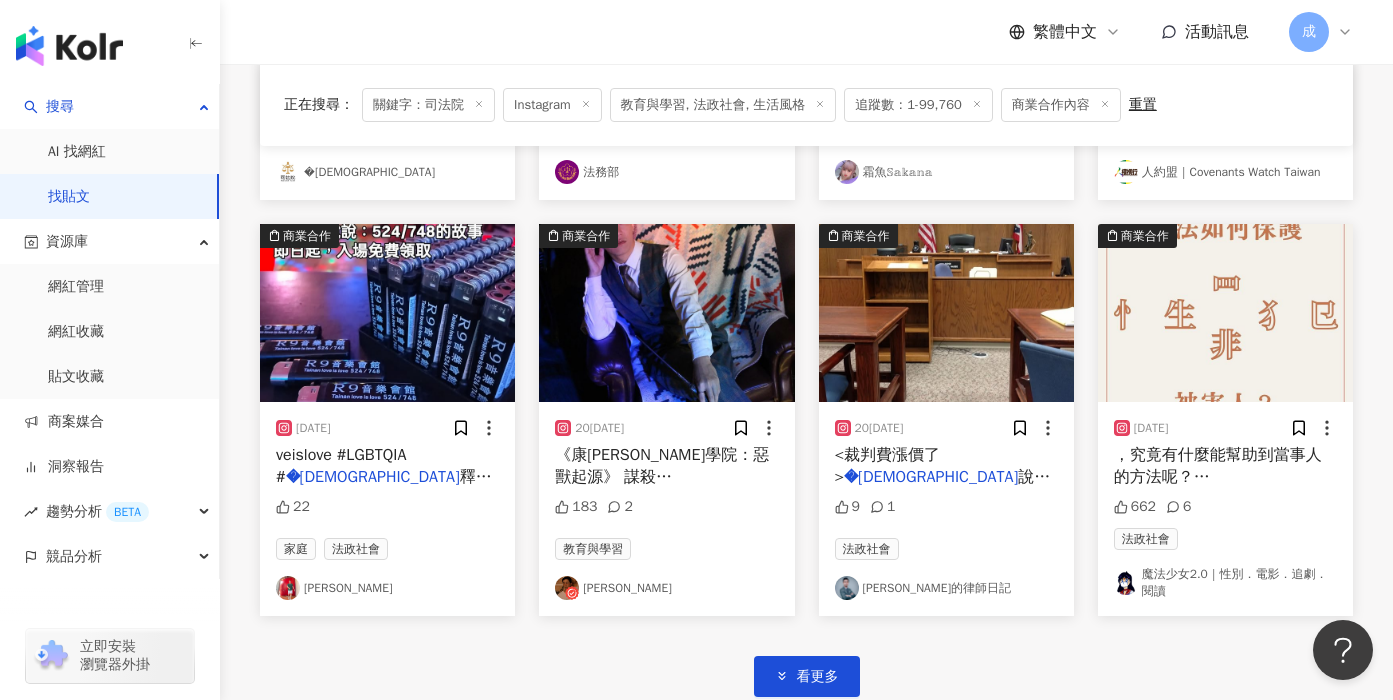 scroll, scrollTop: 2372, scrollLeft: 0, axis: vertical 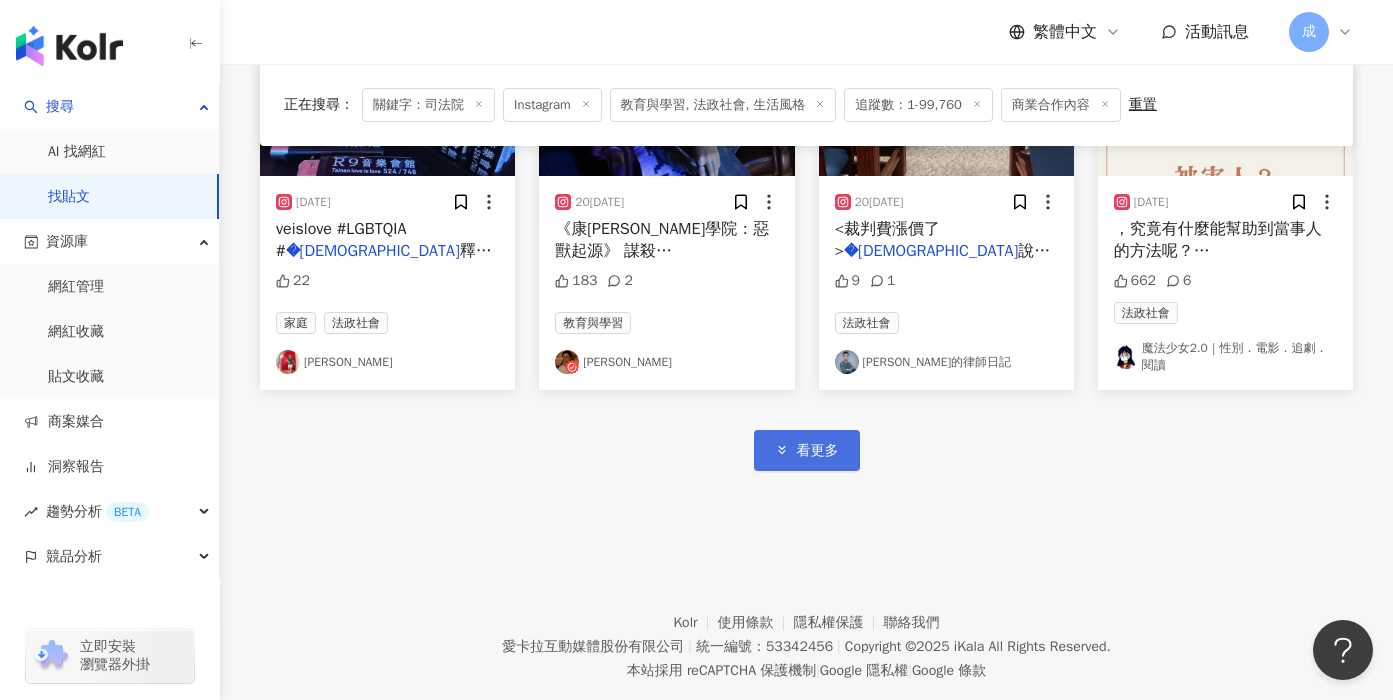 click on "看更多" at bounding box center (807, 450) 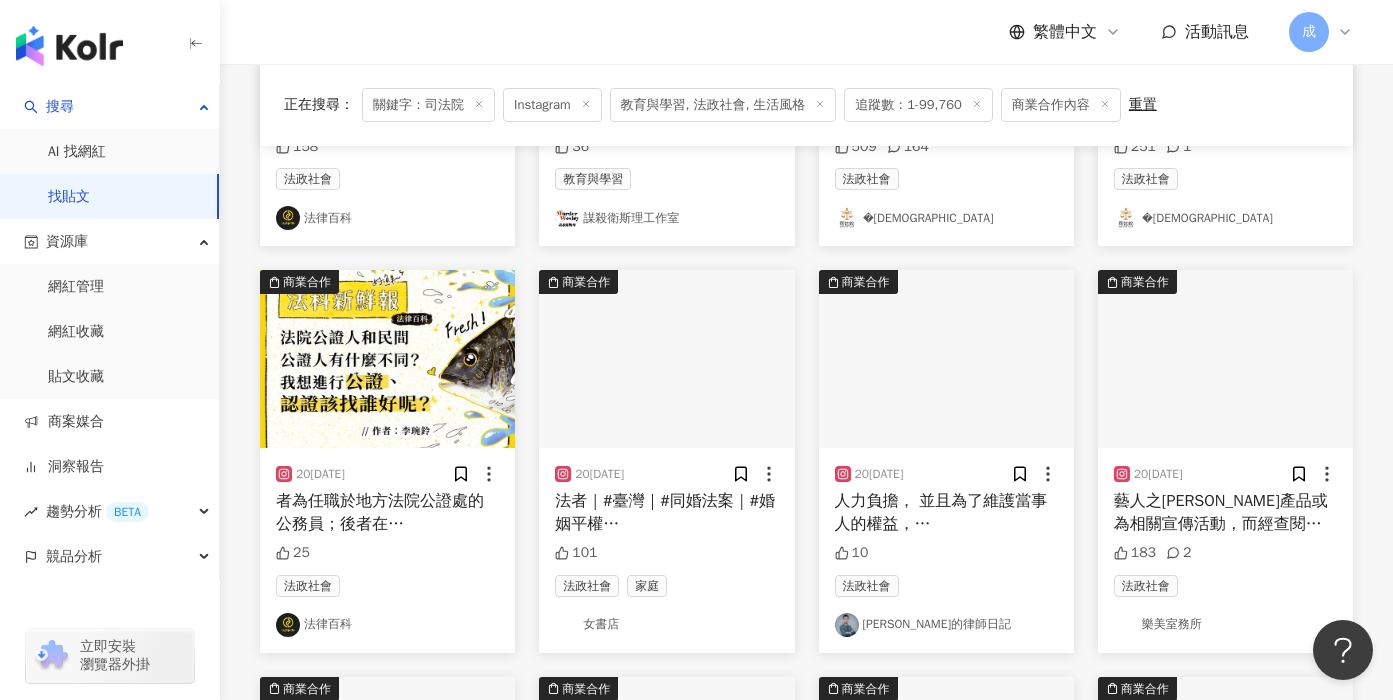 scroll, scrollTop: 2974, scrollLeft: 0, axis: vertical 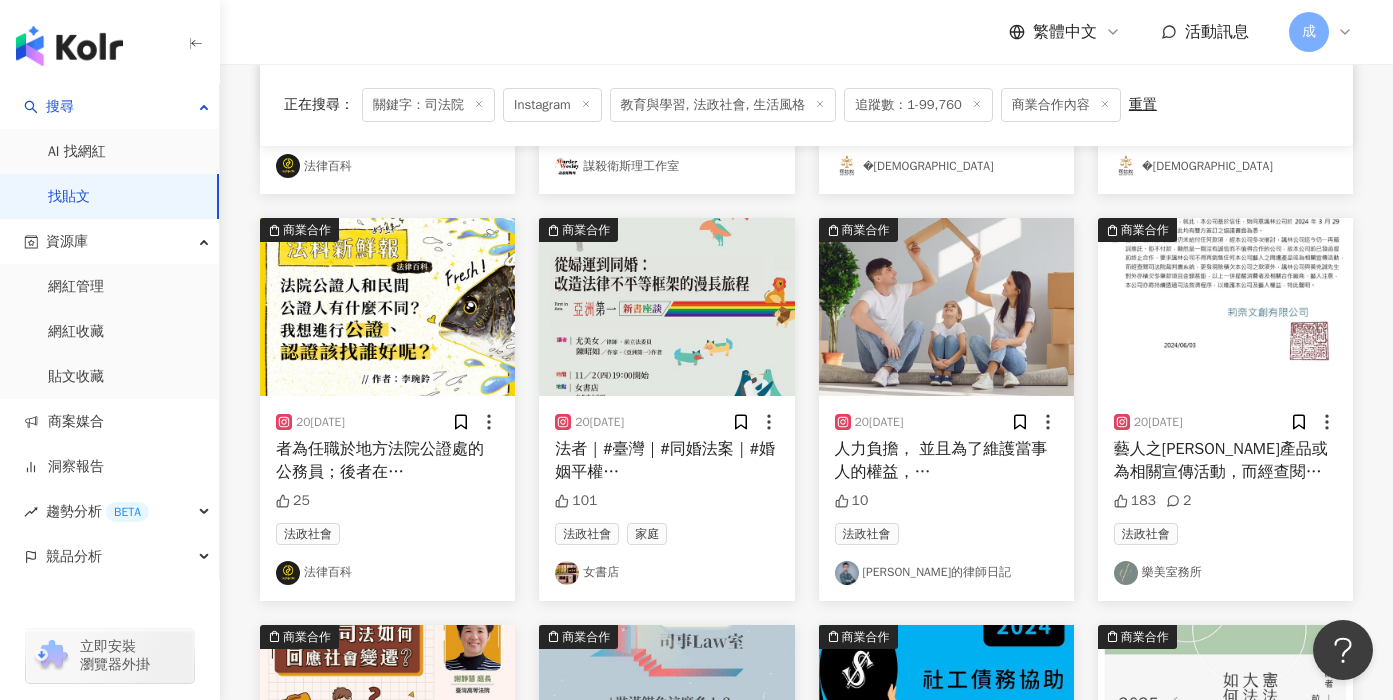 click on "�[DEMOGRAPHIC_DATA]" at bounding box center [922, 494] 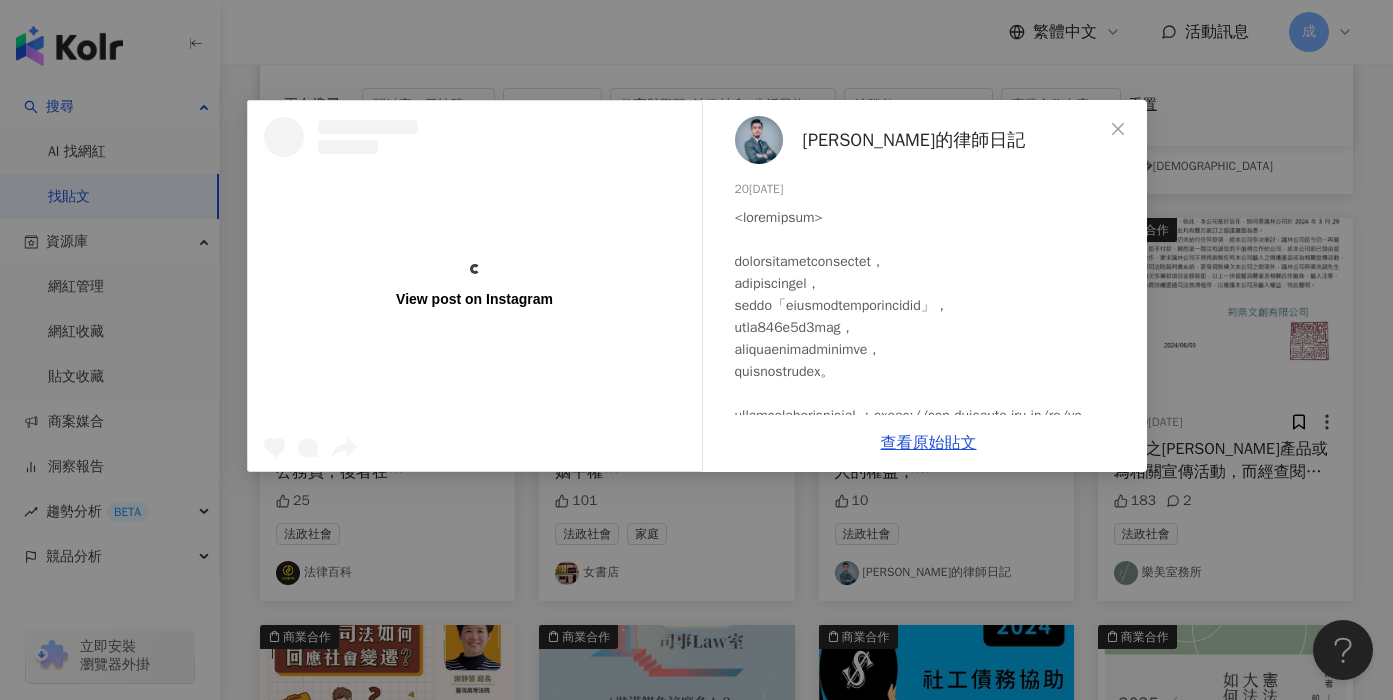 scroll, scrollTop: 62, scrollLeft: 0, axis: vertical 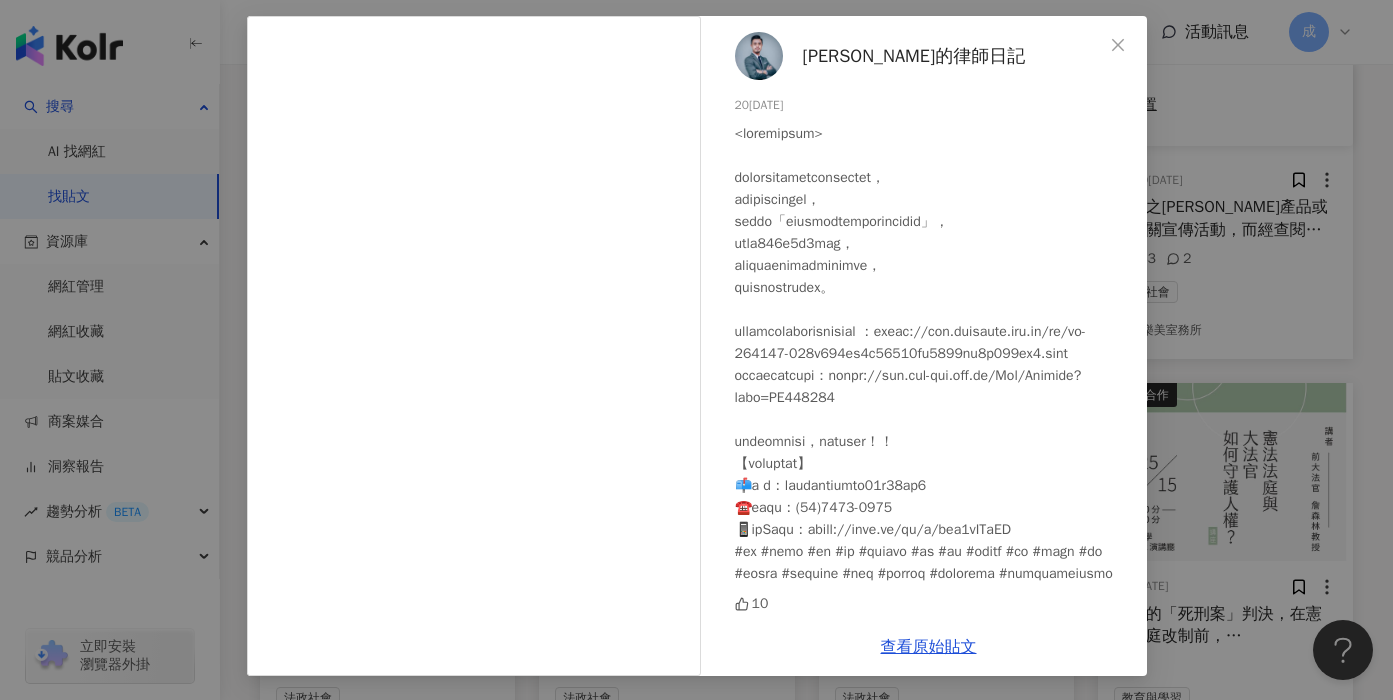 click on "[PERSON_NAME]的律師日記 20[DATE]0 查看原始貼文" at bounding box center (696, 350) 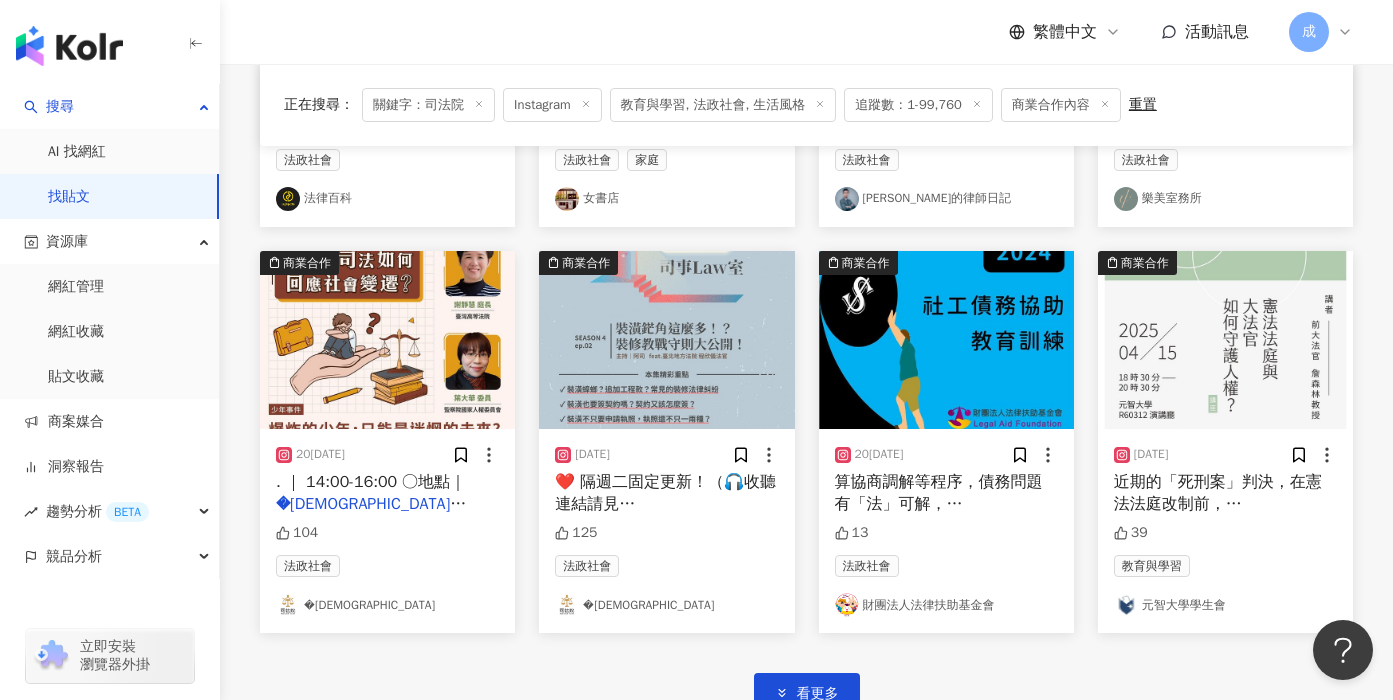 scroll, scrollTop: 3445, scrollLeft: 0, axis: vertical 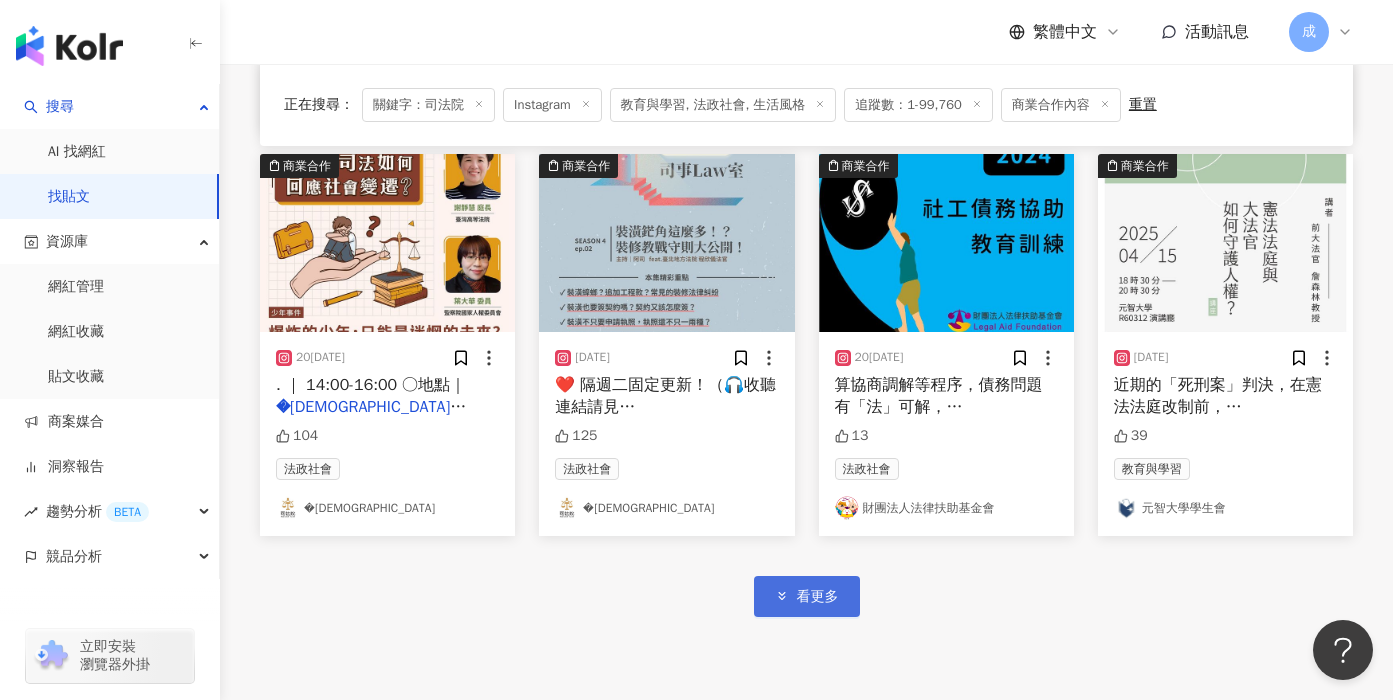click on "看更多" at bounding box center (807, 596) 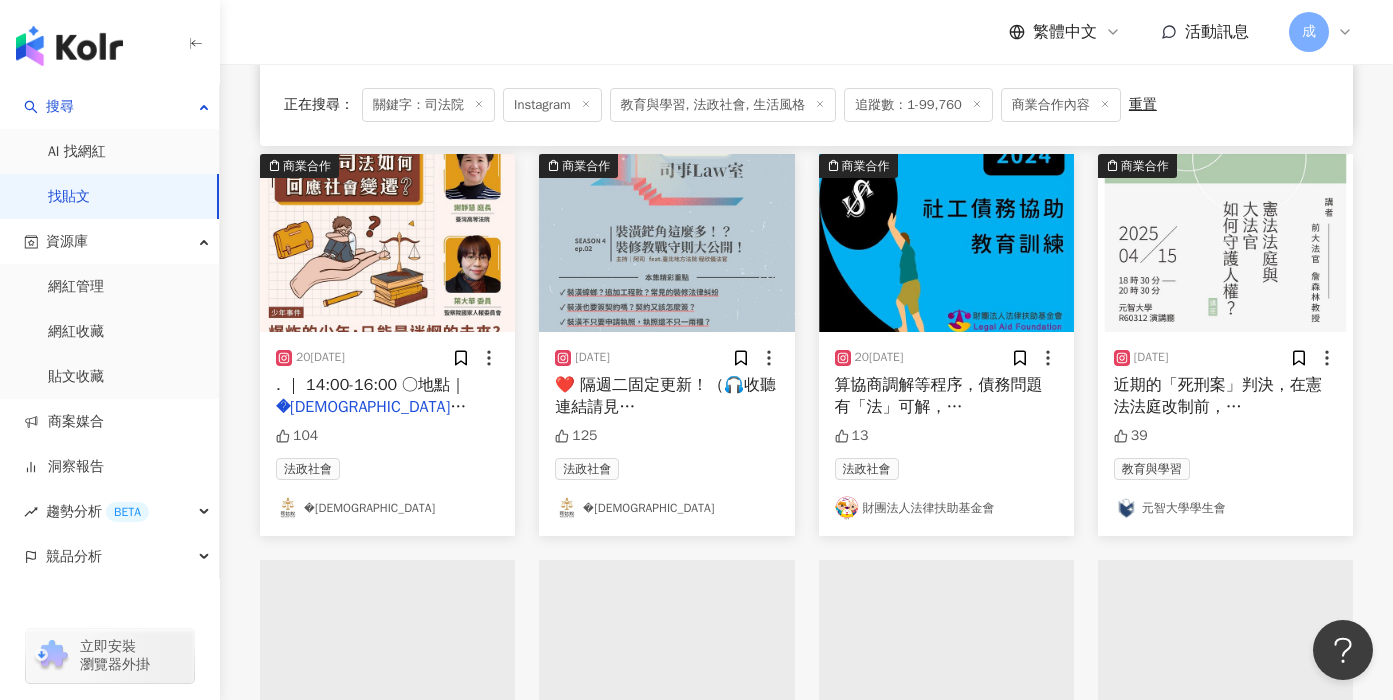 click at bounding box center [666, 750] 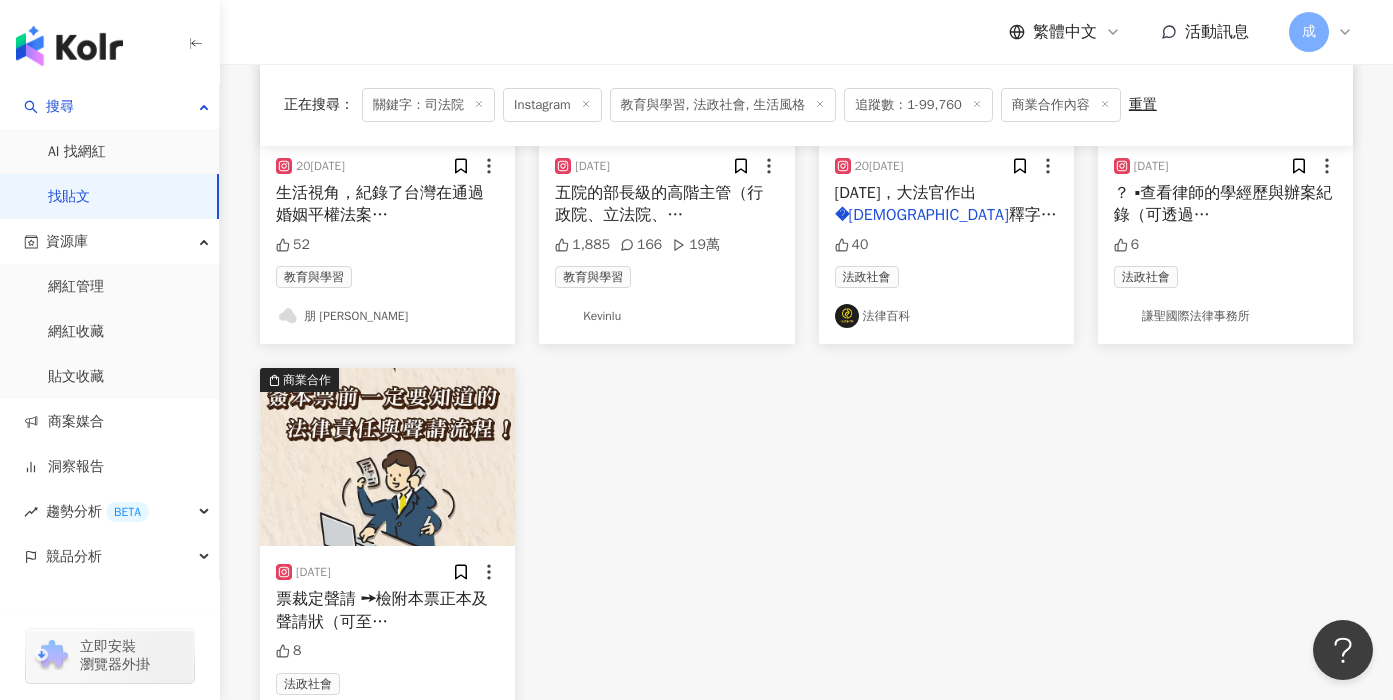 scroll, scrollTop: 3806, scrollLeft: 0, axis: vertical 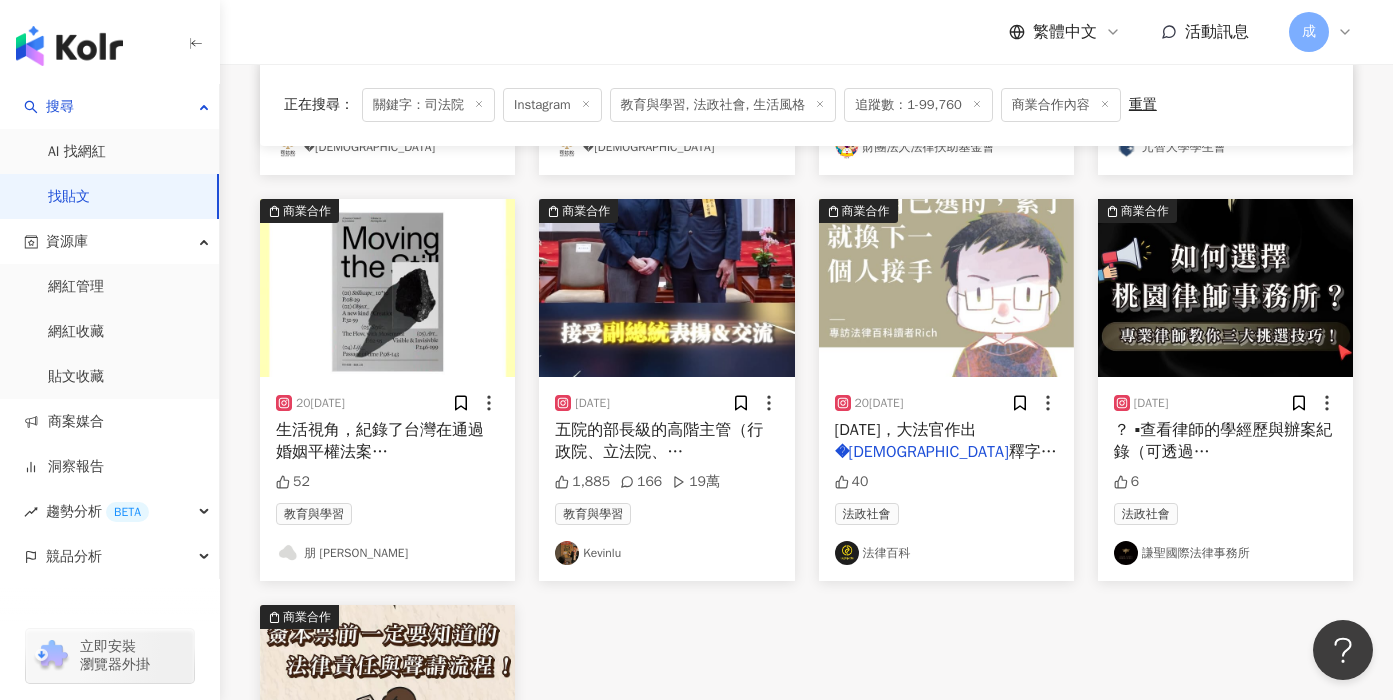 click on "�[DEMOGRAPHIC_DATA]" at bounding box center [642, 475] 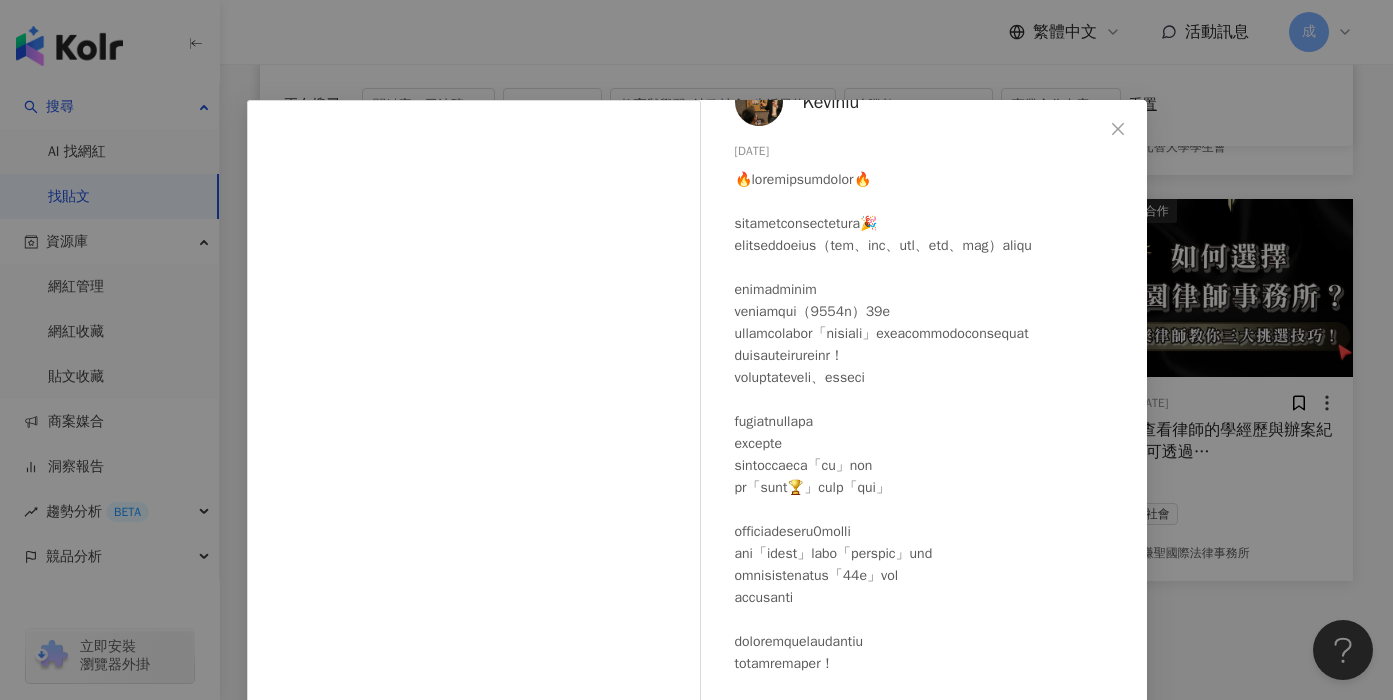 scroll, scrollTop: 213, scrollLeft: 0, axis: vertical 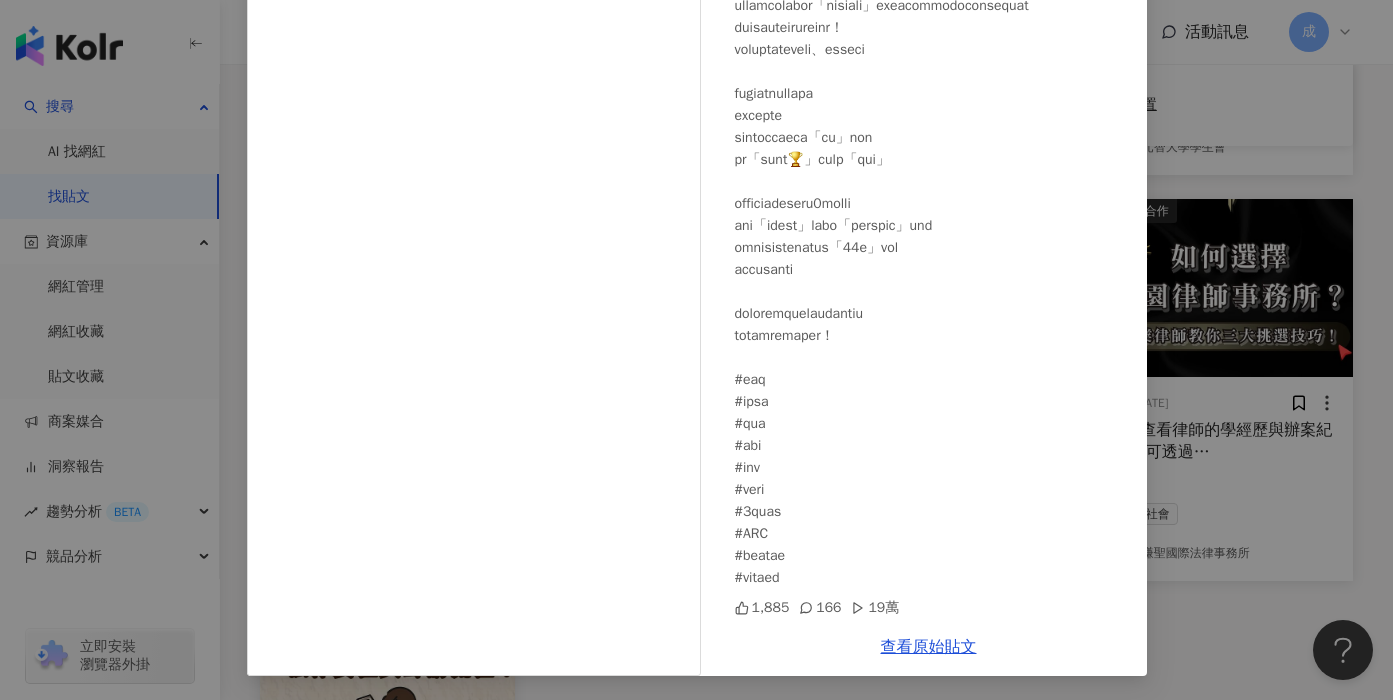 click on "Kevinlu [DATE] 1,885 166 19萬 查看原始貼文" at bounding box center [696, 350] 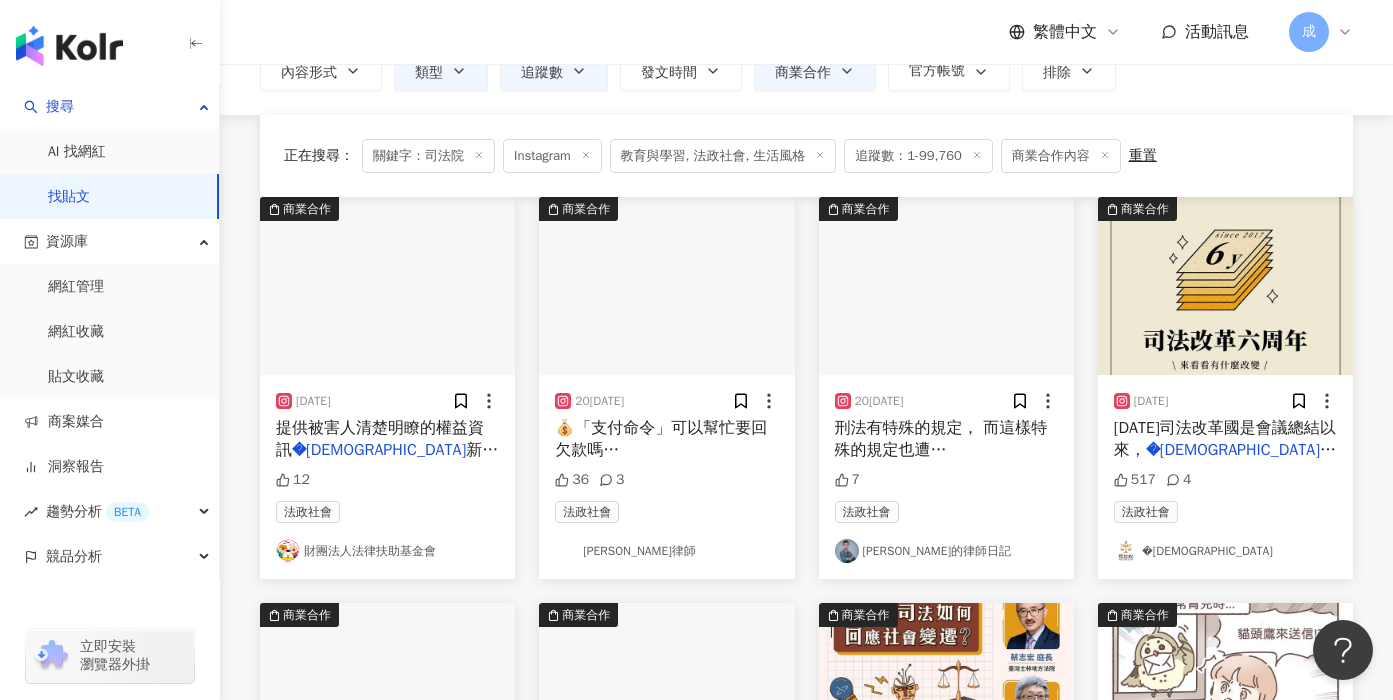 scroll, scrollTop: 0, scrollLeft: 0, axis: both 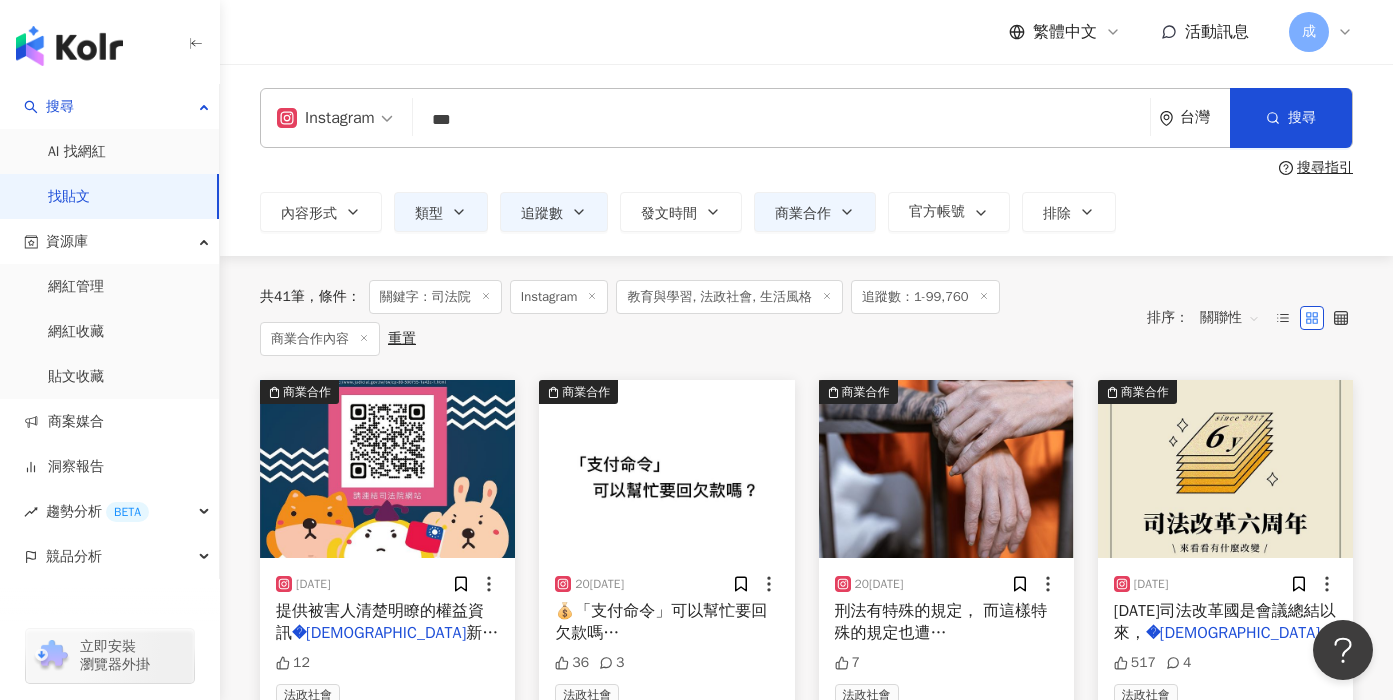 drag, startPoint x: 514, startPoint y: 126, endPoint x: 606, endPoint y: 123, distance: 92.0489 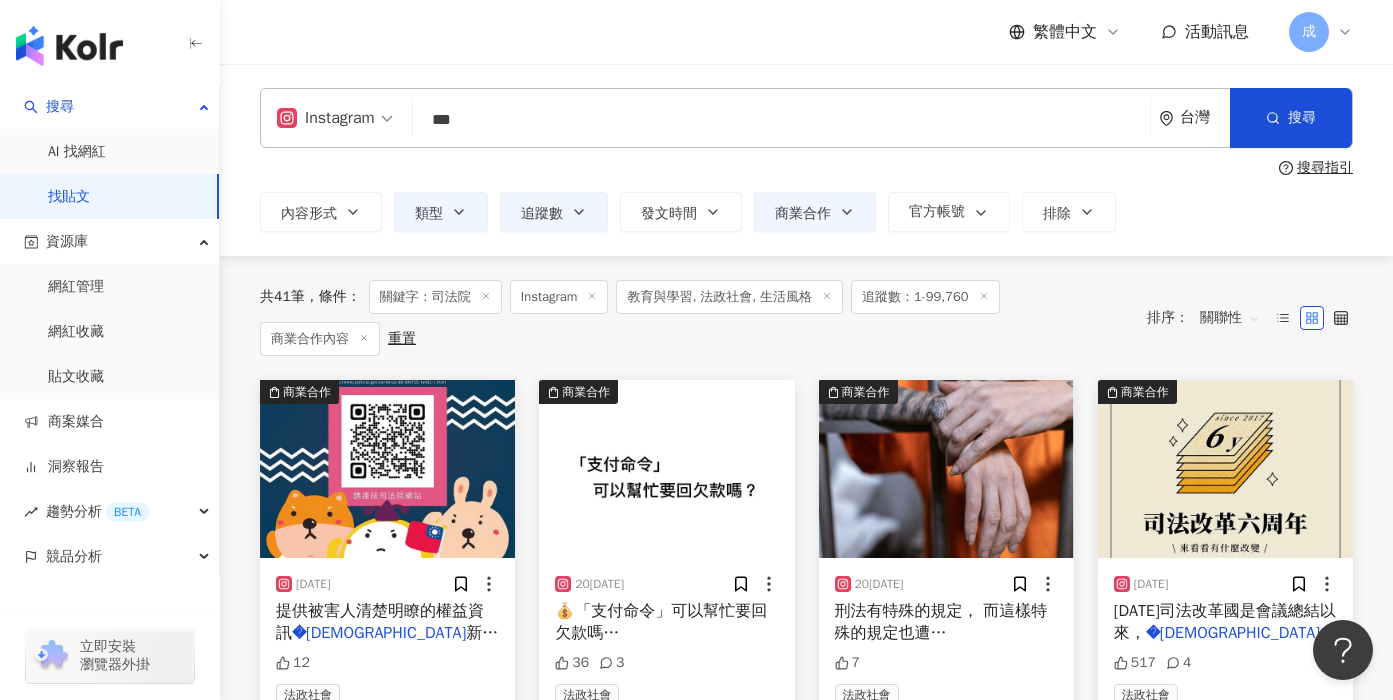 drag, startPoint x: 469, startPoint y: 123, endPoint x: 443, endPoint y: 128, distance: 26.476404 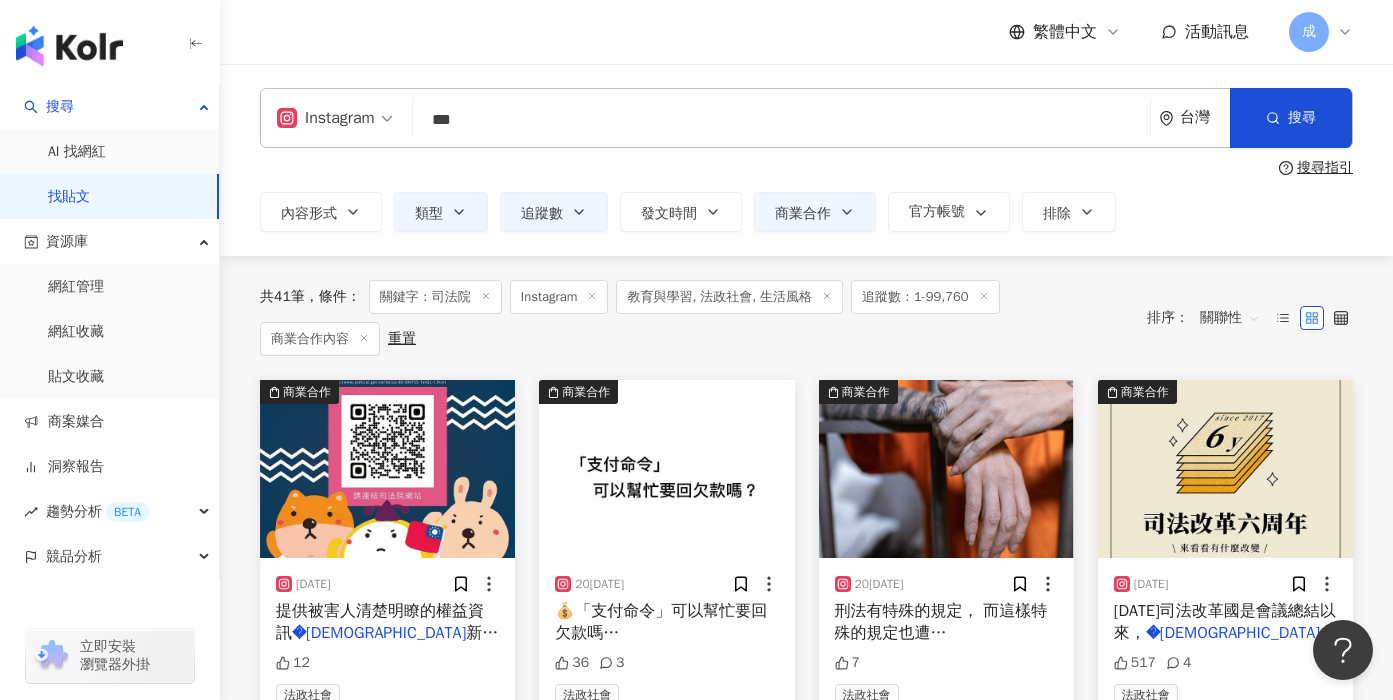 click on "***" at bounding box center (781, 119) 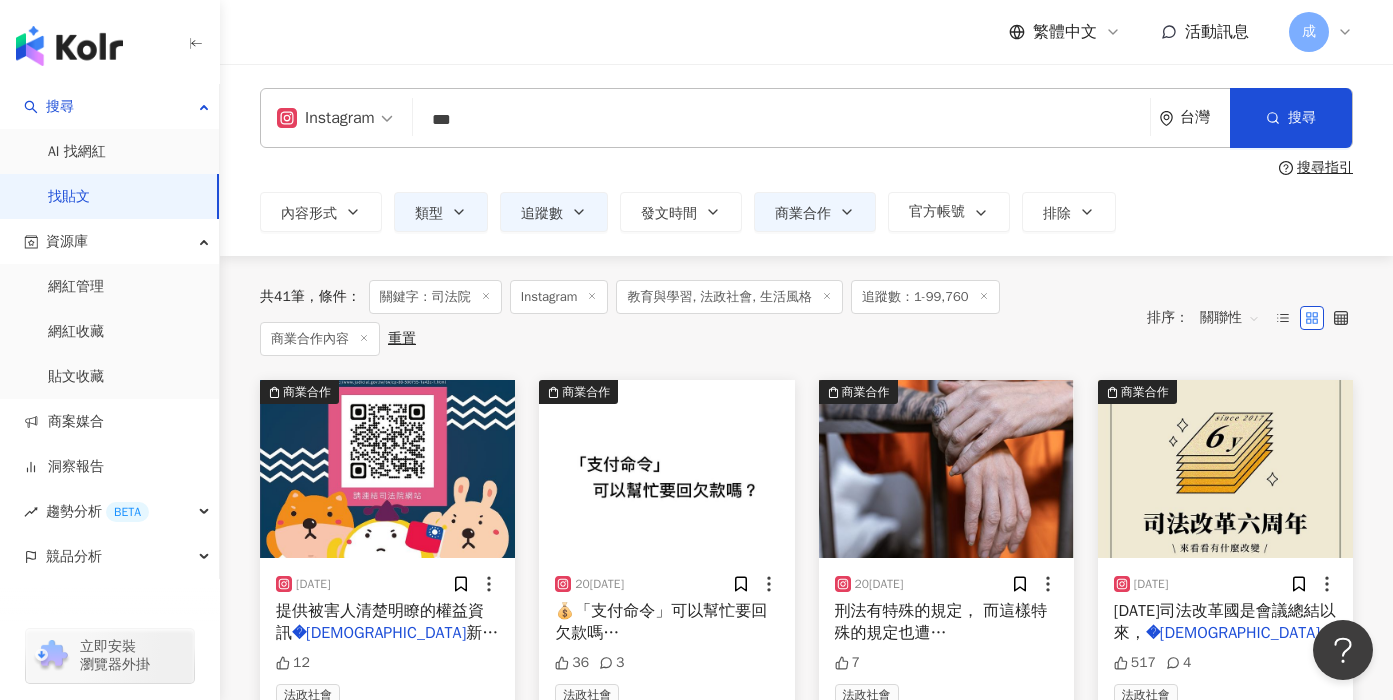 type on "***" 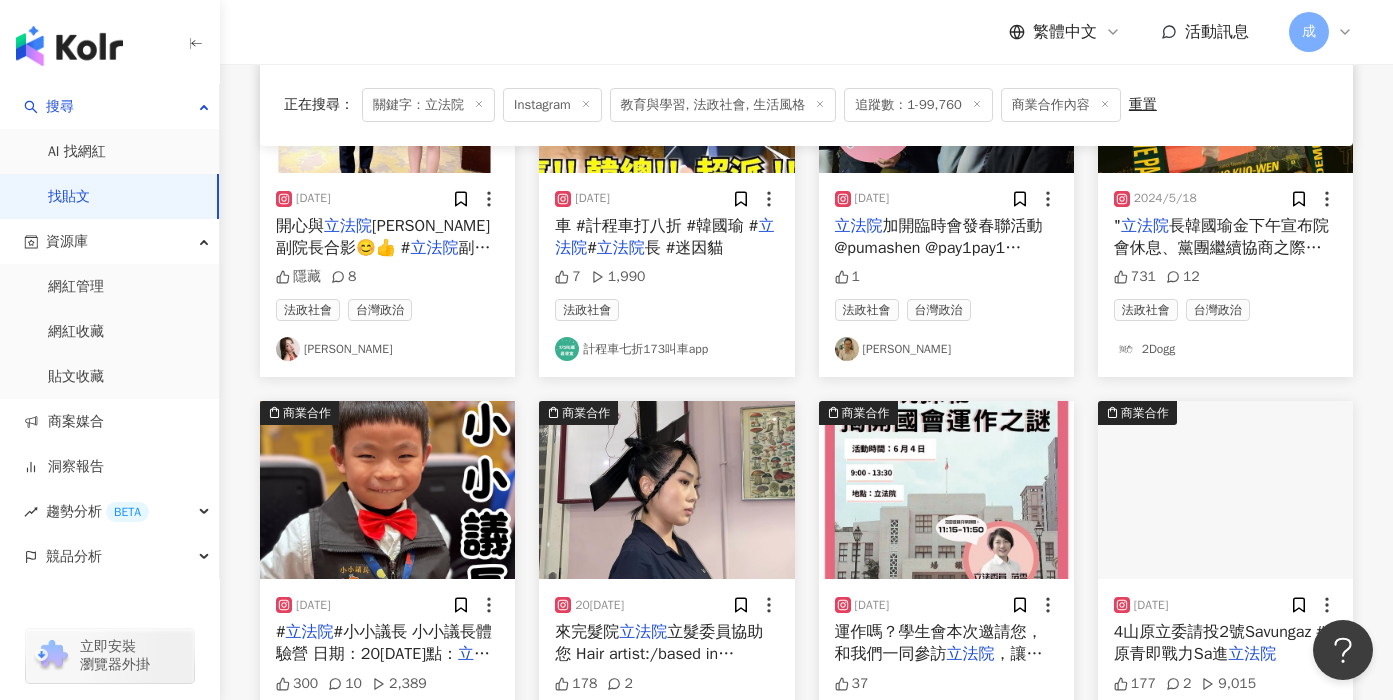 scroll, scrollTop: 360, scrollLeft: 0, axis: vertical 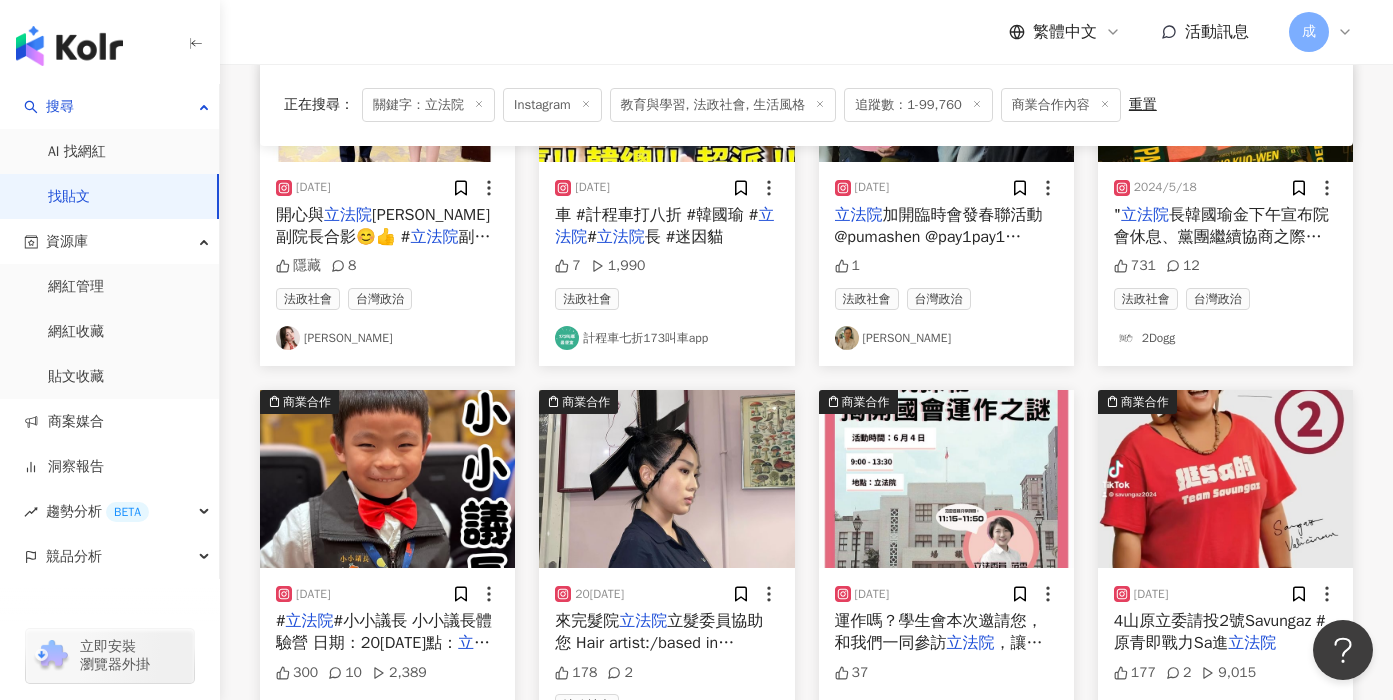 click on "加開臨時會發春聯活動
@pumashen @pay1pay1 @huangjie_official" at bounding box center (939, 237) 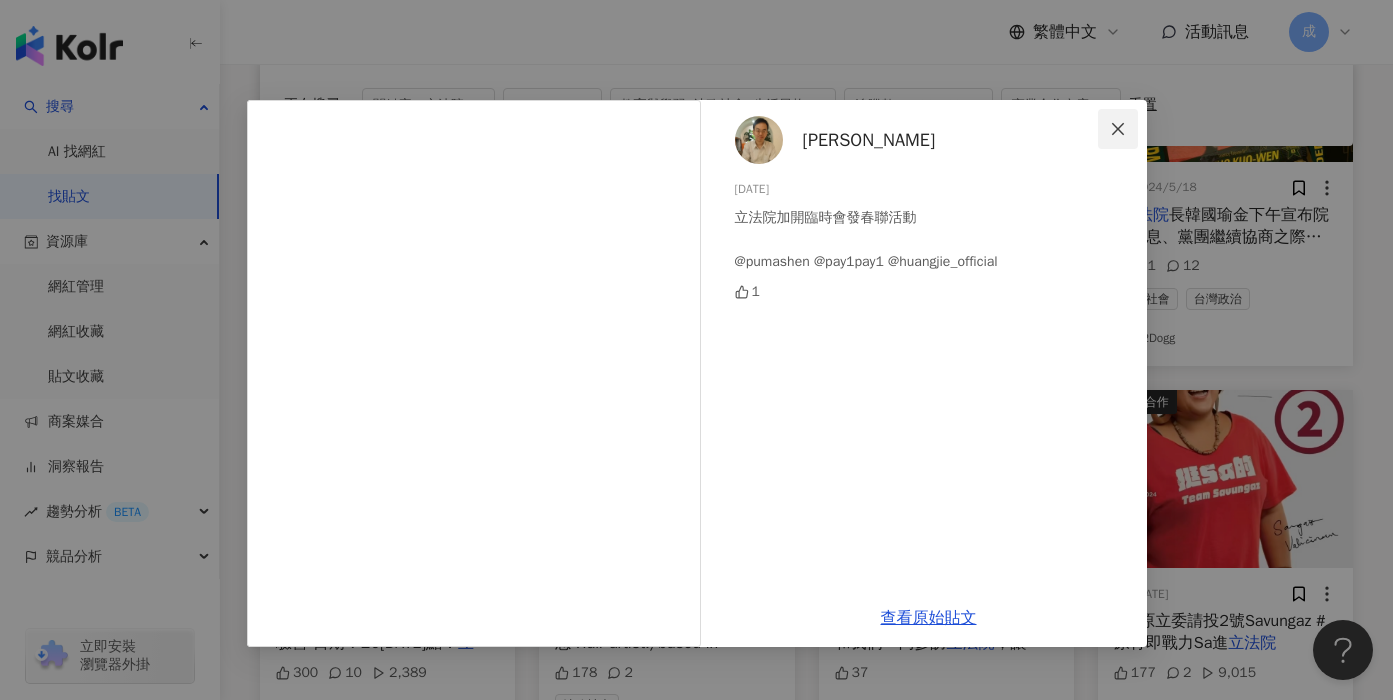 click 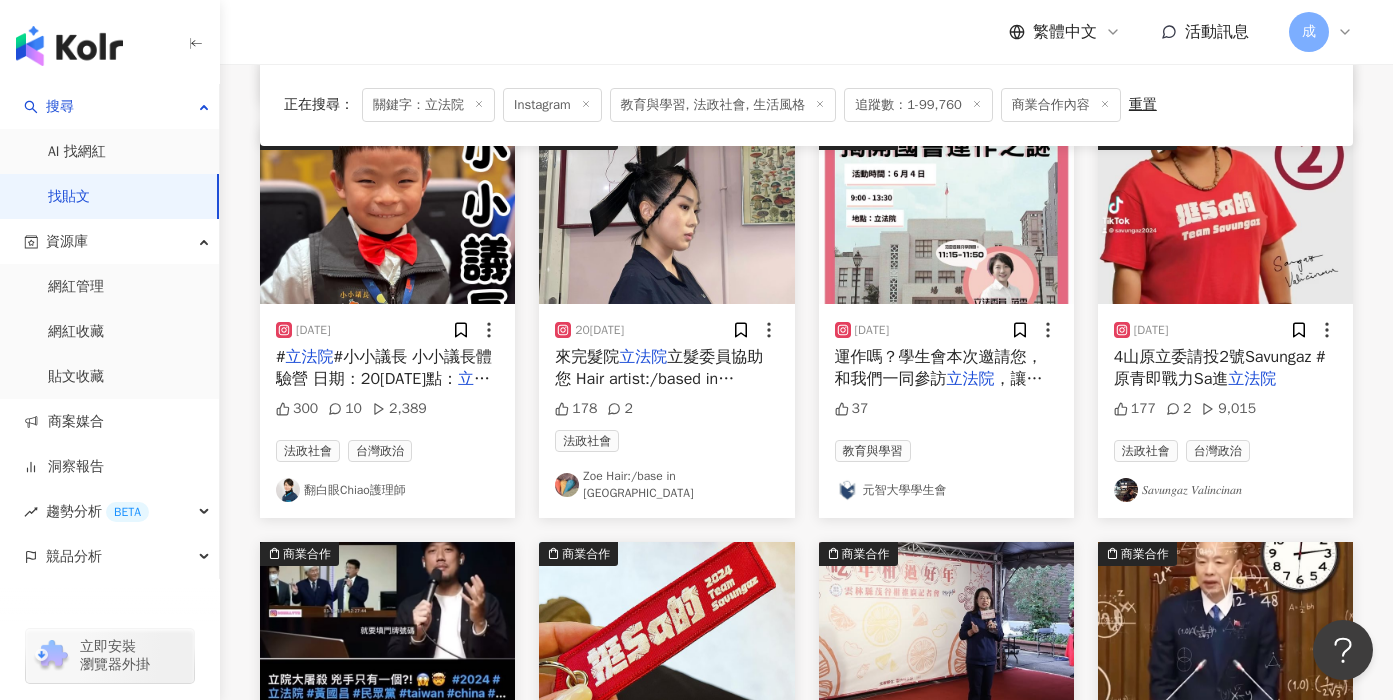 scroll, scrollTop: 629, scrollLeft: 0, axis: vertical 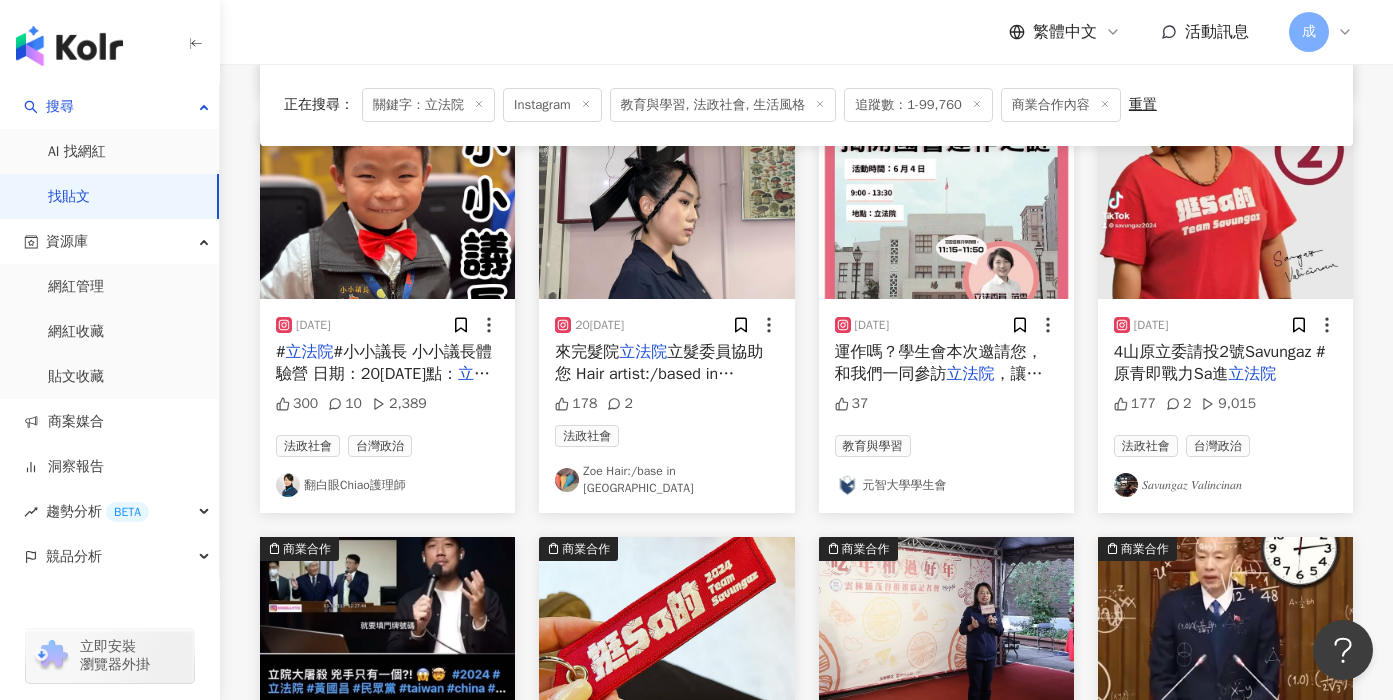 click on "#小小議長
小小議長體驗營
日期：20[DATE]點：" at bounding box center [384, 363] 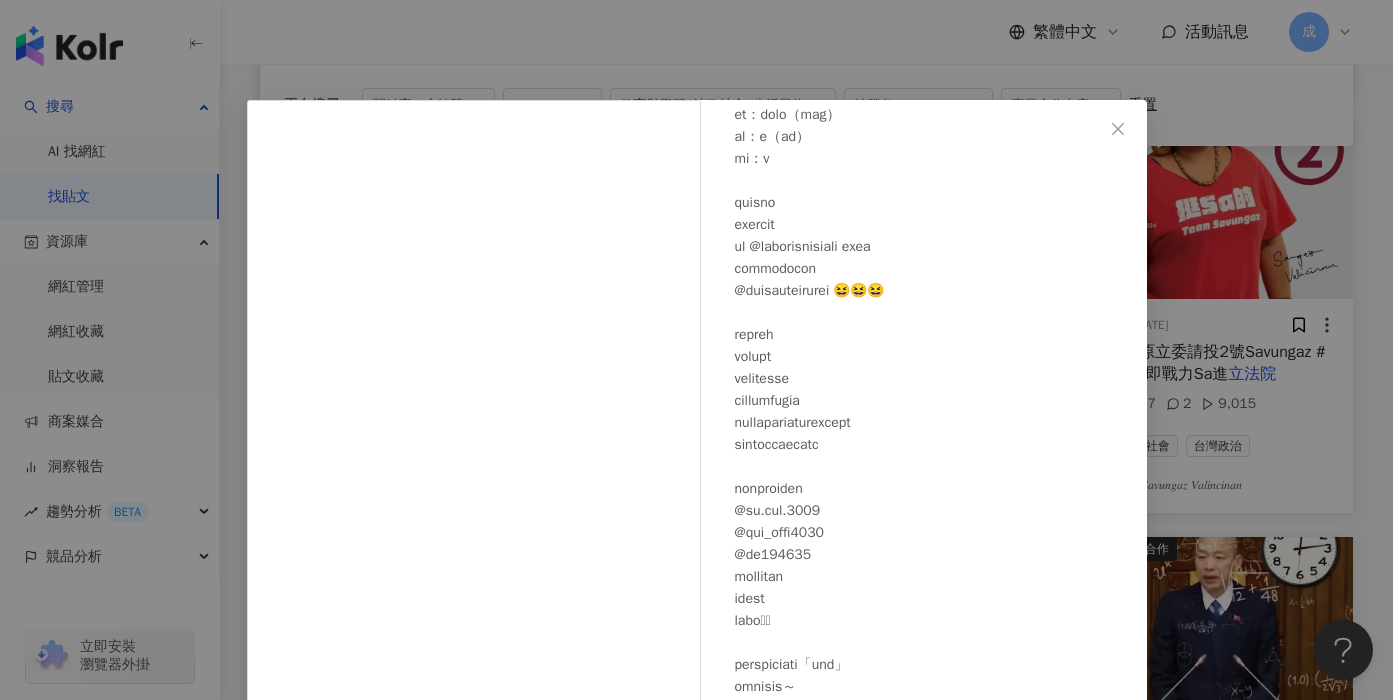 scroll, scrollTop: 323, scrollLeft: 0, axis: vertical 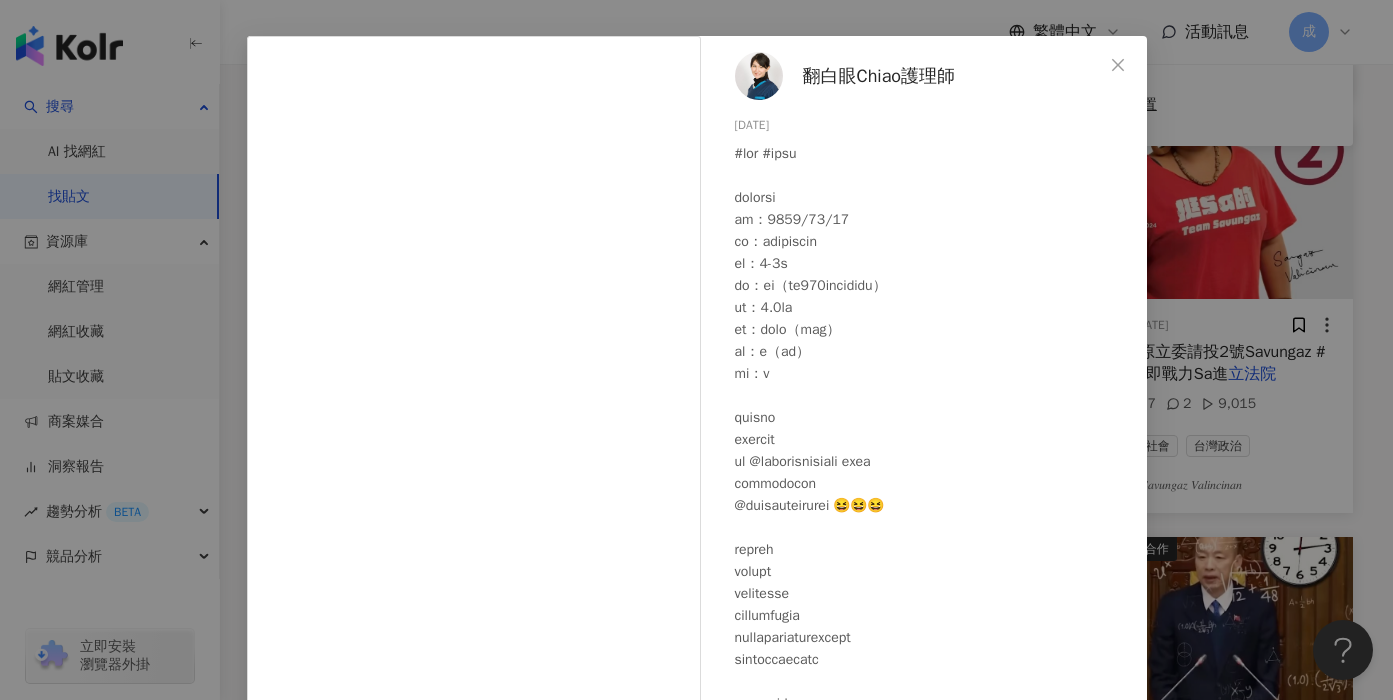 click on "翻白眼Chiao護理師 20[DATE]00 10 2,389 查看原始貼文" at bounding box center (696, 350) 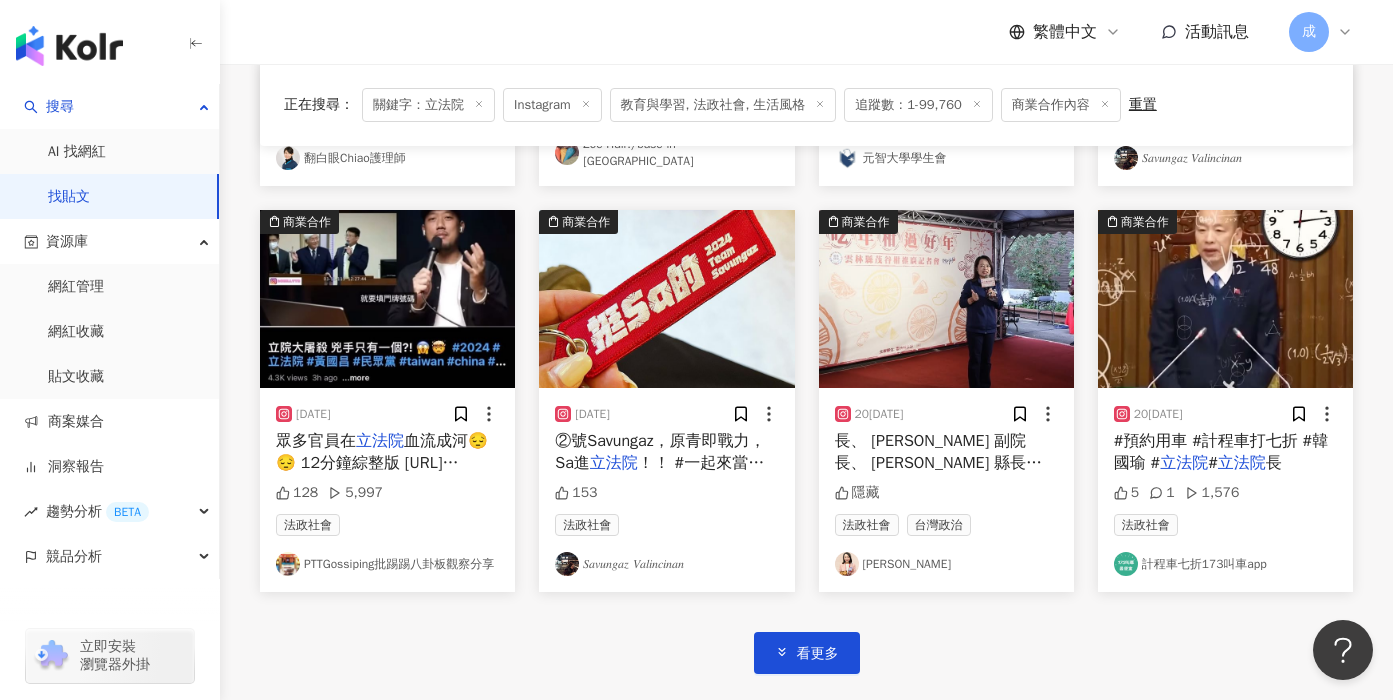 scroll, scrollTop: 958, scrollLeft: 0, axis: vertical 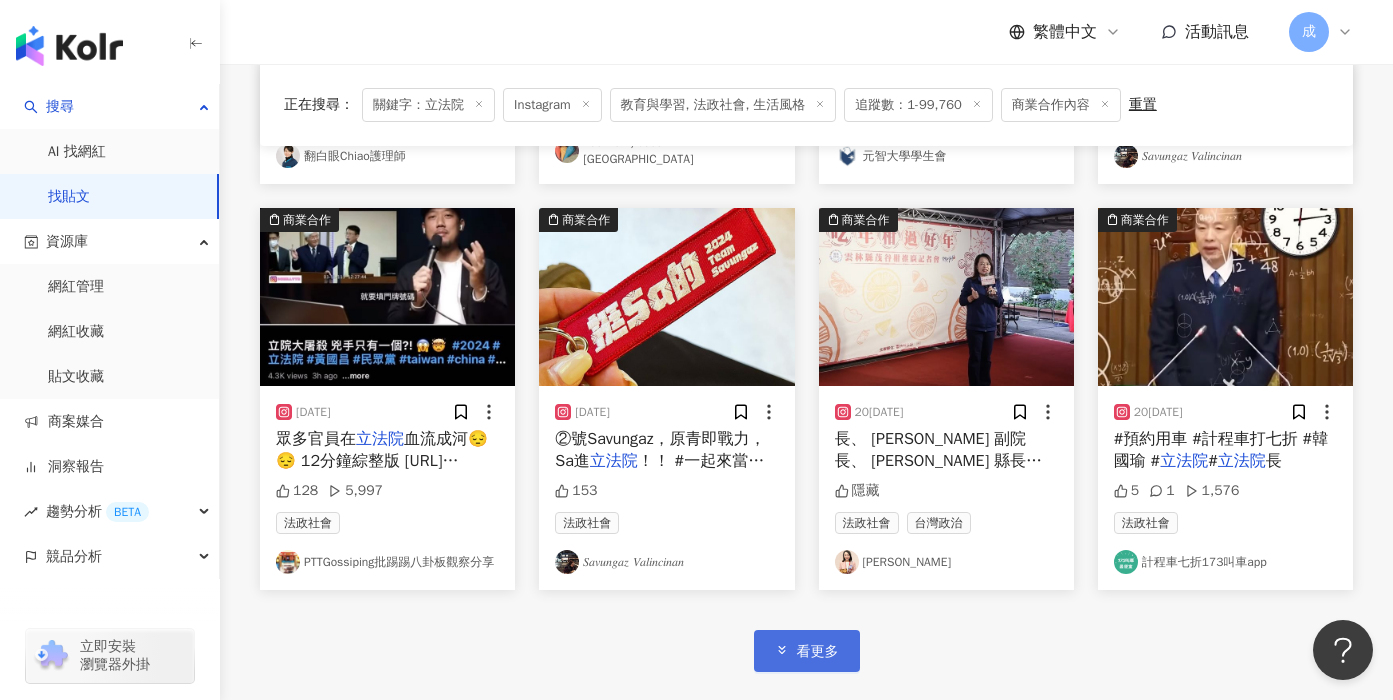 click on "看更多" at bounding box center (807, 650) 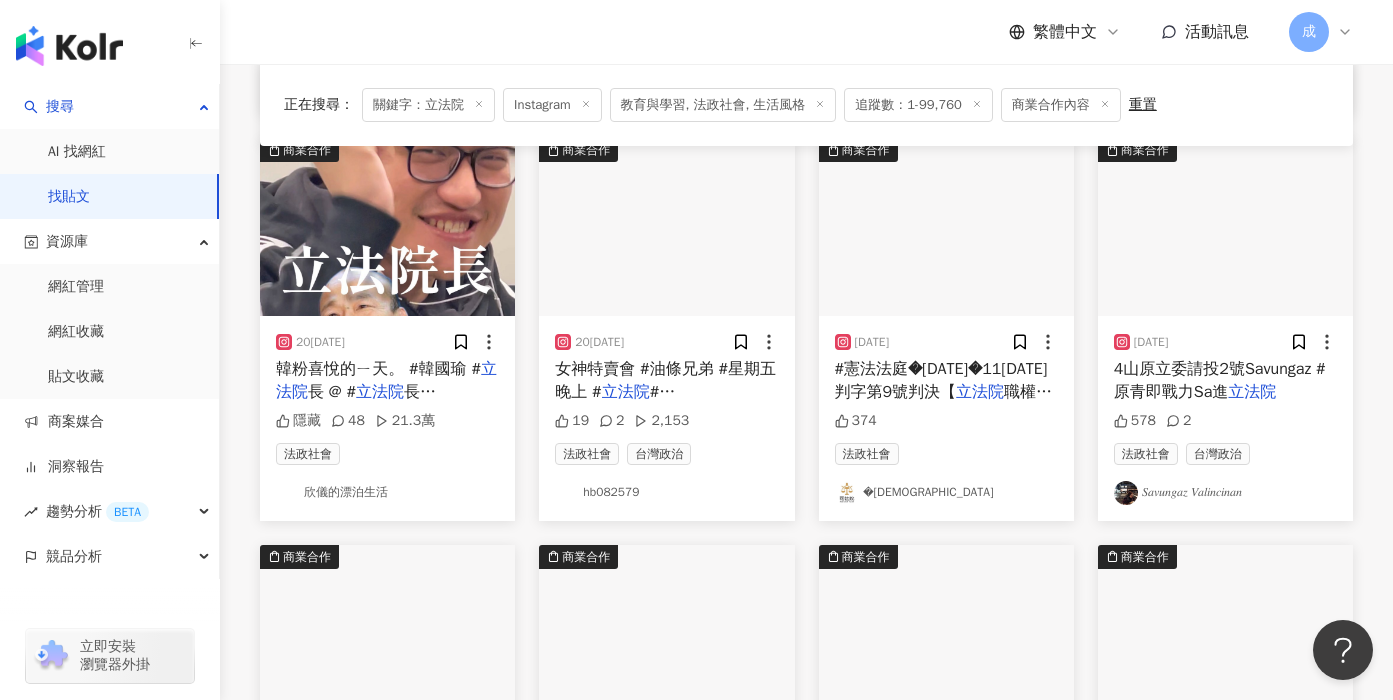 scroll, scrollTop: 1433, scrollLeft: 0, axis: vertical 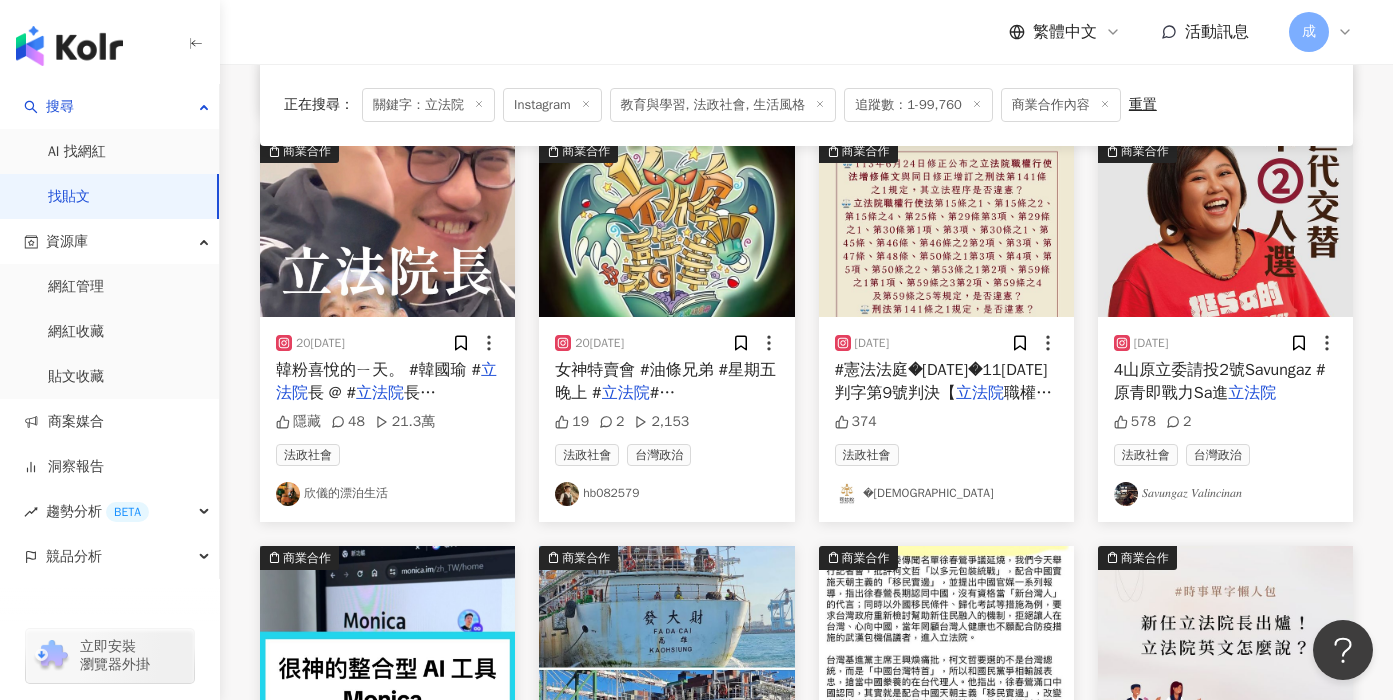 click on "韓粉喜悅的ㄧ天。
#[PERSON_NAME] # 立法院 長 @
# 立法院 長[PERSON_NAME]" at bounding box center [387, 381] 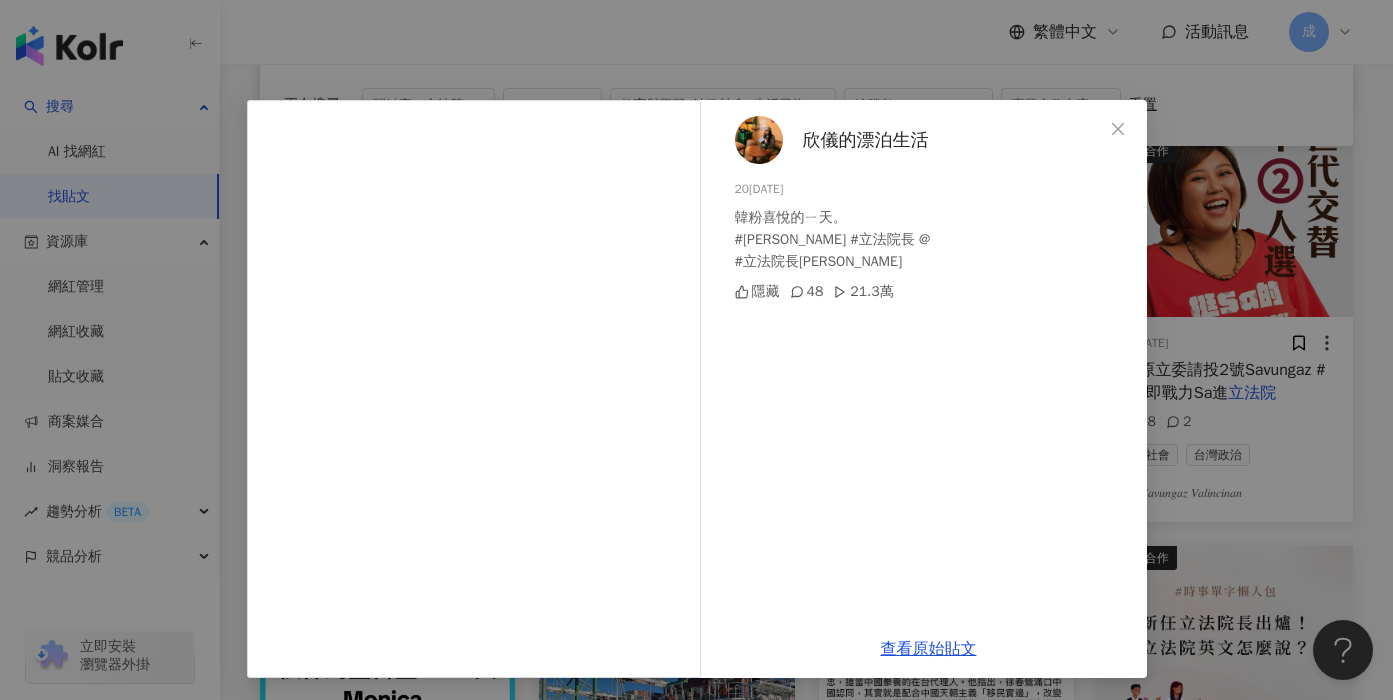 click on "欣儀的漂泊生活 20[DATE]粉喜悅的ㄧ天。
#[PERSON_NAME] #立法院長 @
#立法院長[PERSON_NAME] 隱藏 48 21.3萬 查看原始貼文" at bounding box center [696, 350] 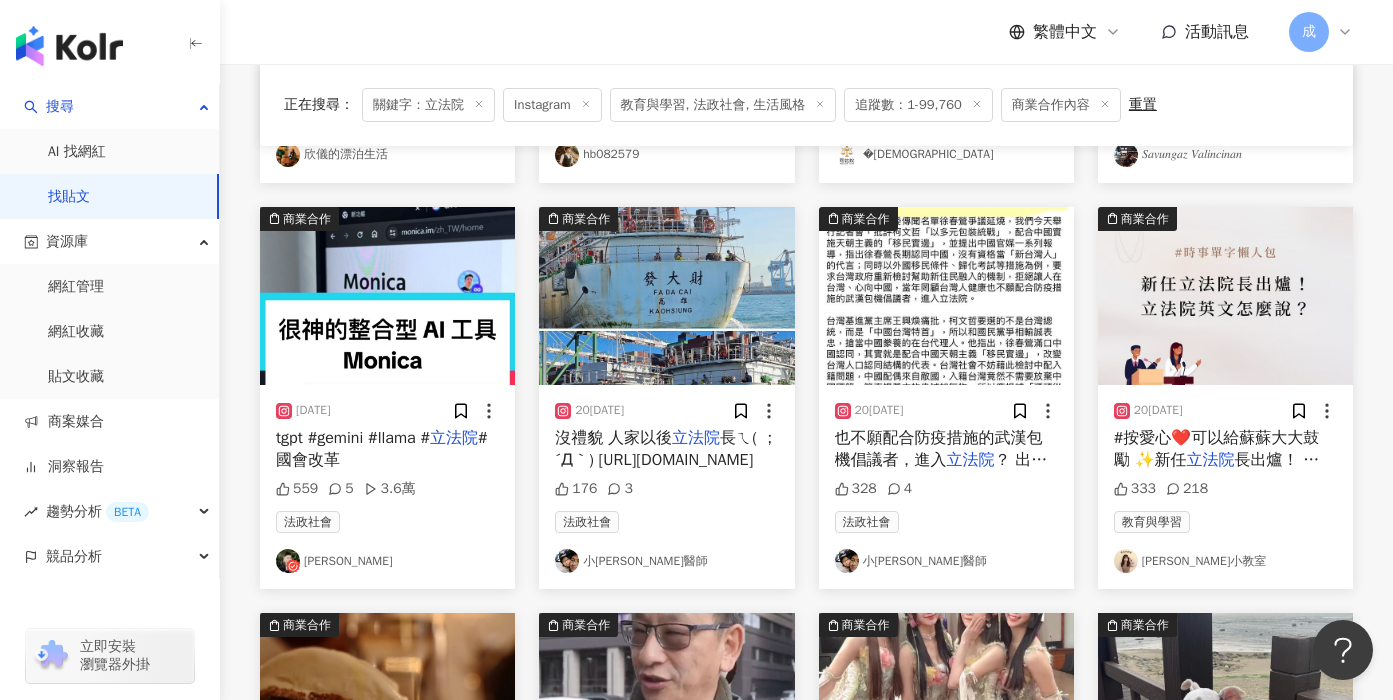 scroll, scrollTop: 1779, scrollLeft: 0, axis: vertical 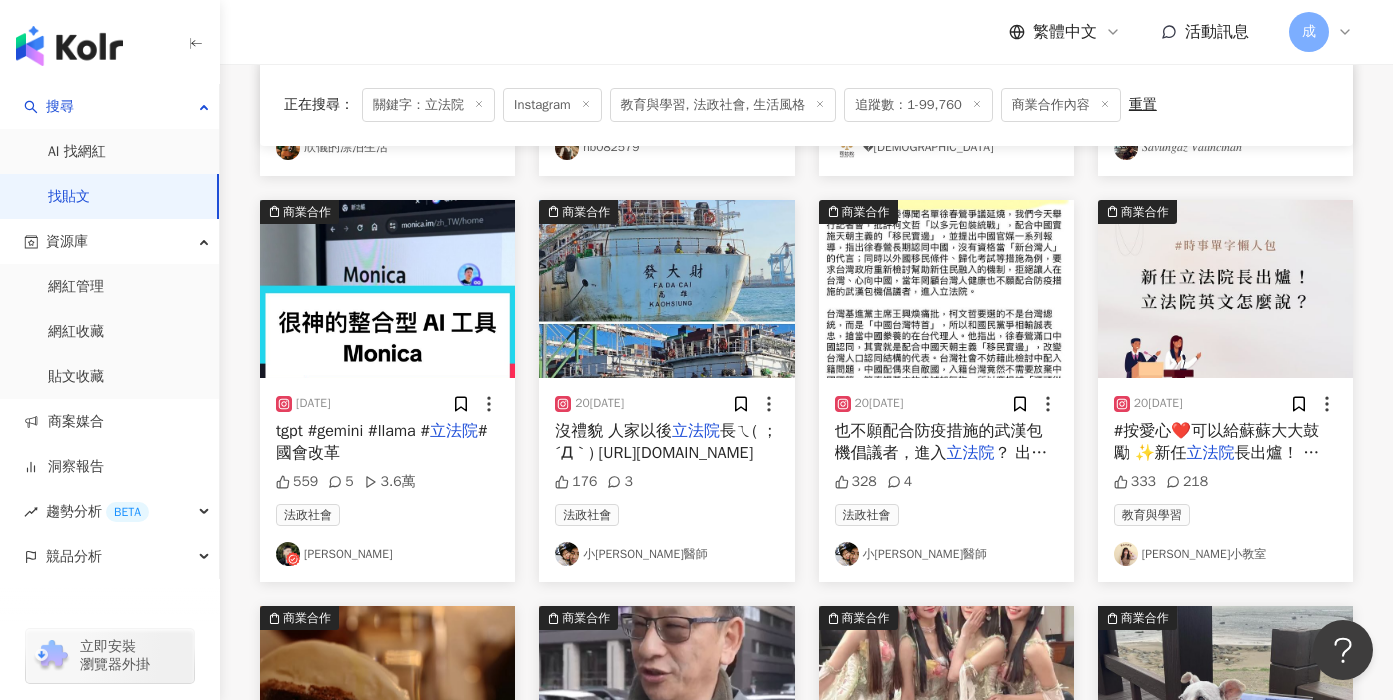click on "也不願配合防疫措施的武漢包機倡議者，進入" at bounding box center [939, 442] 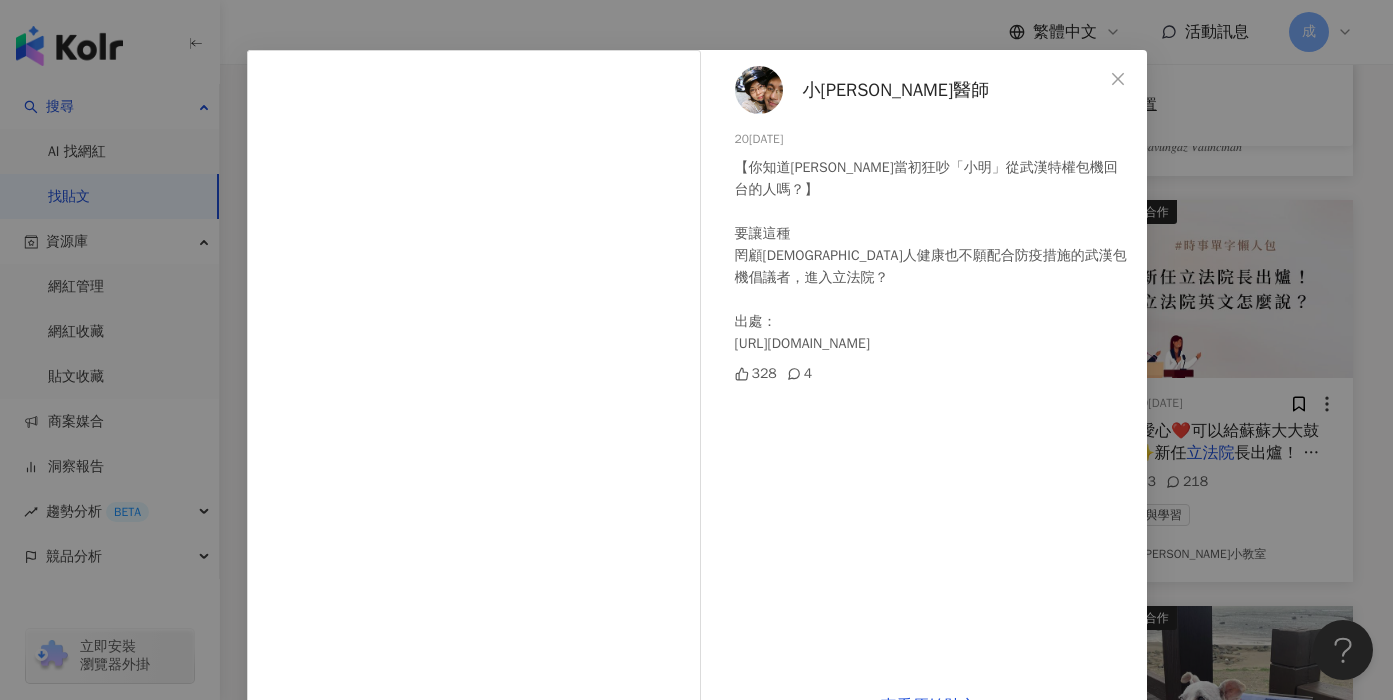 scroll, scrollTop: 109, scrollLeft: 0, axis: vertical 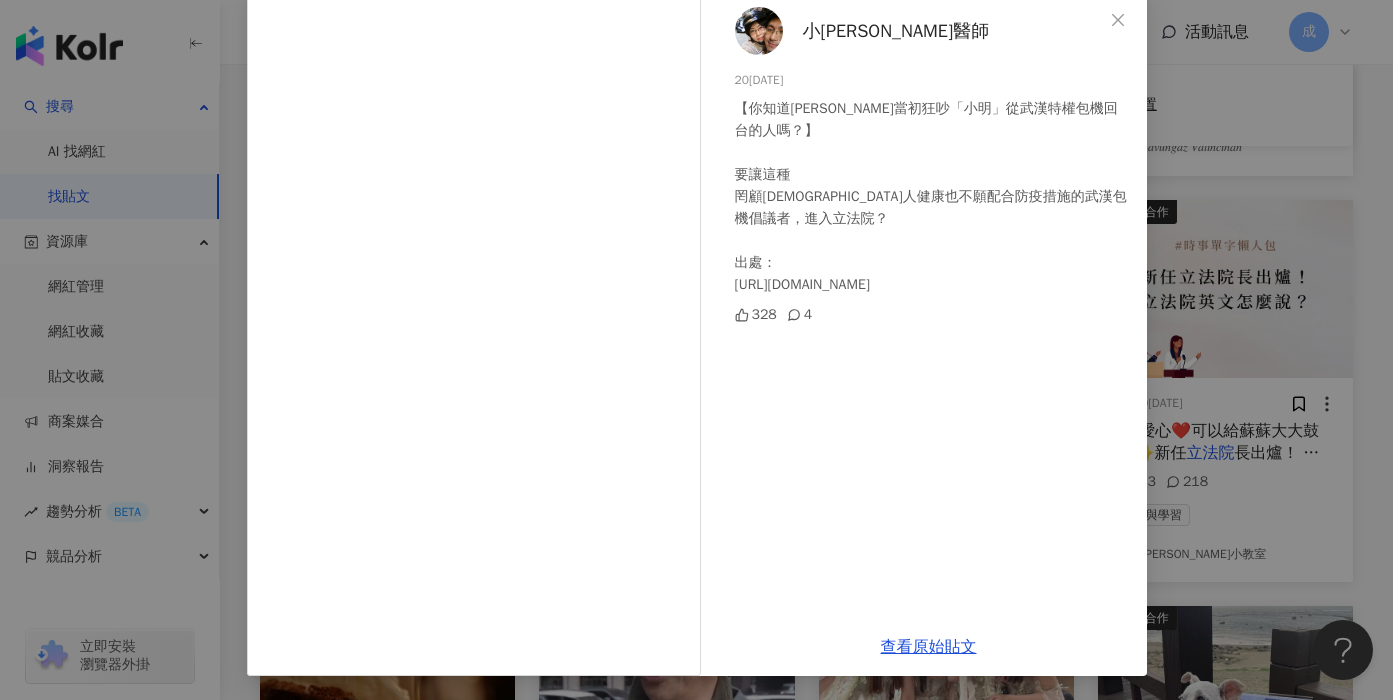 click on "小[PERSON_NAME]醫師 20[DATE]你知道[PERSON_NAME]當初狂吵「小明」從武漢特權包機回台的人嗎？】
要讓這種
罔顧[DEMOGRAPHIC_DATA]人健康也不願配合防疫措施的武漢包機倡議者，進入立法院？
出處：
[URL][DOMAIN_NAME] 328 4 查看原始貼文" at bounding box center (696, 350) 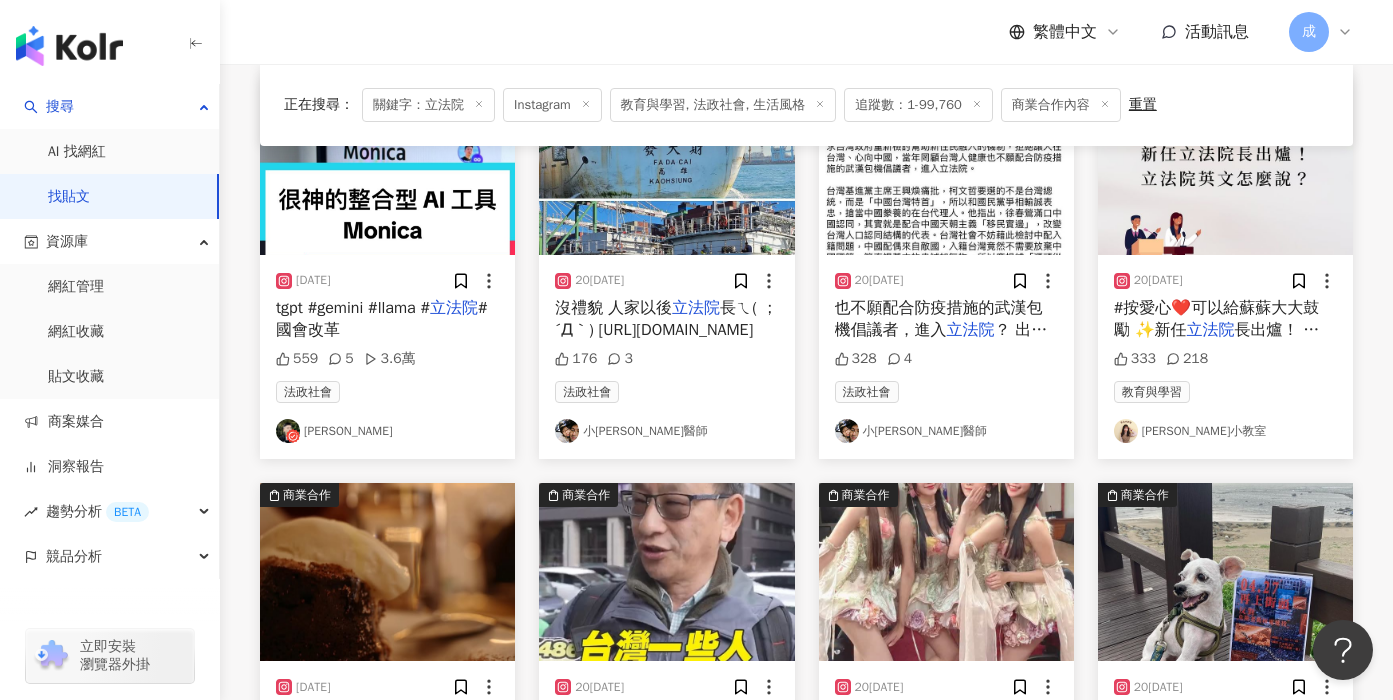 scroll, scrollTop: 1893, scrollLeft: 0, axis: vertical 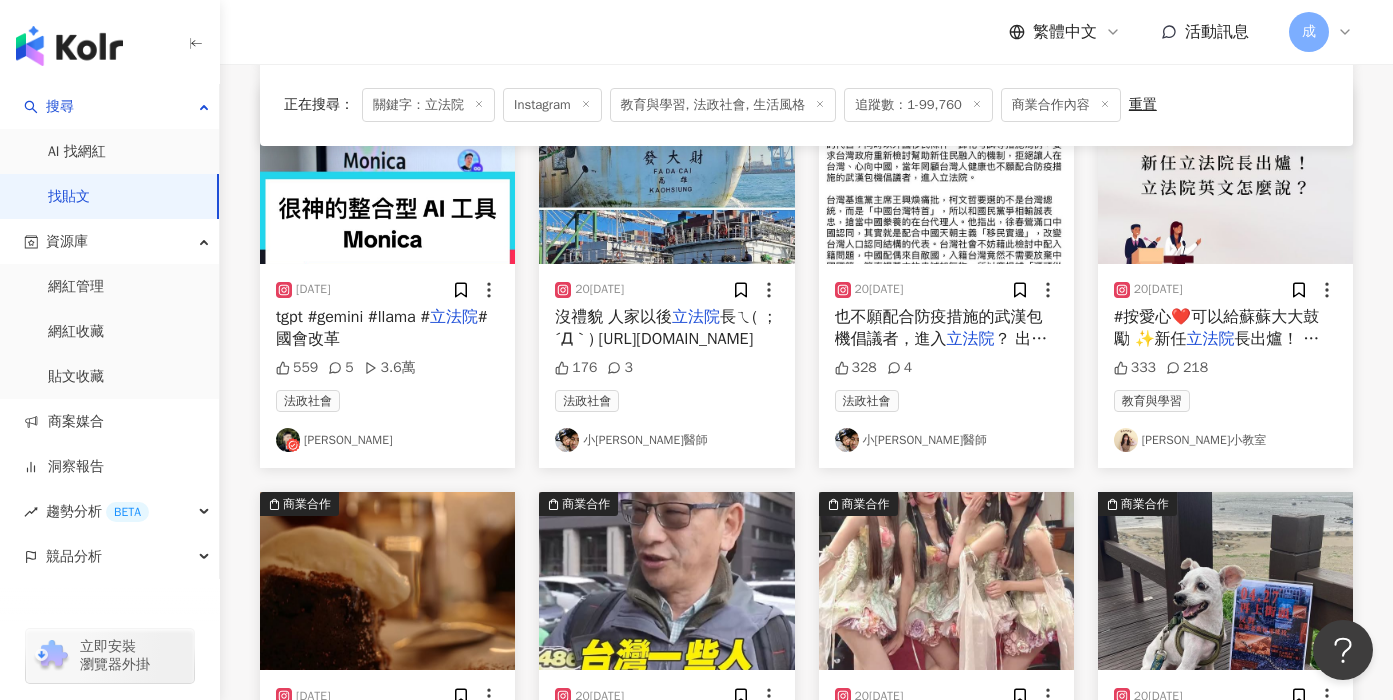 click on "#按愛心❤️可以給蘇蘇大大鼓勵 ✨新任" at bounding box center (1217, 328) 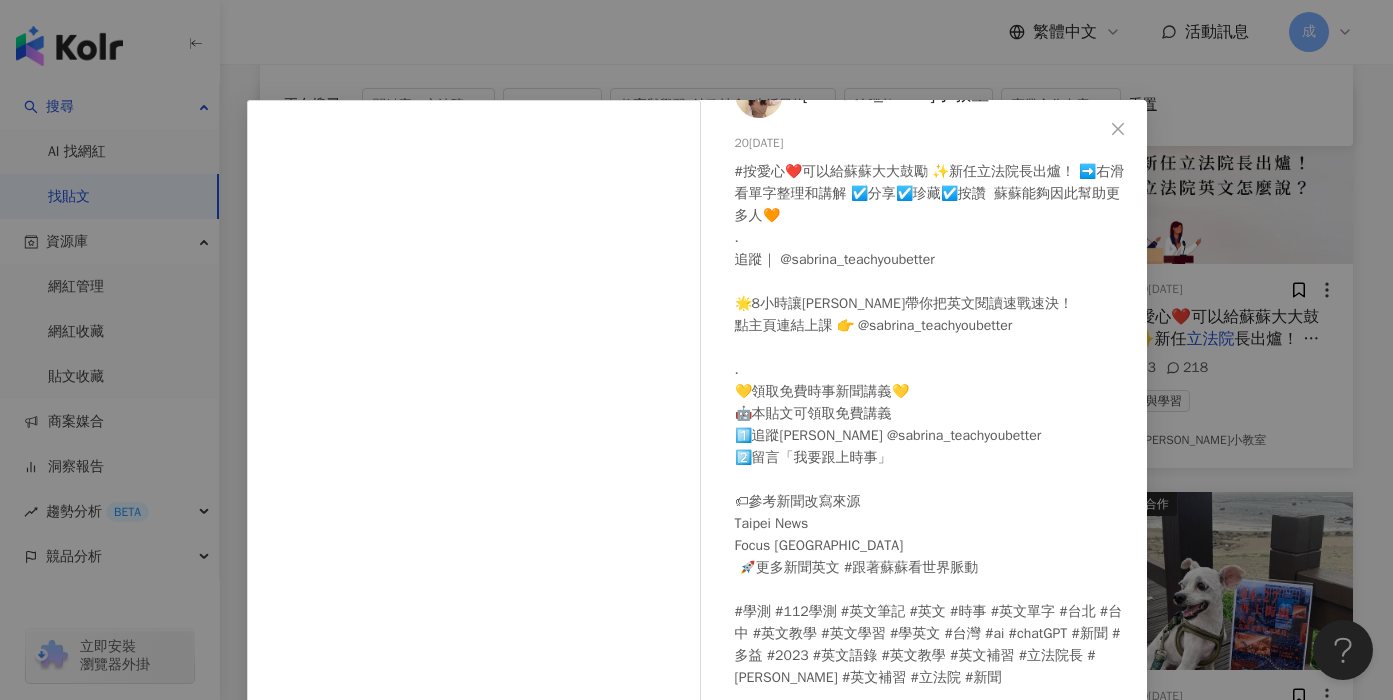 scroll, scrollTop: 62, scrollLeft: 0, axis: vertical 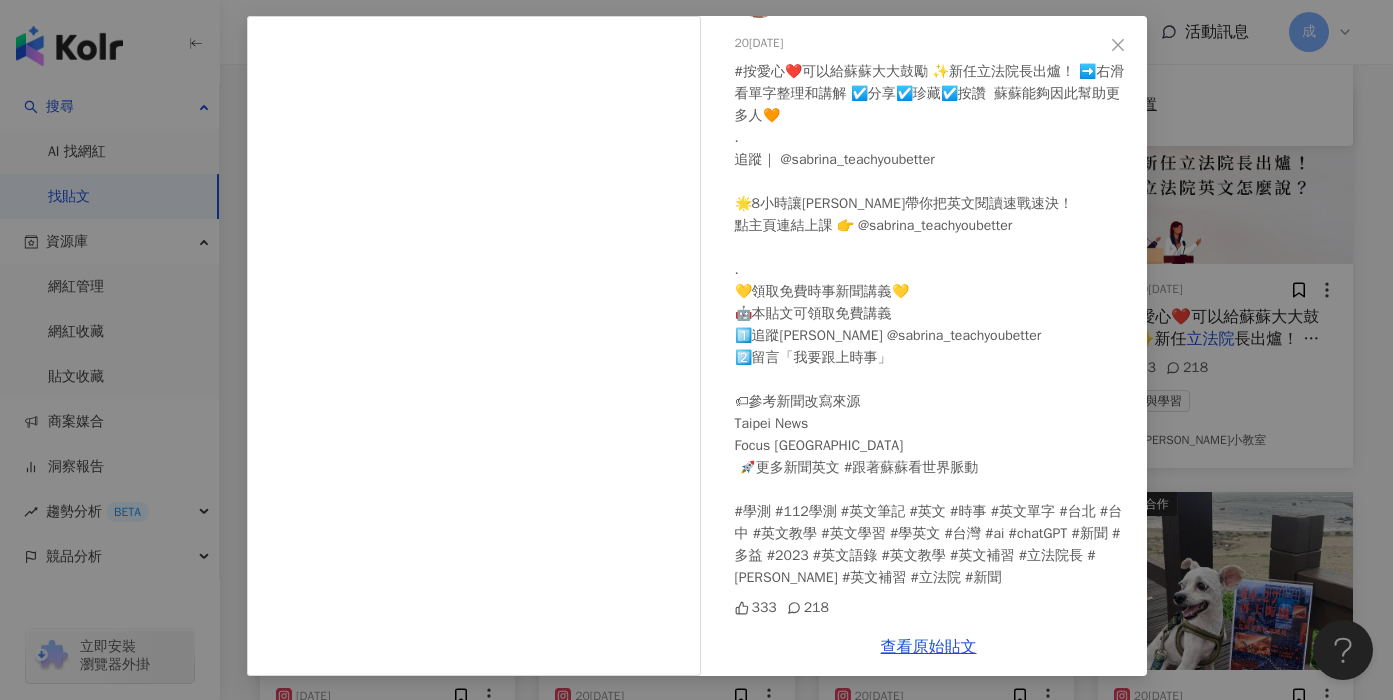 click on "[PERSON_NAME]小教室 20[DATE]按愛心❤️可以給蘇蘇大大鼓勵 ✨新任立法院長出爐！ ➡️右滑看單字整理和講解 ☑️分享☑️珍藏☑️按讚  蘇蘇能夠因此幫助更多人🧡
.
追蹤｜ @sabrina_teachyoubetter
🌟8小時讓[PERSON_NAME]帶你把英文閱讀速戰速決！
點主頁連結上課 👉 @sabrina_teachyoubetter
.
💛領取免費時事新聞講義💛
🤖本貼文可領取免費講義
1️⃣追蹤[PERSON_NAME] @sabrina_teachyoubetter
2️⃣留言「我要跟上時事」
🏷參考新聞改寫來源
Taipei News
Focus [GEOGRAPHIC_DATA]
🚀️更多新聞英文 #跟著蘇蘇看世界脈動
#學測 #112學測 #英文筆記 #英文 #時事 #英文單字 #台北 #台中 #英文教學 #英文學習 #學英文 #台灣 #ai #chatGPT #新聞 #多益 #2023 #英文語錄 #英文教學 #英文補習 #立法院長 #[PERSON_NAME] #英文補習 #立法院 #新聞 333 218 查看原始貼文" at bounding box center (696, 350) 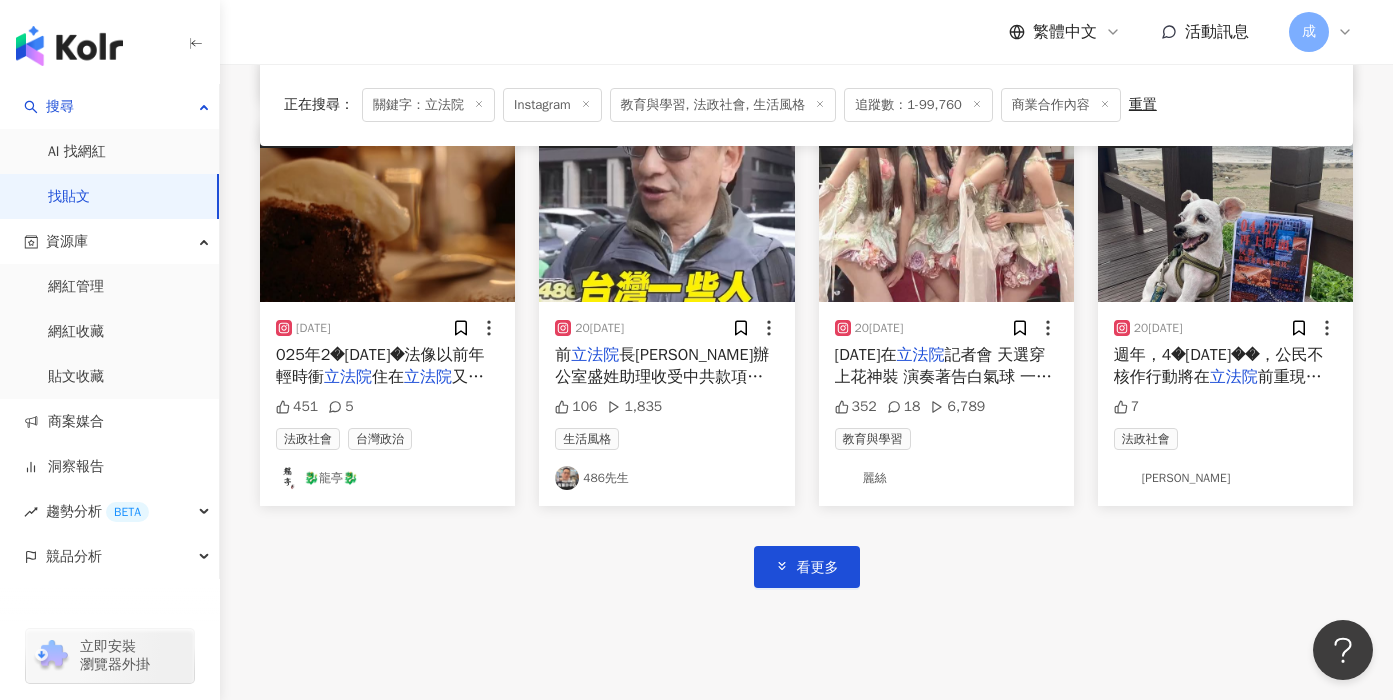 scroll, scrollTop: 2267, scrollLeft: 0, axis: vertical 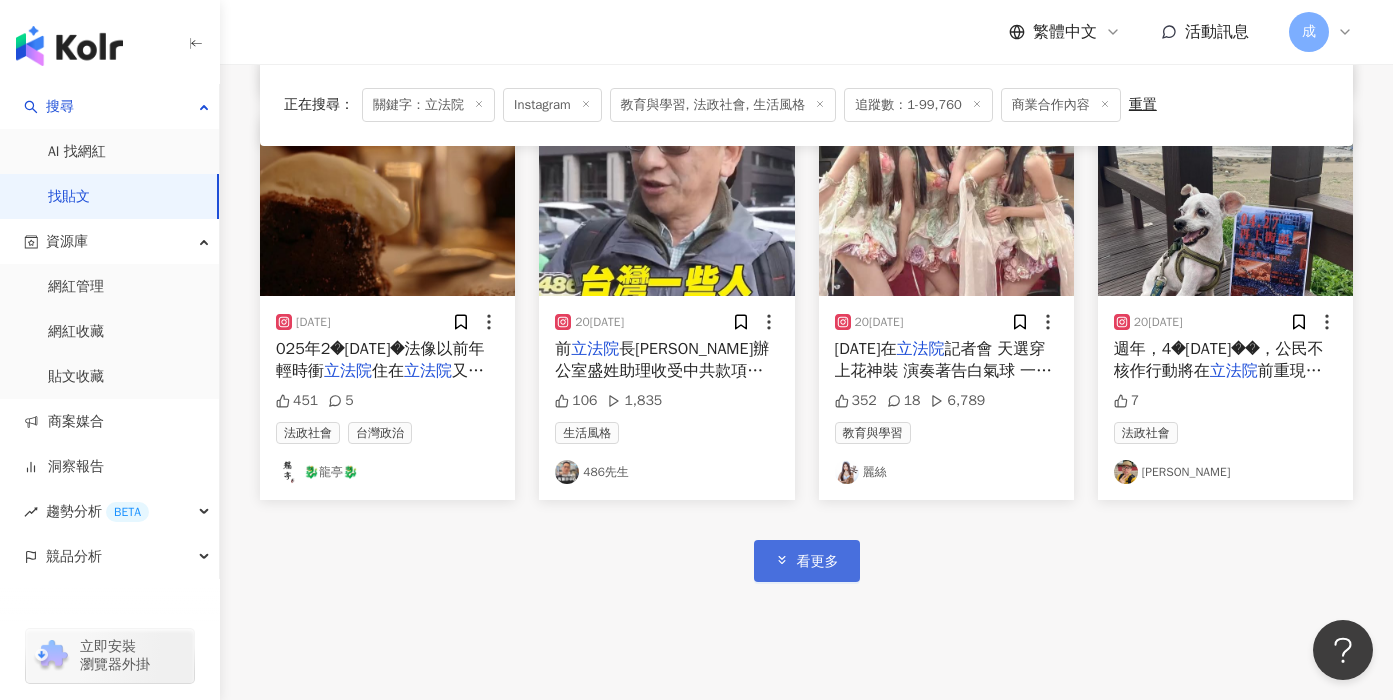 click on "看更多" at bounding box center (807, 560) 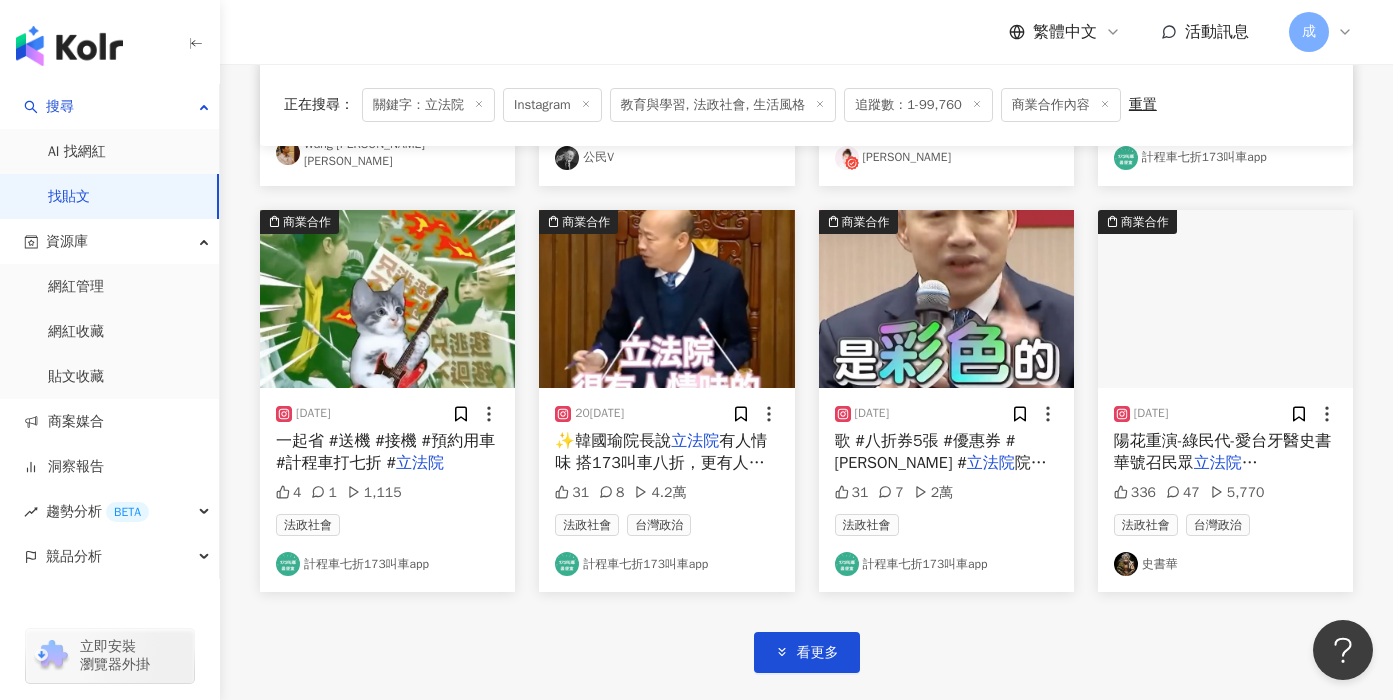 scroll, scrollTop: 3405, scrollLeft: 0, axis: vertical 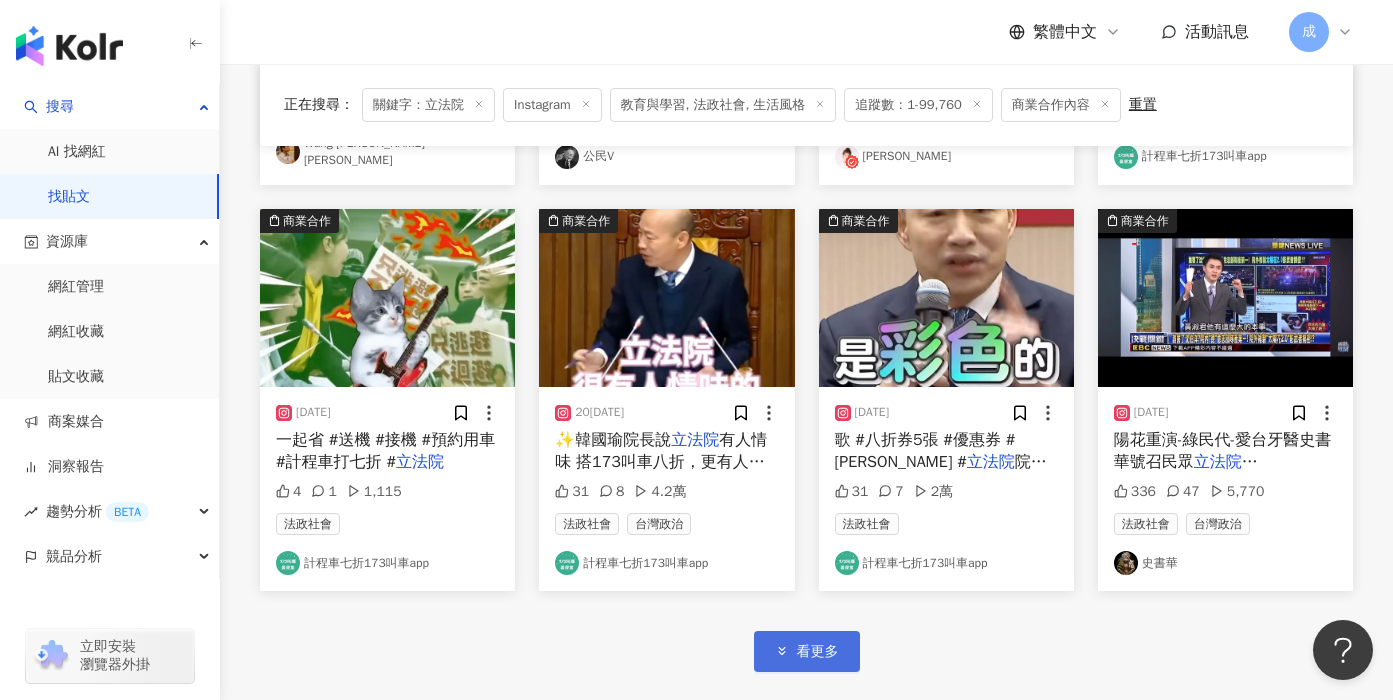click on "看更多" at bounding box center (818, 652) 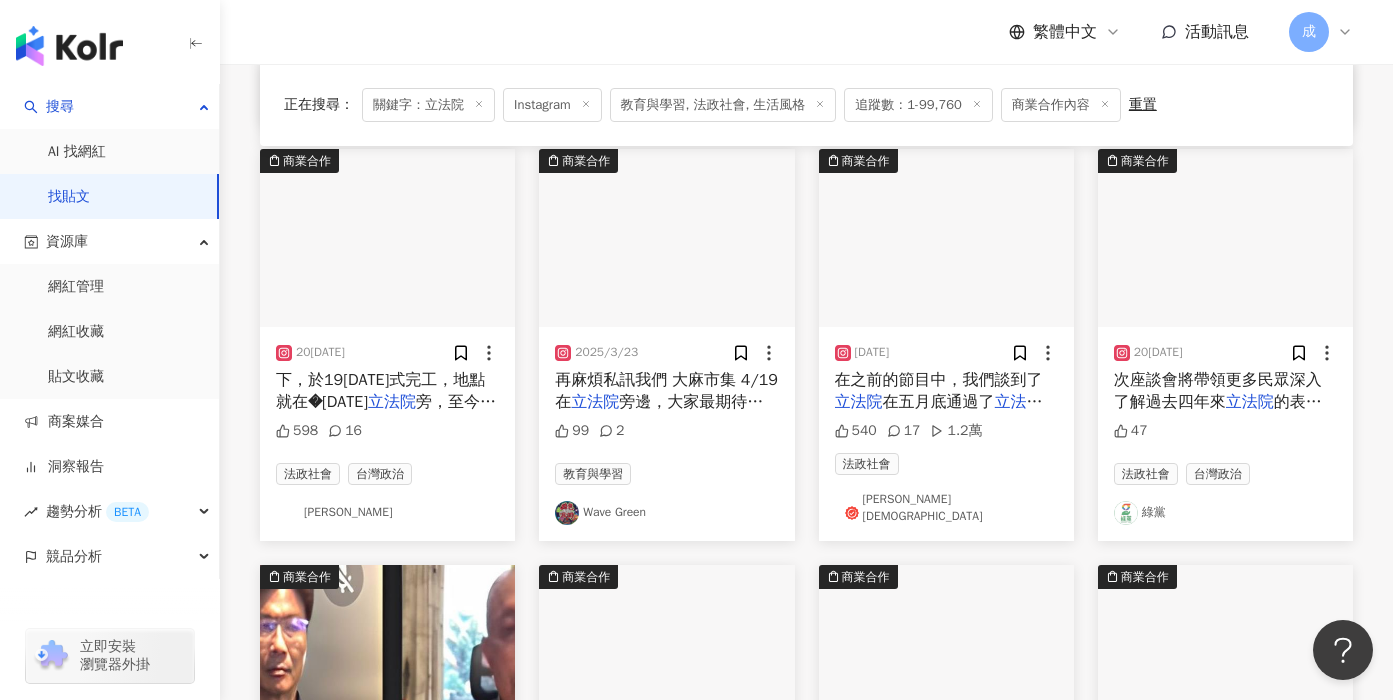 scroll, scrollTop: 4281, scrollLeft: 0, axis: vertical 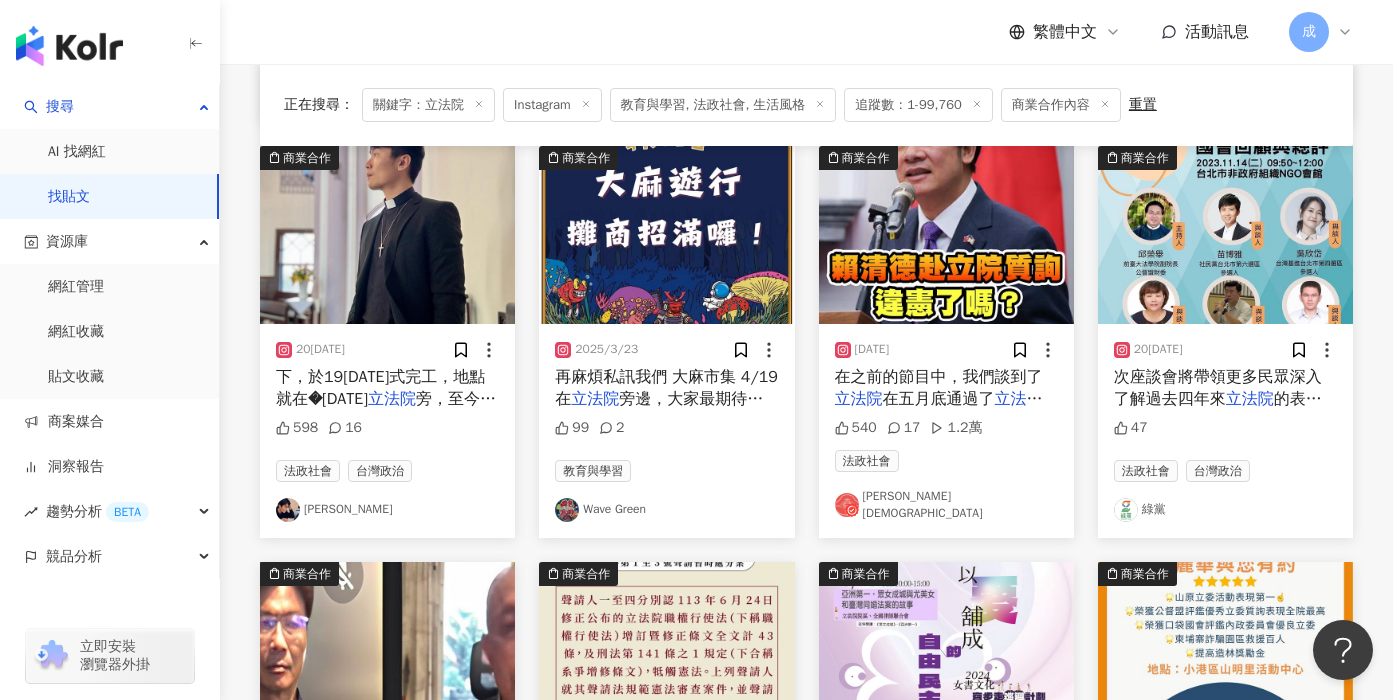 click on "在五月底通過了" at bounding box center [939, 399] 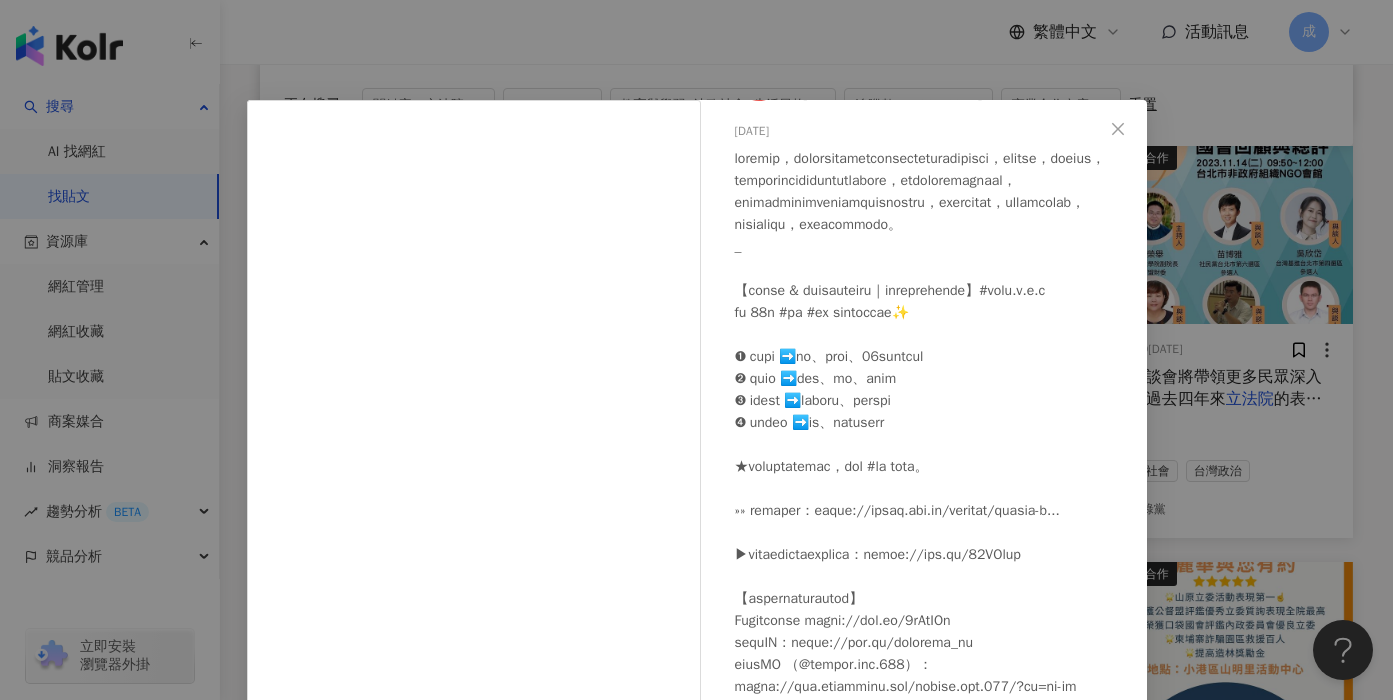 scroll, scrollTop: 191, scrollLeft: 0, axis: vertical 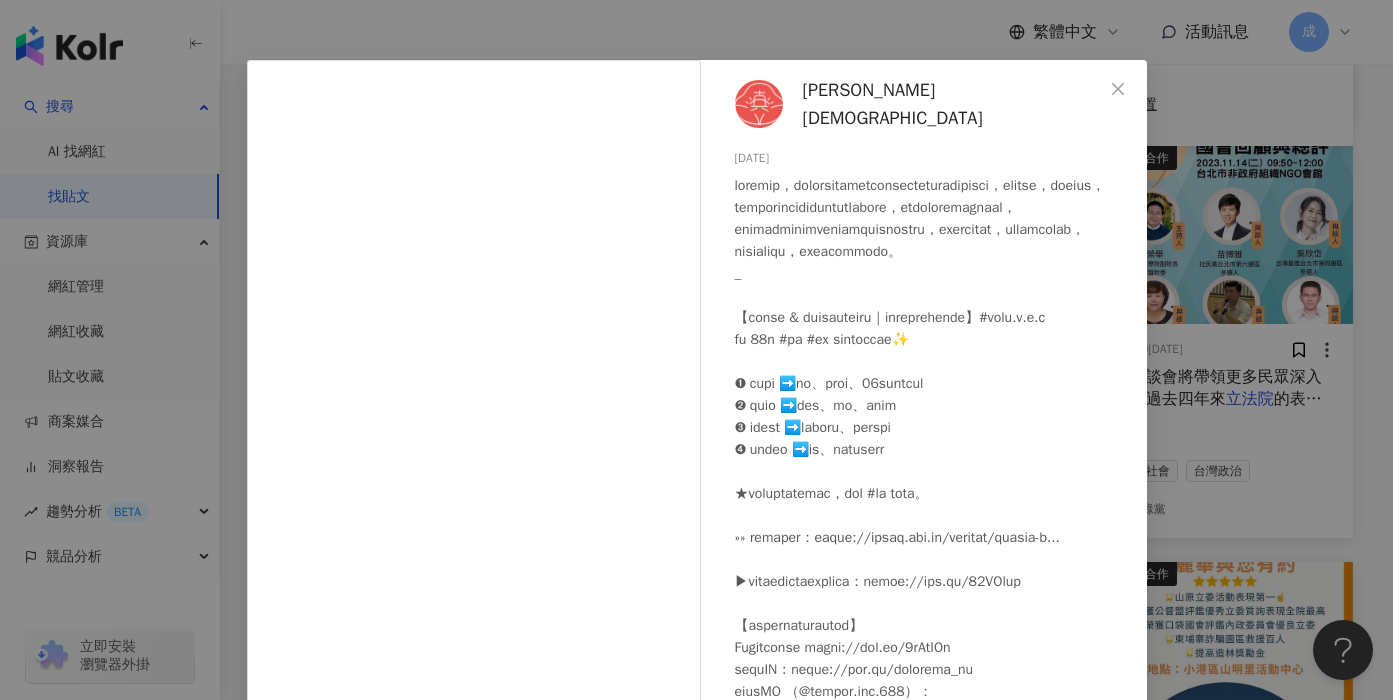 click on "[PERSON_NAME]真律師 20[DATE]40 17 1.2萬 查看原始貼文" at bounding box center [696, 350] 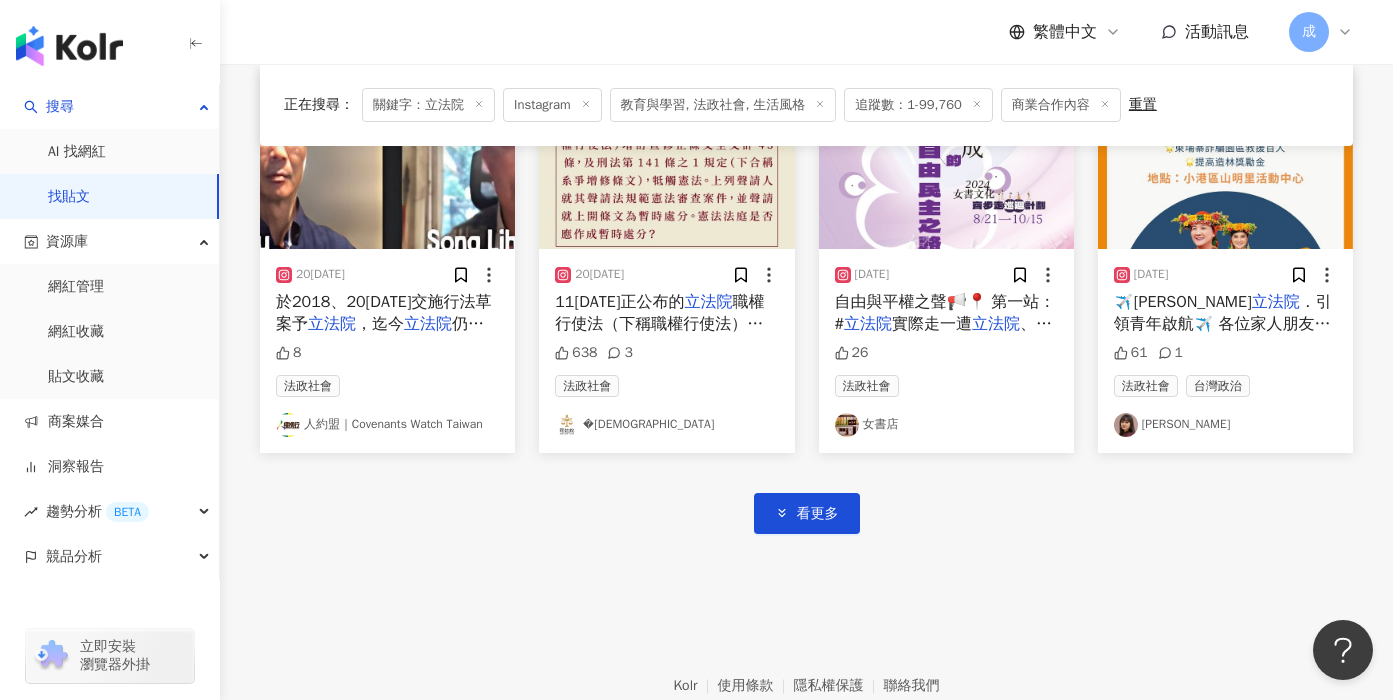 scroll, scrollTop: 4773, scrollLeft: 0, axis: vertical 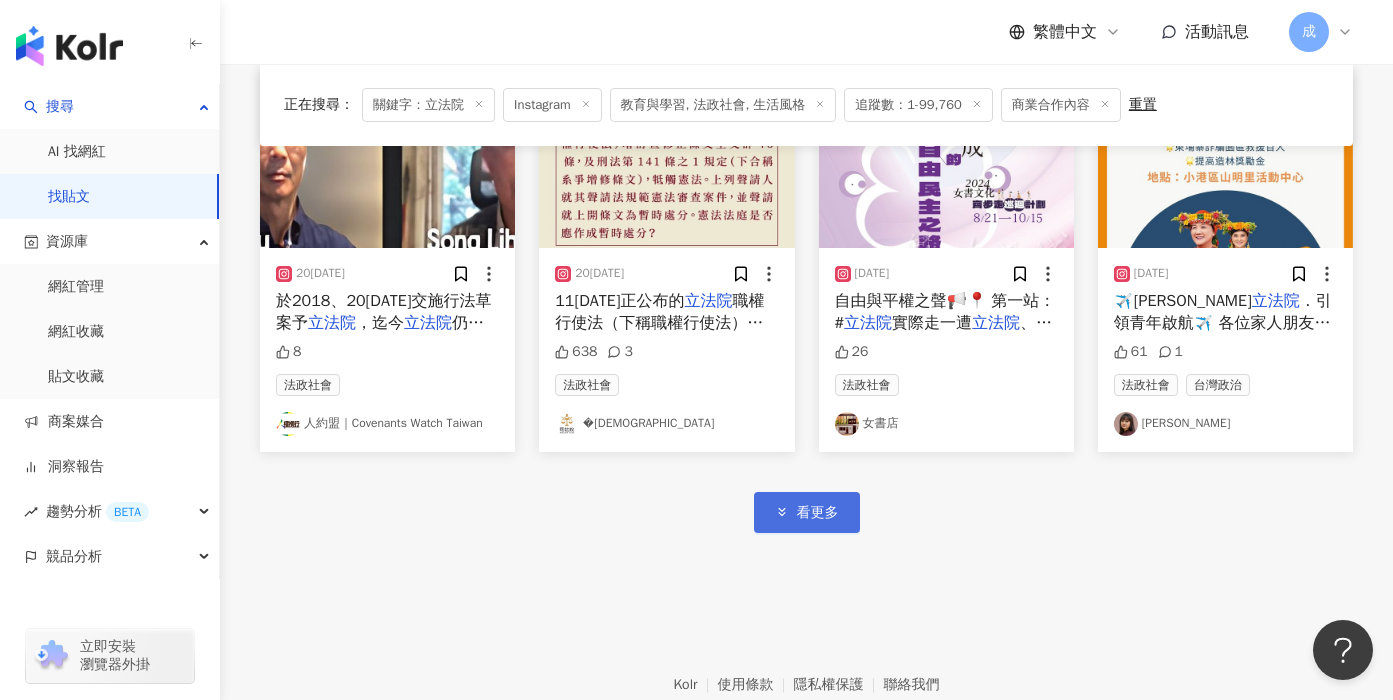 click on "看更多" at bounding box center [818, 513] 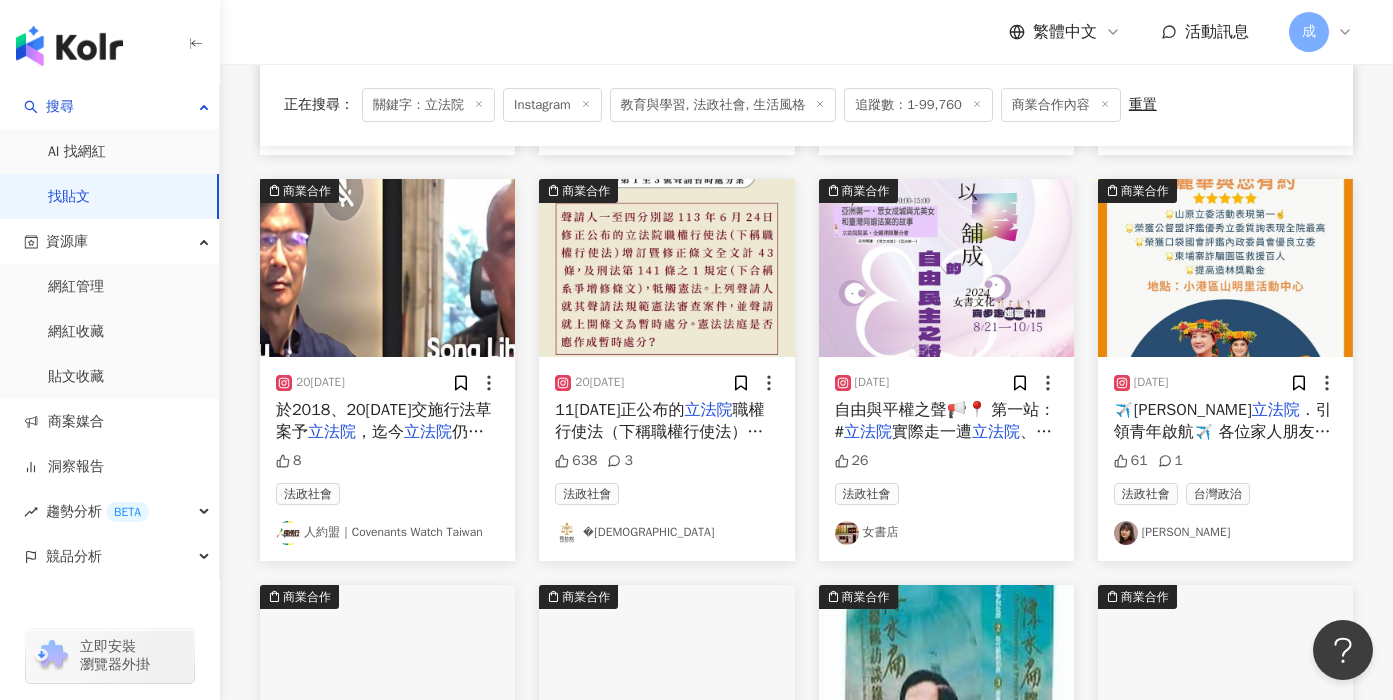 scroll, scrollTop: 4655, scrollLeft: 0, axis: vertical 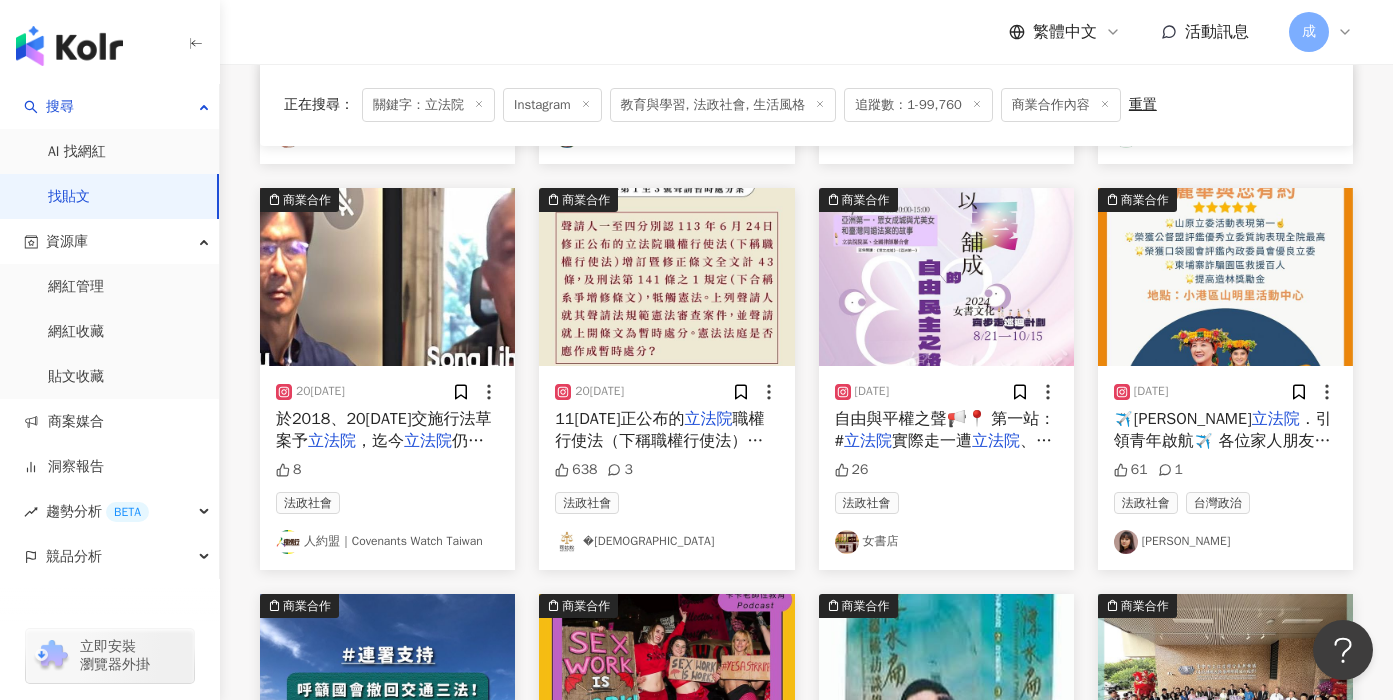 click on "✈️伍金航向 立法院 ．引領青年啟航✈️
各位家人朋友，以及青年夥伴們大家平安，目前禾雅代表[PERSON_NAME]｜[PERSON_NAME] / Reseres立法委員「高雄都會區後援會會長」敬邀各位一同參與這次伍立委高雄都會區鄉親有約的見面會。
時  間 : 11[DATE])18:30
地  點 : [GEOGRAPHIC_DATA][GEOGRAPHIC_DATA]
🌟這次我們有製作團服，我們的團服已定是大拇指的好看喔。
[PERSON_NAME] Leleve [PERSON_NAME]
#伍麗華立法委員
#[PERSON_NAME]全開用力划
#全力支持伍麗華
#[PERSON_NAME]啟航中
#[PERSON_NAME]蓋讚👍" at bounding box center (1225, 430) 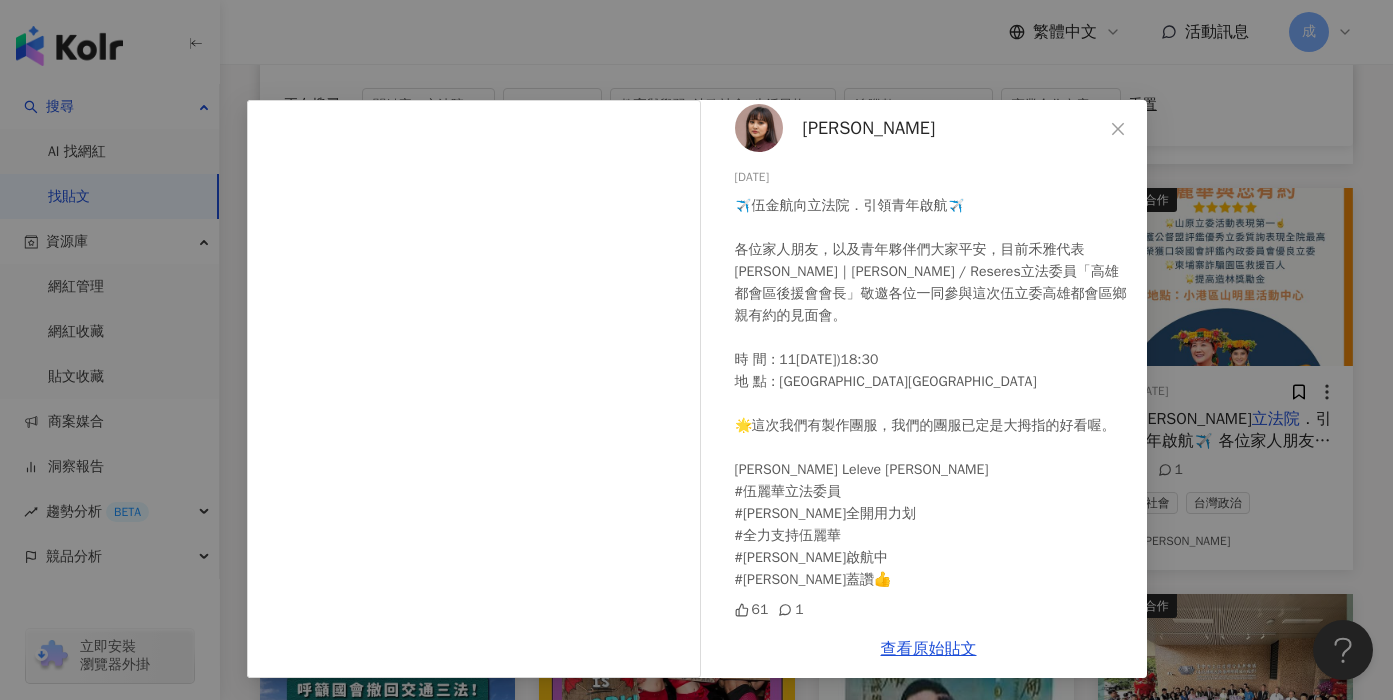 scroll, scrollTop: 0, scrollLeft: 0, axis: both 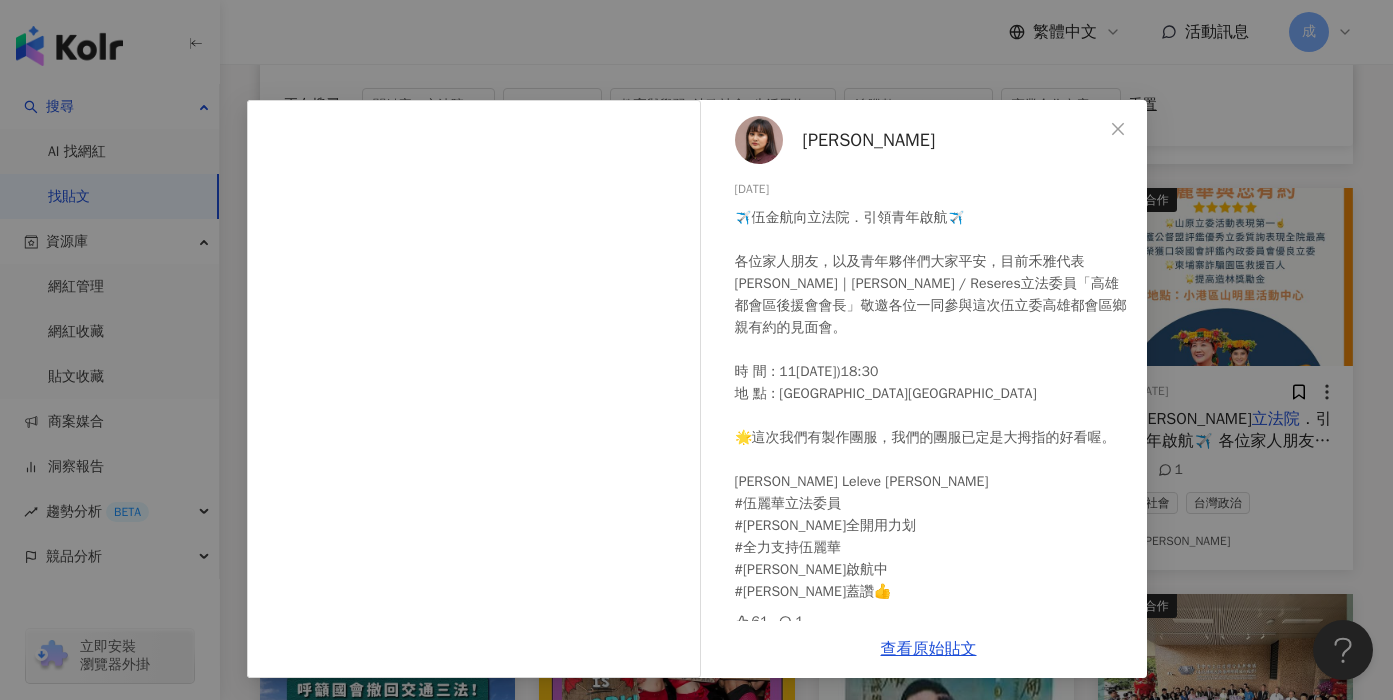 click on "[PERSON_NAME] [DATE] ✈️伍金航向立法院．引領青年啟航✈️
各位家人朋友，以及青年夥伴們大家平安，目前禾雅代表[PERSON_NAME]｜[PERSON_NAME] / Reseres立法委員「高雄都會區後援會會長」敬邀各位一同參與這次伍立委高雄都會區鄉親有約的見面會。
時  間 : [DATE](四)18:30
地  點 : [GEOGRAPHIC_DATA][GEOGRAPHIC_DATA]
🌟這次我們有製作團服，我們的團服已定是大拇指的好看喔。
[PERSON_NAME] Leleve [PERSON_NAME]
#伍麗華立法委員
#[PERSON_NAME]全開用力划
#全力支持伍麗華
#[PERSON_NAME]啟航中
#[PERSON_NAME]蓋讚👍 61 1 查看原始貼文" at bounding box center [696, 350] 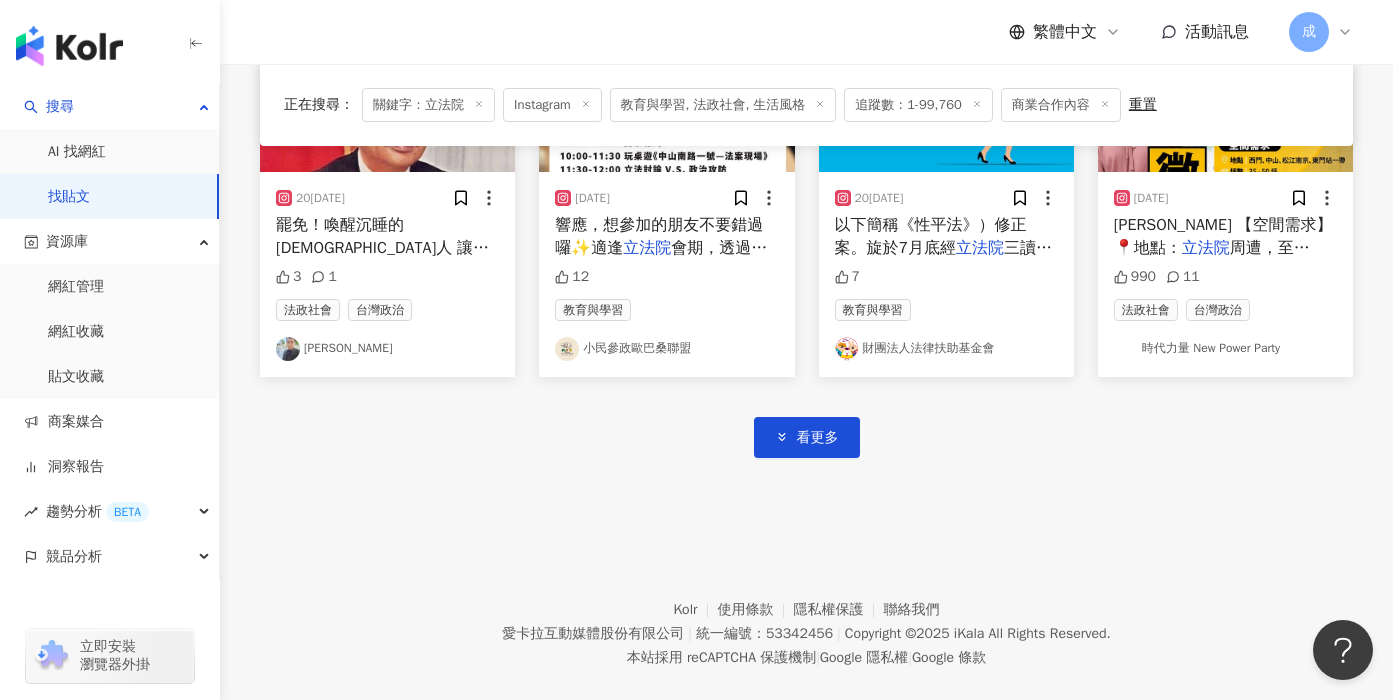 scroll, scrollTop: 6077, scrollLeft: 0, axis: vertical 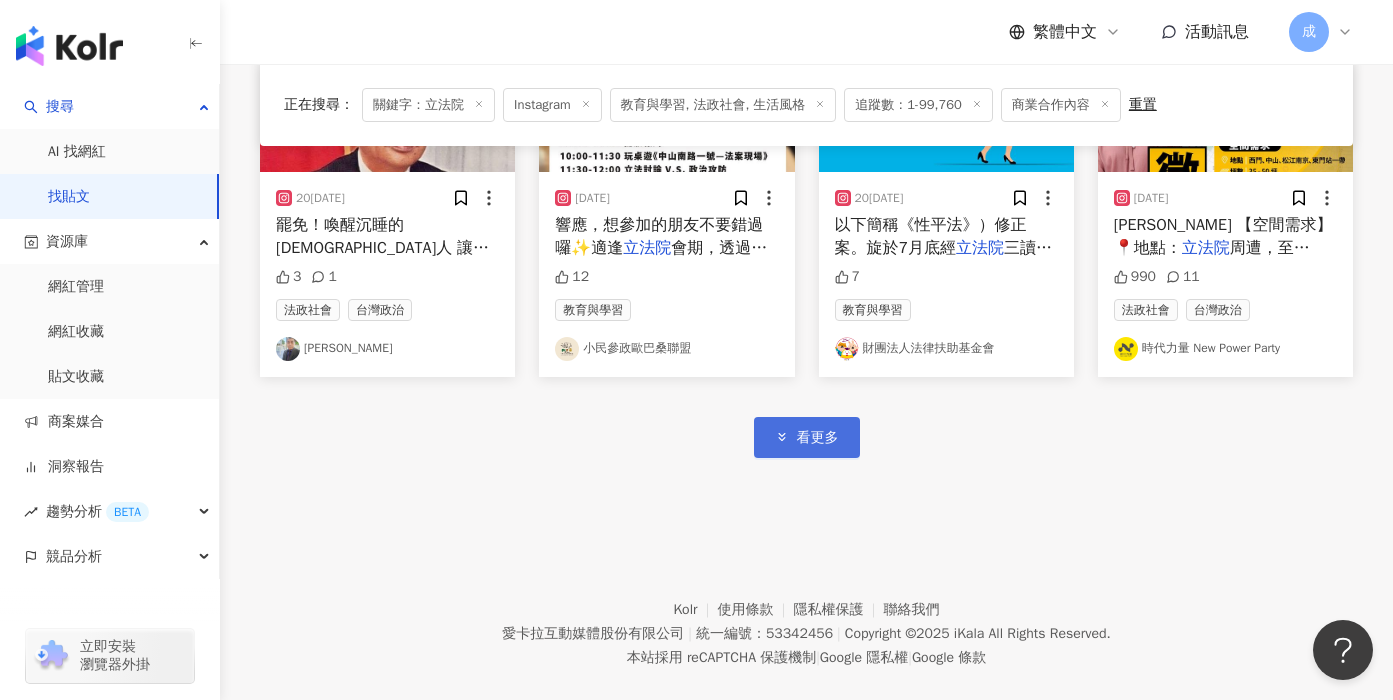 click on "看更多" at bounding box center (807, 437) 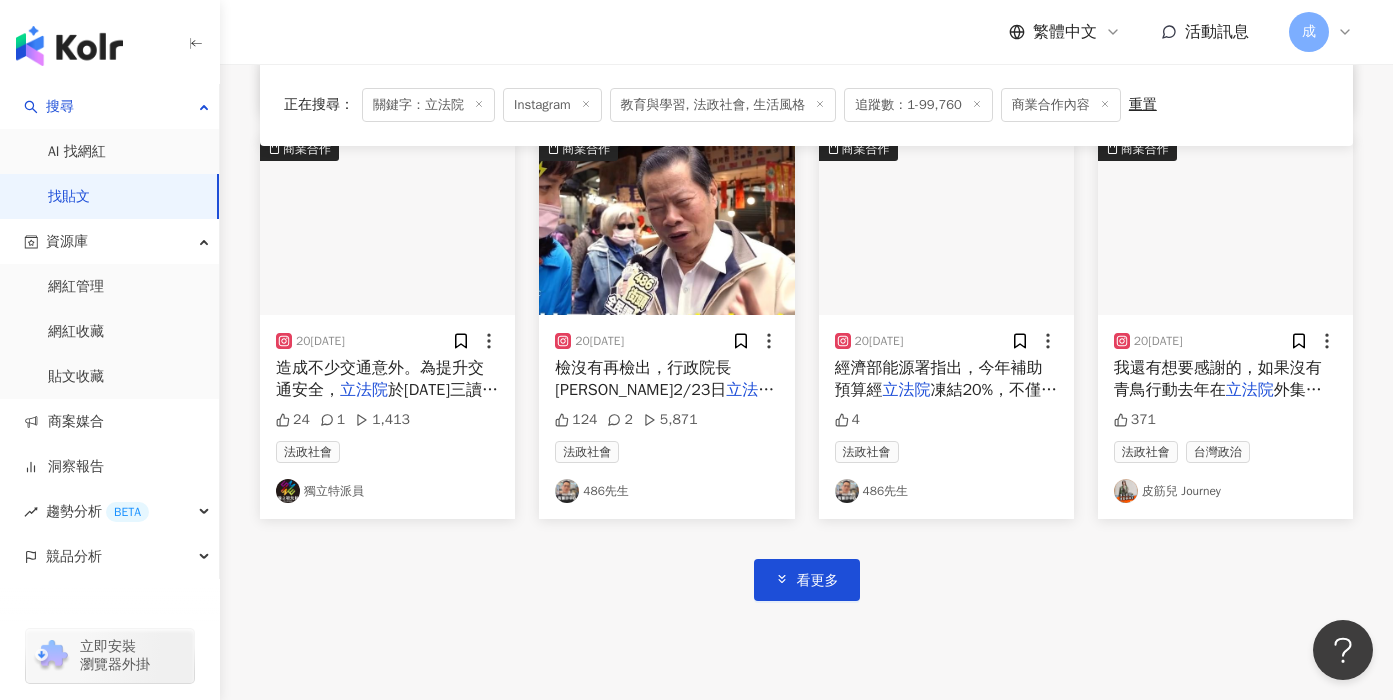 scroll, scrollTop: 7223, scrollLeft: 0, axis: vertical 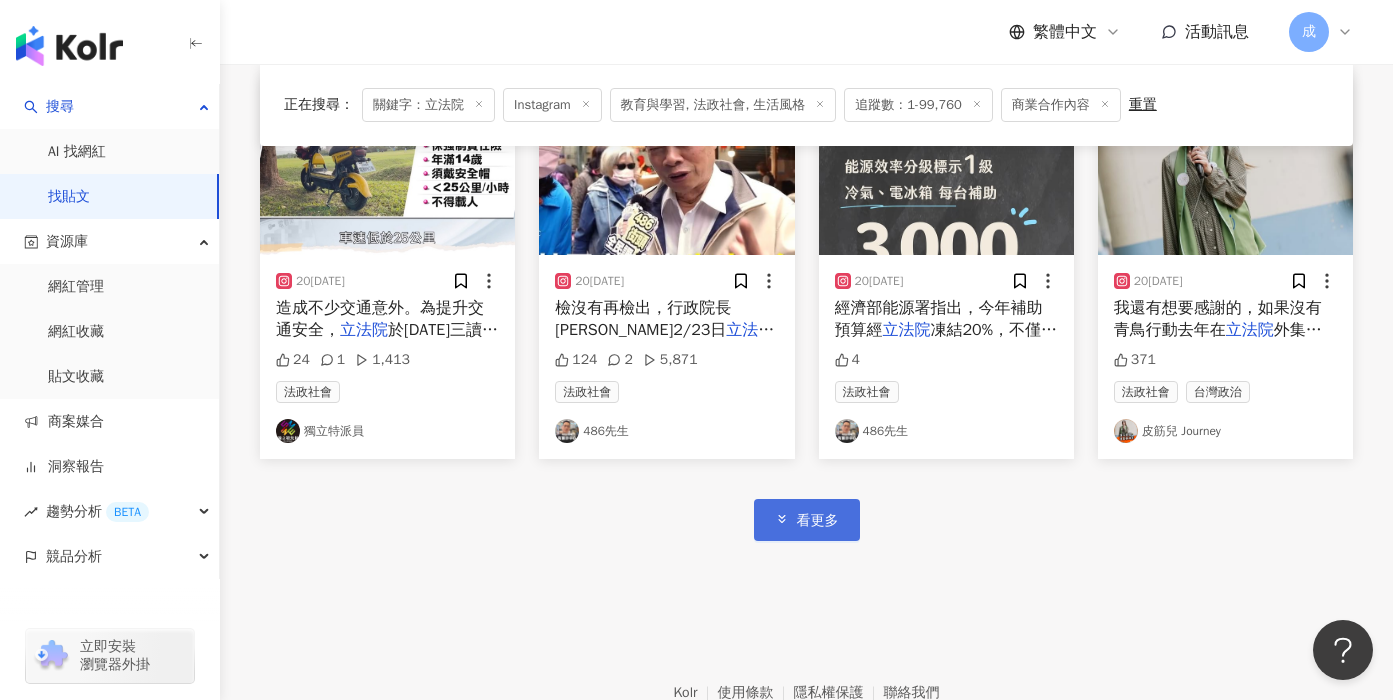 click on "看更多" at bounding box center [807, 519] 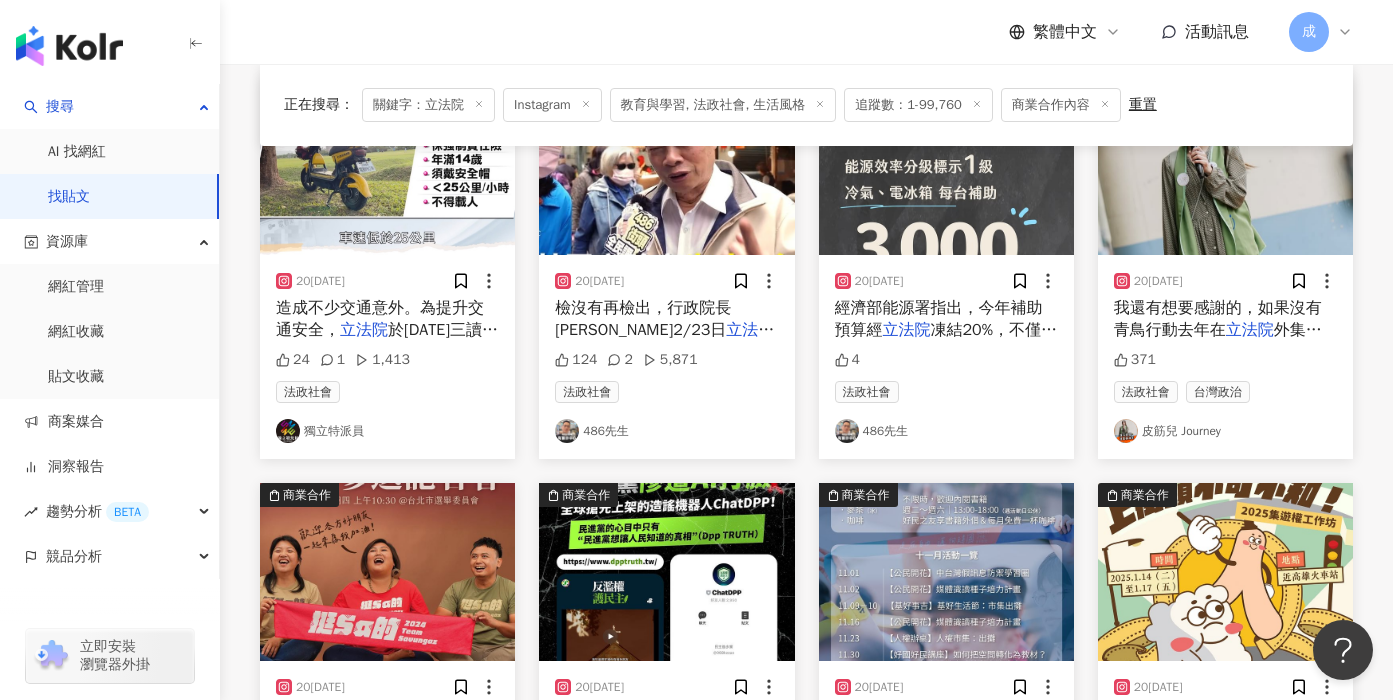 scroll, scrollTop: 7129, scrollLeft: 0, axis: vertical 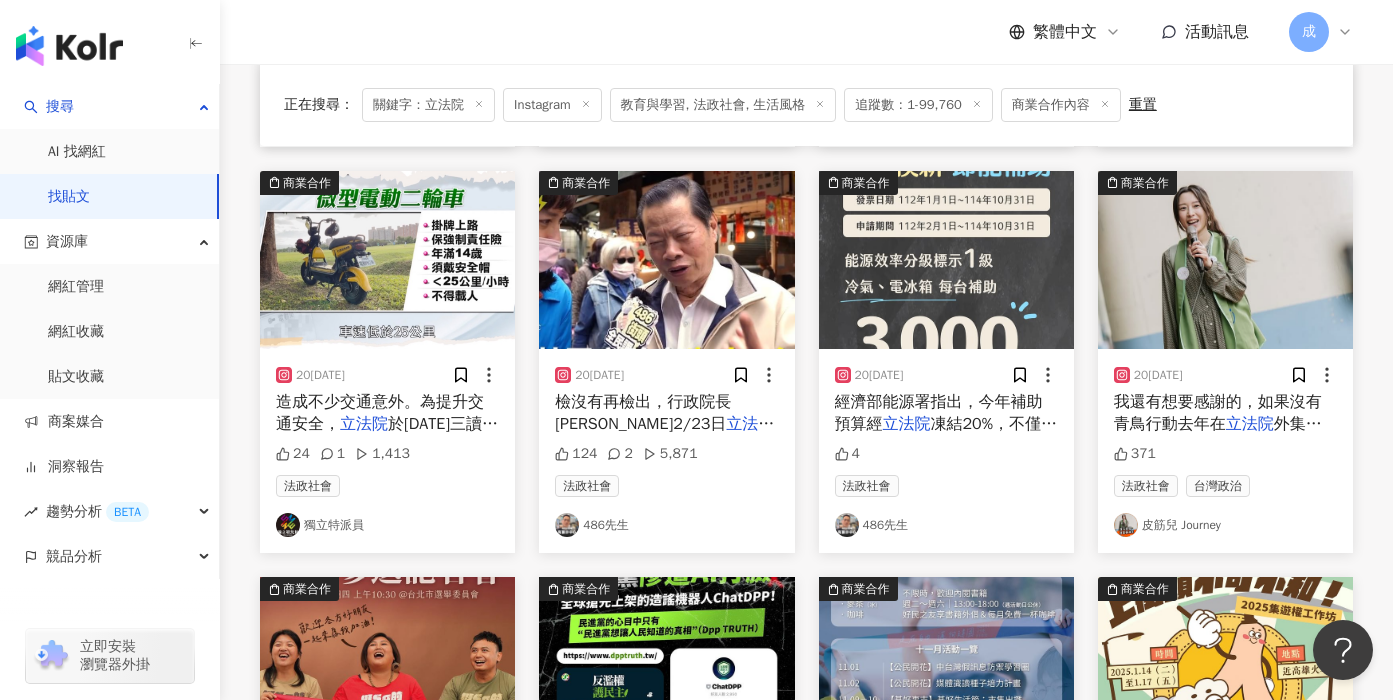 click on "我還有想要感謝的，如果沒有青鳥行動去年在" at bounding box center [1218, 413] 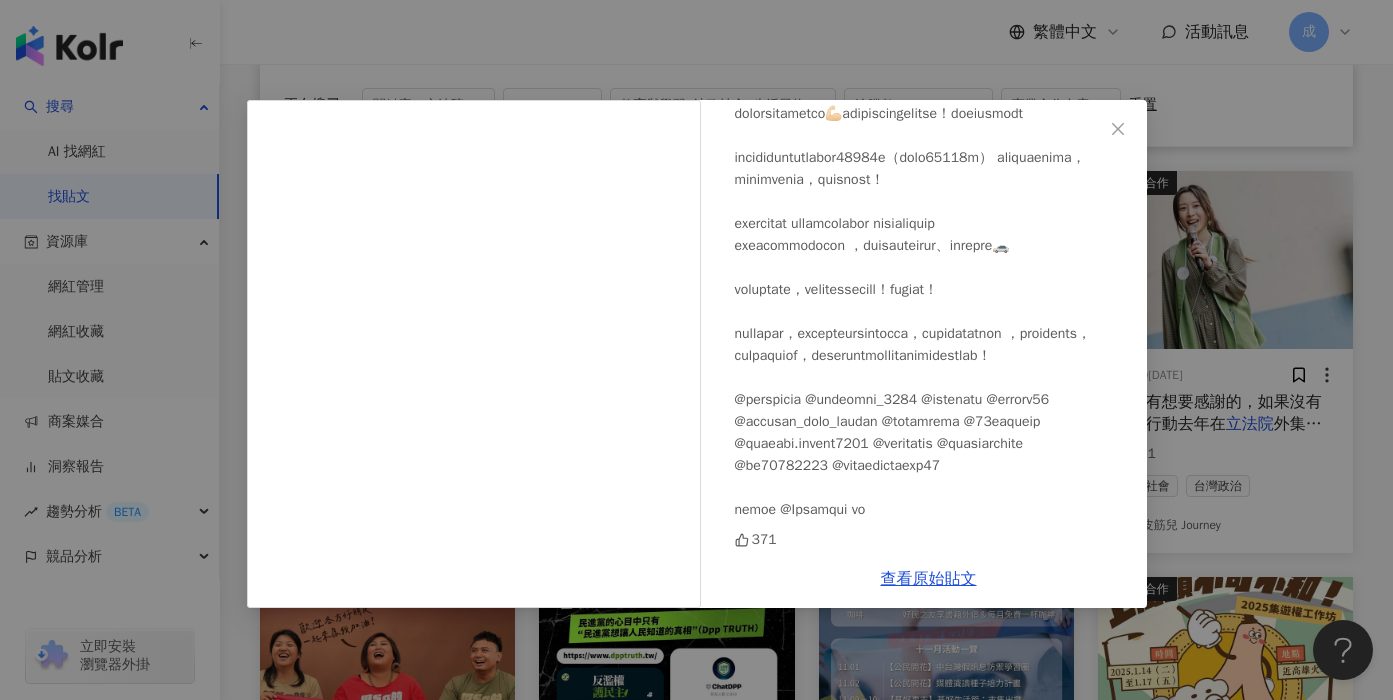 scroll, scrollTop: 302, scrollLeft: 0, axis: vertical 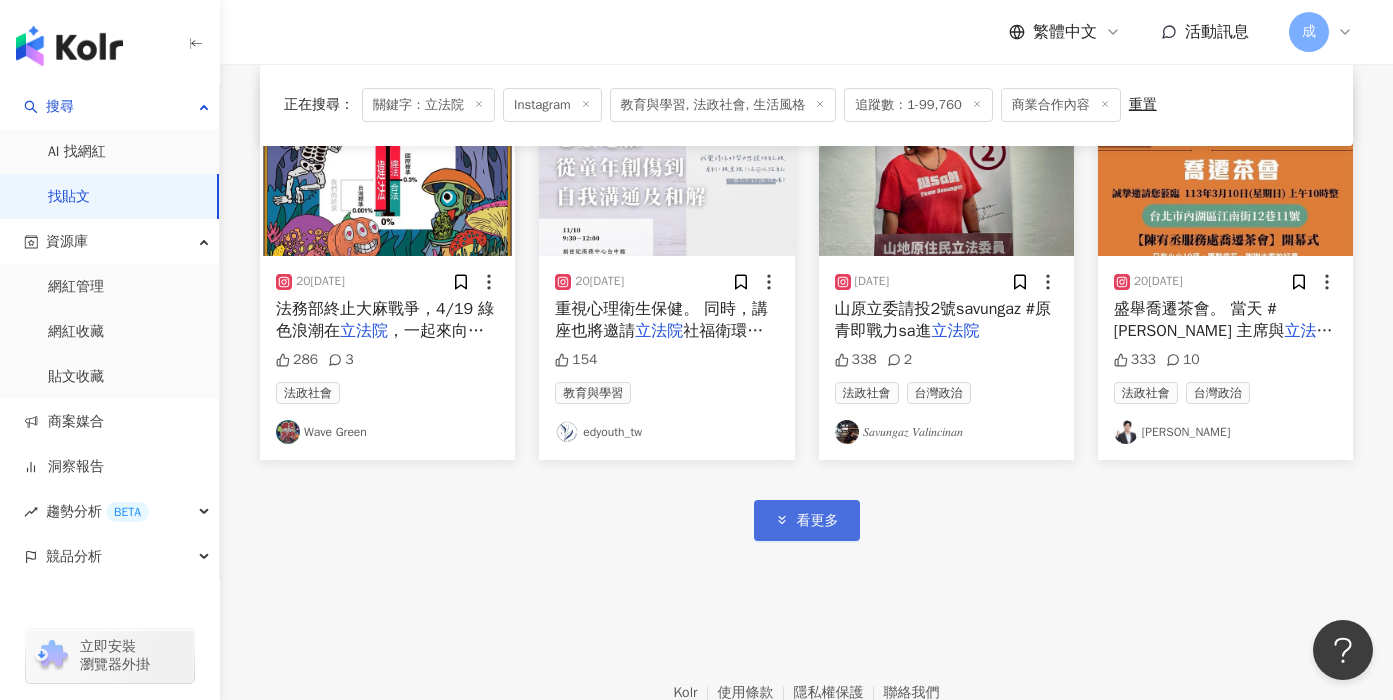 click on "看更多" at bounding box center [818, 521] 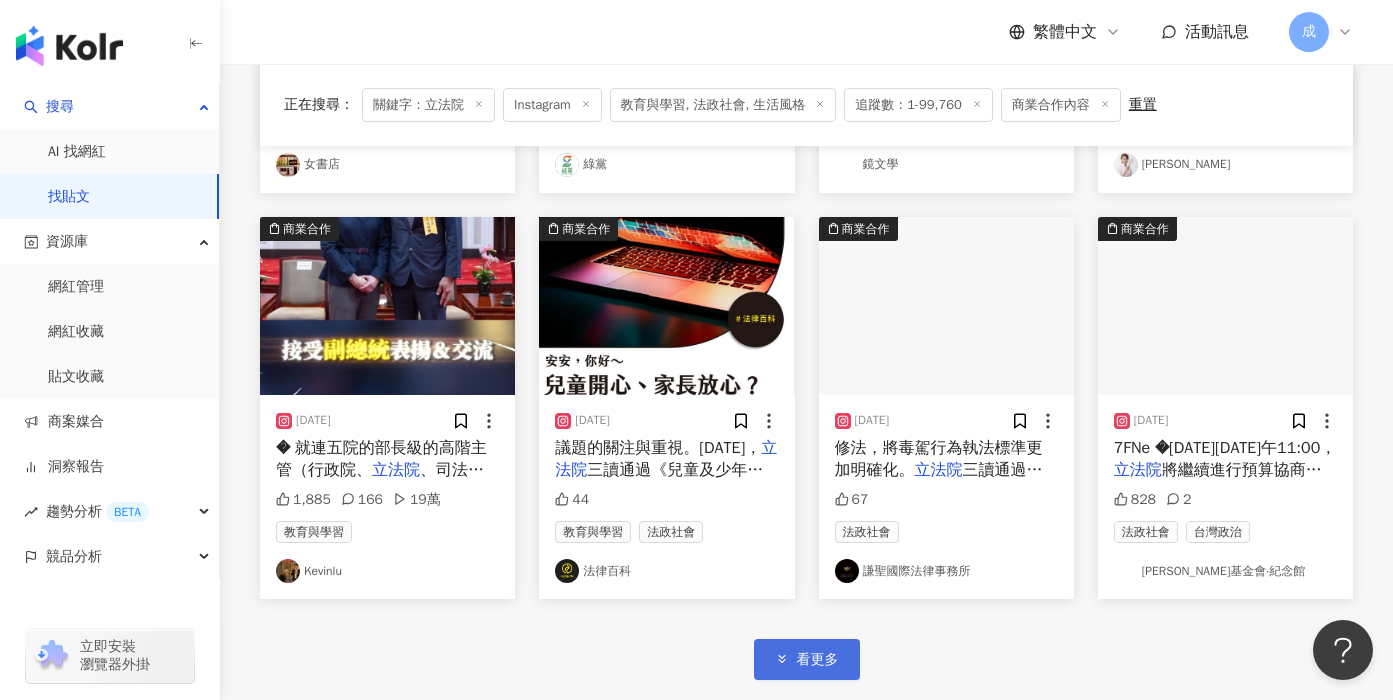 scroll, scrollTop: 9597, scrollLeft: 0, axis: vertical 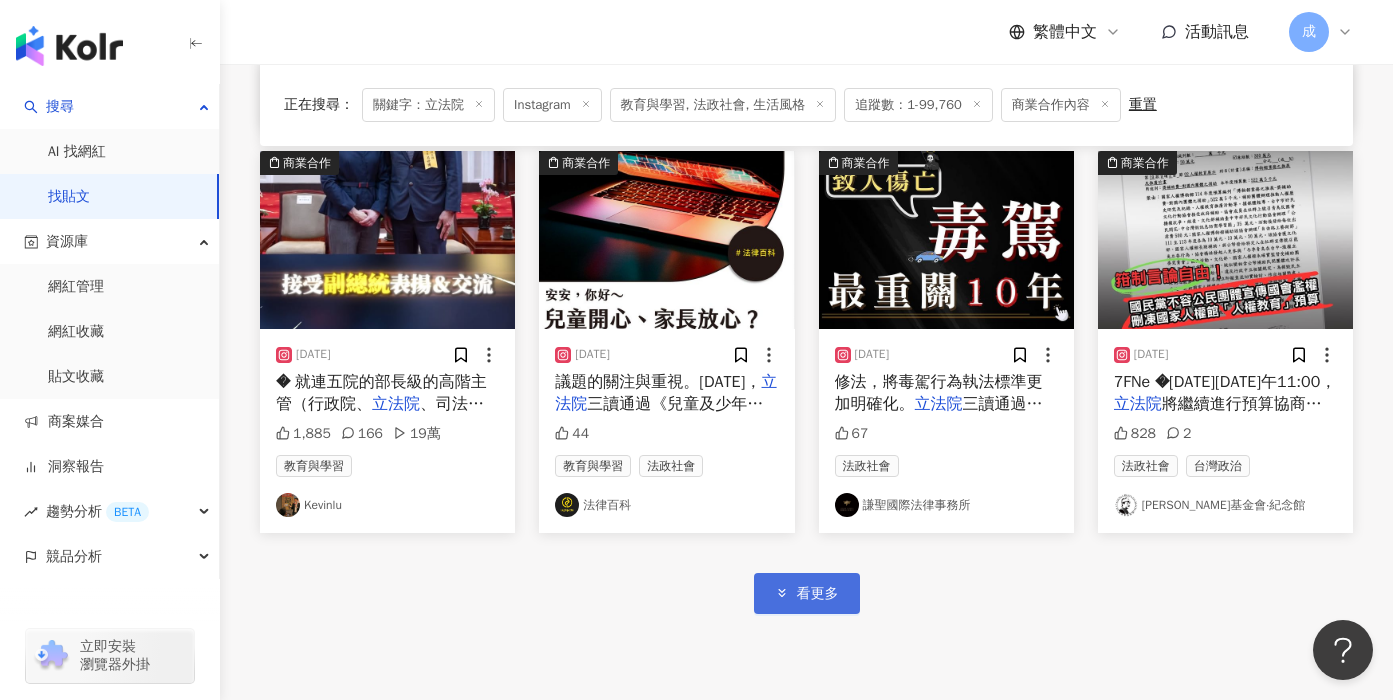 click on "看更多" at bounding box center [818, 594] 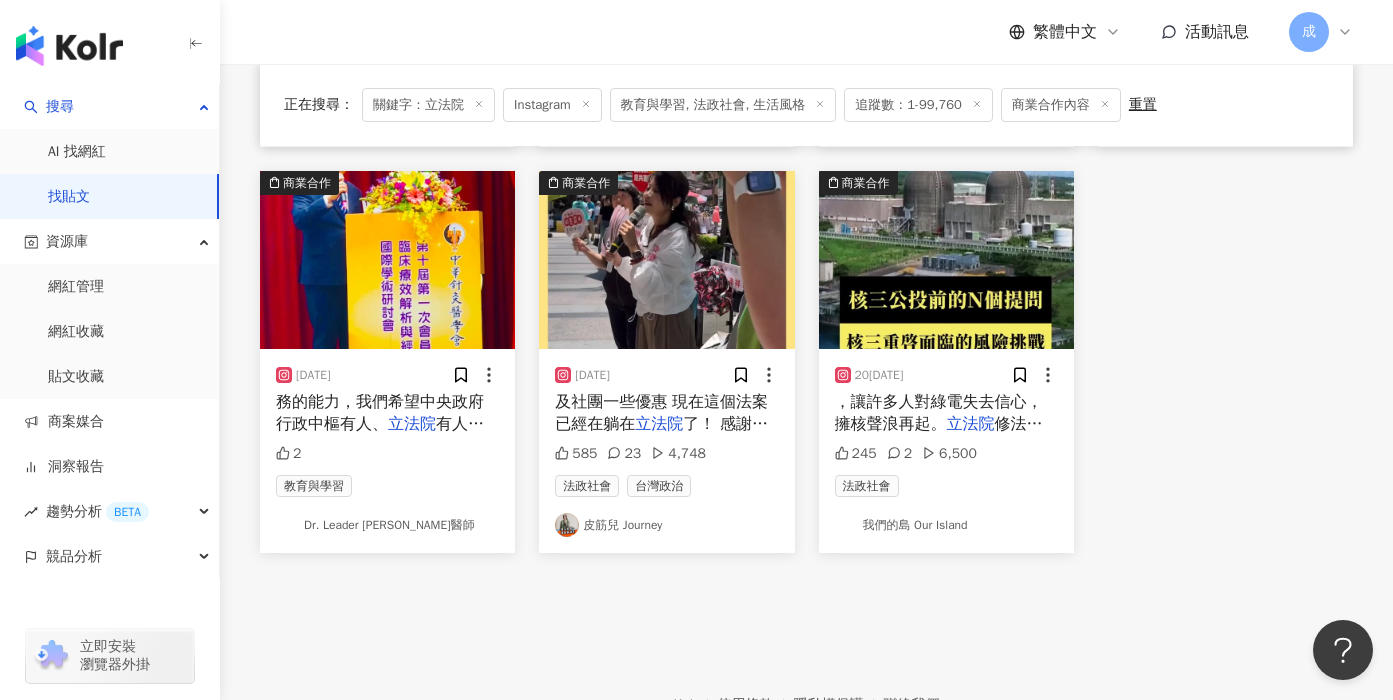 scroll, scrollTop: 10883, scrollLeft: 0, axis: vertical 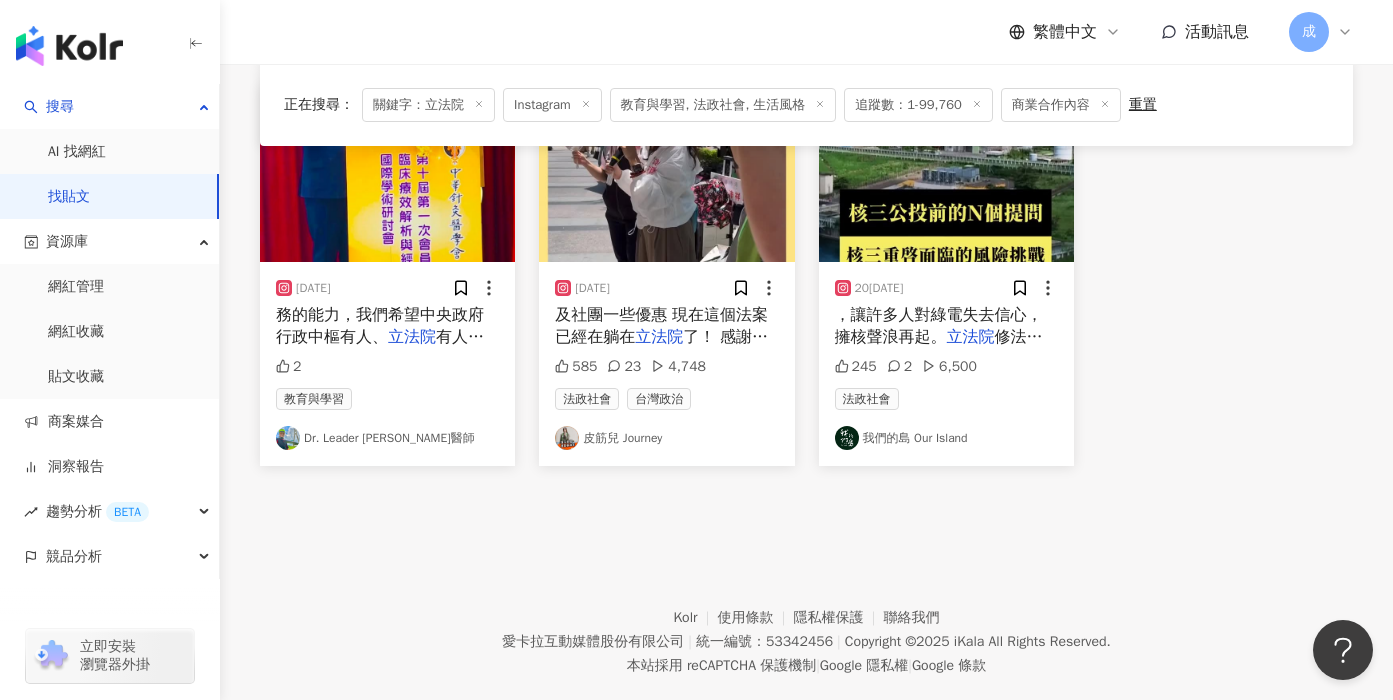 click on "了！
感謝[PERSON_NAME]委員來支援基隆♡" at bounding box center (662, 359) 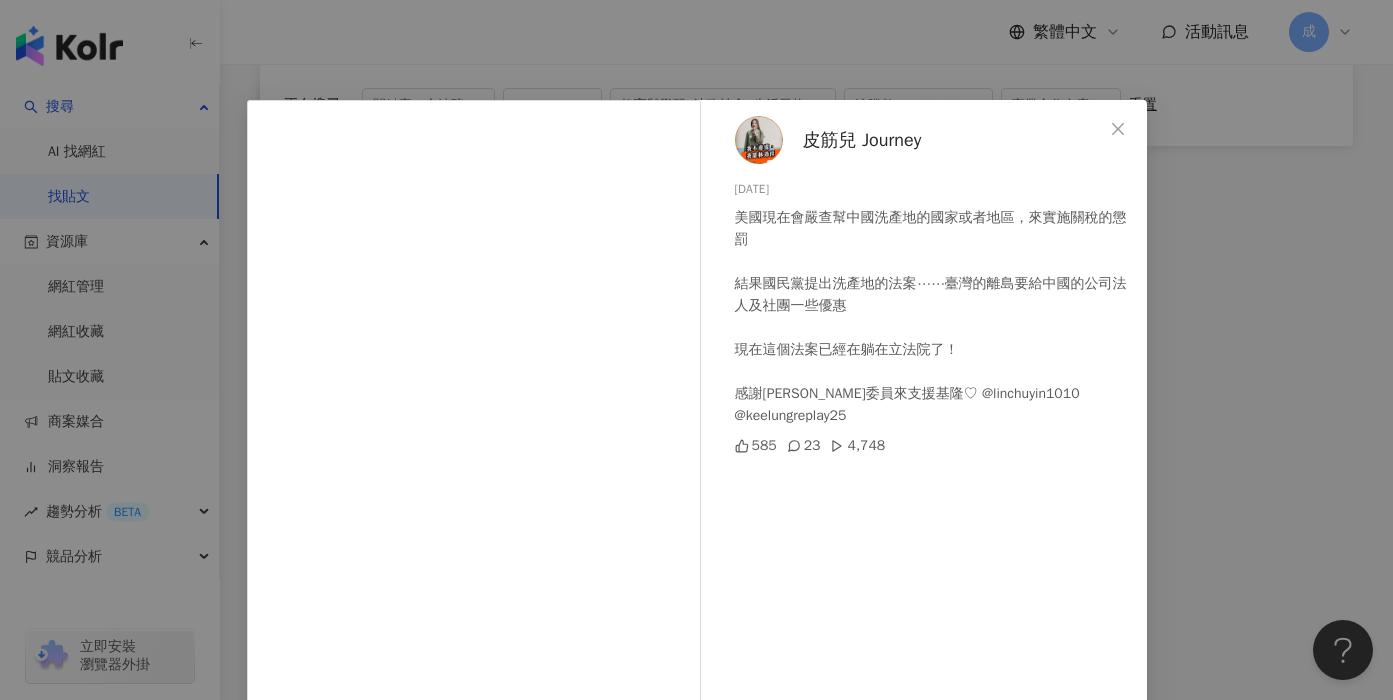 click on "皮筋兒 Journey 20[DATE]國現在會嚴查幫中國洗產地的國家或者地區，來實施關稅的懲罰
結果國民黨提出洗產地的法案⋯⋯臺灣的離島要給中國的公司法人及社團一些優惠
現在這個法案已經在躺在立法院了！
感謝[PERSON_NAME]委員來支援基隆♡ @linchuyin1010
@keelungreplay25 585 23 4,748 查看原始貼文" at bounding box center [696, 350] 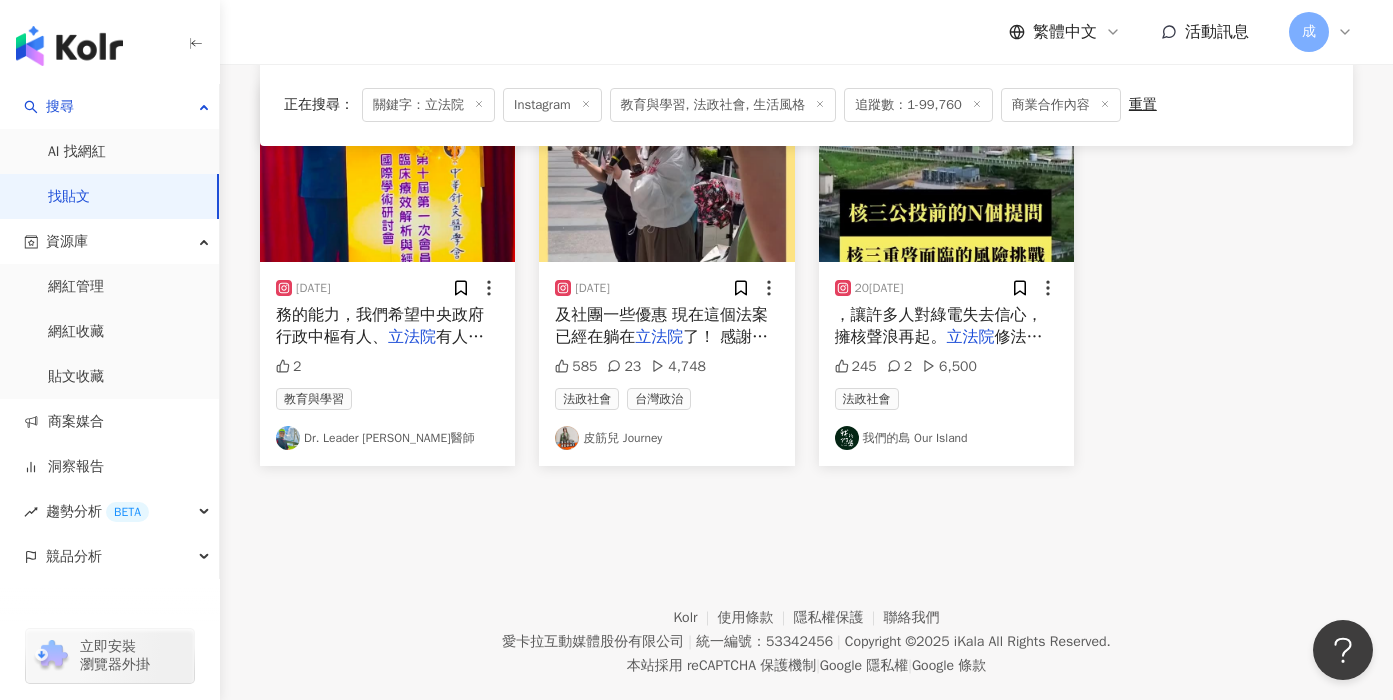 click on "商業合作 20[DATE]心與 立法院 [PERSON_NAME]副院長合影😊👍
# 立法院 副院長[PERSON_NAME]
#超親民超nice
#搭姵國際有限公司
#搭[PERSON_NAME]益生菌
#搭姵展演活動行銷 隱藏 8 法政社會 台灣政治 [PERSON_NAME] 商業合作 20[DATE] #計程車打八折 #[PERSON_NAME] # 立法院  # 立法院 長 #迷因貓 7 1,990 法政社會 計程車七折173叫車app 商業合作 20[DATE]法院 加開臨時會發春聯活動
@pumashen @pay1pay1 @huangjie_official 1 法政社會 台灣政治 [PERSON_NAME] 商業合作 20[DATE] 立法院 長韓國瑜金下午宣布院會休息、黨團繼續協商之際，民進黨立委[PERSON_NAME]一個箭步上前奪走 立法院 祕書長周萬來懷中的文件後，一路跑出議場。（記者[PERSON_NAME]）" 配音：立院原音加上綠灣包裝工跑鋒touch down的現場播報～ #郭國文 #民進黨 #Taiwan #2dogg #greenbaypackers 731 12 法政社會 台灣政治 2Dogg 商業合作 20[DATE] 立法院 立法院 立法院 立法院 2" at bounding box center (806, -5036) 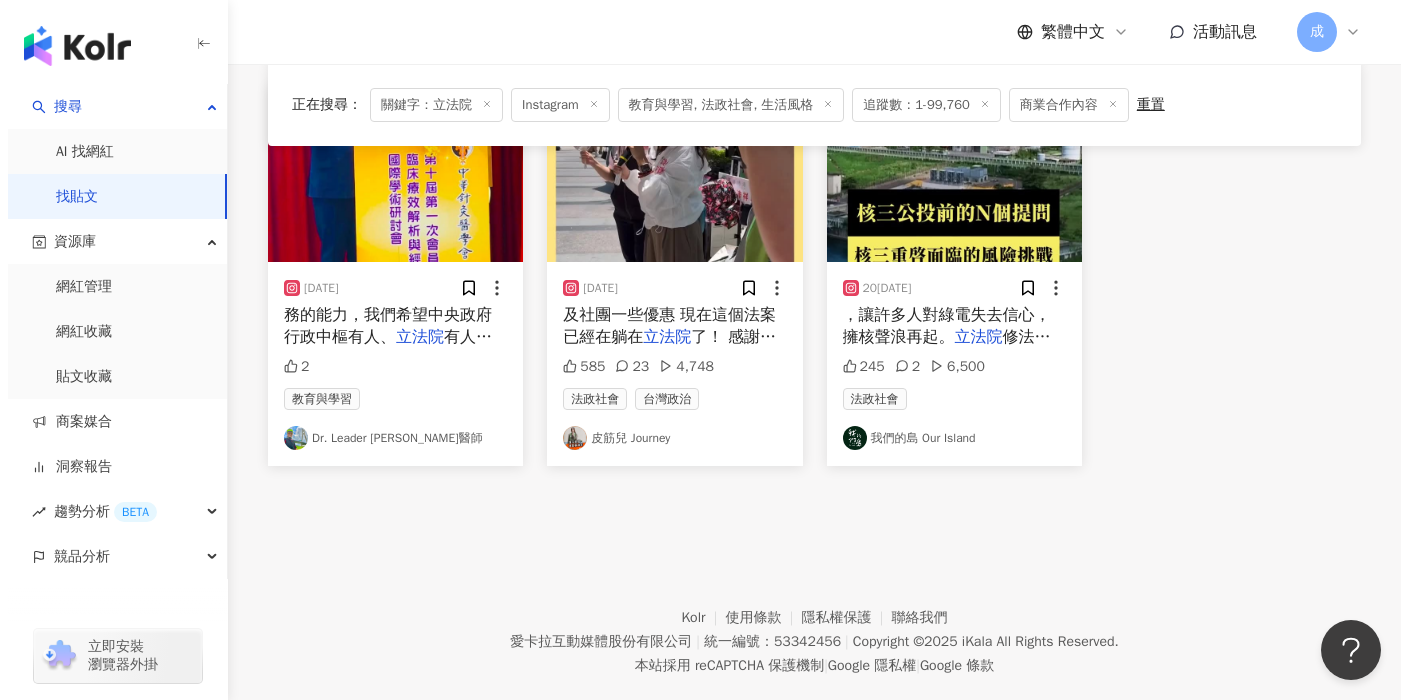 scroll, scrollTop: 10873, scrollLeft: 0, axis: vertical 